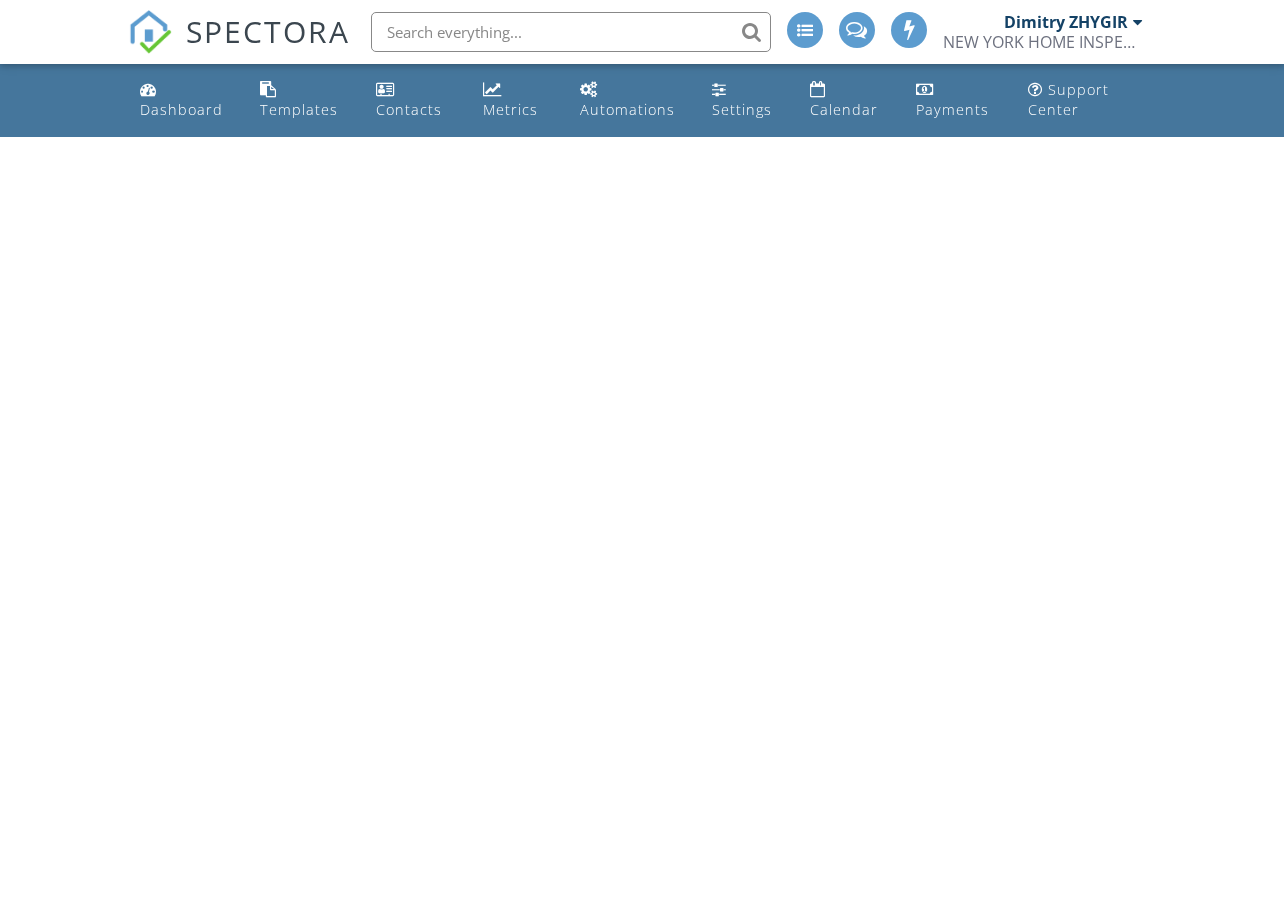 scroll, scrollTop: 0, scrollLeft: 0, axis: both 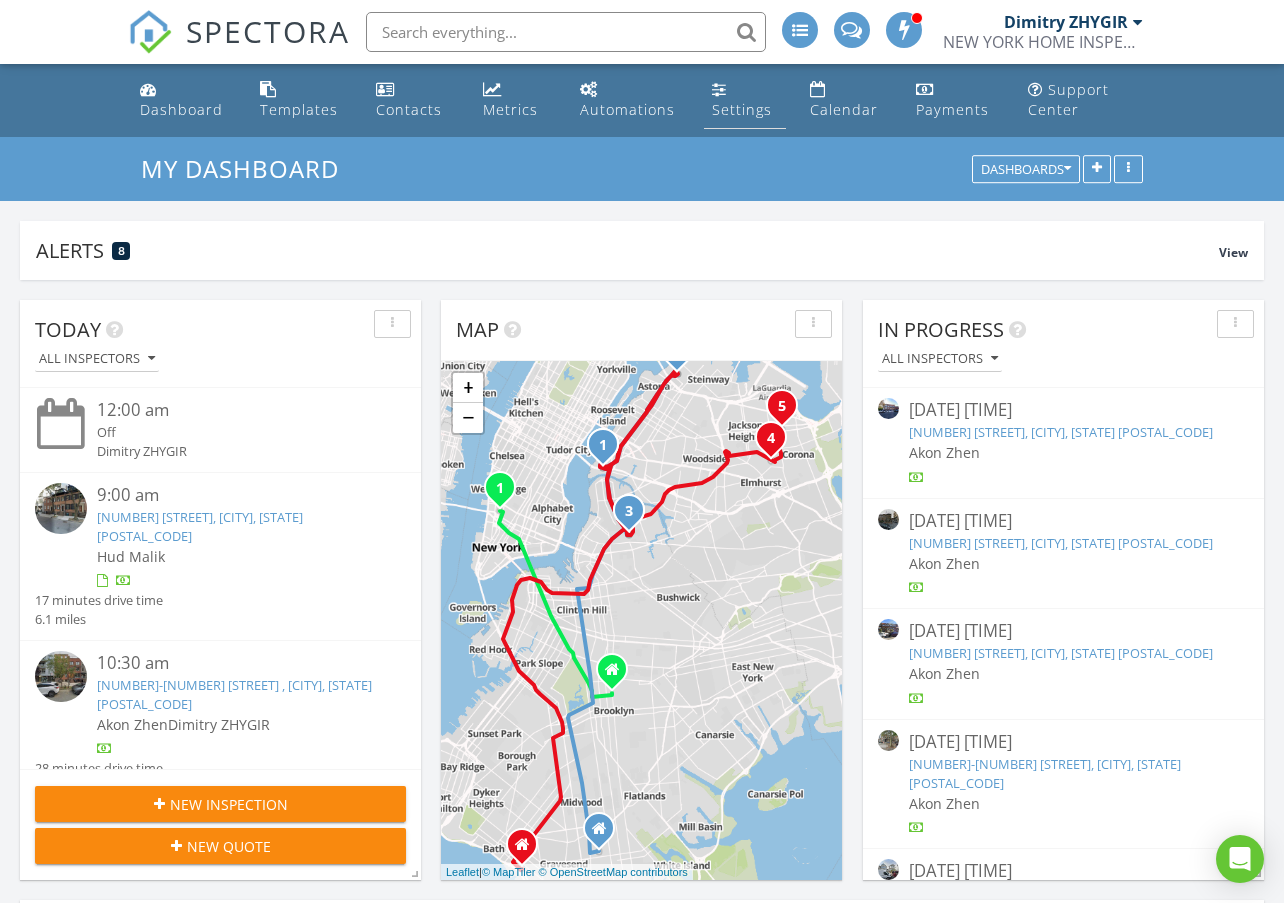 click on "Settings" at bounding box center [742, 109] 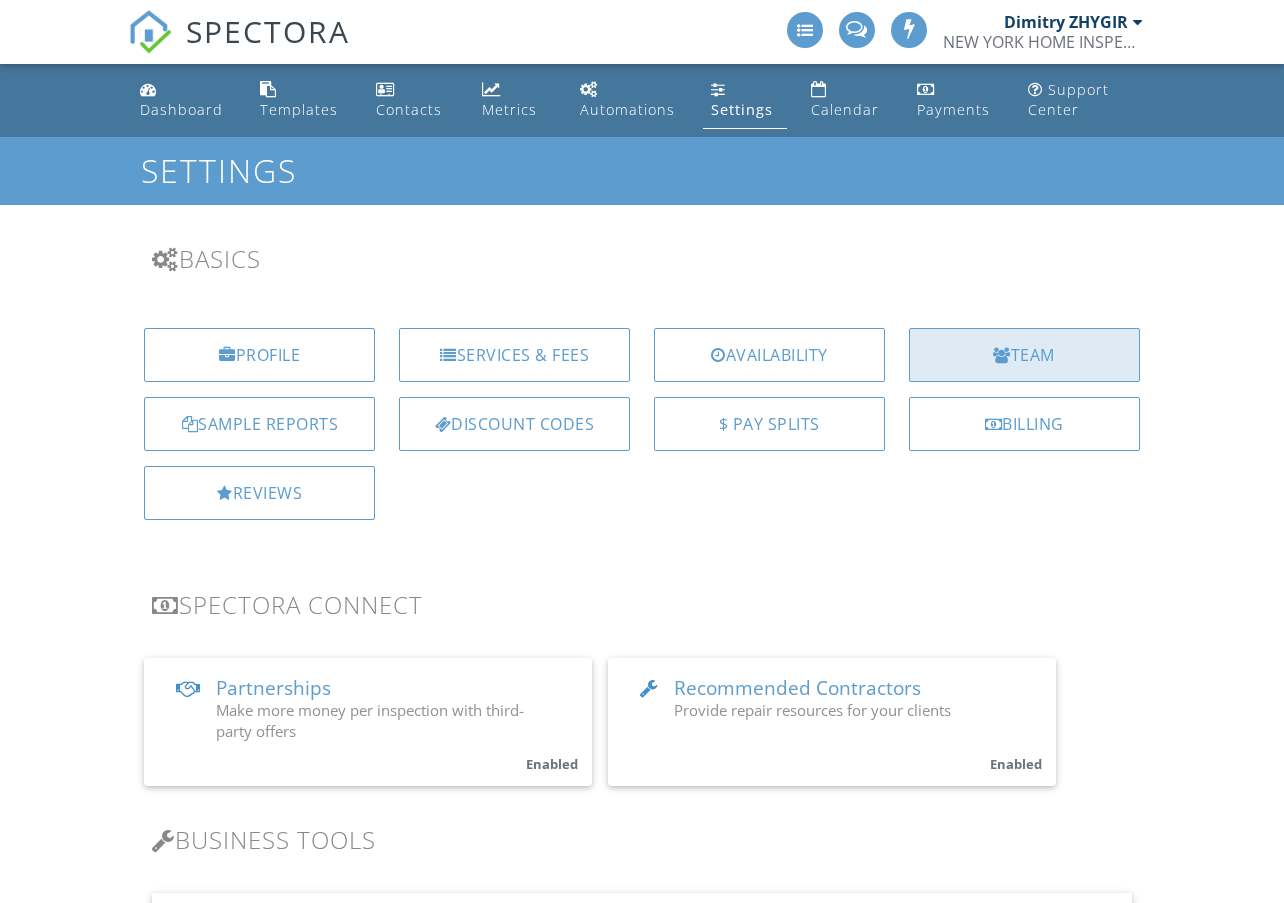 scroll, scrollTop: 0, scrollLeft: 0, axis: both 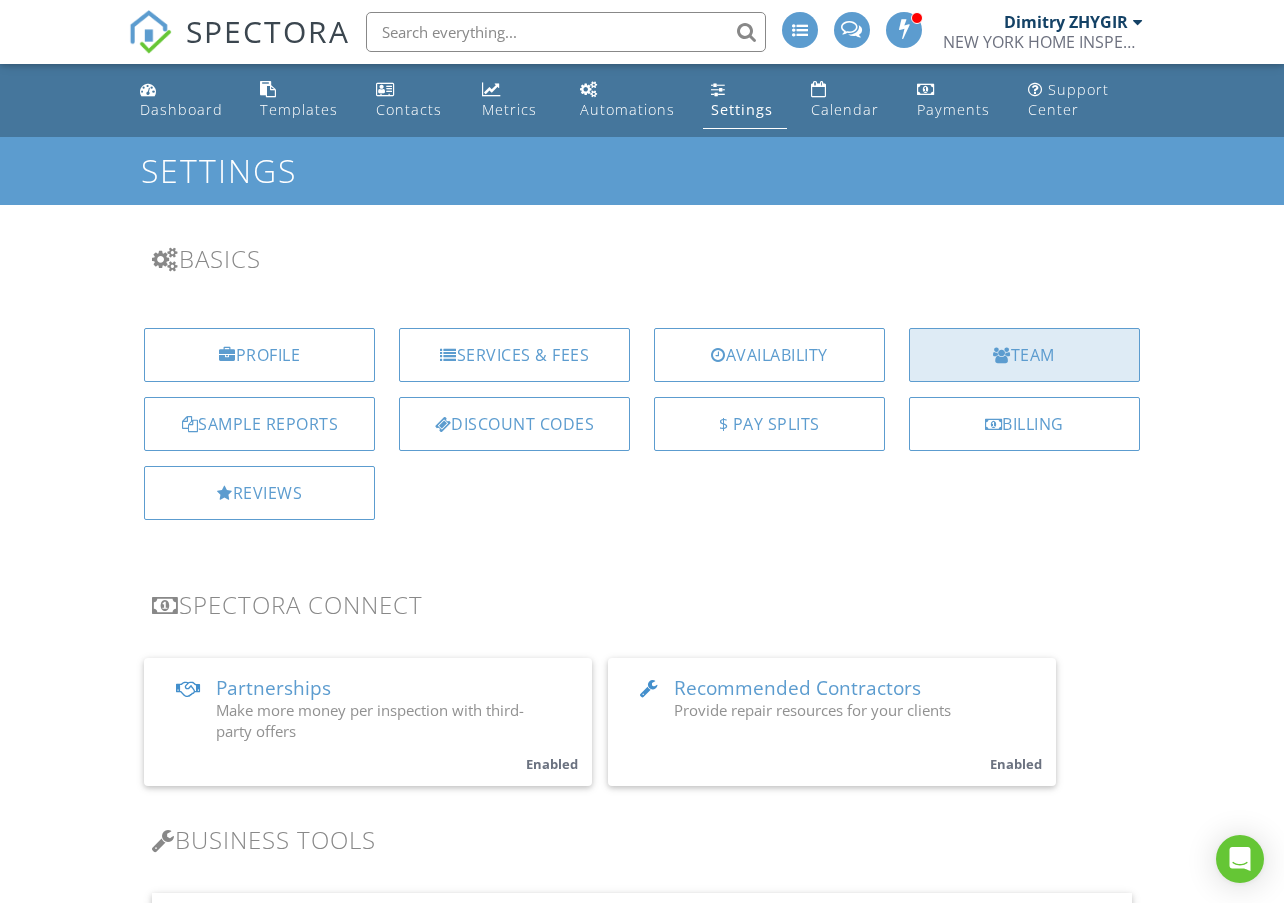 click on "Team" at bounding box center [1024, 355] 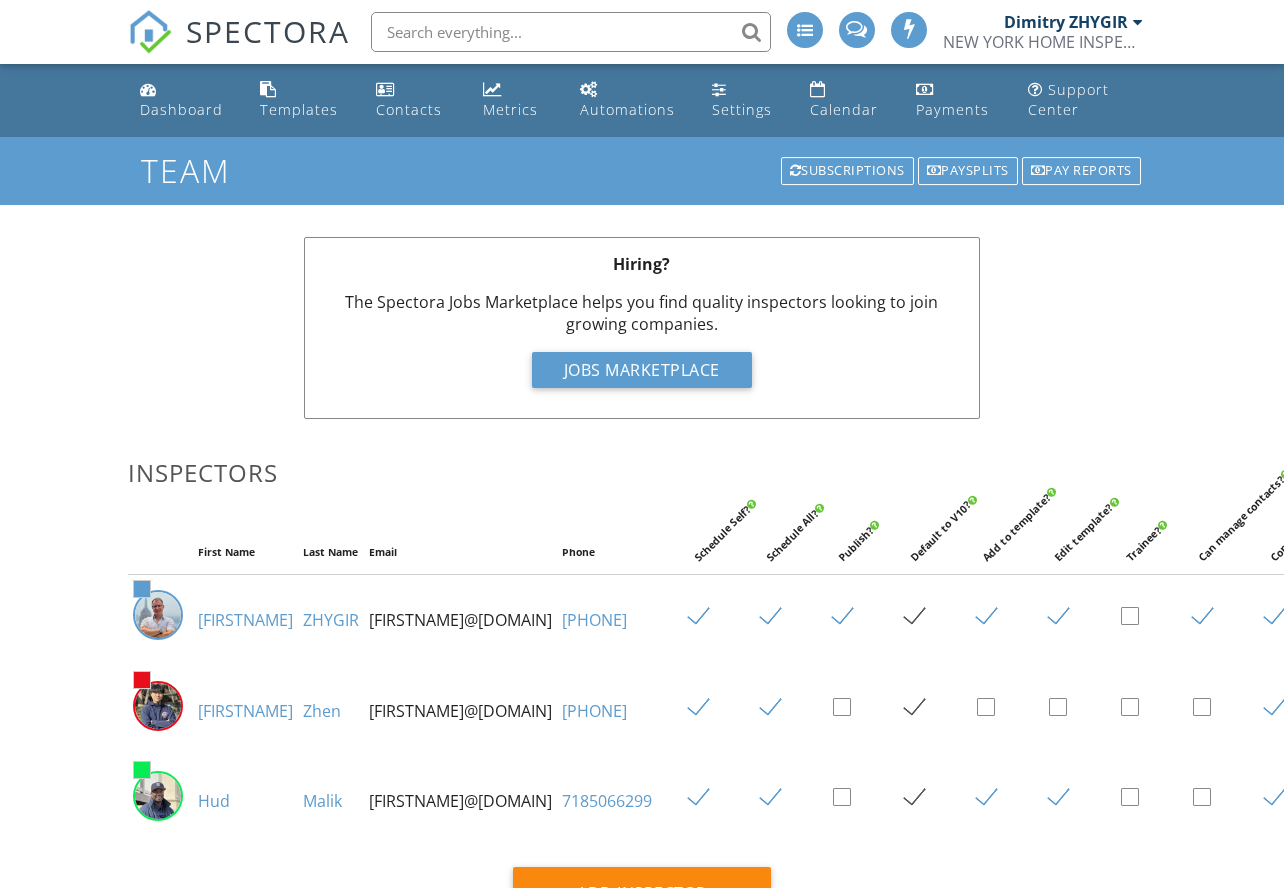 scroll, scrollTop: 0, scrollLeft: 0, axis: both 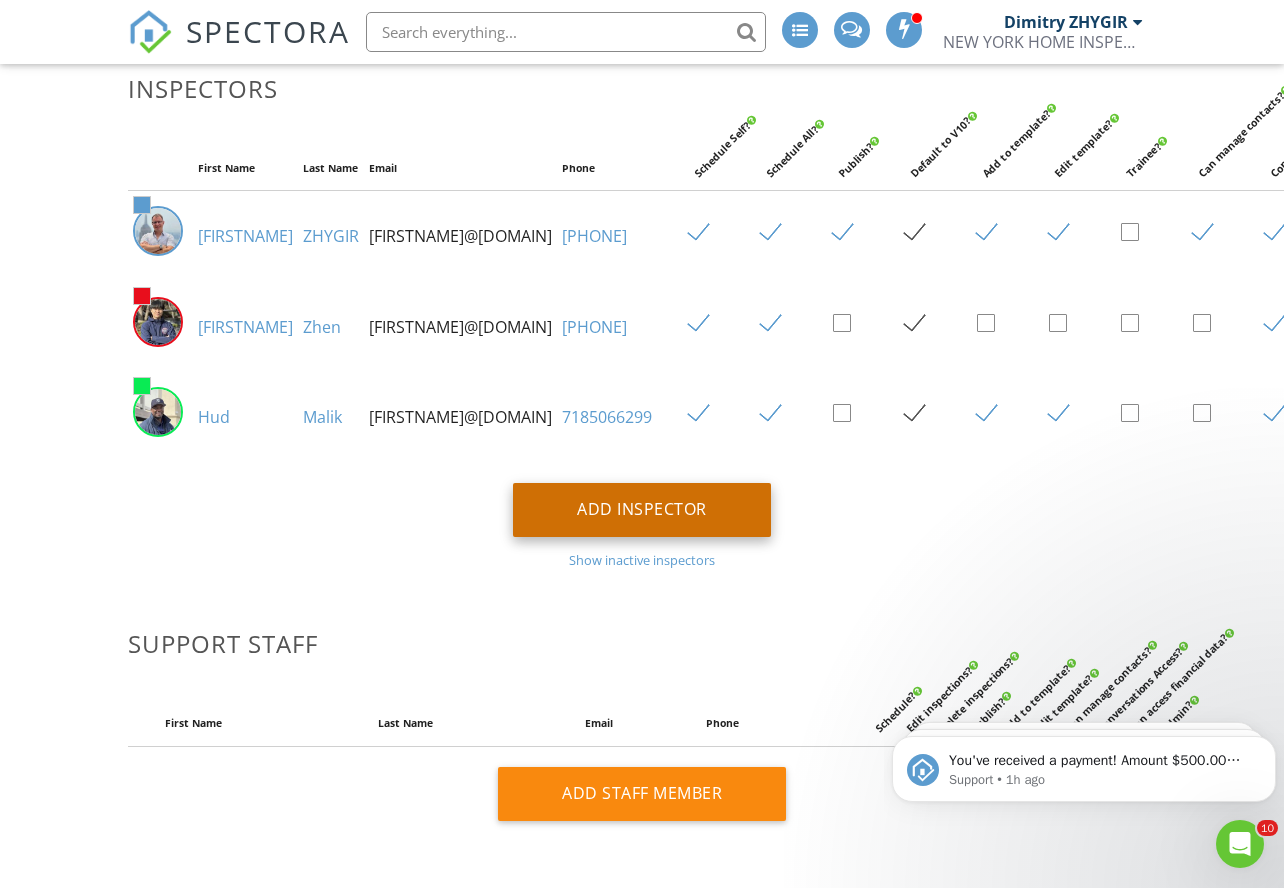 type on "[EMAIL]" 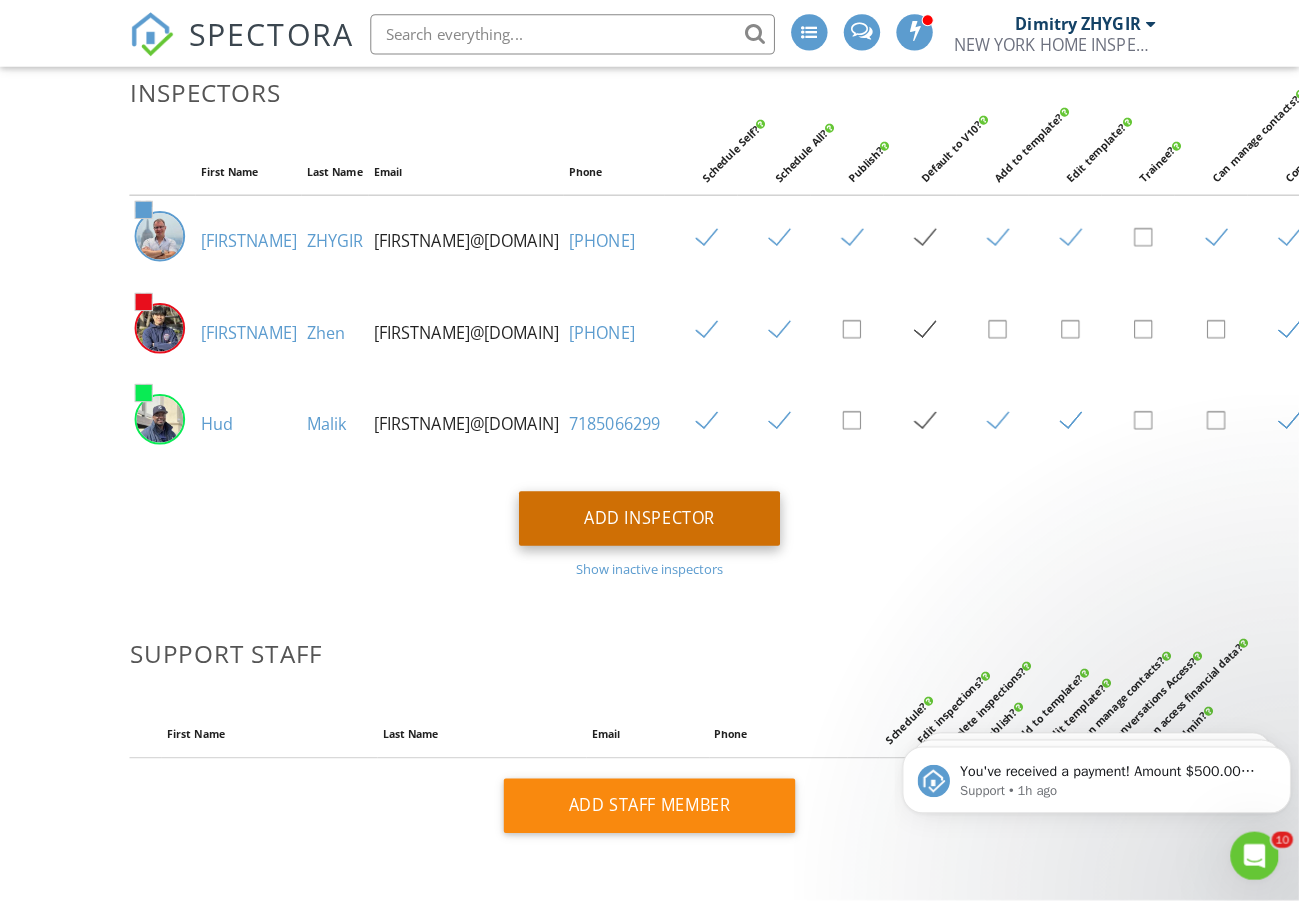scroll, scrollTop: 383, scrollLeft: 0, axis: vertical 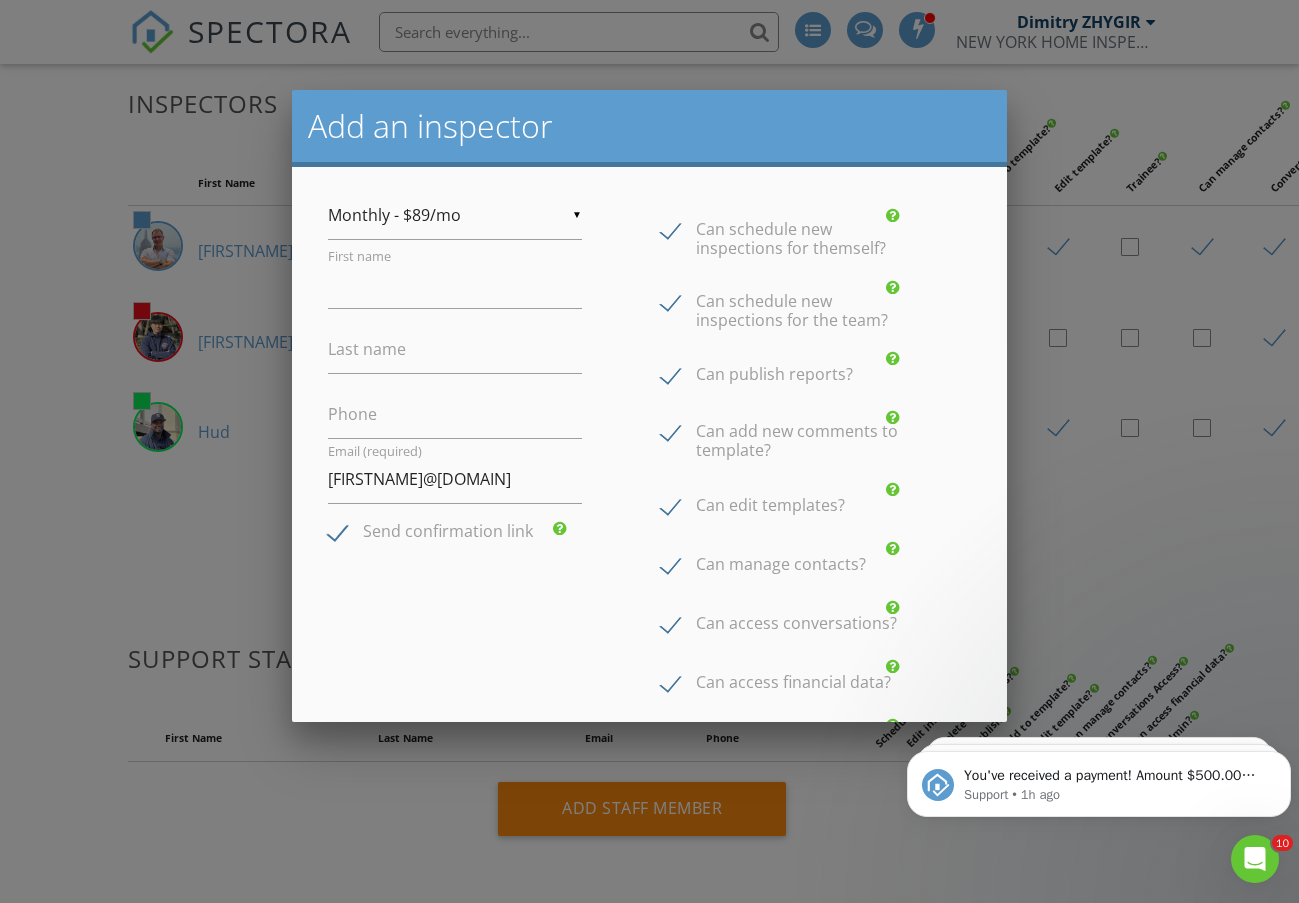 click at bounding box center (649, 464) 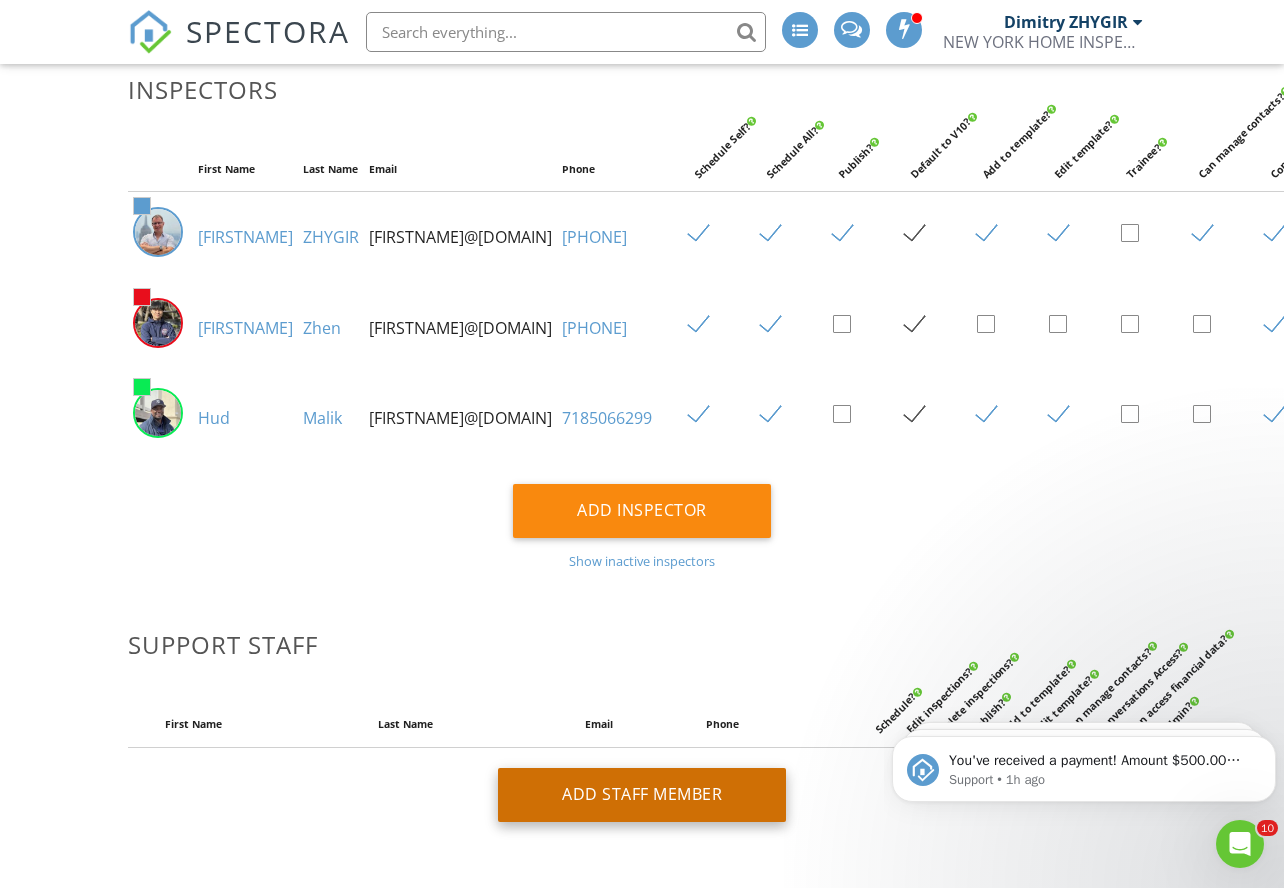 click on "Add Staff Member" at bounding box center [642, 795] 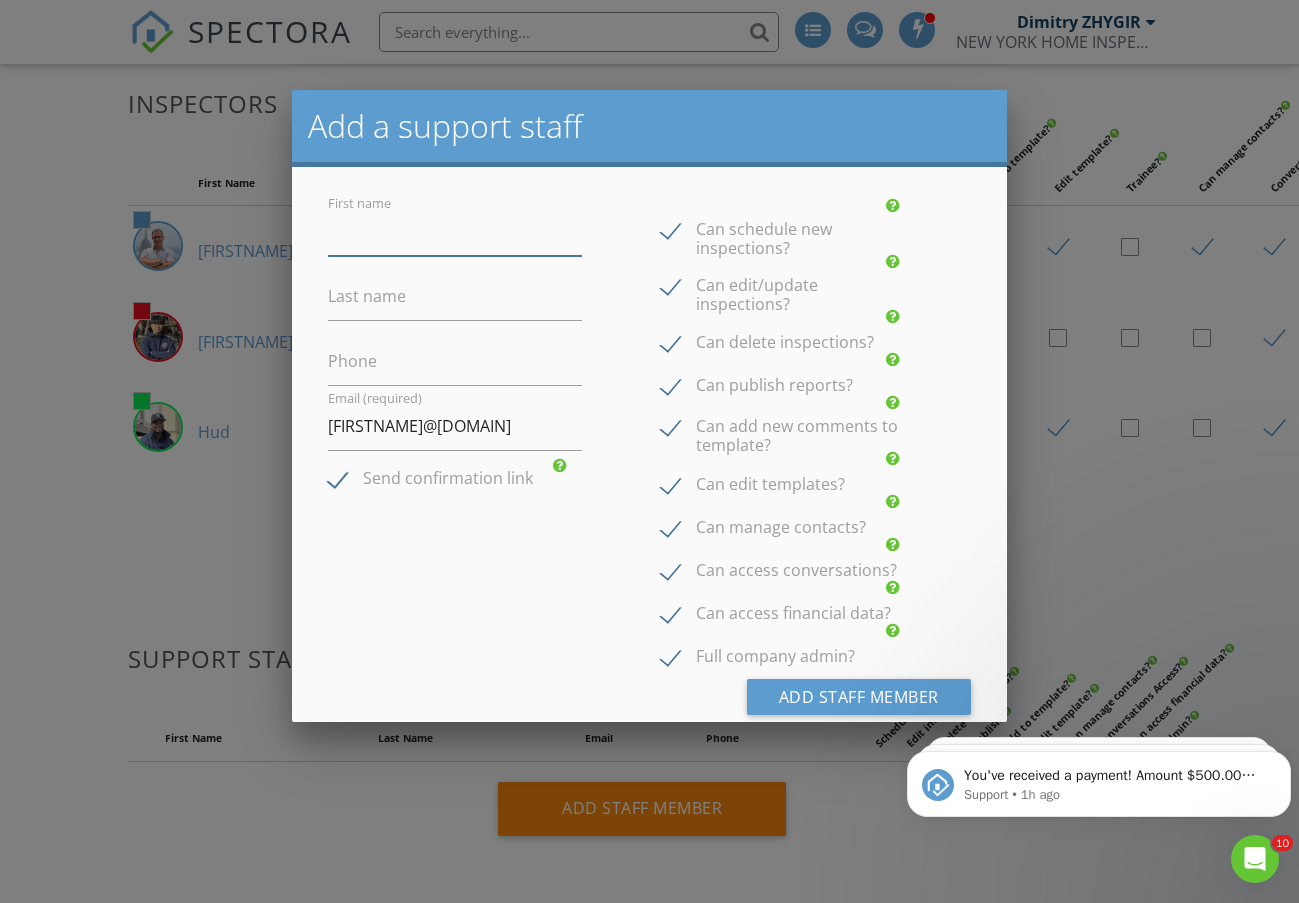 click on "First name" at bounding box center (455, 231) 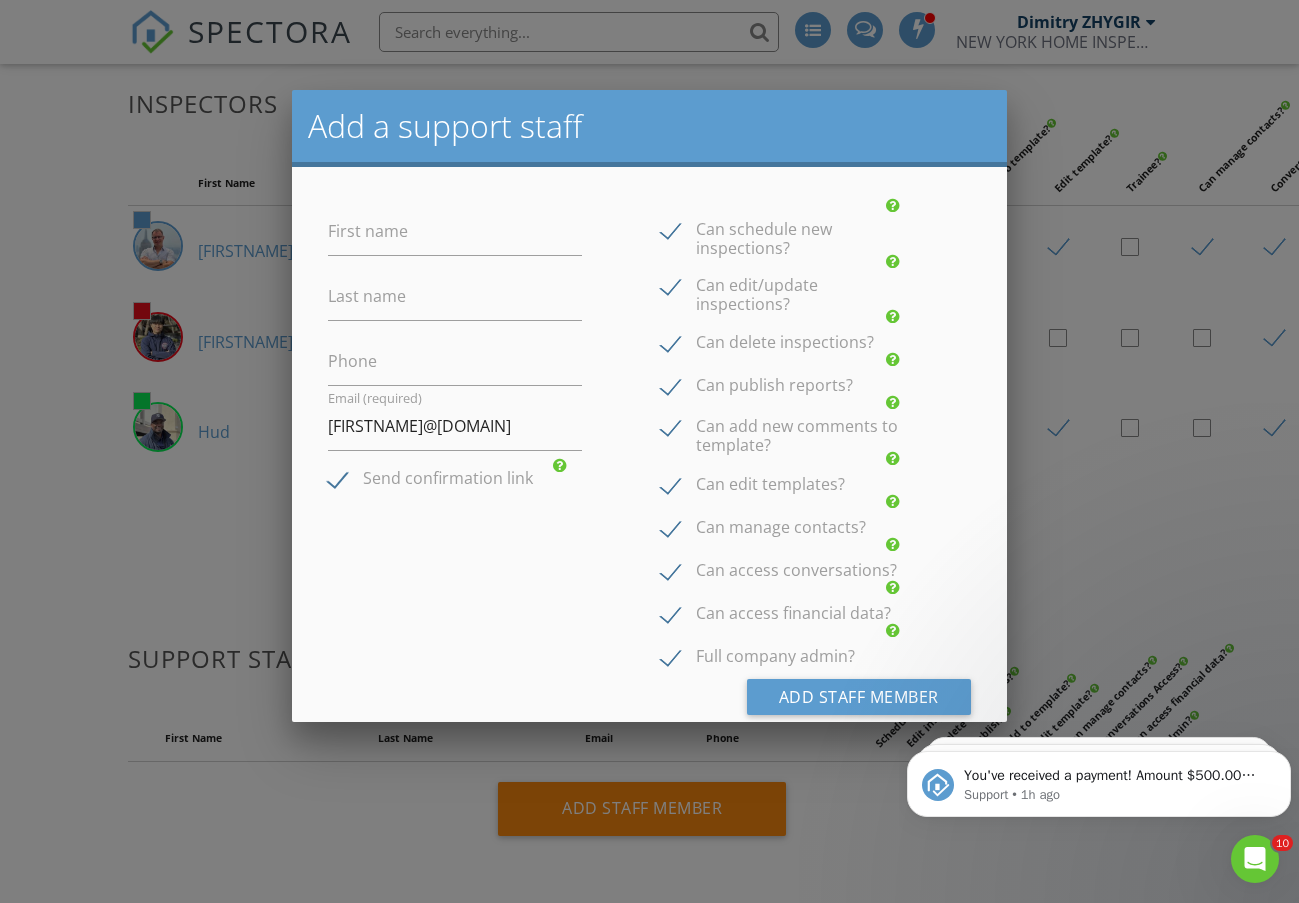 click on "First name
Last name
Phone
Email (required)
Inspector@nyhi.us
This email address is already in use. Note that inspectors can have all the same privileges as support staff - having both roles is not necessary.
This email address is already in use. Please use a different email address or delete the other account first.
Warning!
Yahoo/AOL email addresses do not support our email automation features. We recommend using another email provider to allow your clients & agents to receive emails sent by Spectora on your behalf
Send confirmation link
Password (must be at least 8 characters)
Password must be at least 8 characters in length!
Can schedule new inspections?
Can edit/update inspections?
Can delete inspections?
Can publish reports?
Can add new comments to template?
Can edit templates?
Can manage contacts?
Can access conversations?" at bounding box center (649, 425) 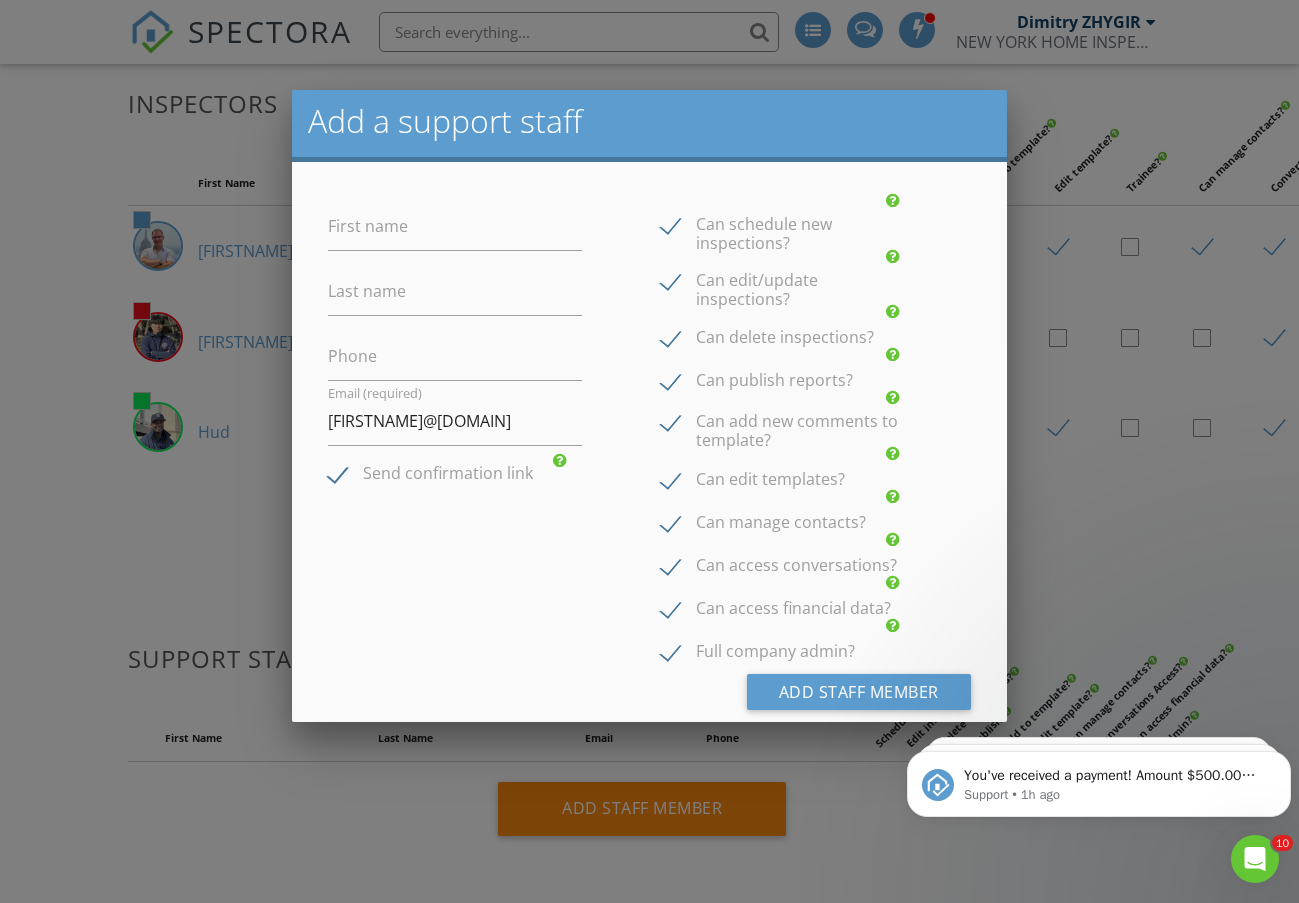 scroll, scrollTop: 0, scrollLeft: 0, axis: both 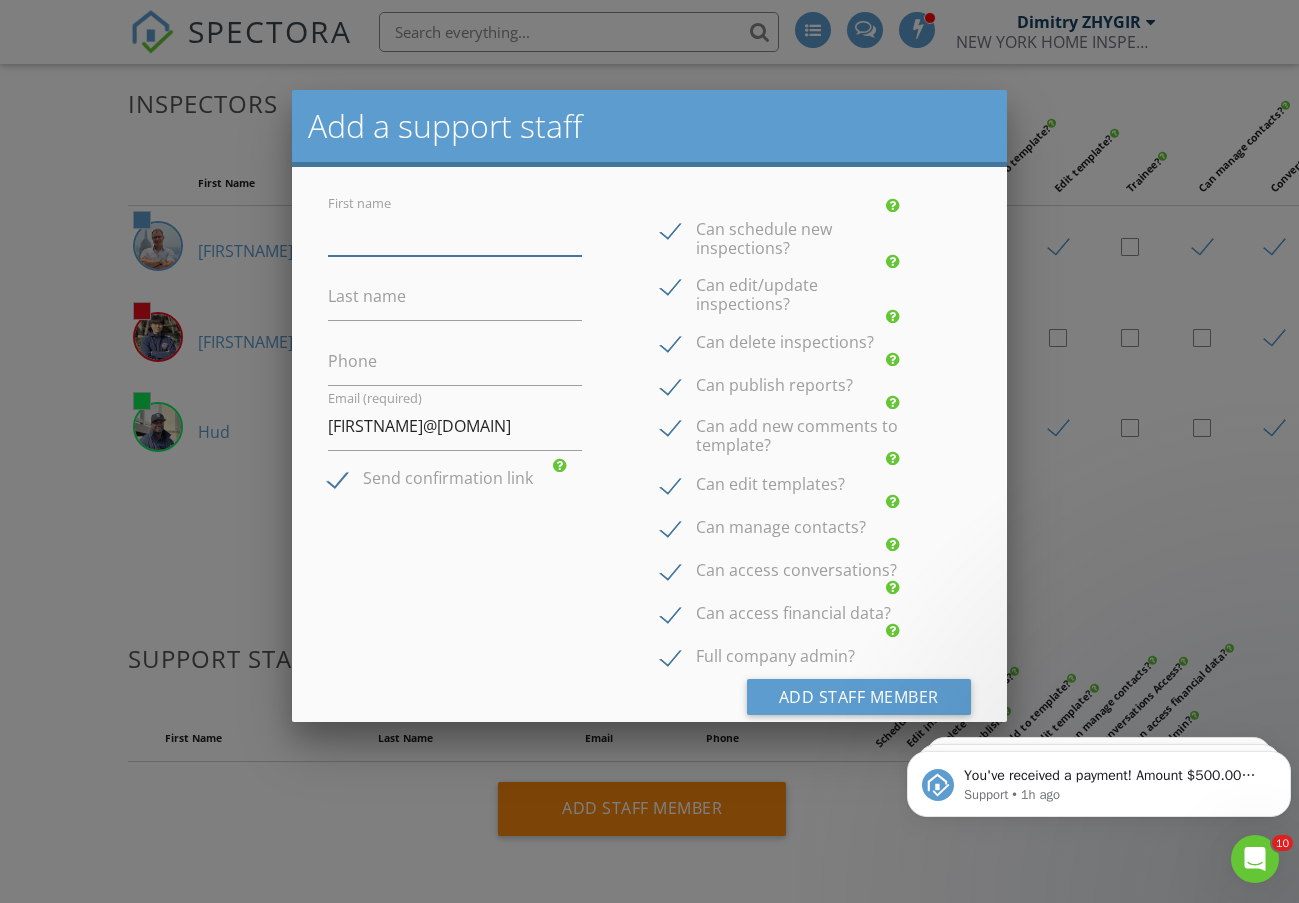click on "First name" at bounding box center [455, 231] 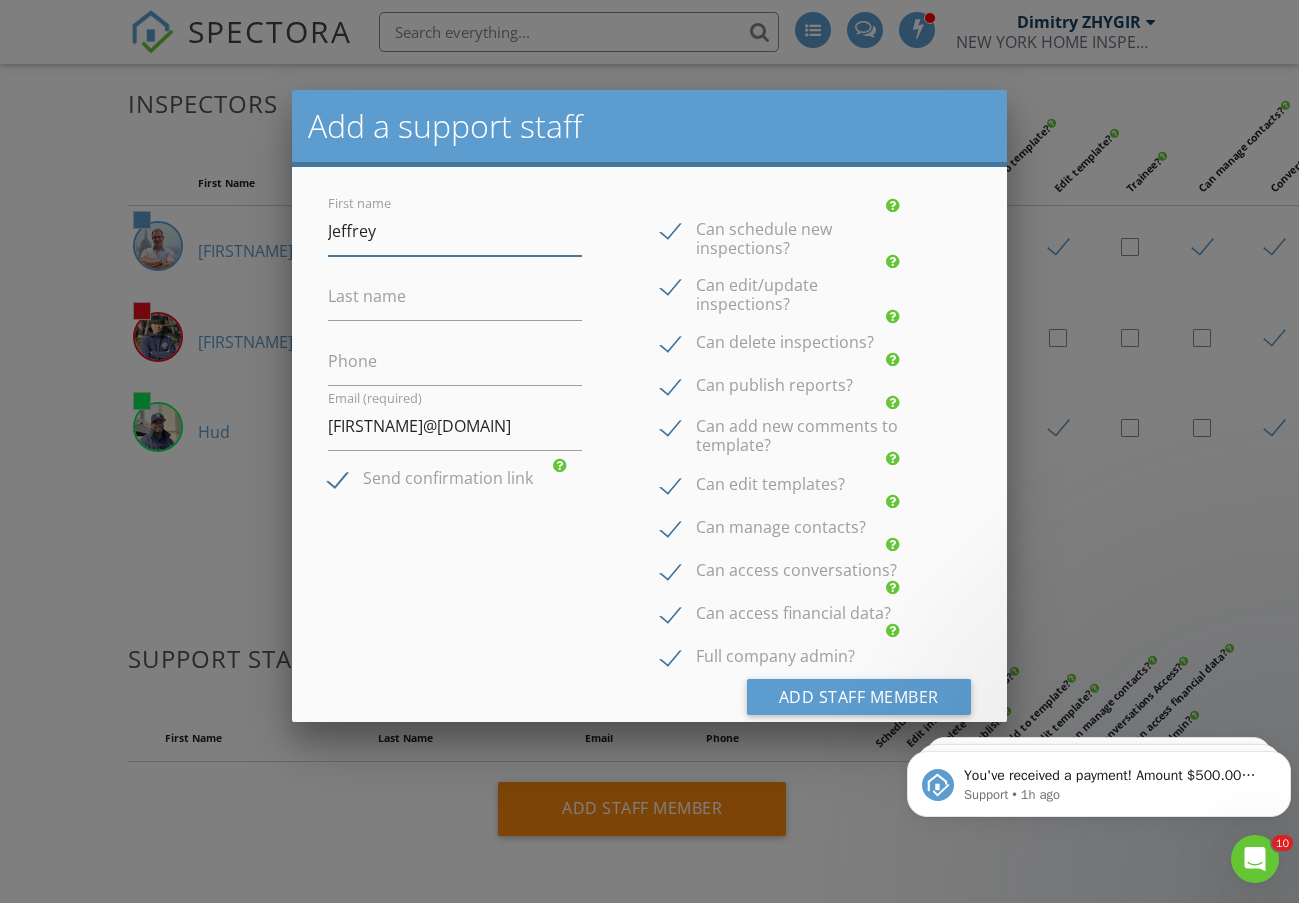 type on "Jeffrey" 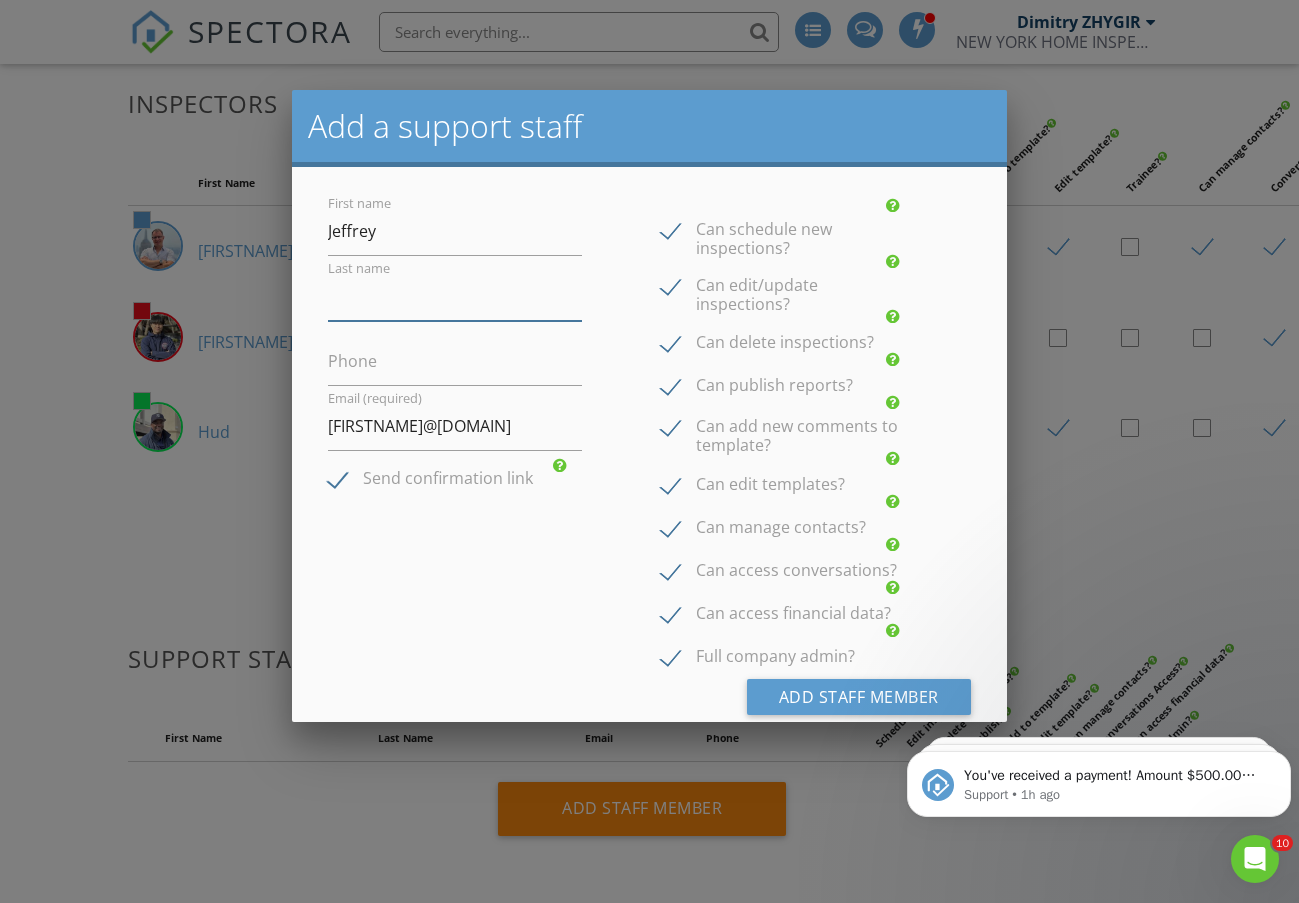 click on "Last name" at bounding box center [455, 296] 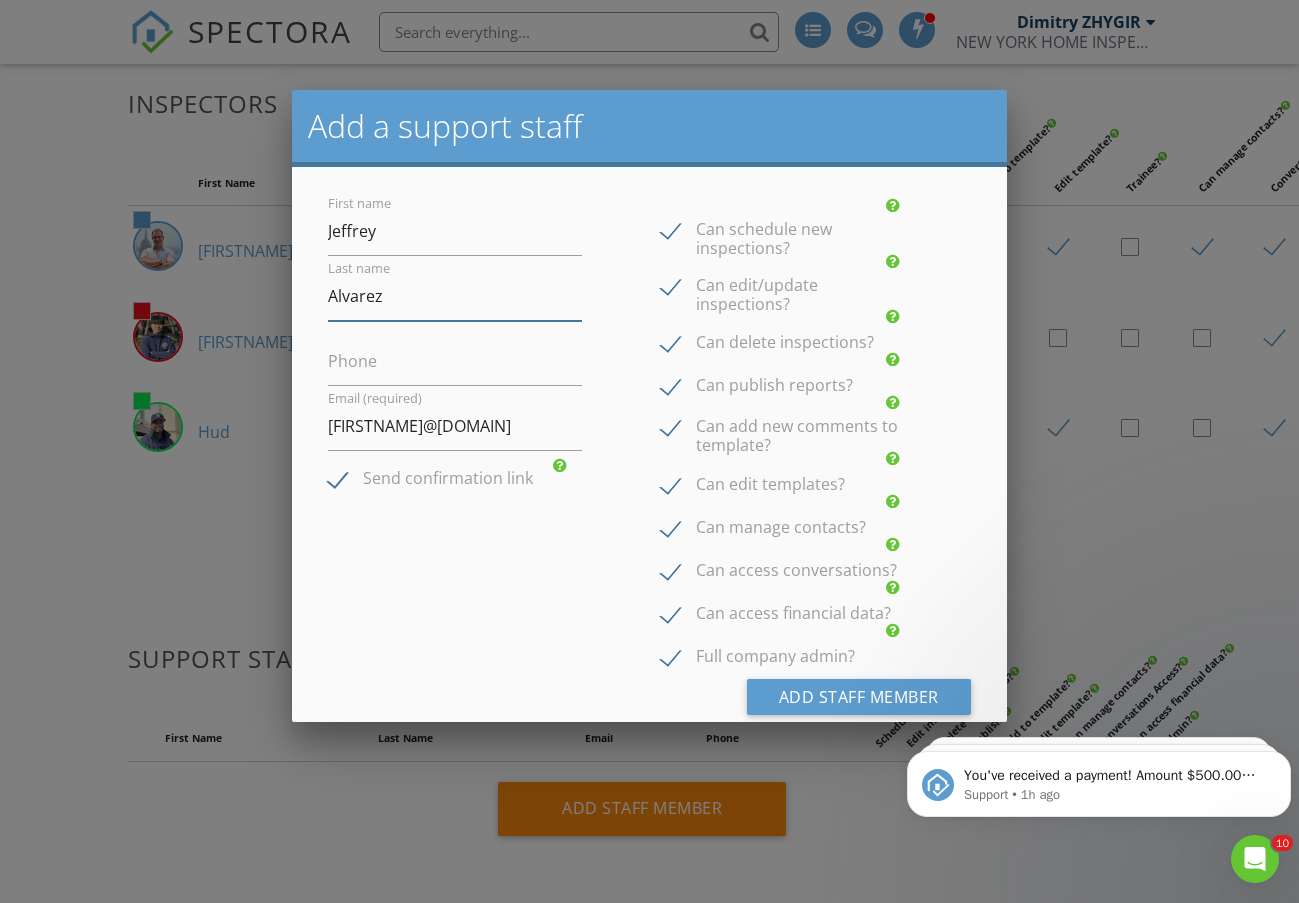 type on "Alvarez" 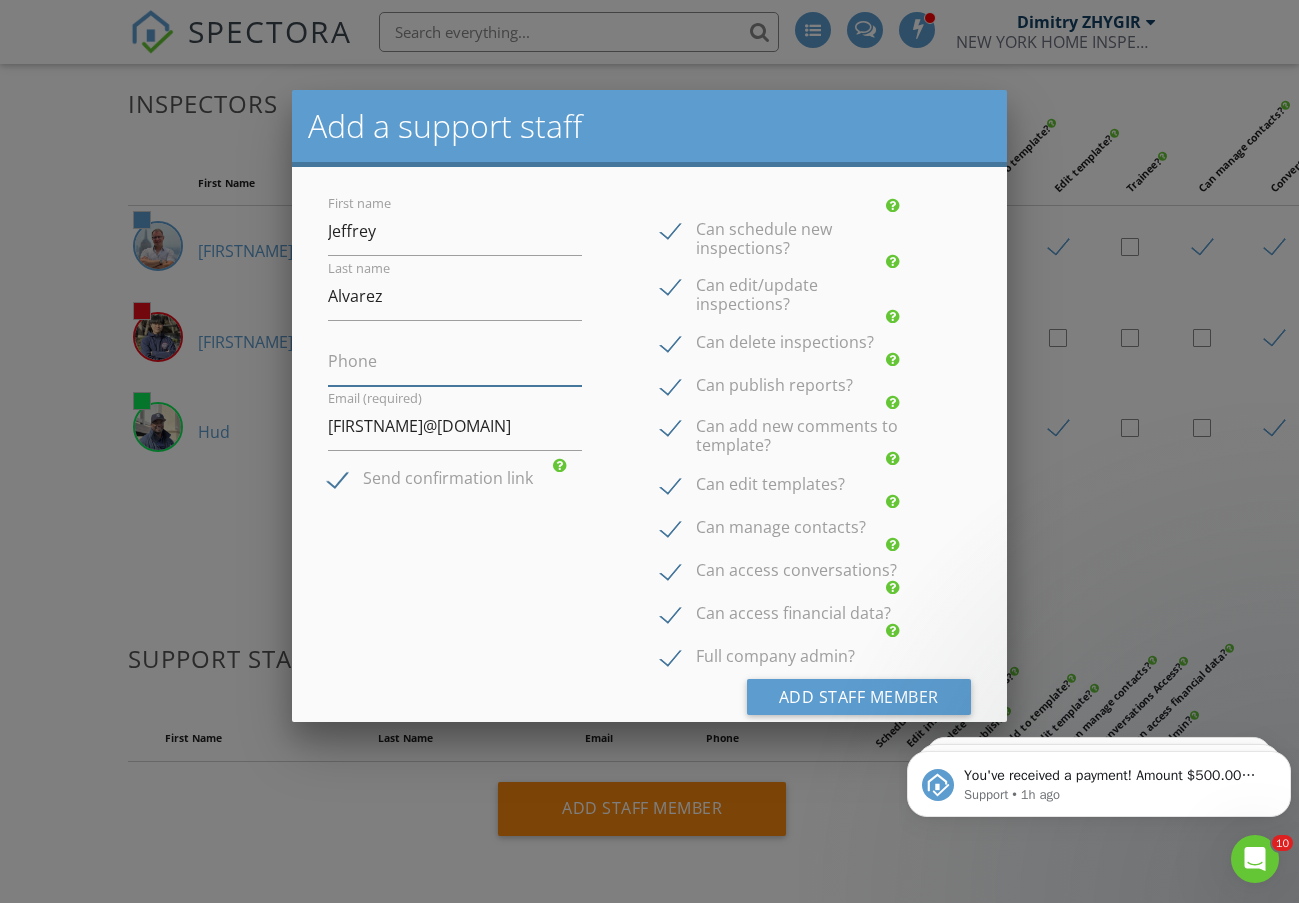 click on "Phone" at bounding box center [455, 361] 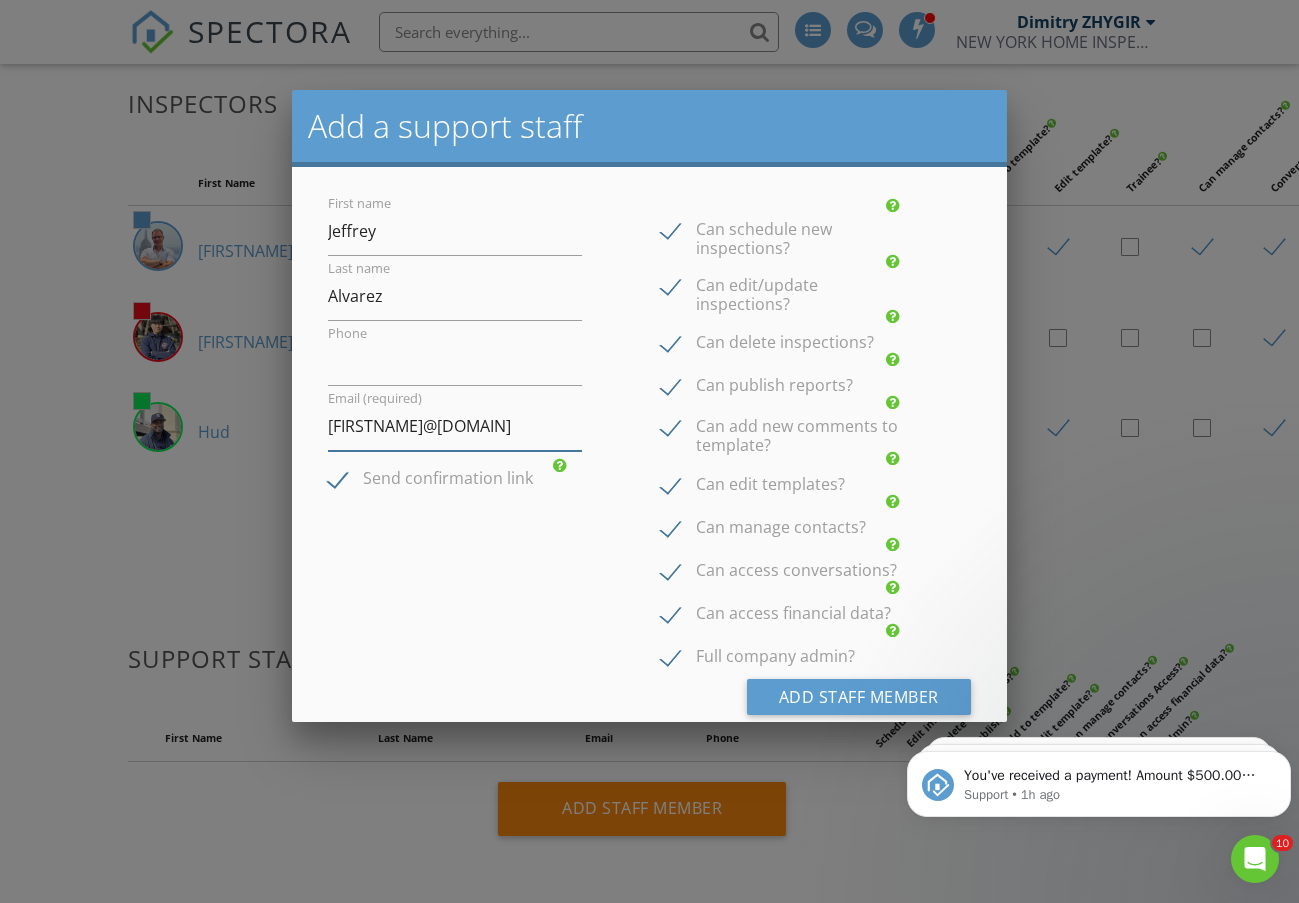 click on "Inspector@nyhi.us" at bounding box center (455, 426) 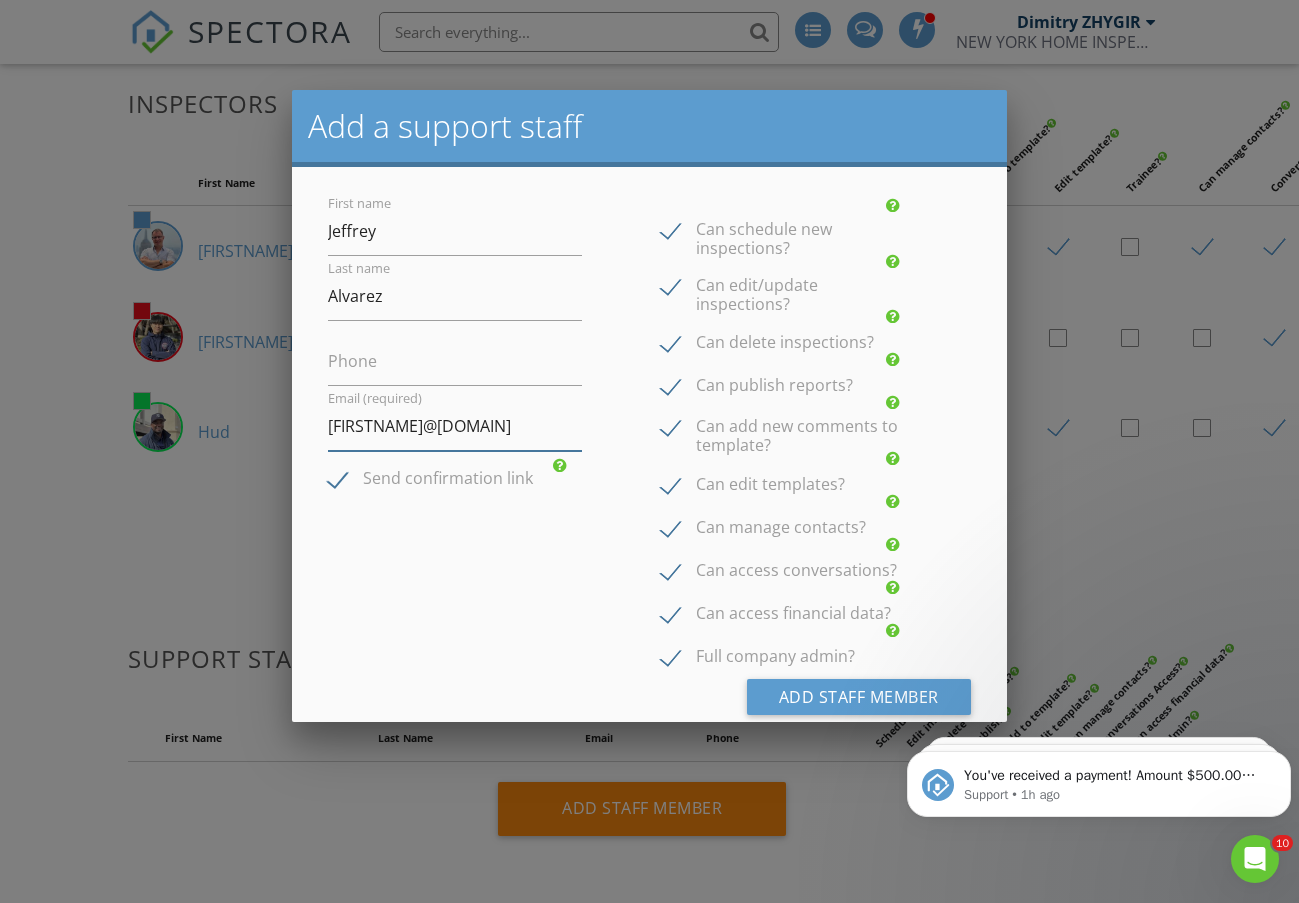drag, startPoint x: 504, startPoint y: 430, endPoint x: 233, endPoint y: 411, distance: 271.66522 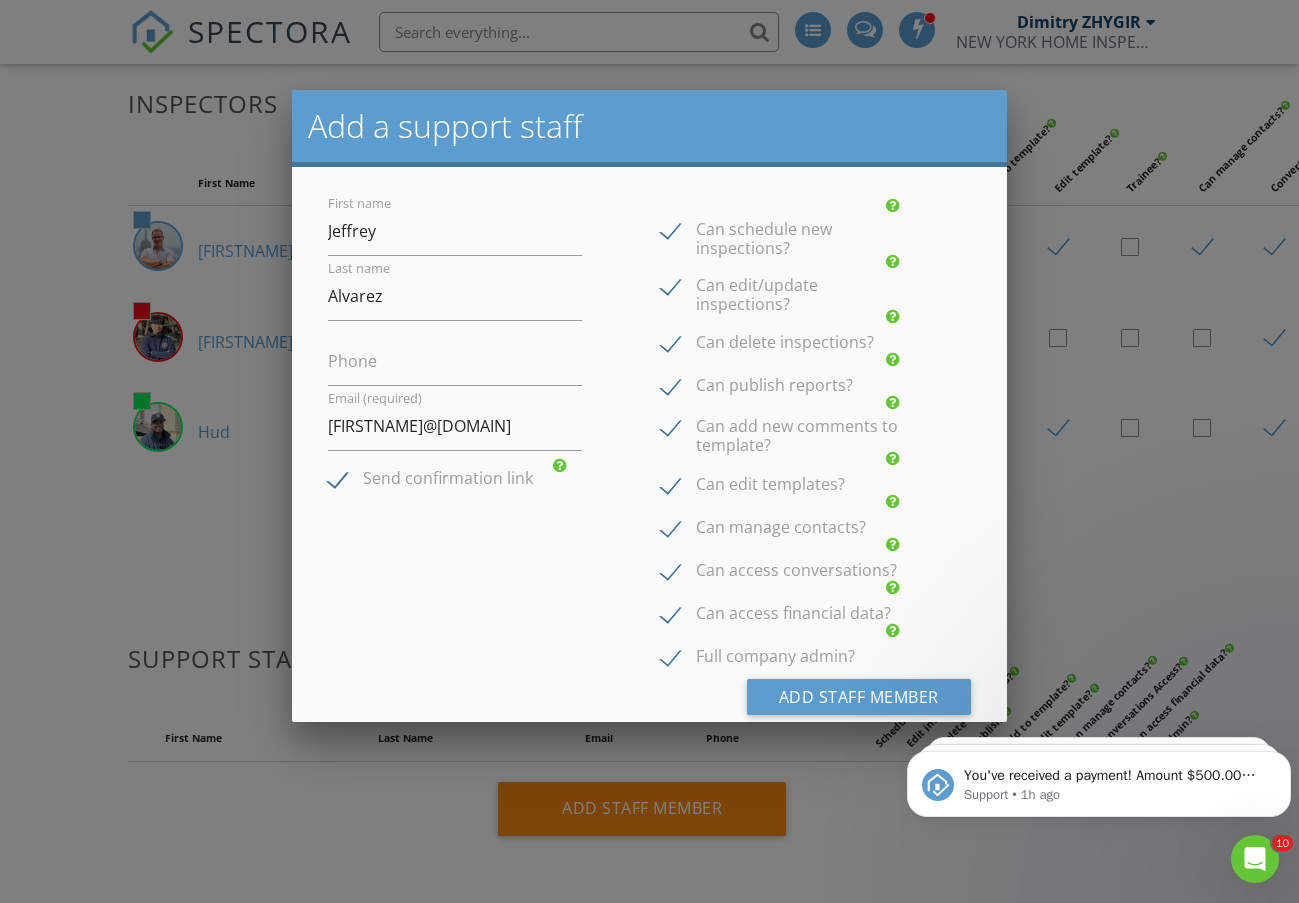 drag, startPoint x: 376, startPoint y: 587, endPoint x: 388, endPoint y: 589, distance: 12.165525 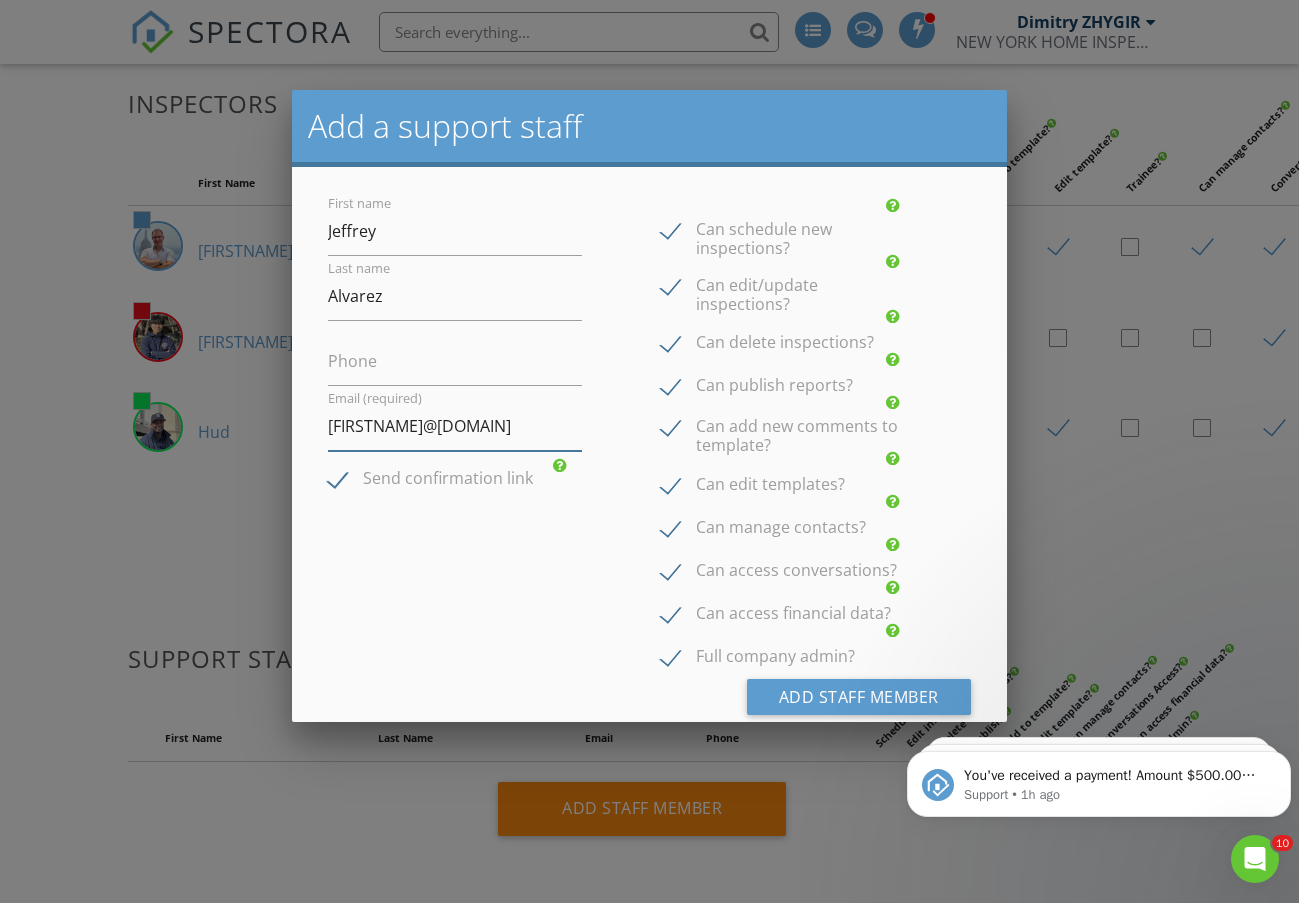 drag, startPoint x: 293, startPoint y: 412, endPoint x: 247, endPoint y: 412, distance: 46 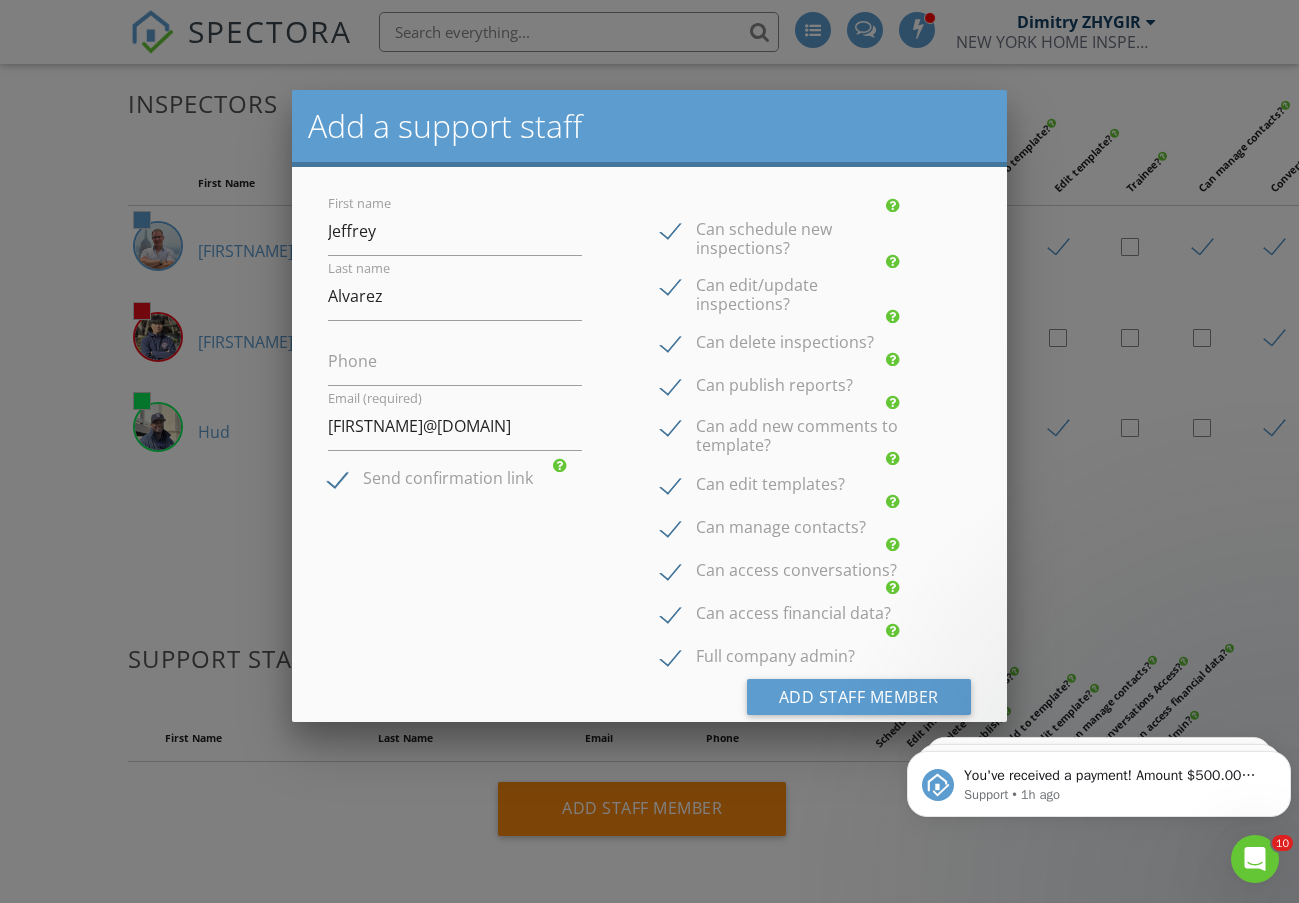 click on "Phone" at bounding box center (352, 361) 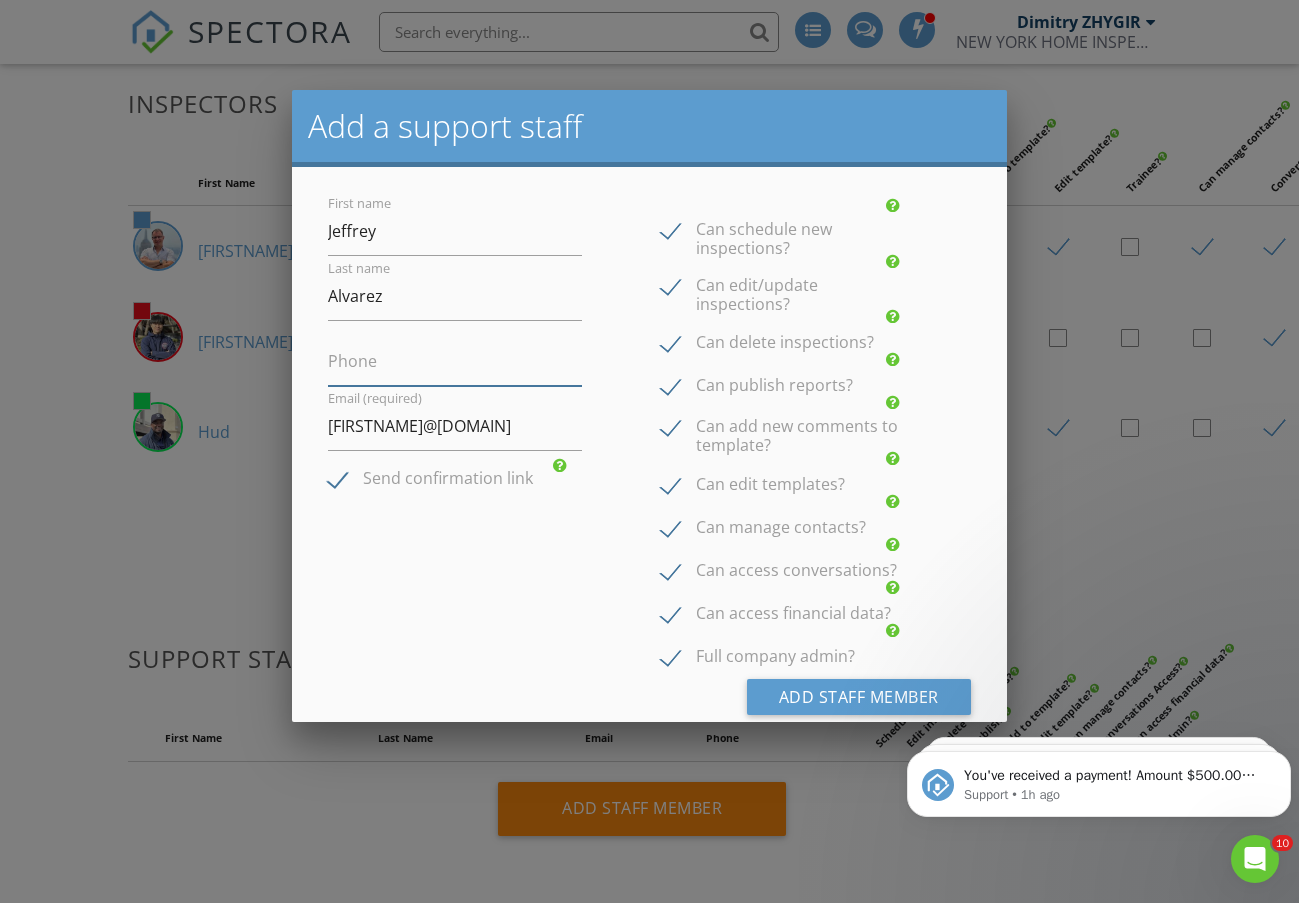 click on "Phone" at bounding box center [455, 361] 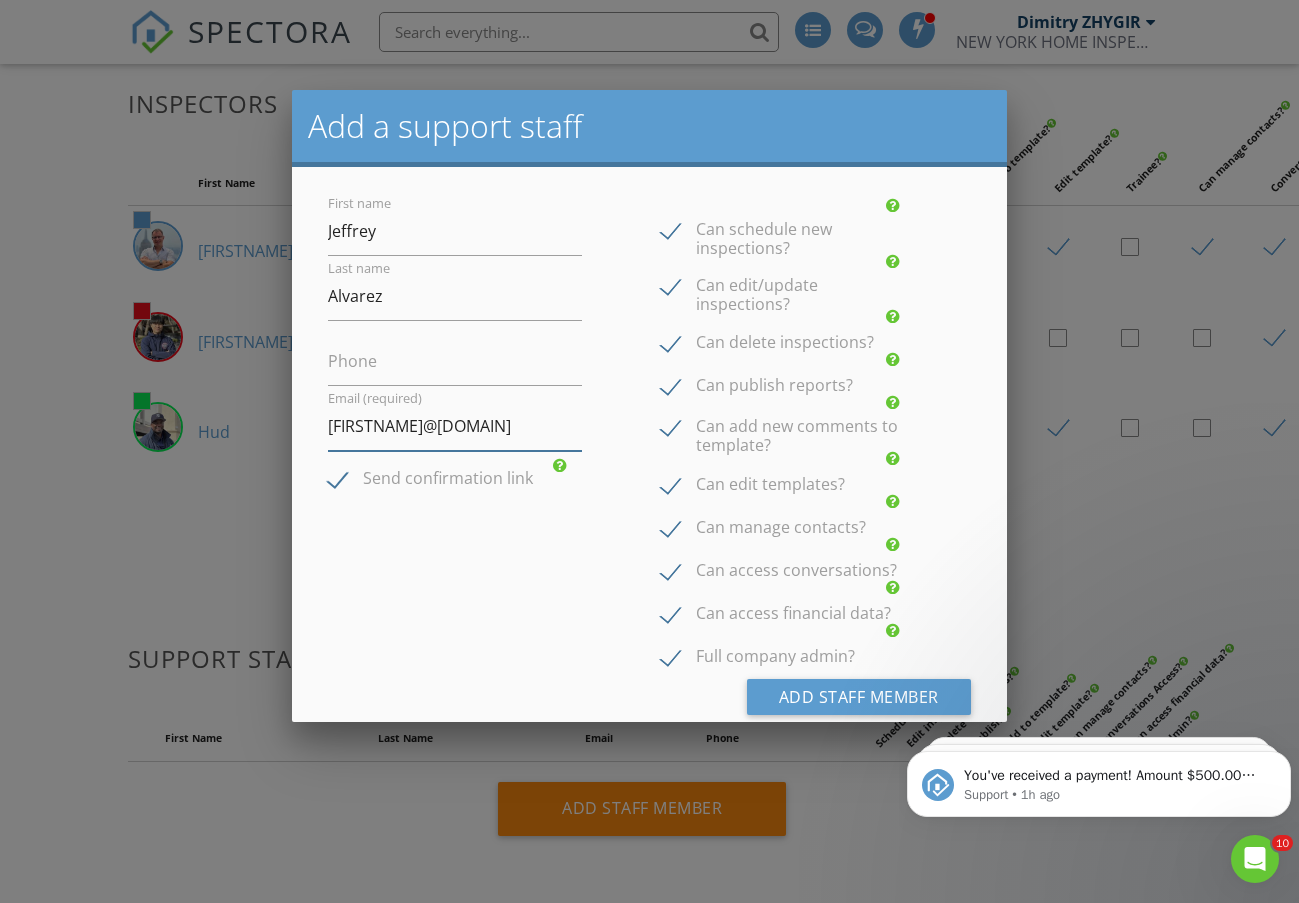 drag, startPoint x: 362, startPoint y: 421, endPoint x: 378, endPoint y: 421, distance: 16 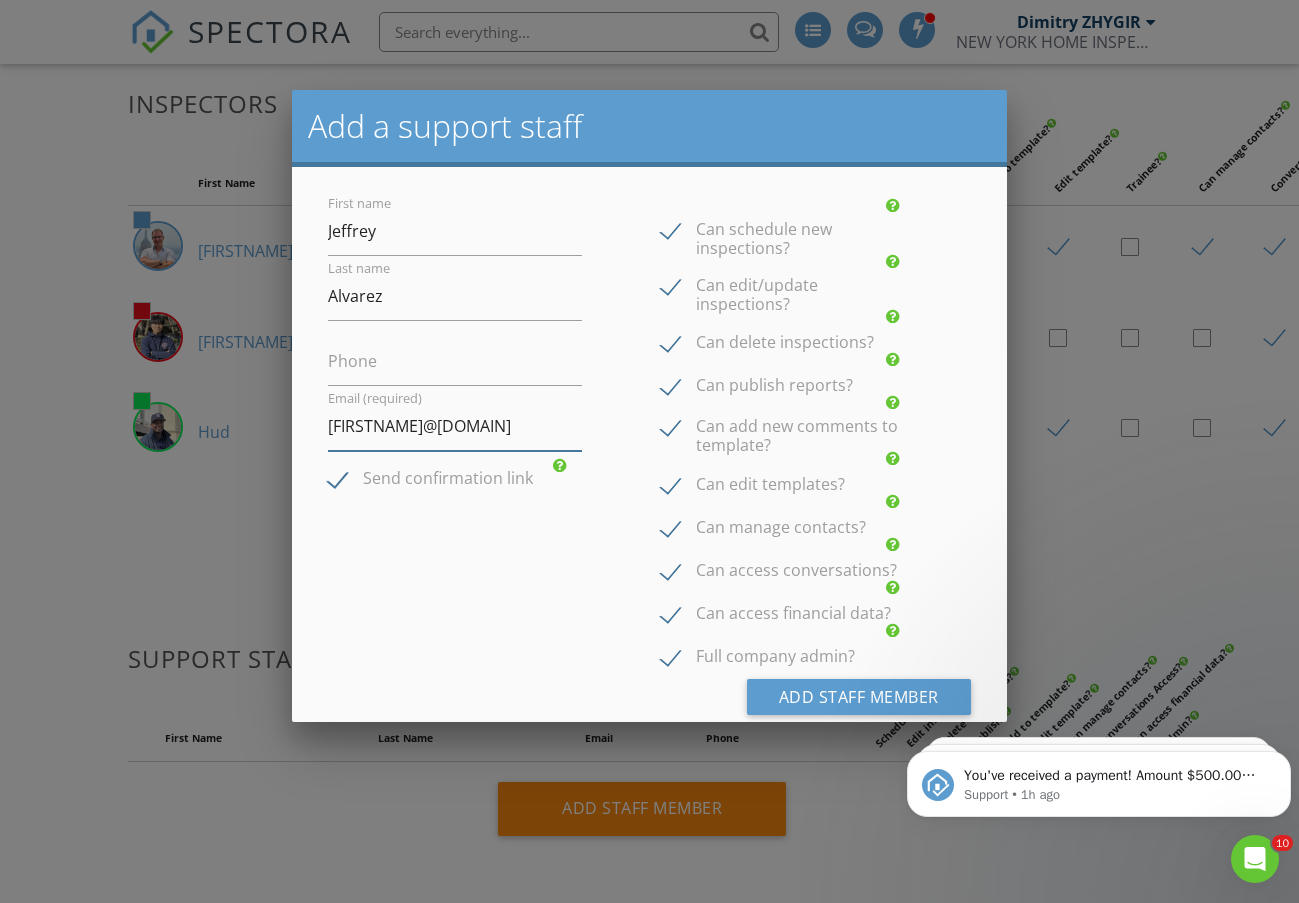 type on "jeffreytito001@gmail.com" 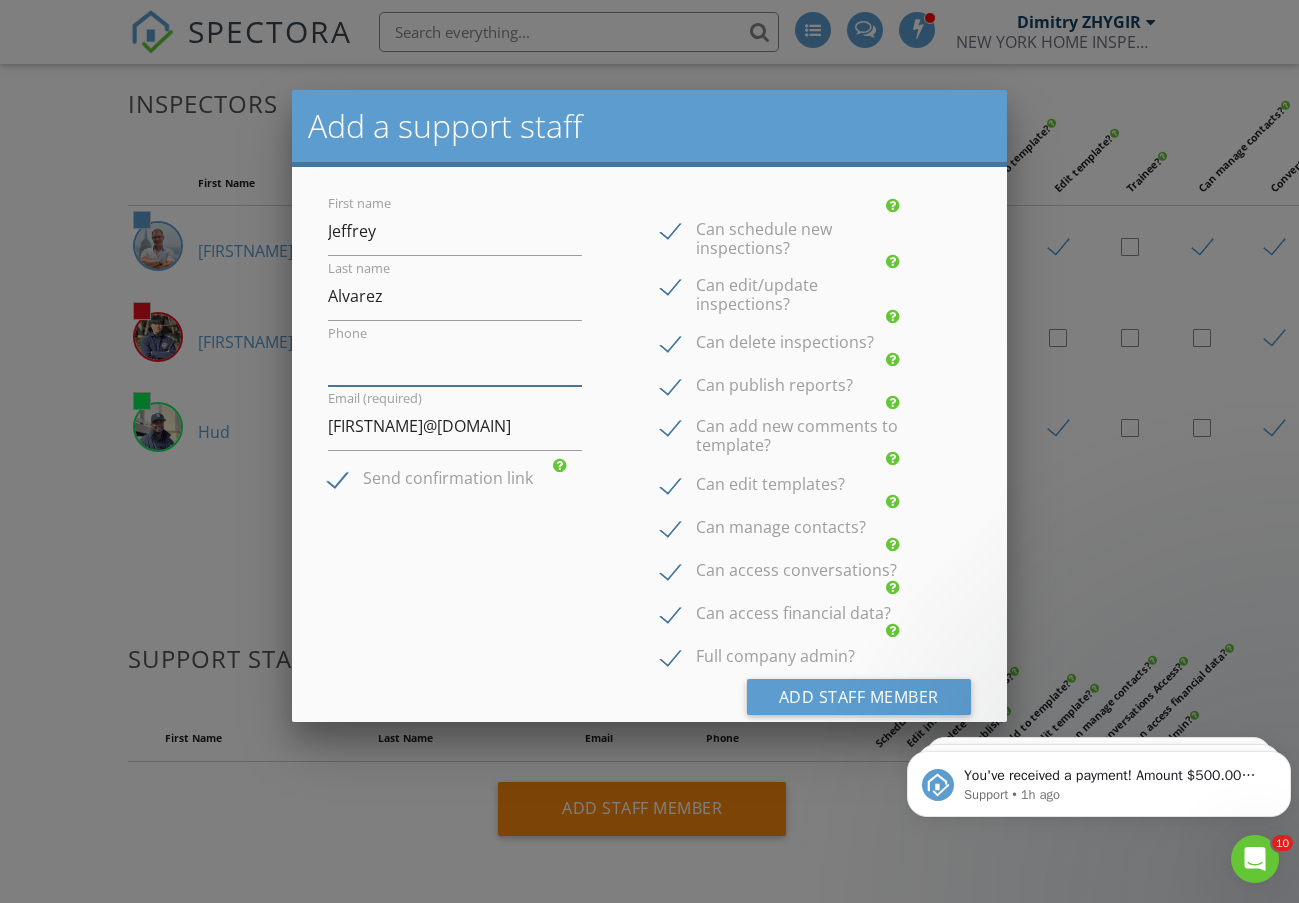 click on "Phone" at bounding box center [455, 361] 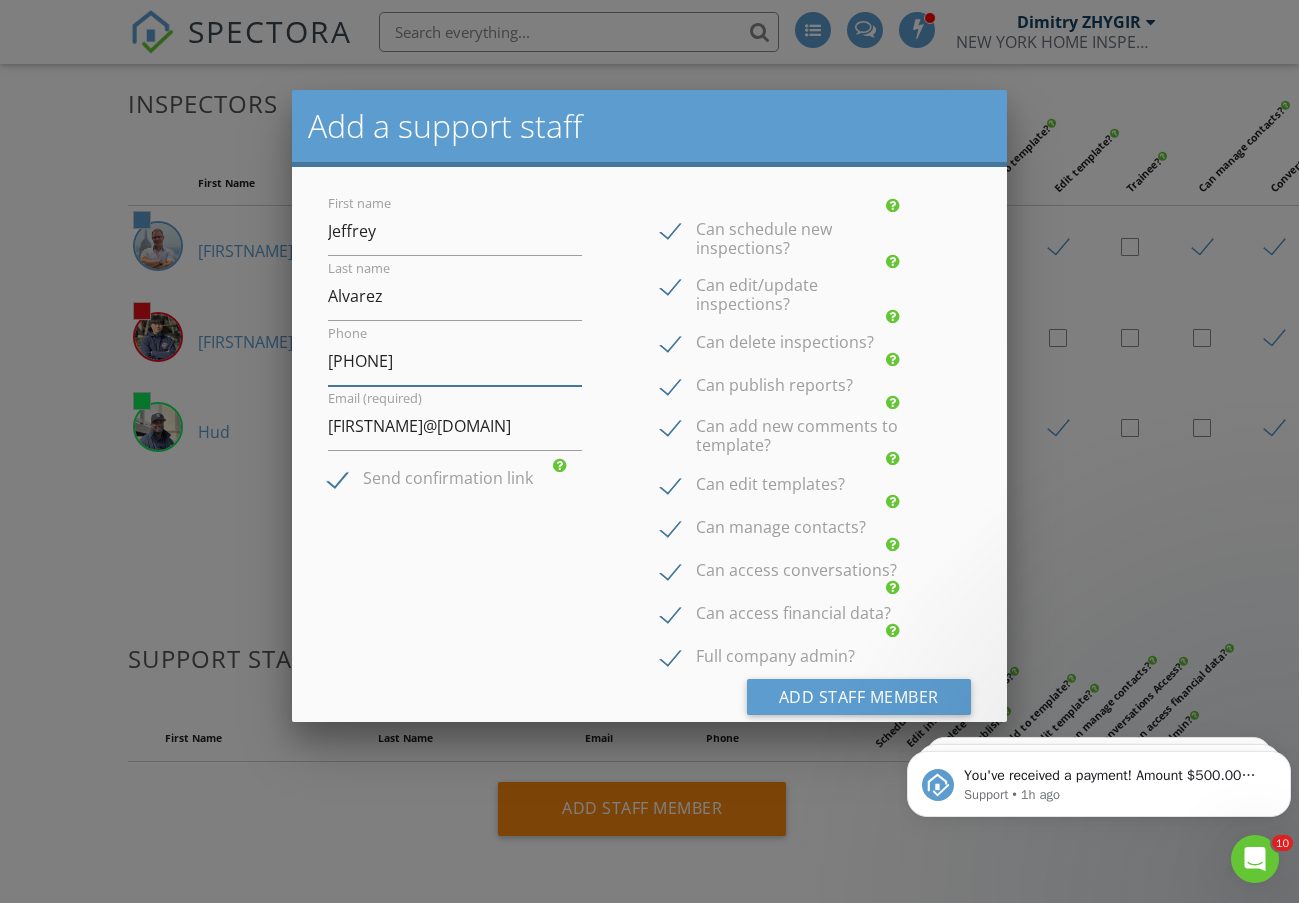 scroll, scrollTop: 52, scrollLeft: 0, axis: vertical 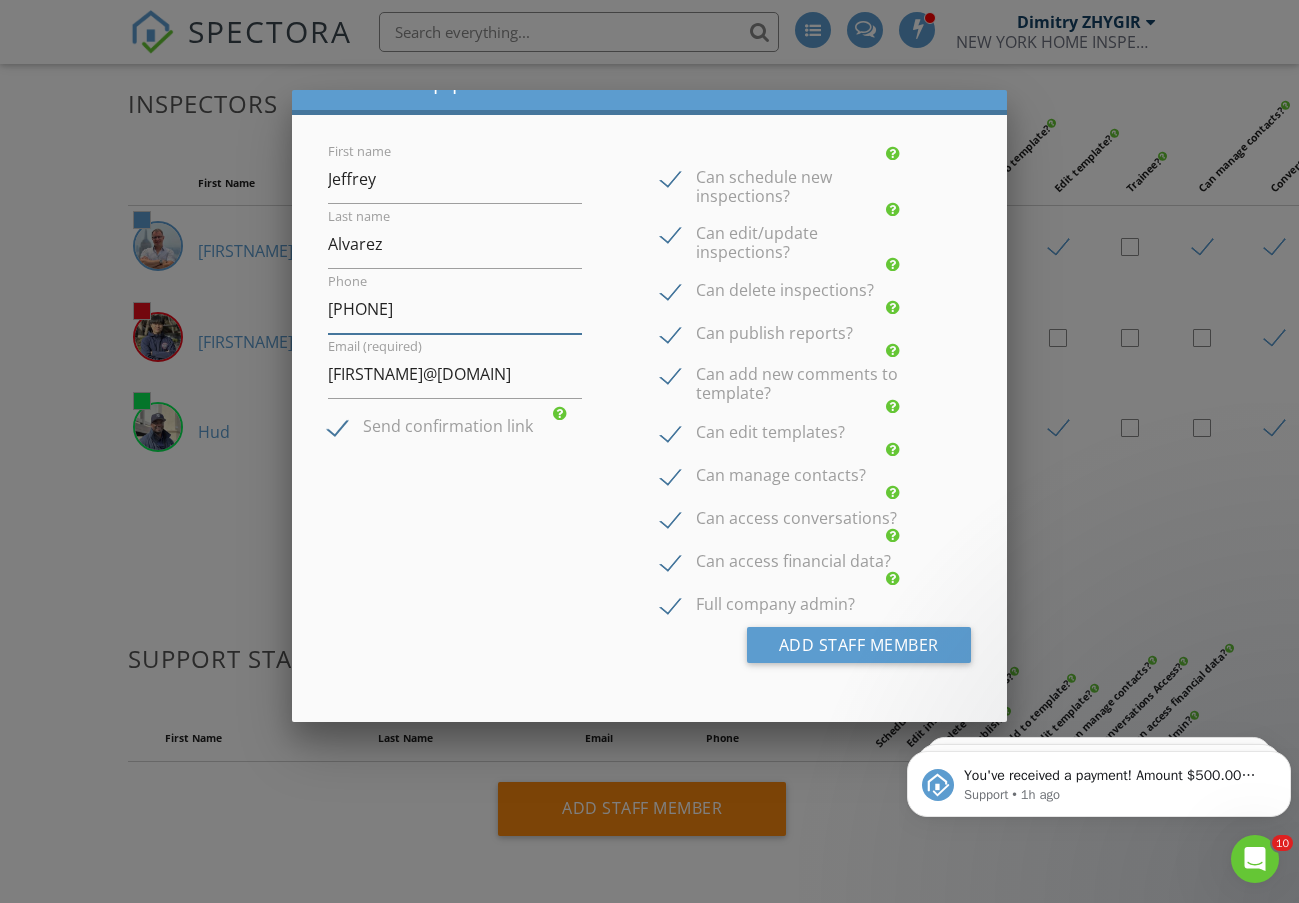 type on "7188254850" 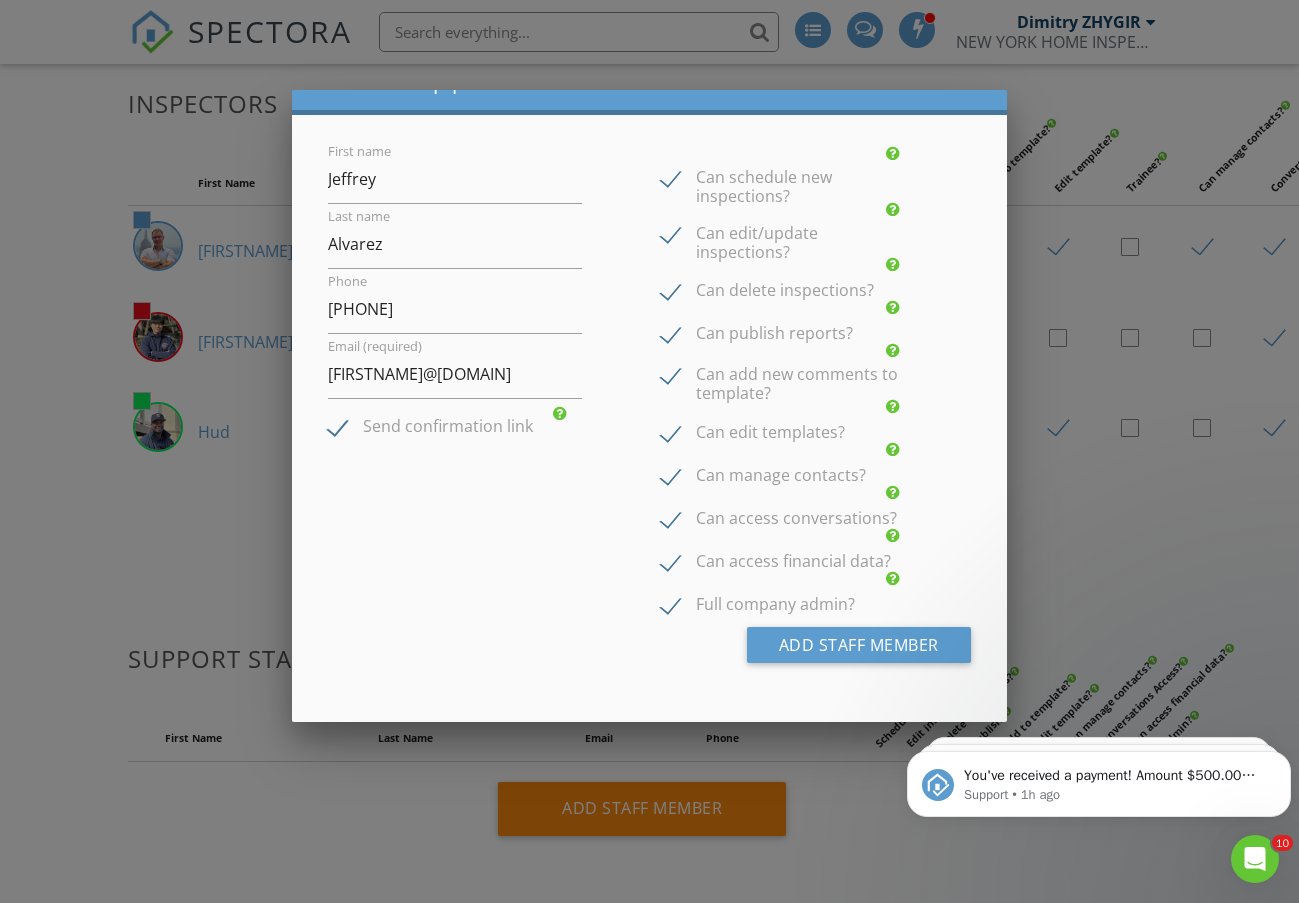 click at bounding box center [649, 464] 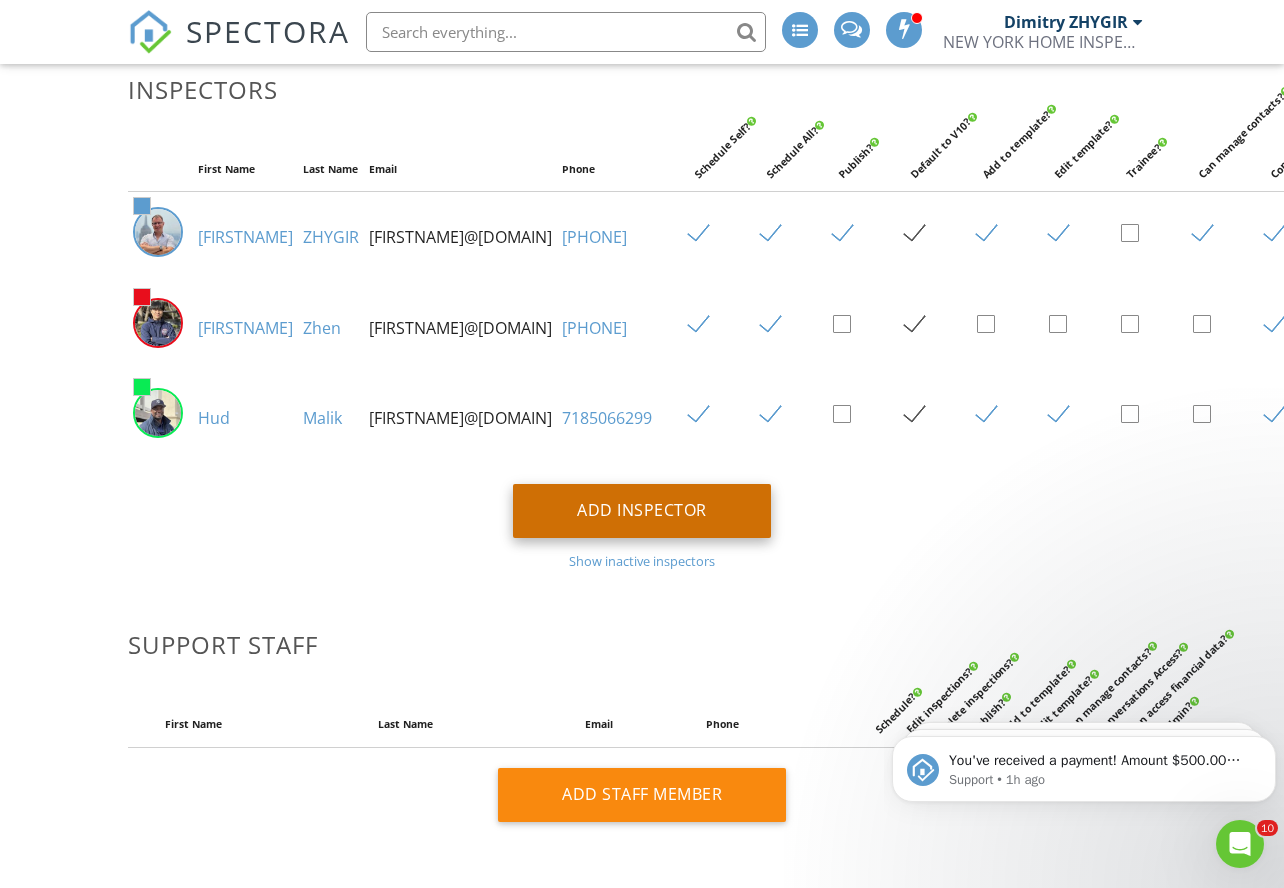 click on "Add Inspector" at bounding box center [642, 511] 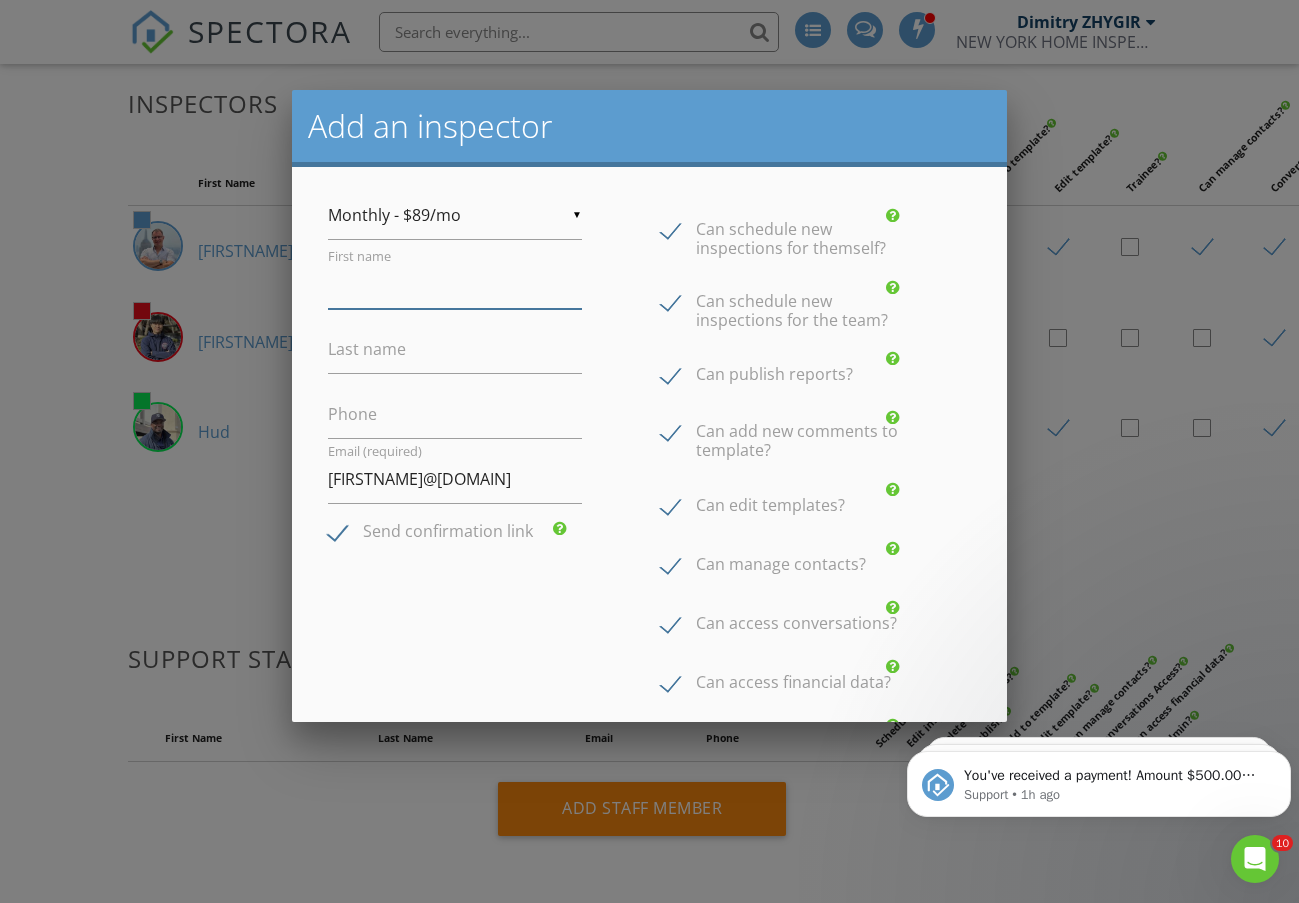 click on "First name" at bounding box center (455, 284) 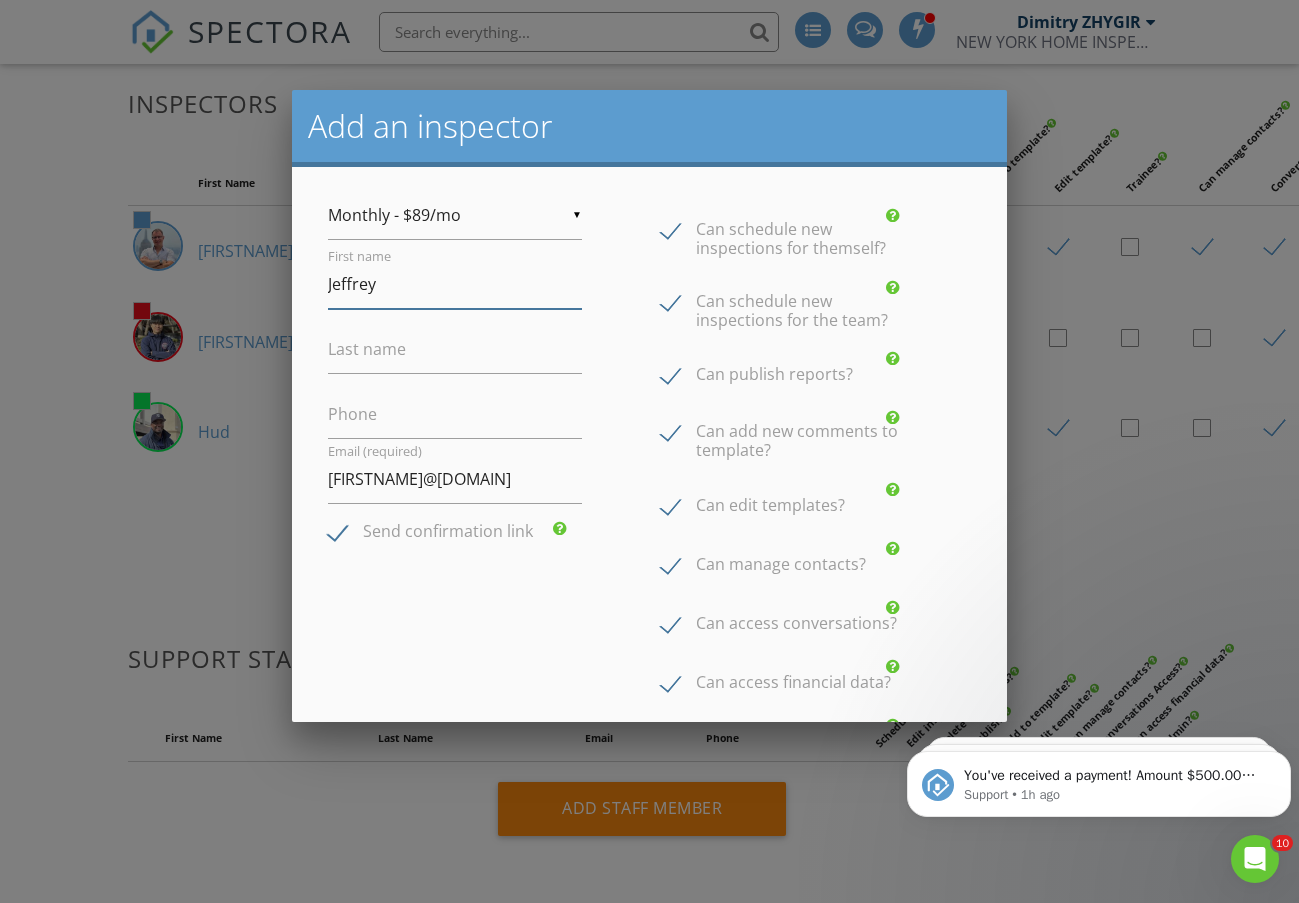 type on "Jeffrey" 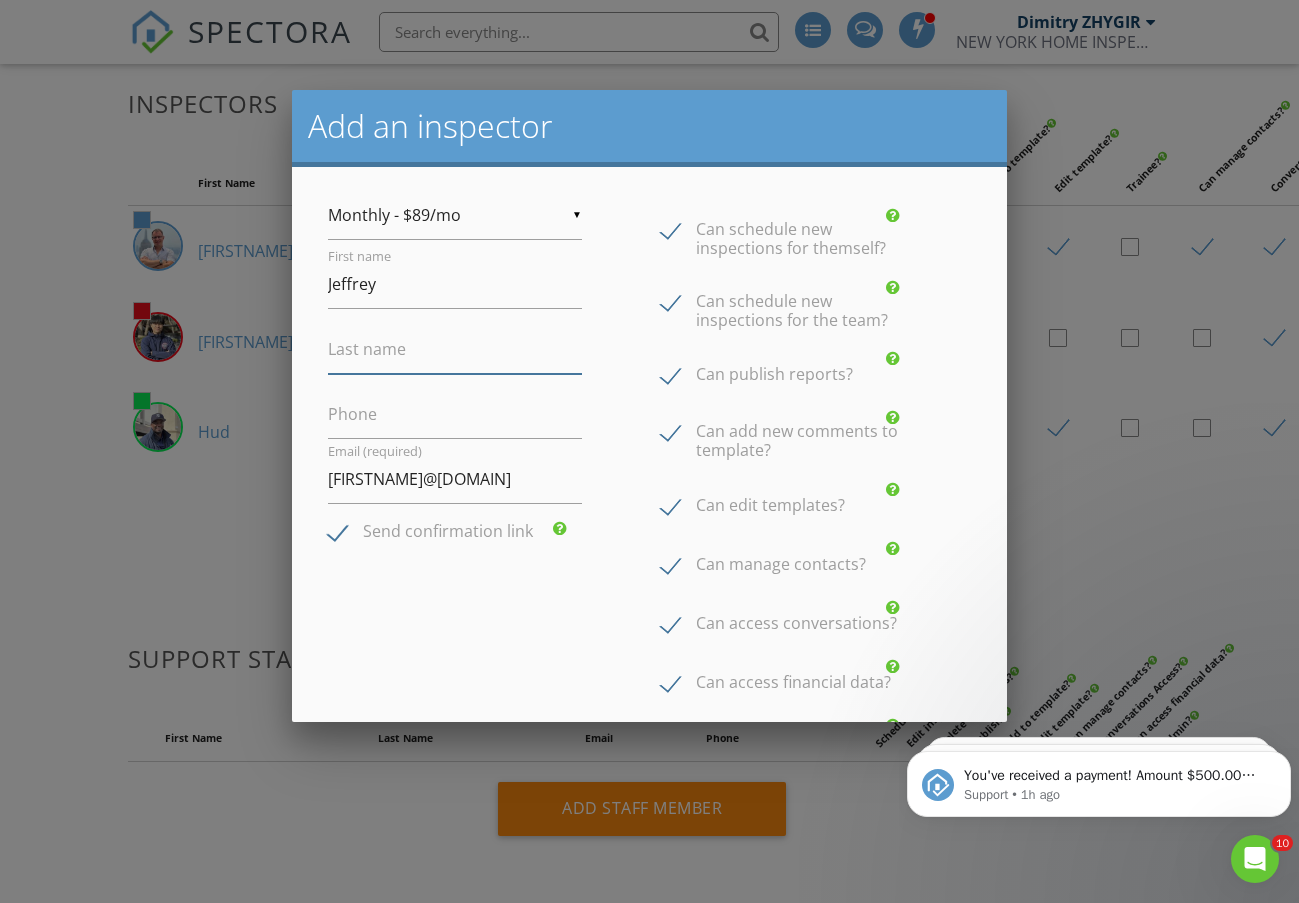 click on "Last name" at bounding box center (455, 349) 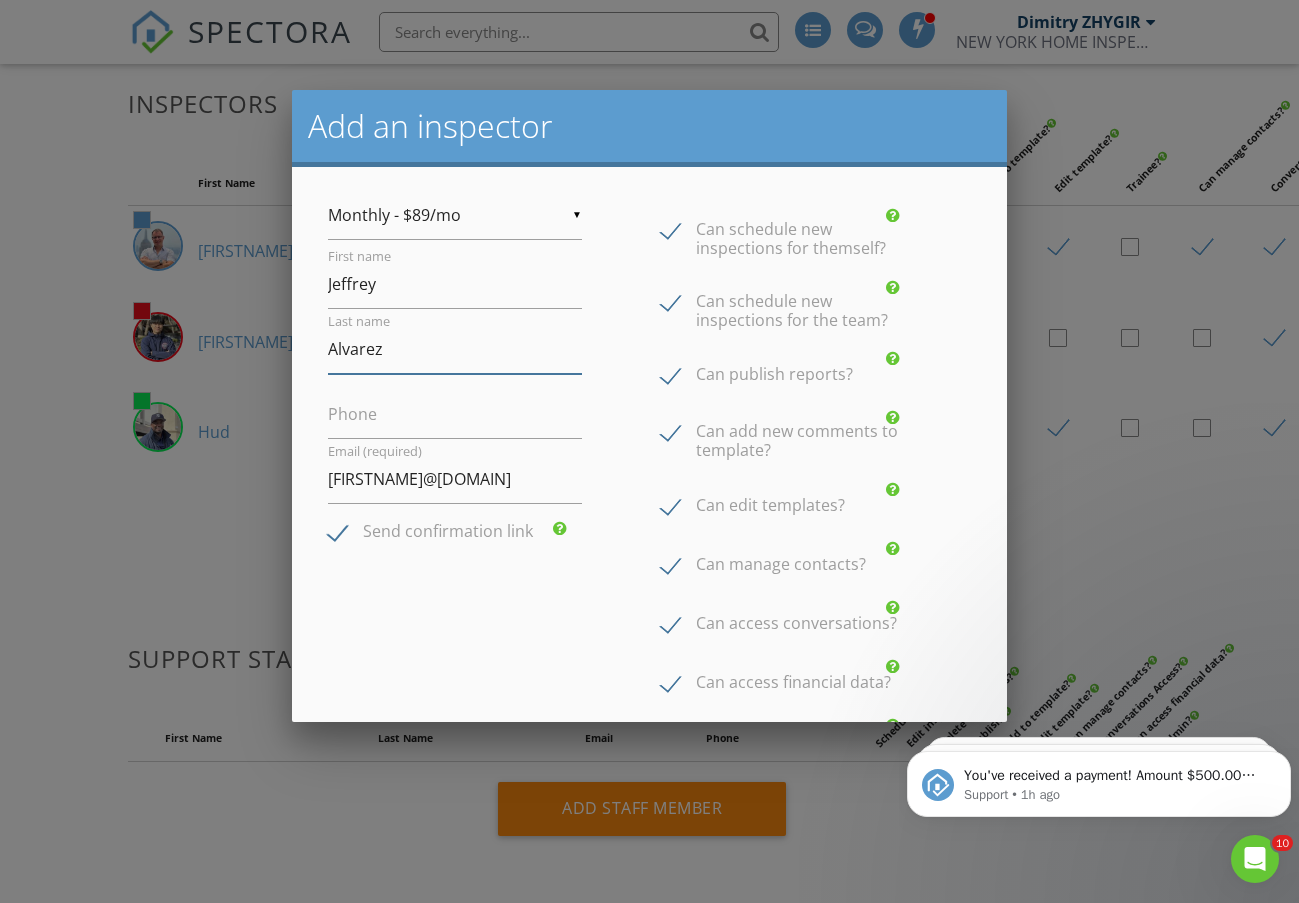 type on "Alvarez" 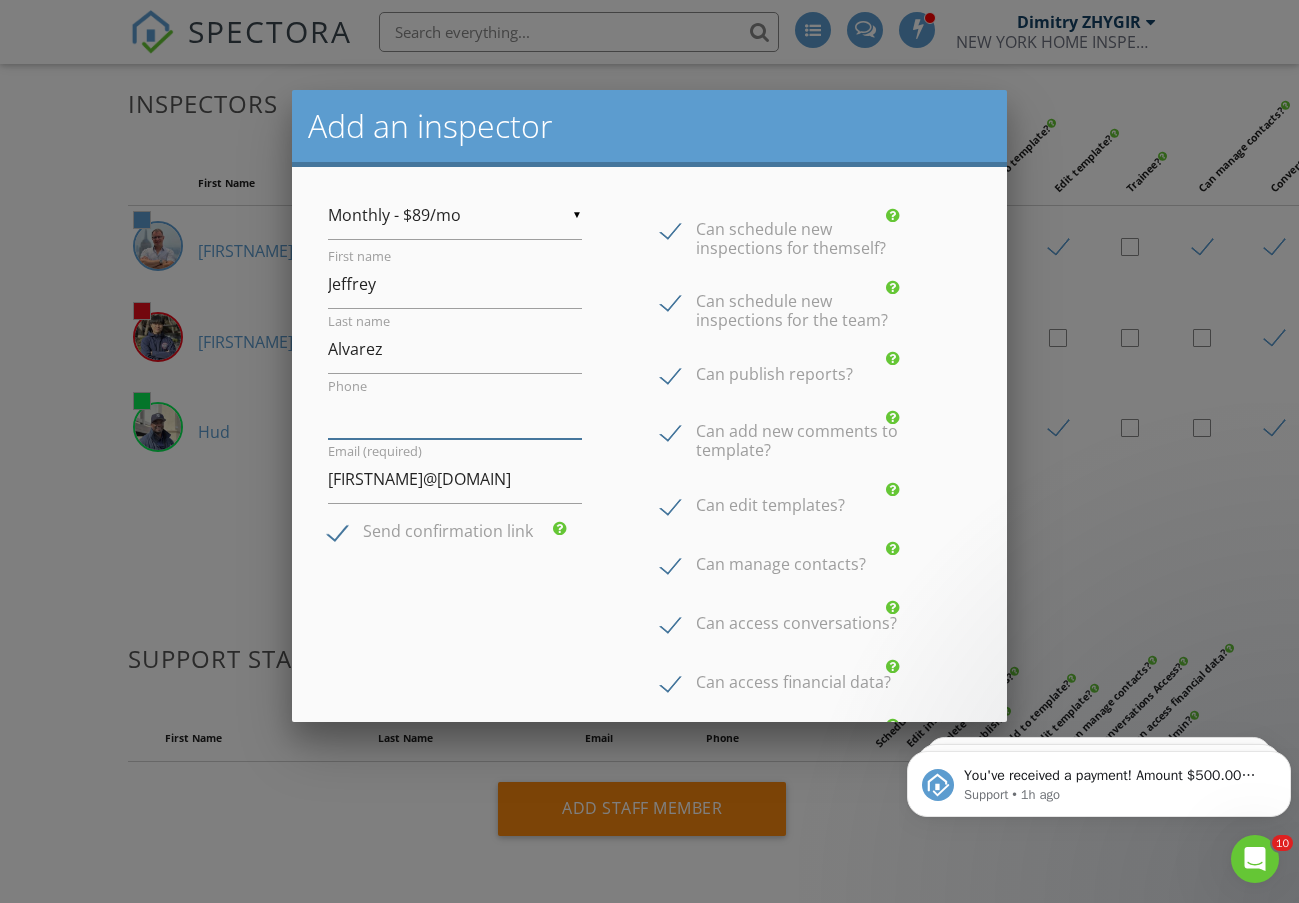 click on "Phone" at bounding box center [455, 414] 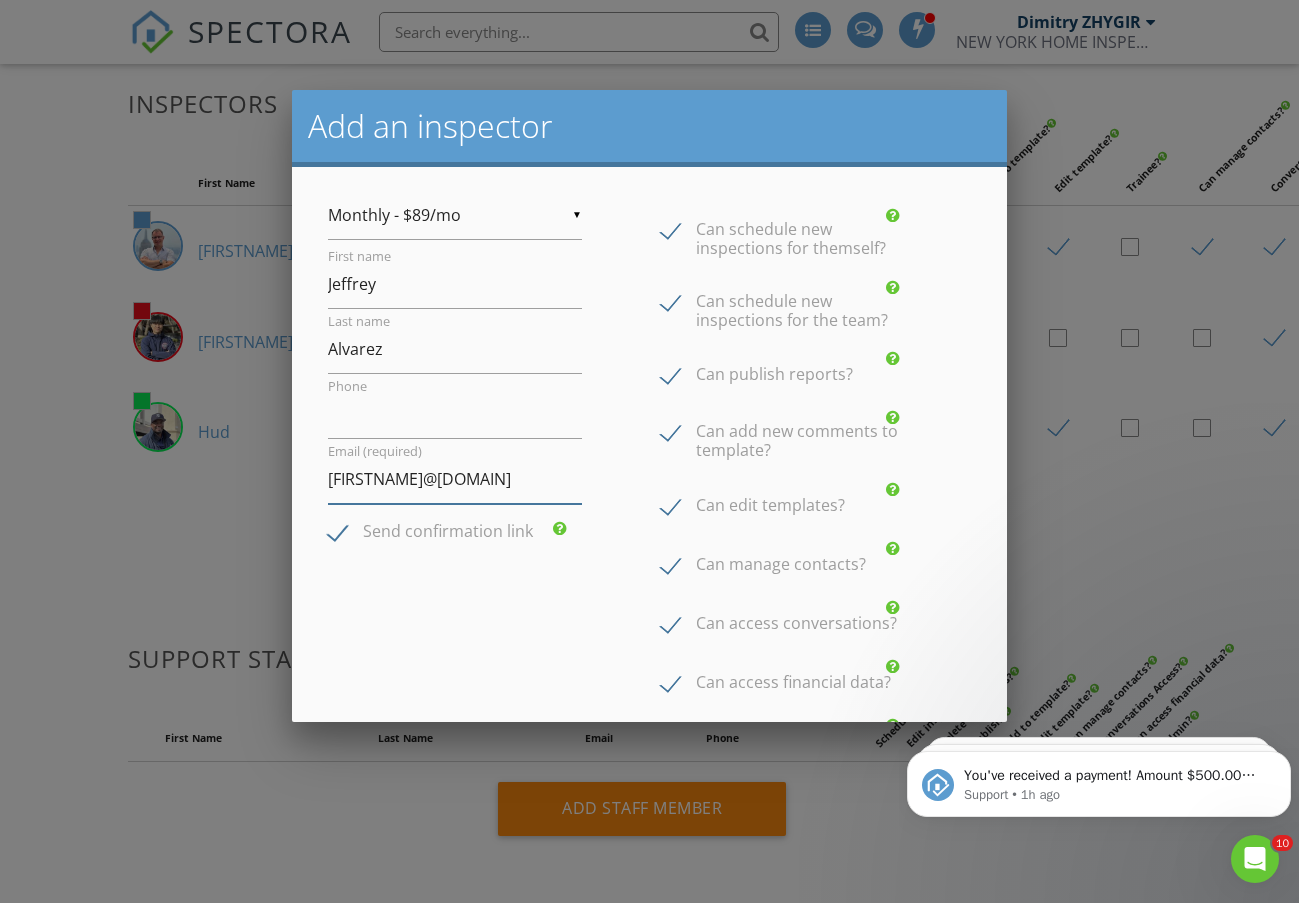 click on "Inspector@nyhi.us" at bounding box center [455, 479] 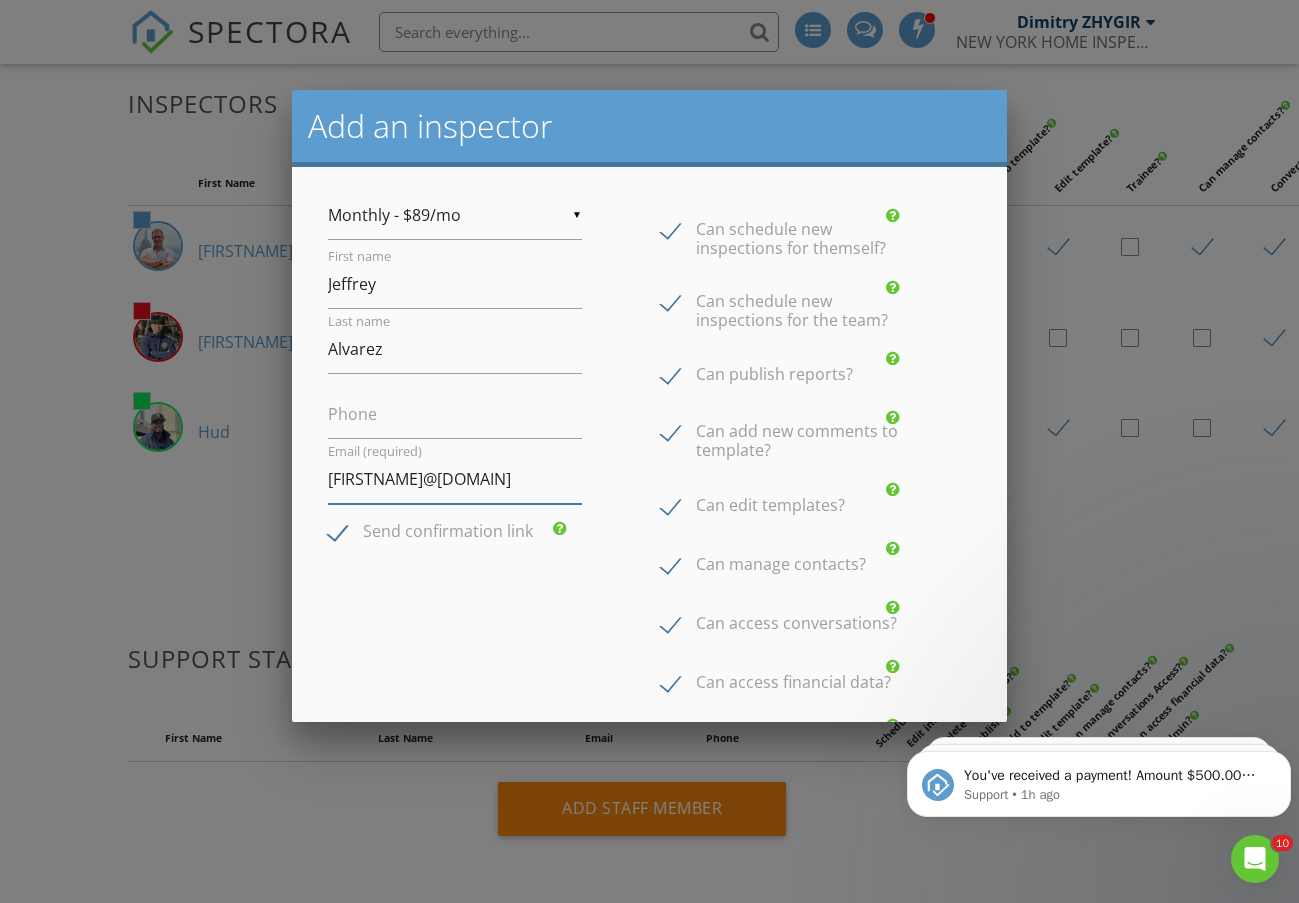 drag, startPoint x: 470, startPoint y: 483, endPoint x: 181, endPoint y: 472, distance: 289.20926 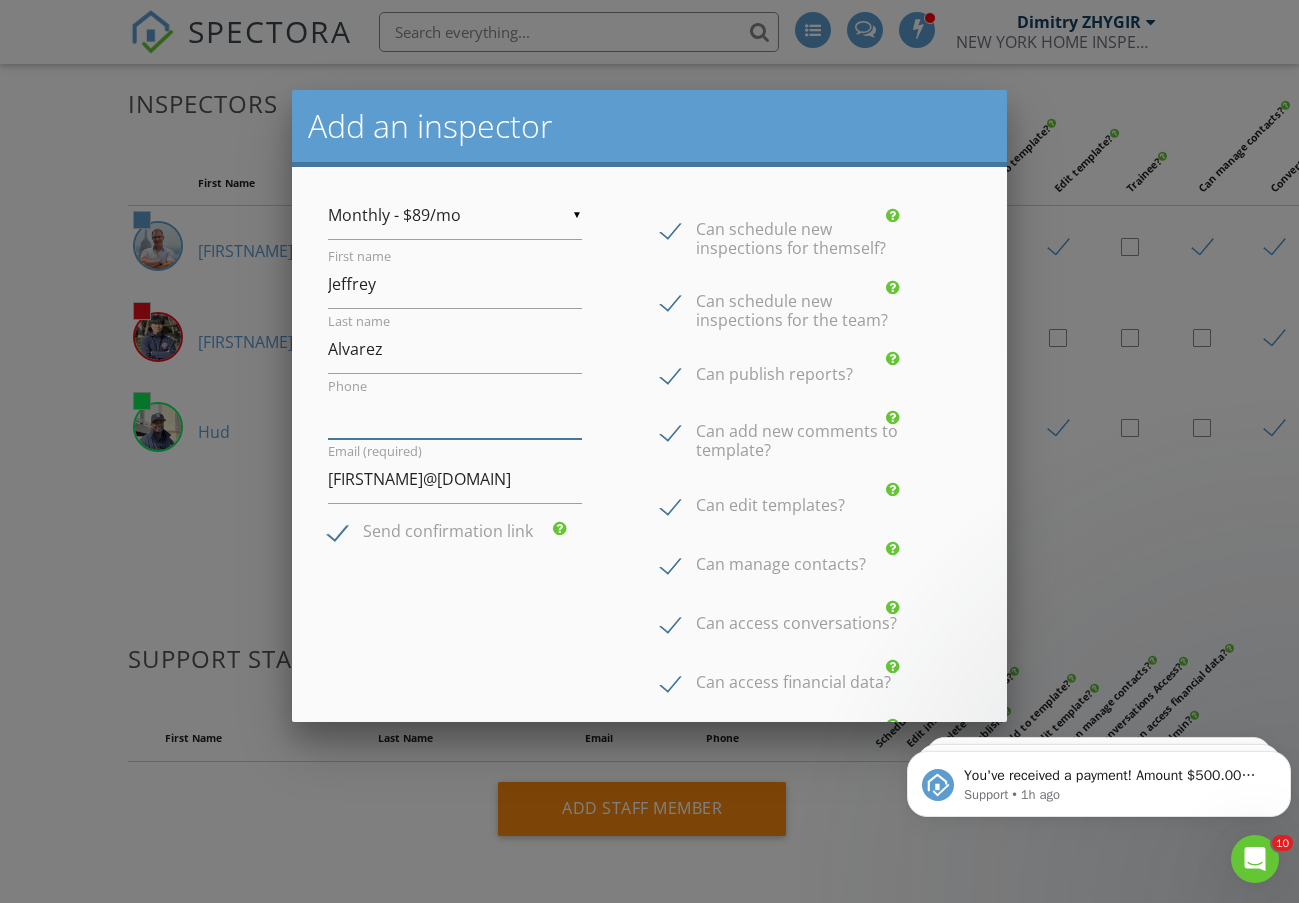 click on "Phone" at bounding box center [455, 414] 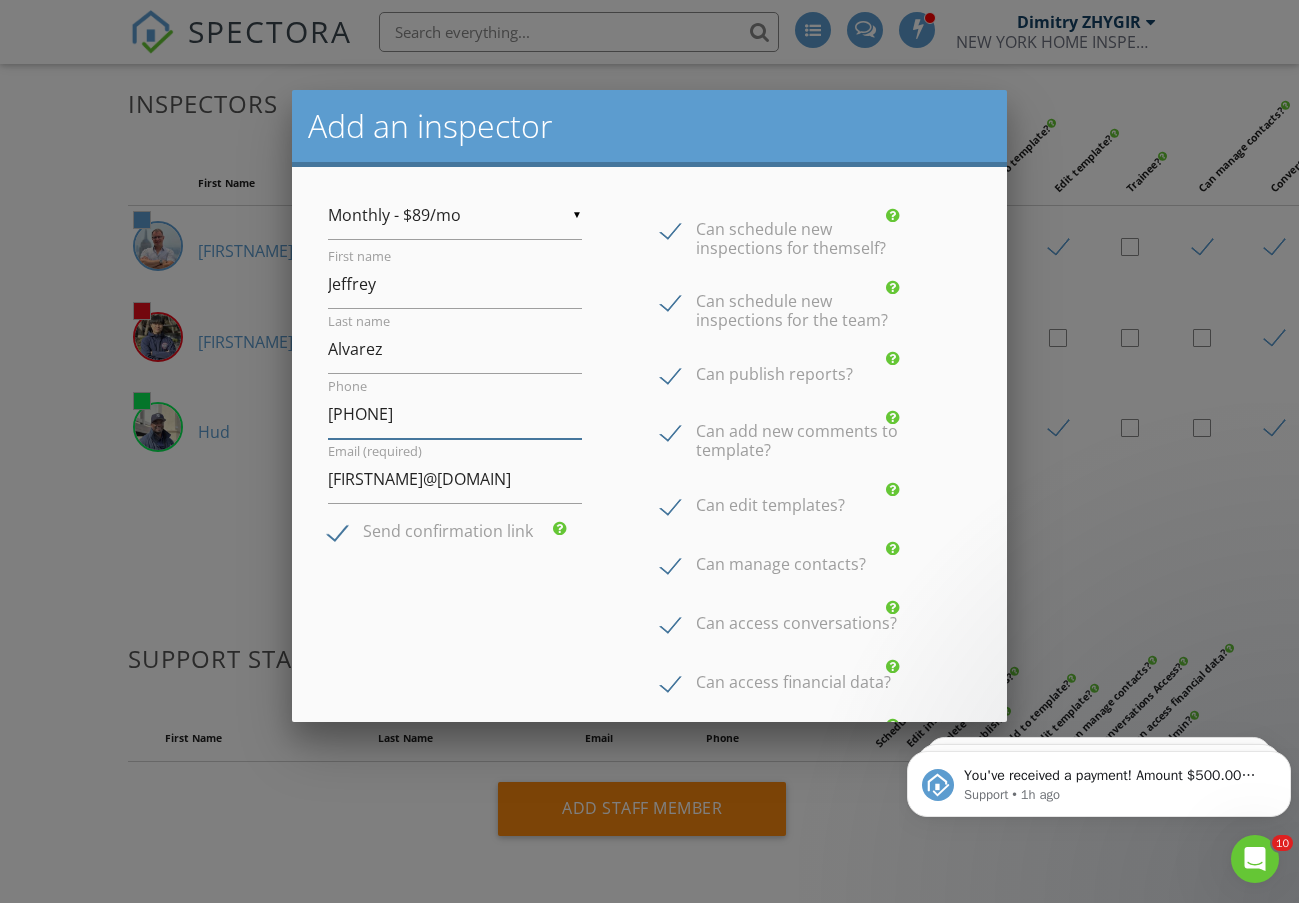 type on "[PHONE]" 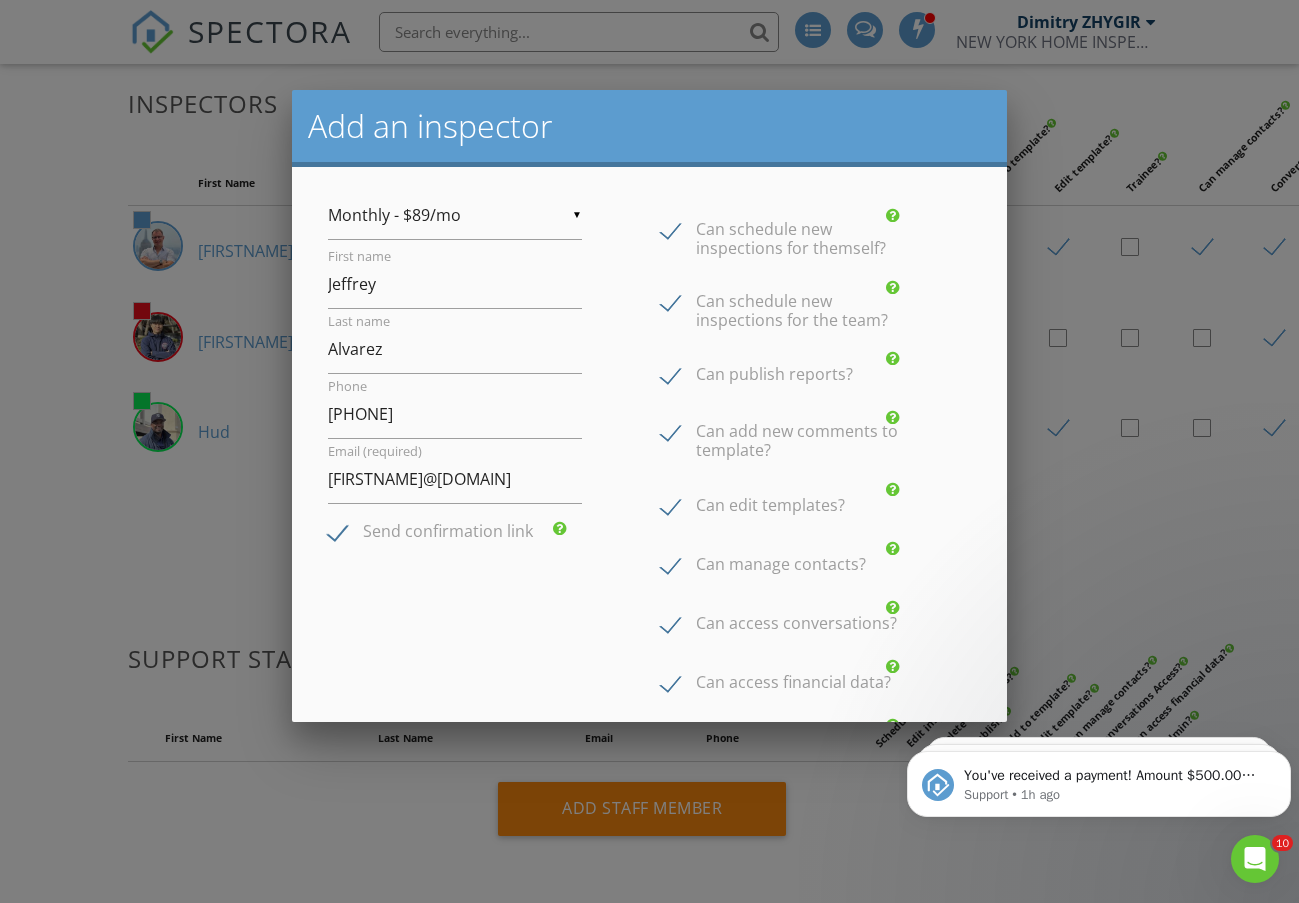 click on "Can edit templates?" at bounding box center (753, 508) 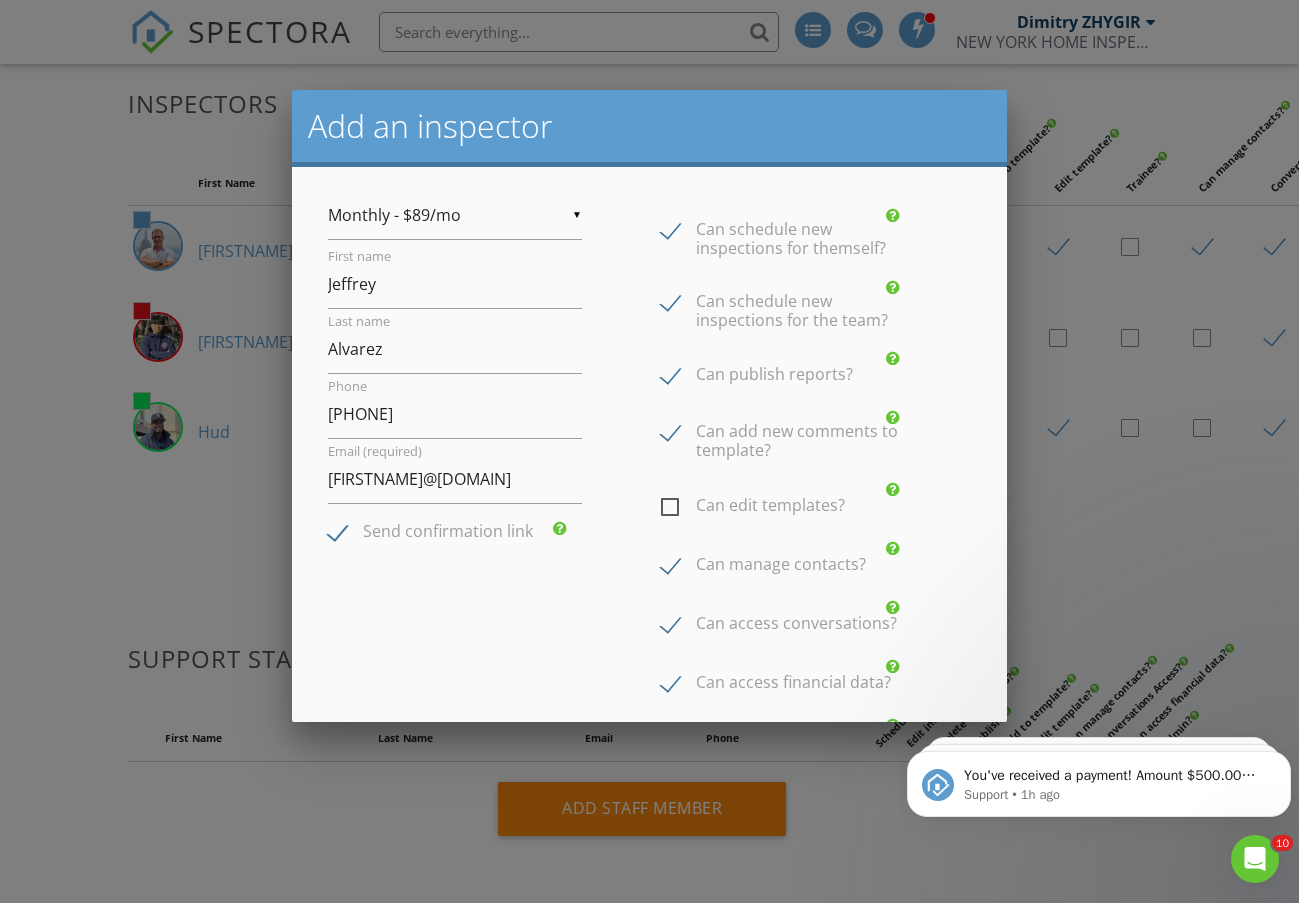 click on "Can manage contacts?" at bounding box center [763, 567] 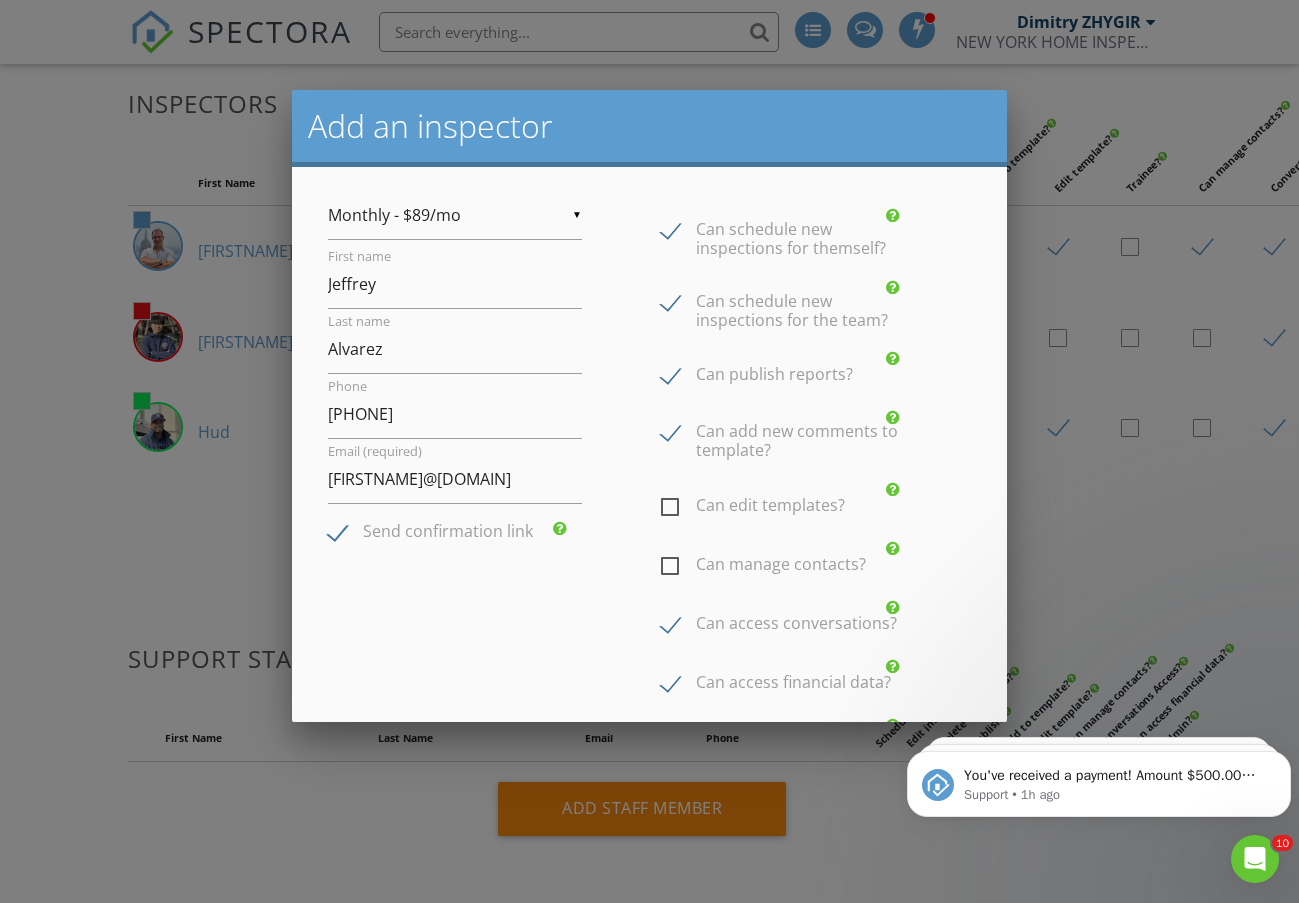 click on "Can add new comments to template?" at bounding box center [788, 434] 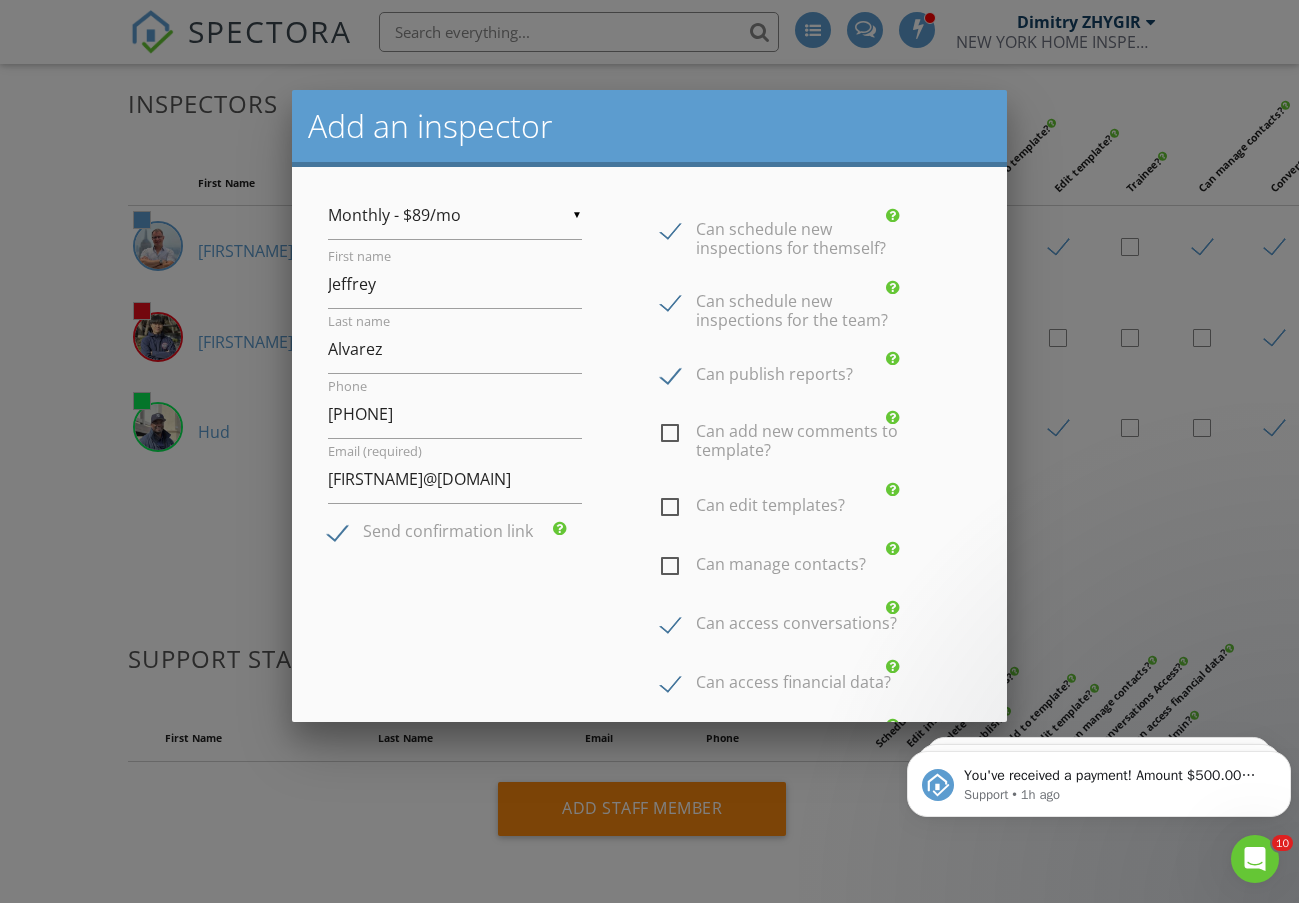 click on "Can publish reports?" at bounding box center [757, 377] 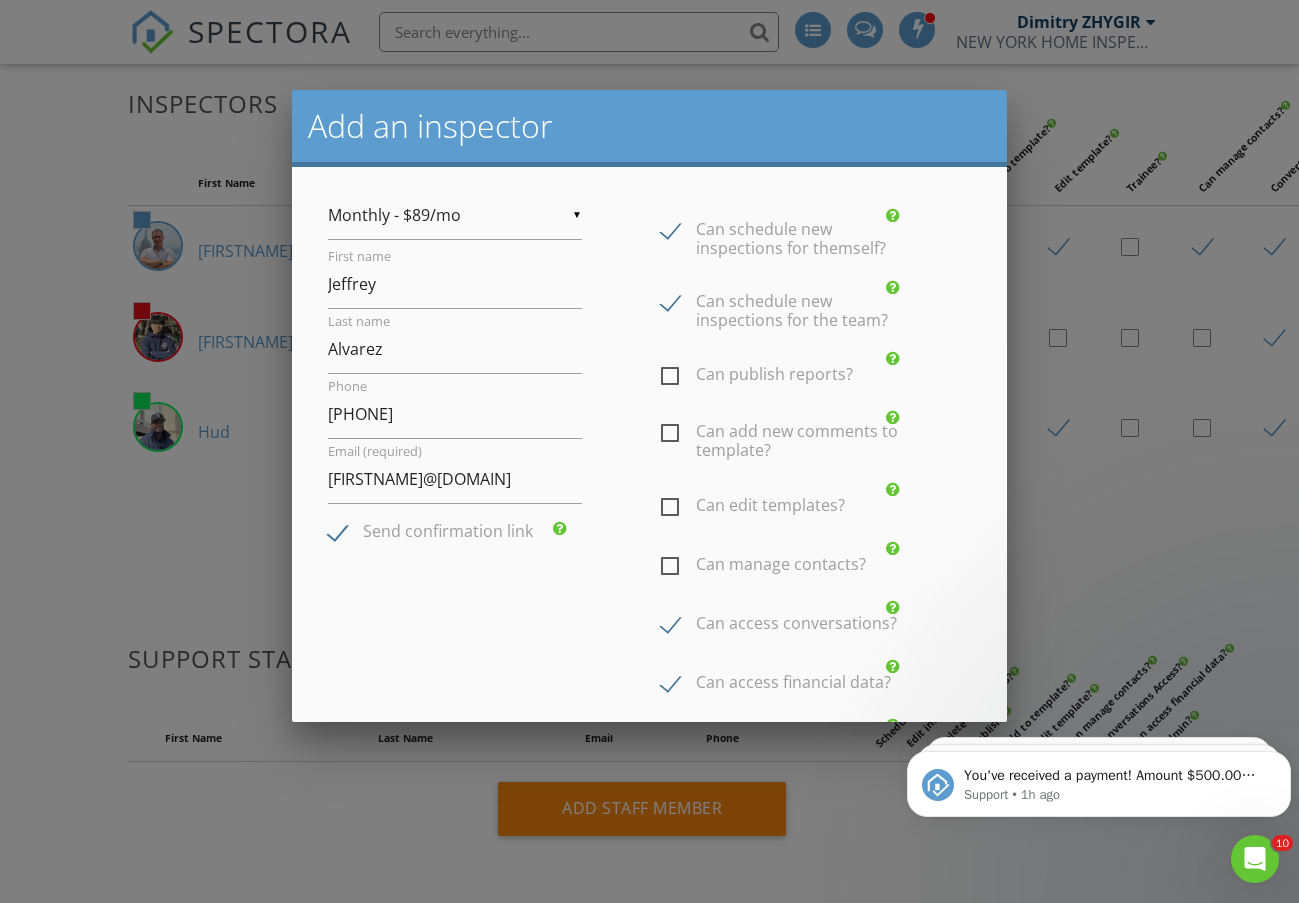 click on "Can schedule new inspections for the team?" at bounding box center (788, 304) 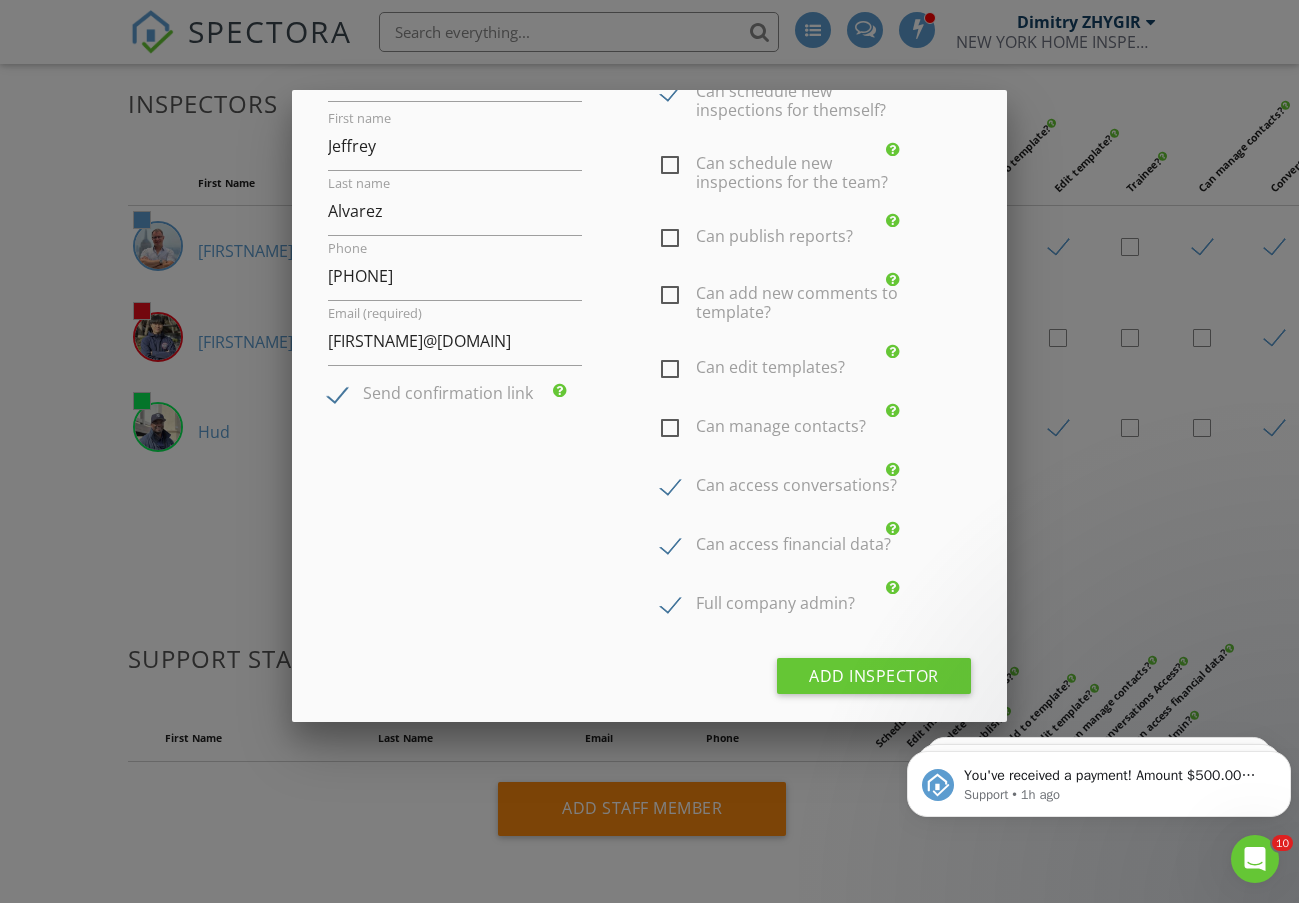 scroll, scrollTop: 148, scrollLeft: 0, axis: vertical 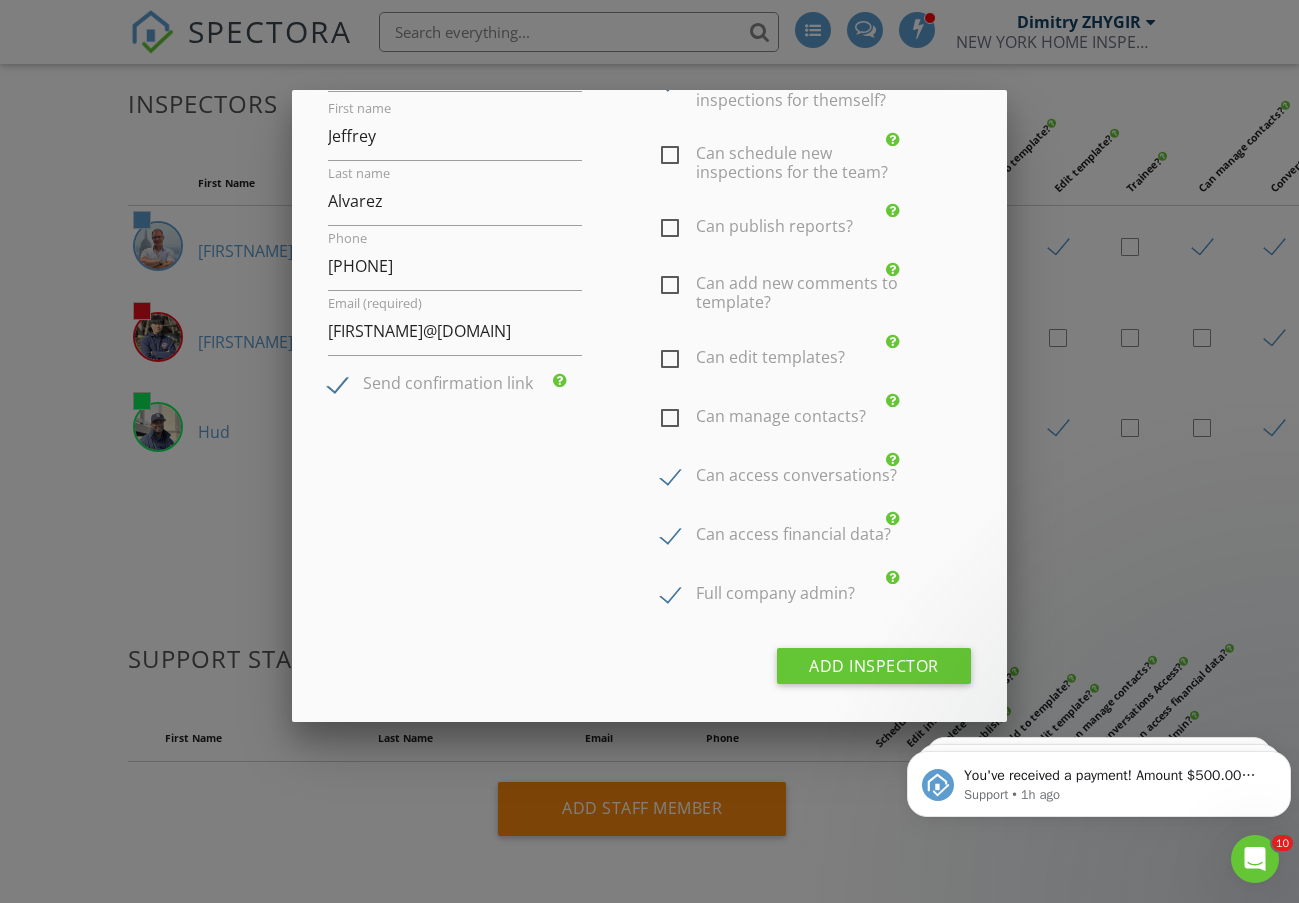 click on "Can access financial data?" at bounding box center [776, 537] 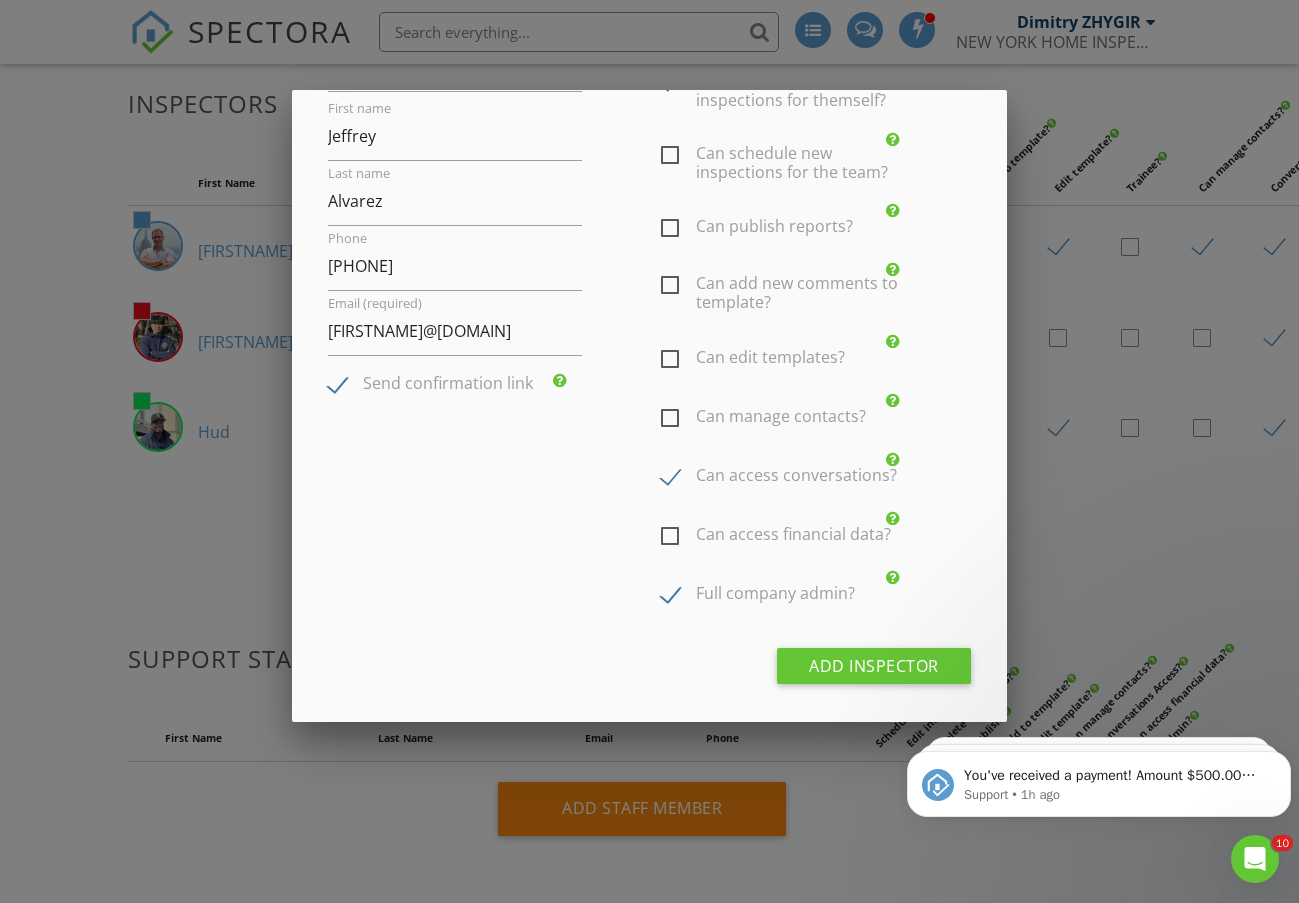 click on "Full company admin?" at bounding box center (758, 596) 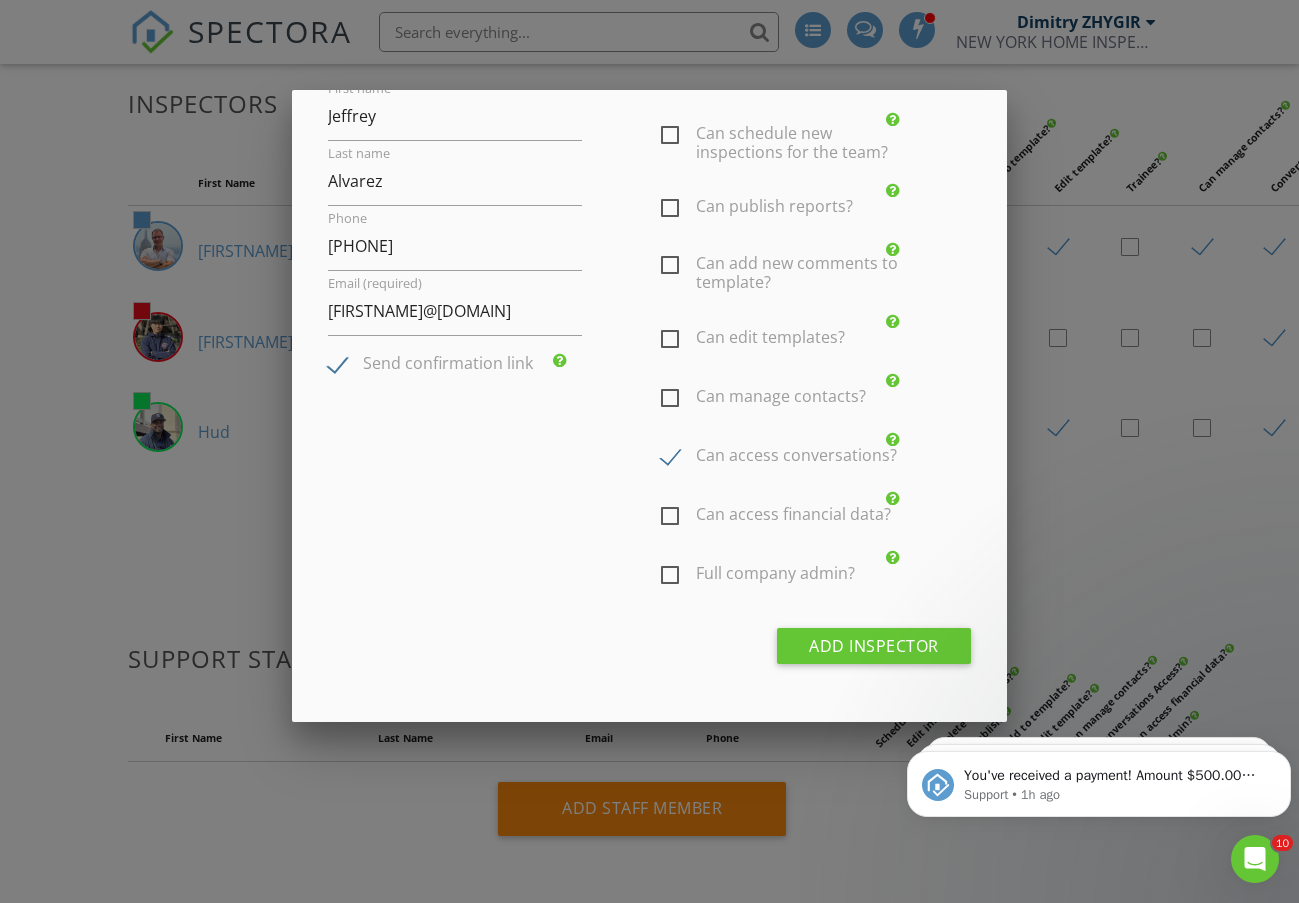 scroll, scrollTop: 169, scrollLeft: 0, axis: vertical 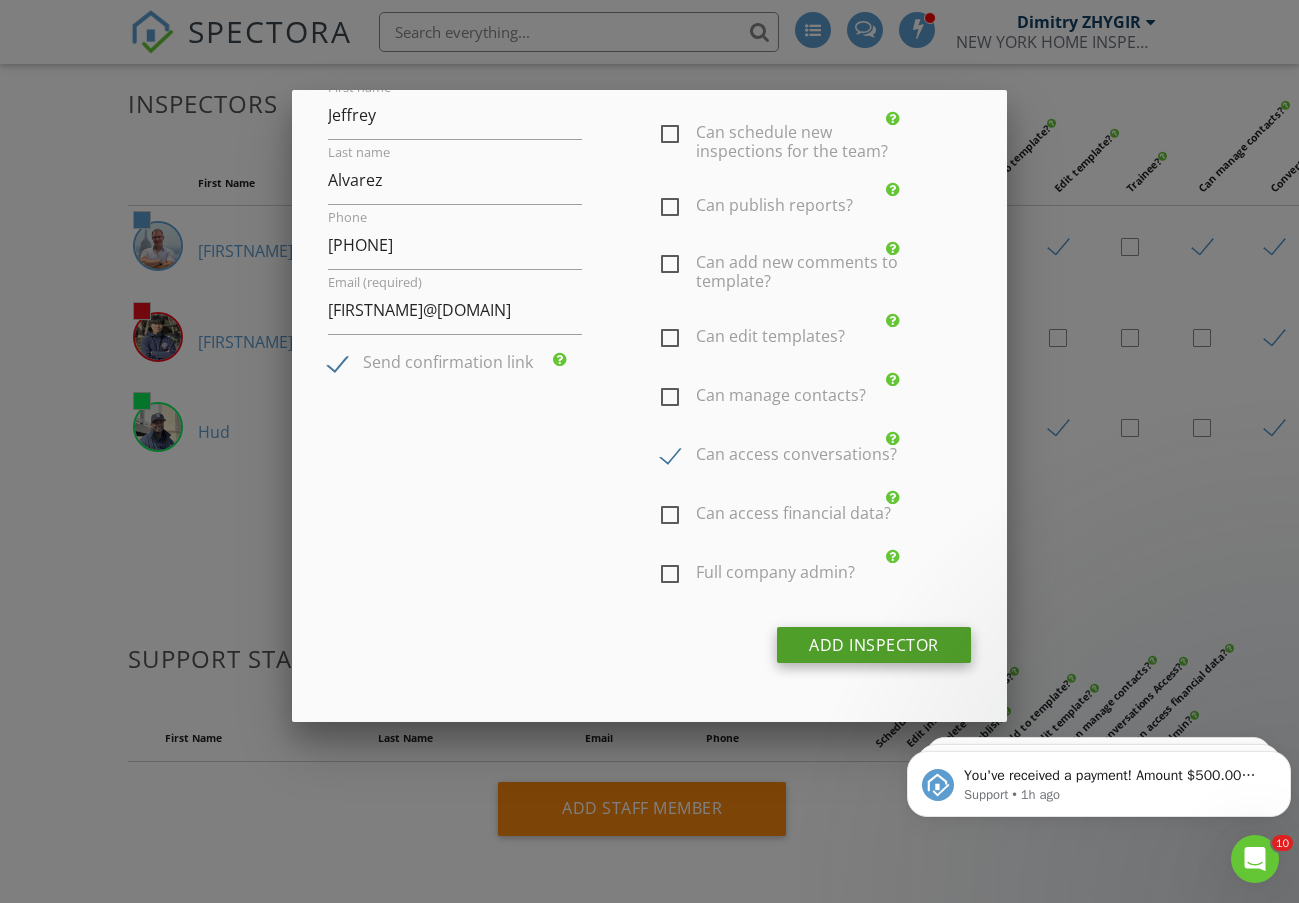 click on "Add Inspector" at bounding box center [874, 645] 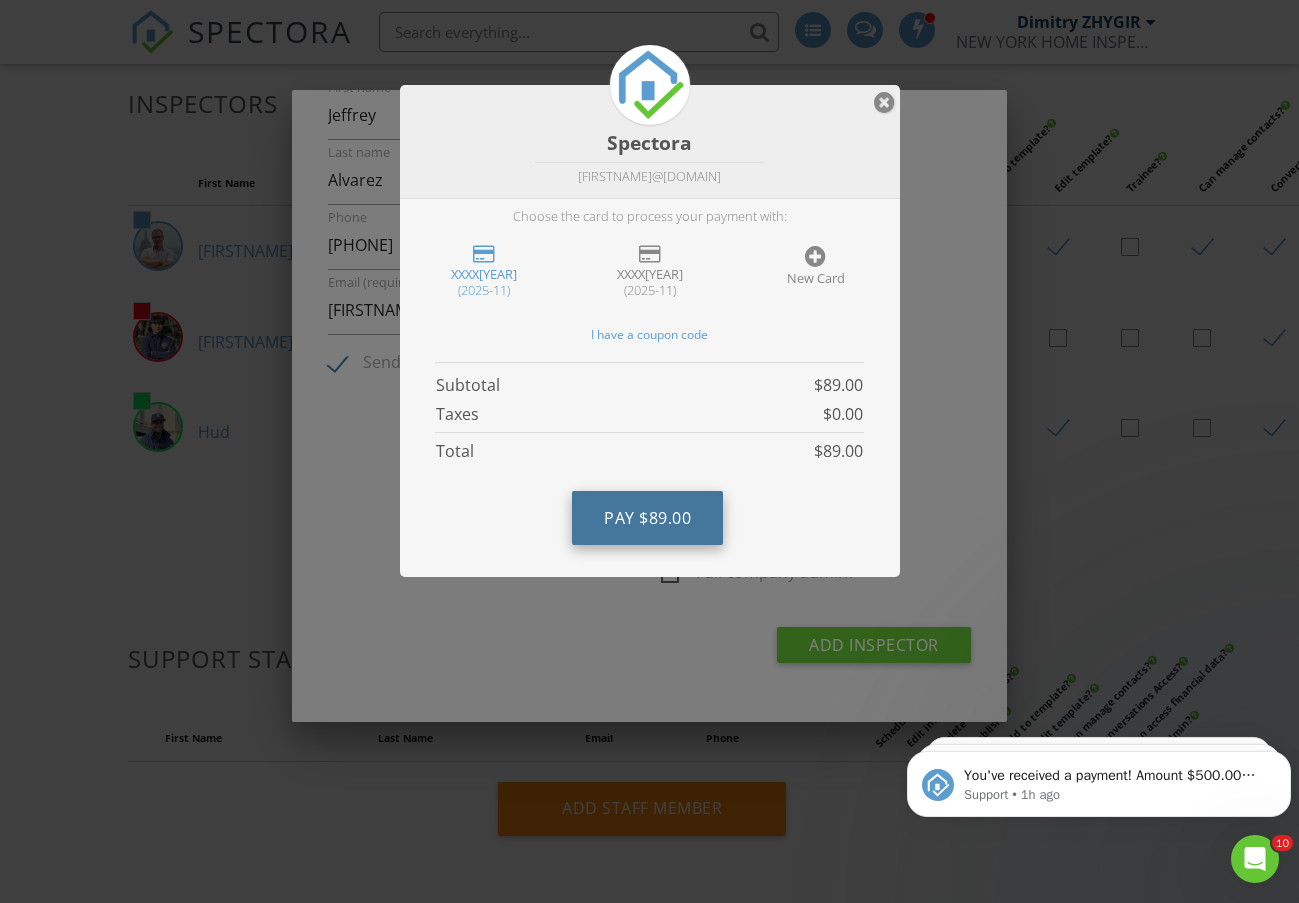 click on "$89.00" at bounding box center [665, 518] 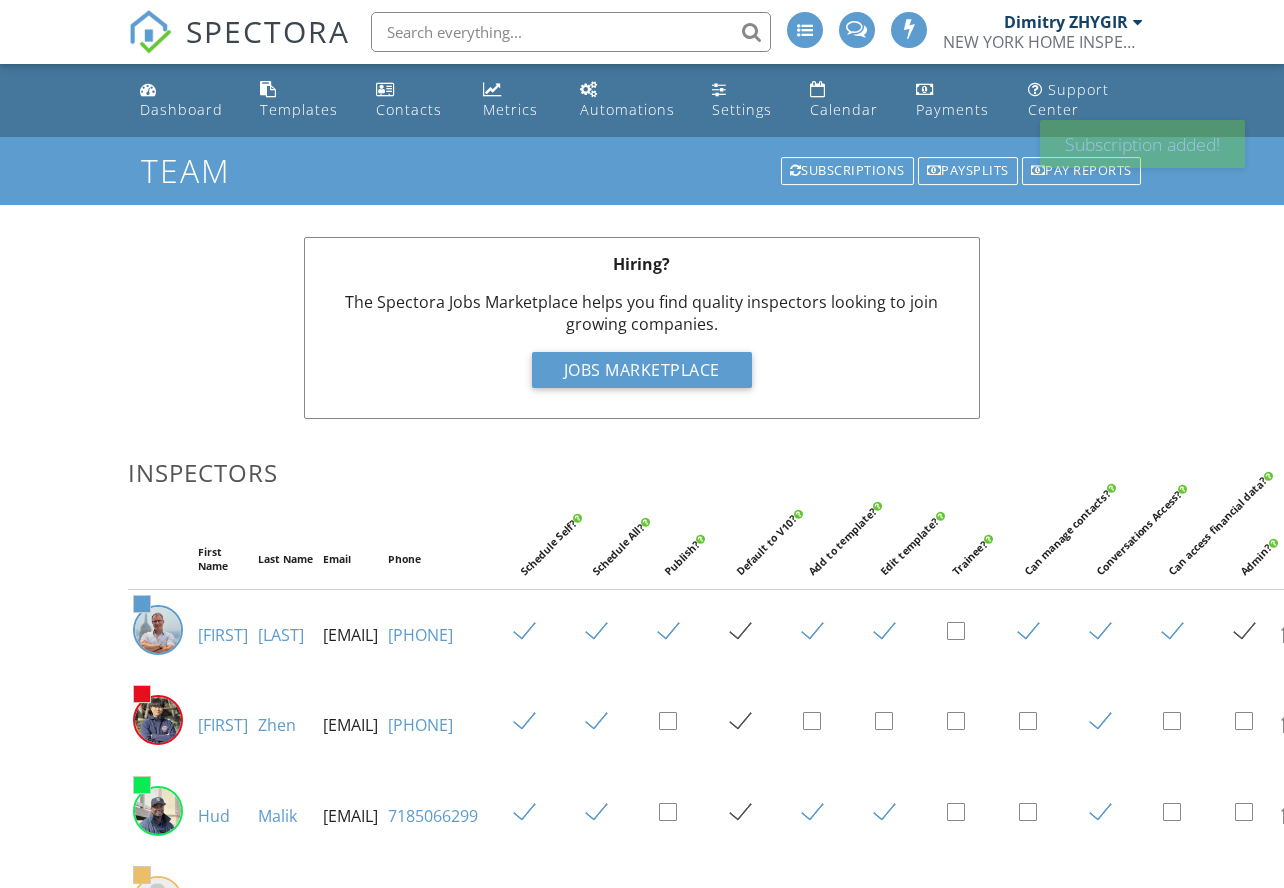 scroll, scrollTop: 0, scrollLeft: 0, axis: both 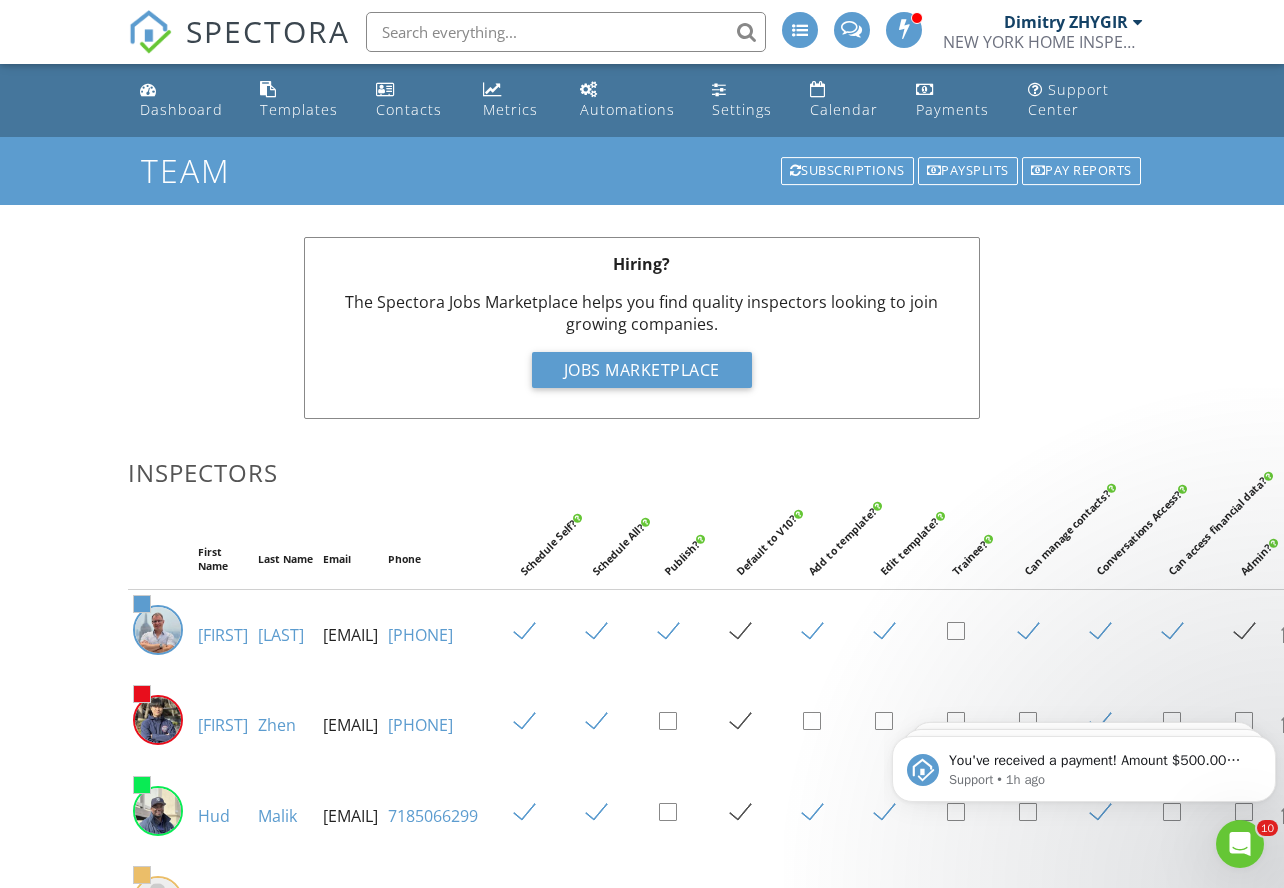 click on "Dashboard
Templates
Contacts
Metrics
Automations
Settings
Calendar
Payments
Support Center
Team
Subscriptions
Paysplits
Pay reports
Hiring?
The Spectora Jobs Marketplace helps you find quality inspectors looking to join growing companies.
Jobs Marketplace
Inspectors
First Name
Last Name
Email
Phone
Schedule Self?
Schedule All?
Publish?
Default to V10?
Add to template?
Edit template?
Trainee?
Can manage contacts?
Conversations Access?
Can access financial data?
Admin?
#5c9ccf
Dimitry
ZHYGIR
inspector@nyhi.us
3477777782
#e80e1c
Akon
Zhen
3478811634" at bounding box center (642, 720) 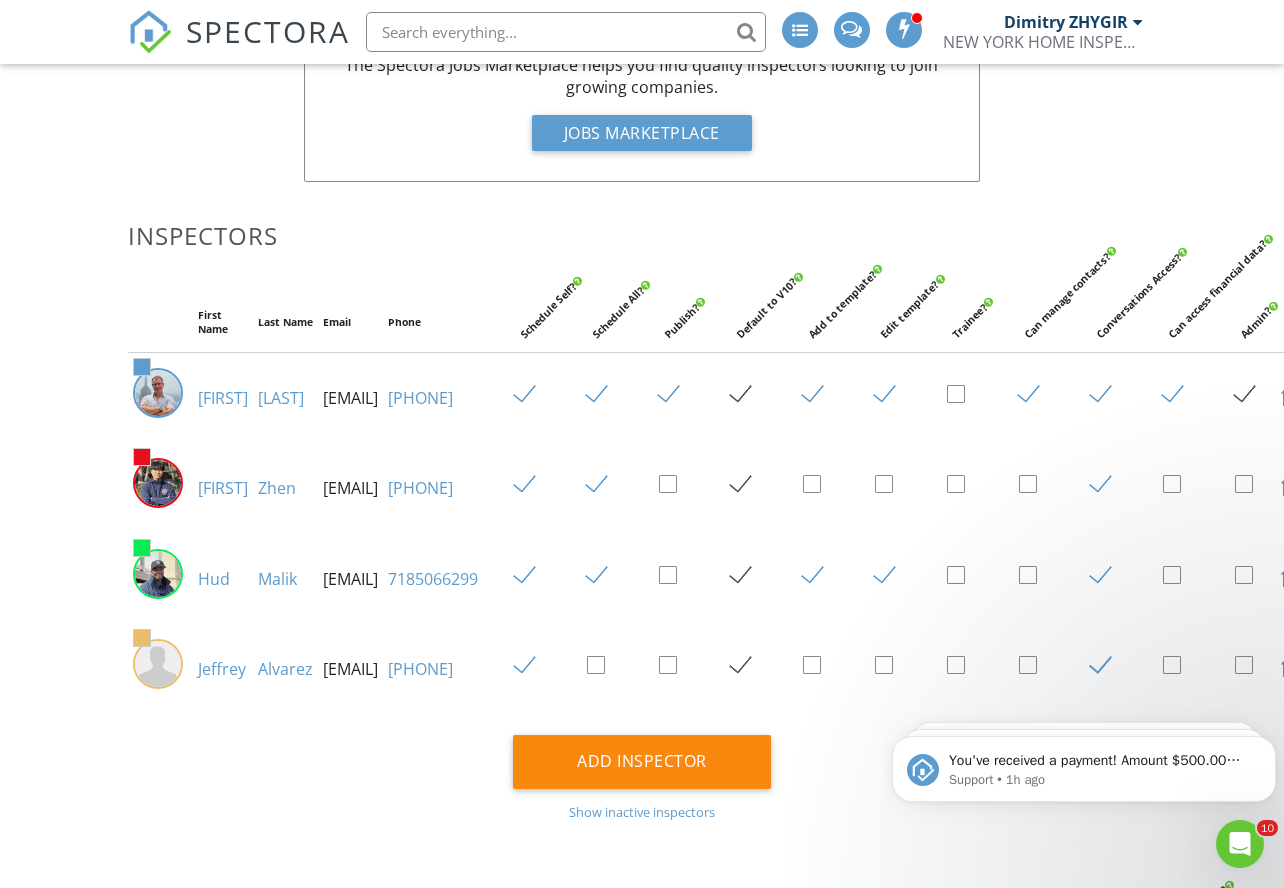 scroll, scrollTop: 333, scrollLeft: 0, axis: vertical 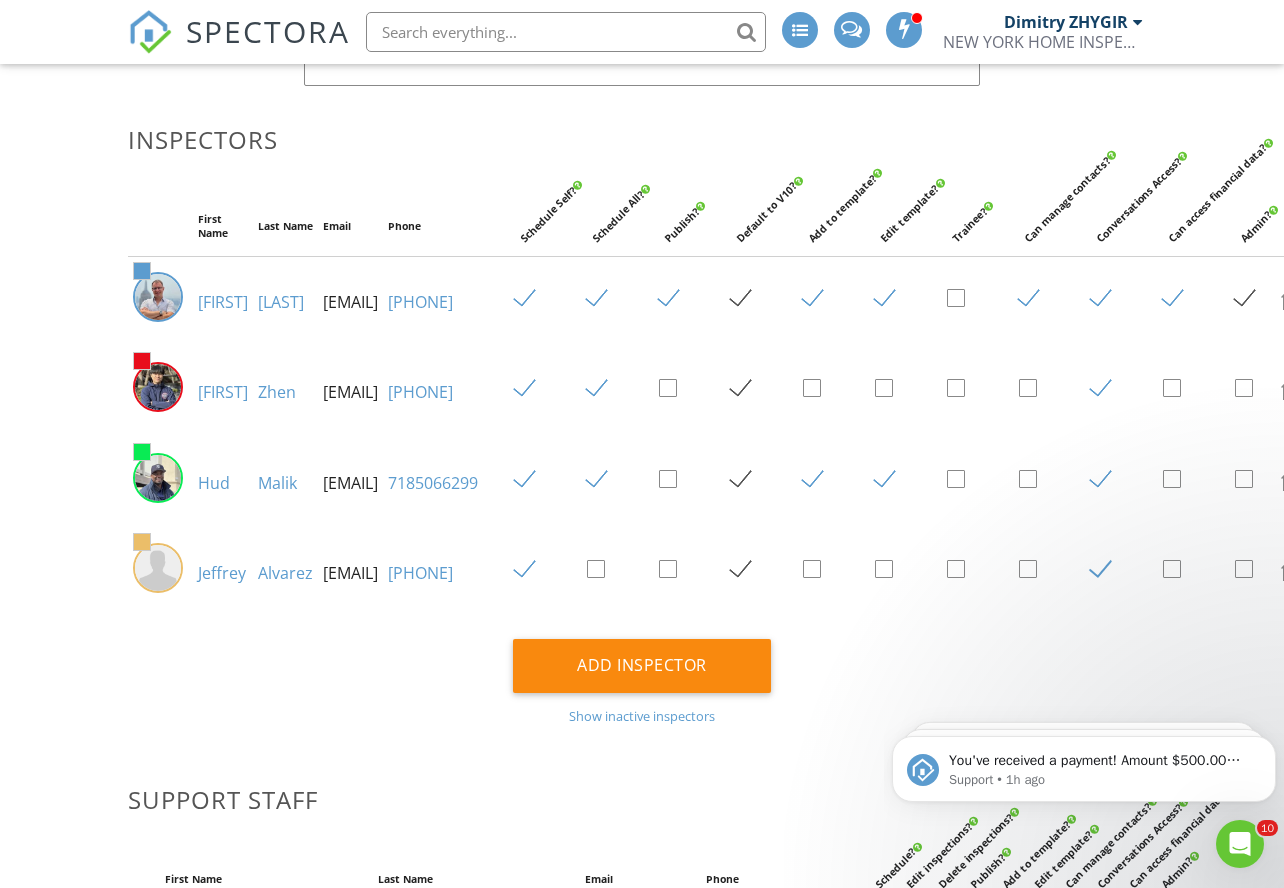 click at bounding box center [604, 480] 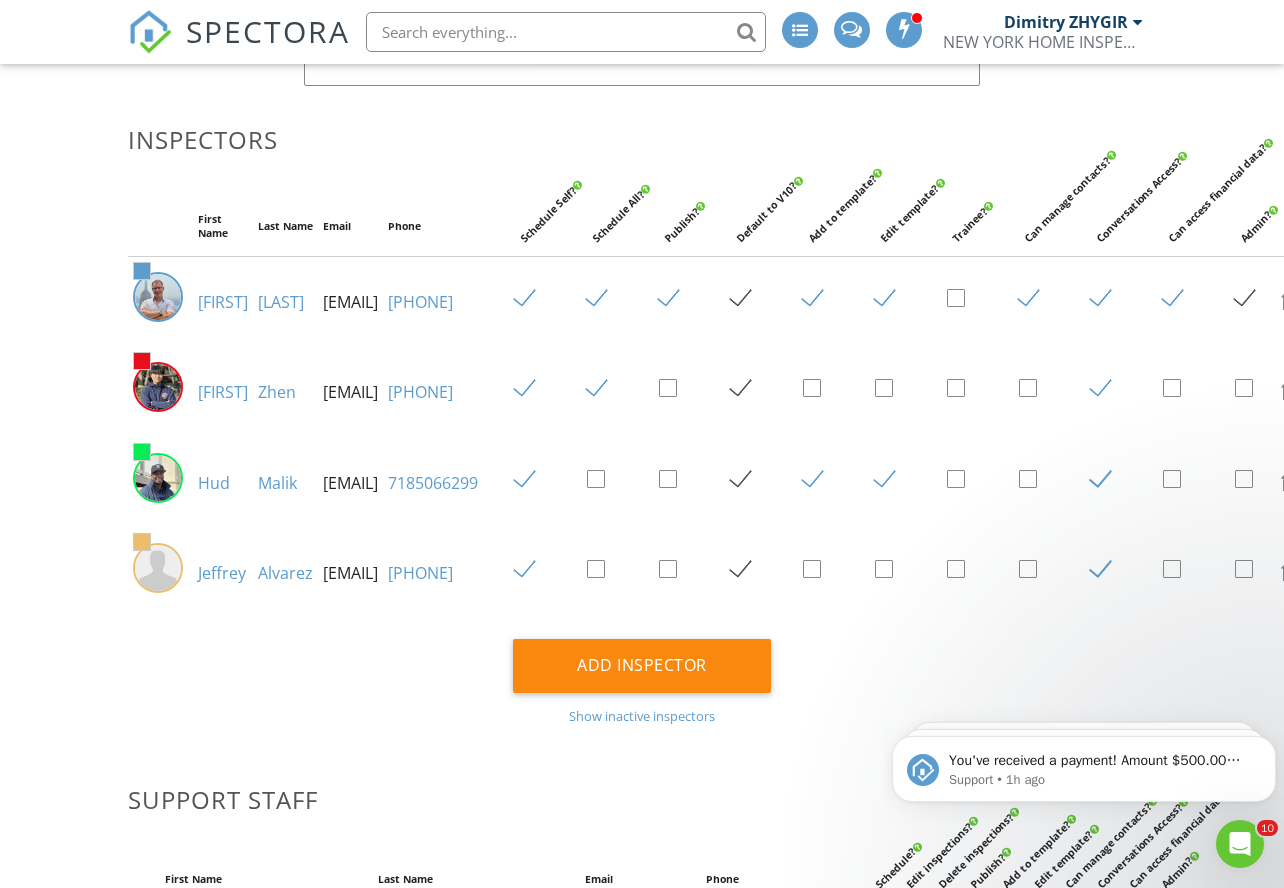 click on "Add Inspector
Show inactive inspectors" at bounding box center [641, 681] 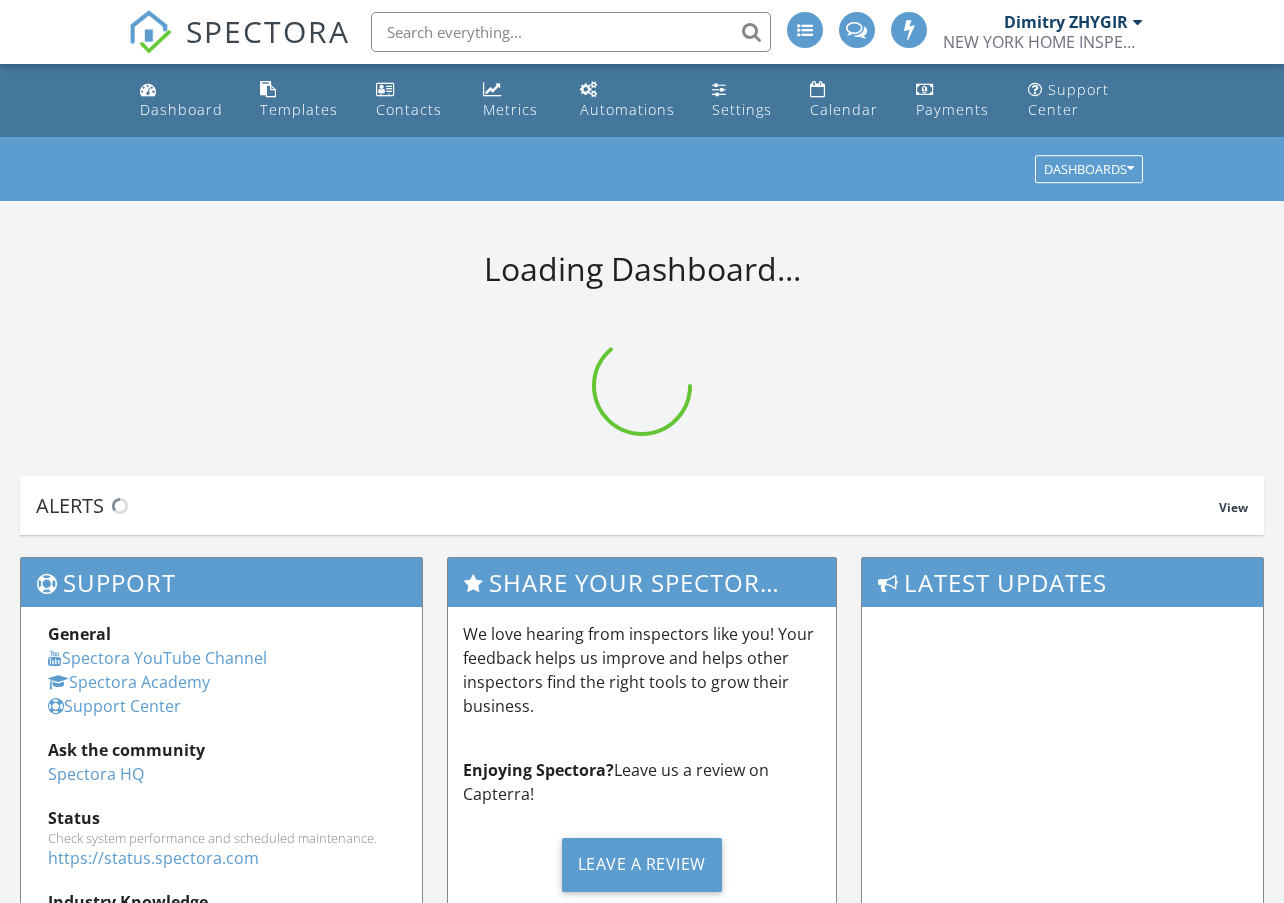 scroll, scrollTop: 0, scrollLeft: 0, axis: both 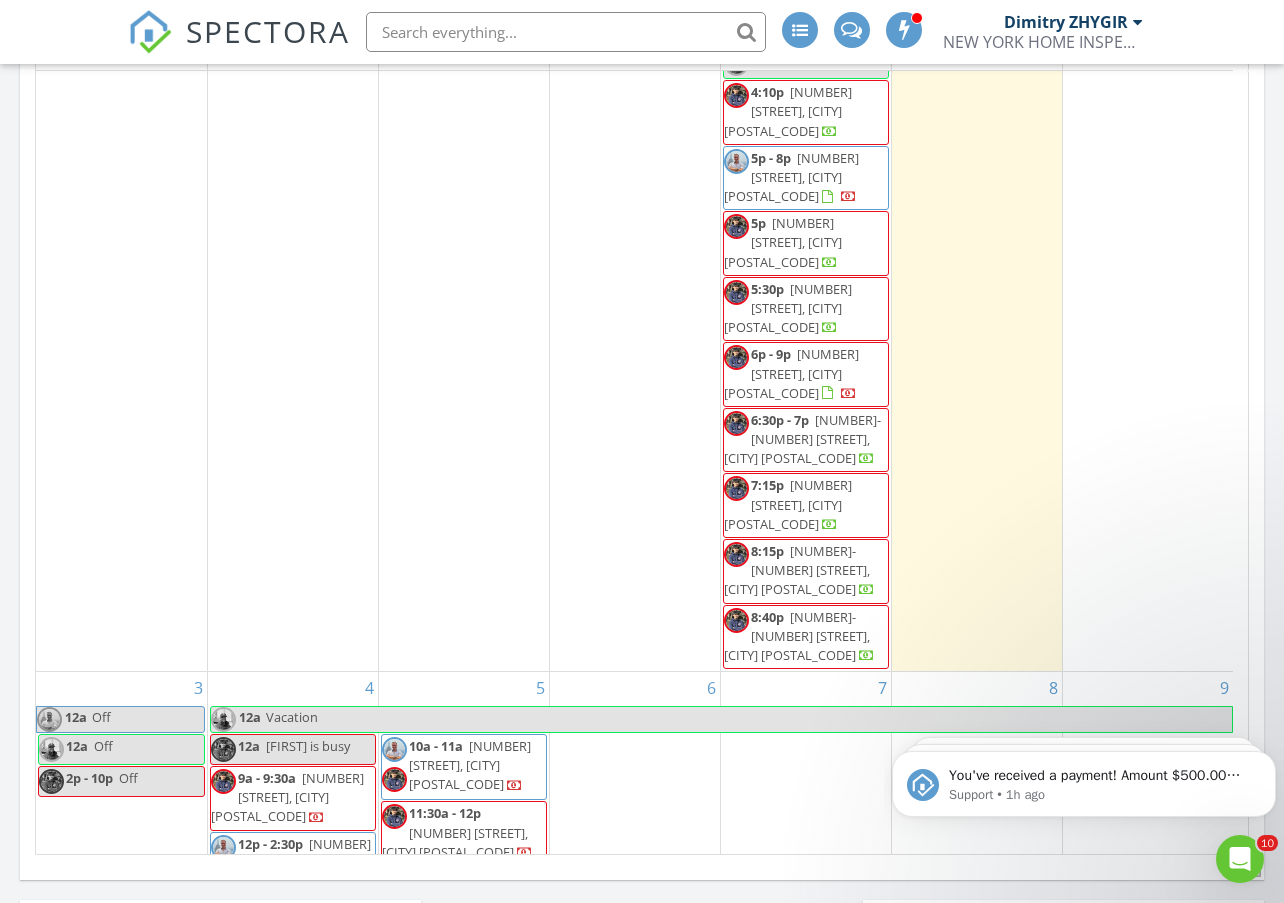 drag, startPoint x: 1242, startPoint y: 369, endPoint x: 386, endPoint y: 79, distance: 903.7898 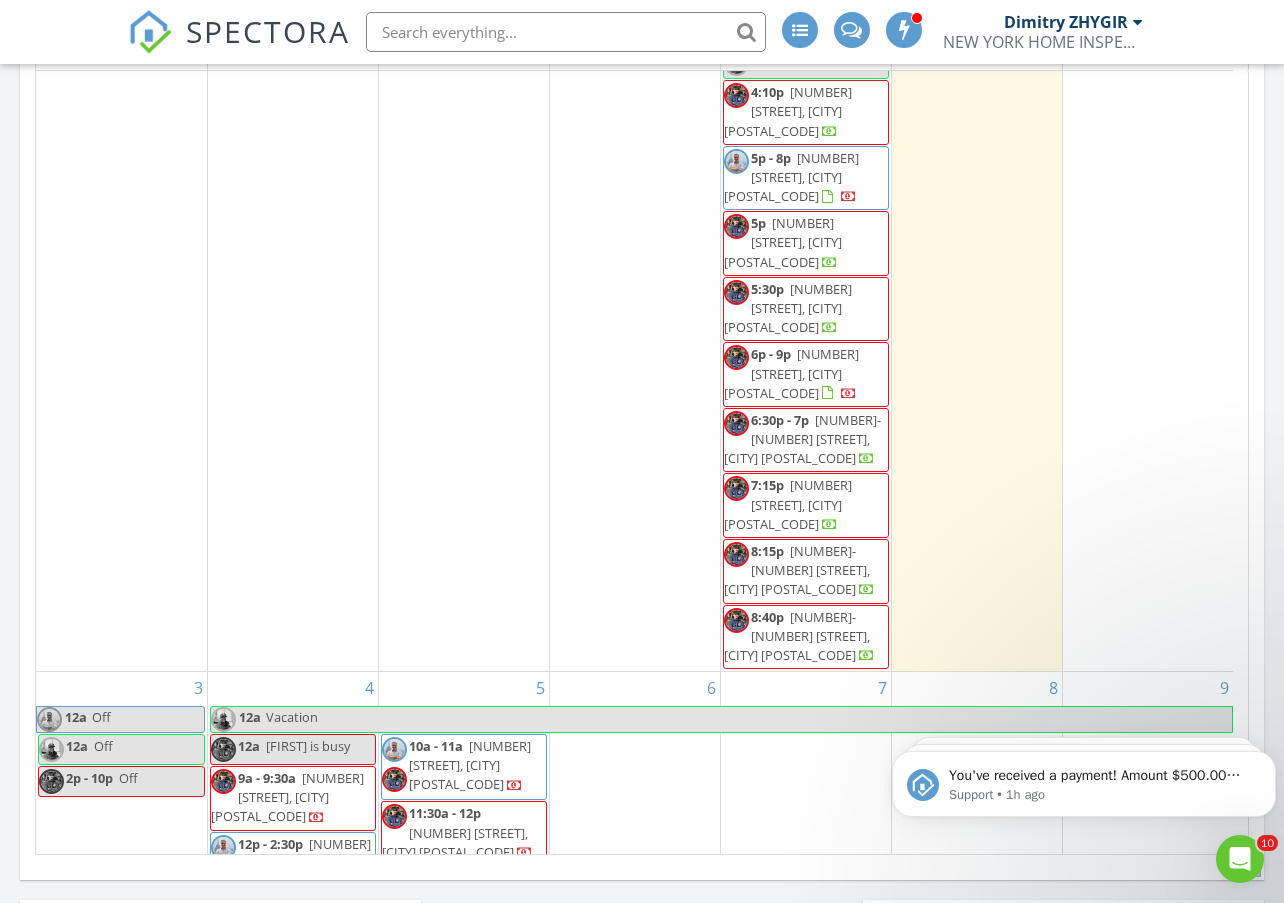 click on "[NUMBER] [STREET], [CITY] [POSTAL_CODE]" at bounding box center (287, 797) 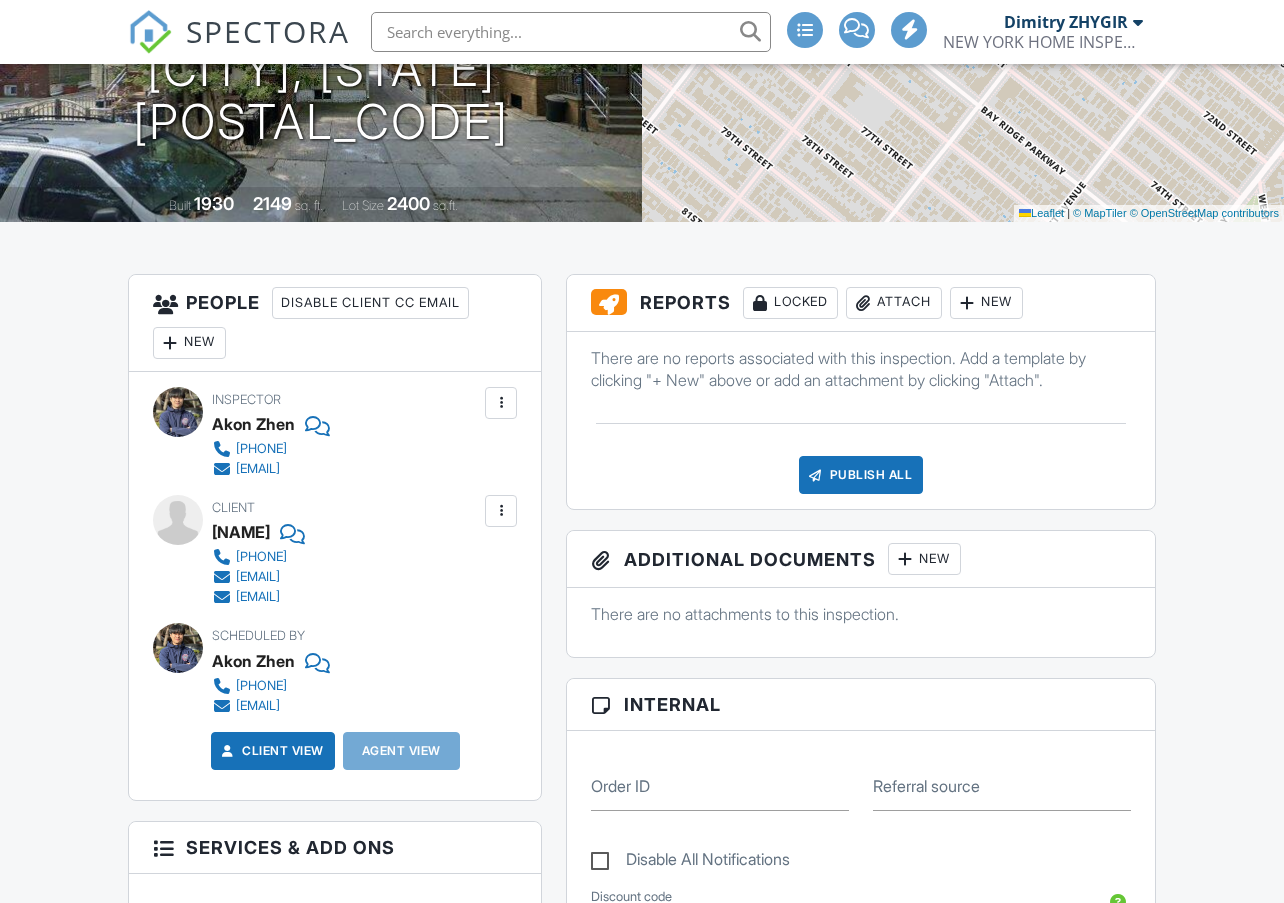 scroll, scrollTop: 333, scrollLeft: 0, axis: vertical 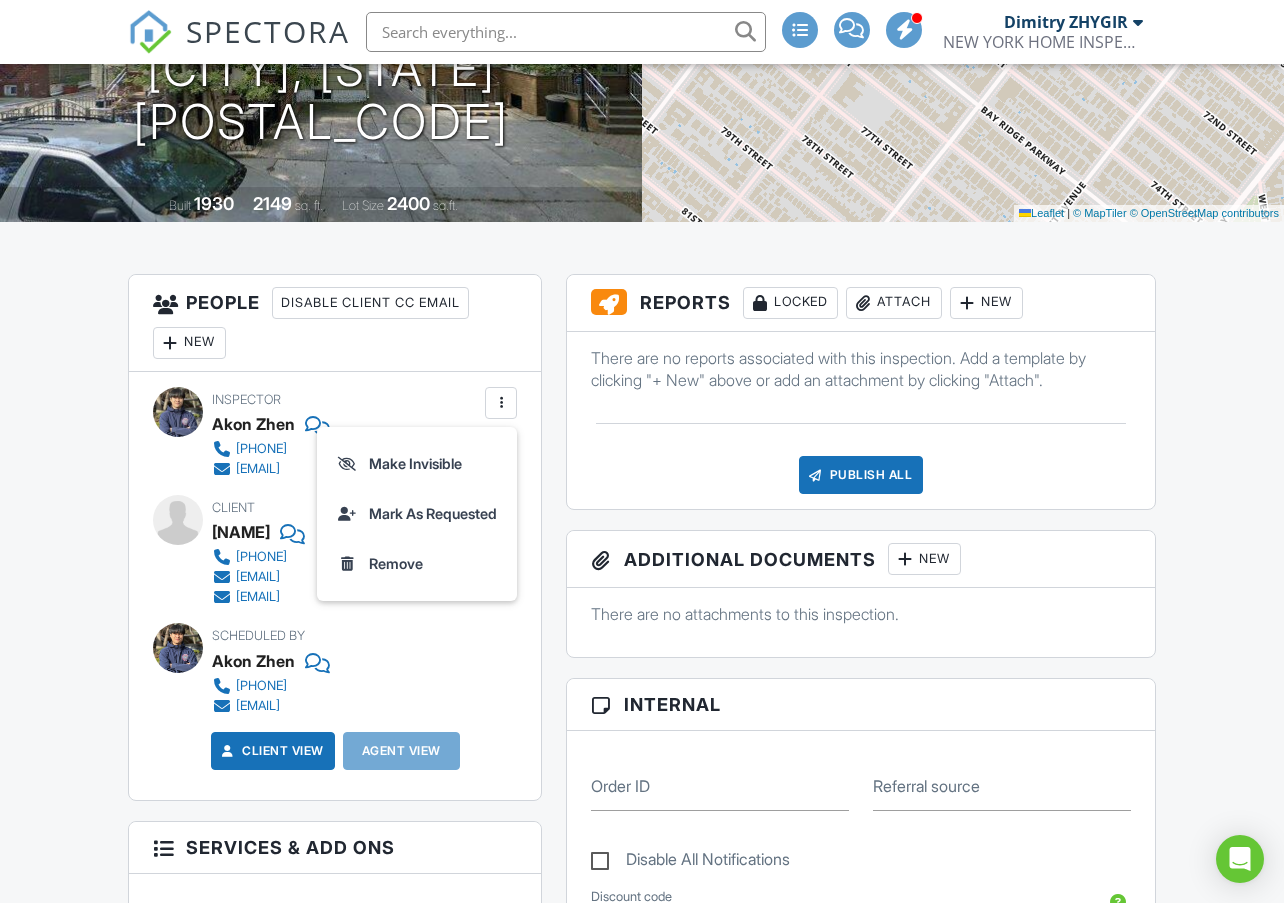 click on "New" at bounding box center [189, 343] 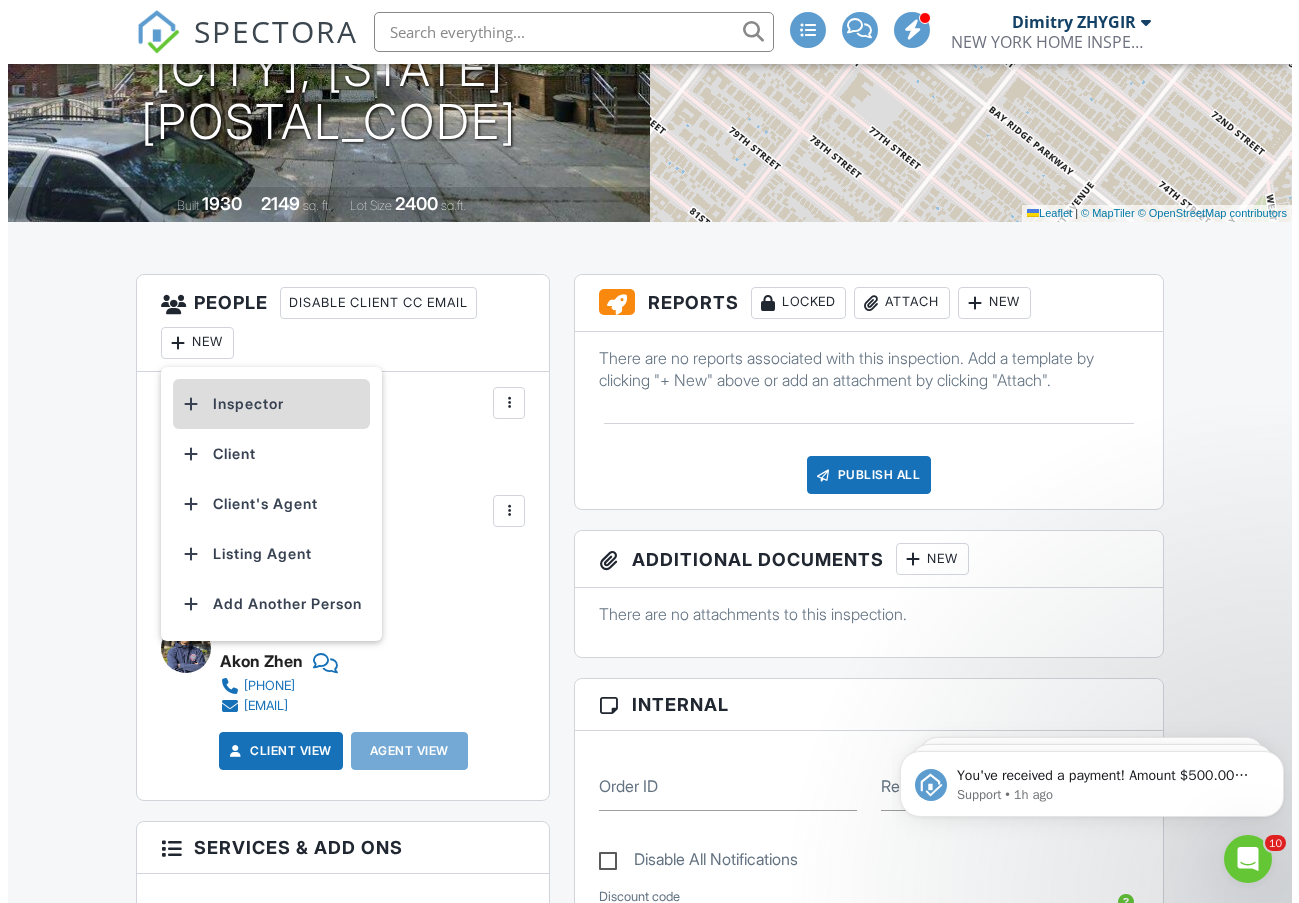 scroll, scrollTop: 0, scrollLeft: 0, axis: both 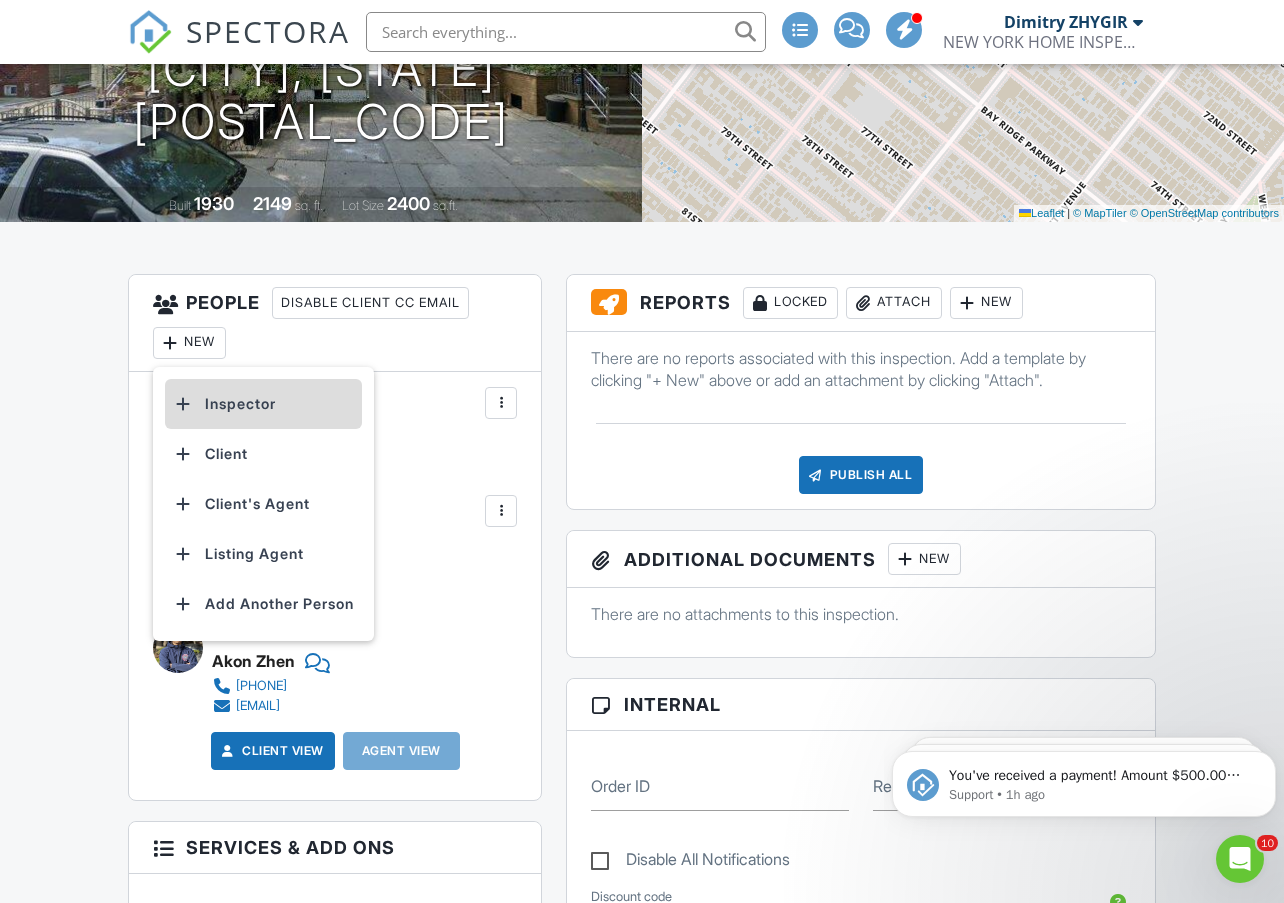 click on "Inspector" at bounding box center [263, 404] 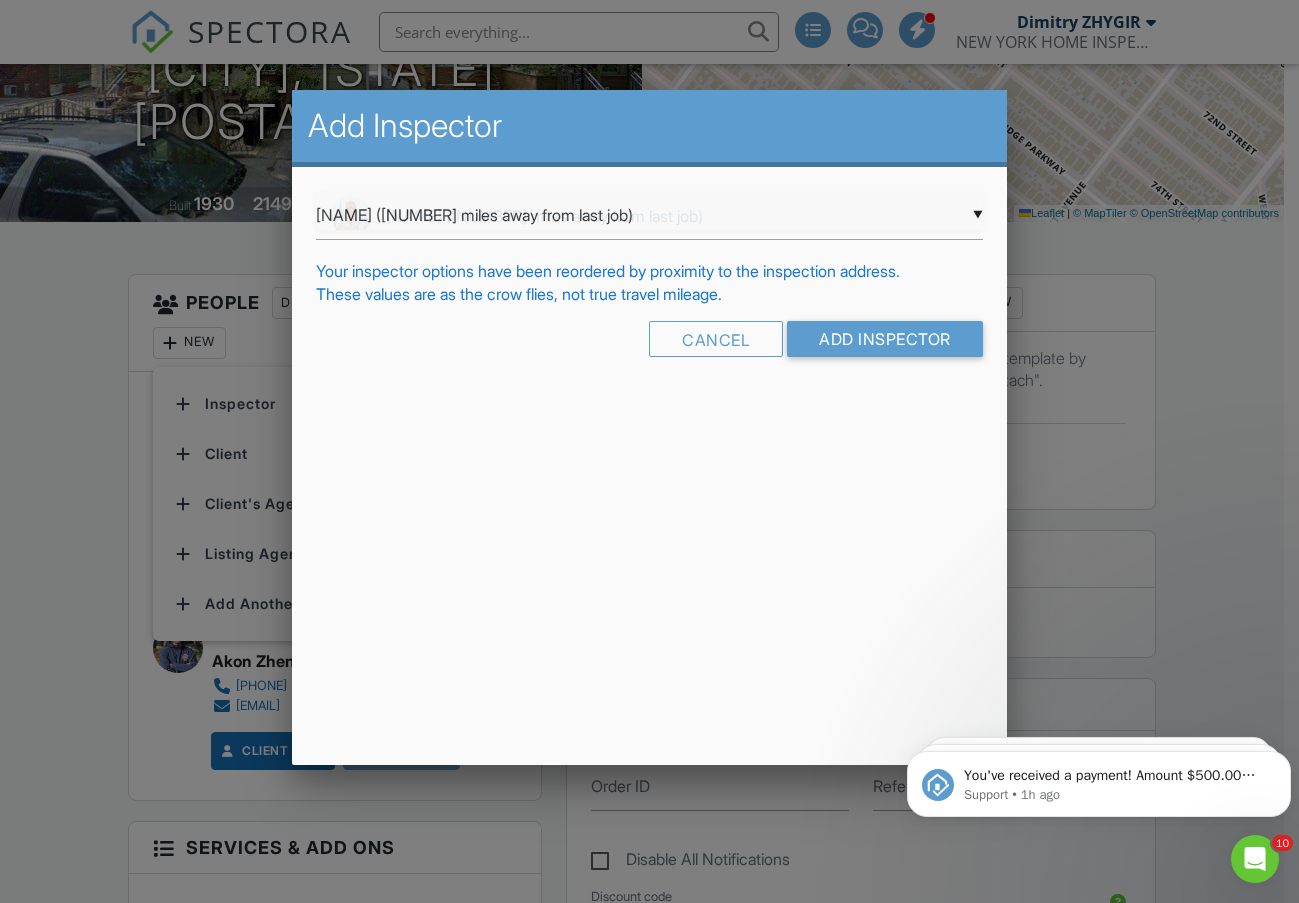 click on "▼ [PERSON] ([NUMBER] miles away from last job) [PERSON] ([NUMBER] miles away from last job) [PERSON] ([NUMBER] miles away from home) [PERSON] [PERSON] ([NUMBER] miles away from last job) [PERSON] ([NUMBER] miles away from home) [PERSON]" at bounding box center [649, 215] 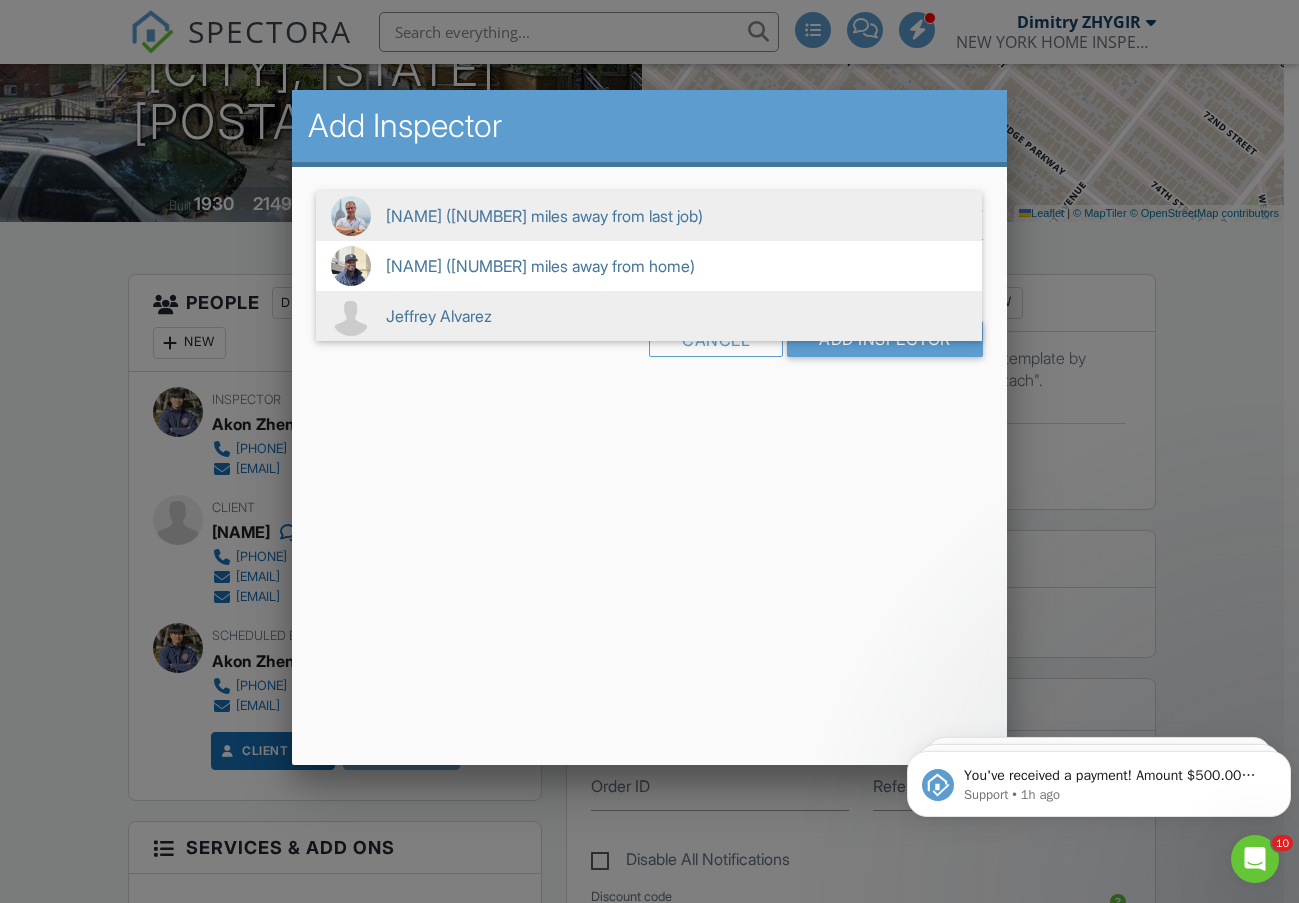 click on "Jeffrey Alvarez" at bounding box center [649, 316] 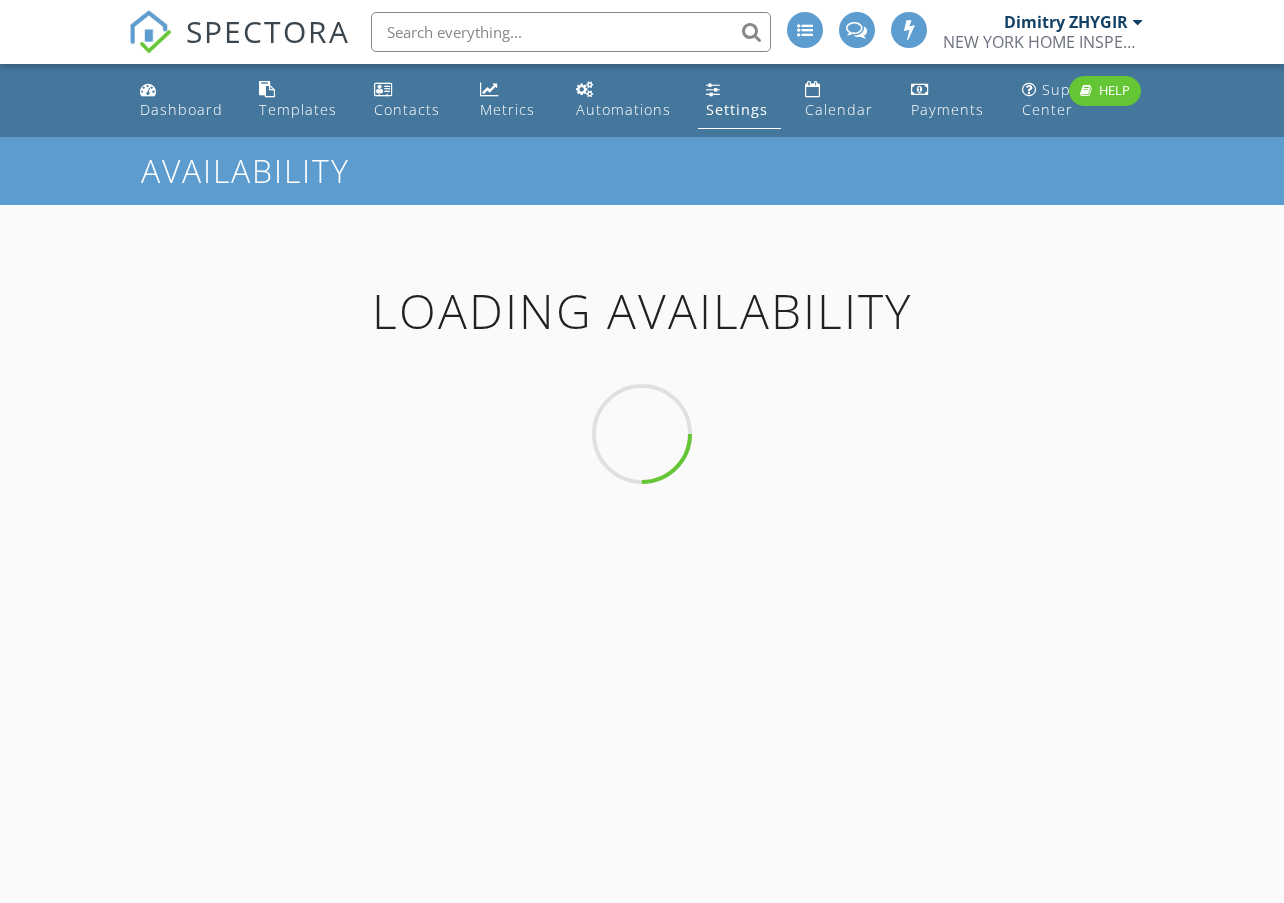 scroll, scrollTop: 0, scrollLeft: 0, axis: both 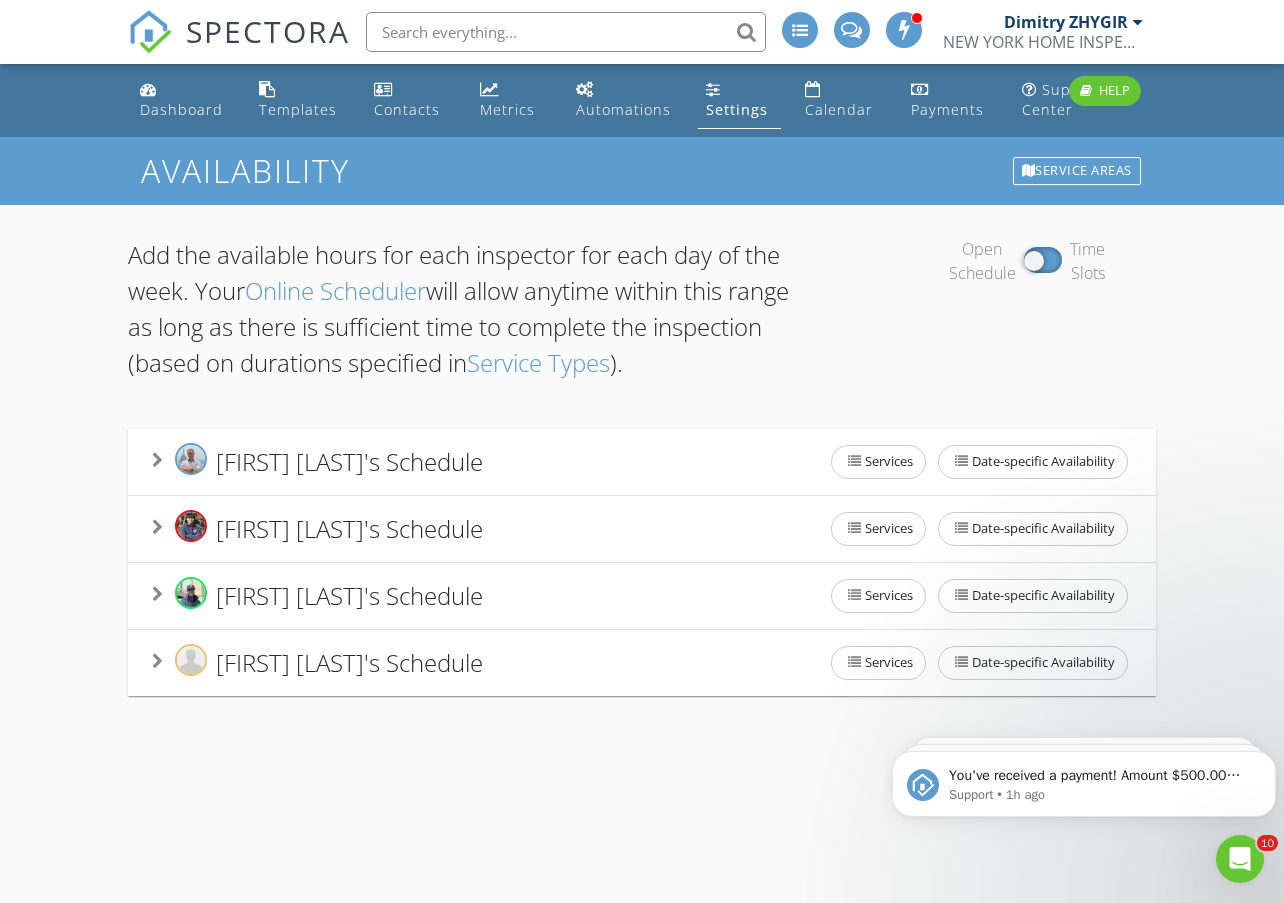 click on "[FIRST] [LAST]'s Schedule" at bounding box center [317, 662] 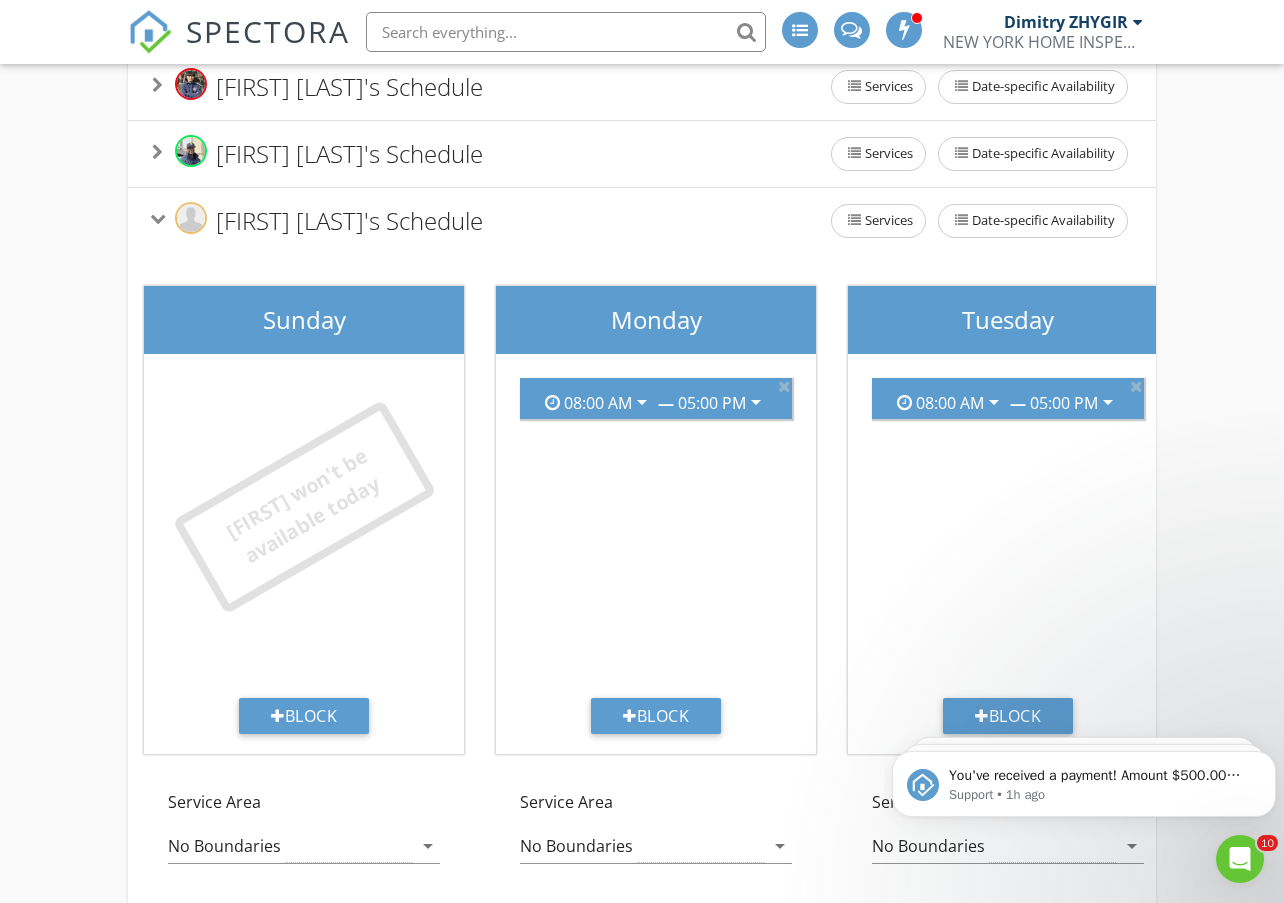 scroll, scrollTop: 500, scrollLeft: 0, axis: vertical 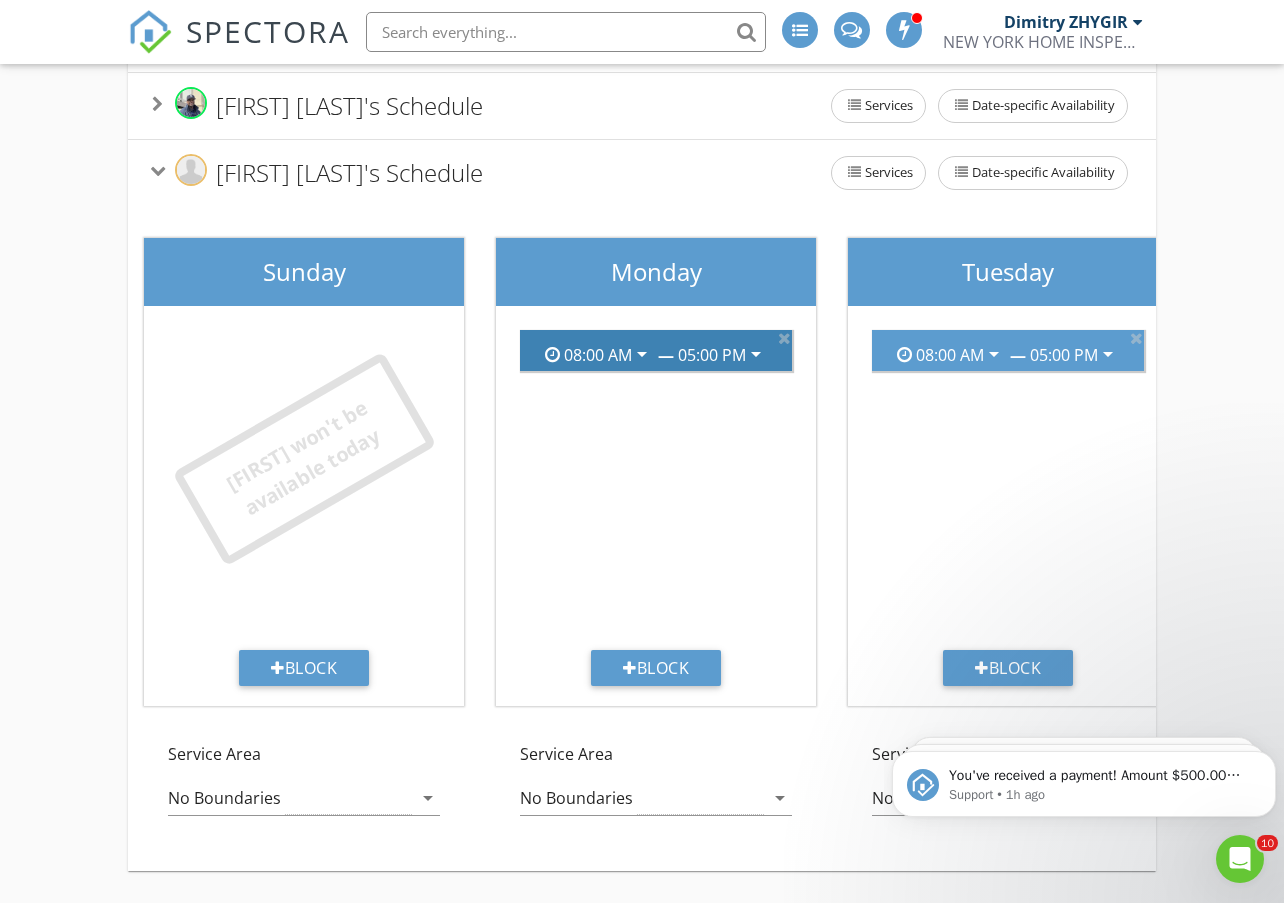 click on "arrow_drop_down" at bounding box center [756, 354] 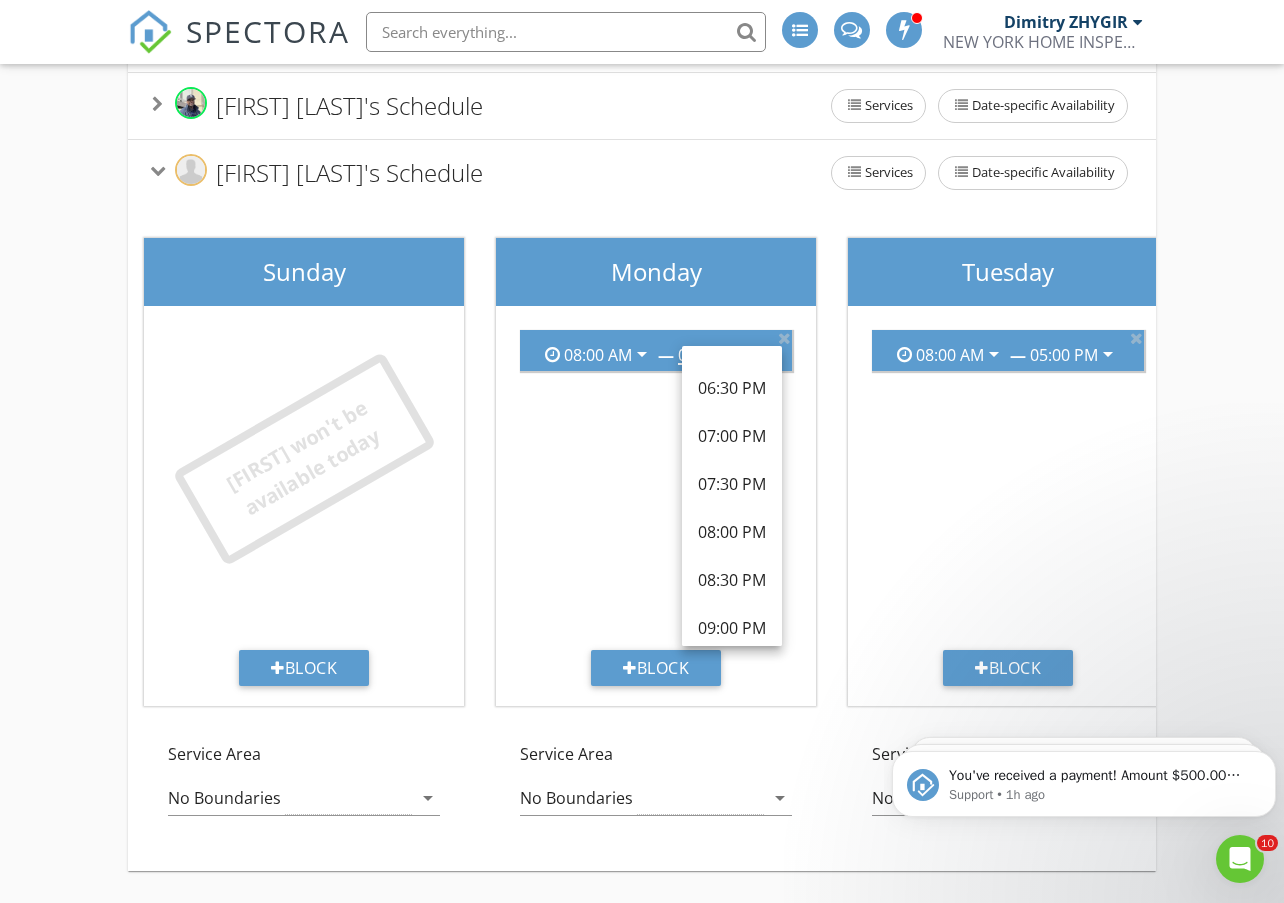 scroll, scrollTop: 887, scrollLeft: 0, axis: vertical 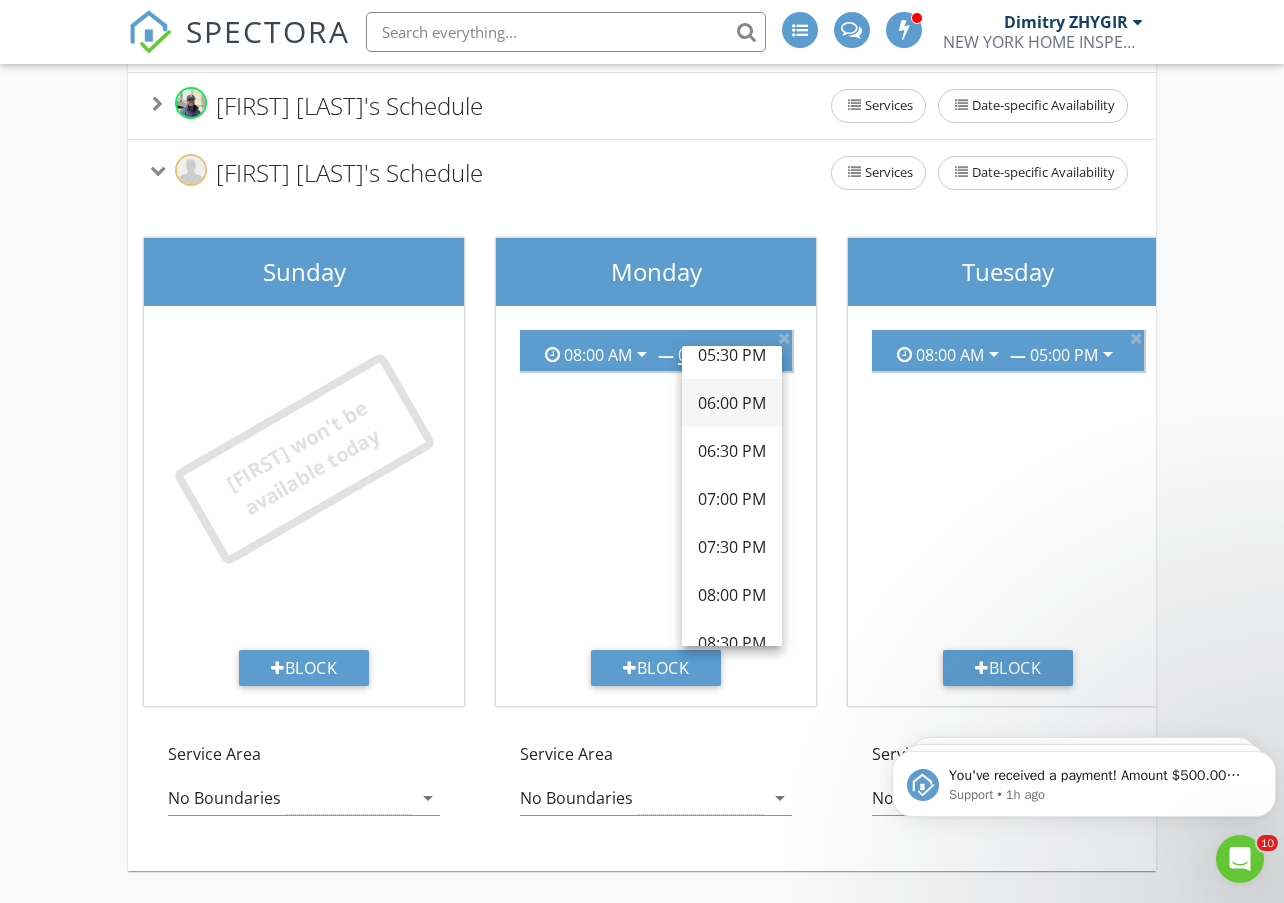 click on "06:00 PM" at bounding box center [732, 403] 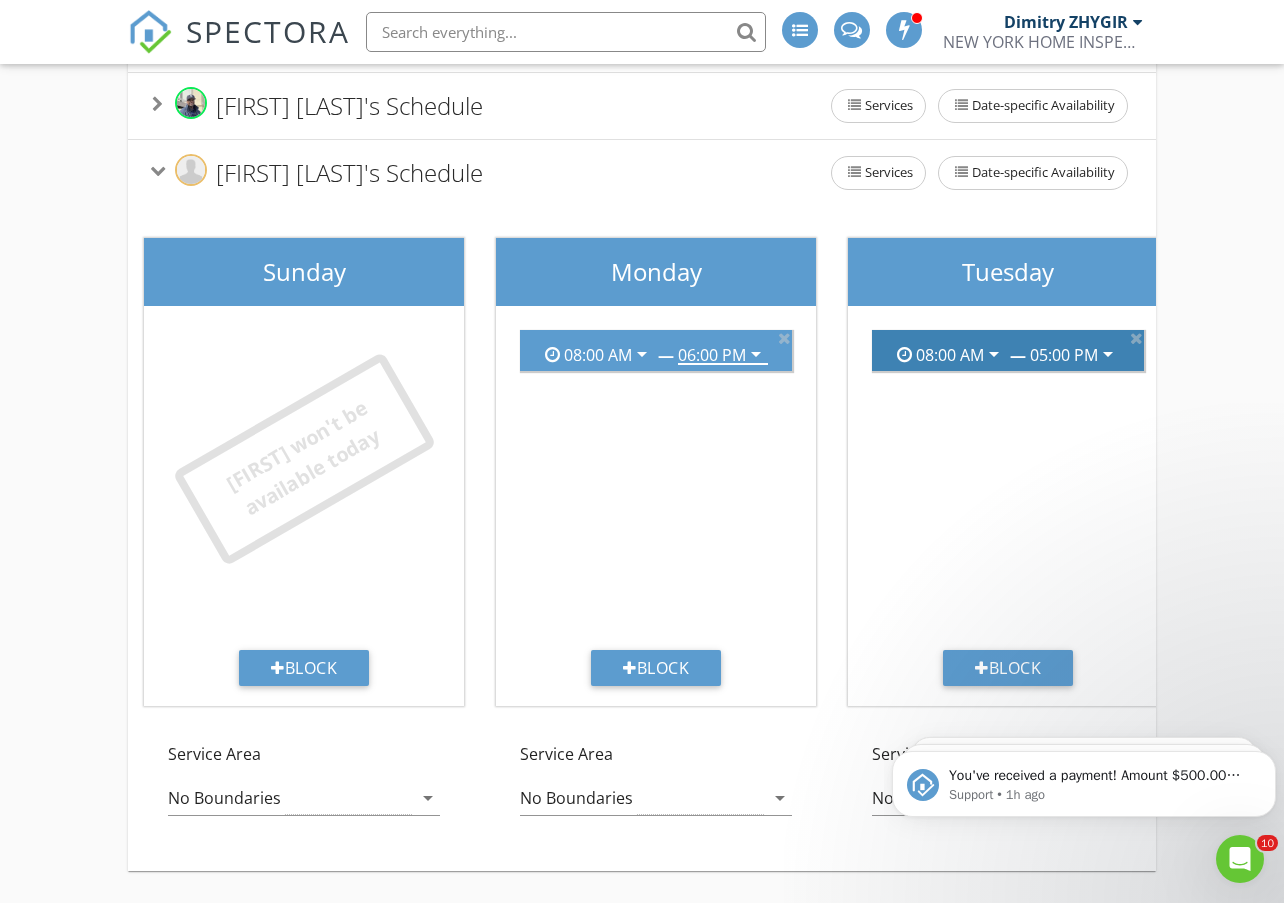click on "arrow_drop_down" at bounding box center [1108, 354] 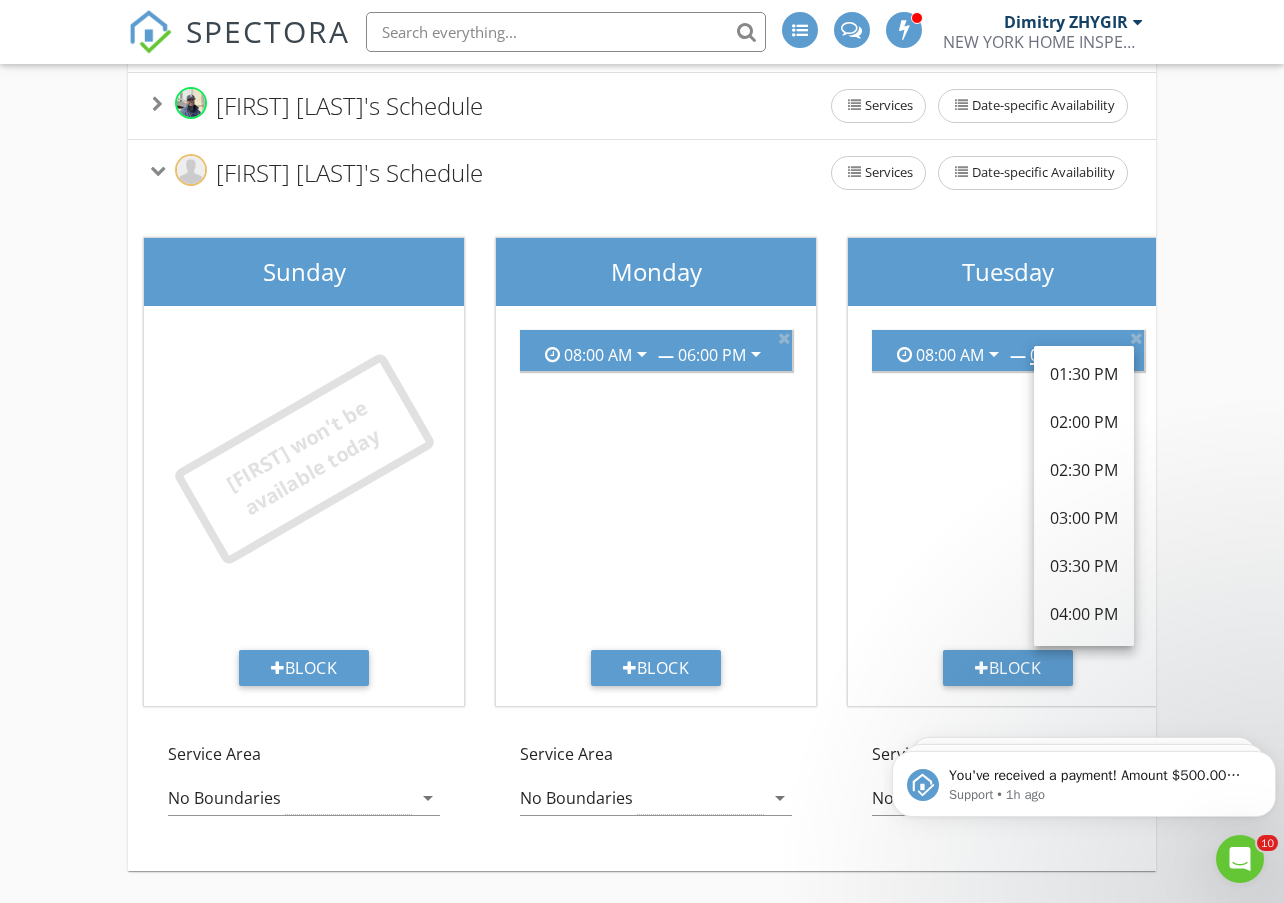 scroll, scrollTop: 797, scrollLeft: 0, axis: vertical 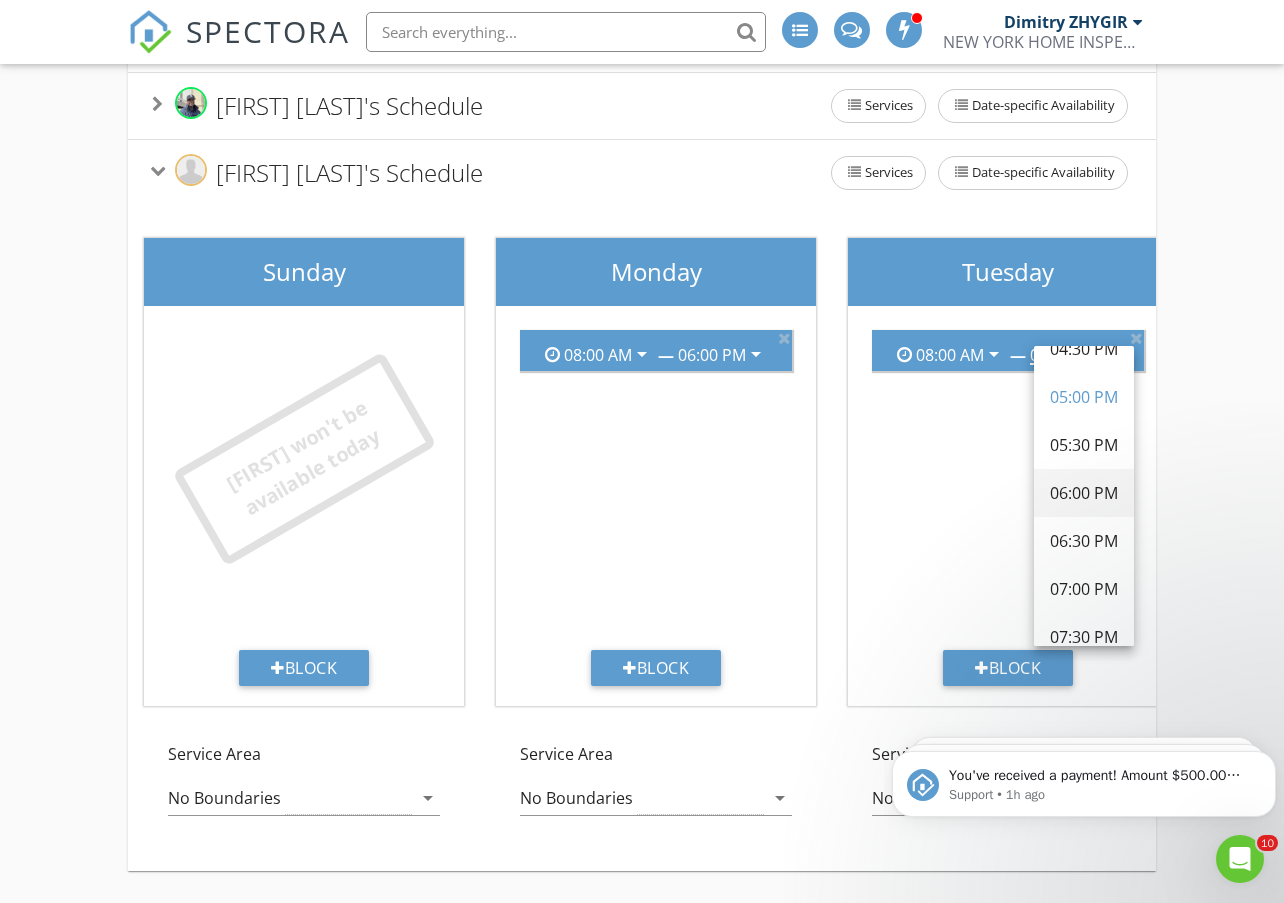 click on "06:00 PM" at bounding box center (1084, 493) 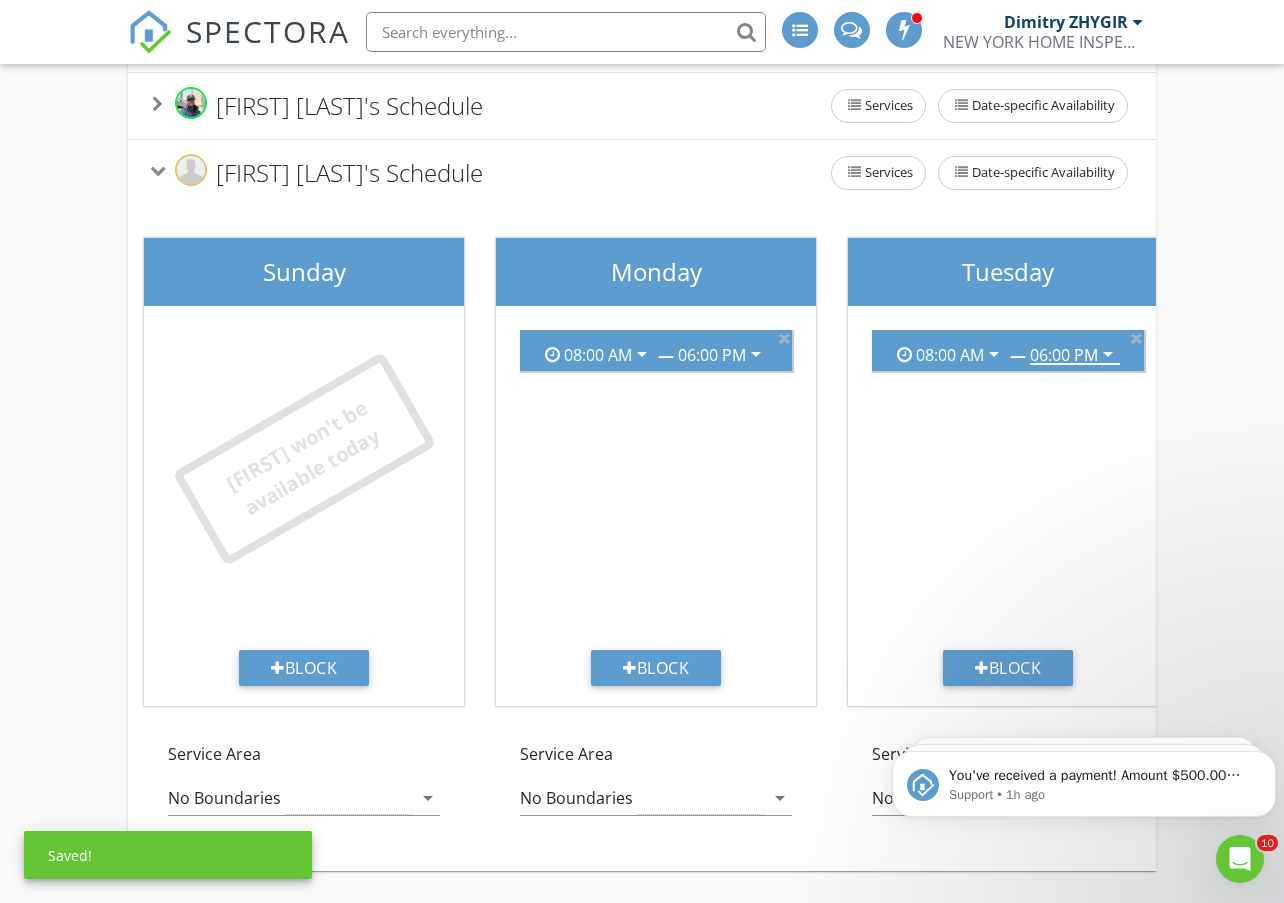 click on "Add the available hours for each inspector for each day of the
week. Your
Online Scheduler
will allow anytime within this range as long as there is
sufficient time to complete the inspection (based on durations
specified in  Service Types ).
Open
Schedule
Time
Slots
Dimitry ZHYGIR's Schedule
Services
Date-specific Availability
Sunday
08:00 AM arrow_drop_down   —     06:00 PM arrow_drop_down       09:00 AM arrow_drop_down   —     05:00 PM arrow_drop_down
Block
Service Area
No Boundaries arrow_drop_down
Monday
08:00 AM arrow_drop_down   —     06:00 PM arrow_drop_down
Block
Service Area
No Boundaries arrow_drop_down" at bounding box center [642, 309] 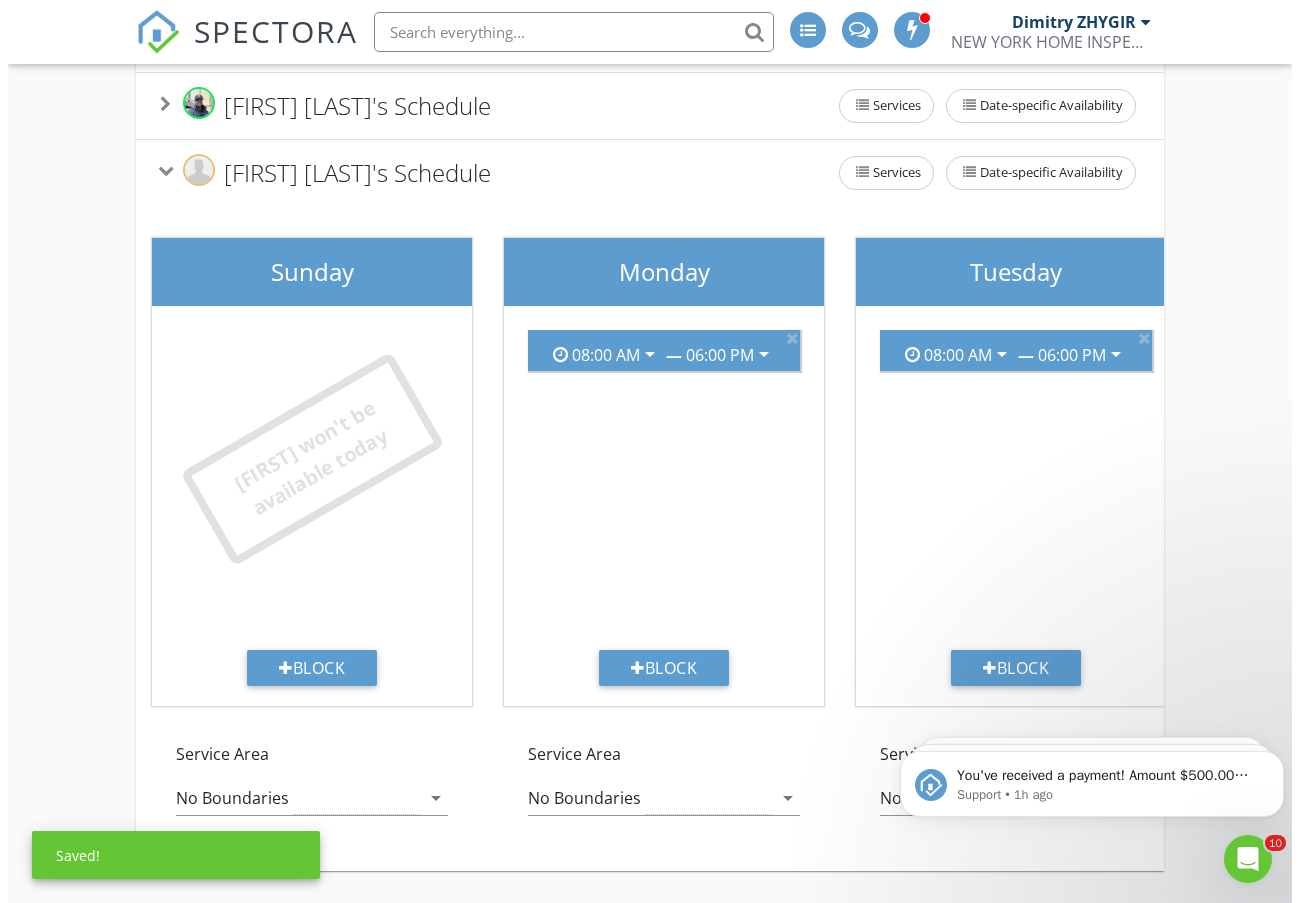 scroll, scrollTop: 505, scrollLeft: 0, axis: vertical 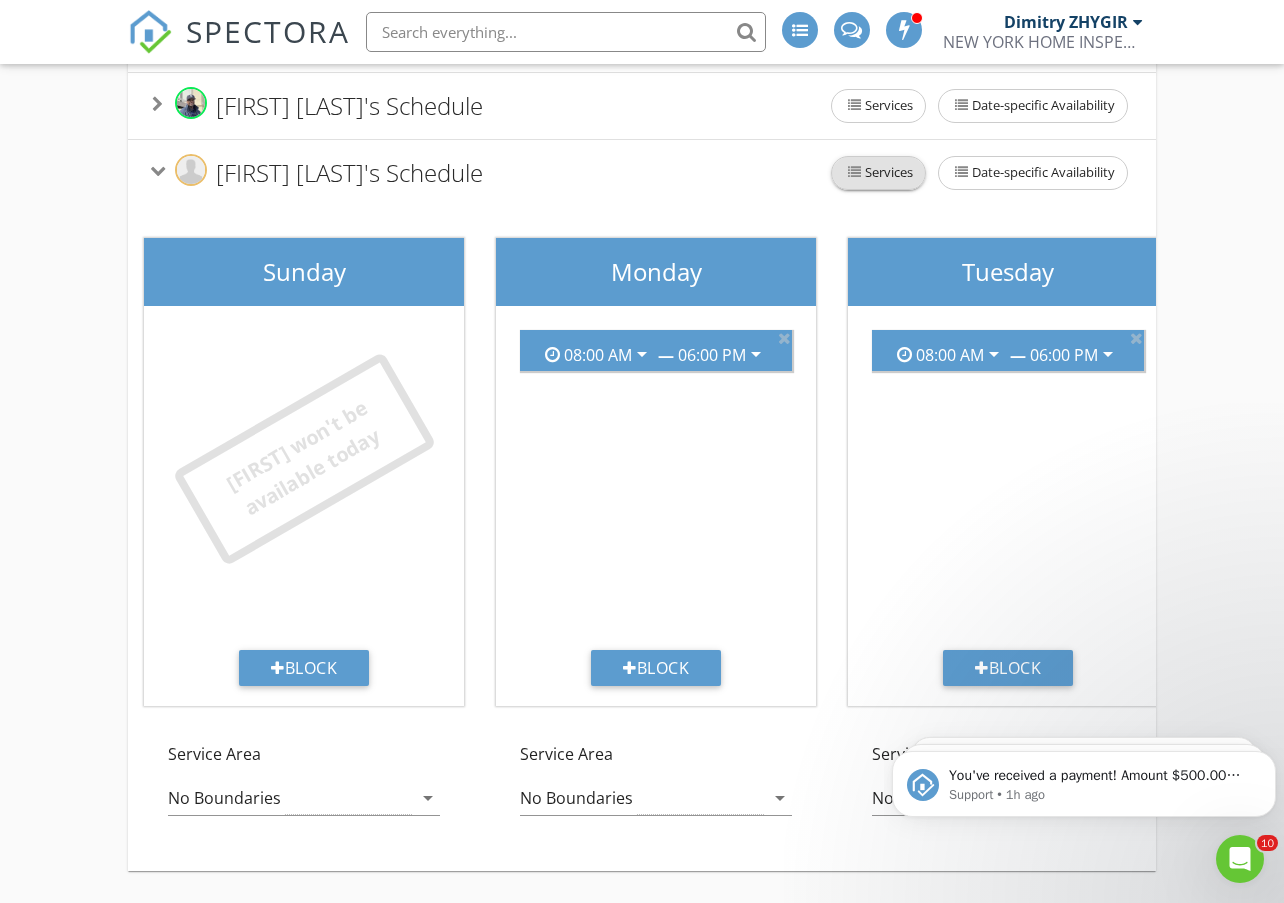 click on "Services" at bounding box center [878, 173] 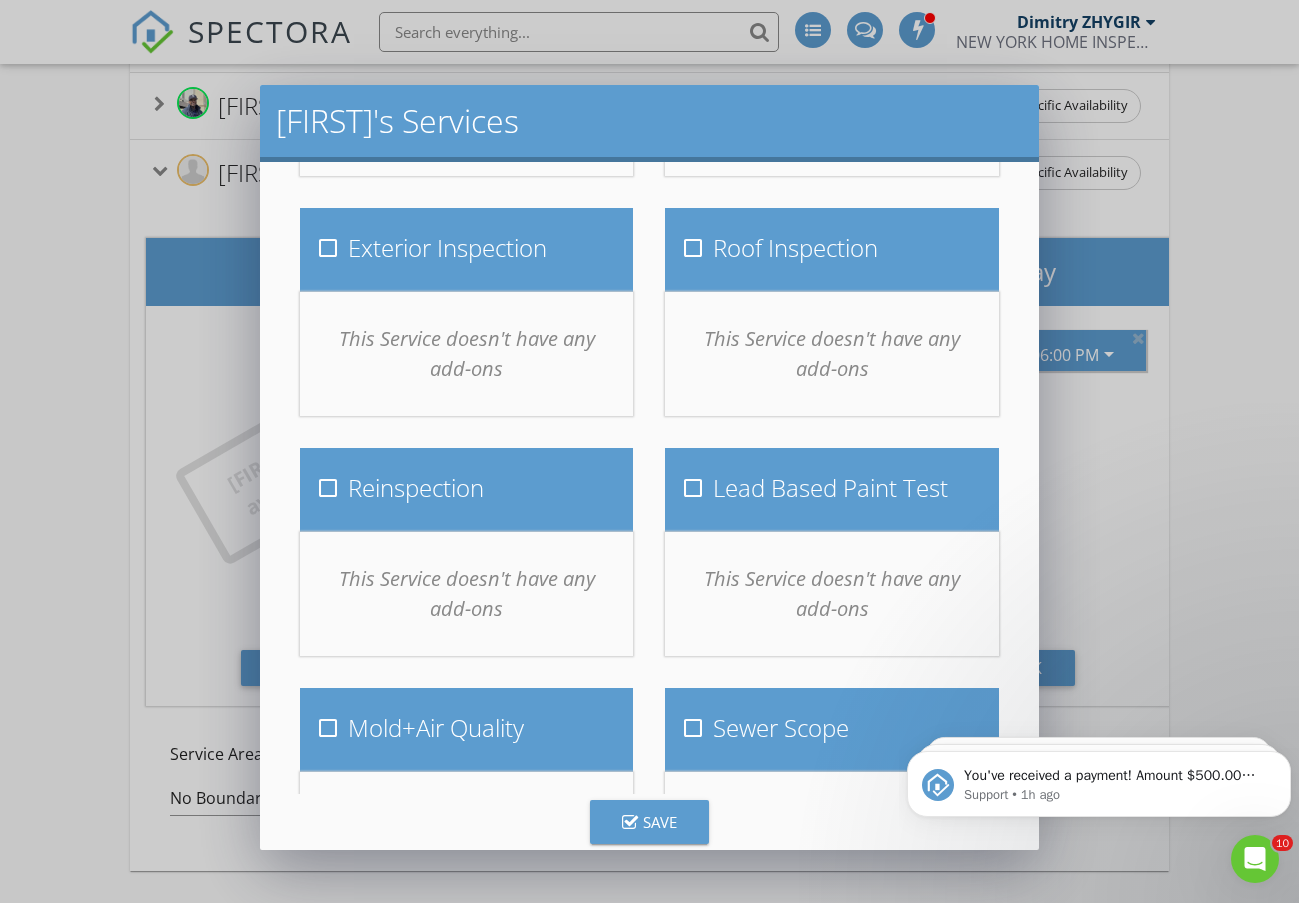 scroll, scrollTop: 1333, scrollLeft: 0, axis: vertical 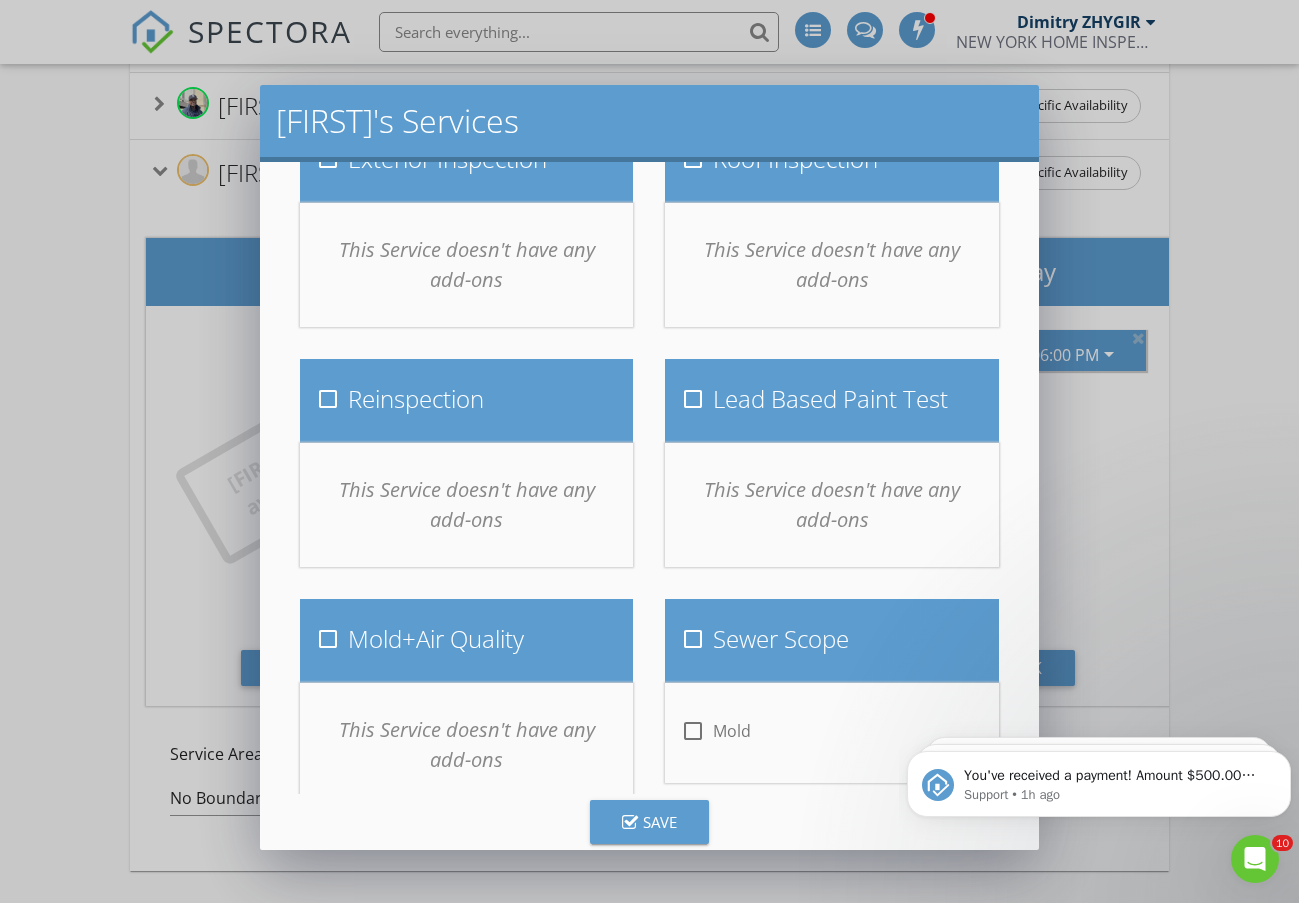 click at bounding box center (693, 399) 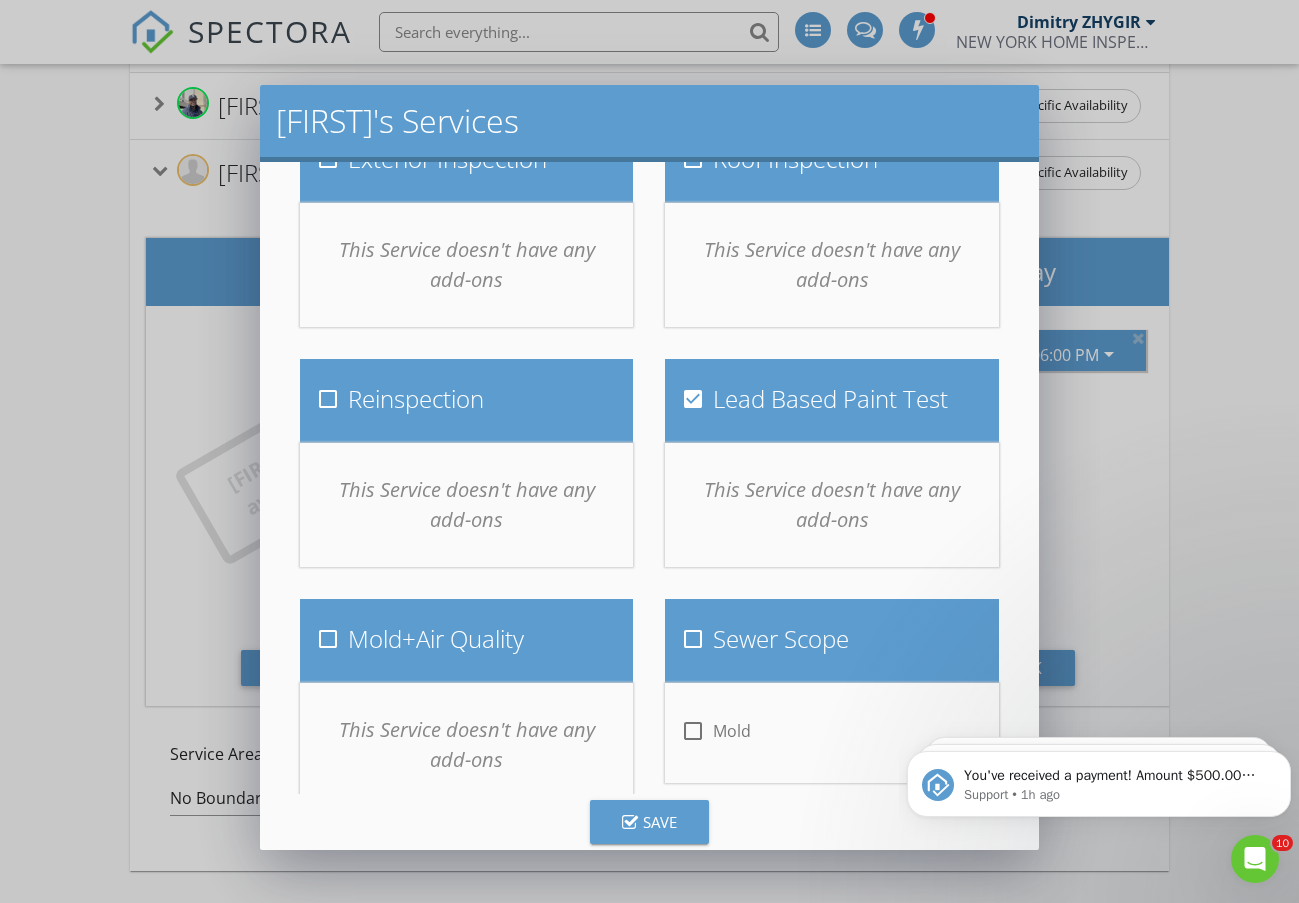 click on "Select the Services and Add-Ons that Jeffrey is able to be
scheduled for.
check_box_outline_blank Apartment Inspection   check_box_outline_blank Drinking Water Test check_box_outline_blank Lead Based Paint Test check_box_outline_blank 1 Family House Inspection   check_box_outline_blank Drinking Water Test check_box_outline_blank 48 Hours Radon Test check_box_outline_blank Lead Based Paint Test check_box_outline_blank Sewer Scope check_box_outline_blank 2 Family House Inspection    check_box_outline_blank 48 Hours Radon Test check_box_outline_blank Lead Based Paint Test check_box_outline_blank Drinking Water Test check_box_outline_blank Multi Family Building   check_box_outline_blank Water test check_box_outline_blank Mold / Air Test check_box_outline_blank 48 hours Radon Test check_box_outline_blank Sewer Scope check_box_outline_blank Commercial Property Inspection   This Service doesn't have any add-ons check_box_outline_blank Parapet Inspection   check_box_outline_blank" at bounding box center (649, 478) 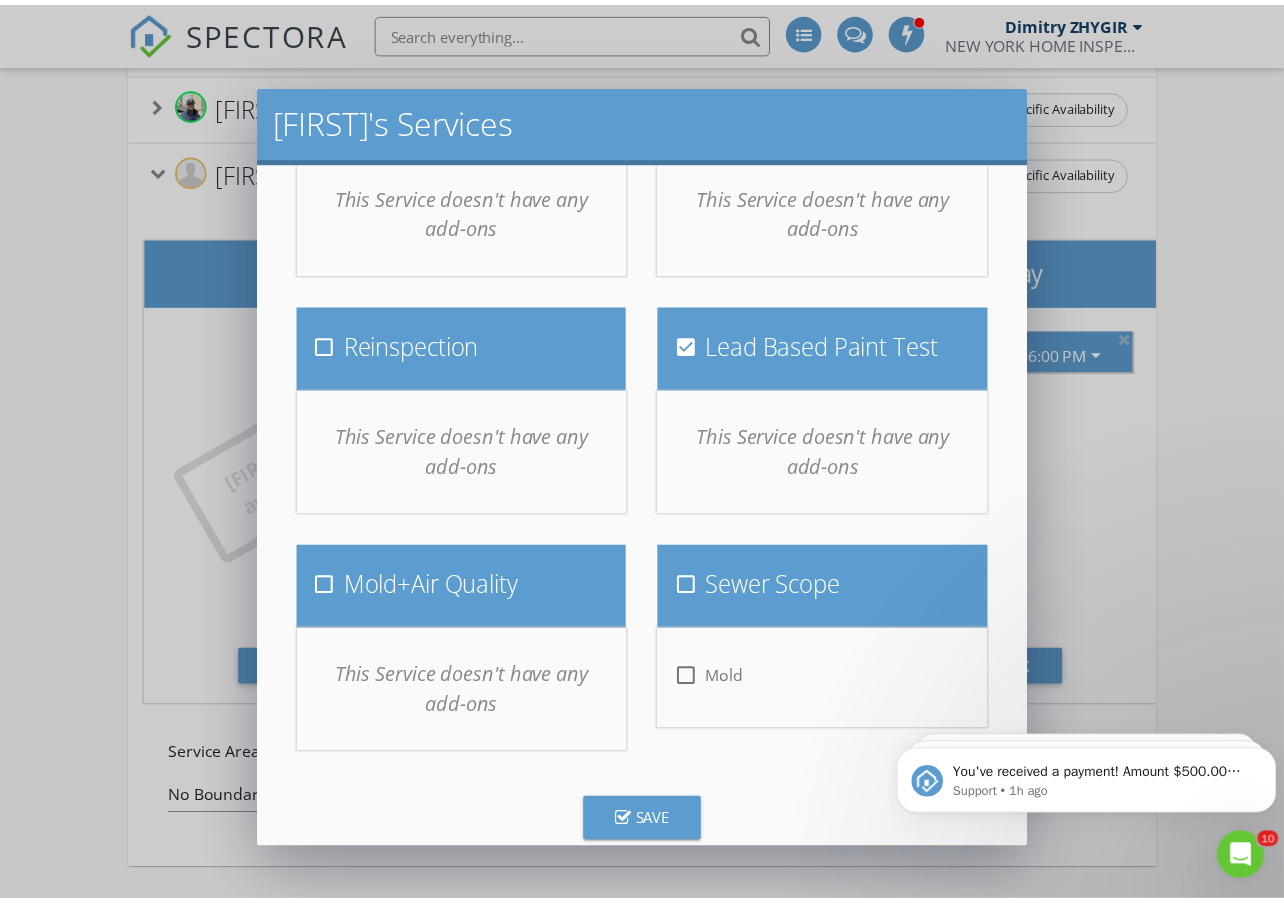 scroll, scrollTop: 1406, scrollLeft: 0, axis: vertical 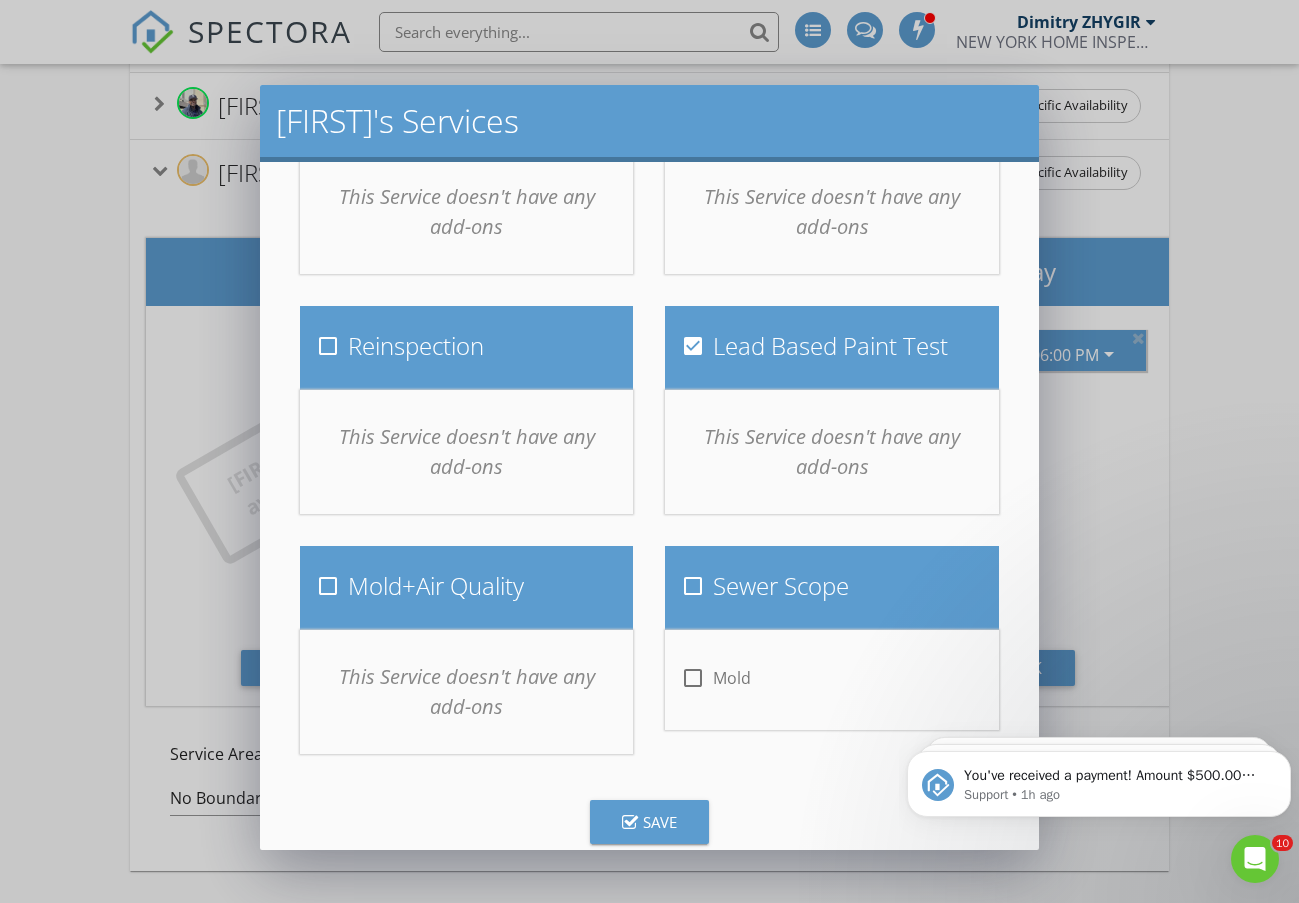 click at bounding box center [630, 824] 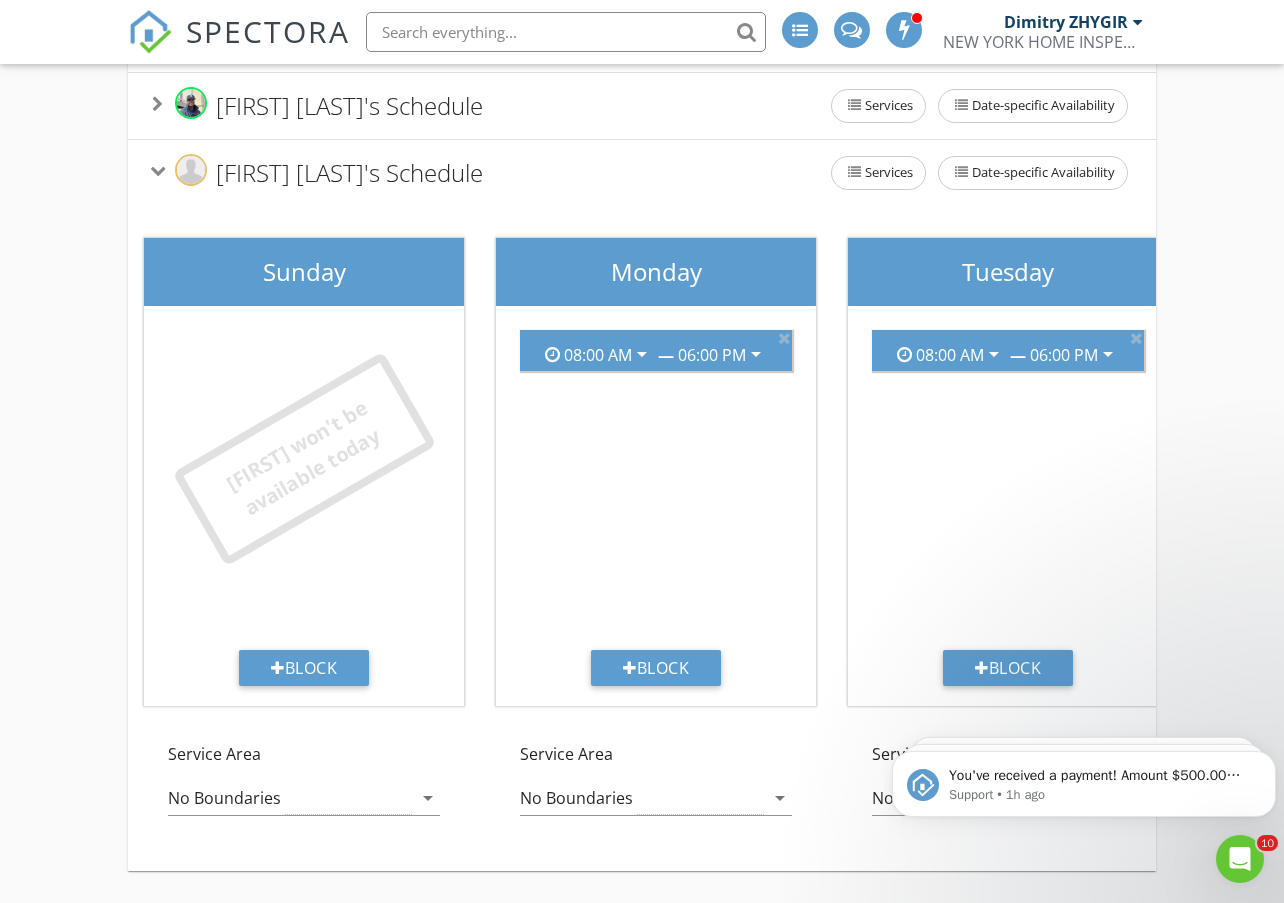scroll, scrollTop: 505, scrollLeft: 0, axis: vertical 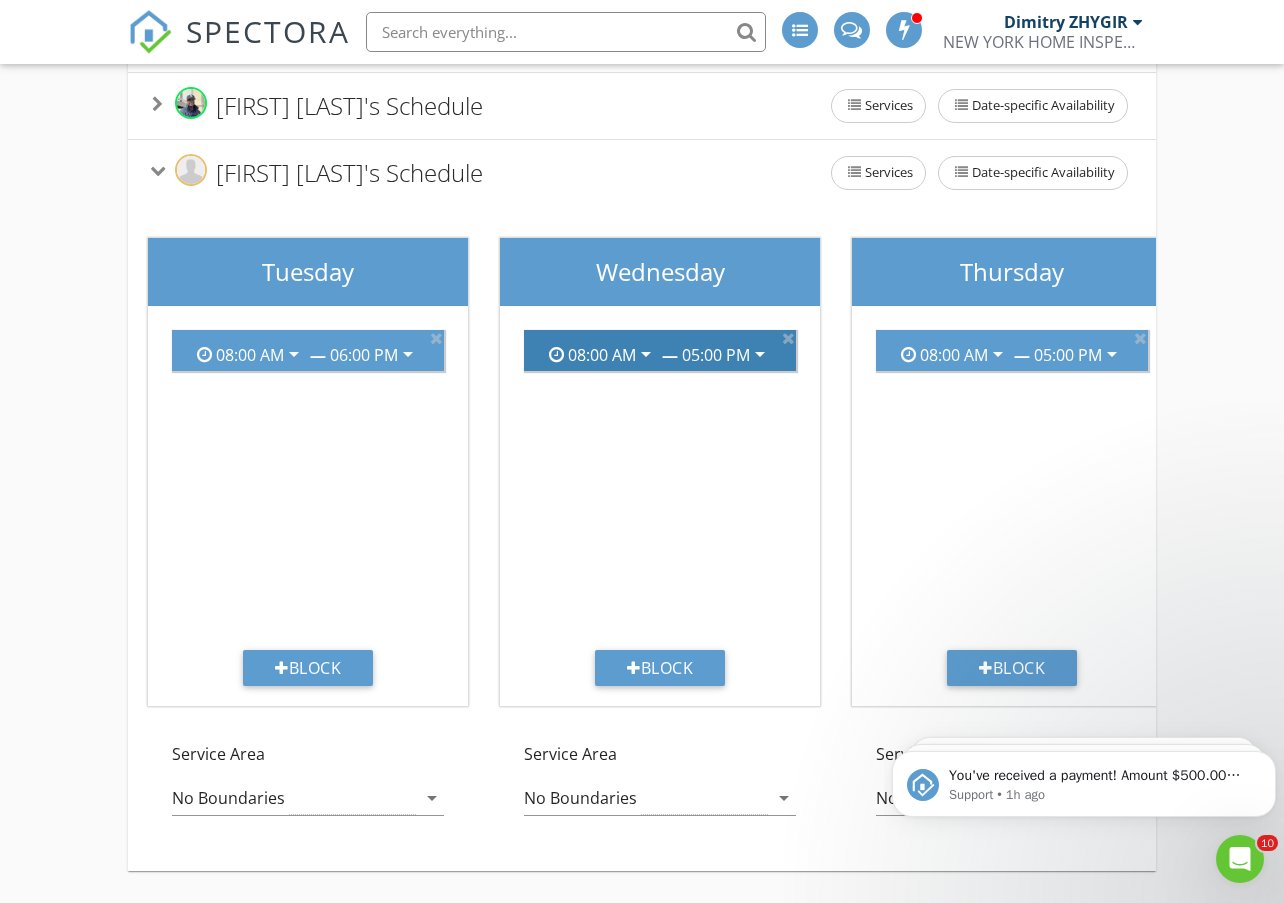 click on "arrow_drop_down" at bounding box center (760, 354) 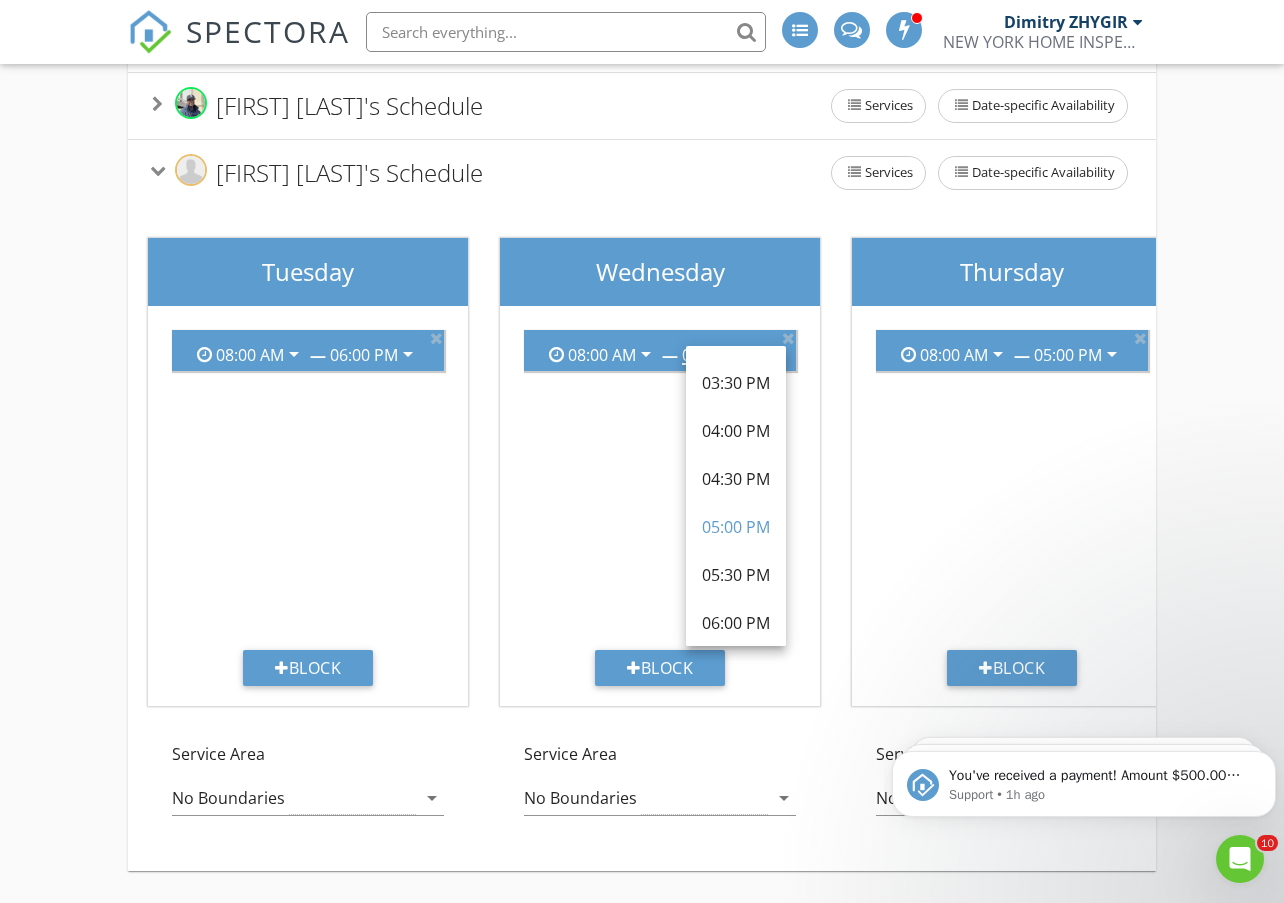 scroll, scrollTop: 833, scrollLeft: 0, axis: vertical 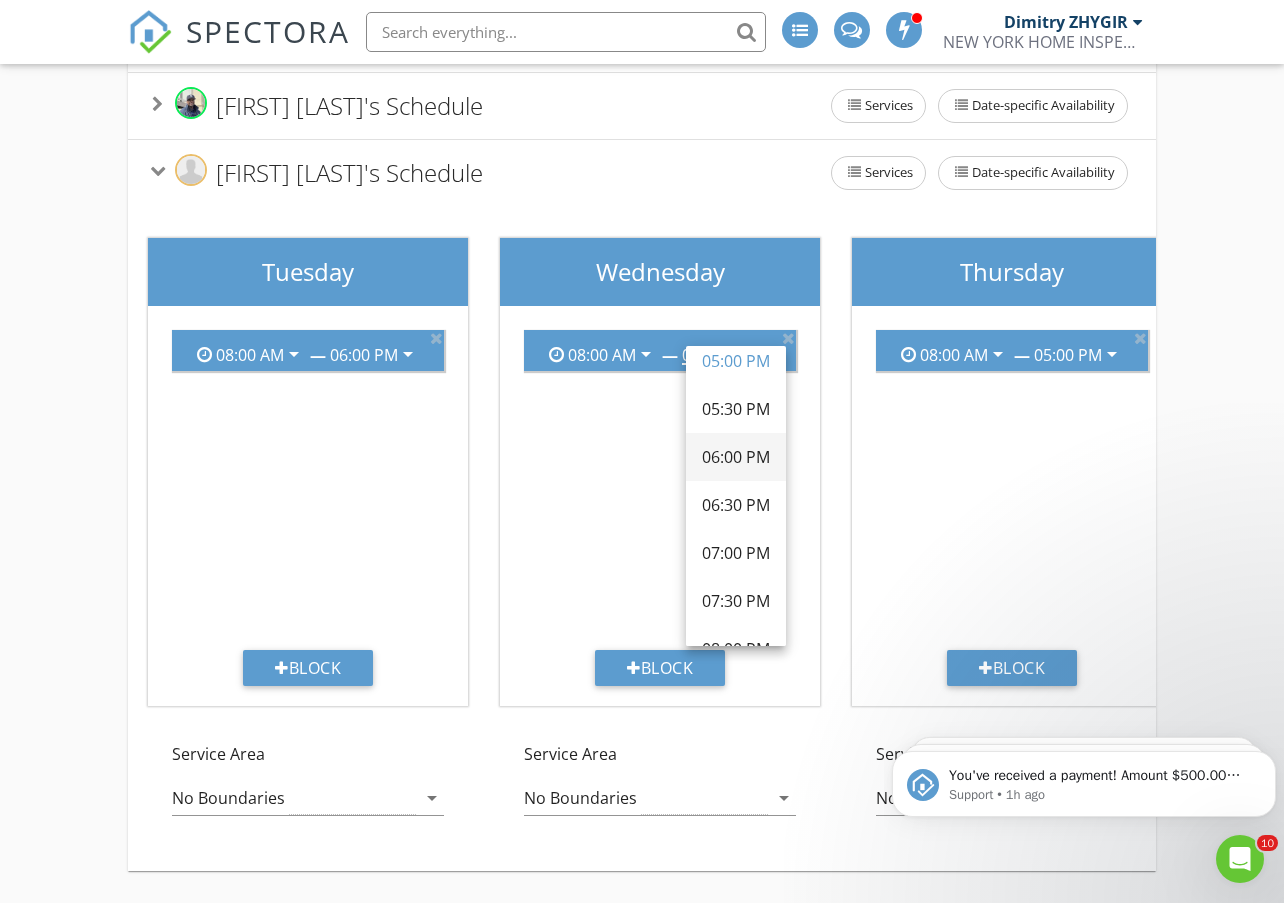 click on "06:00 PM" at bounding box center [736, 457] 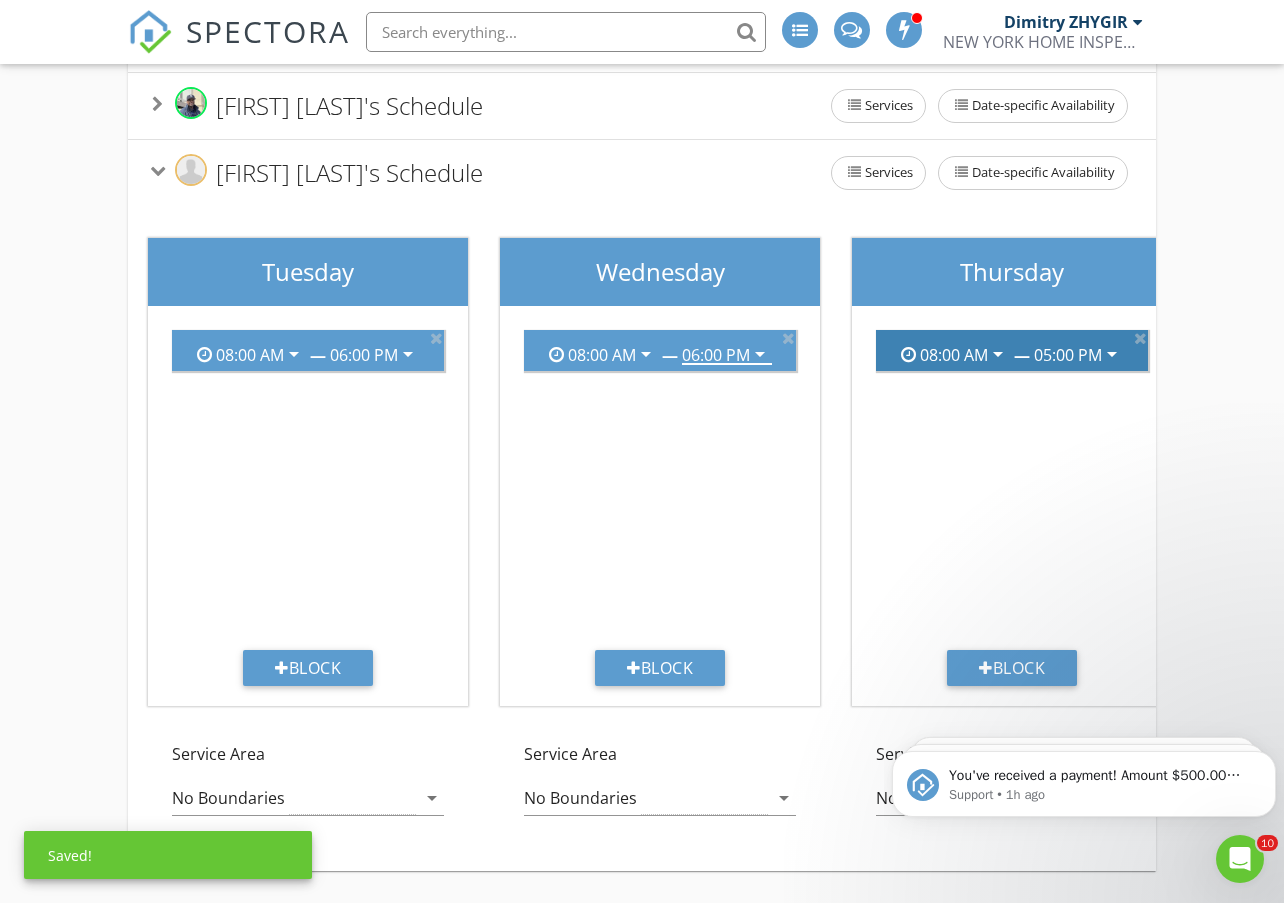 click on "—" at bounding box center (1022, 355) 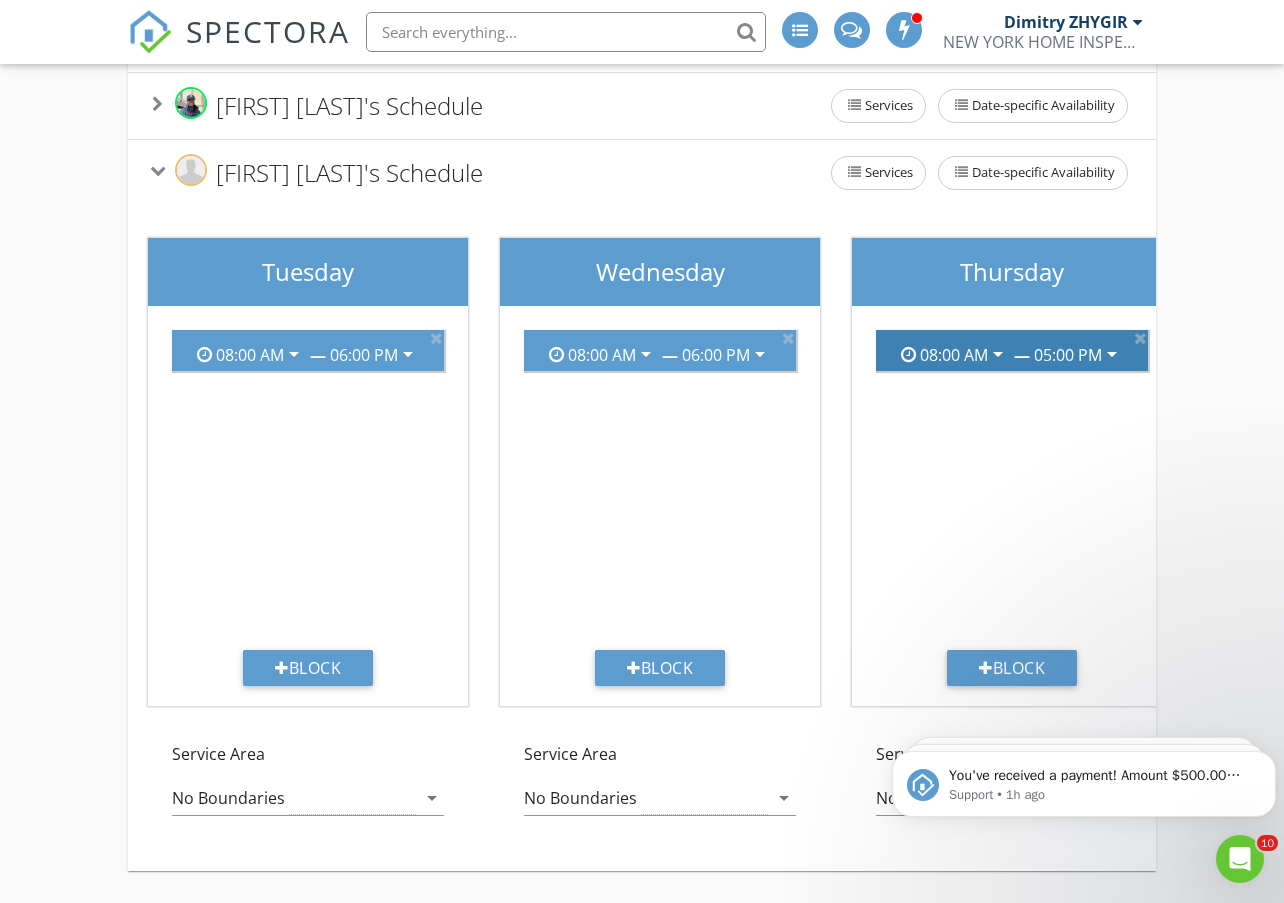 click on "05:00 PM" at bounding box center (1068, 355) 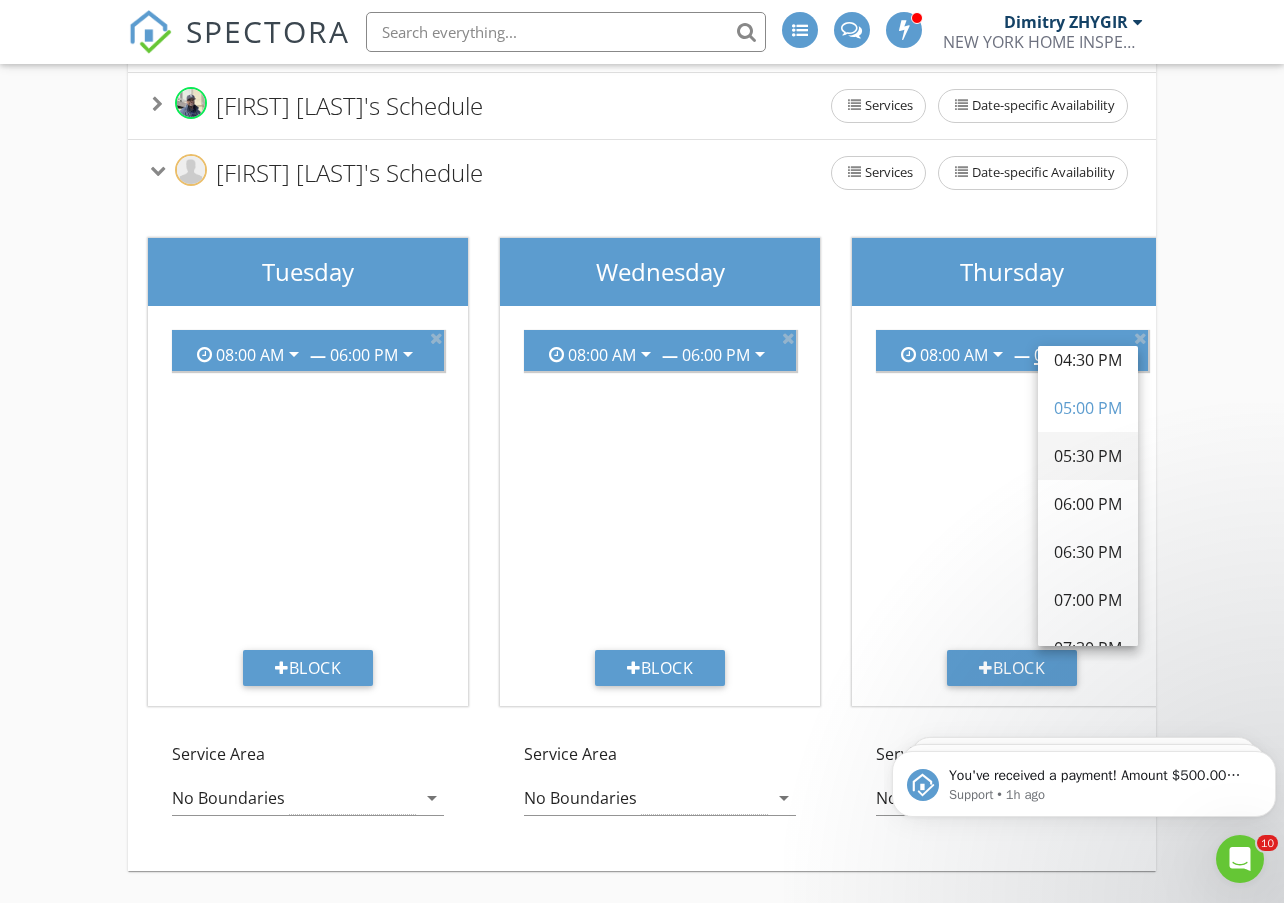 scroll, scrollTop: 833, scrollLeft: 0, axis: vertical 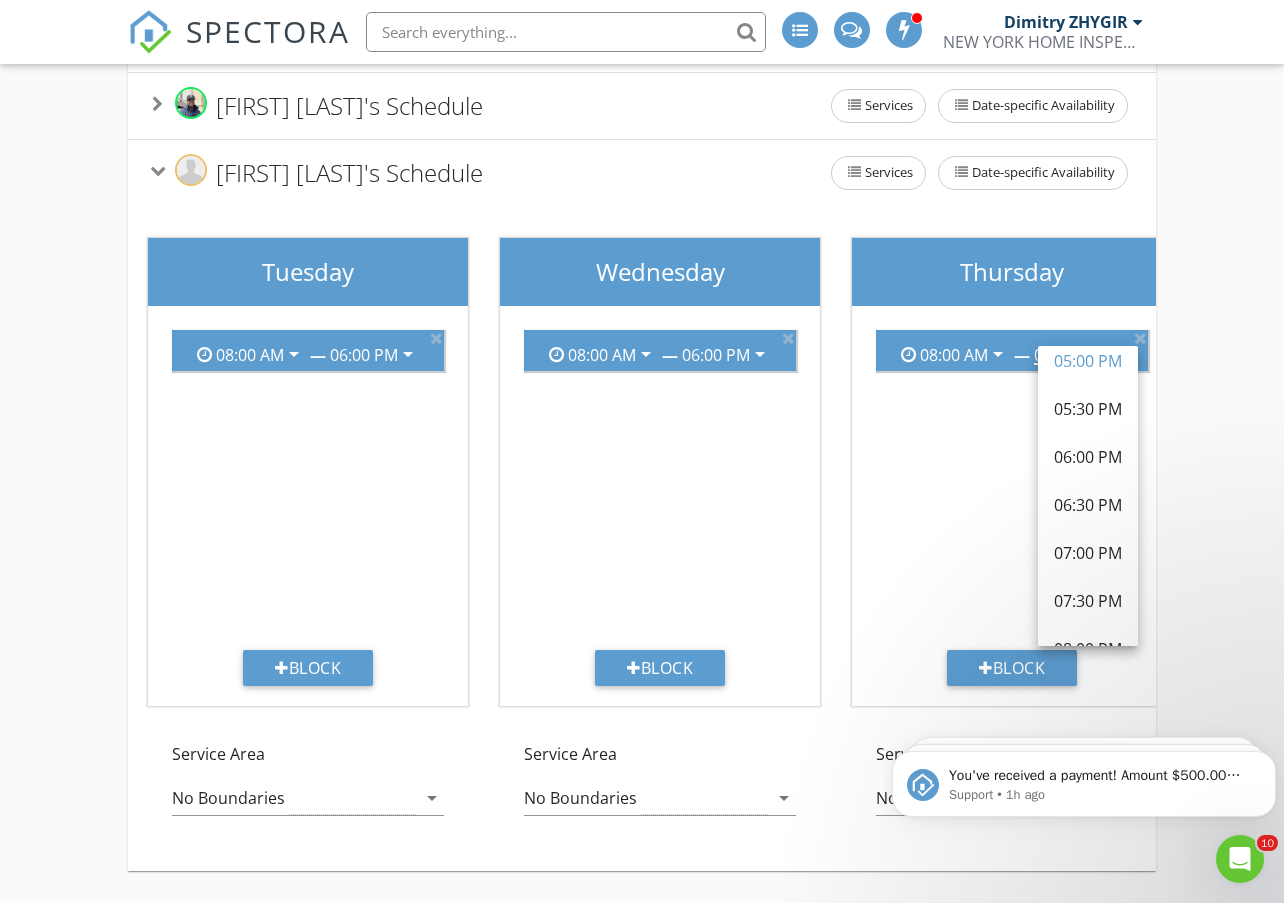 click on "06:00 PM" at bounding box center (1088, 457) 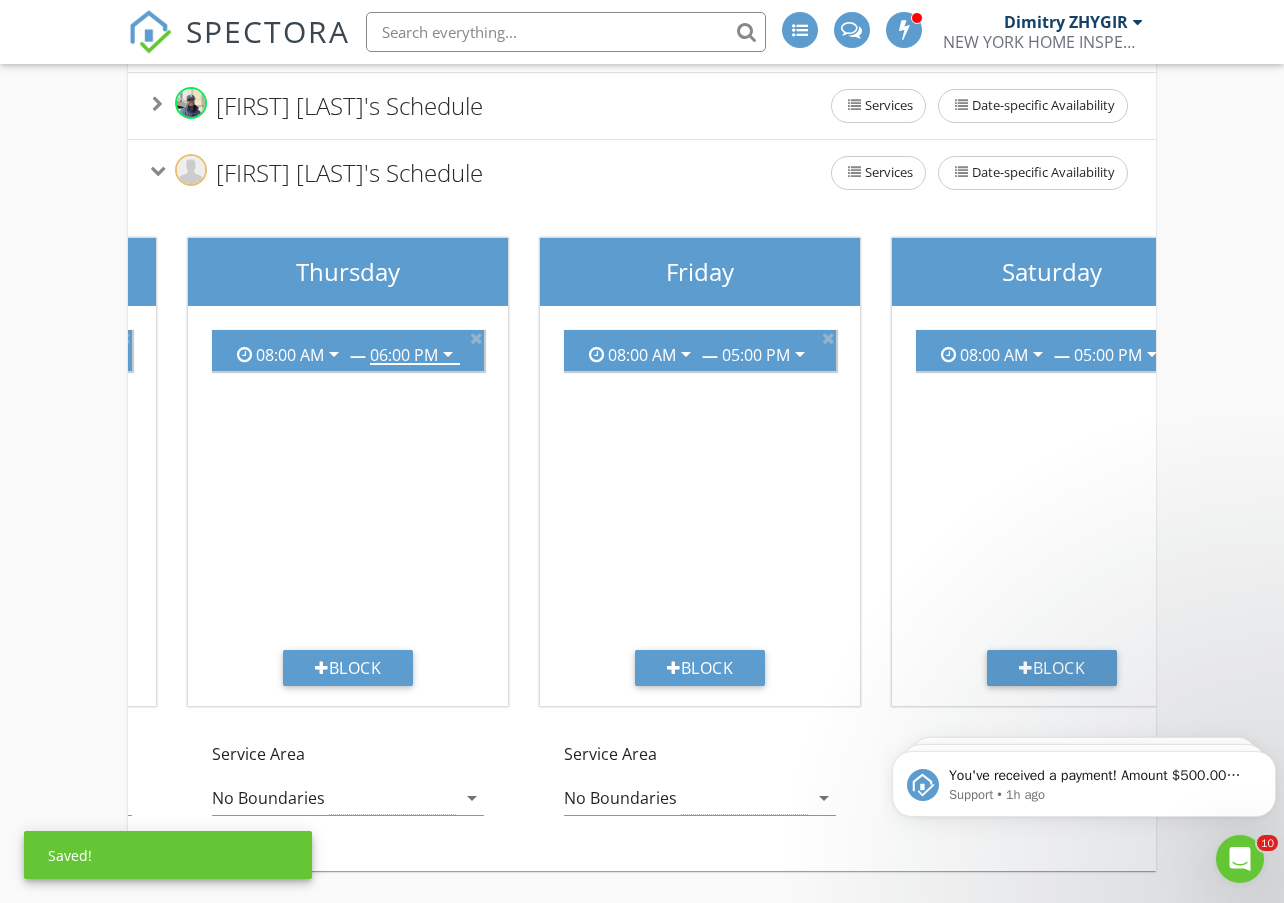 scroll, scrollTop: 0, scrollLeft: 1375, axis: horizontal 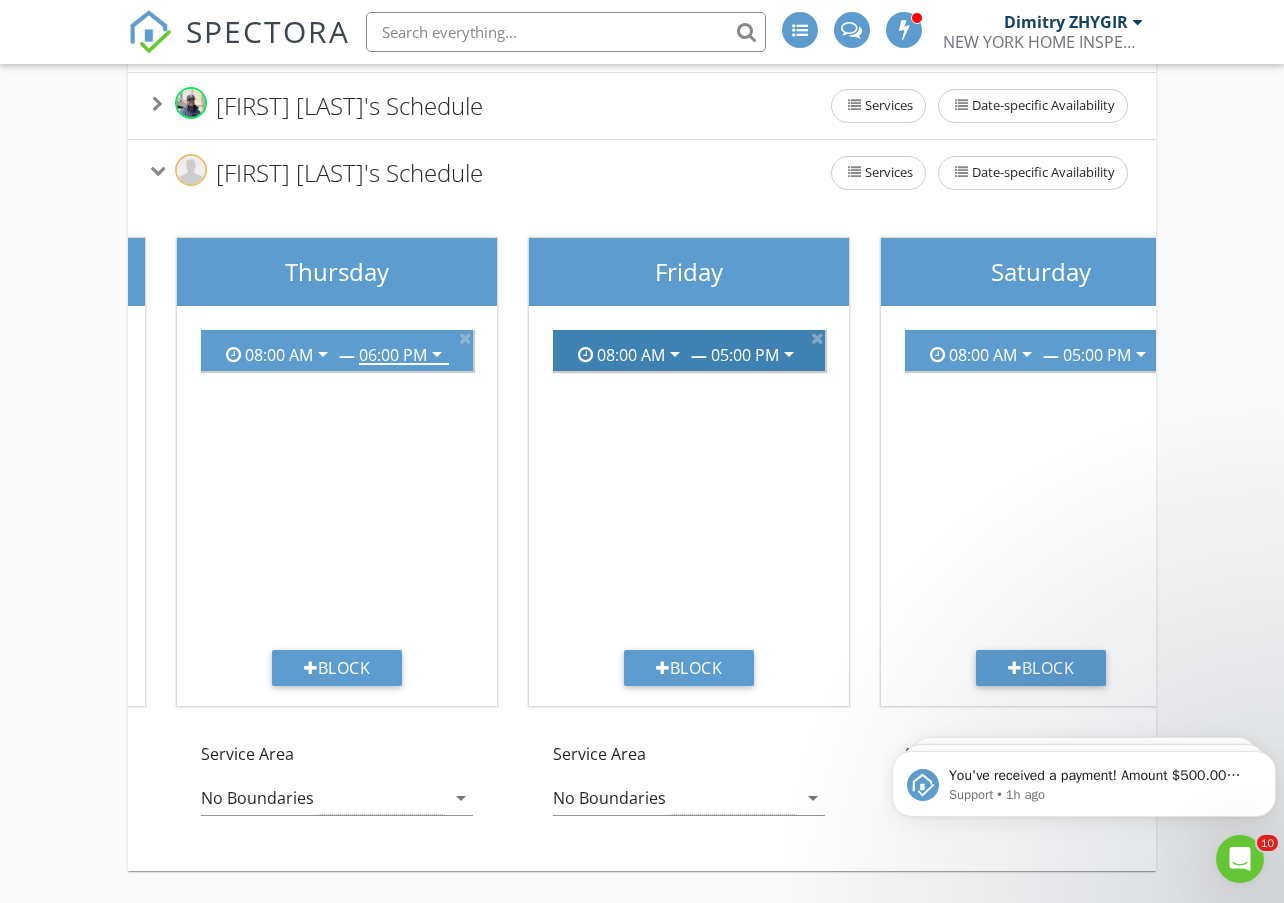 click on "arrow_drop_down" at bounding box center (789, 354) 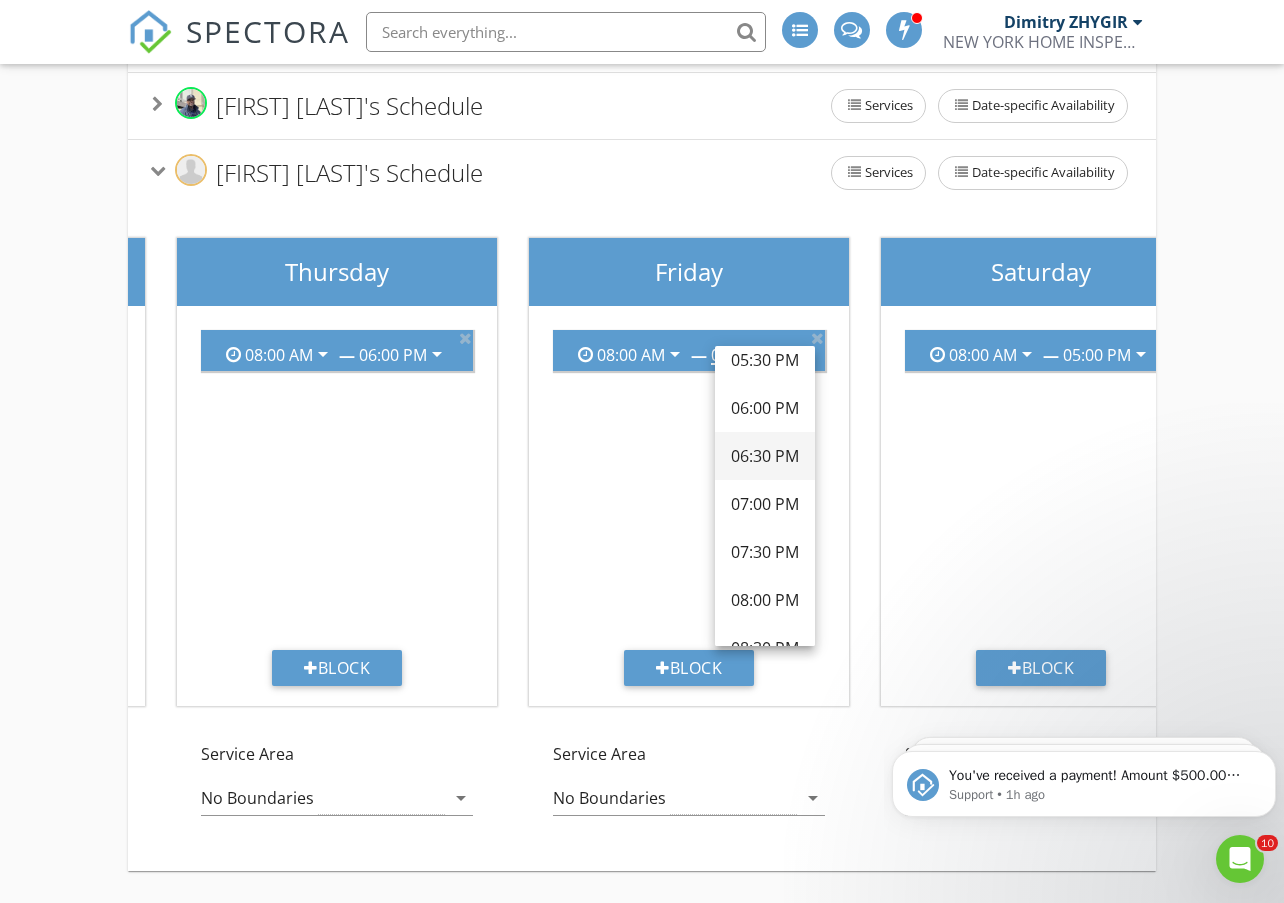 scroll, scrollTop: 833, scrollLeft: 0, axis: vertical 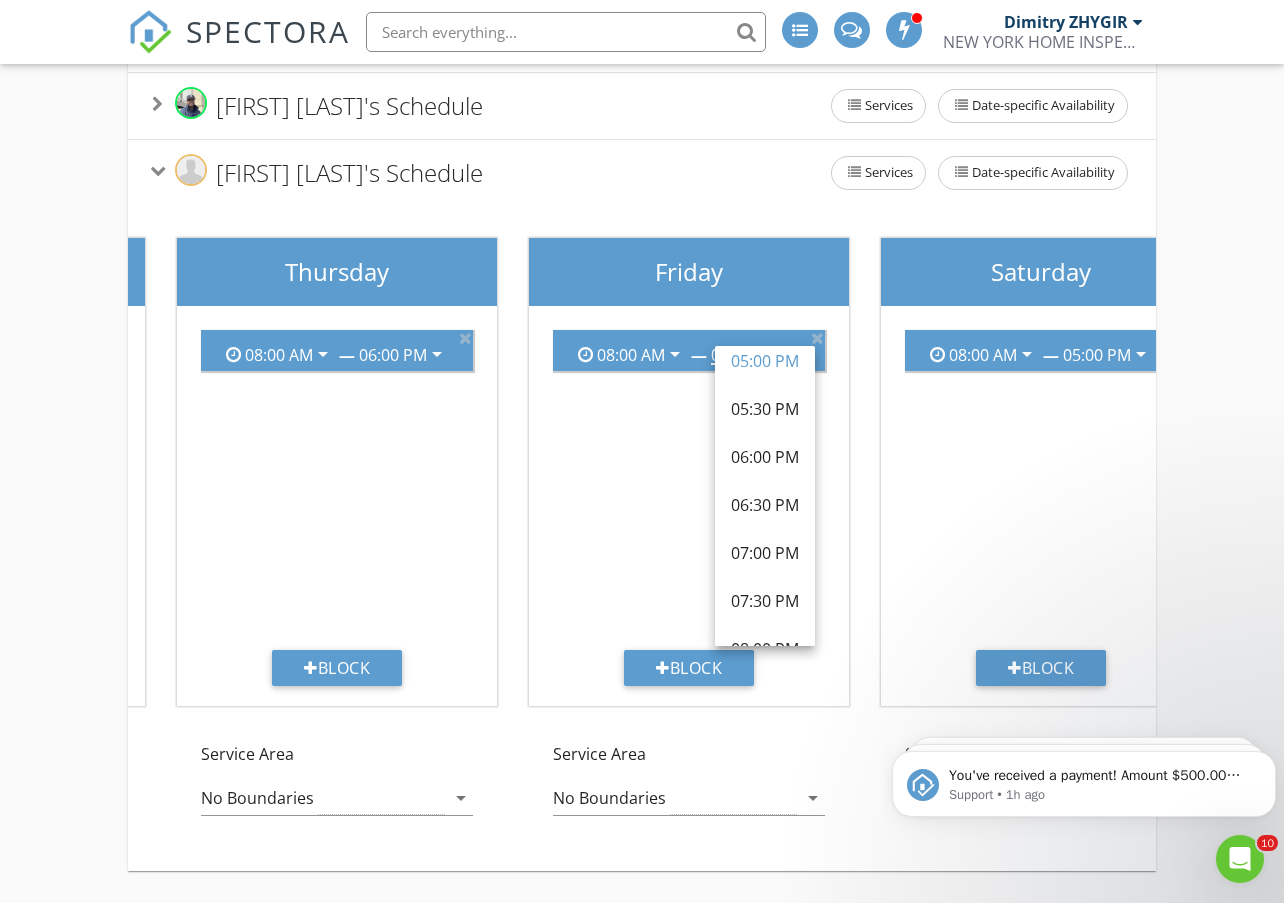 click on "06:00 PM" at bounding box center [765, 457] 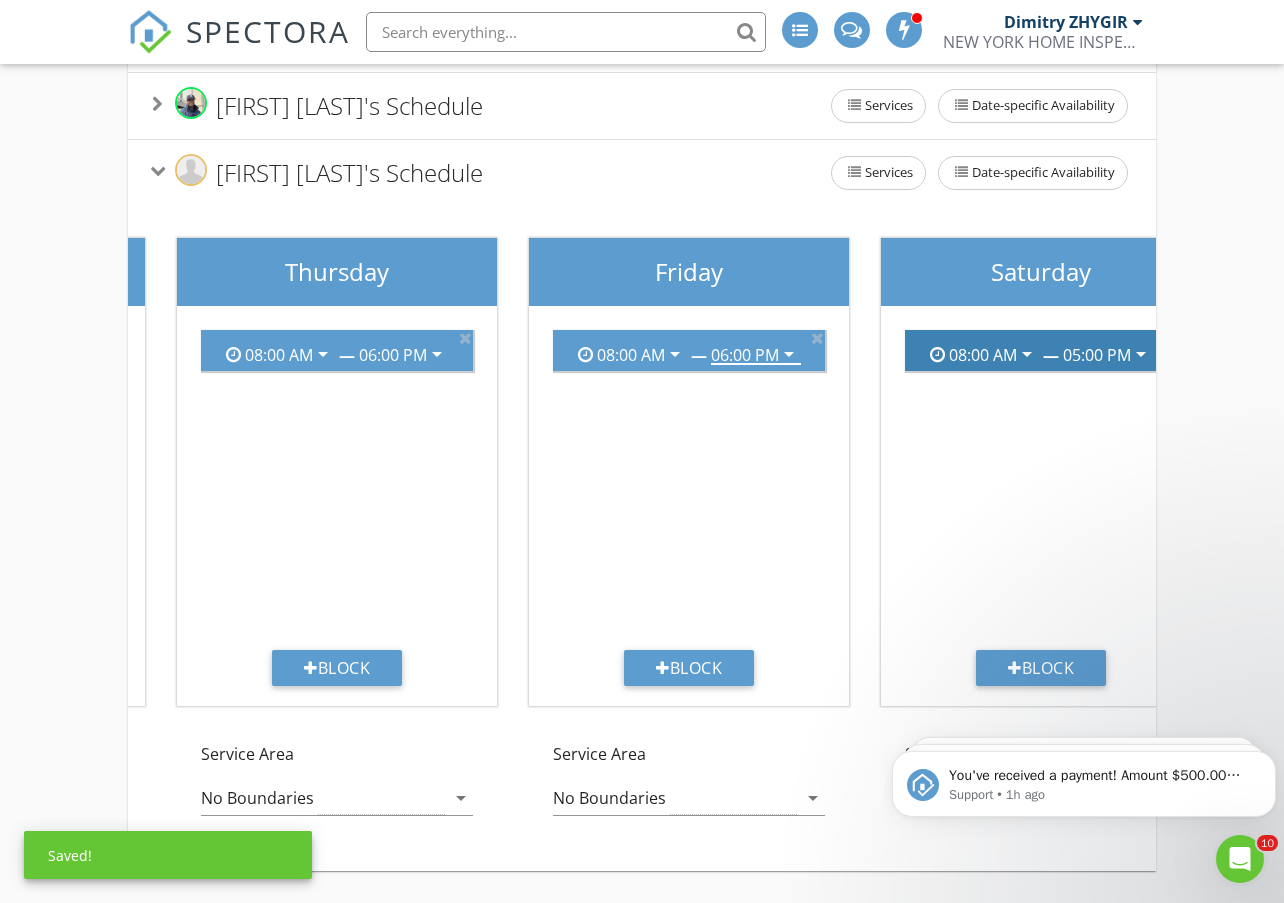 click on "arrow_drop_down" at bounding box center (1141, 354) 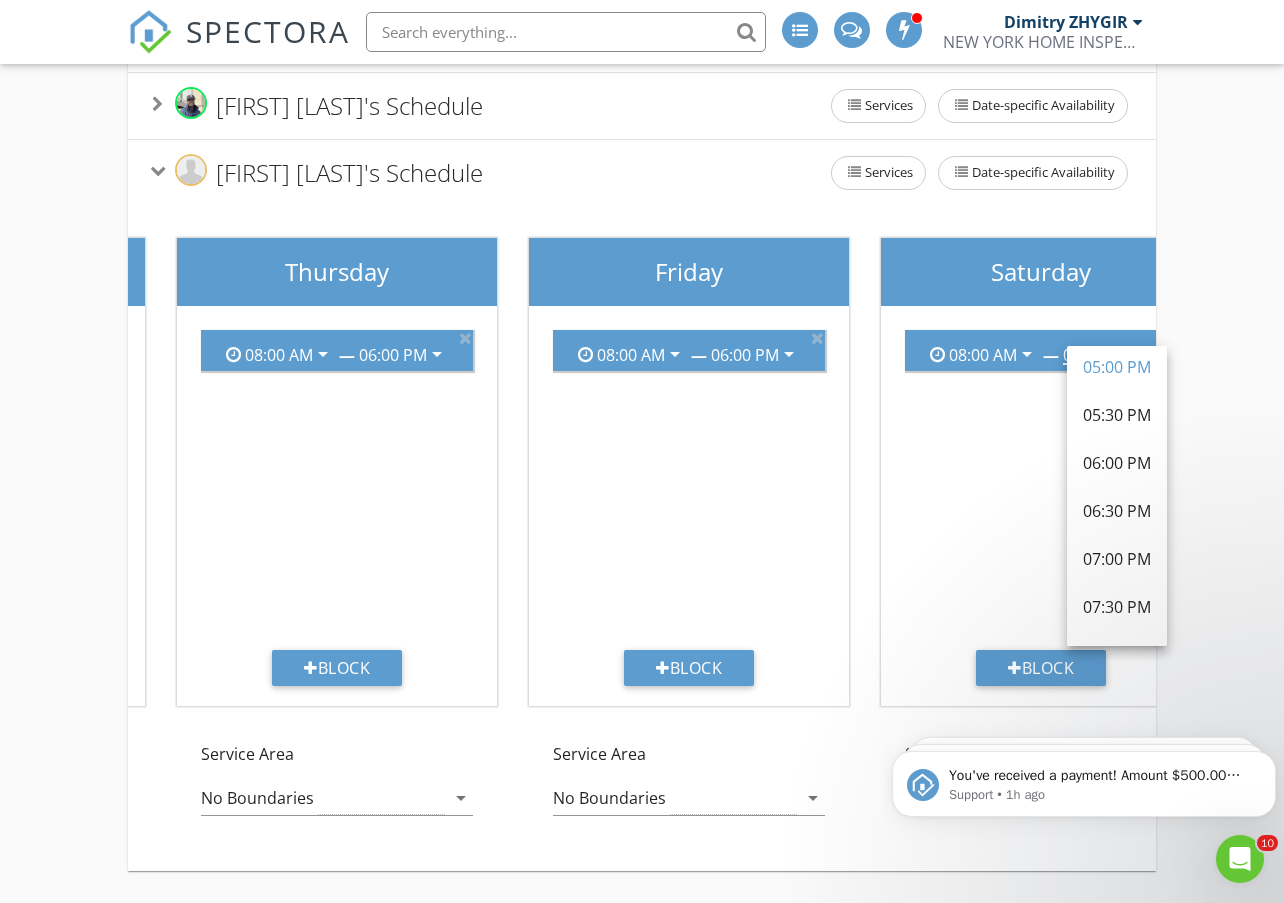 scroll, scrollTop: 833, scrollLeft: 0, axis: vertical 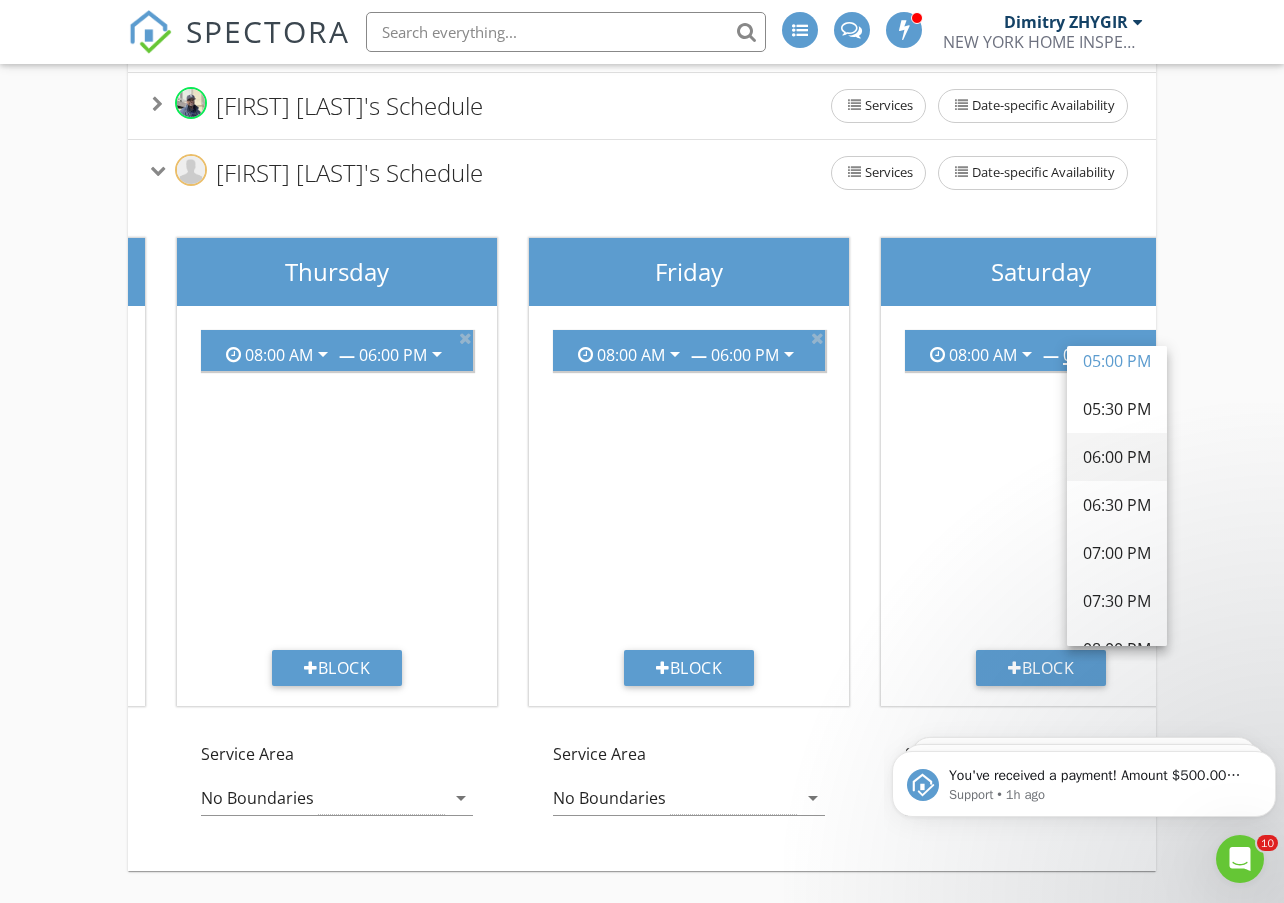 click on "06:00 PM" at bounding box center (1117, 457) 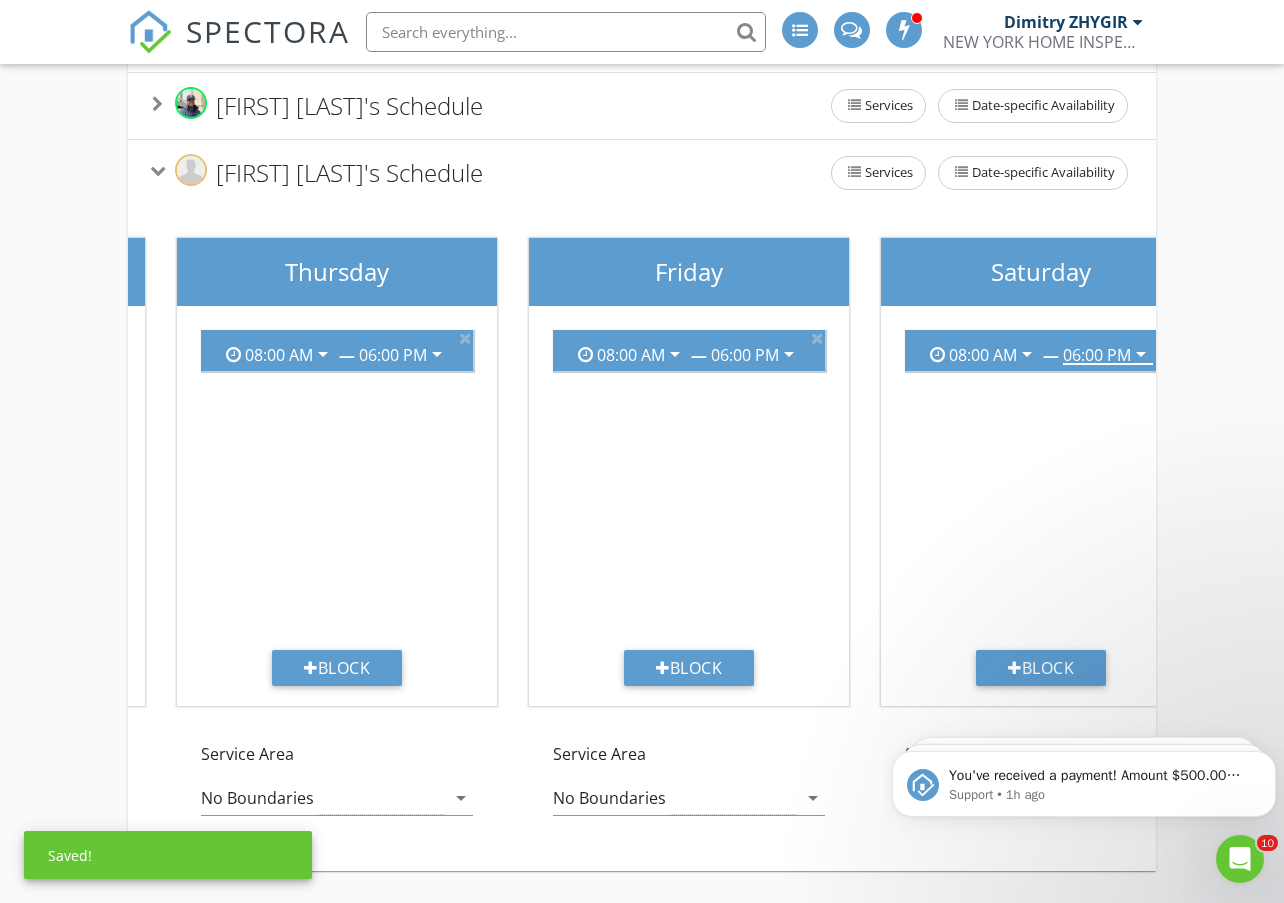 click on "08:00 AM arrow_drop_down   —     06:00 PM arrow_drop_down" at bounding box center [1041, 482] 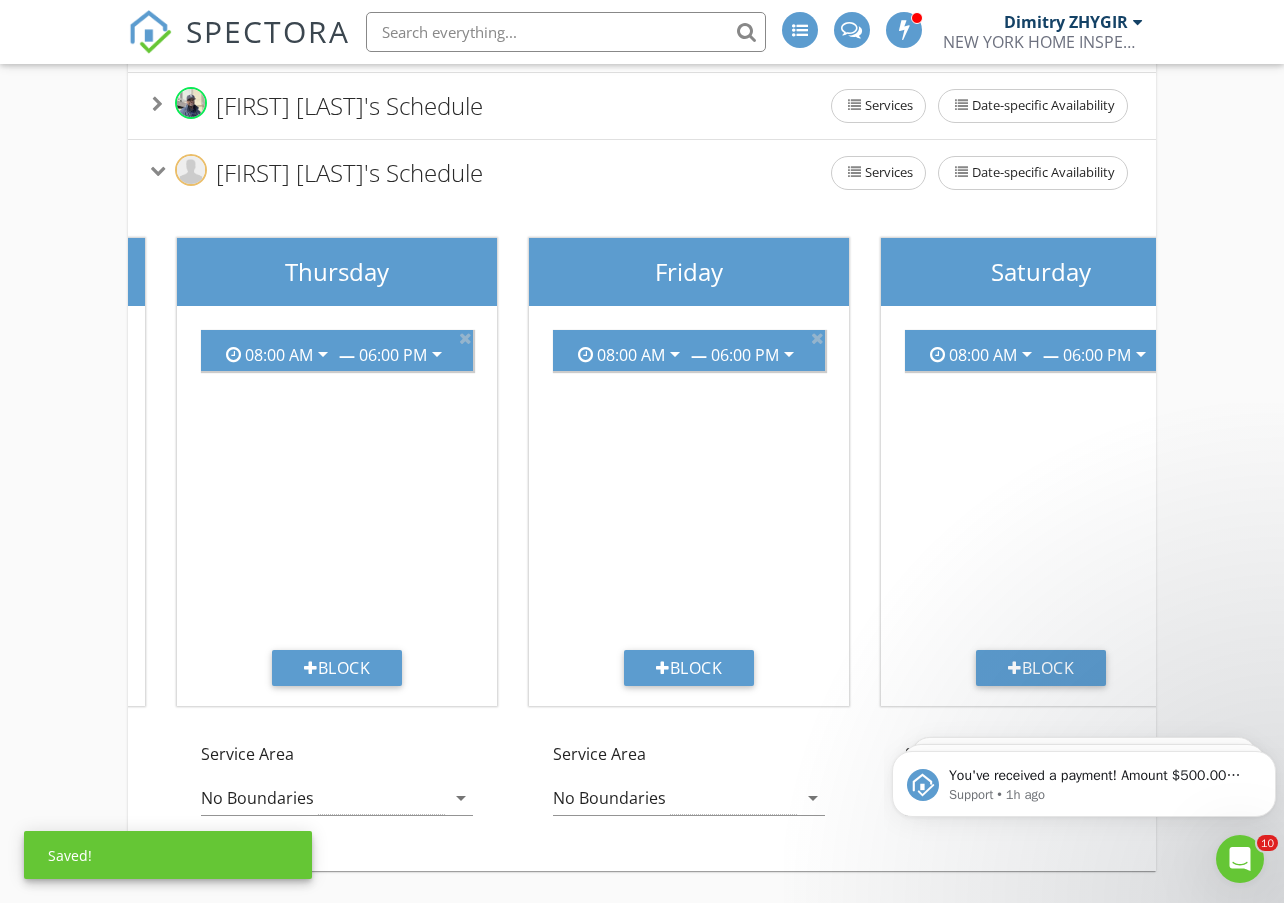 click on "Add the available hours for each inspector for each day of the
week. Your
Online Scheduler
will allow anytime within this range as long as there is
sufficient time to complete the inspection (based on durations
specified in  Service Types ).
Open
Schedule
Time
Slots
Dimitry ZHYGIR's Schedule
Services
Date-specific Availability
Sunday
08:00 AM arrow_drop_down   —     06:00 PM arrow_drop_down       09:00 AM arrow_drop_down   —     05:00 PM arrow_drop_down
Block
Service Area
No Boundaries arrow_drop_down
Monday
08:00 AM arrow_drop_down   —     06:00 PM arrow_drop_down
Block
Service Area
No Boundaries arrow_drop_down" at bounding box center [642, 309] 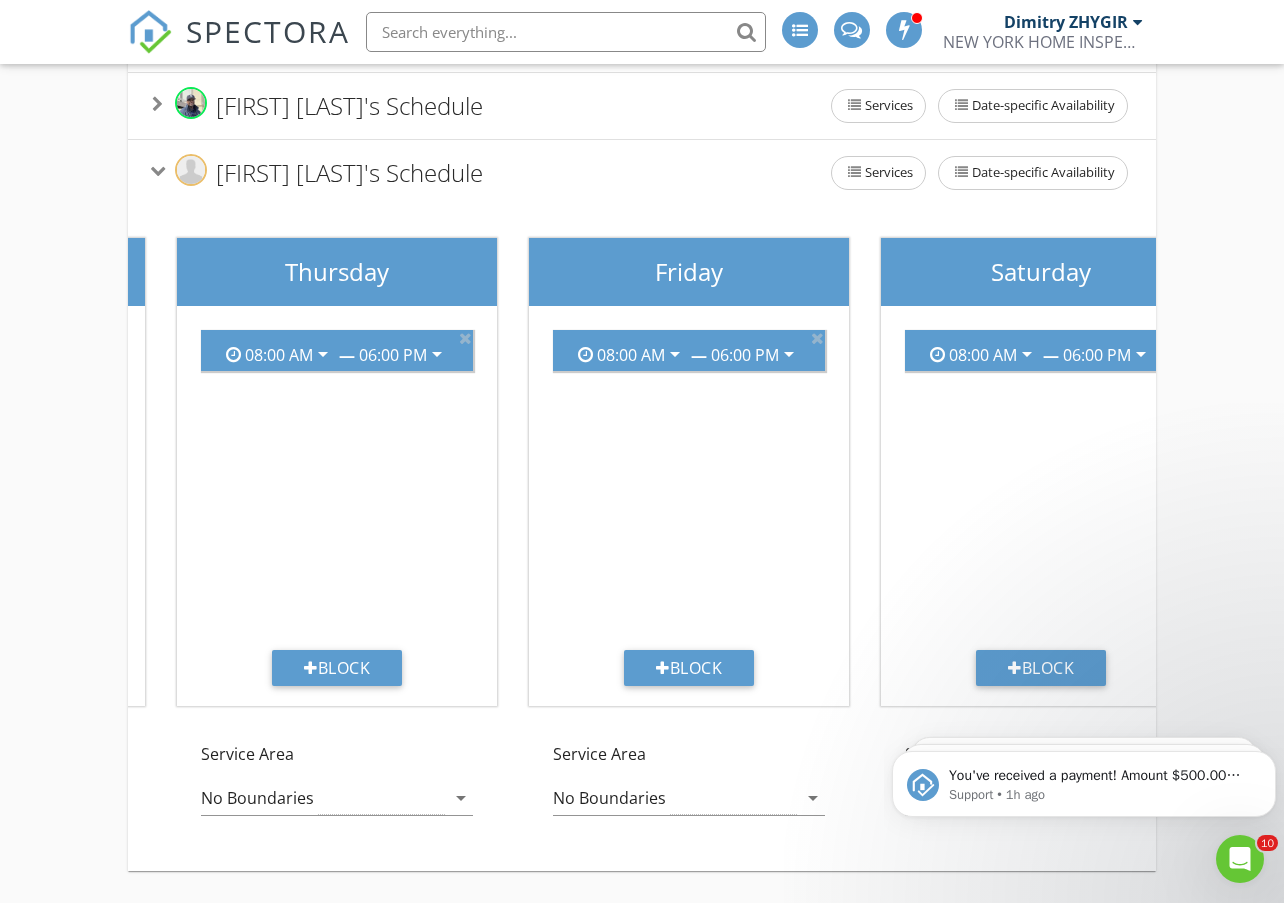 click on "Add the available hours for each inspector for each day of the
week. Your
Online Scheduler
will allow anytime within this range as long as there is
sufficient time to complete the inspection (based on durations
specified in  Service Types ).
Open
Schedule
Time
Slots
Dimitry ZHYGIR's Schedule
Services
Date-specific Availability
Sunday
08:00 AM arrow_drop_down   —     06:00 PM arrow_drop_down       09:00 AM arrow_drop_down   —     05:00 PM arrow_drop_down
Block
Service Area
No Boundaries arrow_drop_down
Monday
08:00 AM arrow_drop_down   —     06:00 PM arrow_drop_down
Block
Service Area
No Boundaries arrow_drop_down" at bounding box center (642, 309) 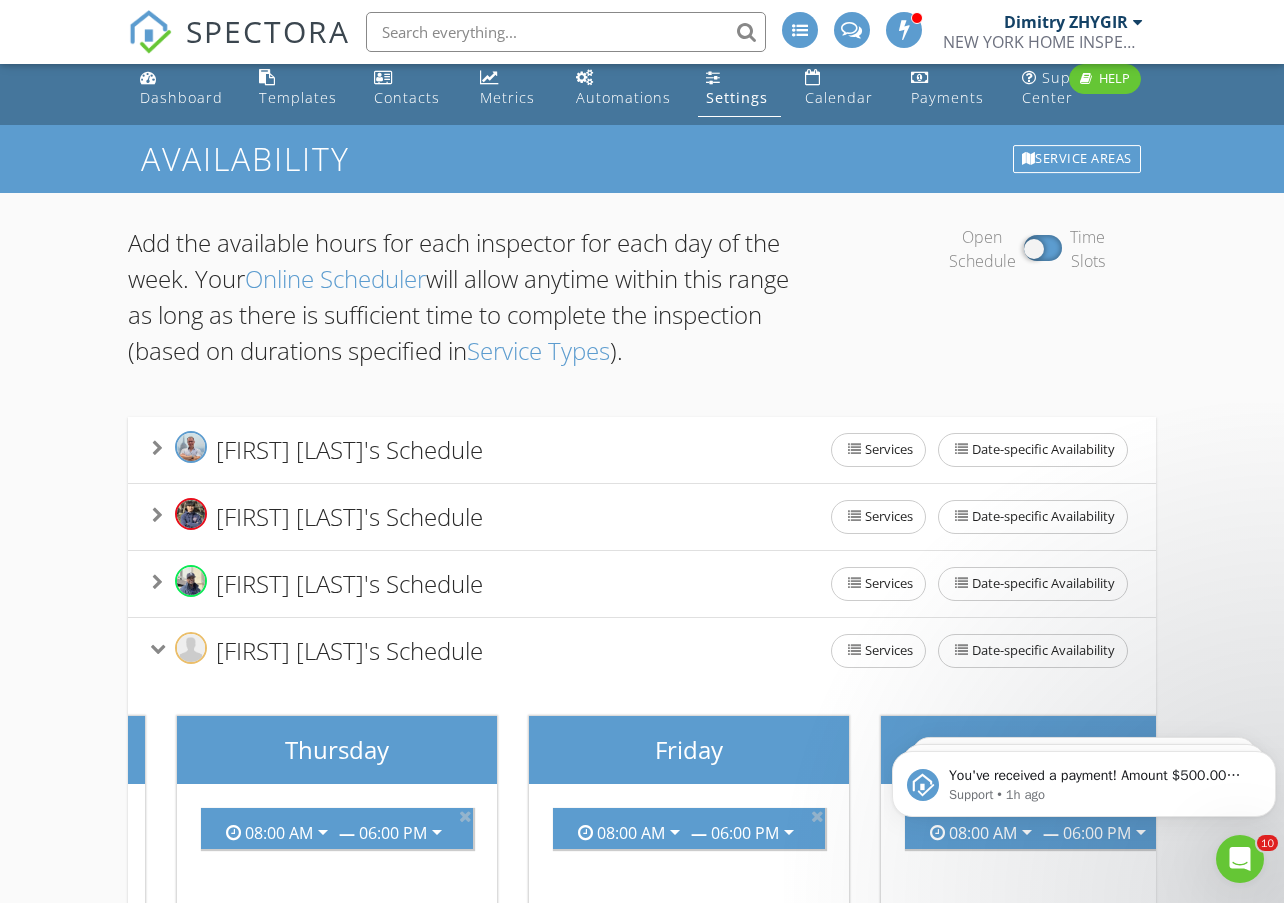 scroll, scrollTop: 0, scrollLeft: 0, axis: both 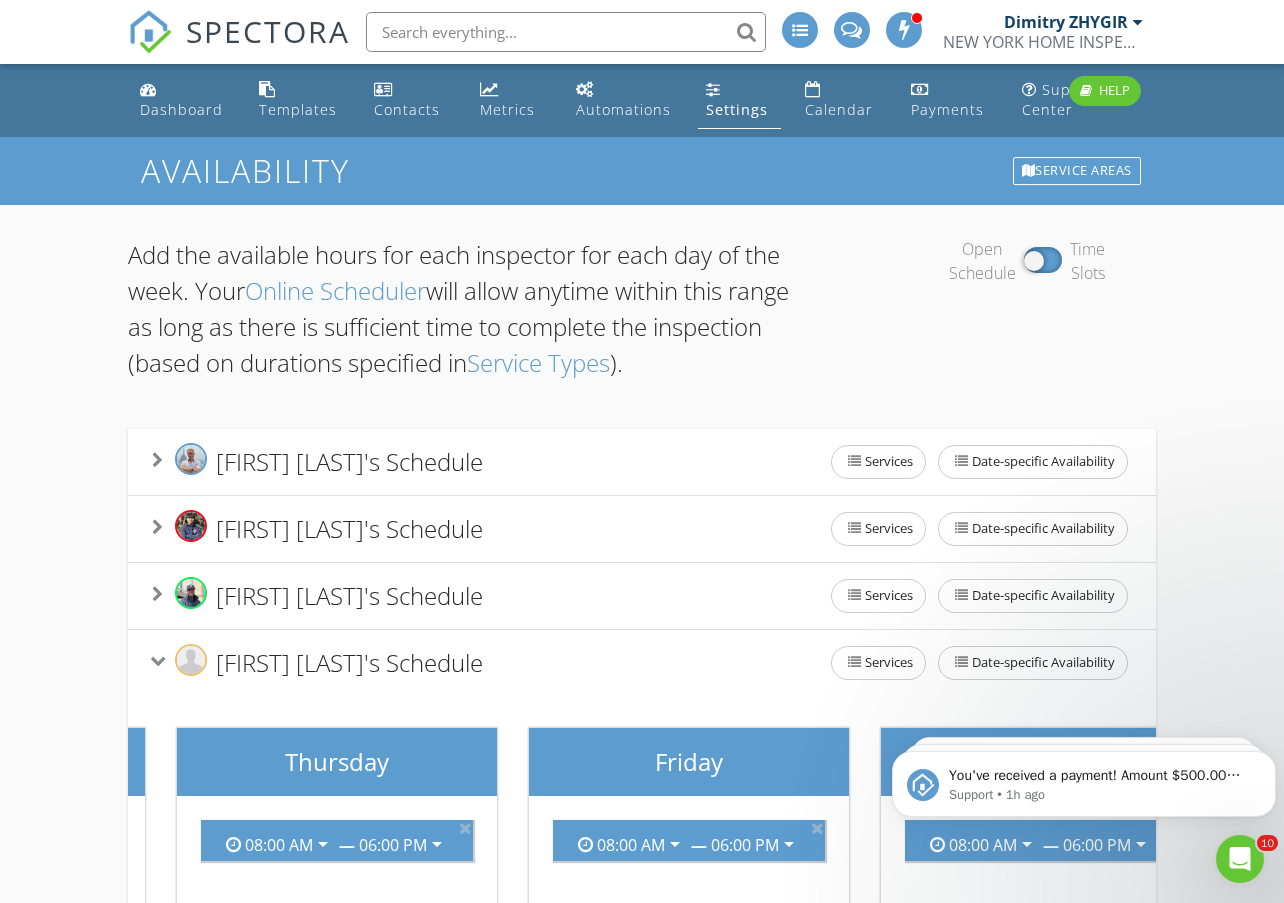 click on "Add the available hours for each inspector for each day of the
week. Your
Online Scheduler
will allow anytime within this range as long as there is
sufficient time to complete the inspection (based on durations
specified in  Service Types )." at bounding box center [470, 309] 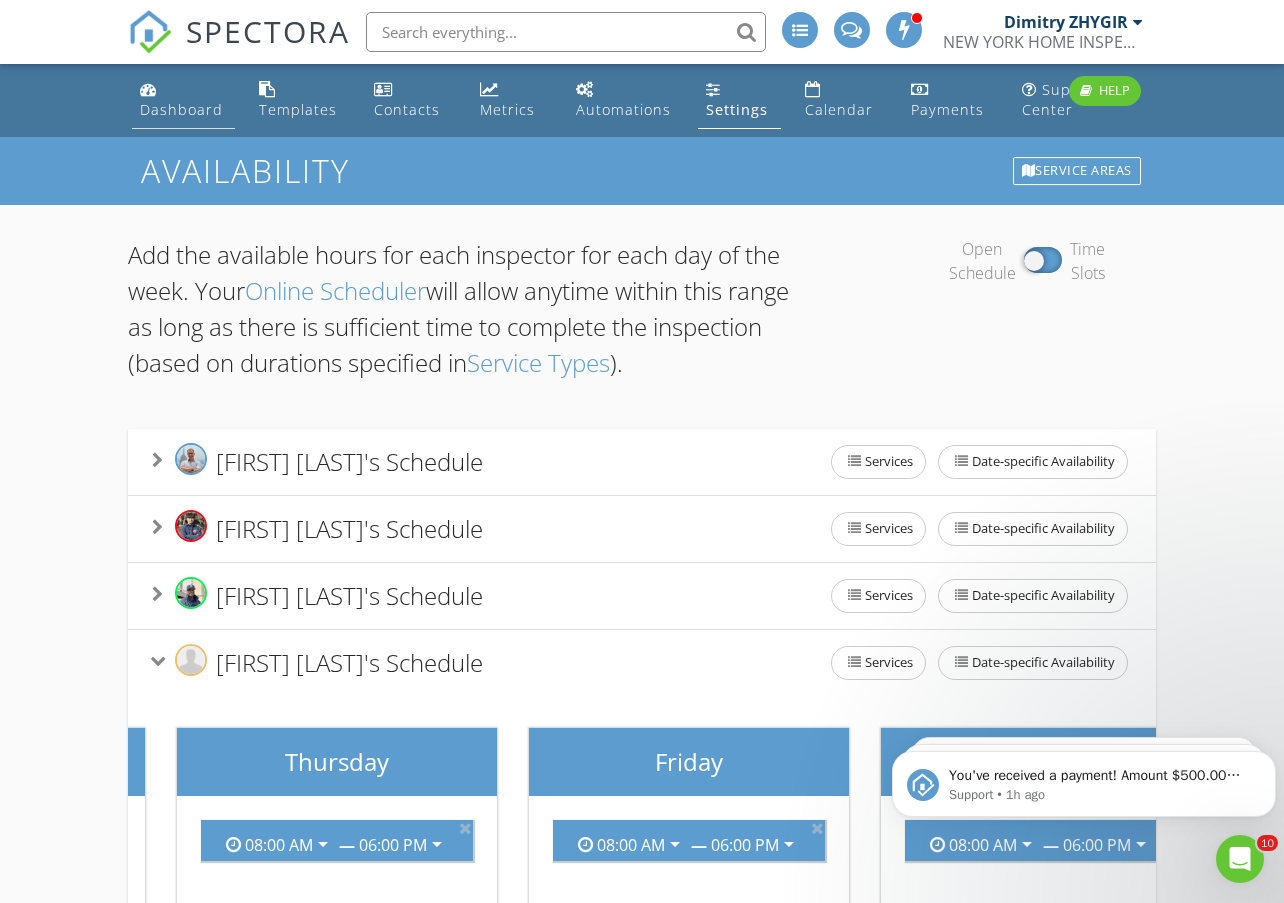 click on "Dashboard" at bounding box center [181, 109] 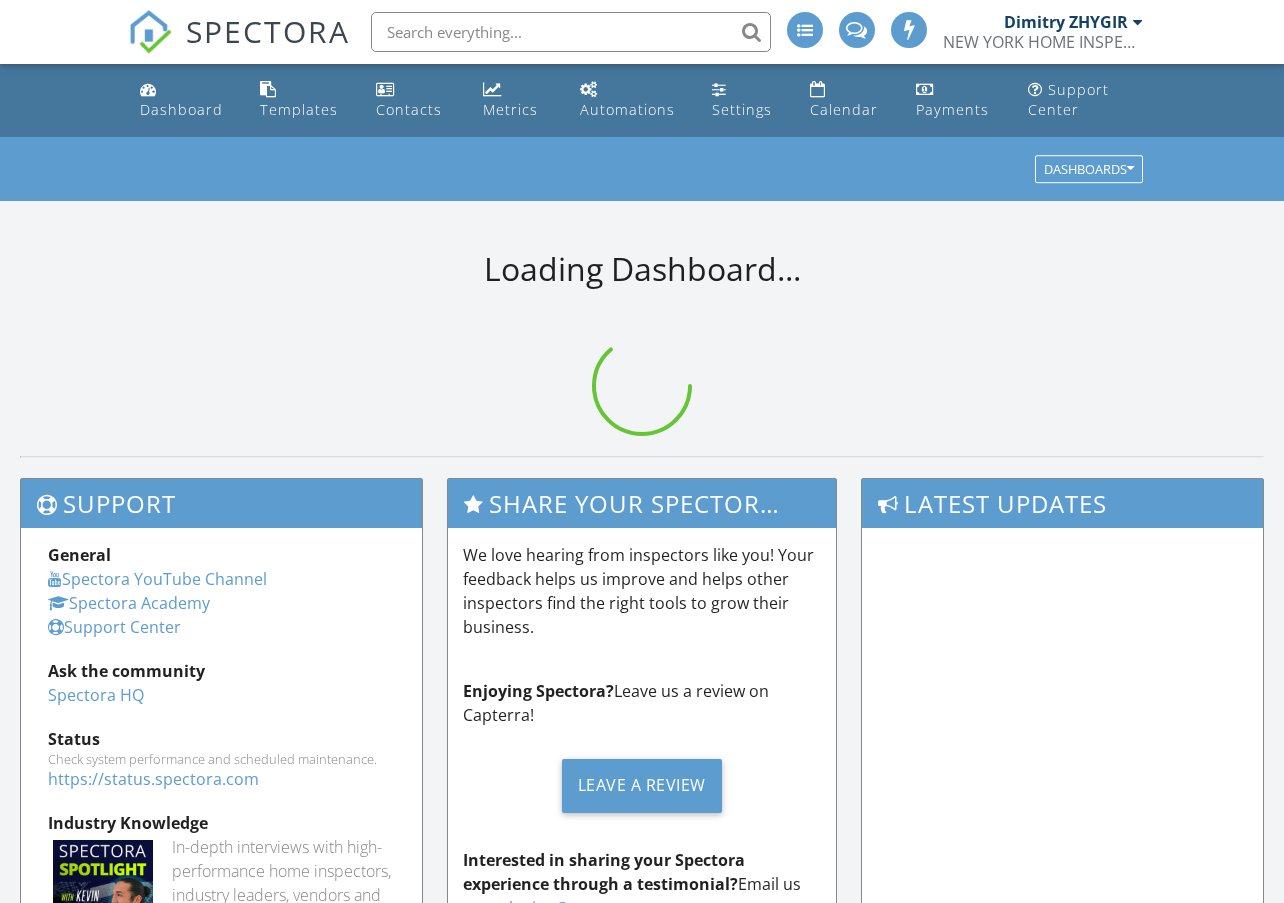 scroll, scrollTop: 0, scrollLeft: 0, axis: both 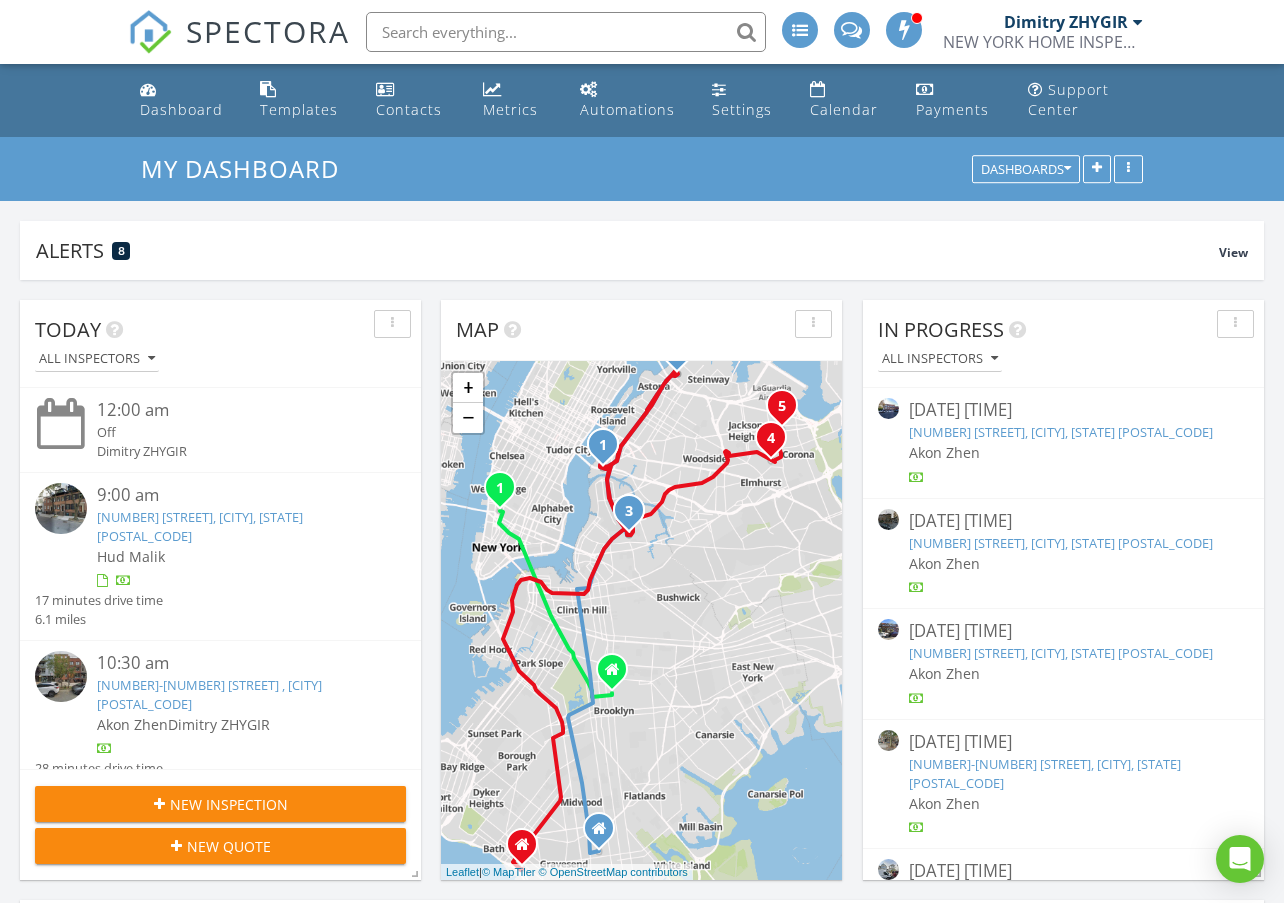 click on "Today
All Inspectors
[TIME]
Off
[FIRST] [LAST]
[TIME]
[NUMBER] [STREET], [CITY], [STATE] [POSTAL_CODE]
[FIRST] [LAST]
[DURATION]       [DISTANCE]       [TIME]
[NUMBER]-[NUMBER] [STREET] , [CITY], [STATE] [POSTAL_CODE]
[FIRST] [LAST]
[FIRST] [LAST]
[DURATION]       [DISTANCE]       [TIME]
[NUMBER]-[NUMBER] [STREET], [CITY], [STATE] [POSTAL_CODE]
[FIRST] [LAST]
[FIRST] [LAST]
[DURATION]       [DISTANCE]       [TIME]
[NUMBER] [STREET], [CITY], [STATE] [POSTAL_CODE]
[FIRST] [LAST]
[FIRST] [LAST]
[DURATION]       [DISTANCE]           [TIME]
Work" at bounding box center (642, 1190) 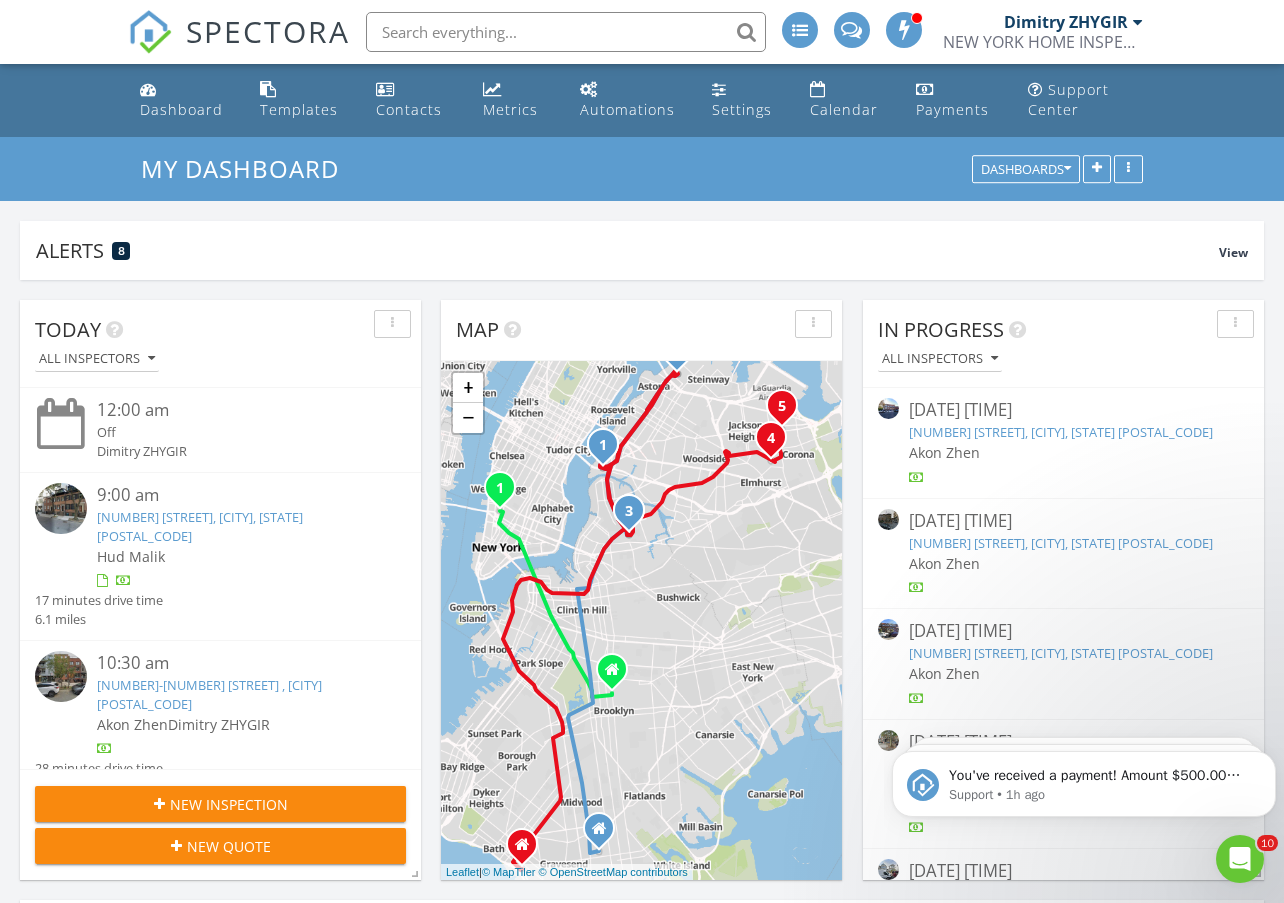 scroll, scrollTop: 0, scrollLeft: 0, axis: both 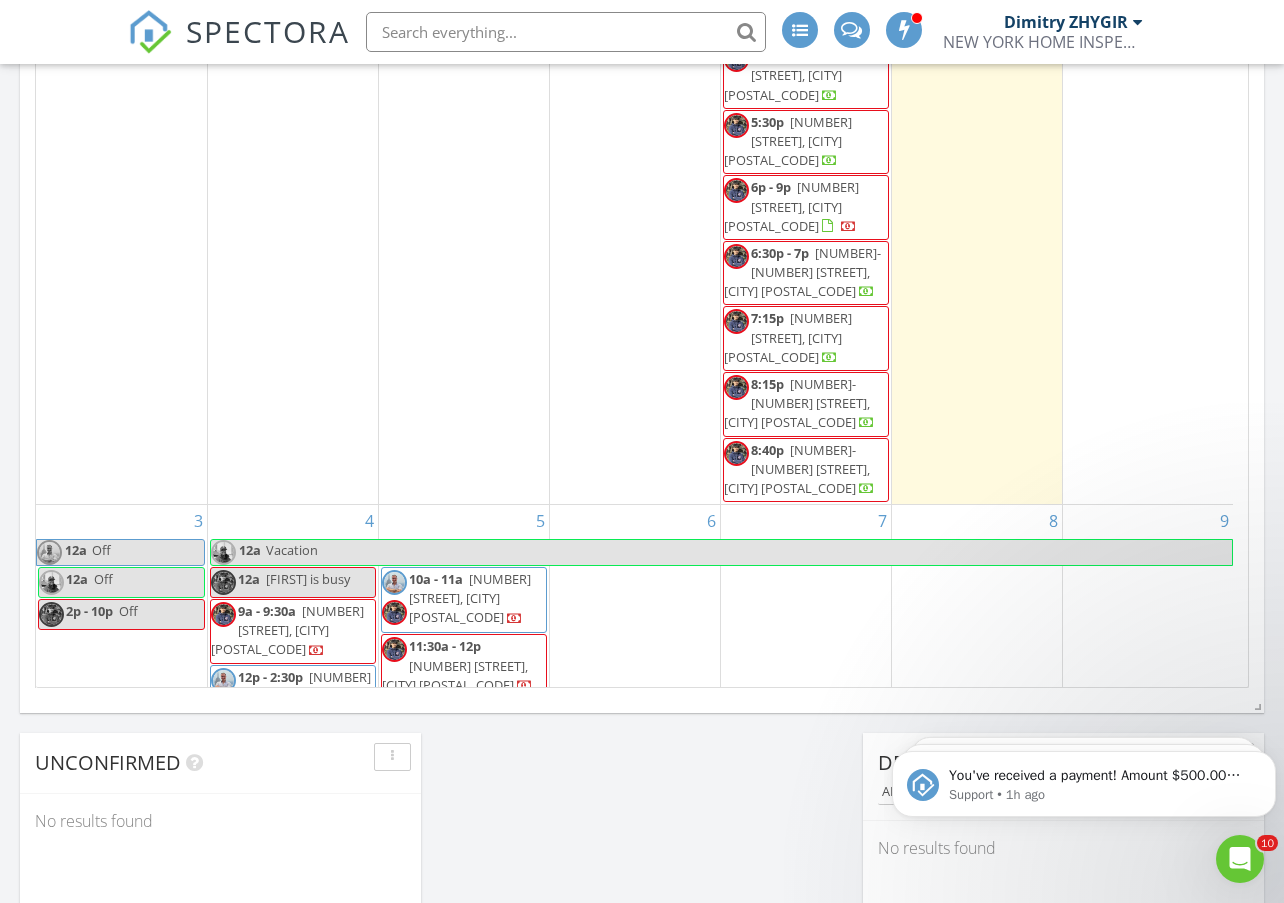 click on "[TIME]
[NUMBER] [STREET], [CITY] [POSTAL_CODE]" at bounding box center (293, 631) 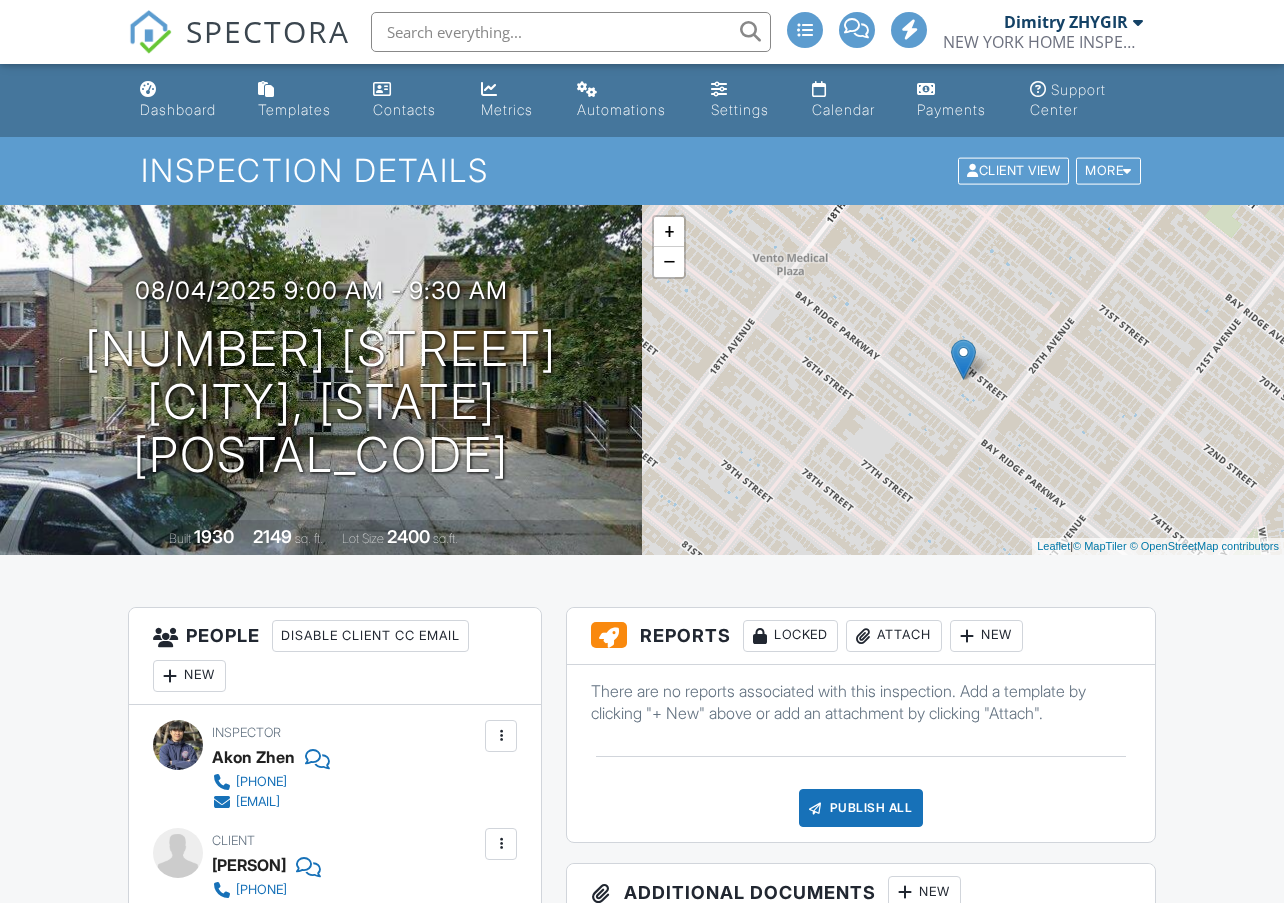 scroll, scrollTop: 0, scrollLeft: 0, axis: both 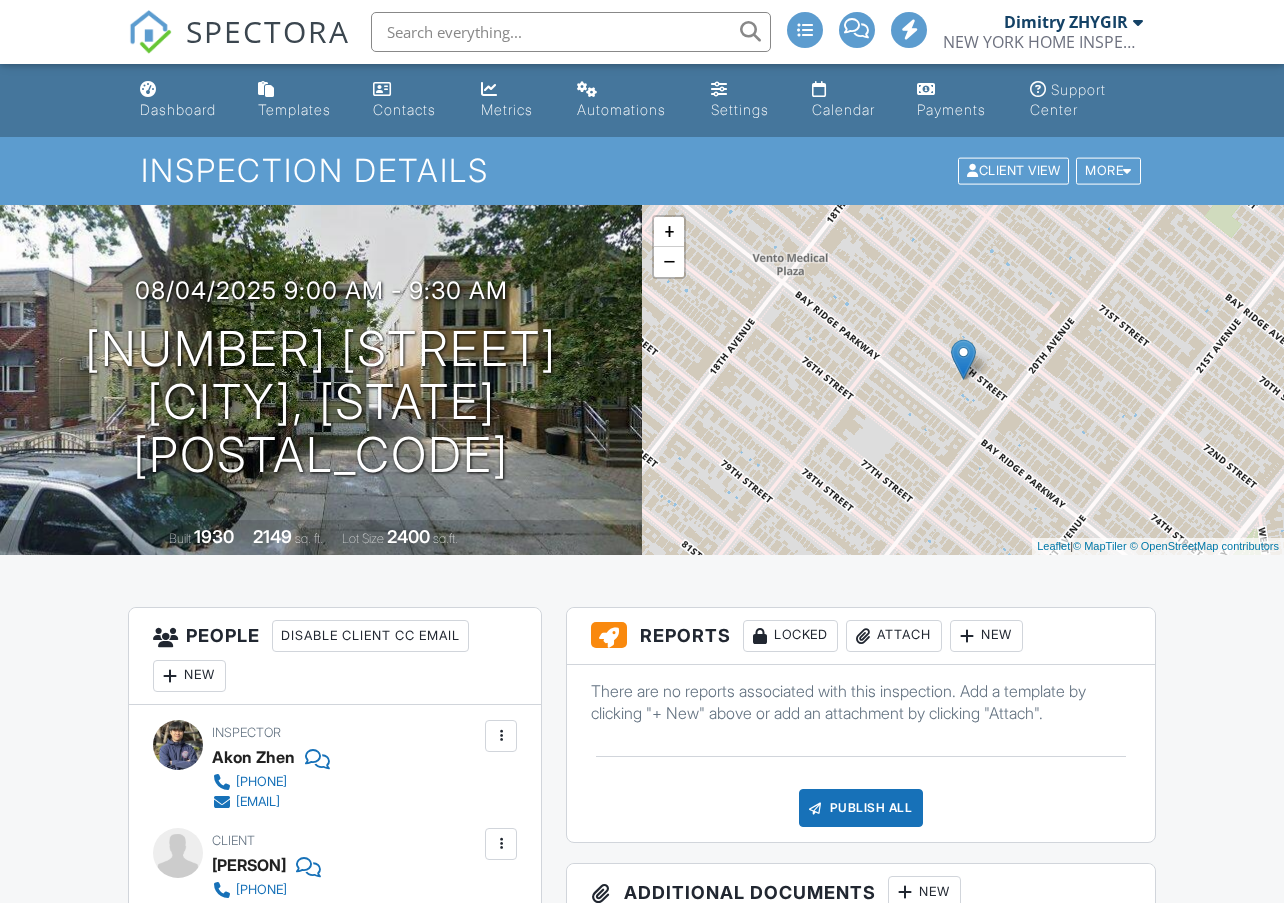 click at bounding box center (501, 736) 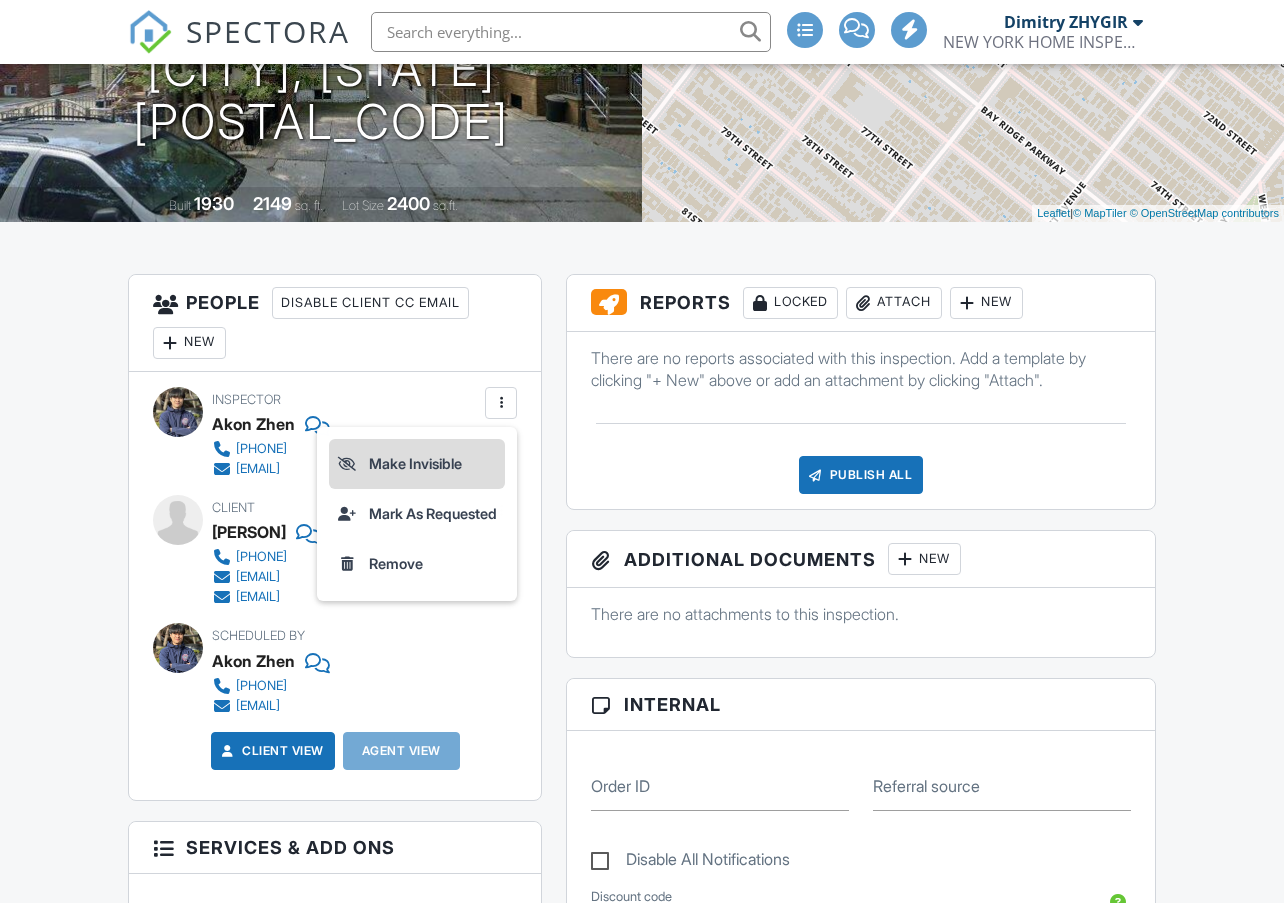 scroll, scrollTop: 333, scrollLeft: 0, axis: vertical 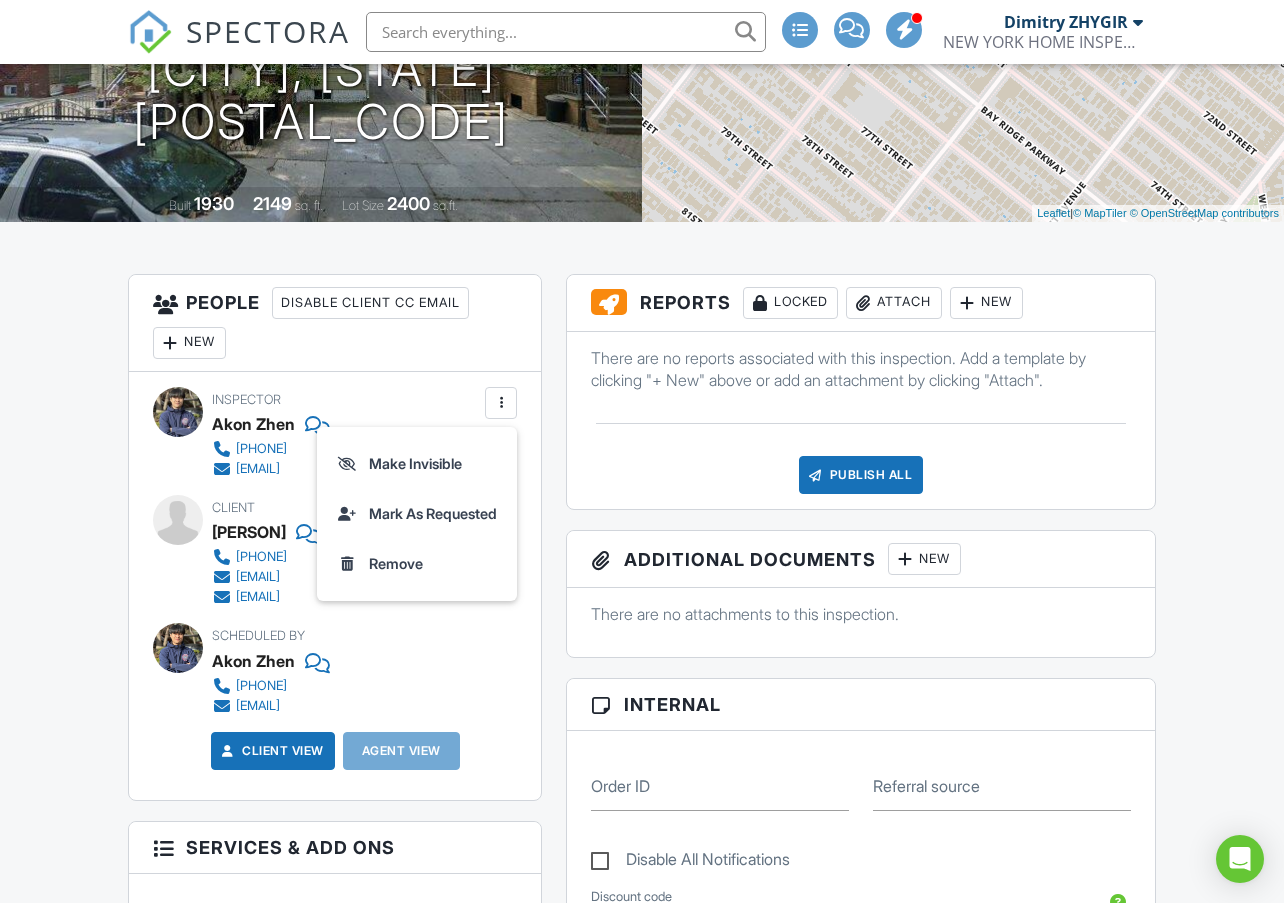 click on "New" at bounding box center [189, 343] 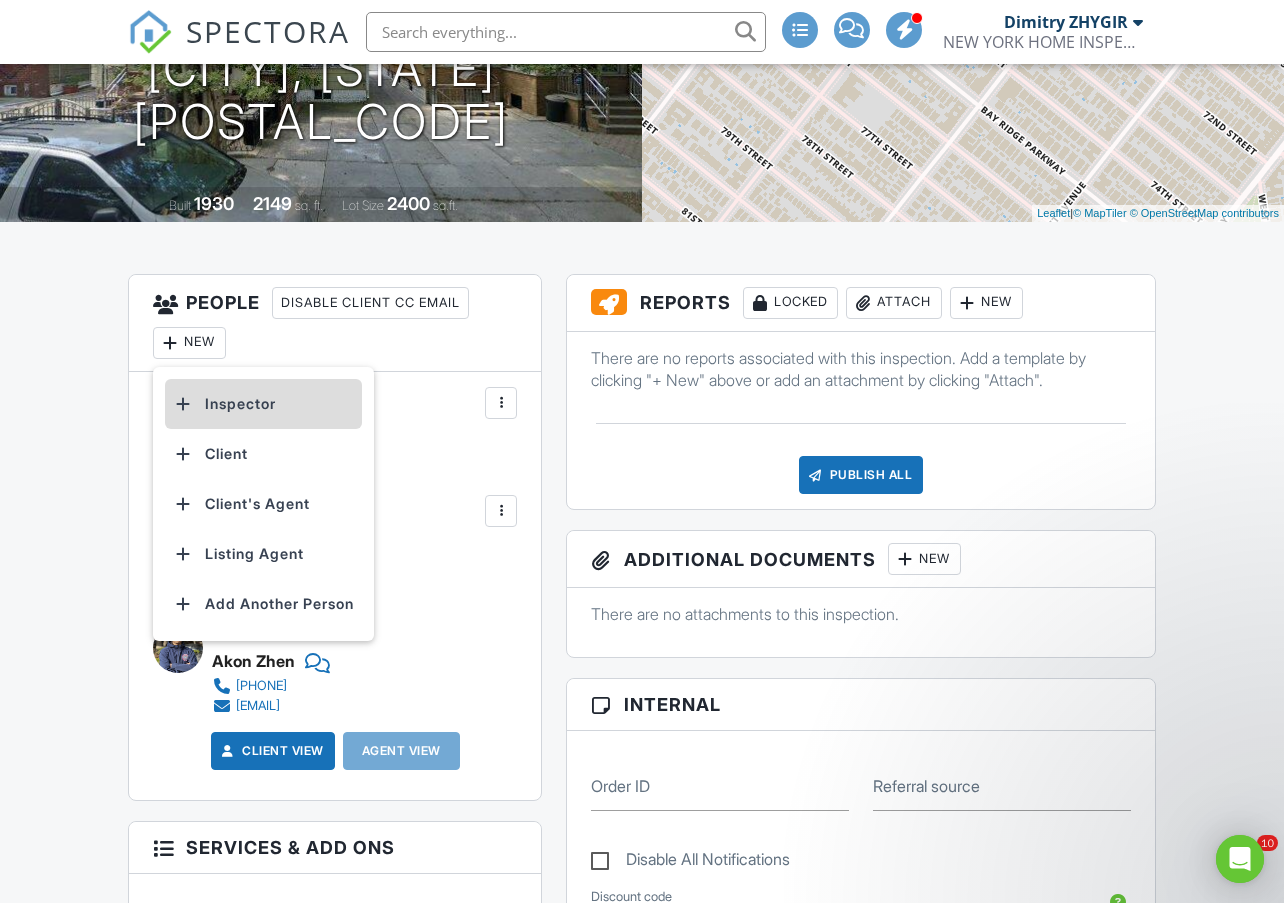 click on "Inspector" at bounding box center (263, 404) 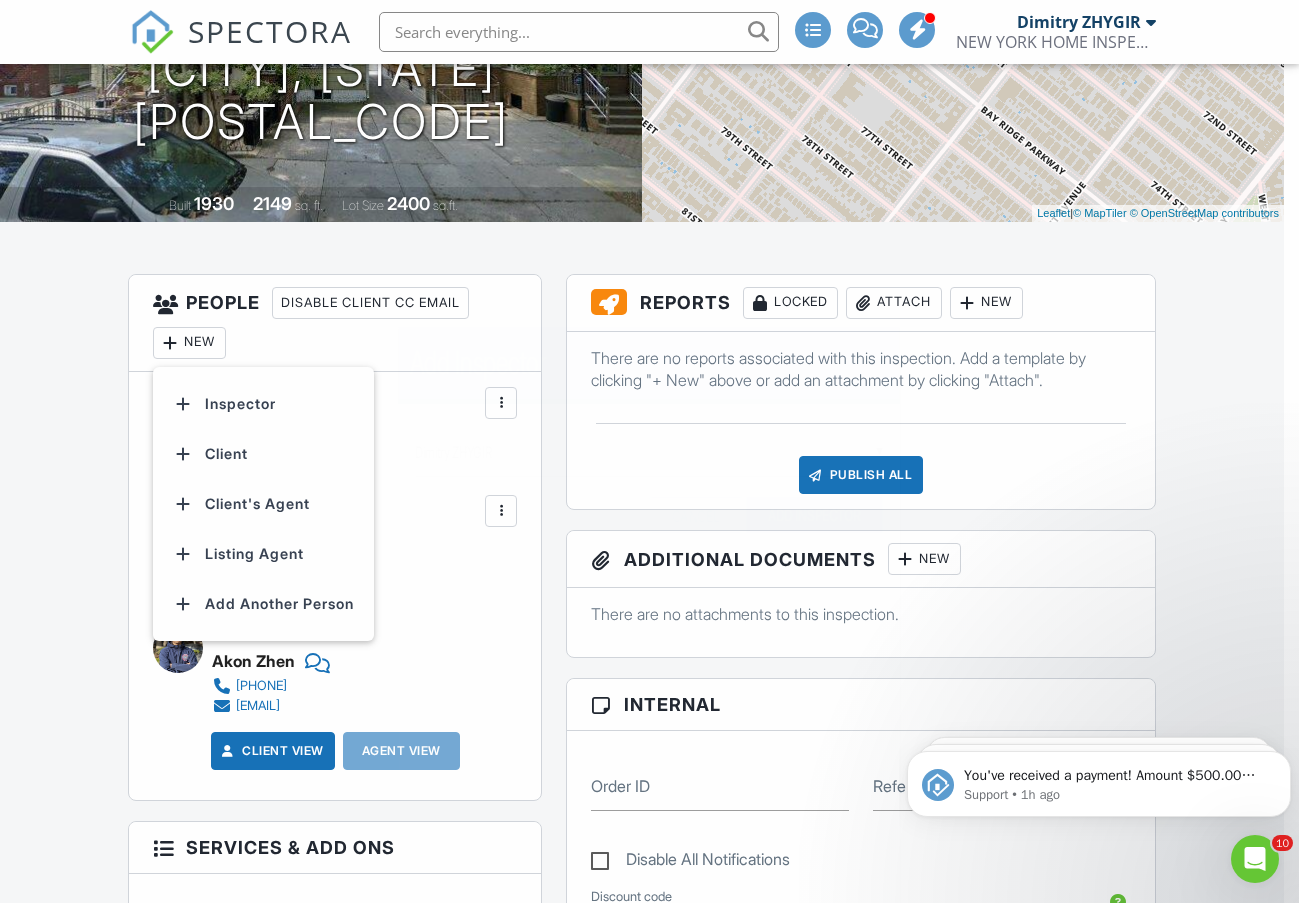 scroll, scrollTop: 0, scrollLeft: 0, axis: both 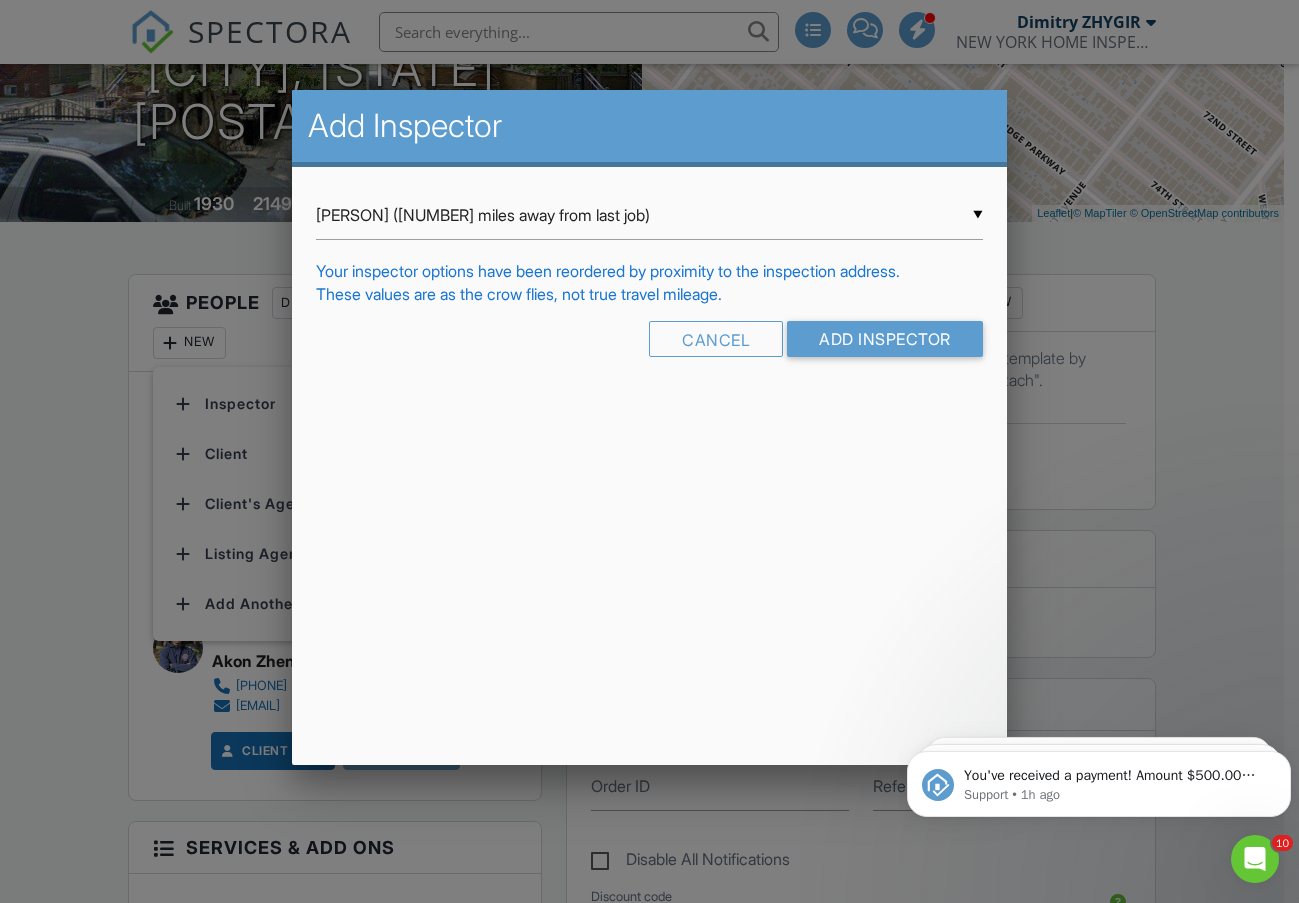 click on "▼ Dimitry ZHYGIR (2.3 miles away from last job) Dimitry ZHYGIR (2.3 miles away from last job) Hud Malik (3.9 miles away from home) Jeffrey Alvarez Dimitry ZHYGIR (2.3 miles away from last job) Hud Malik (3.9 miles away from home) Jeffrey Alvarez" at bounding box center [649, 215] 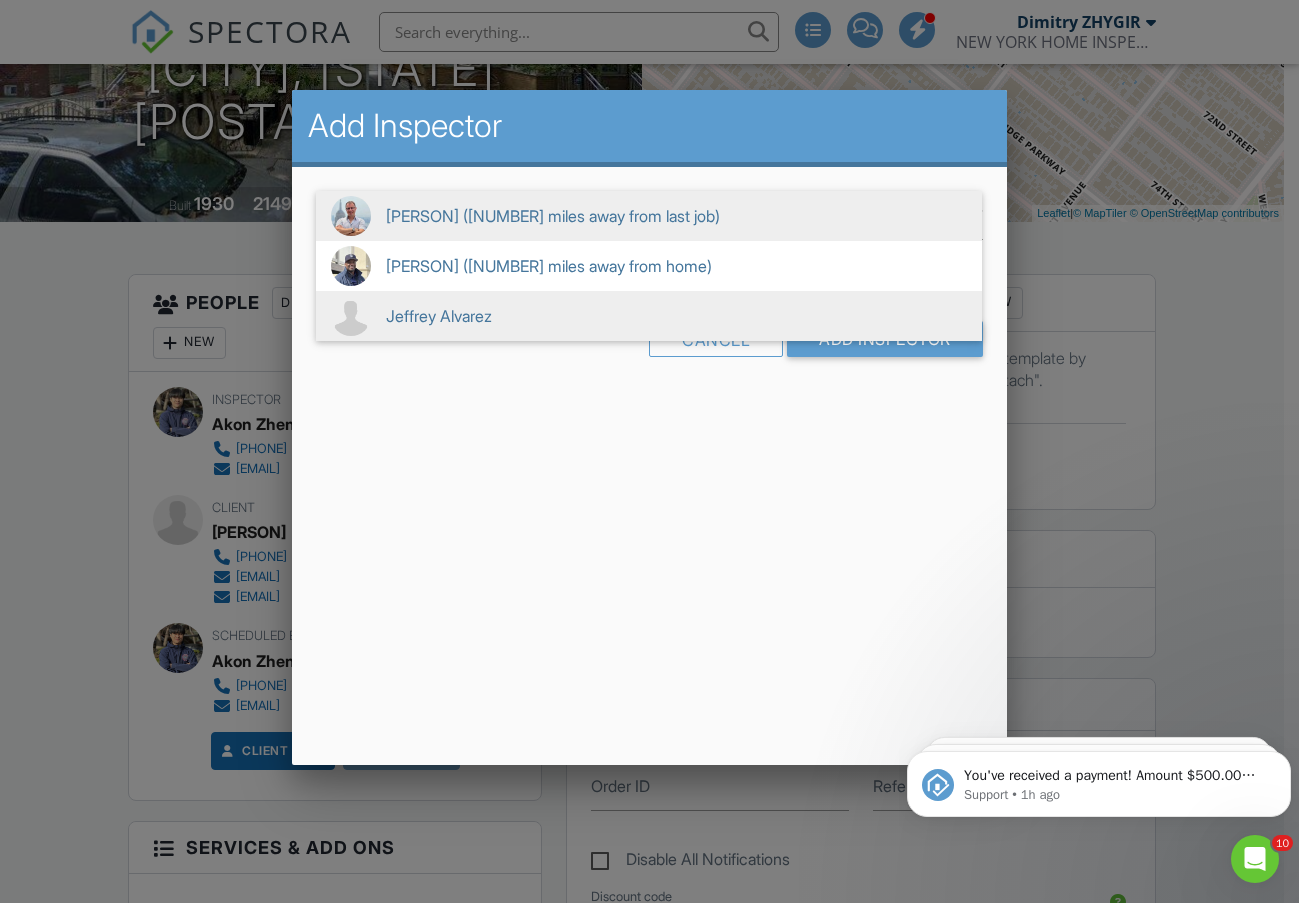 click on "Jeffrey Alvarez" at bounding box center [649, 316] 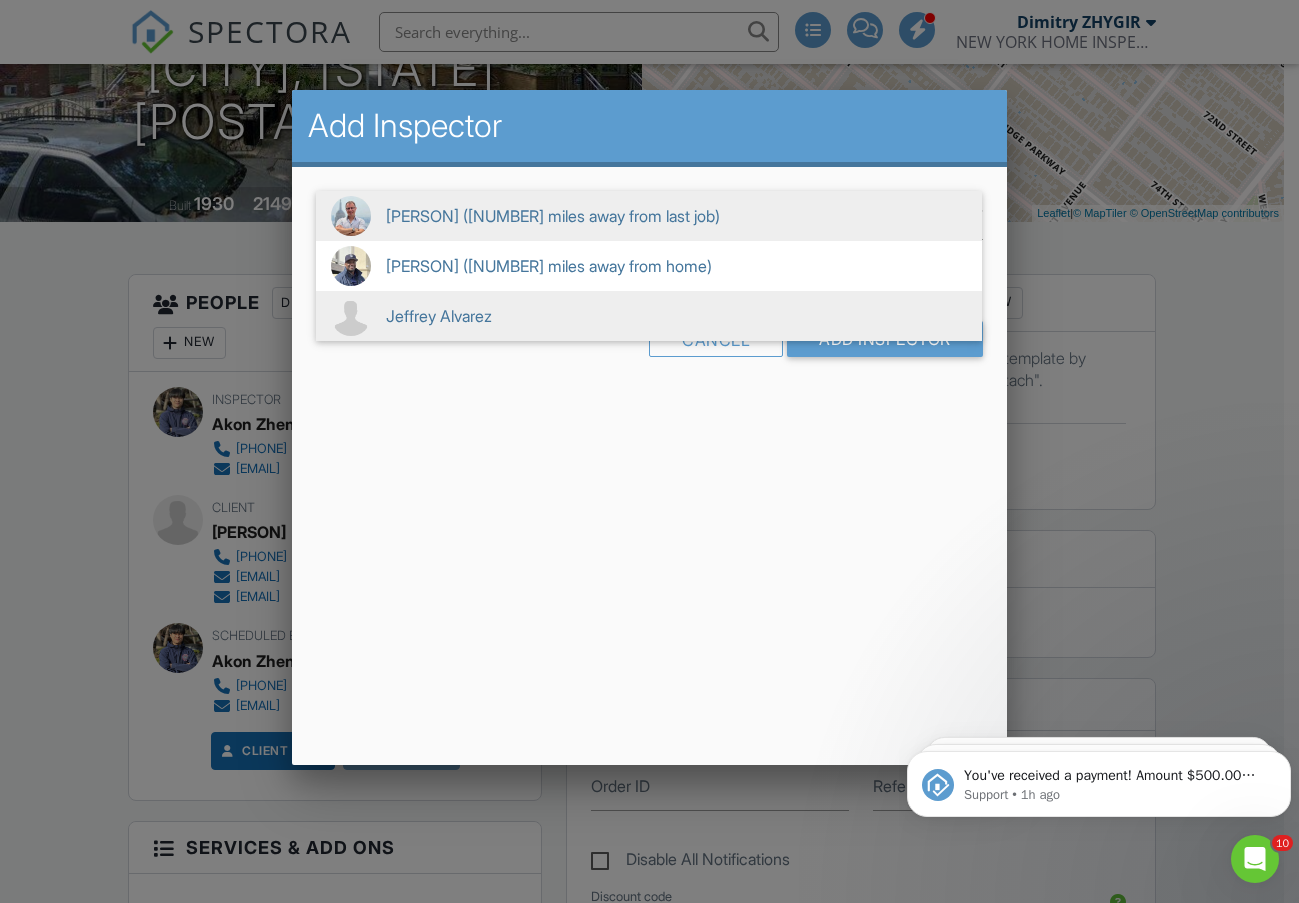 type on "Jeffrey Alvarez" 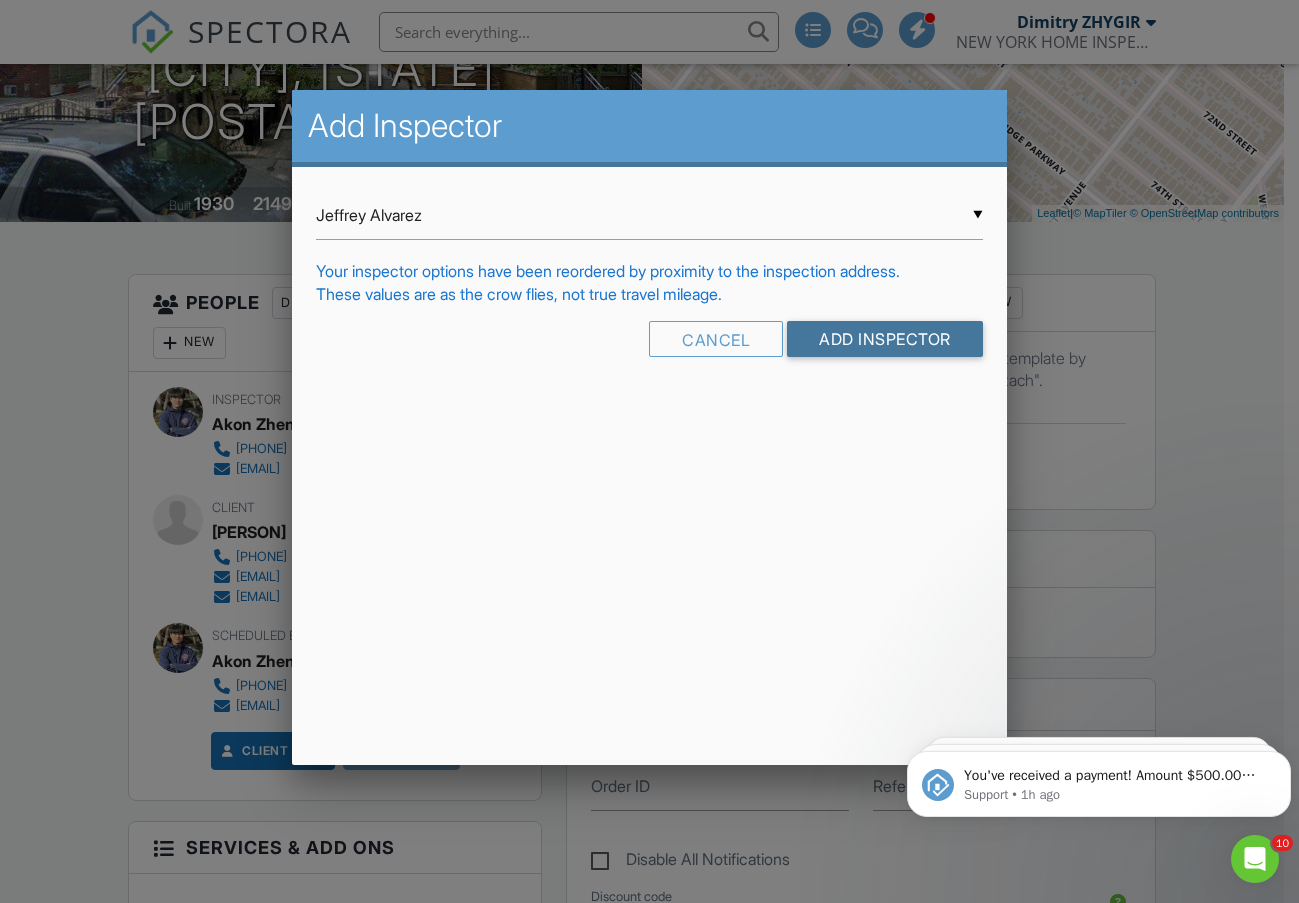click on "Add Inspector" at bounding box center [885, 339] 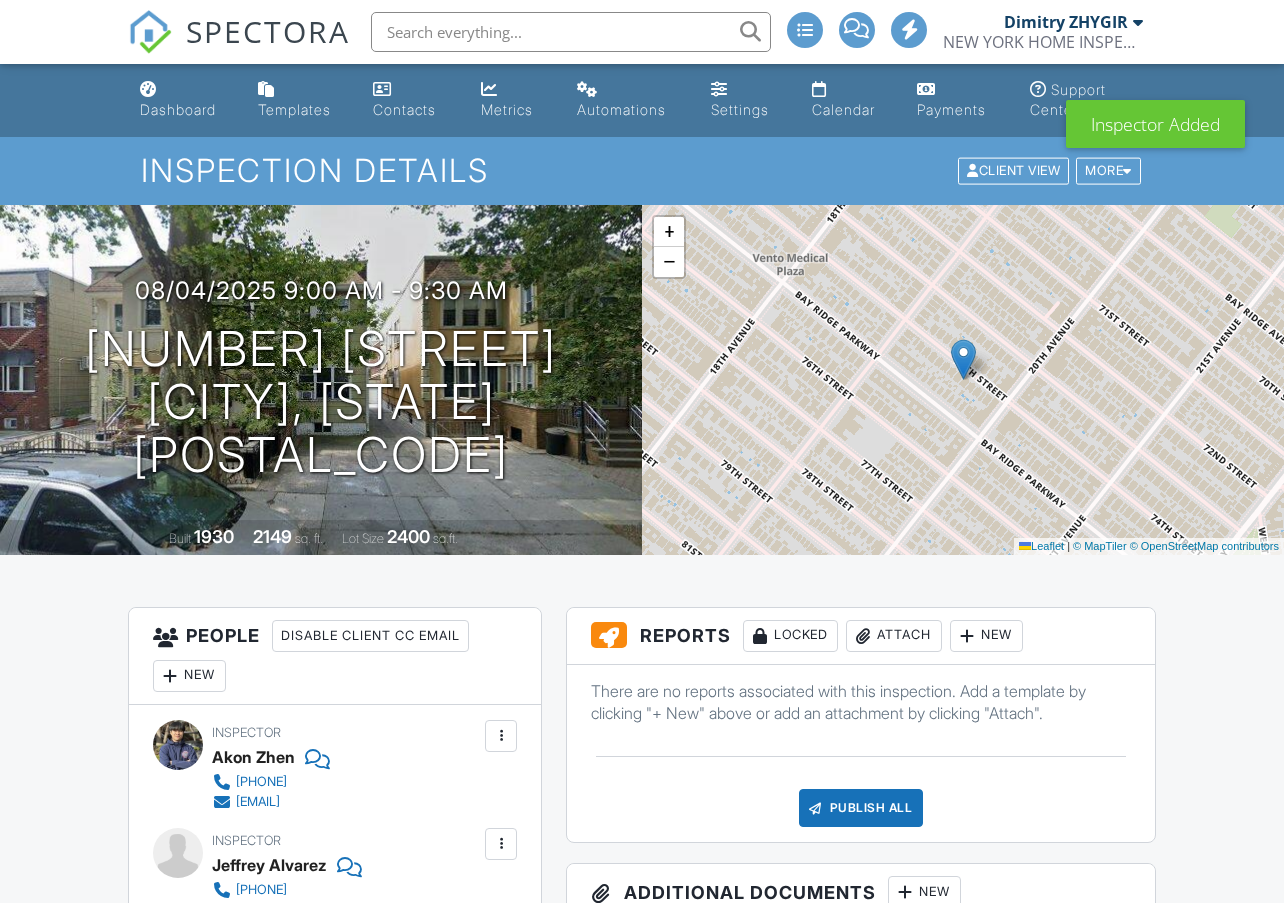 scroll, scrollTop: 500, scrollLeft: 0, axis: vertical 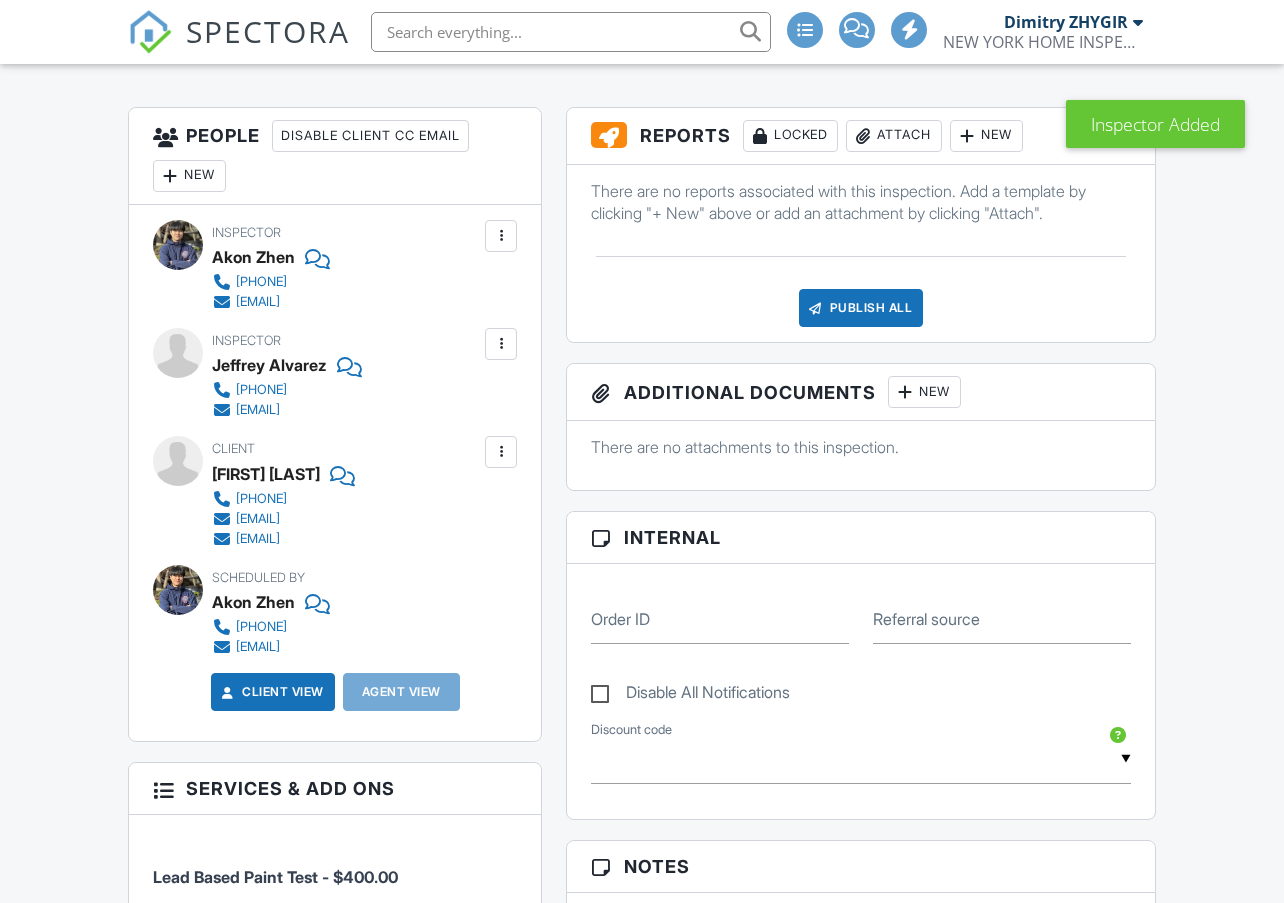 click at bounding box center [501, 236] 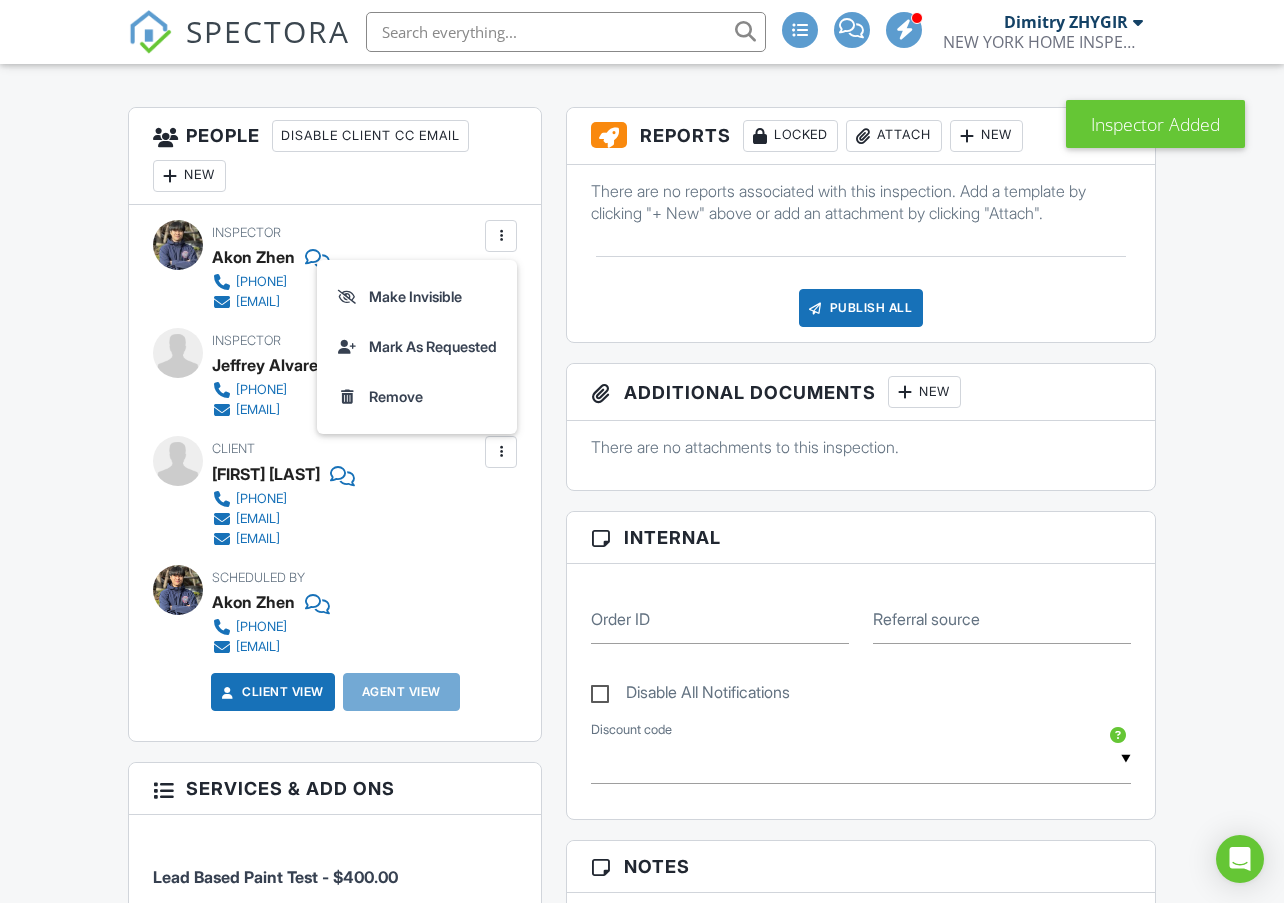 click on "Remove" at bounding box center [417, 397] 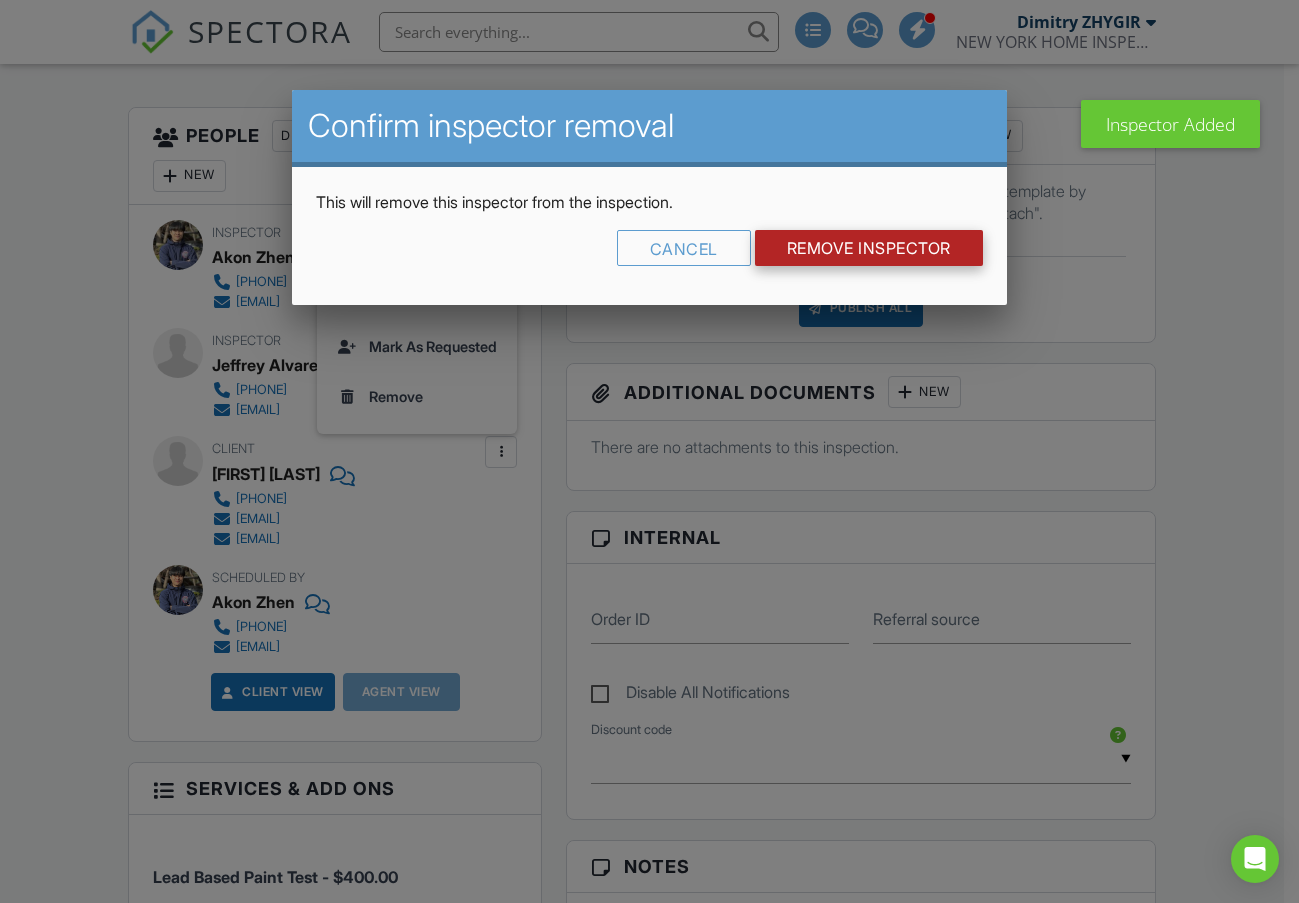 click on "Remove Inspector" at bounding box center [869, 248] 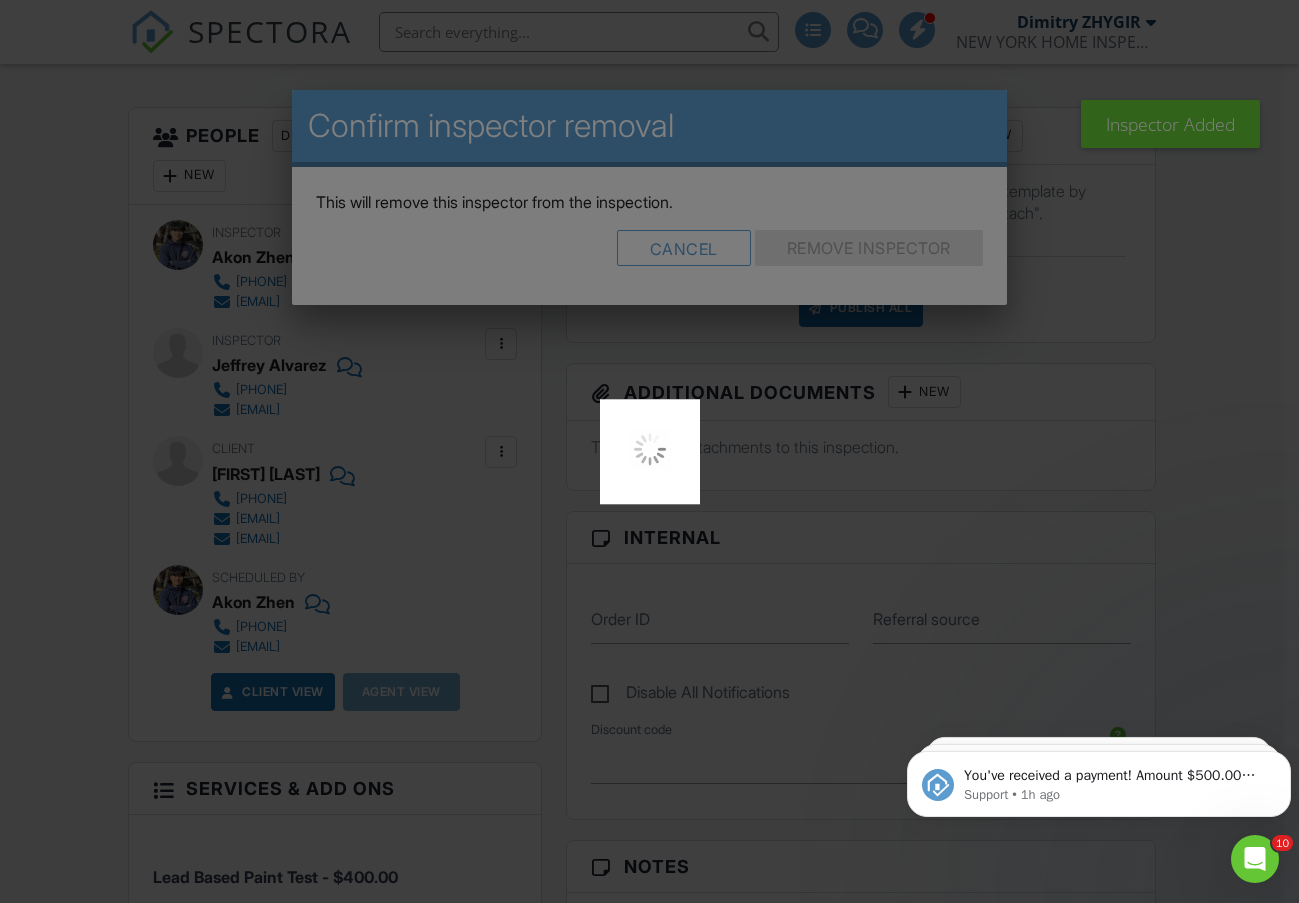 scroll, scrollTop: 0, scrollLeft: 0, axis: both 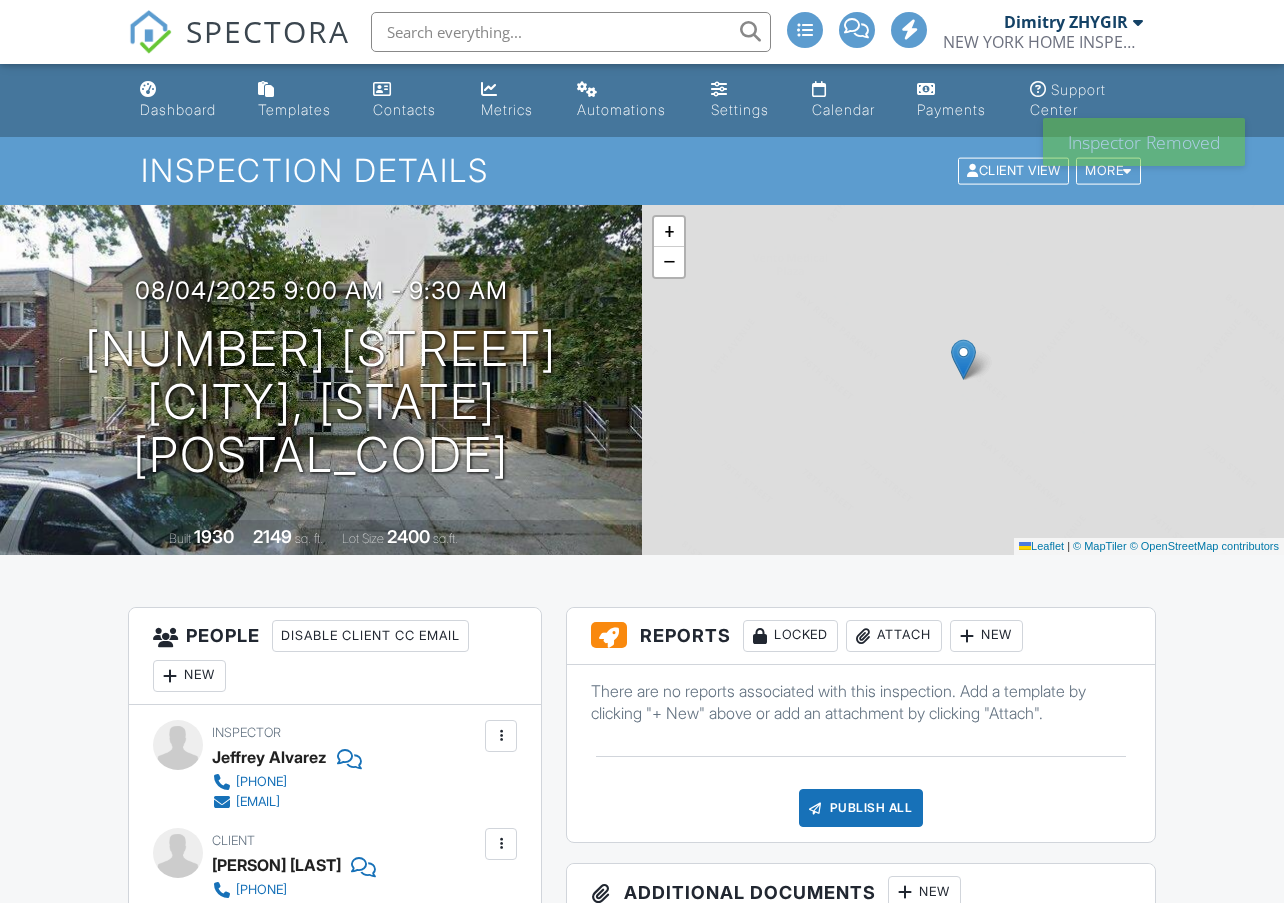click on "All emails and texts are disabled for this inspection!
All emails and texts have been disabled for this inspection. This may have happened due to someone manually disabling them or this inspection being unconfirmed when it was scheduled. To re-enable emails and texts for this inspection, click the button below.
Turn on emails and texts
Reports
Locked
Attach
New
There are no reports associated with this inspection. Add a template by clicking "+ New" above or add an attachment by clicking "Attach".
Publish All
Checking report completion
Additional Documents
New
There are no attachments to this inspection.
Internal
Order ID
Referral source
Disable All Notifications
▼ Discount - $50.00 off - Special Discount Special Discount - $100.00 off - Special Discount
Discount - $50.00 off - Special Discount
Discount code" at bounding box center (641, 2168) 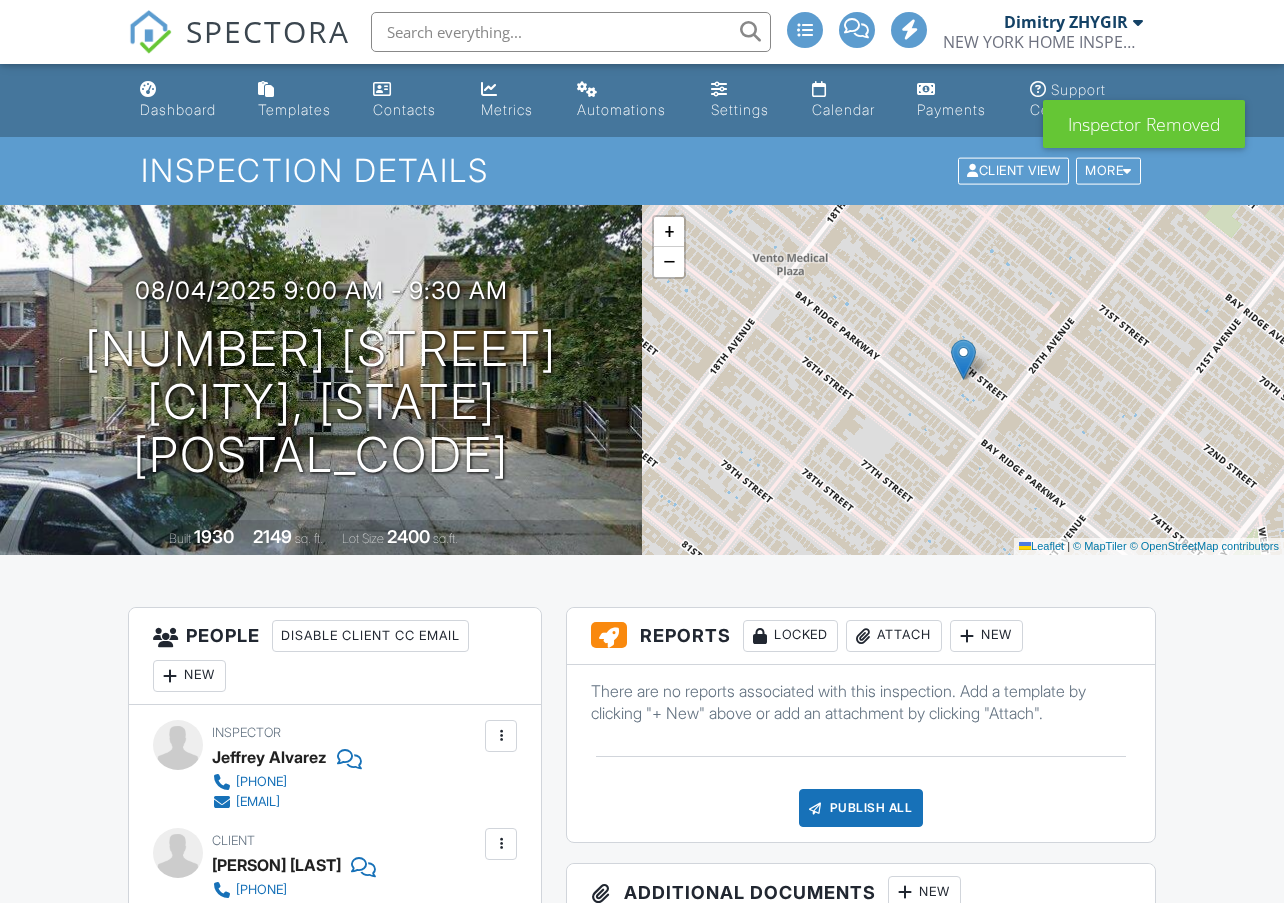 scroll, scrollTop: 0, scrollLeft: 0, axis: both 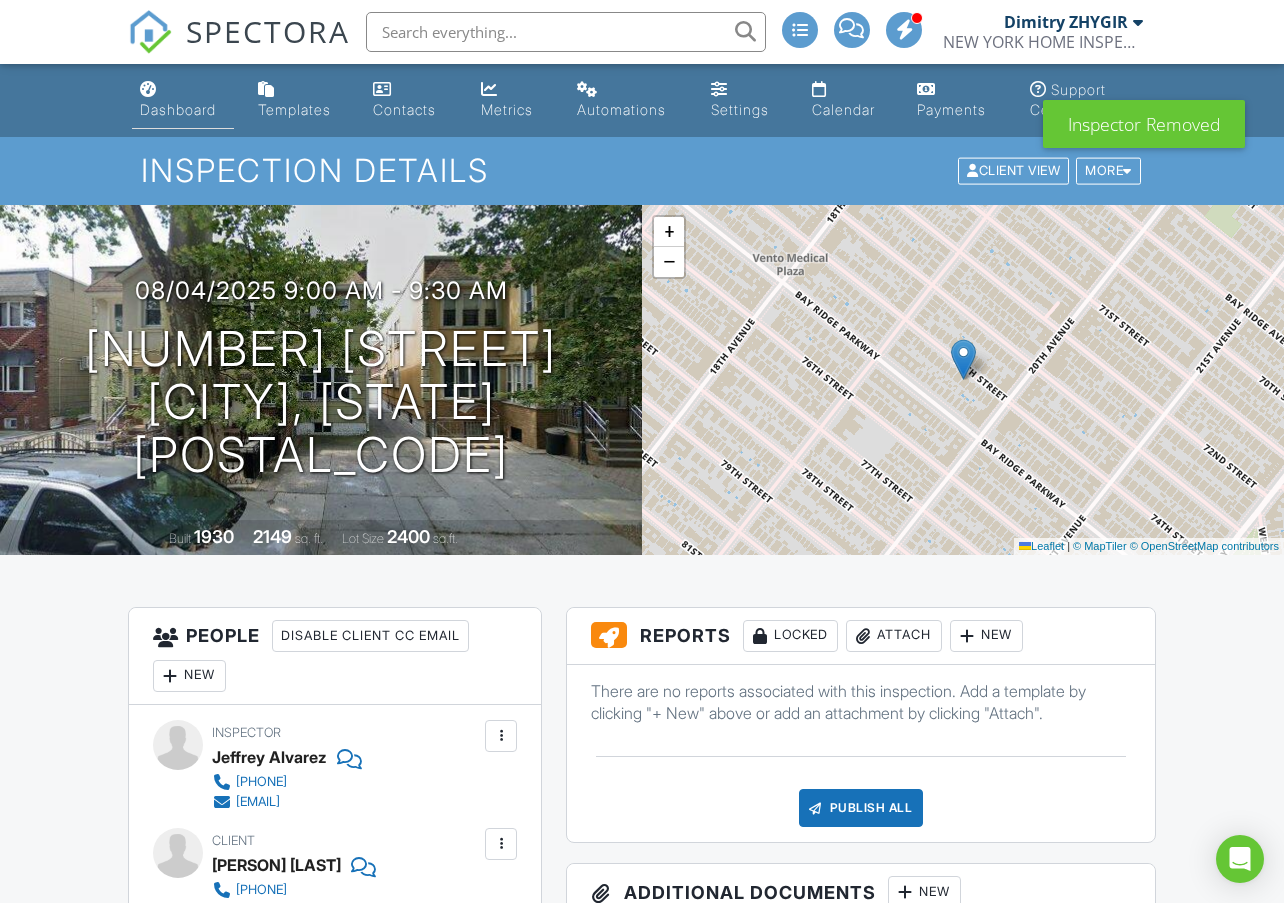 click on "Dashboard" at bounding box center (178, 109) 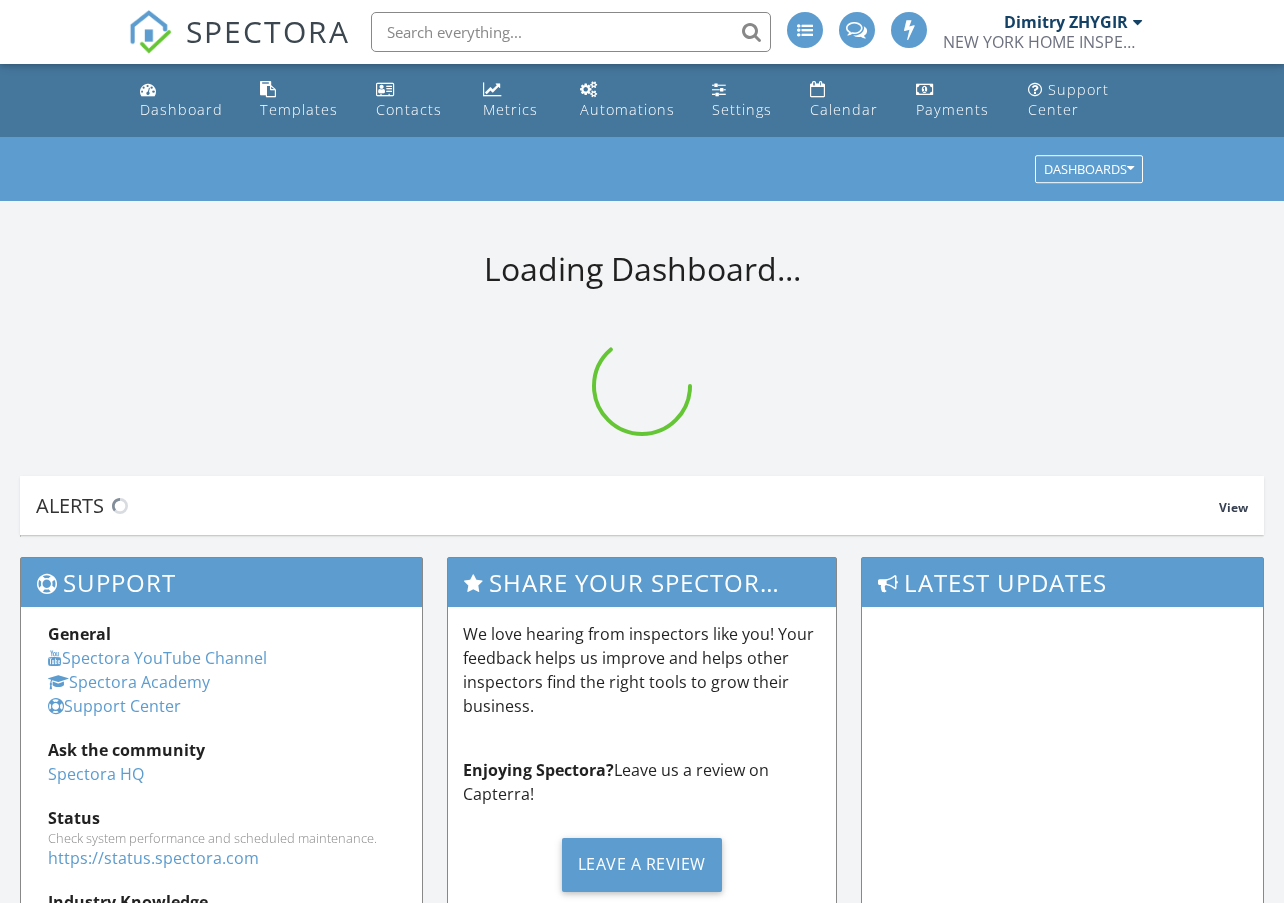 scroll, scrollTop: 0, scrollLeft: 0, axis: both 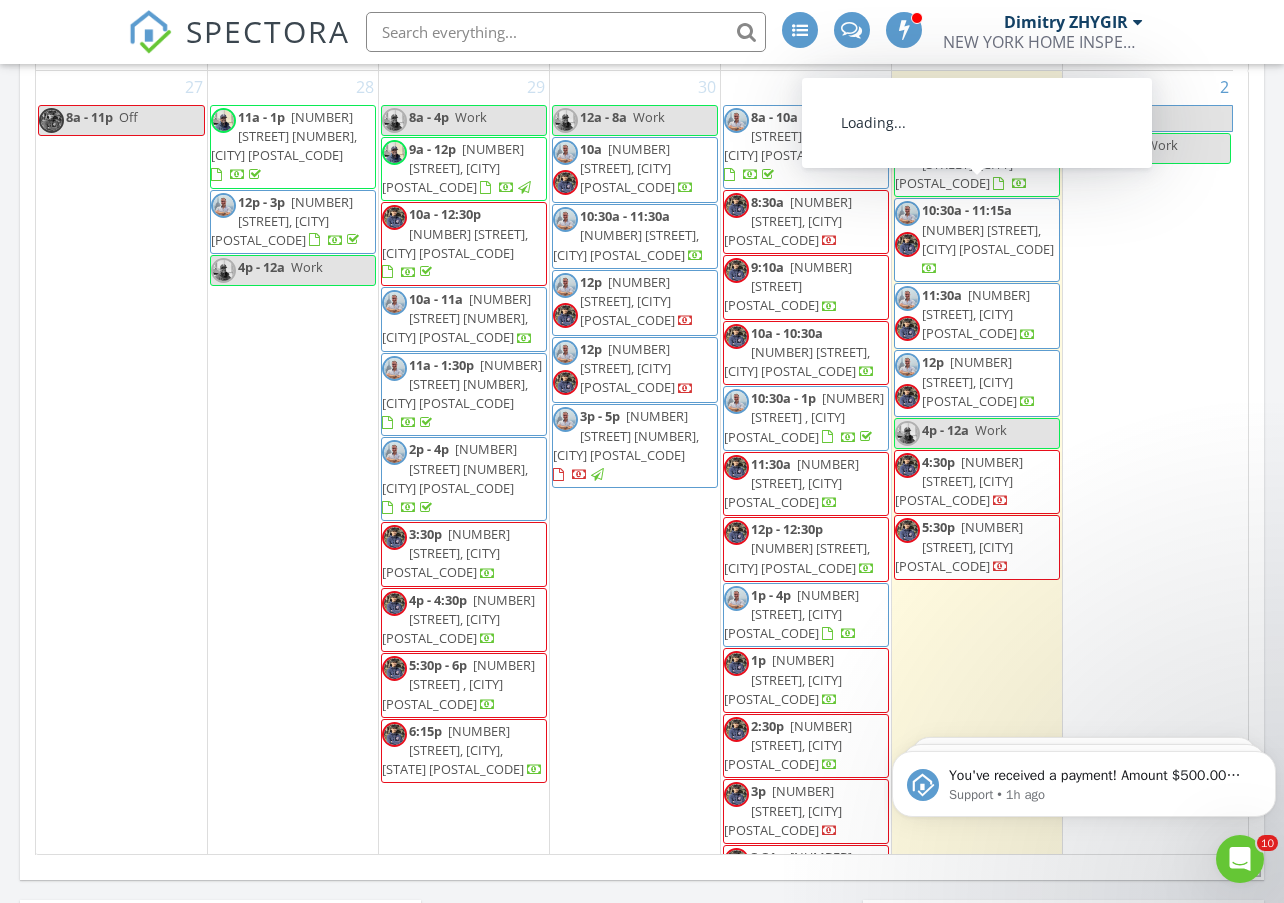 click on "5-39 51st Ave , LONG ISLAND CITY 11101" at bounding box center (988, 239) 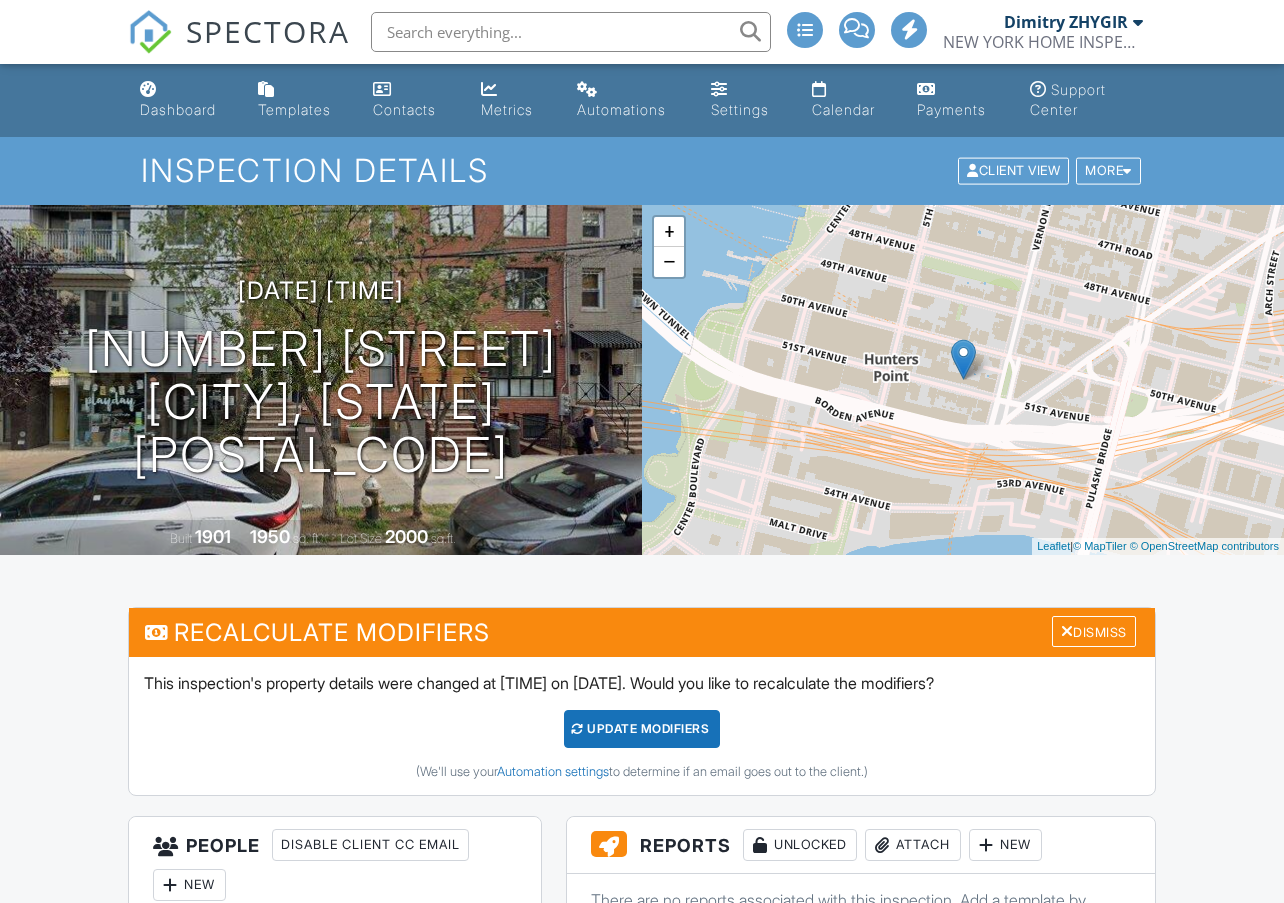 scroll, scrollTop: 500, scrollLeft: 0, axis: vertical 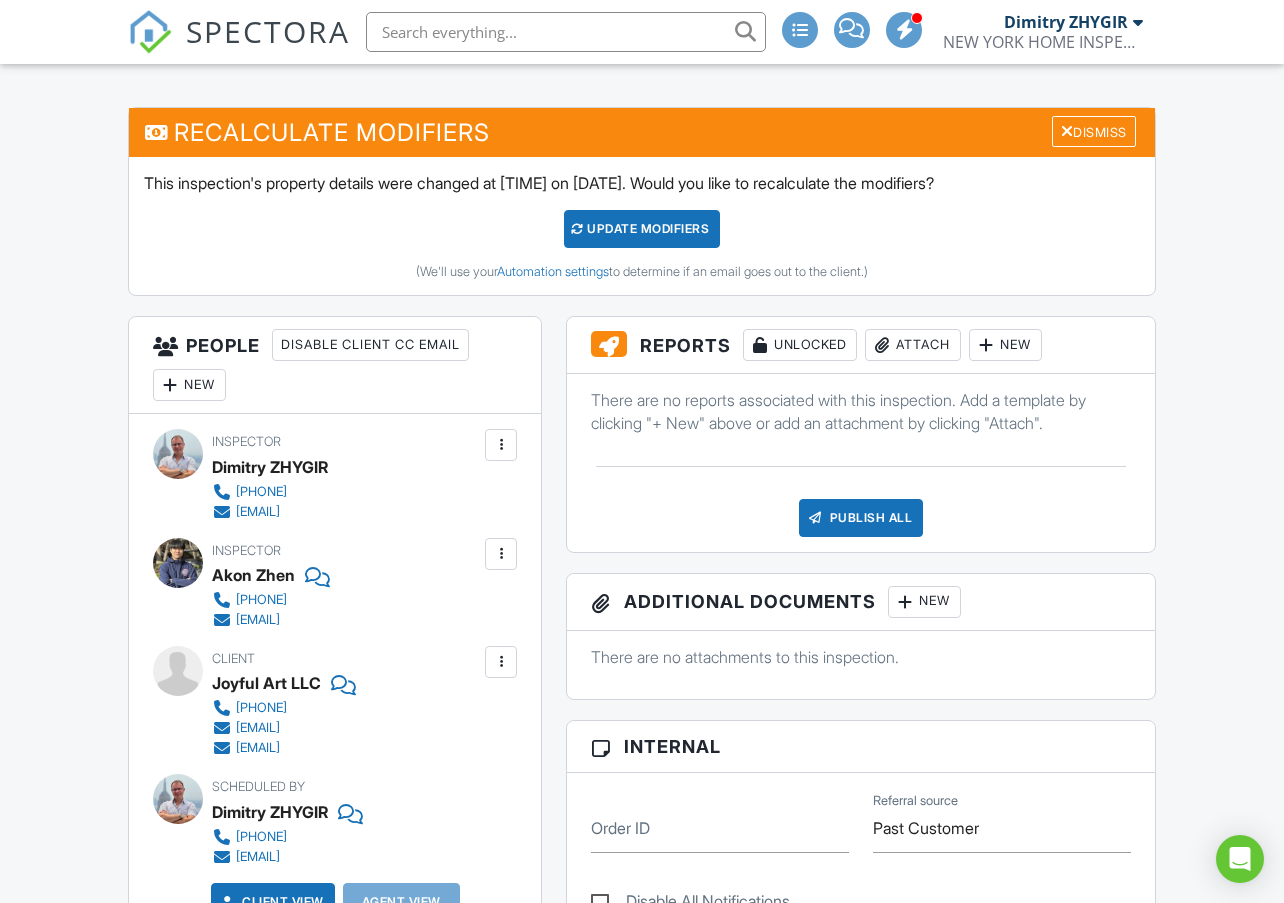 click at bounding box center [501, 445] 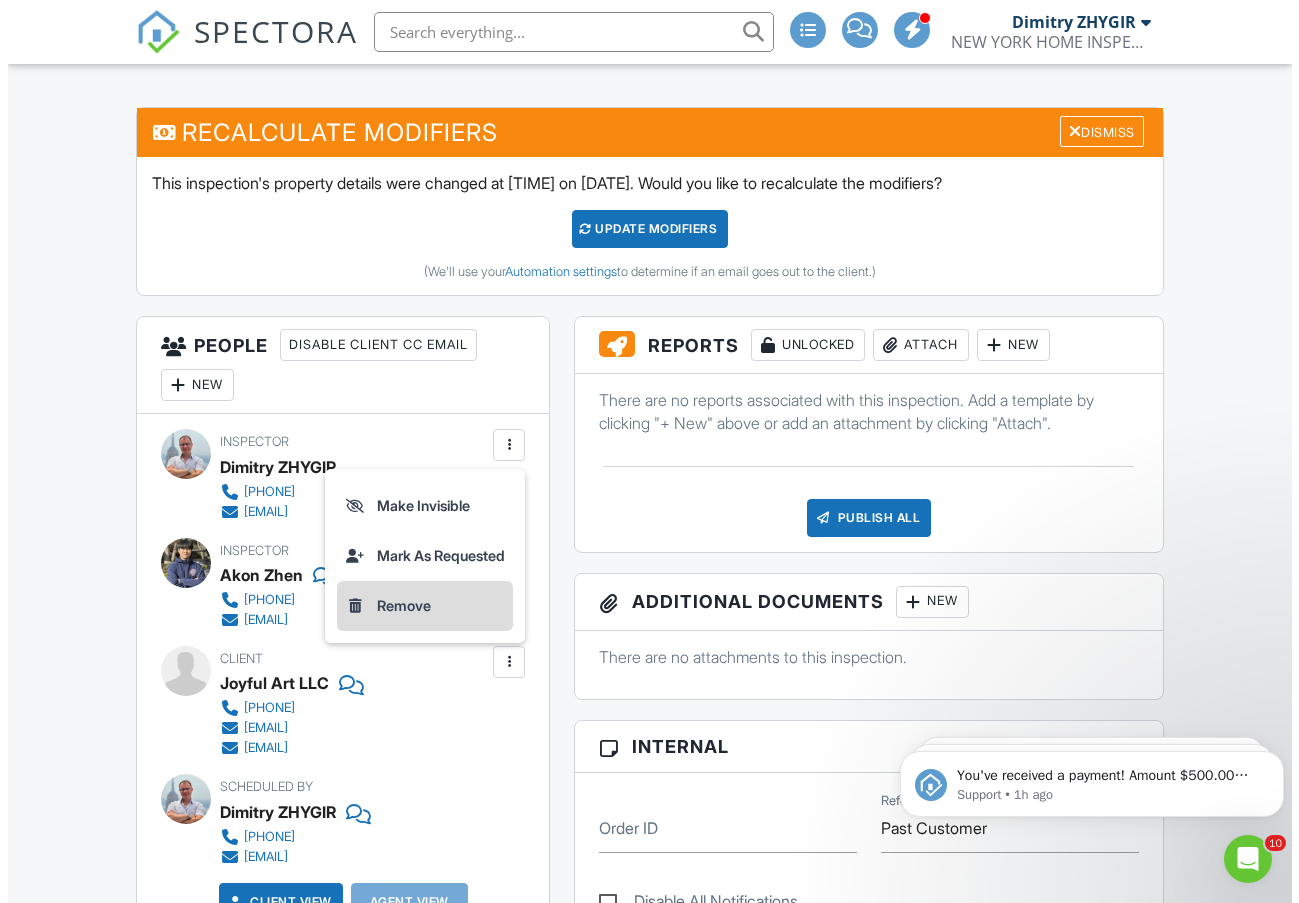 scroll, scrollTop: 0, scrollLeft: 0, axis: both 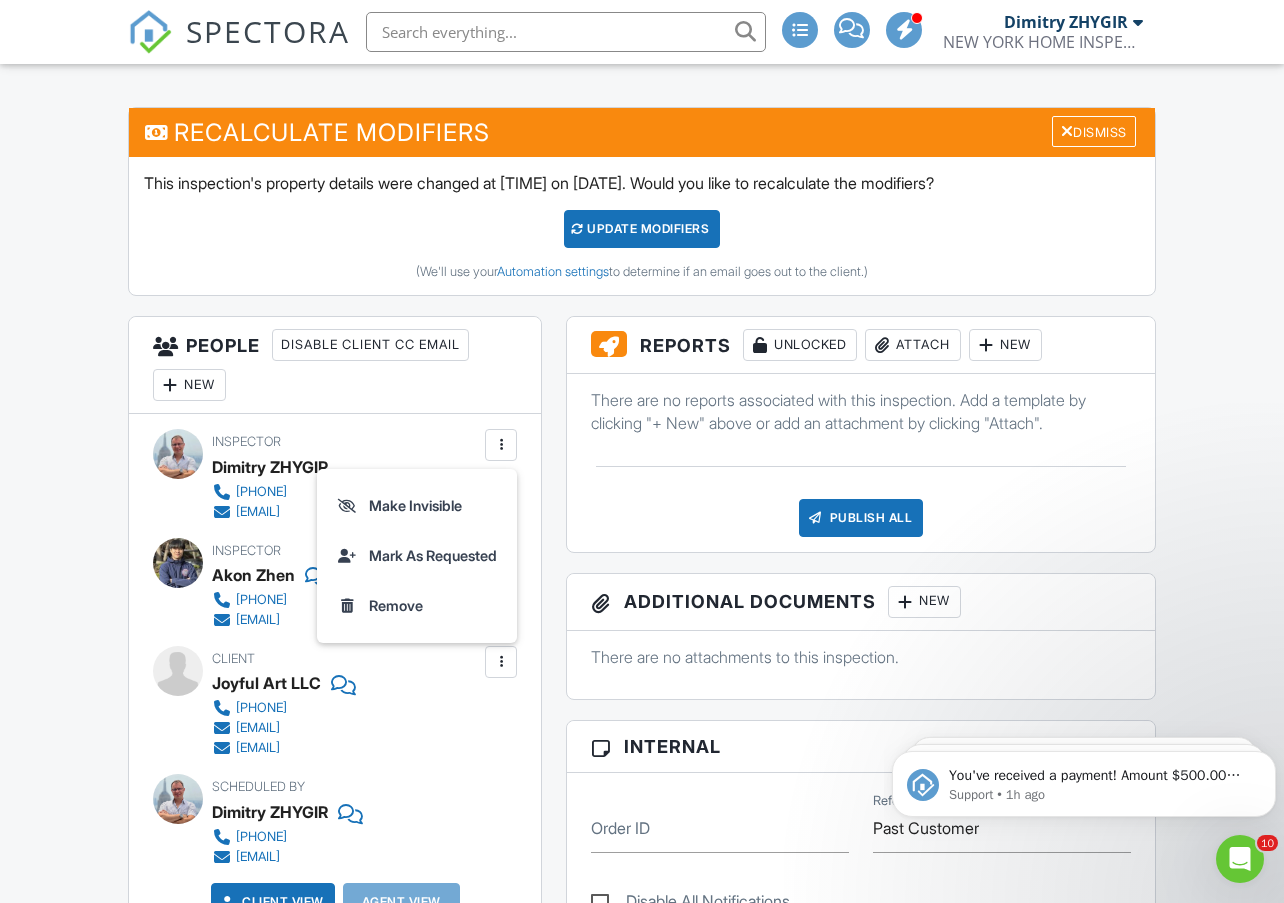 click on "Remove" at bounding box center [417, 606] 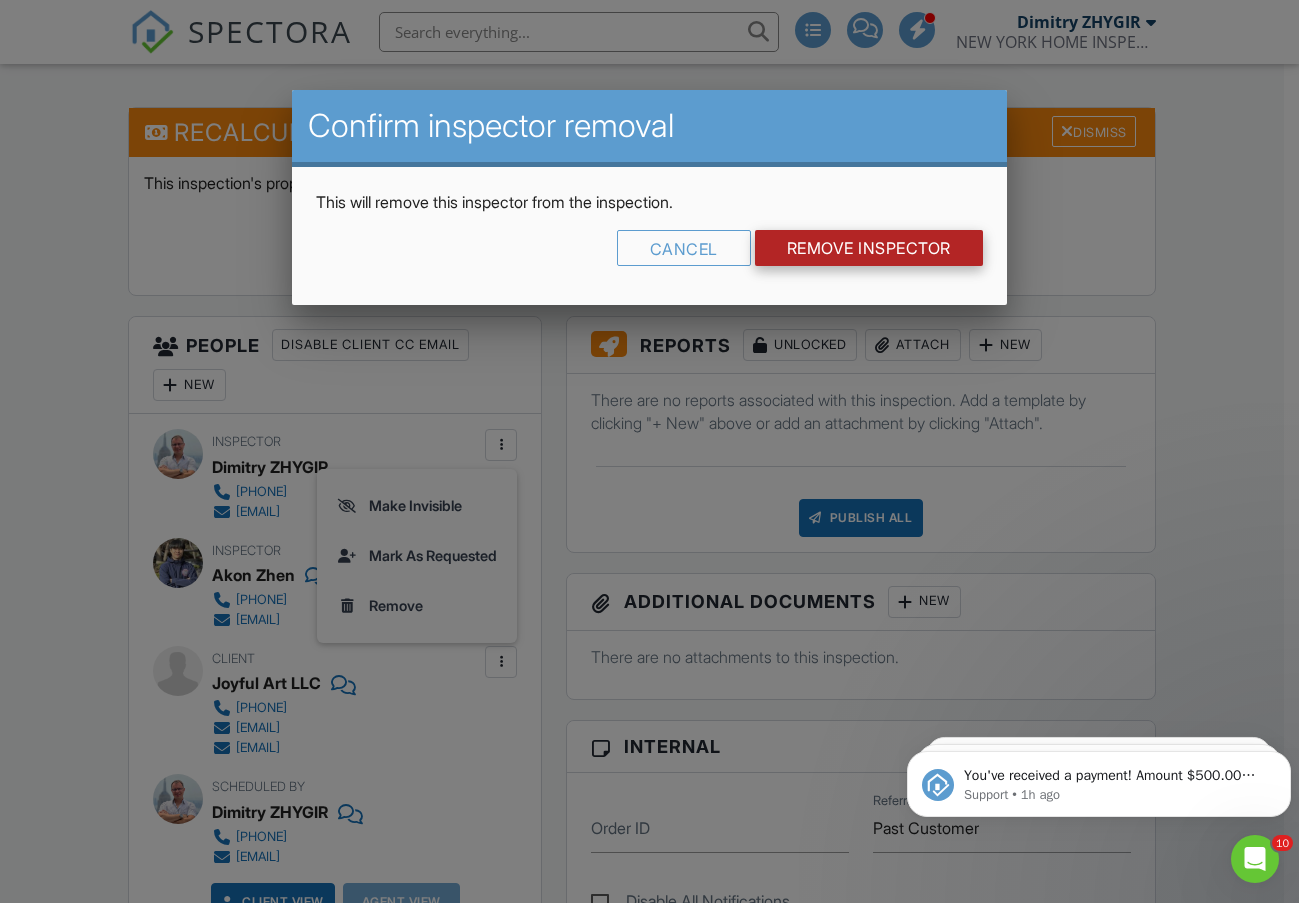 click on "Remove Inspector" at bounding box center (869, 248) 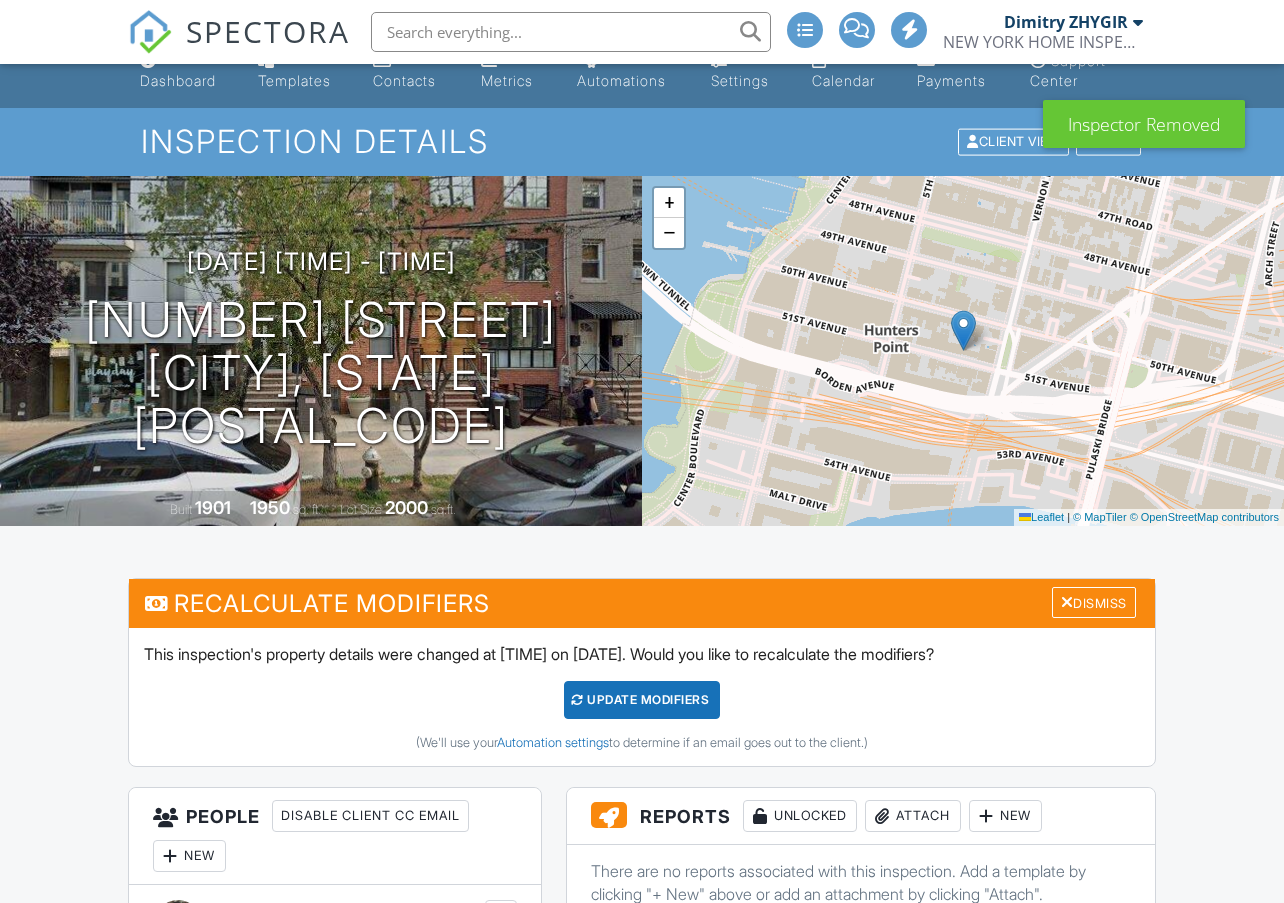 scroll, scrollTop: 667, scrollLeft: 0, axis: vertical 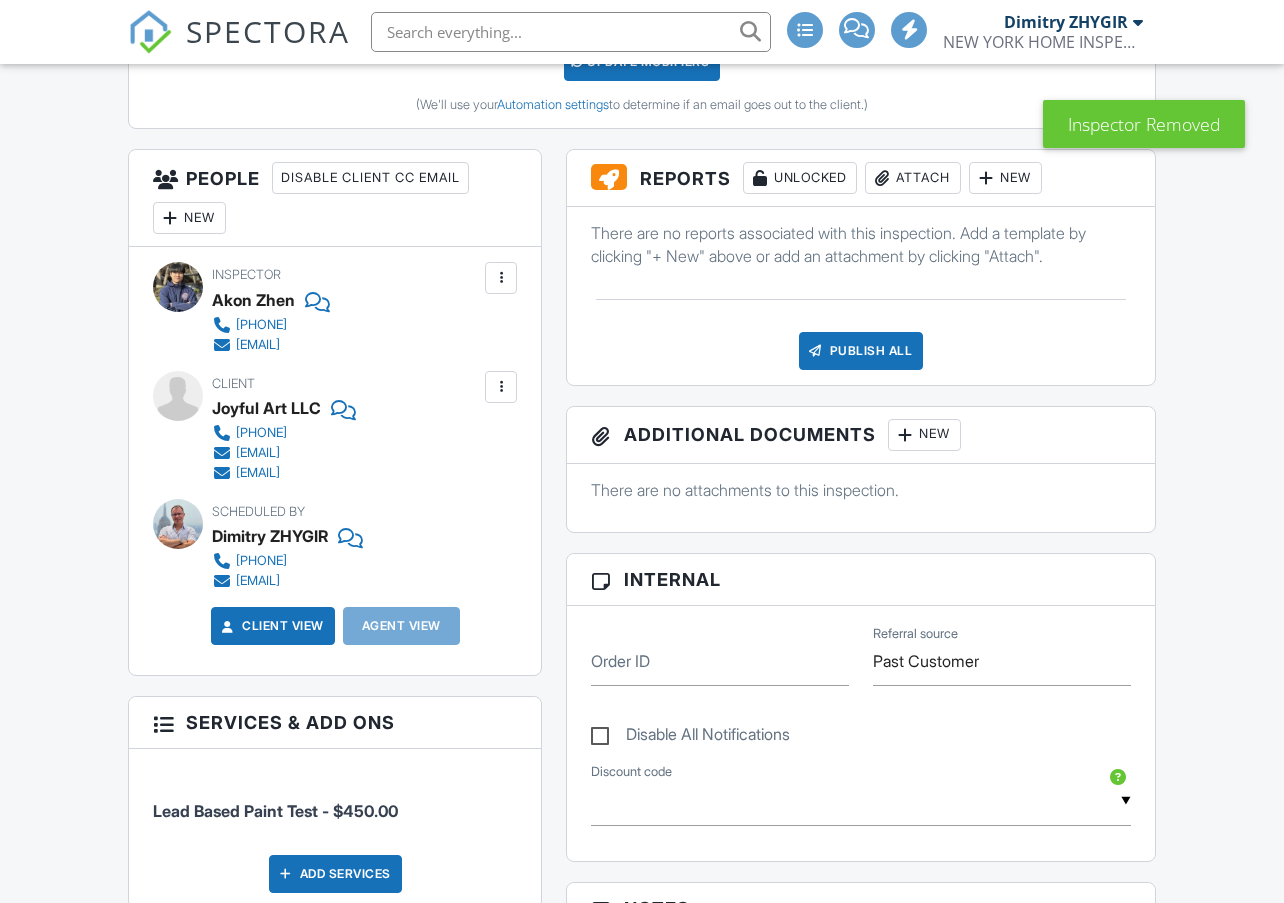 click at bounding box center (501, 278) 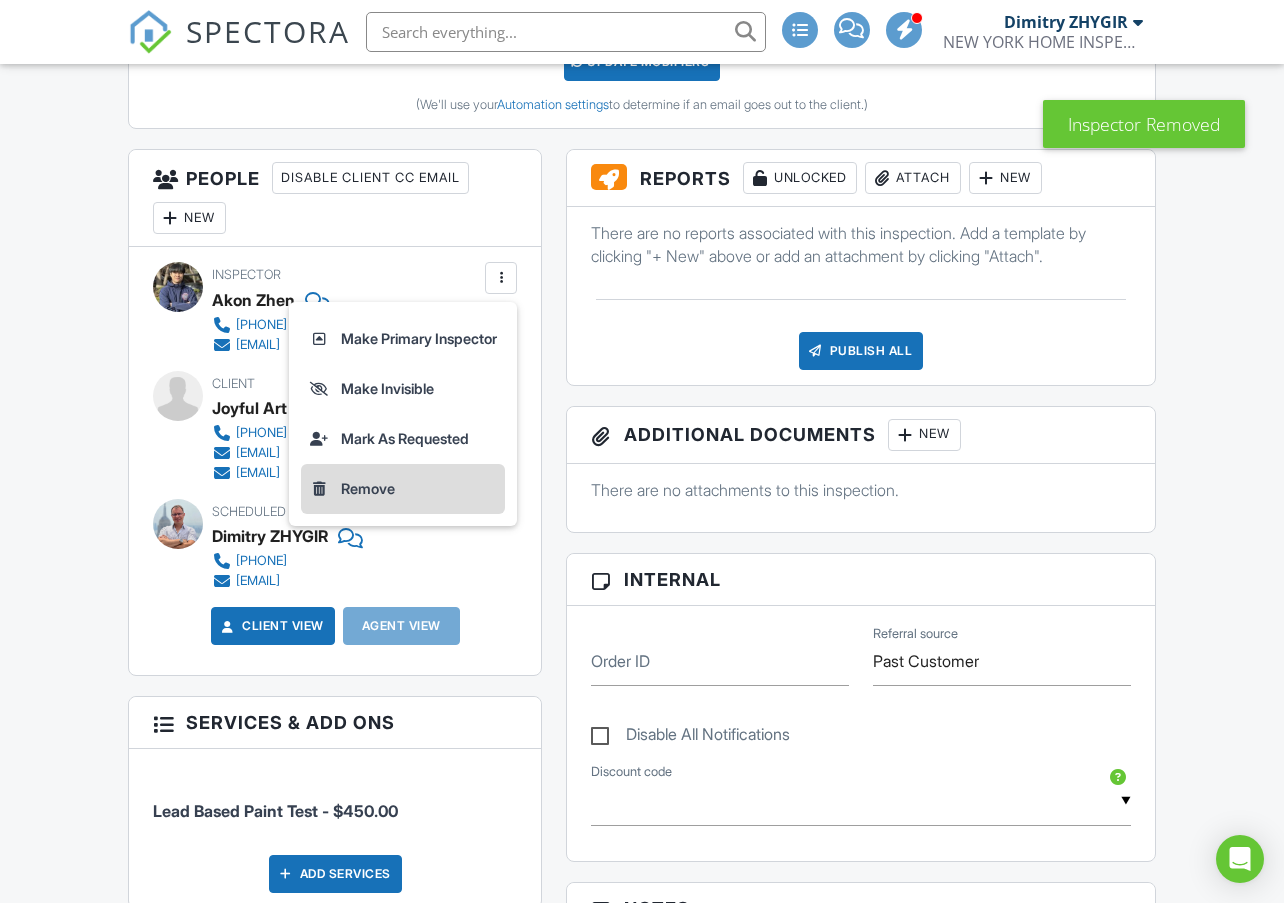 click on "Remove" at bounding box center (403, 489) 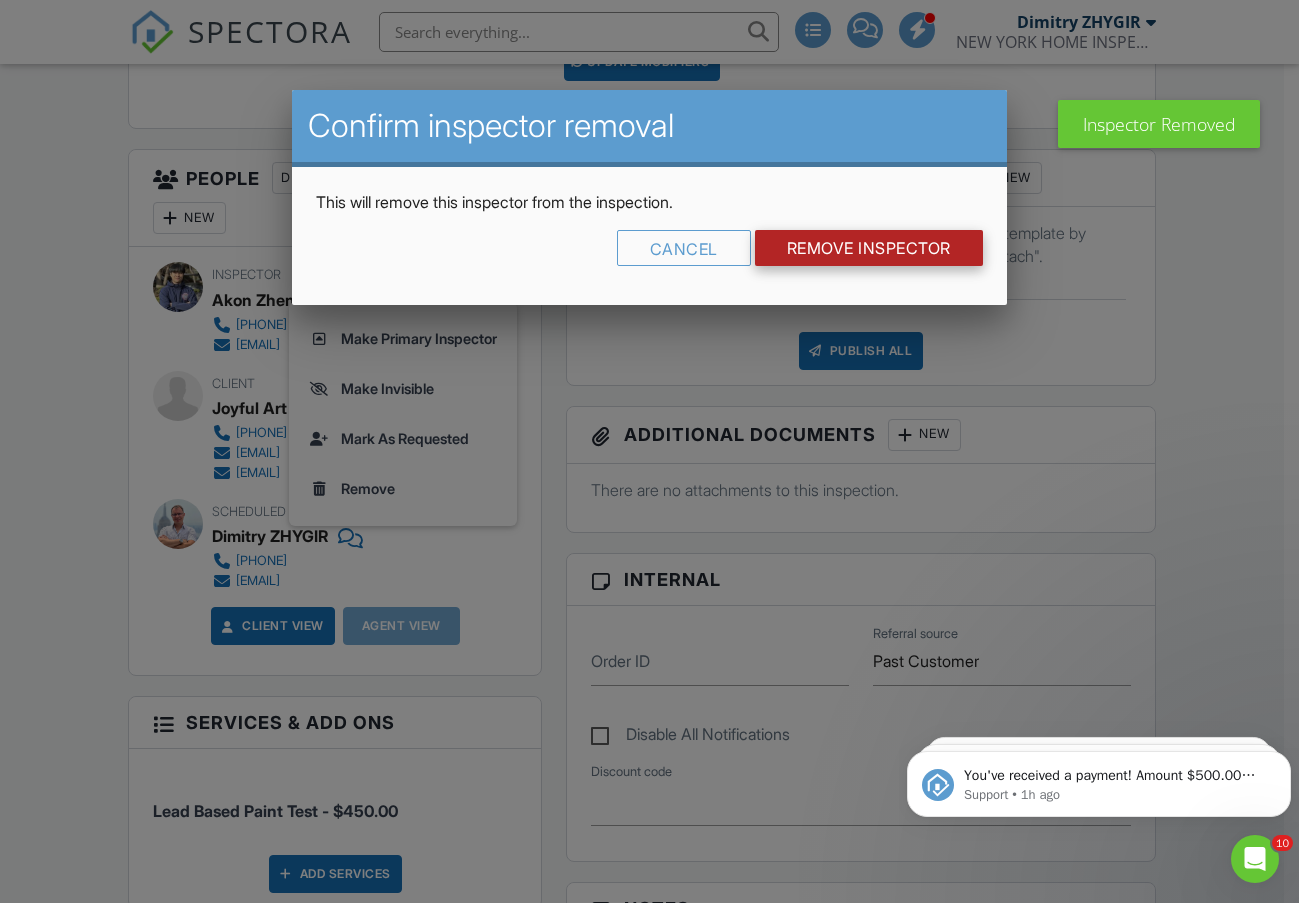scroll, scrollTop: 0, scrollLeft: 0, axis: both 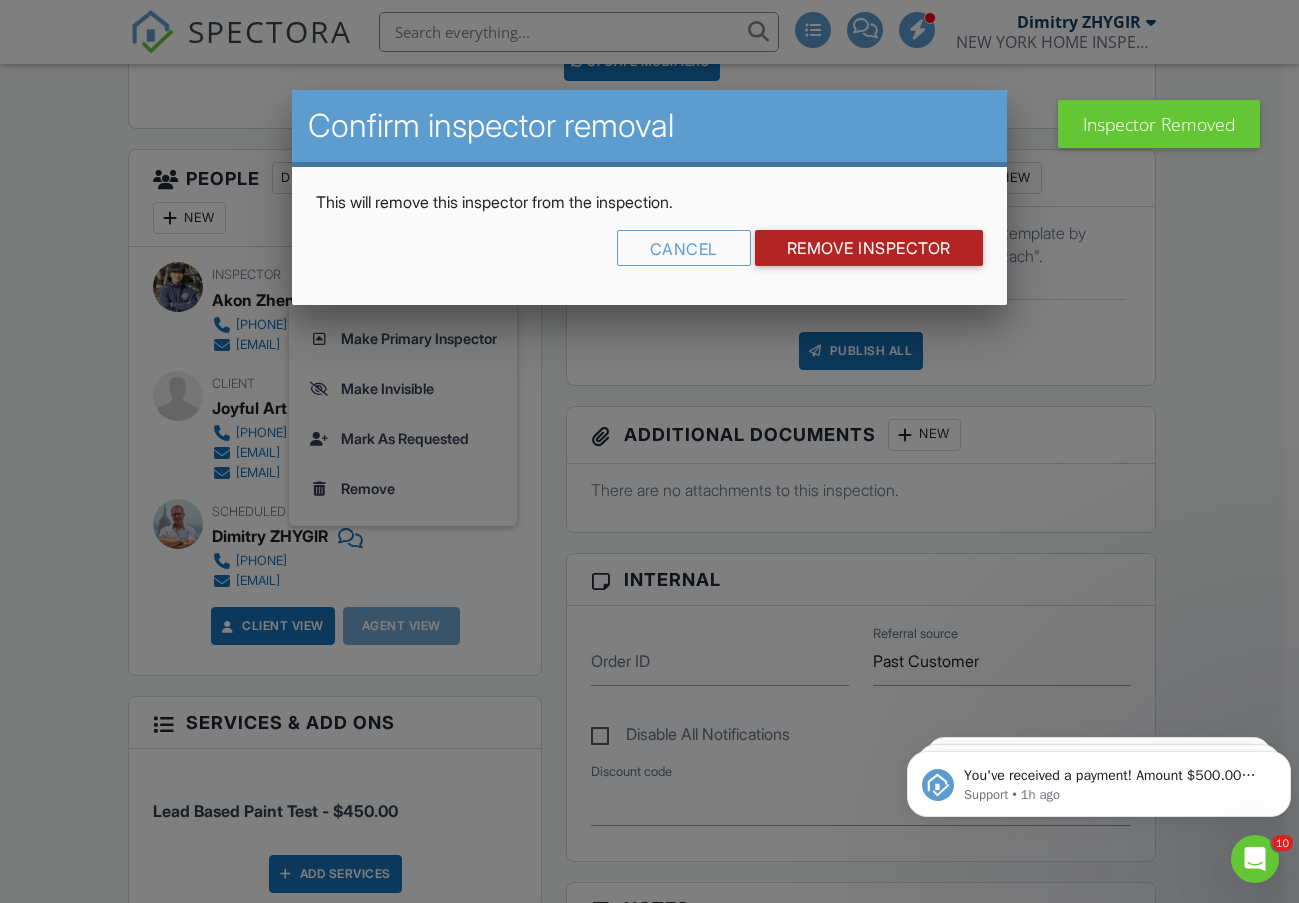 drag, startPoint x: 888, startPoint y: 233, endPoint x: 845, endPoint y: 255, distance: 48.30114 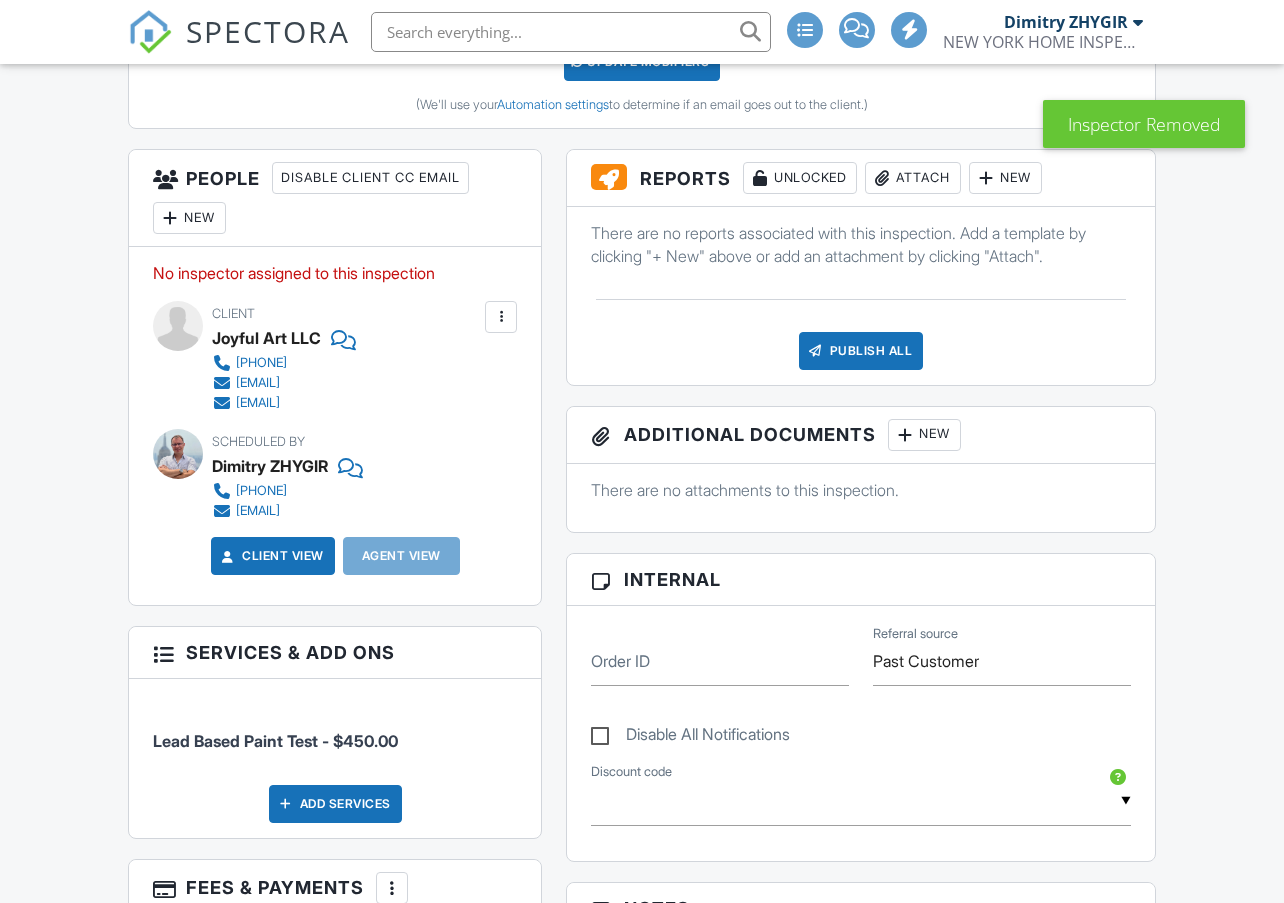 click on "New" at bounding box center [189, 218] 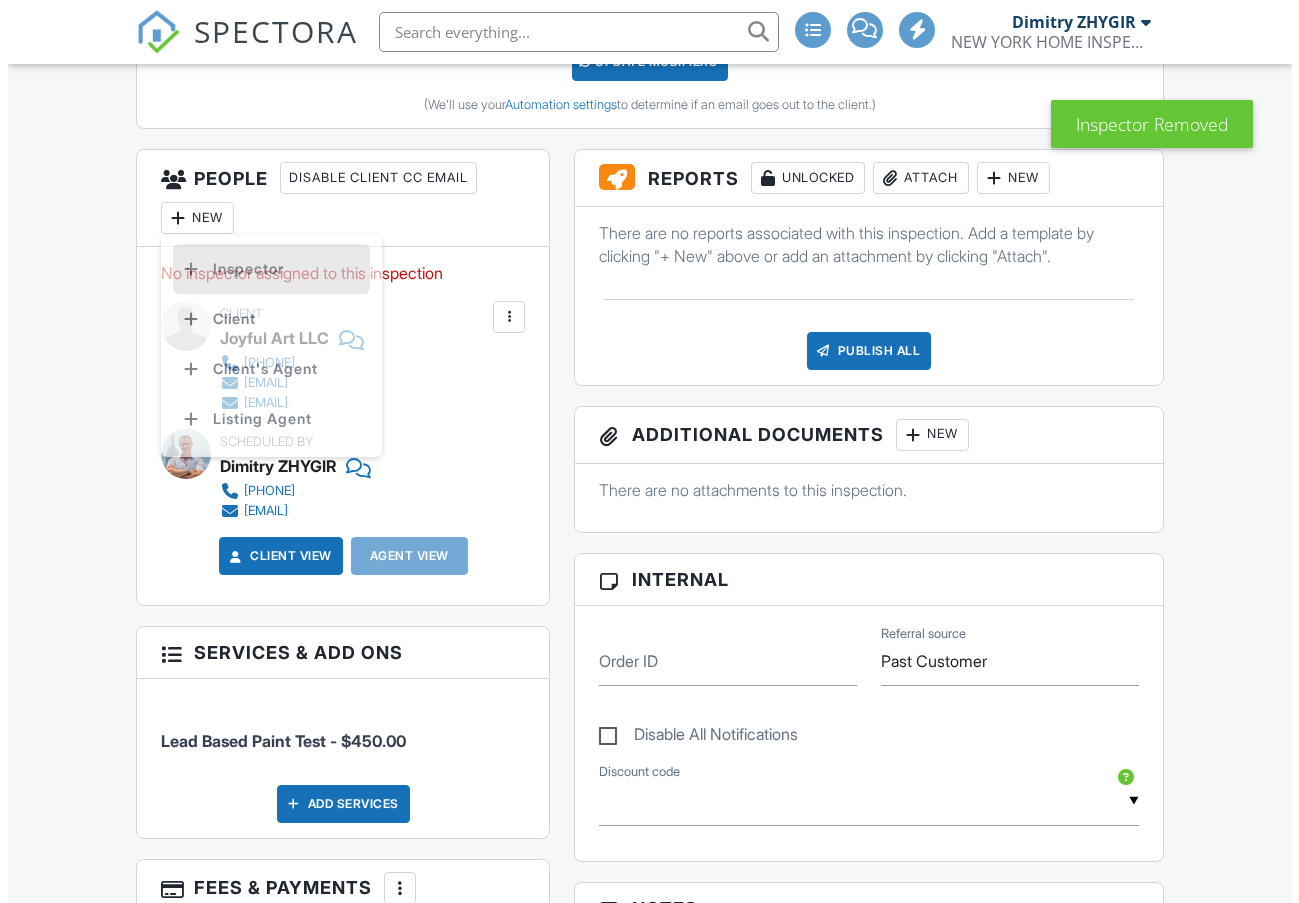 scroll, scrollTop: 0, scrollLeft: 0, axis: both 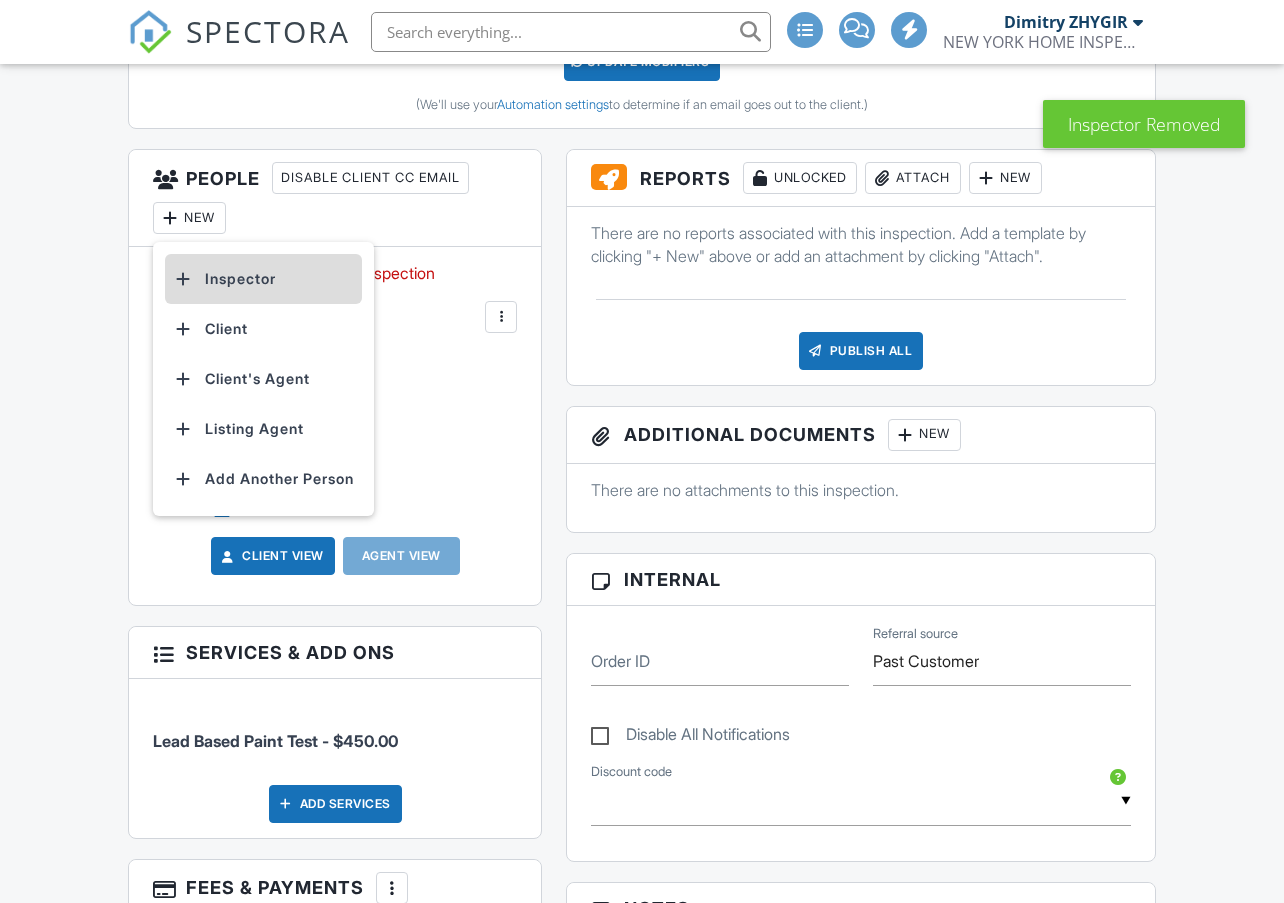 click on "Inspector" at bounding box center [263, 279] 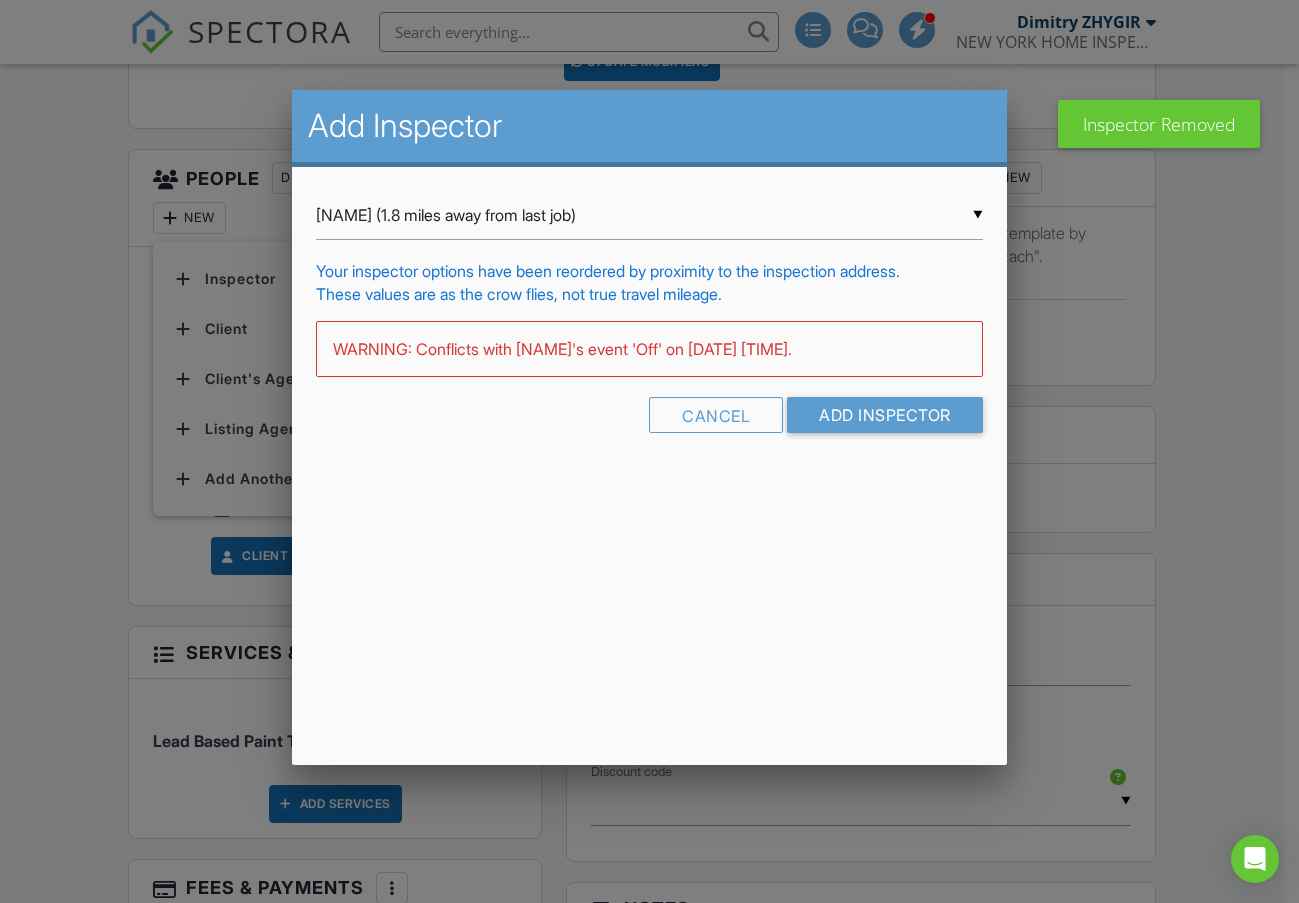 click on "▼ Dimitry ZHYGIR (1.8 miles away from last job) Dimitry ZHYGIR (1.8 miles away from last job) Akon Zhen (1.8 miles away from last job) Hud Malik (2.8 miles away from last job) Jeffrey Alvarez Dimitry ZHYGIR (1.8 miles away from last job) Akon Zhen (1.8 miles away from last job) Hud Malik (2.8 miles away from last job) Jeffrey Alvarez" at bounding box center (649, 215) 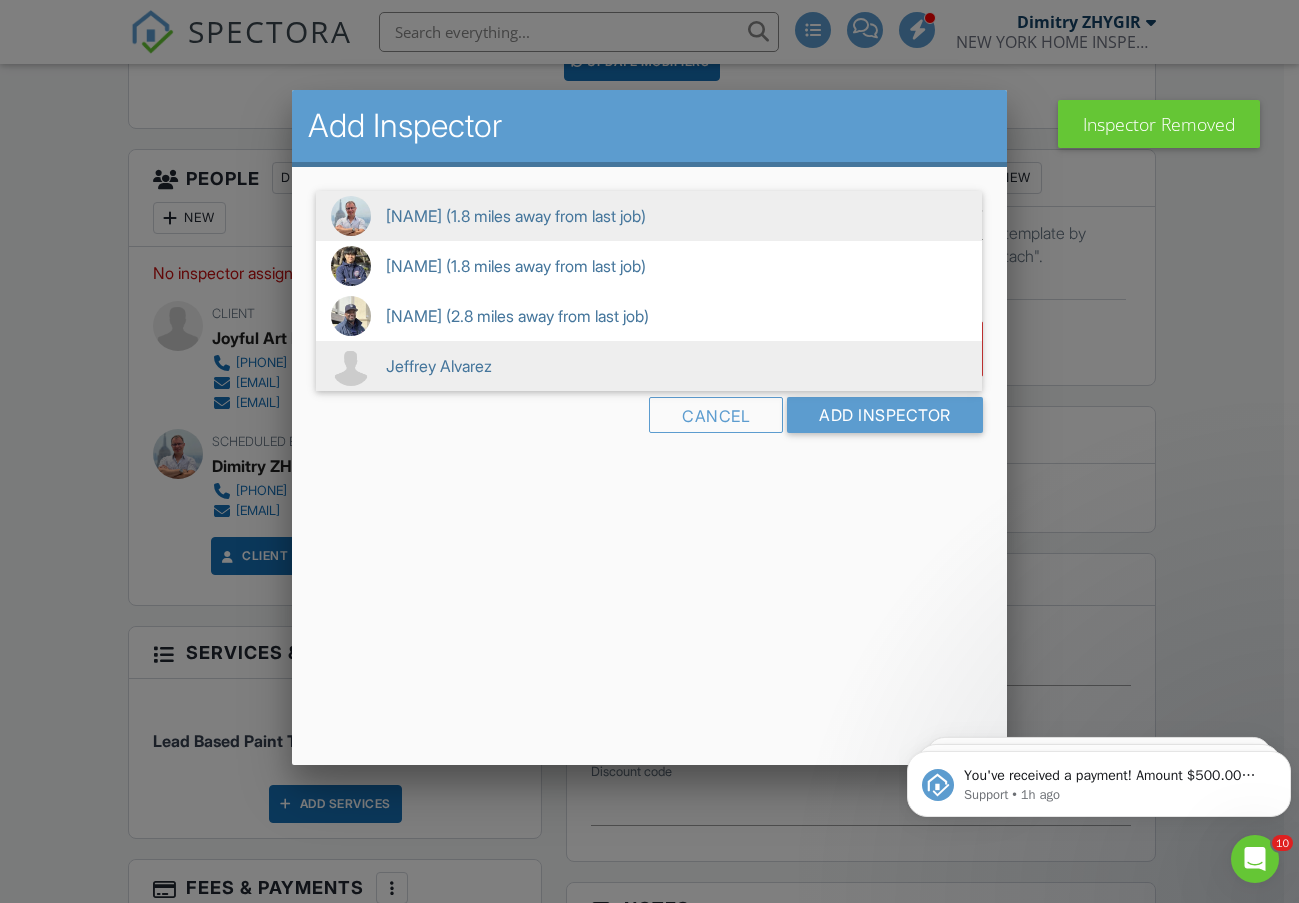 scroll, scrollTop: 0, scrollLeft: 0, axis: both 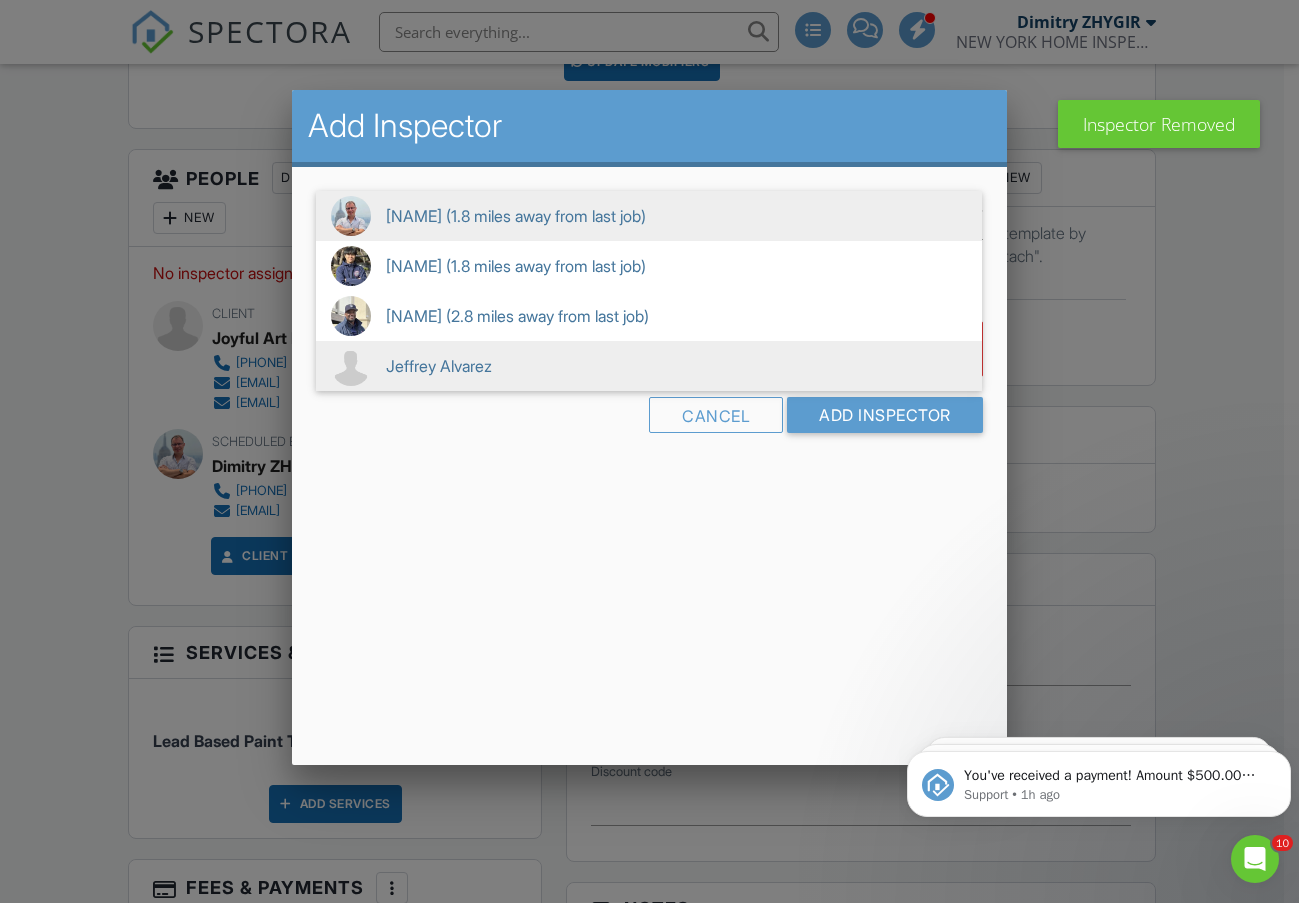 click on "Jeffrey Alvarez" at bounding box center [649, 366] 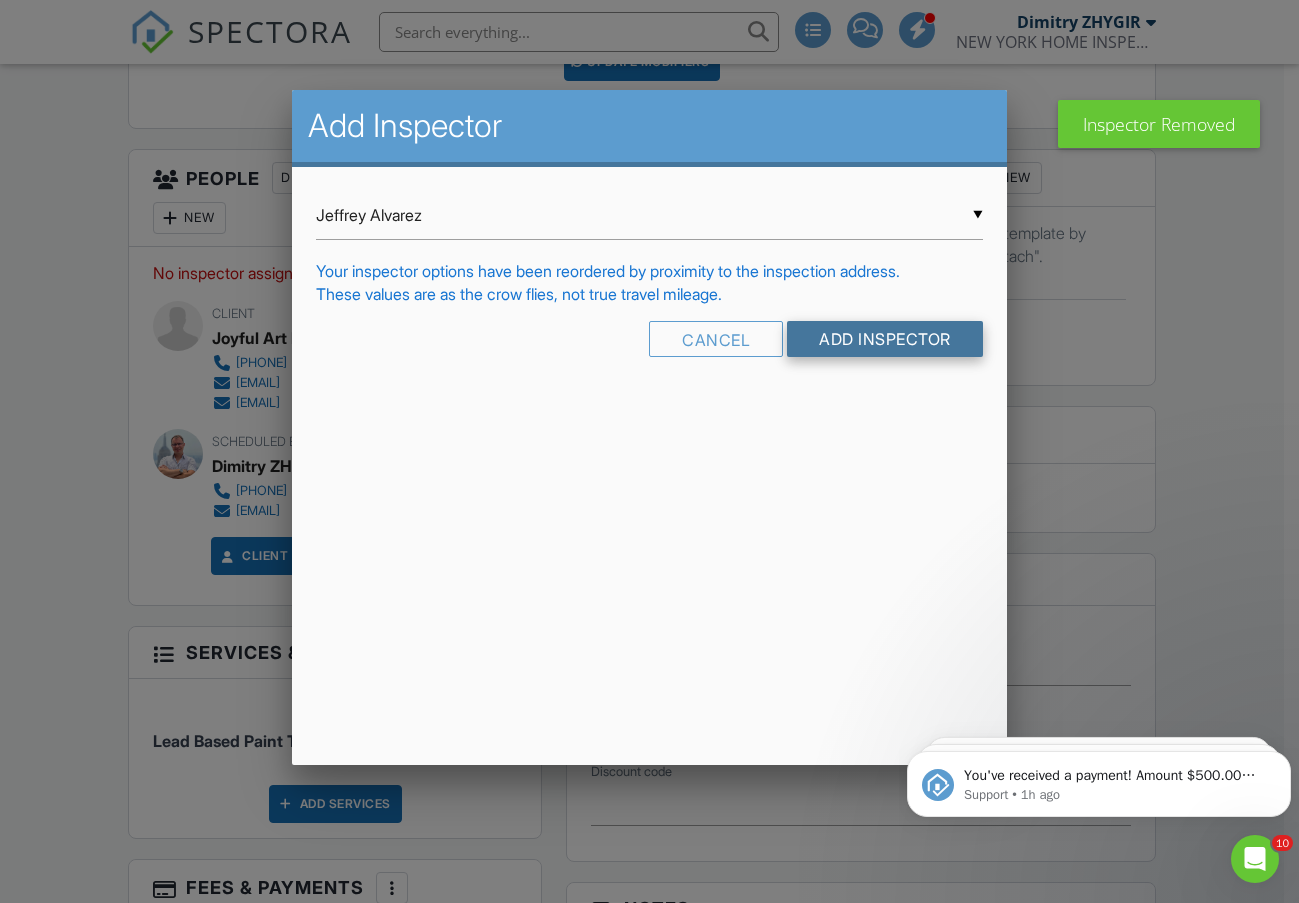 click on "Add Inspector" at bounding box center (885, 339) 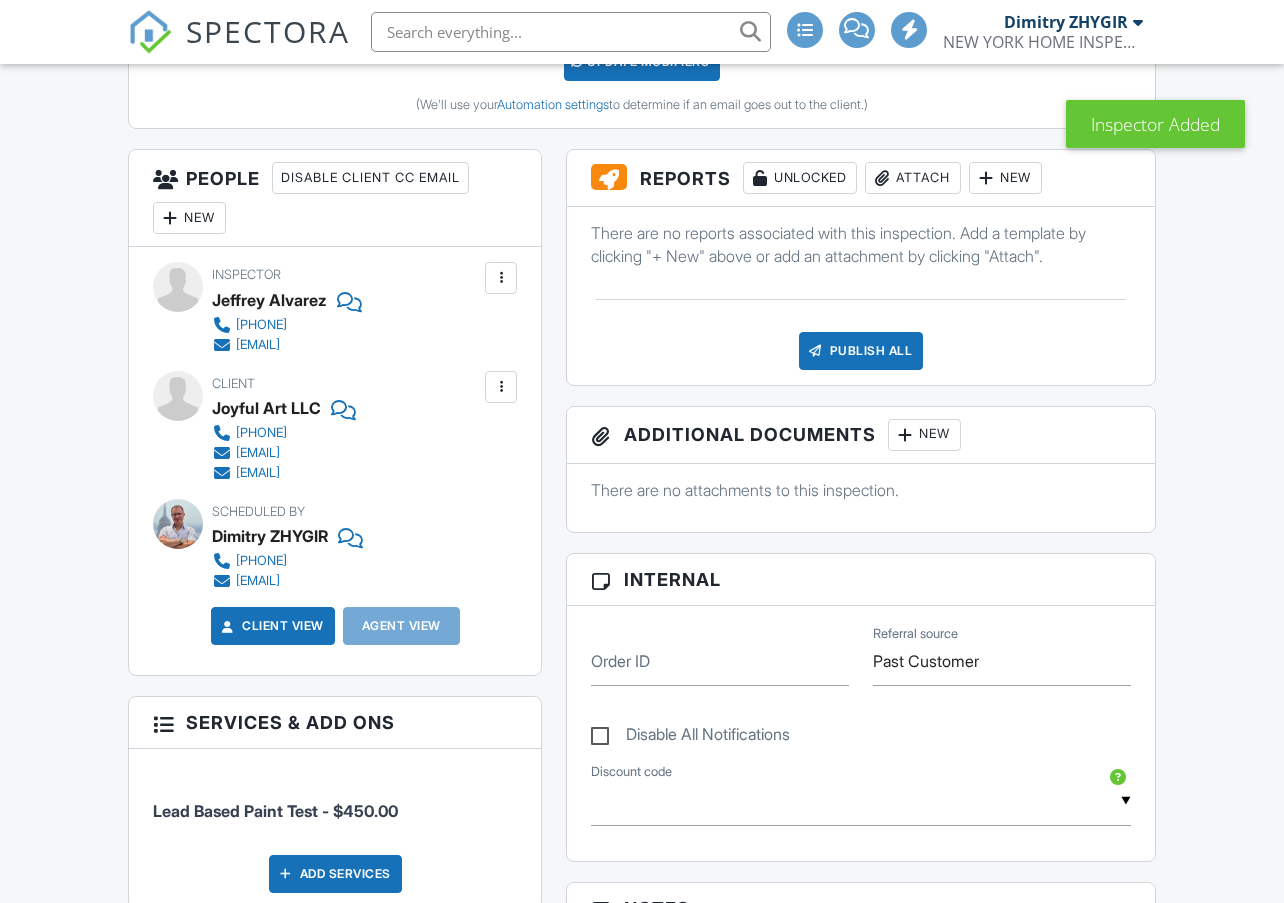 scroll, scrollTop: 667, scrollLeft: 0, axis: vertical 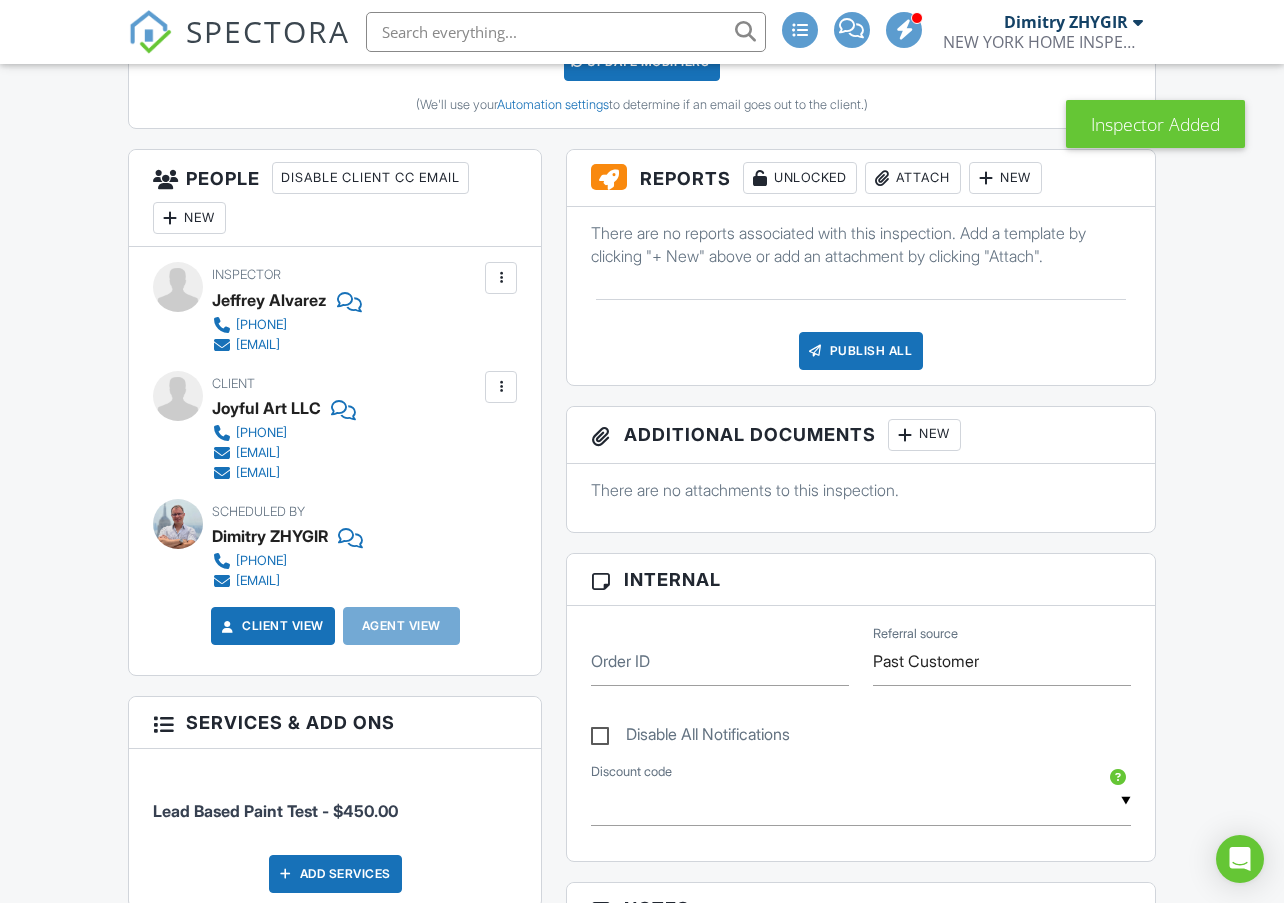 click at bounding box center [150, 32] 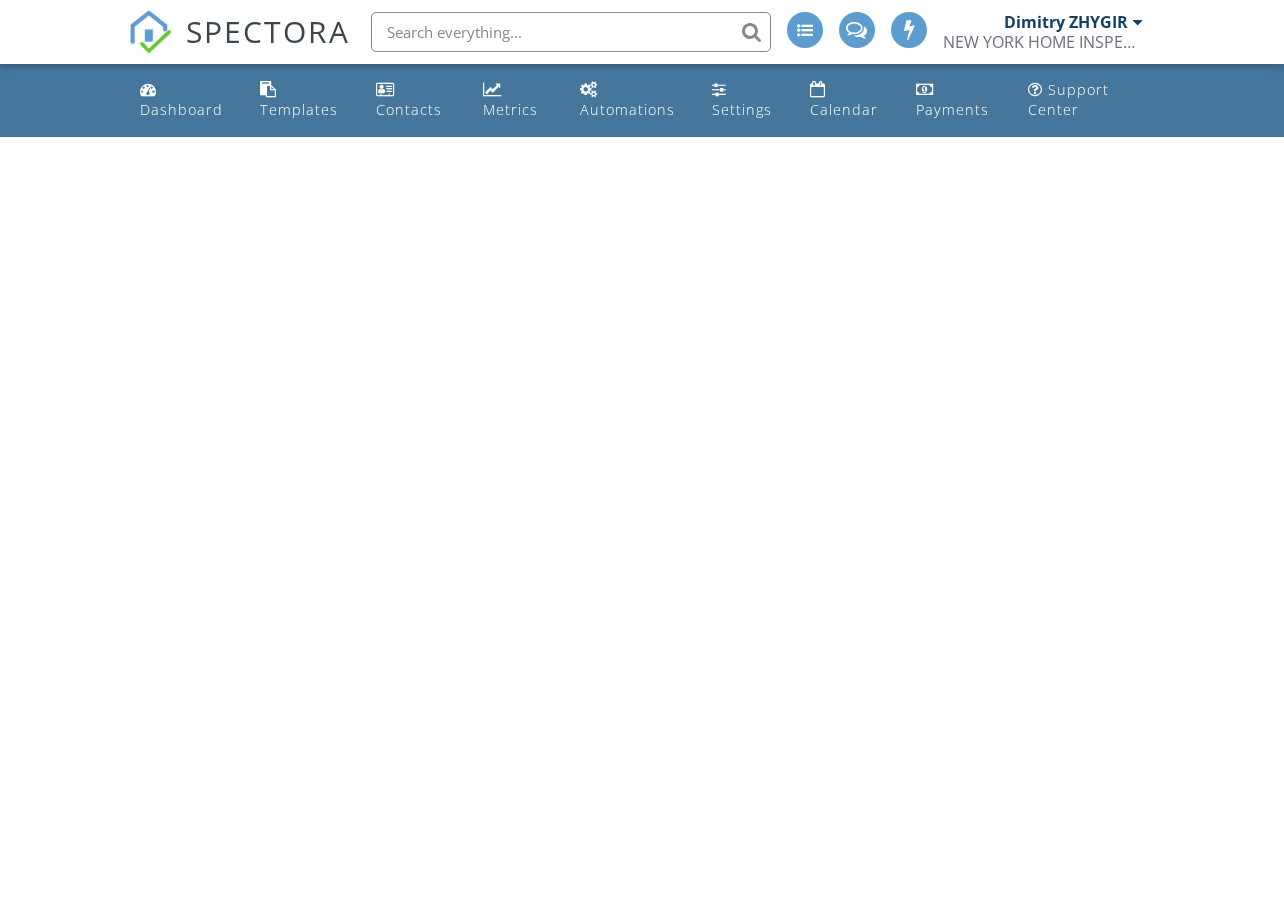 scroll, scrollTop: 0, scrollLeft: 0, axis: both 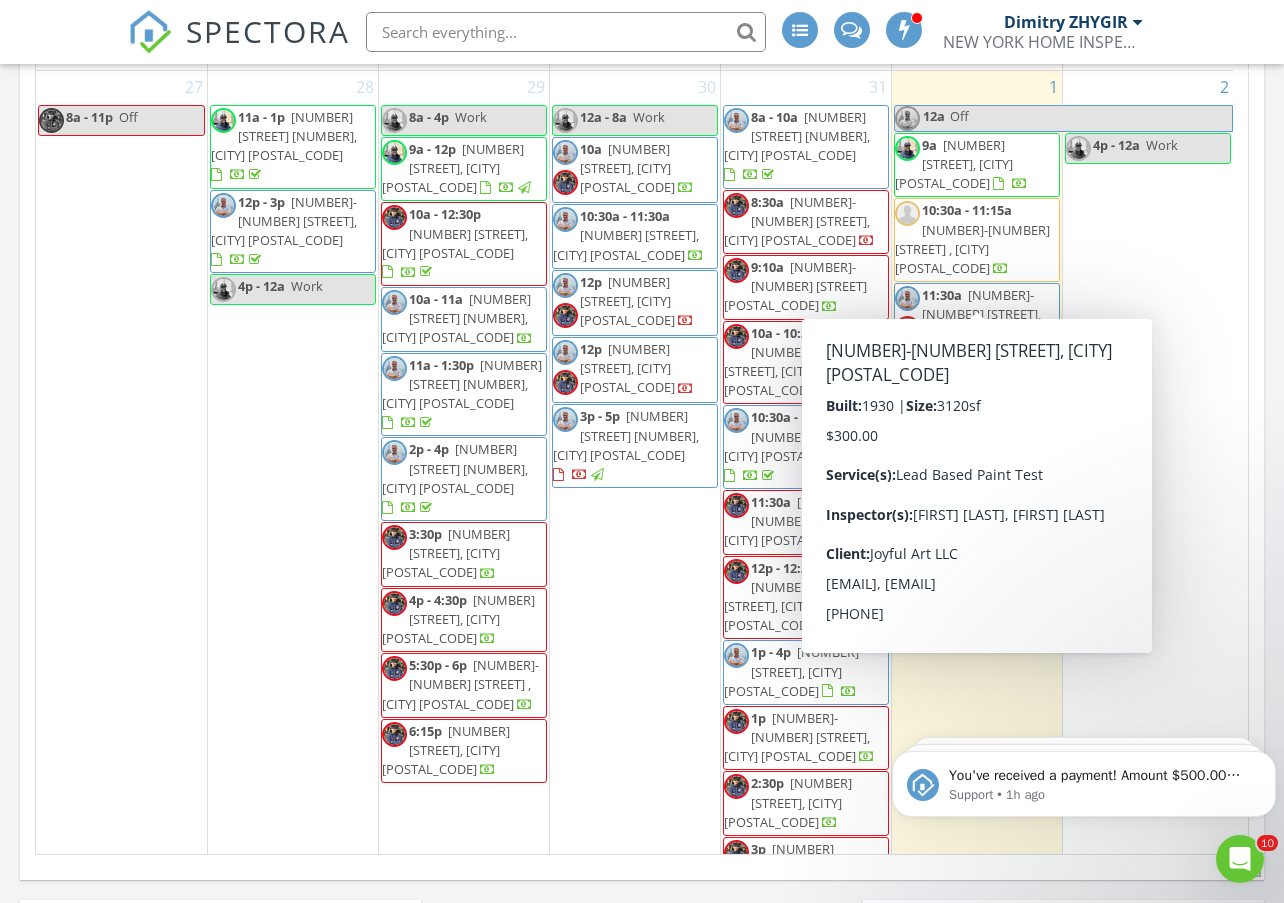 click on "23-41 23rd St, LONG ISLAND CITY 11105" at bounding box center (988, 314) 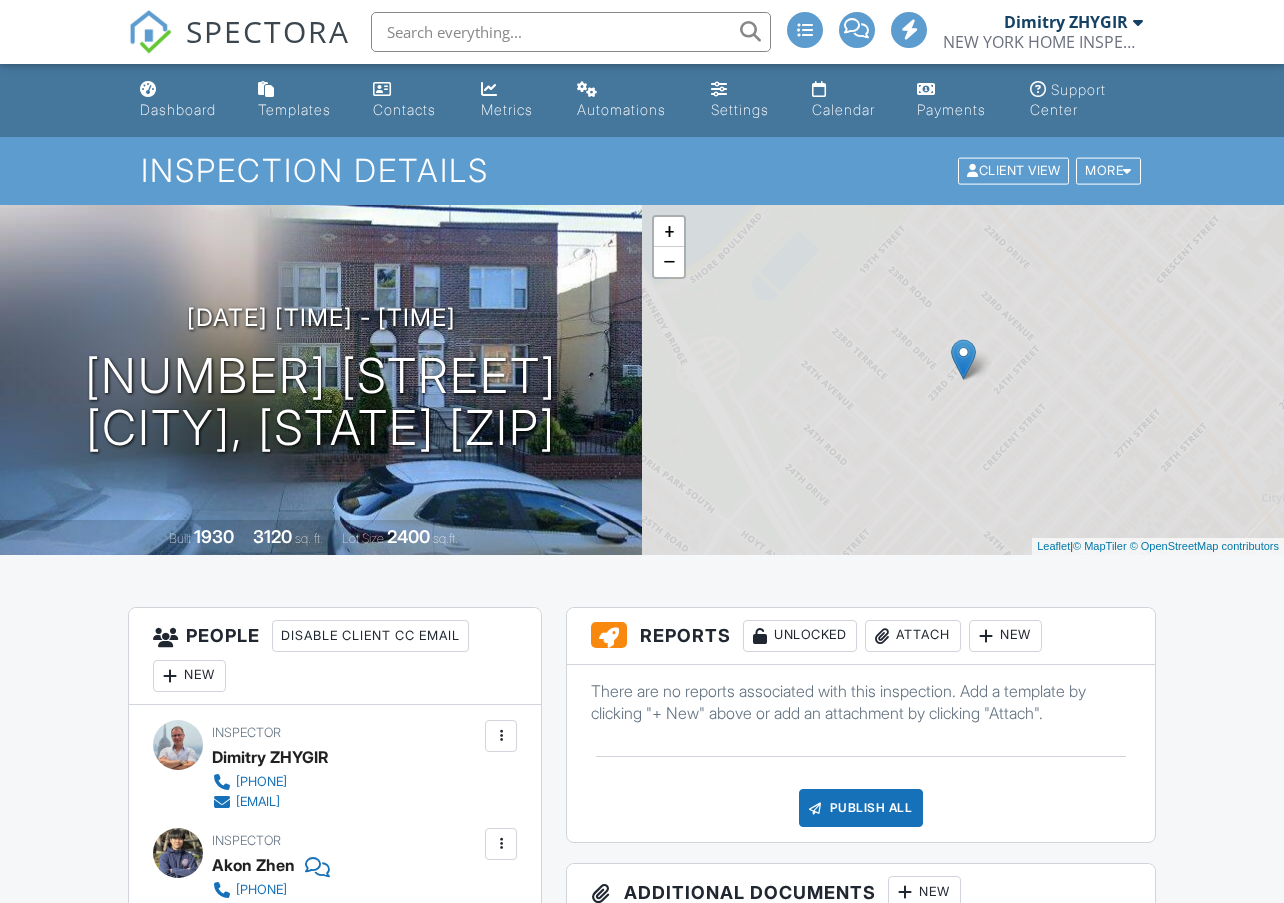 click on "New" at bounding box center [189, 676] 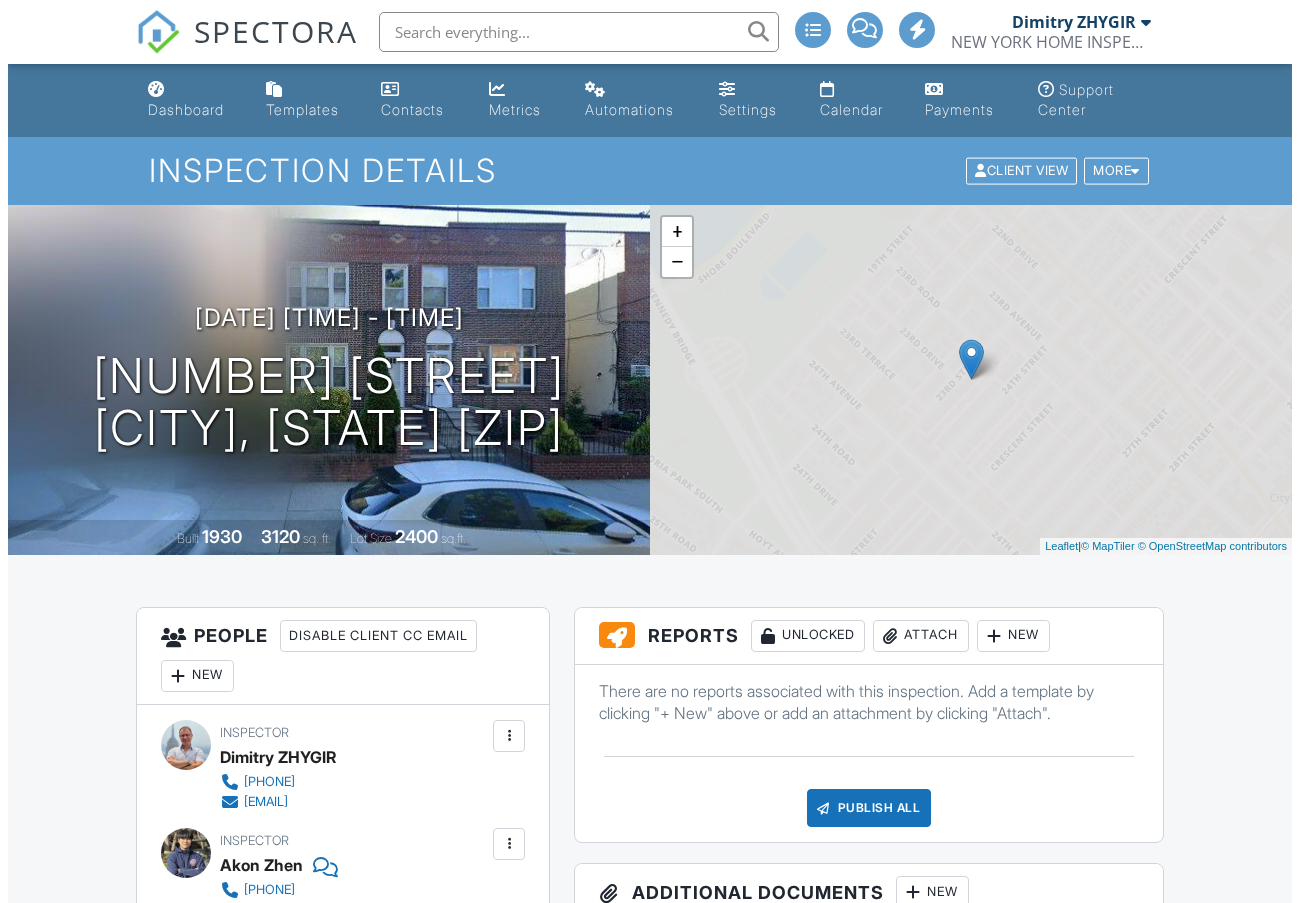 scroll, scrollTop: 0, scrollLeft: 0, axis: both 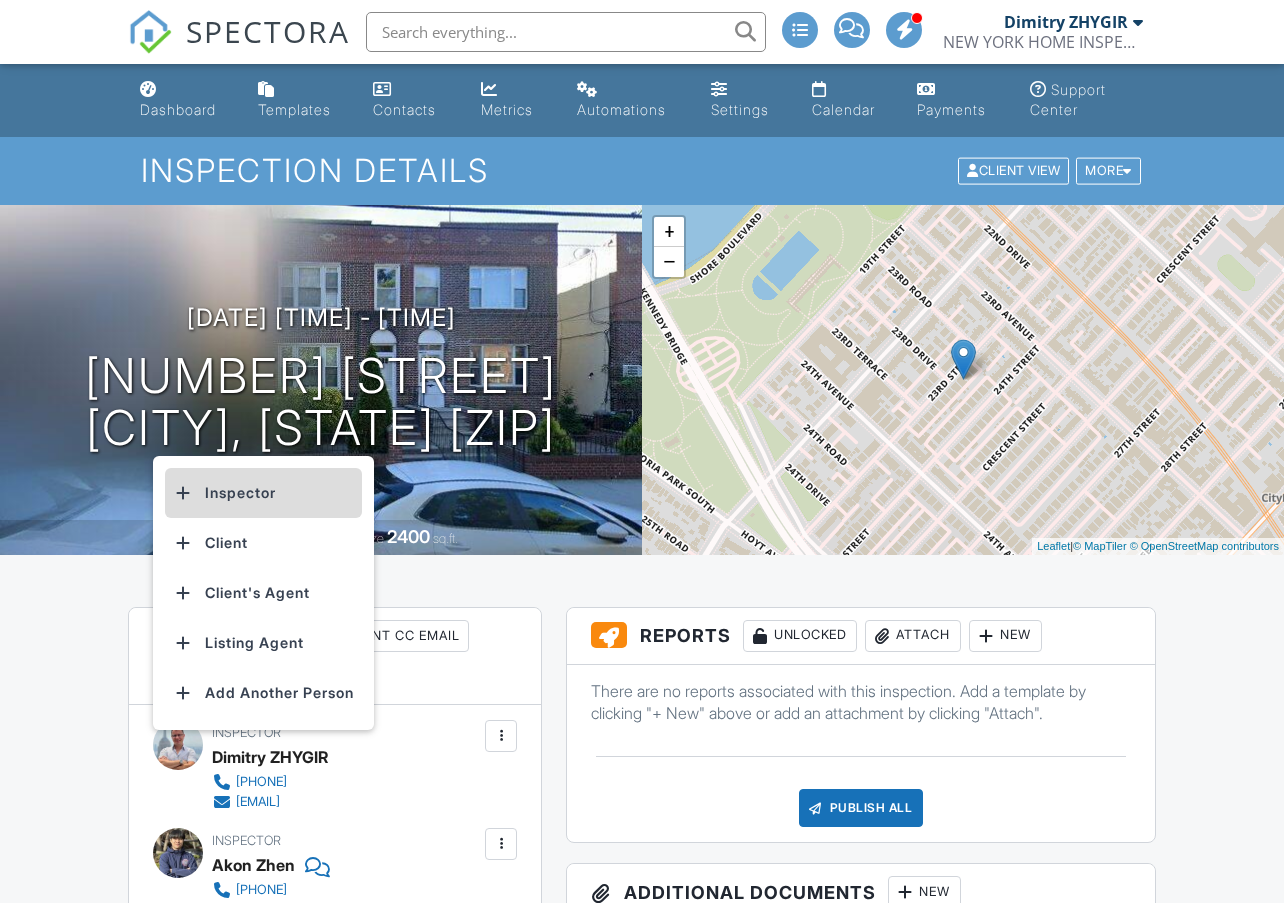 click on "Inspector" at bounding box center (263, 493) 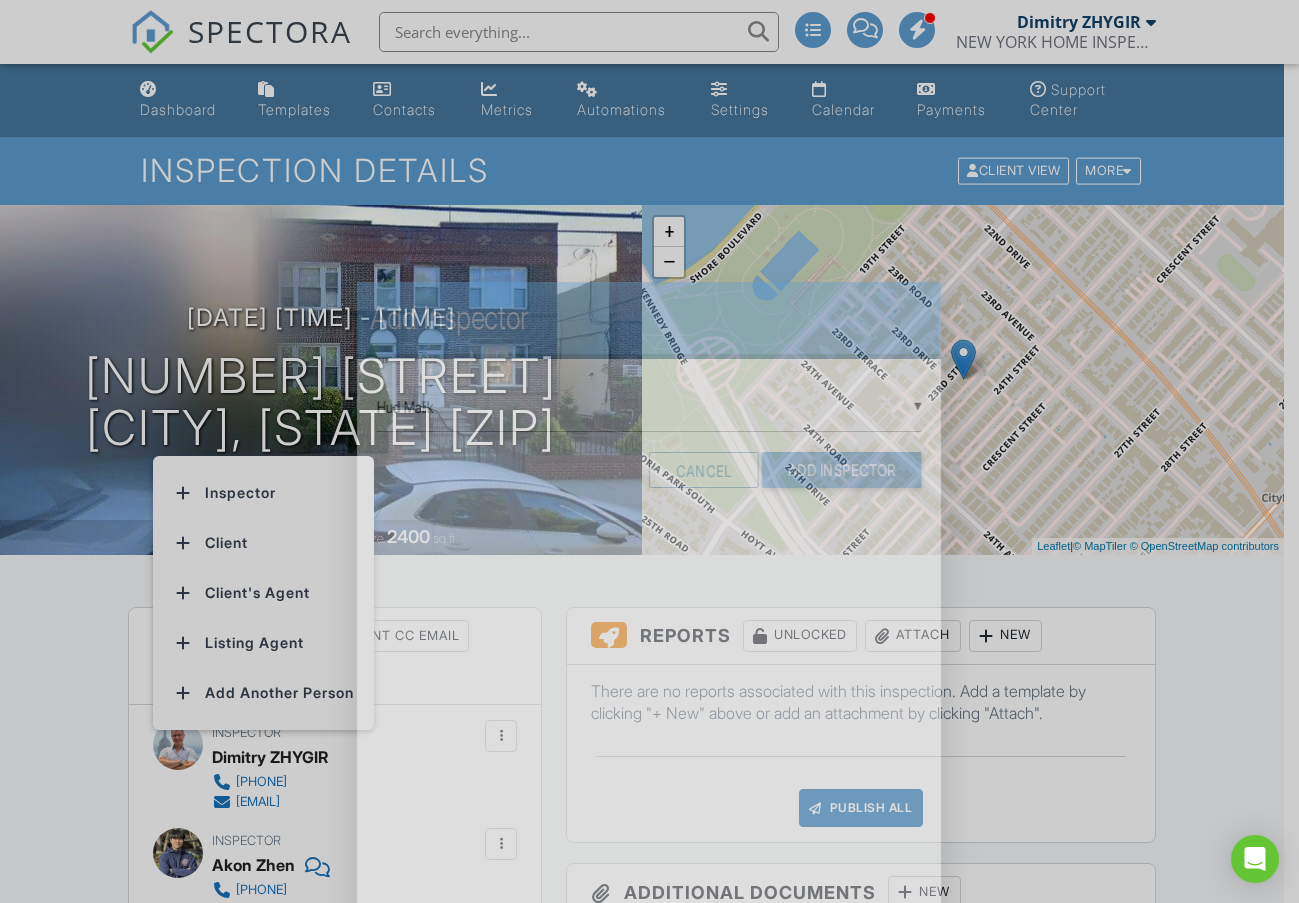 scroll, scrollTop: 0, scrollLeft: 0, axis: both 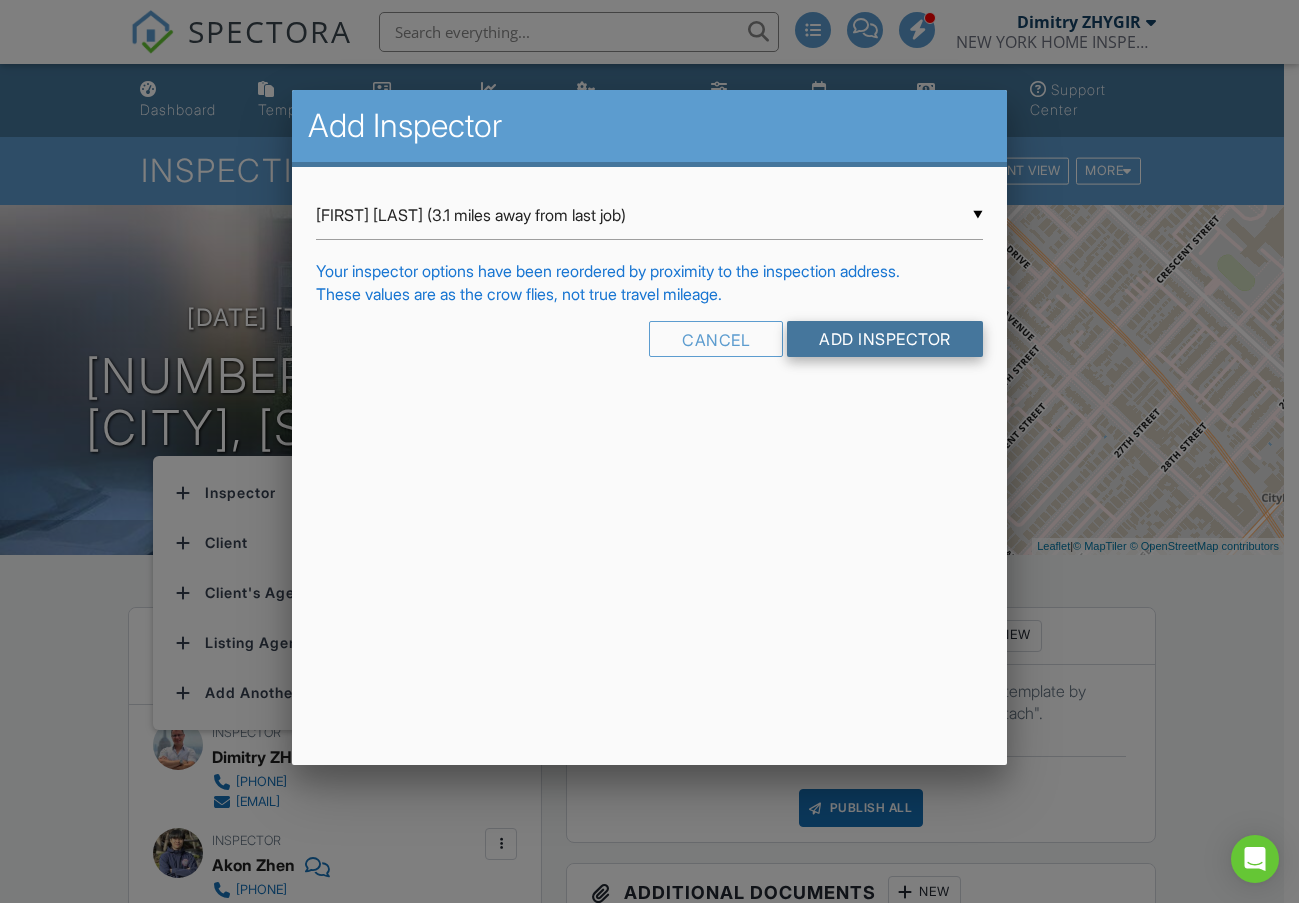 click on "Add Inspector" at bounding box center (885, 339) 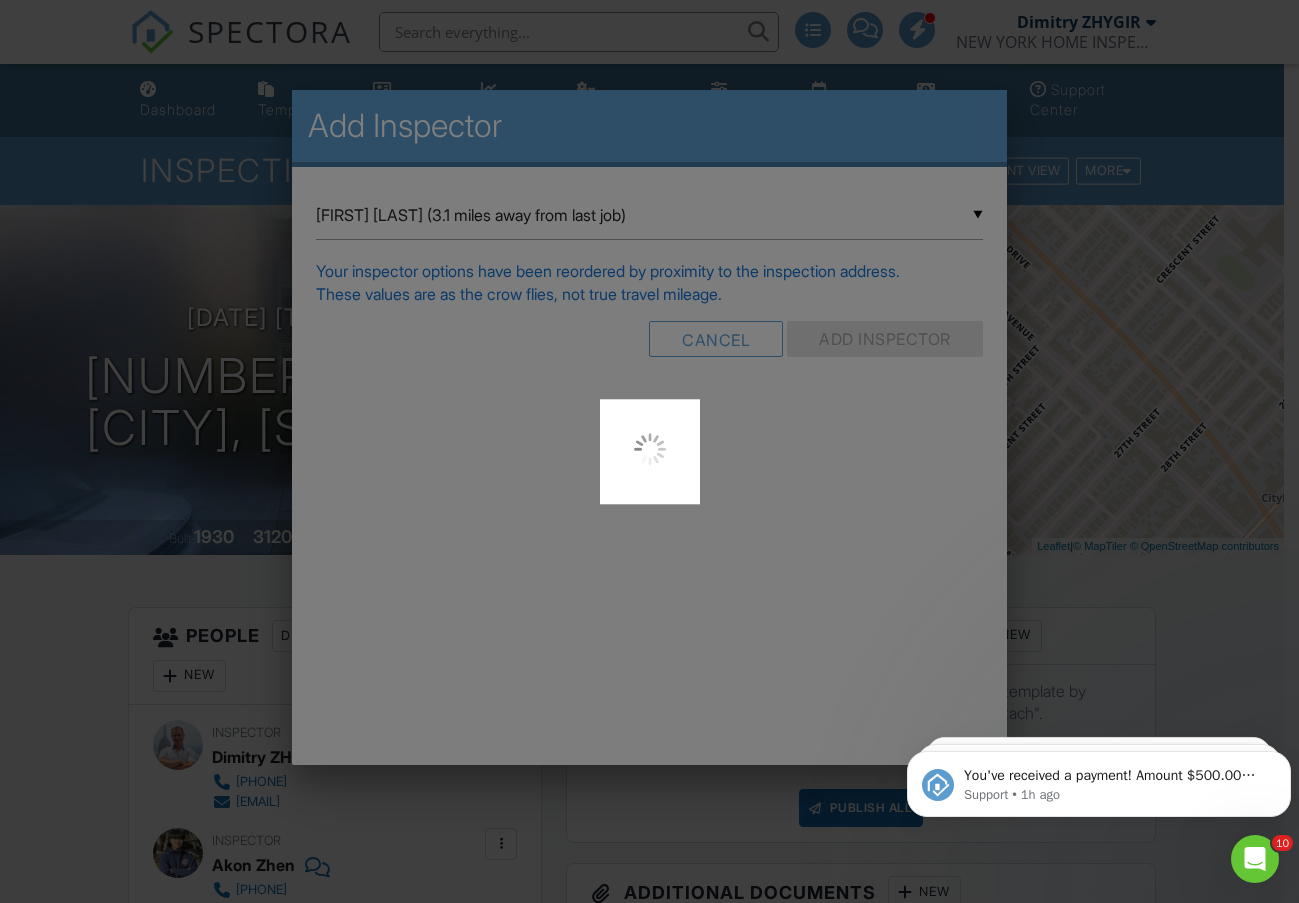 scroll, scrollTop: 0, scrollLeft: 0, axis: both 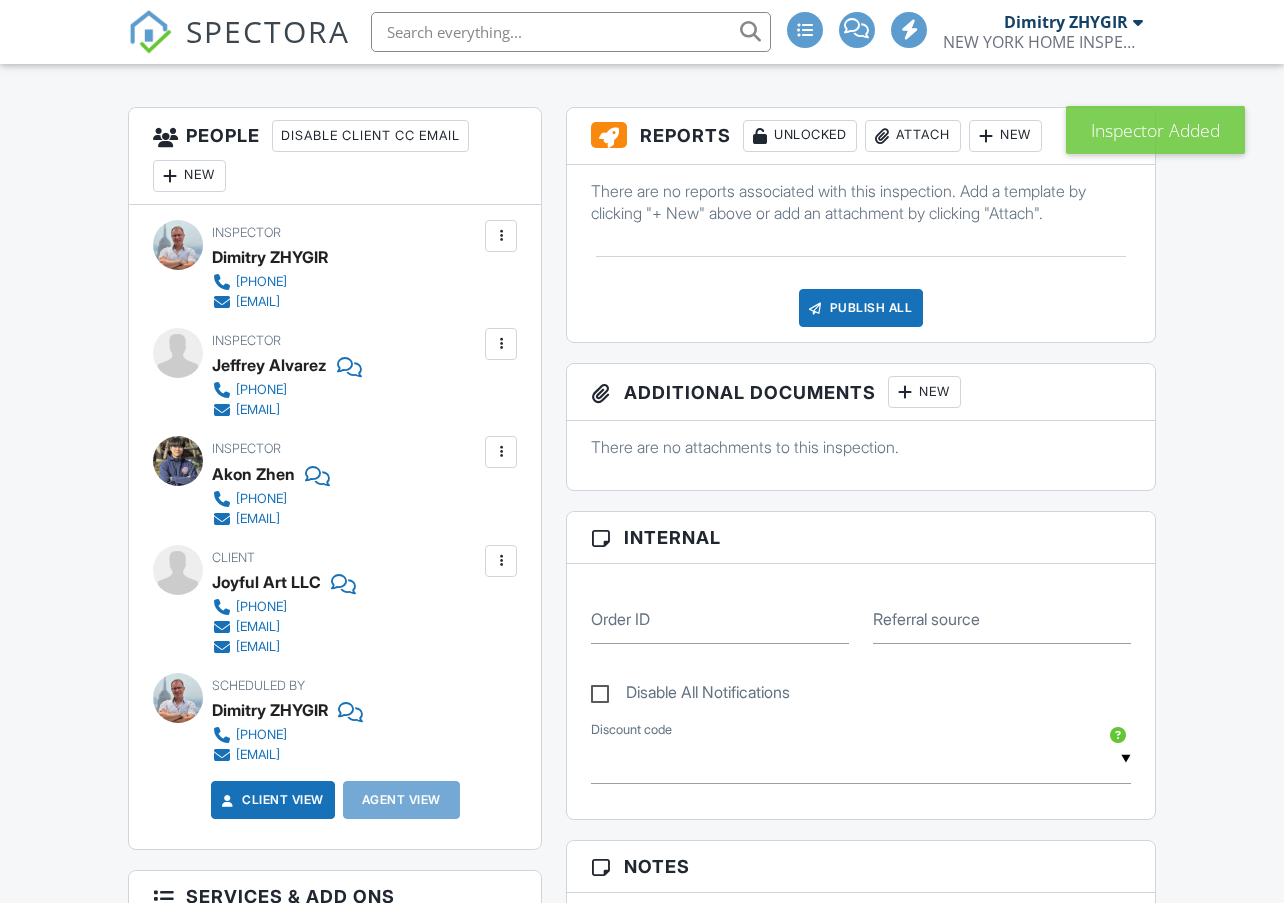 click at bounding box center (501, 236) 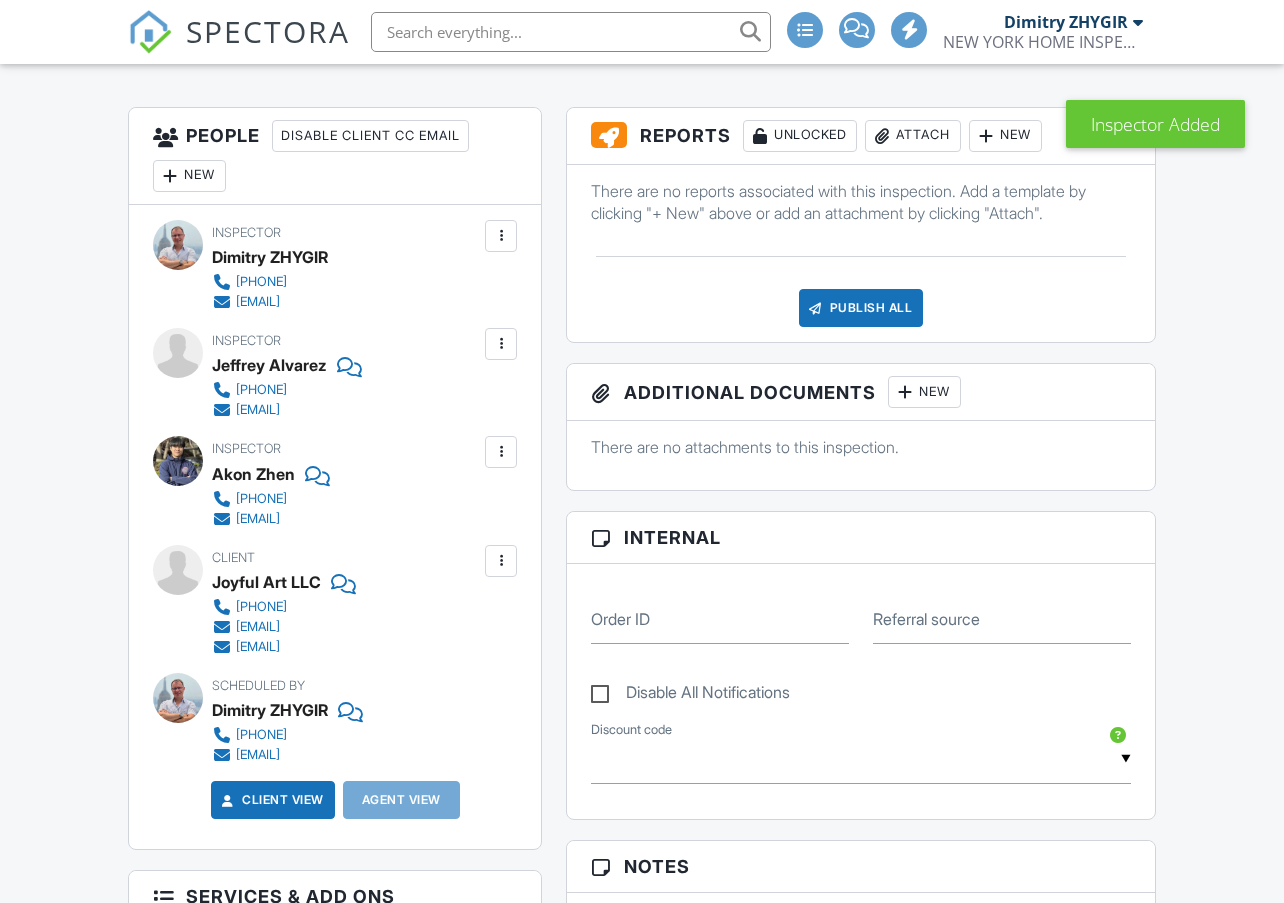 scroll, scrollTop: 500, scrollLeft: 0, axis: vertical 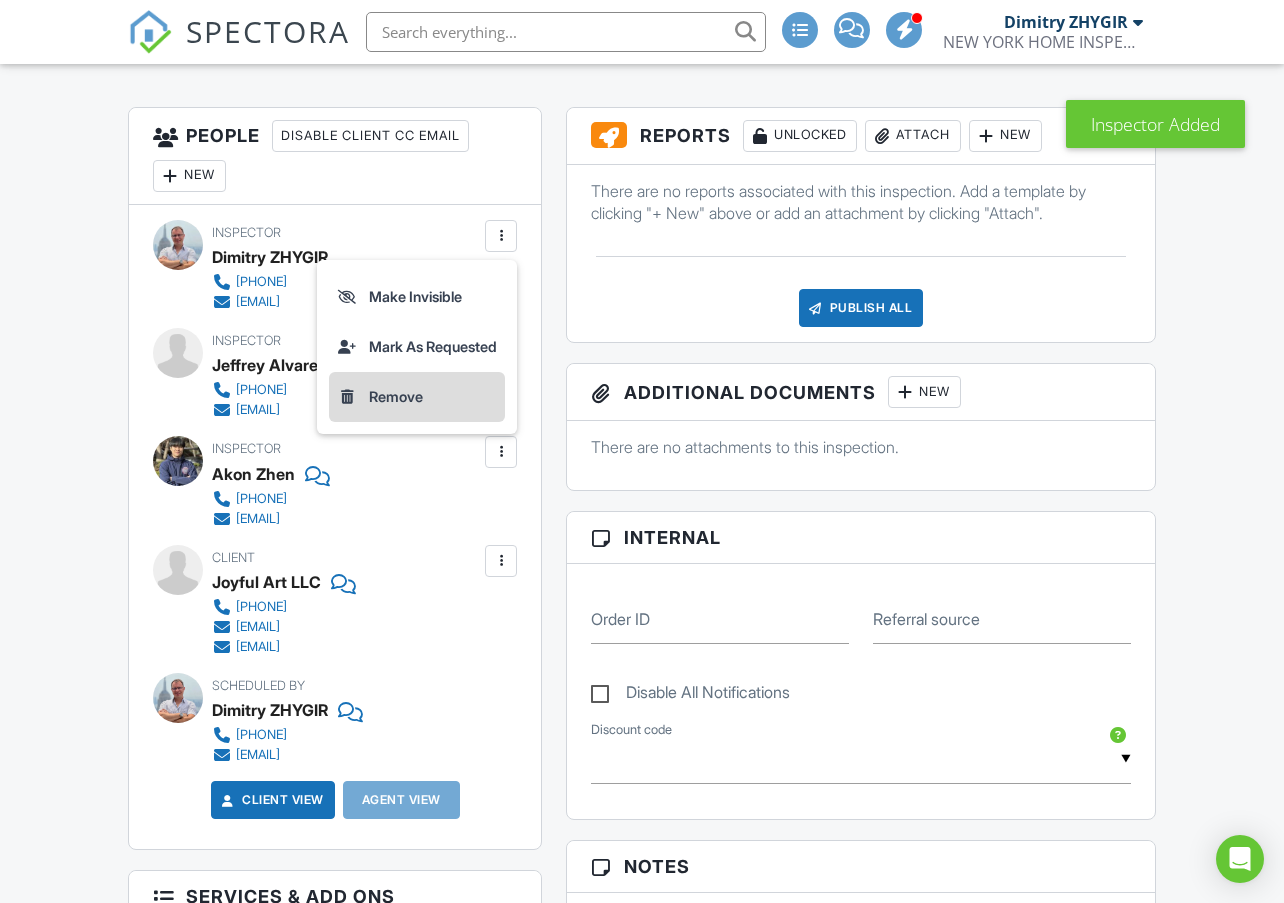 click on "Remove" at bounding box center [417, 397] 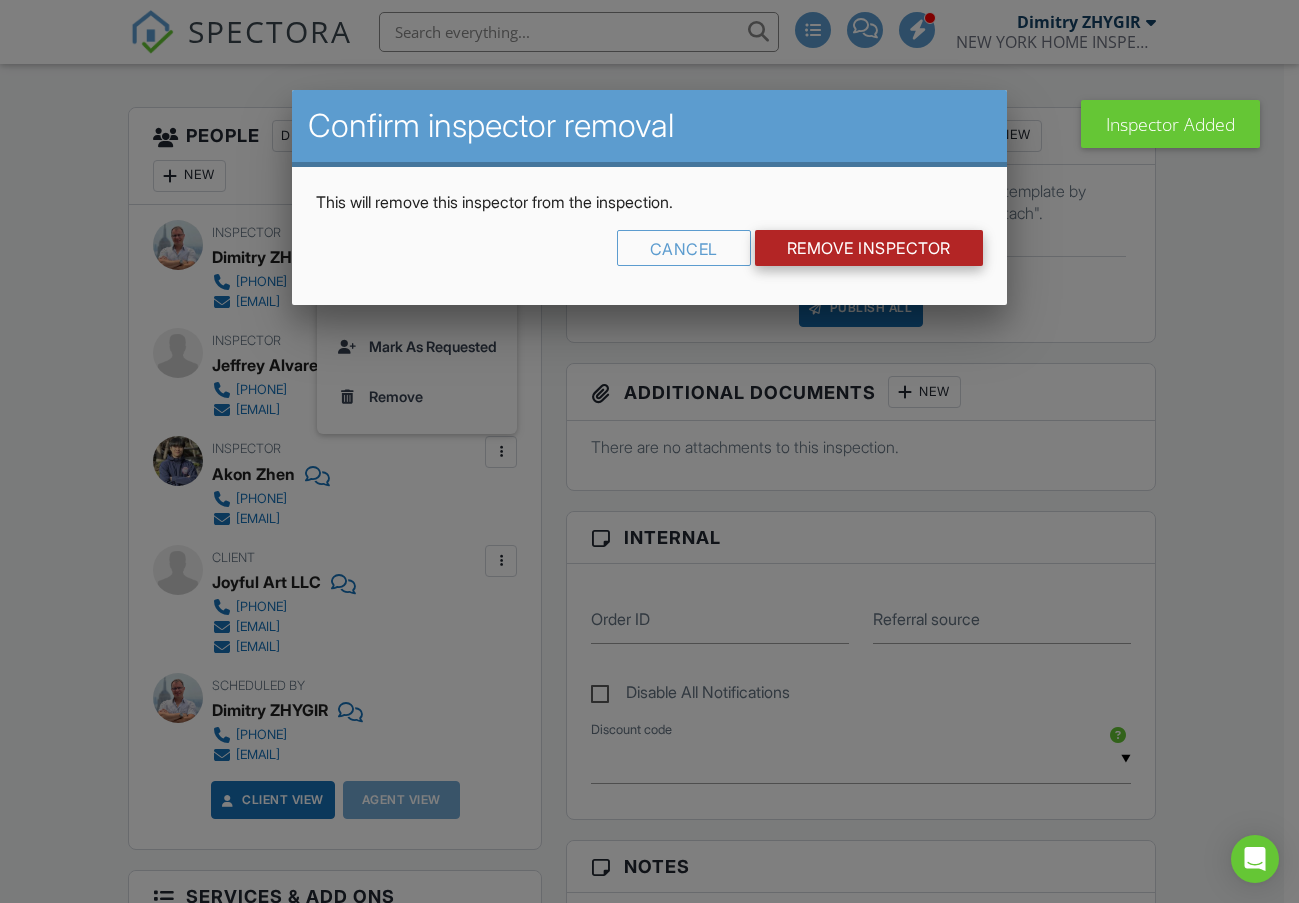 click on "Remove Inspector" at bounding box center (869, 248) 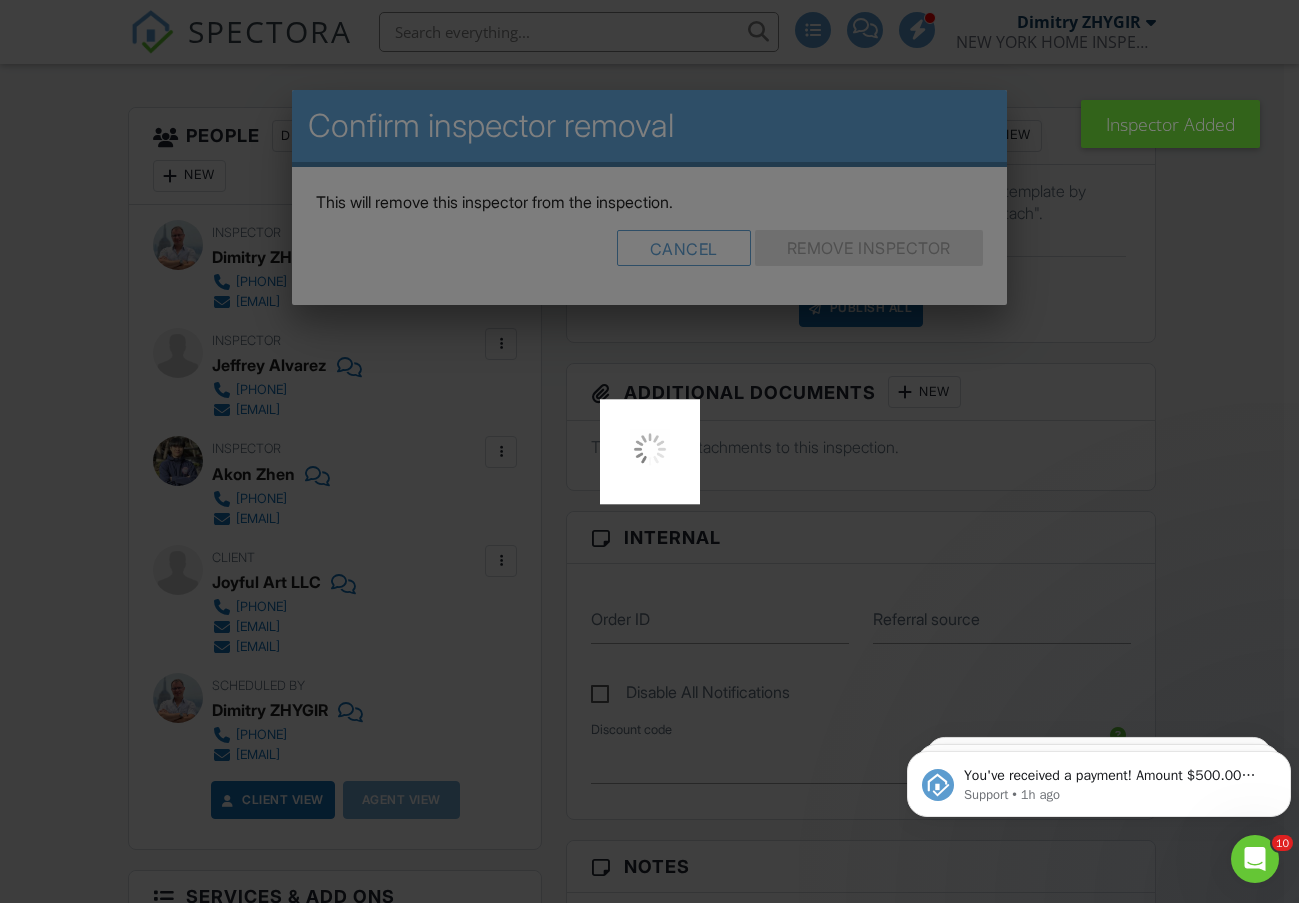 scroll, scrollTop: 0, scrollLeft: 0, axis: both 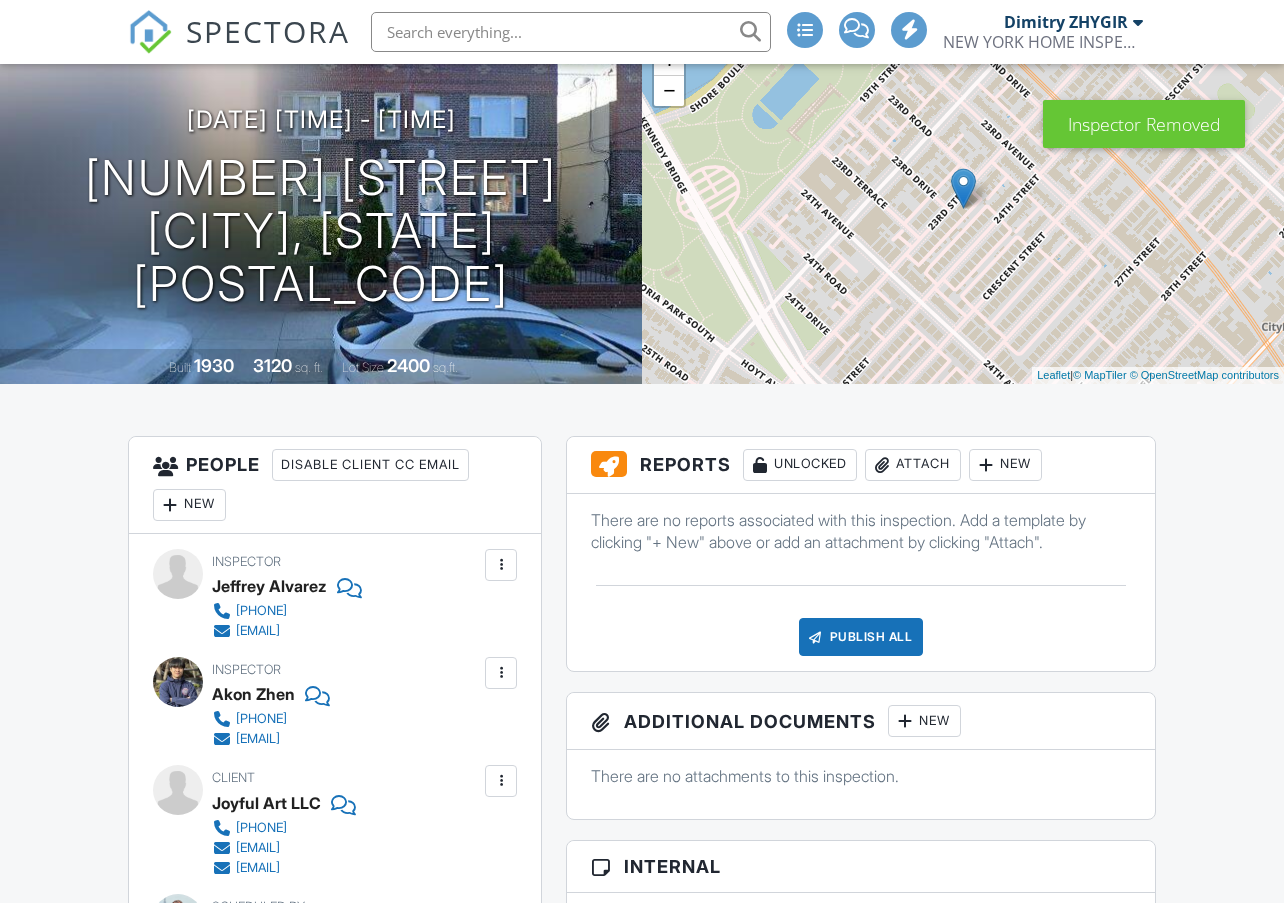 click at bounding box center [501, 673] 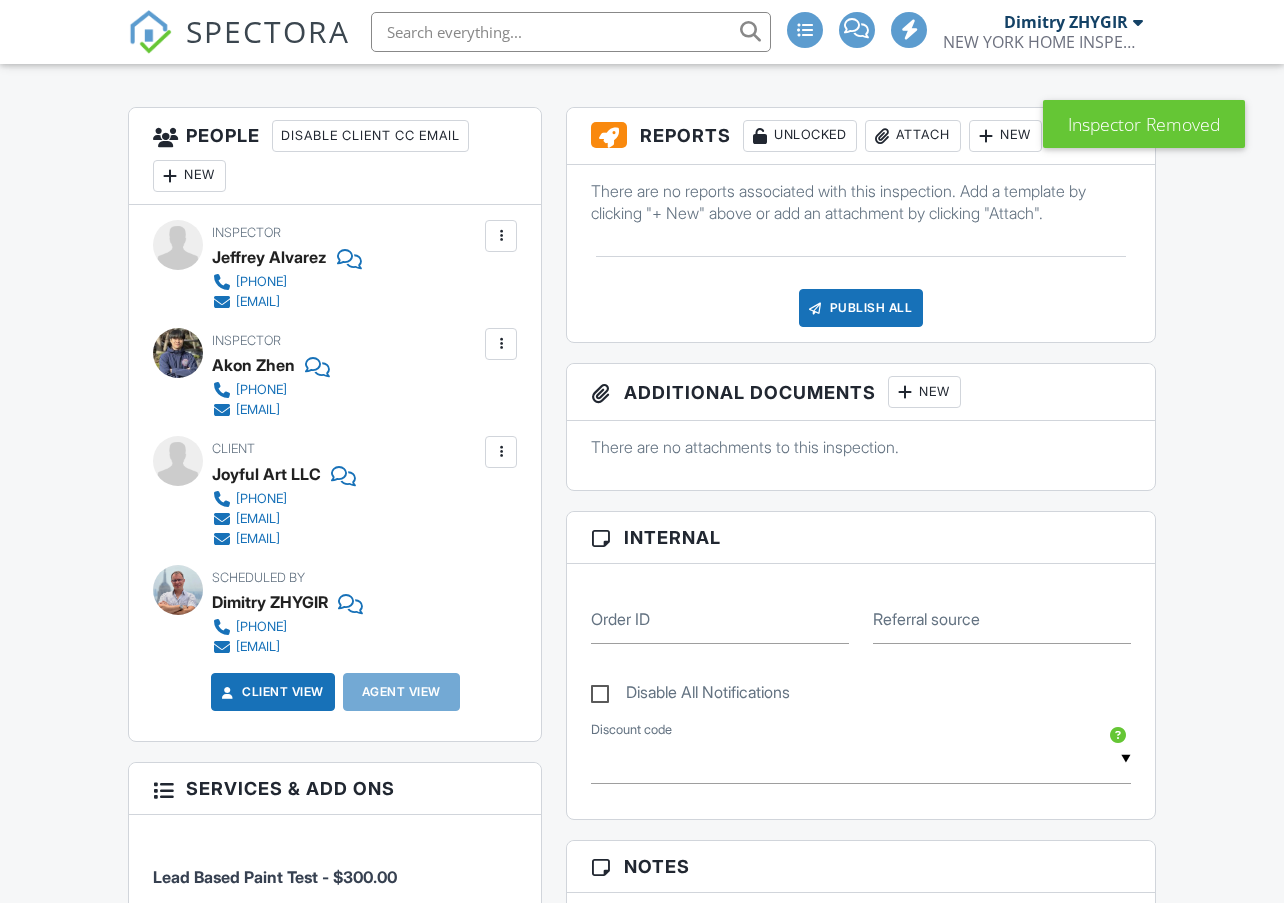 scroll, scrollTop: 500, scrollLeft: 0, axis: vertical 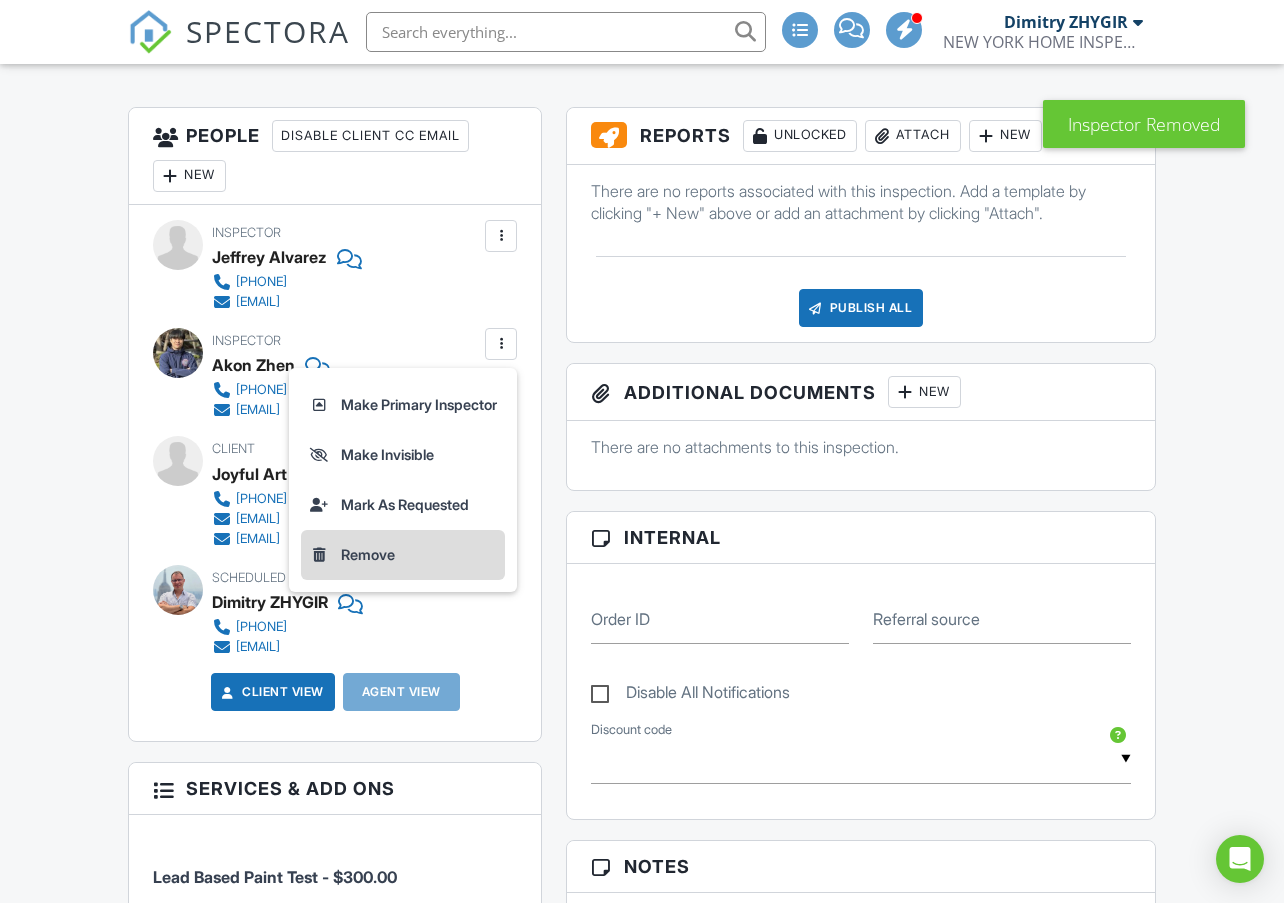 click on "Remove" at bounding box center [403, 555] 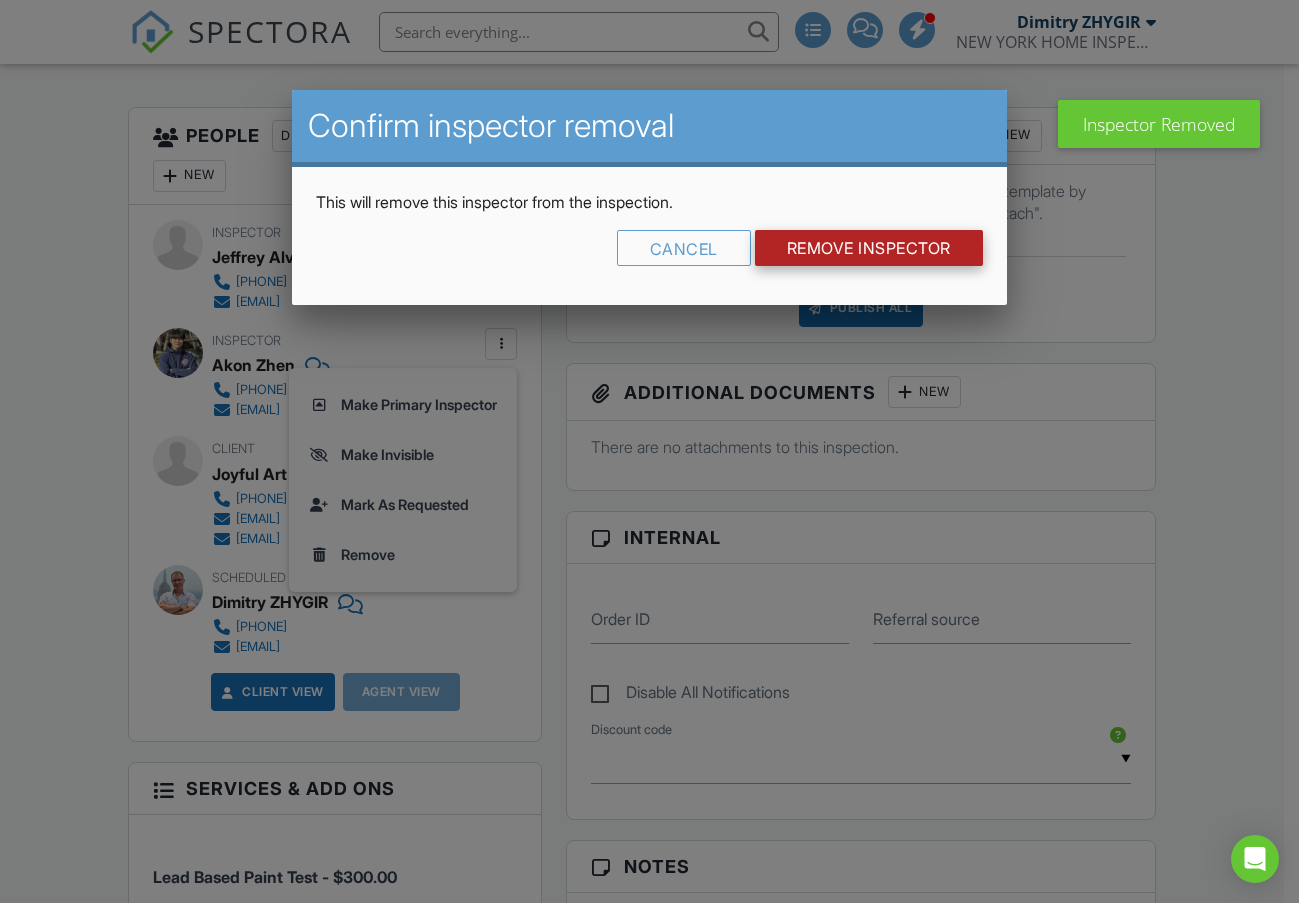 click on "Remove Inspector" at bounding box center (869, 248) 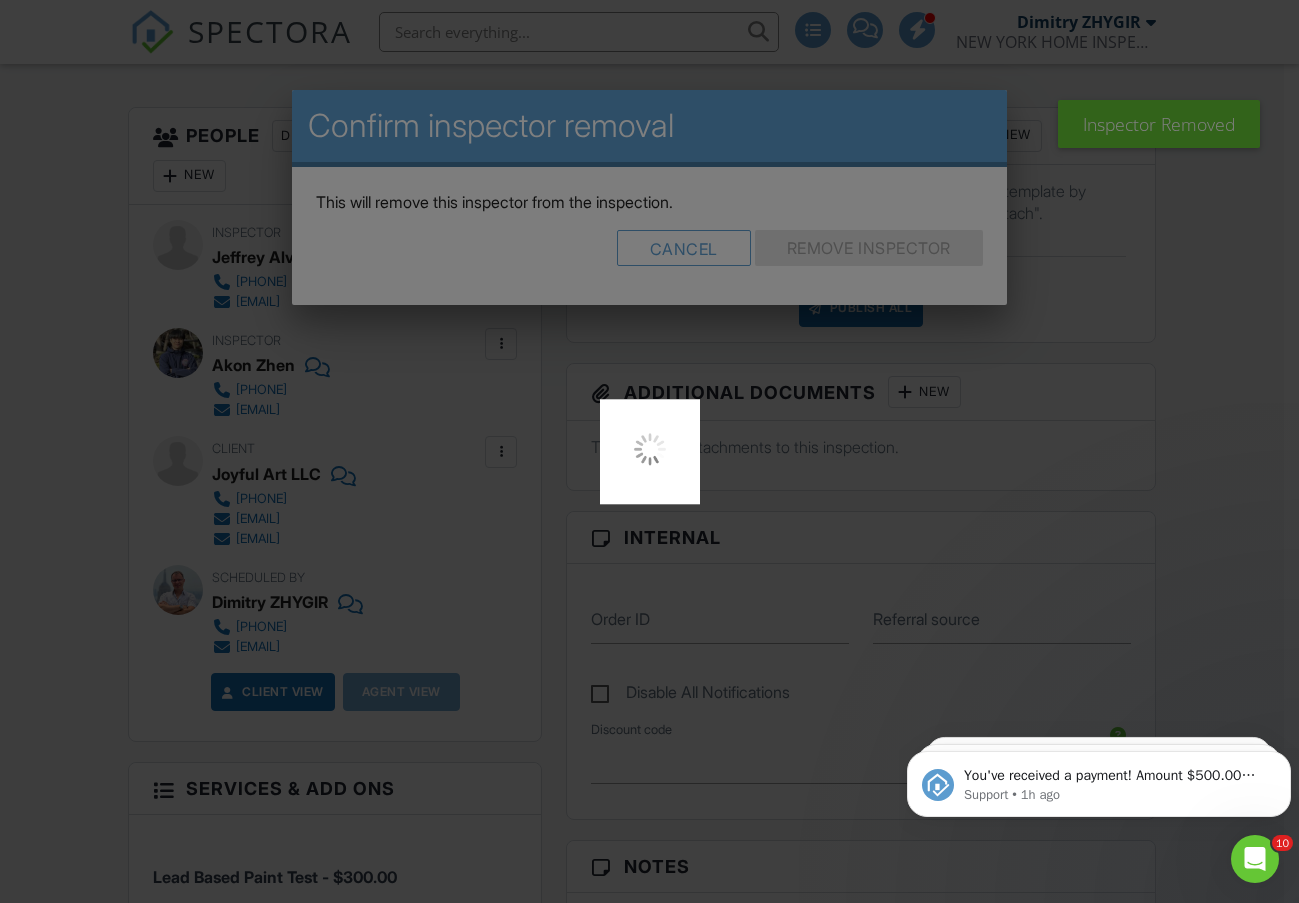 scroll, scrollTop: 0, scrollLeft: 0, axis: both 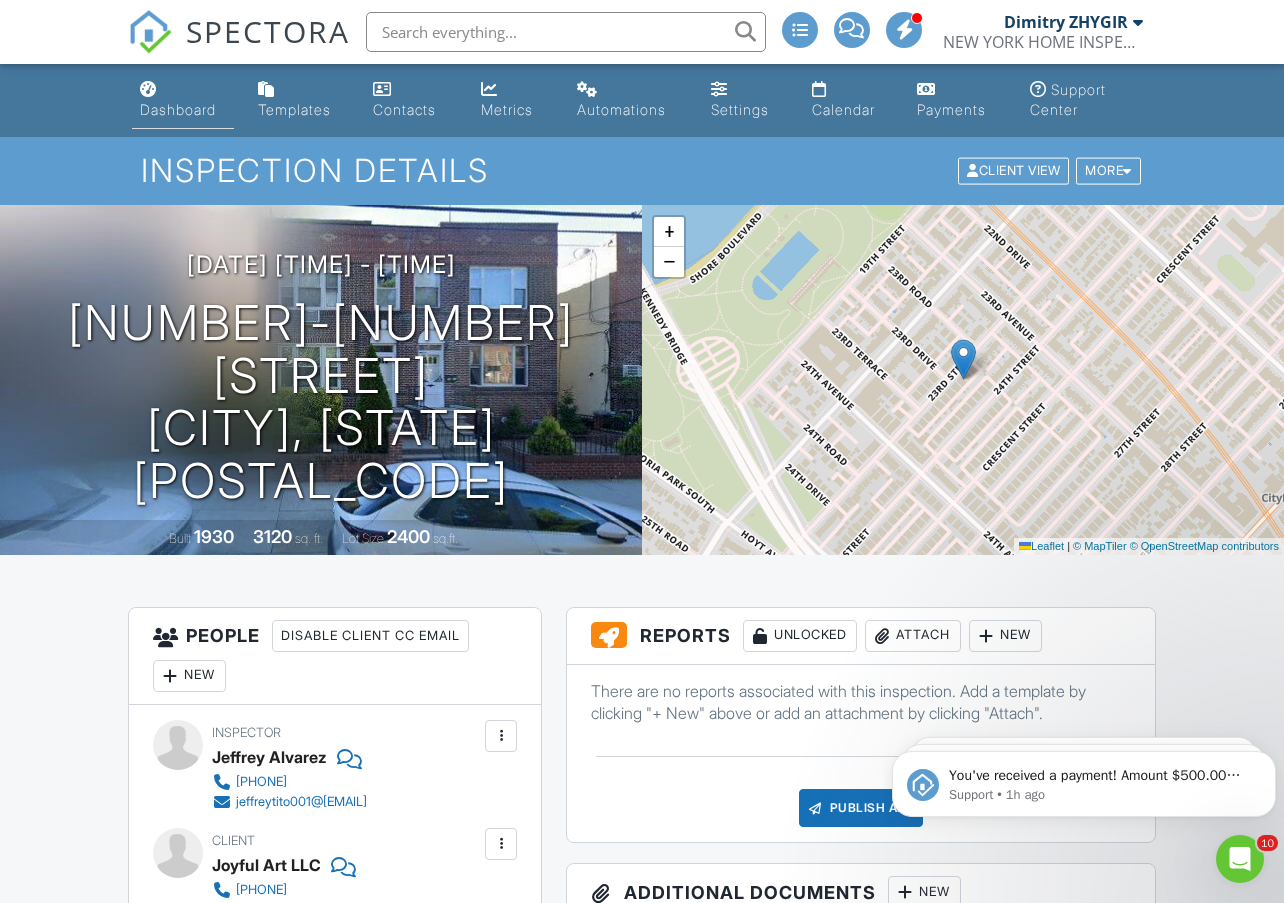 click at bounding box center [148, 89] 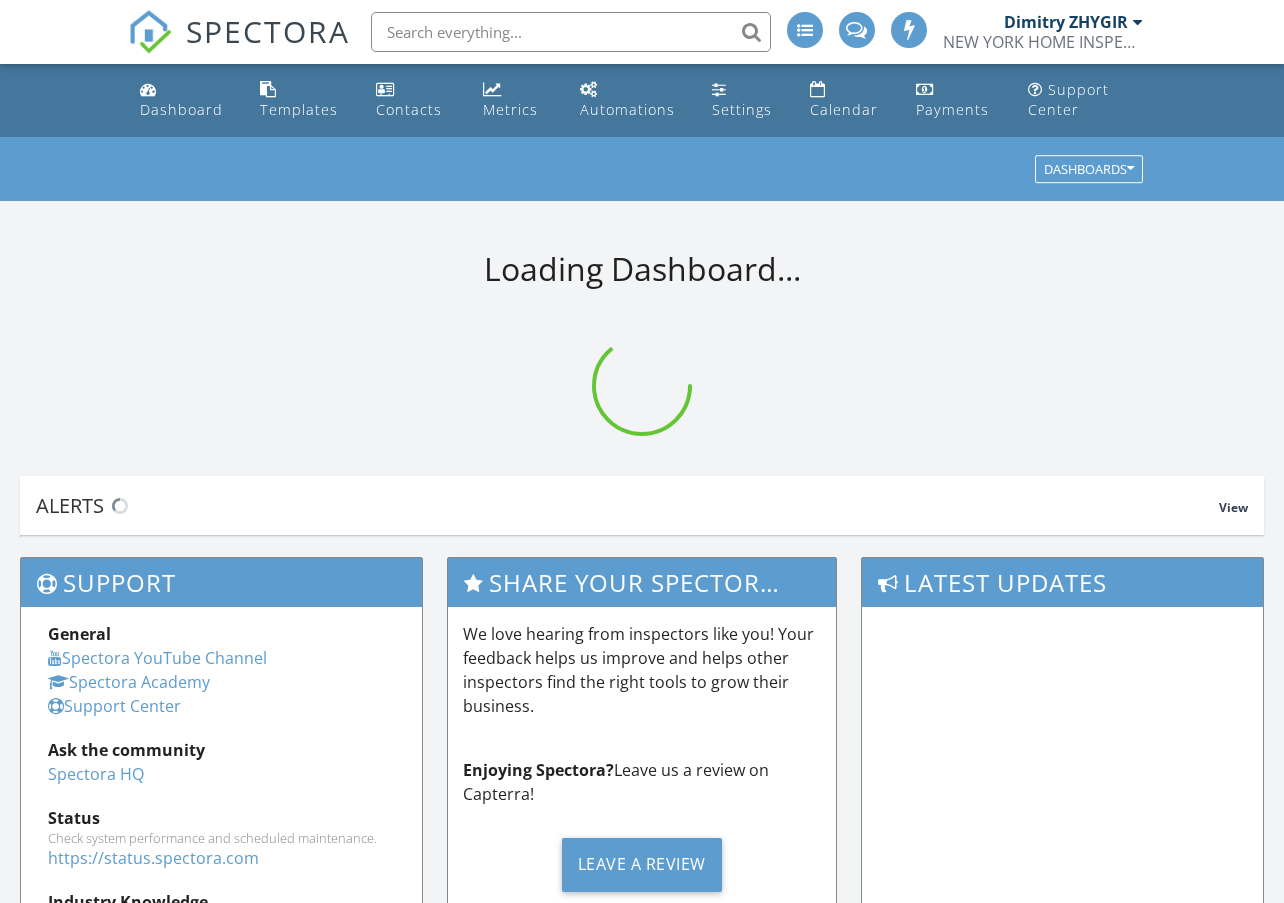 scroll, scrollTop: 0, scrollLeft: 0, axis: both 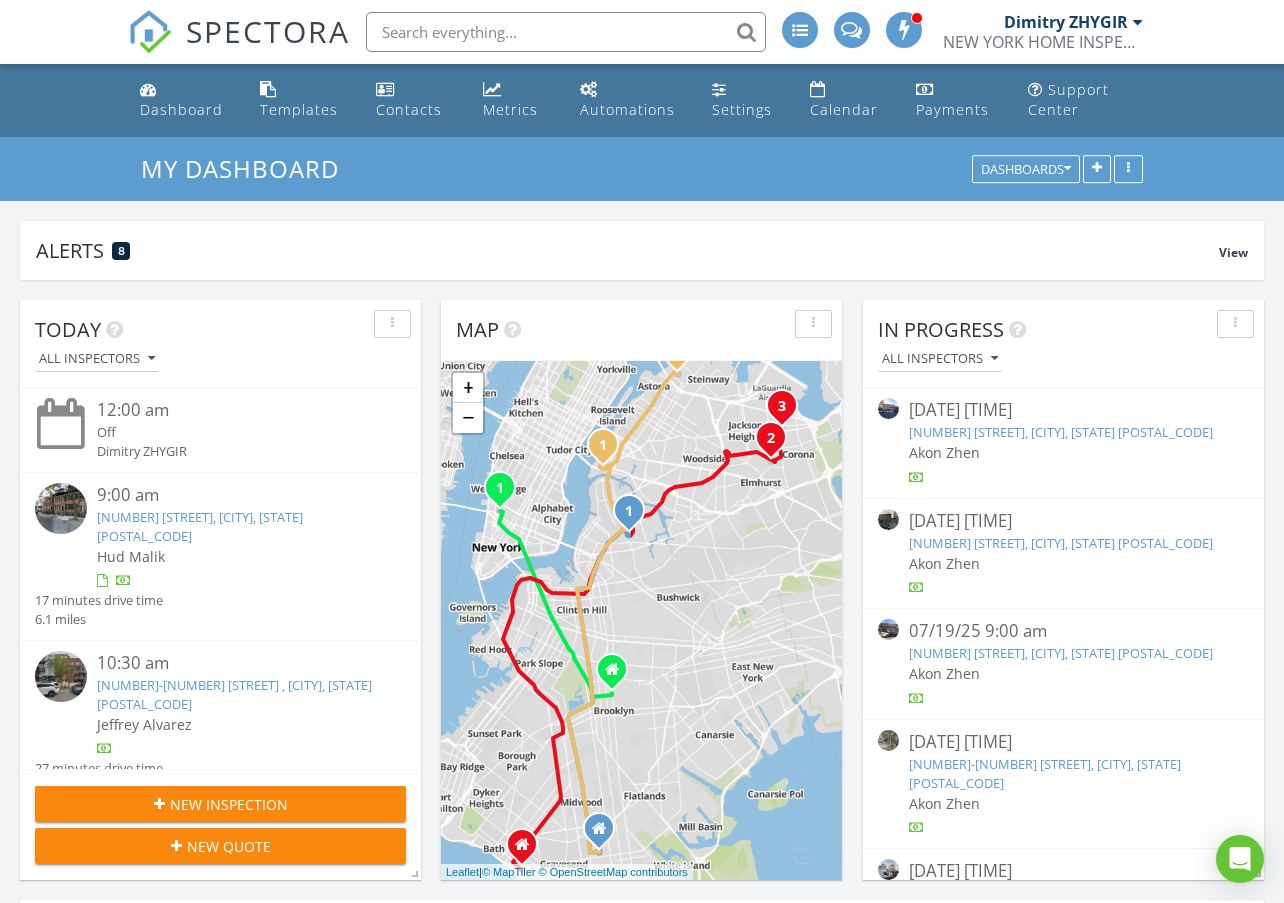 click on "Today
All Inspectors
12:00 am
Off
Dimitry ZHYGIR
9:00 am
27 Vandam St, New York, NY 10013
Hud Malik
17 minutes drive time   6.1 miles       10:30 am
5-39 51st Ave , LONG ISLAND CITY, NY 11101
Jeffrey Alvarez
27 minutes drive time   11.5 miles       11:30 am
23-41 23rd St, LONG ISLAND CITY, NY 11105
Jeffrey Alvarez
9 minutes drive time   3.5 miles       12:00 pm
233 Withers St, BROOKLYN, NY 11211
Akon Zhen
Dimitry ZHYGIR
22 minutes drive time   9.8 miles           4:00 pm
Work
Hud Malik
4:30 pm
5.0 miles" at bounding box center [642, 1190] 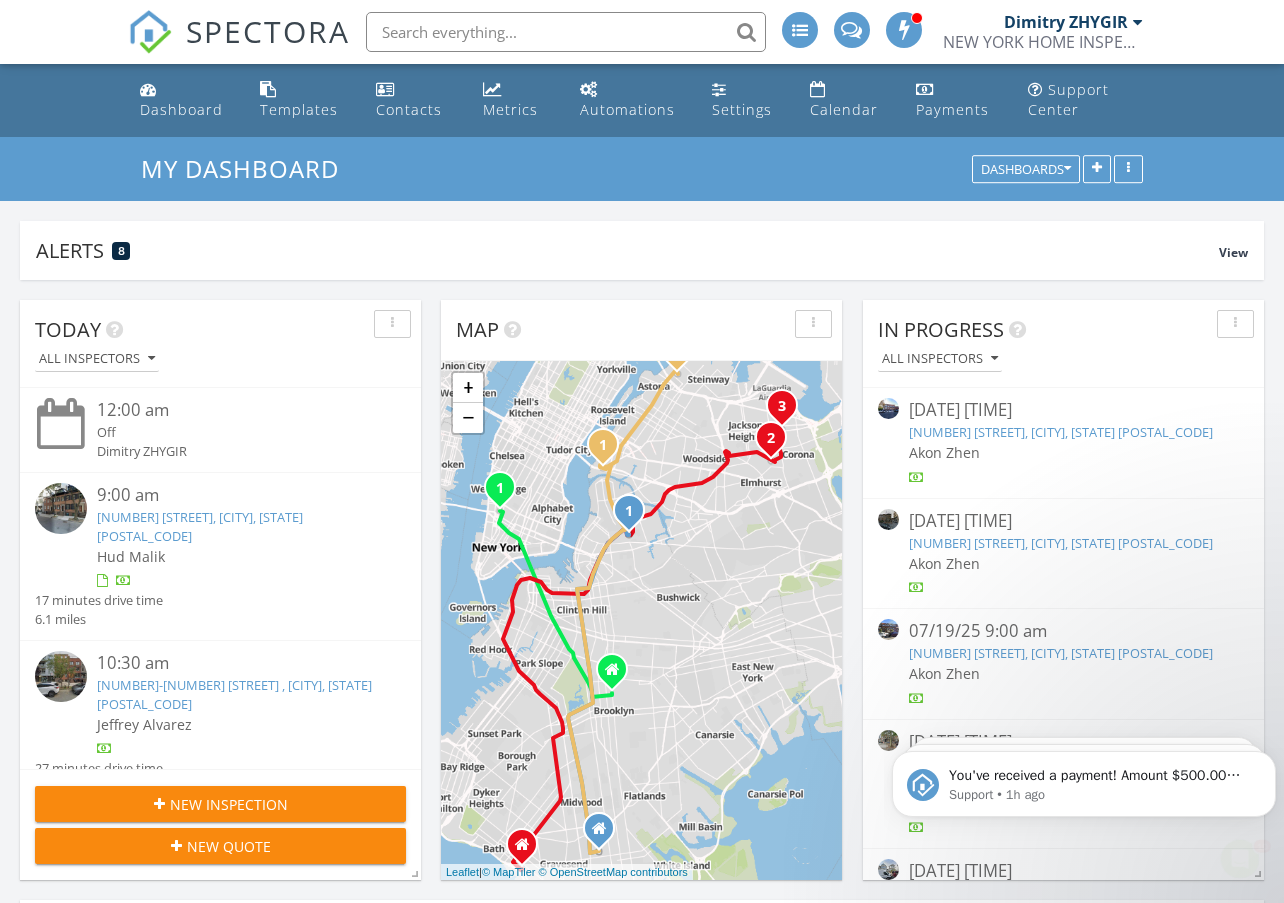 scroll, scrollTop: 0, scrollLeft: 0, axis: both 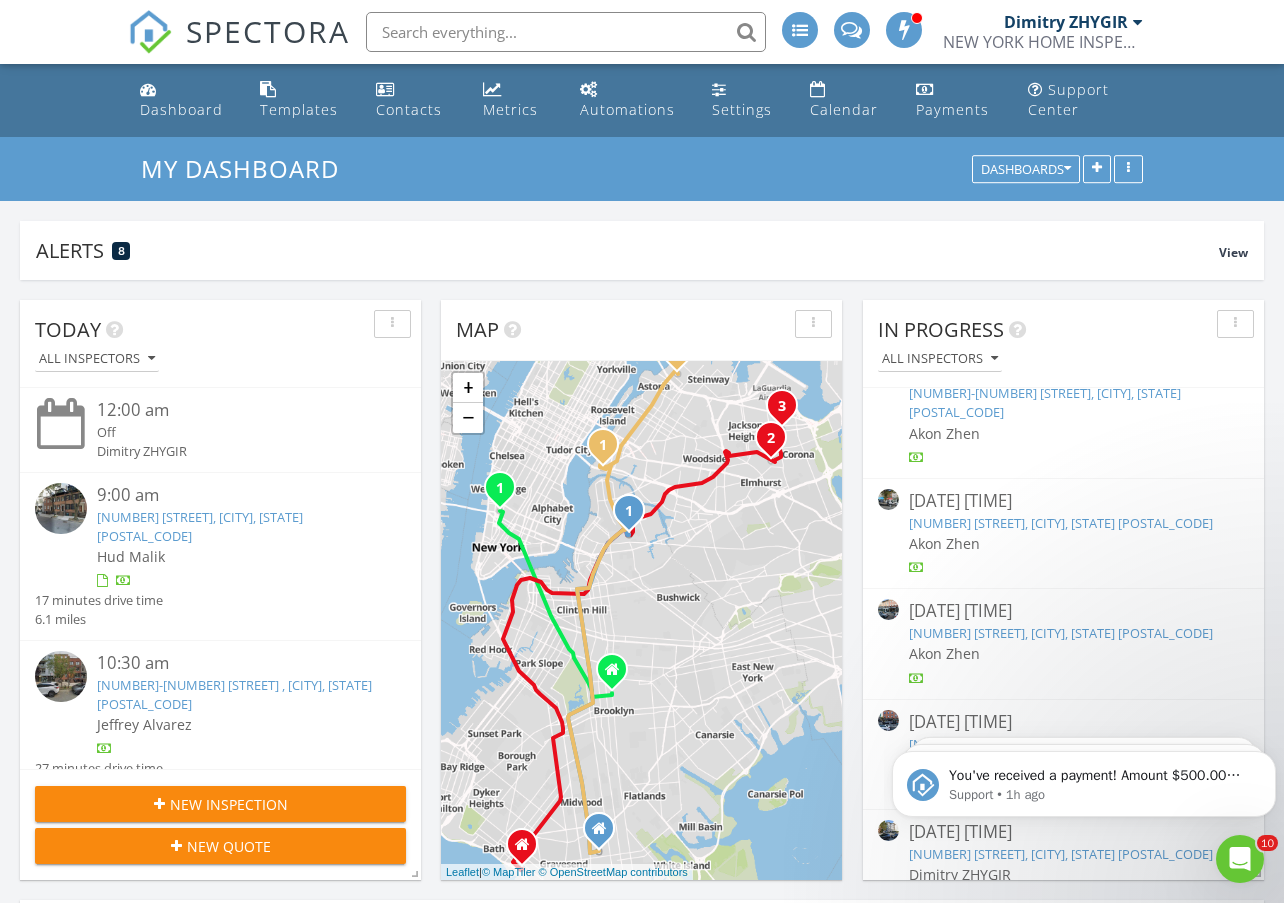 click on "Today
All Inspectors
12:00 am
Off
Dimitry ZHYGIR
9:00 am
27 Vandam St, New York, NY 10013
Hud Malik
17 minutes drive time   6.1 miles       10:30 am
5-39 51st Ave , LONG ISLAND CITY, NY 11101
Jeffrey Alvarez
27 minutes drive time   11.5 miles       11:30 am
23-41 23rd St, LONG ISLAND CITY, NY 11105
Jeffrey Alvarez
9 minutes drive time   3.5 miles       12:00 pm
233 Withers St, BROOKLYN, NY 11211
Akon Zhen
Dimitry ZHYGIR
22 minutes drive time   9.8 miles           4:00 pm
Work
Hud Malik
4:30 pm
5.0 miles" at bounding box center (642, 1190) 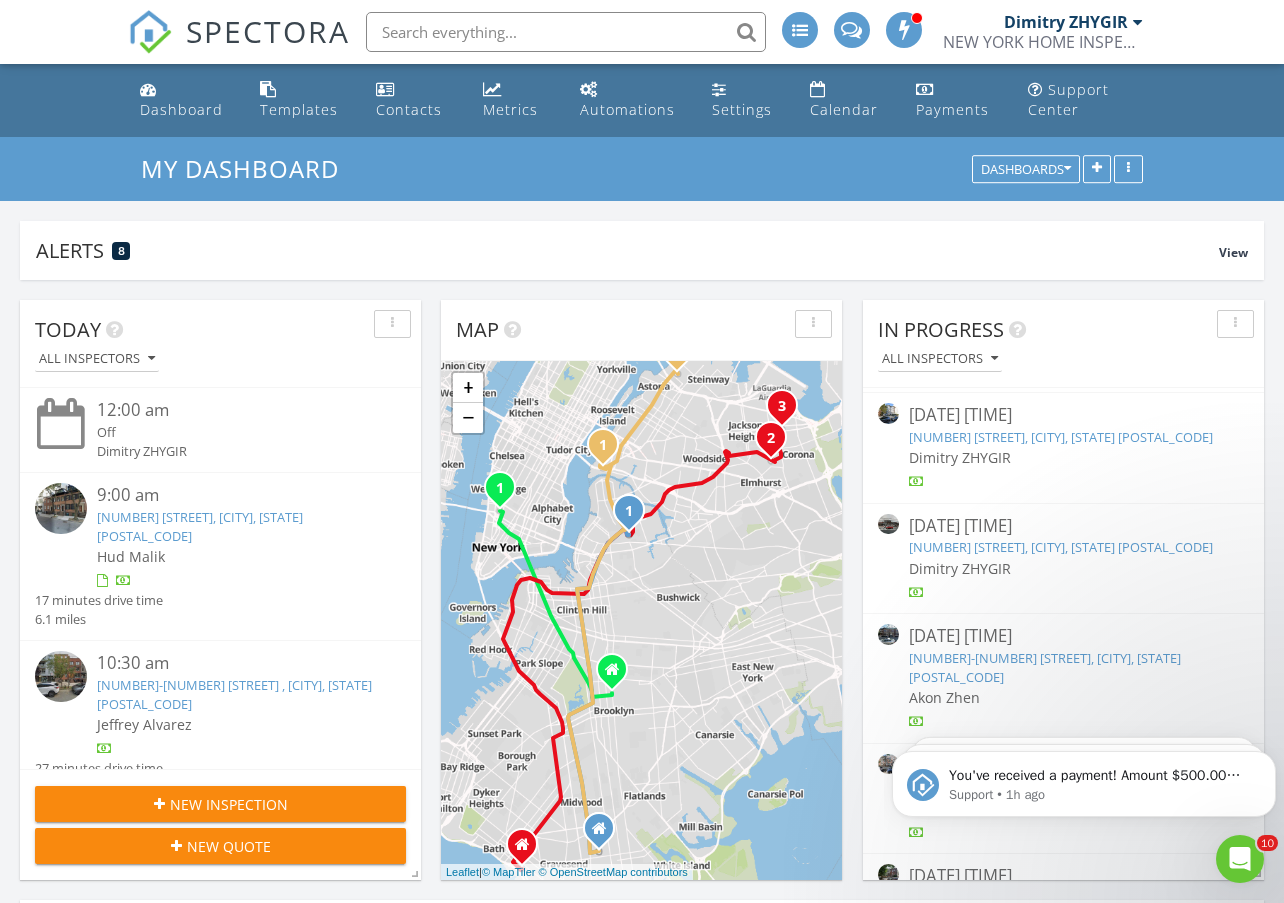 scroll, scrollTop: 1000, scrollLeft: 0, axis: vertical 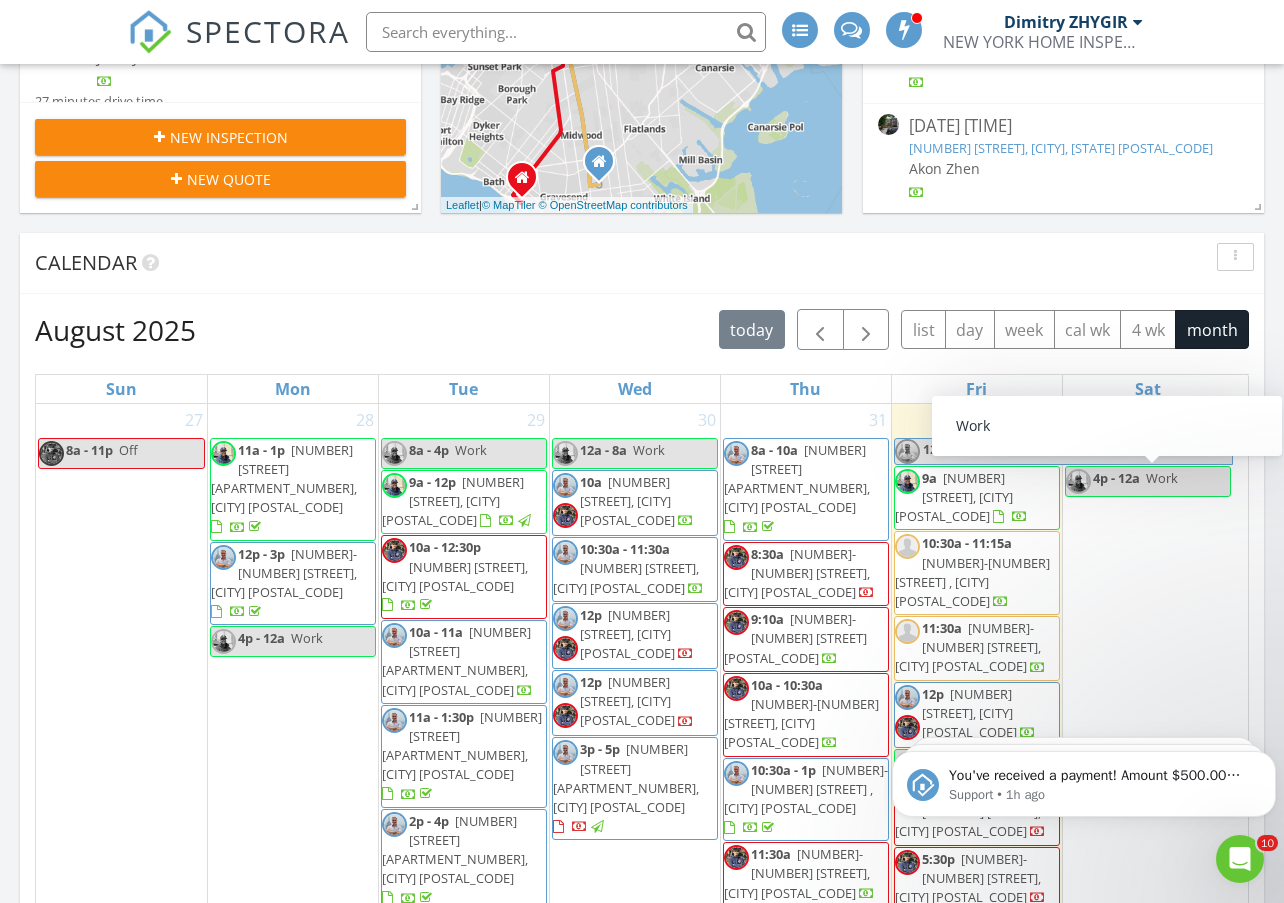 click on "August 2025 today list day week cal wk 4 wk month Sun Mon Tue Wed Thu Fri Sat 27
8a - 11p
Off
28
11a - 1p
62 E 87th St 5AB, New York 10128
12p - 3p
95-21 89th St, JAMAICA 11416
4p - 12a
Work
29
8a - 4p
Work
9a - 12p
88 Midwood St, BROOKLYN 11225" at bounding box center (642, 748) 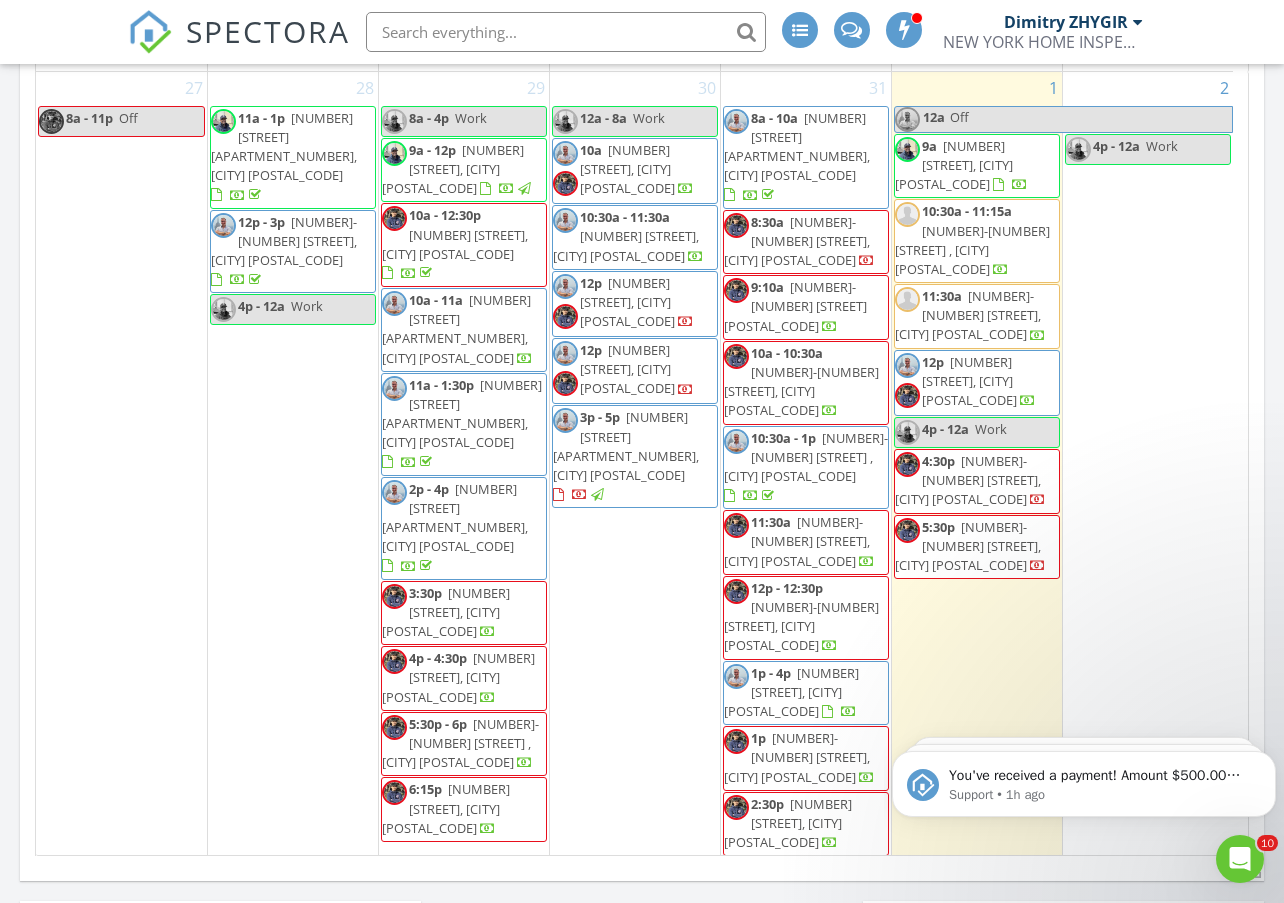scroll, scrollTop: 1000, scrollLeft: 0, axis: vertical 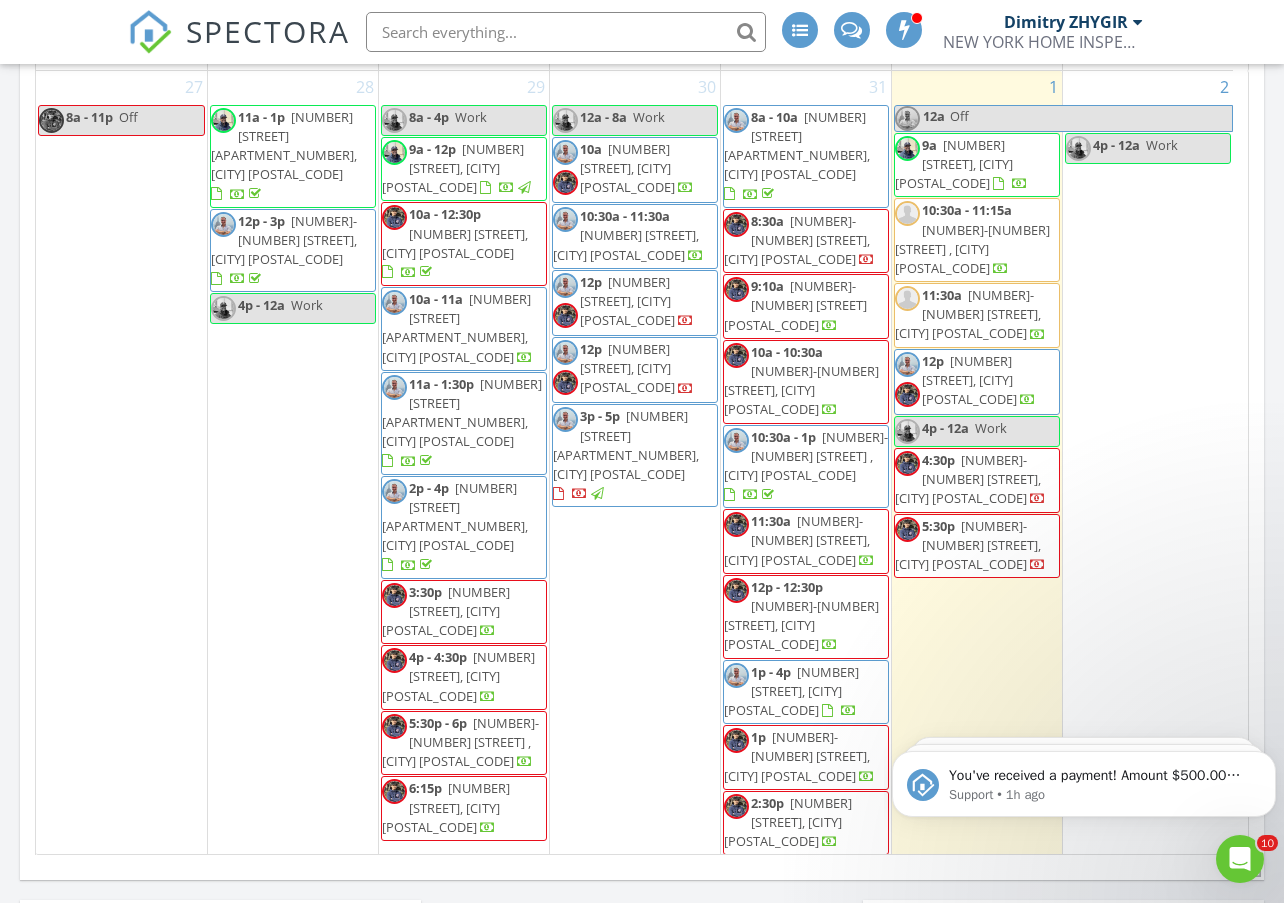 click on "233 Withers St, BROOKLYN 11211" at bounding box center [969, 380] 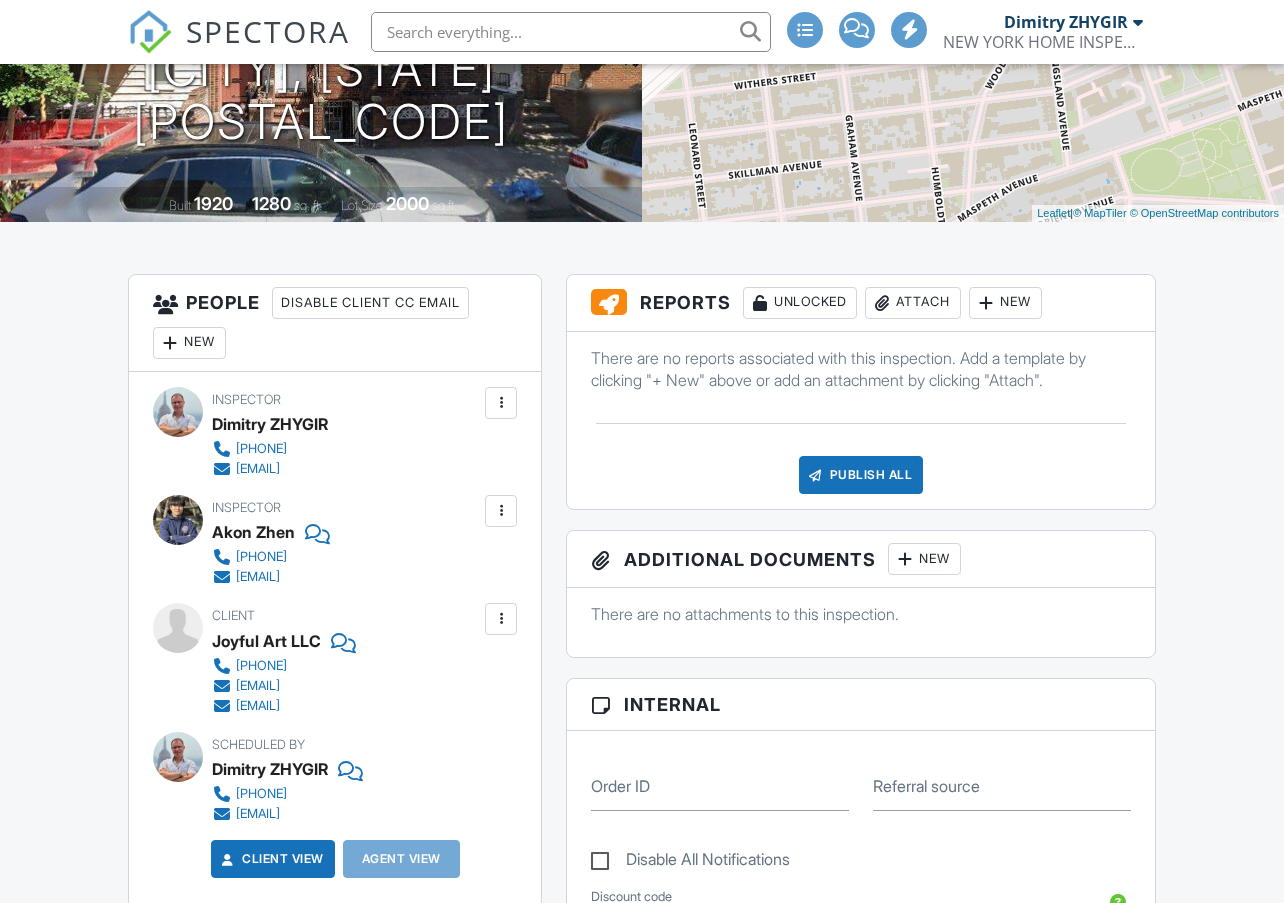 scroll, scrollTop: 333, scrollLeft: 0, axis: vertical 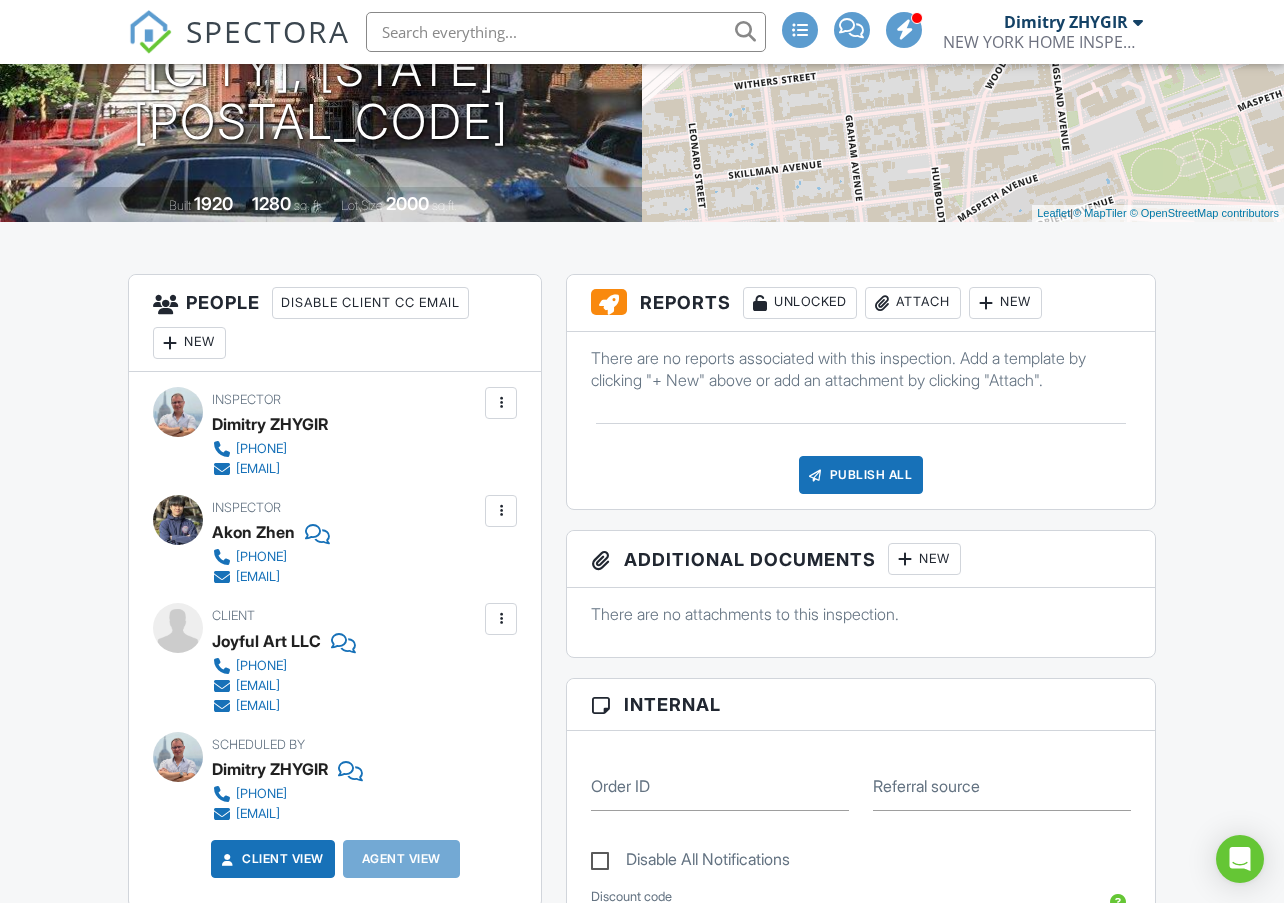 click on "New" at bounding box center (189, 343) 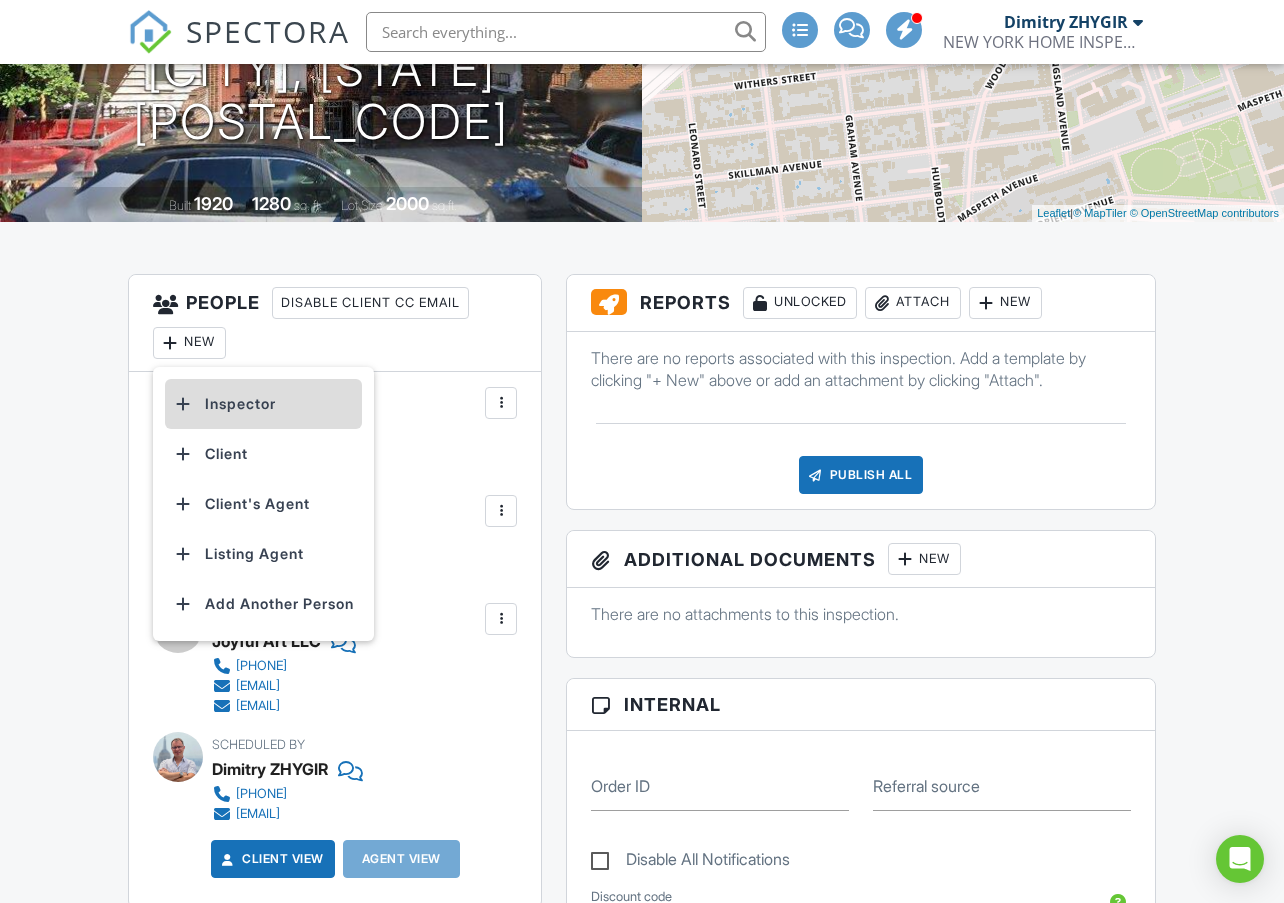 click on "Inspector" at bounding box center [263, 404] 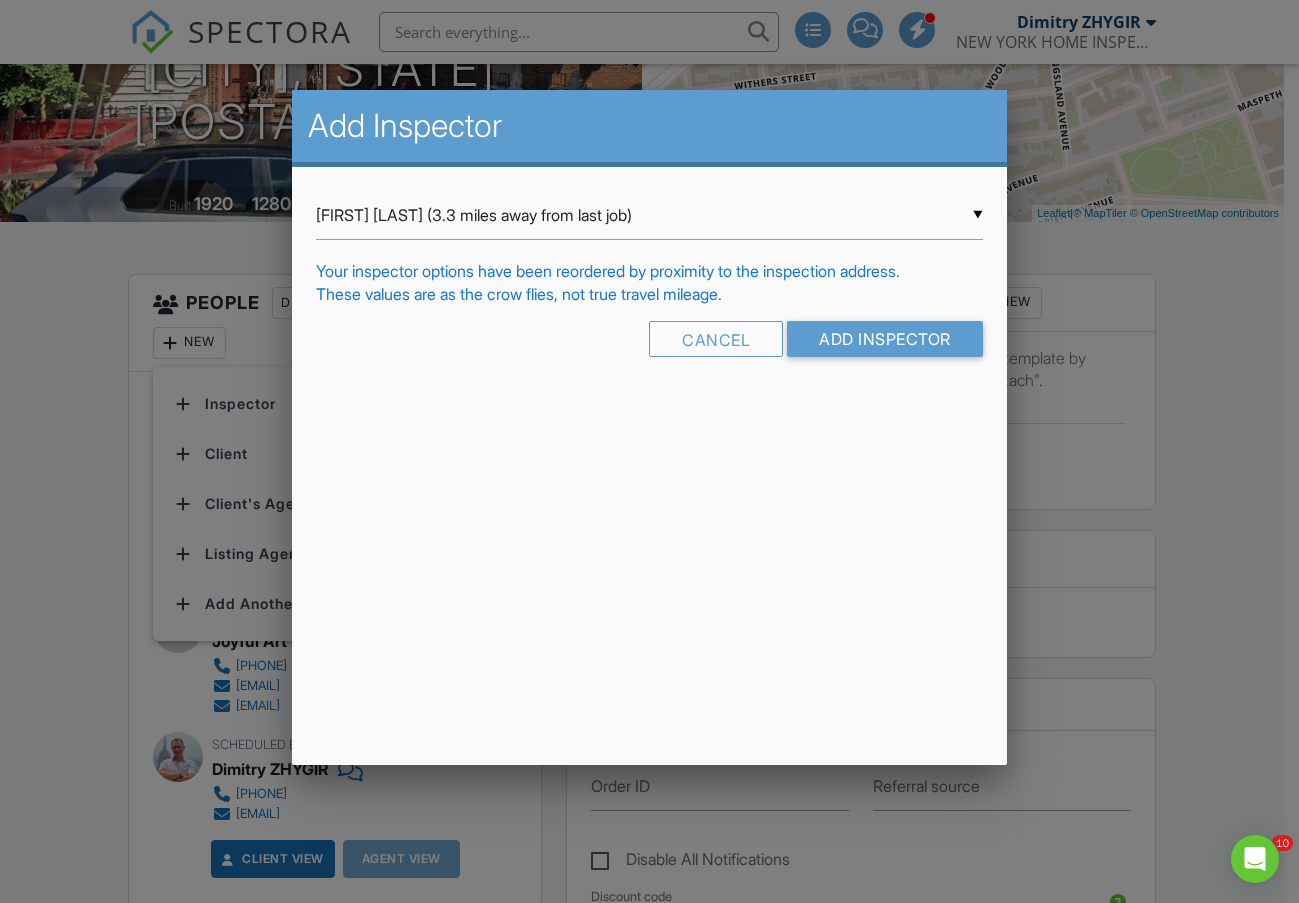 click on "▼ Hud Malik (3.3 miles away from last job) Hud Malik (3.3 miles away from last job) Jeffrey Alvarez (4.3 miles away from last job) Hud Malik (3.3 miles away from last job) Jeffrey Alvarez (4.3 miles away from last job)" at bounding box center [649, 215] 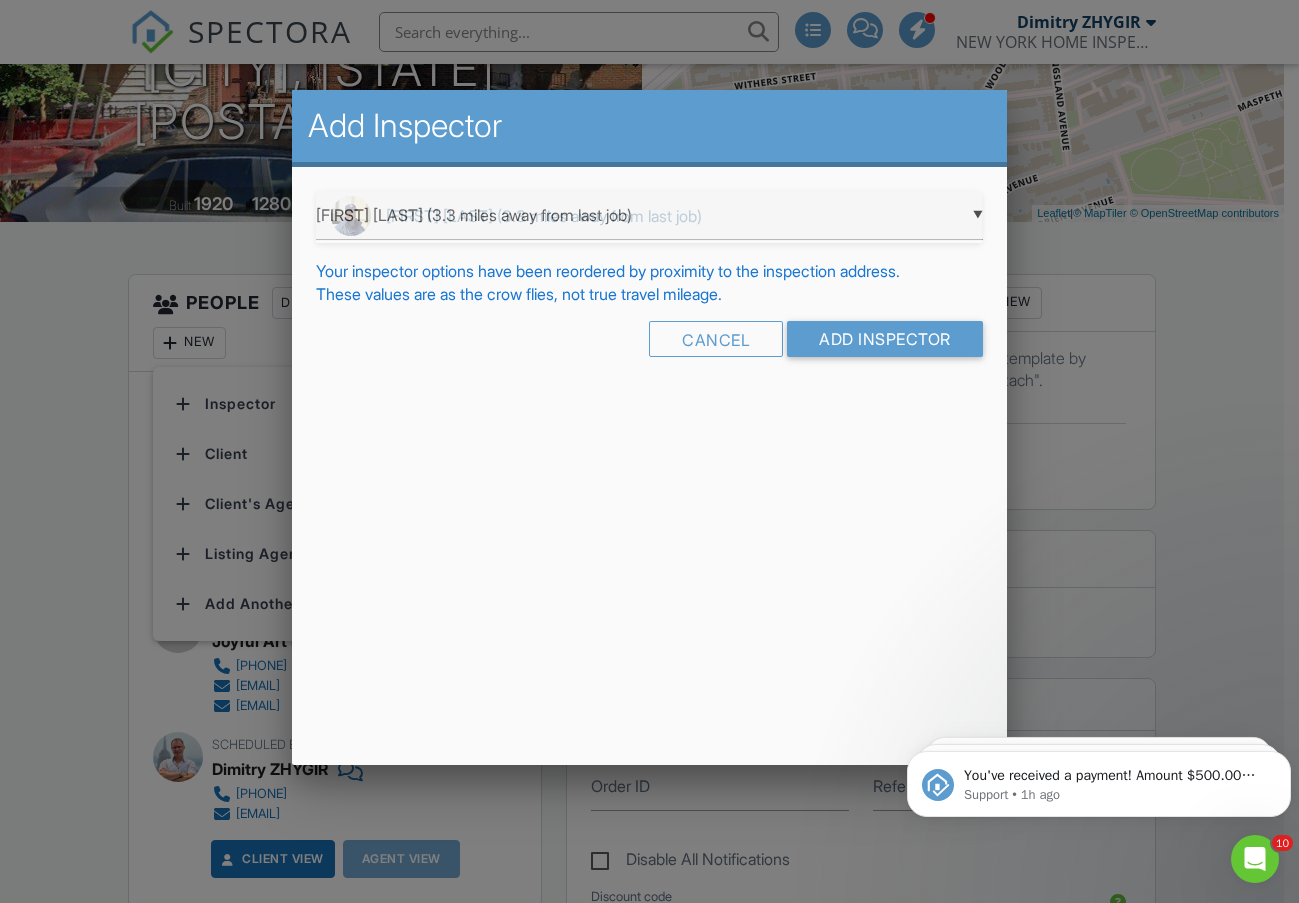 scroll, scrollTop: 0, scrollLeft: 0, axis: both 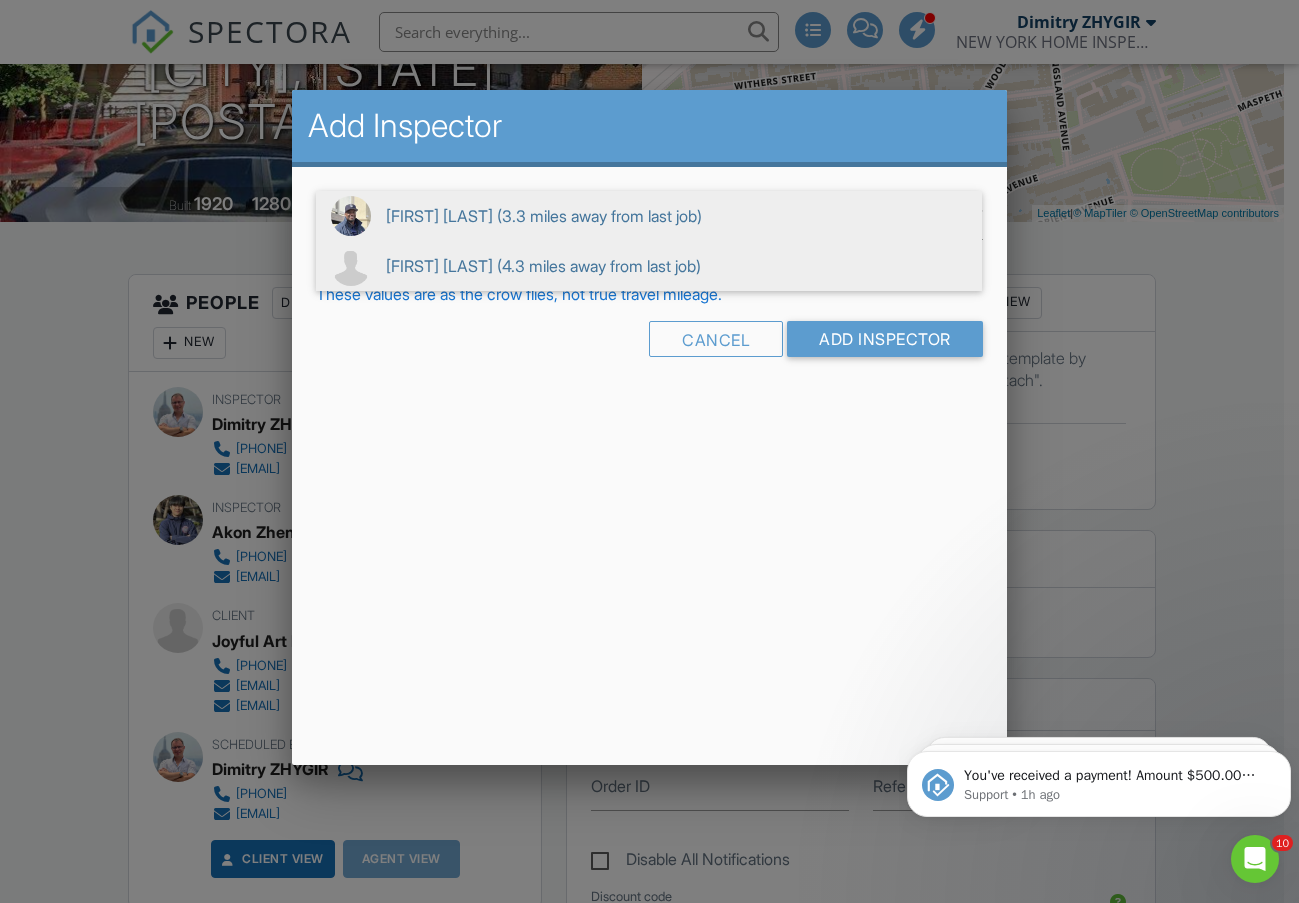 click on "Jeffrey Alvarez (4.3 miles away from last job)" at bounding box center (649, 266) 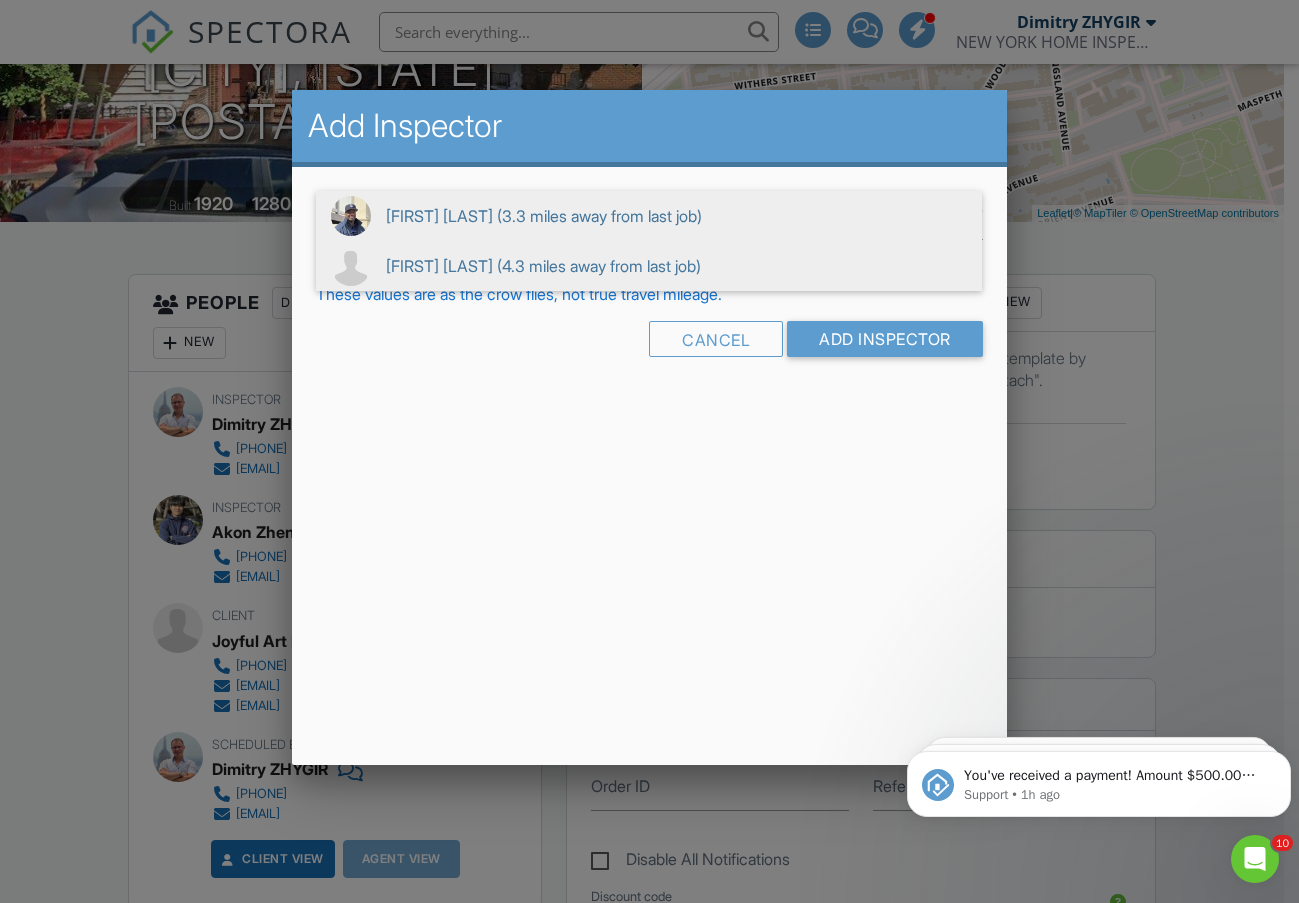 type on "Jeffrey Alvarez (4.3 miles away from last job)" 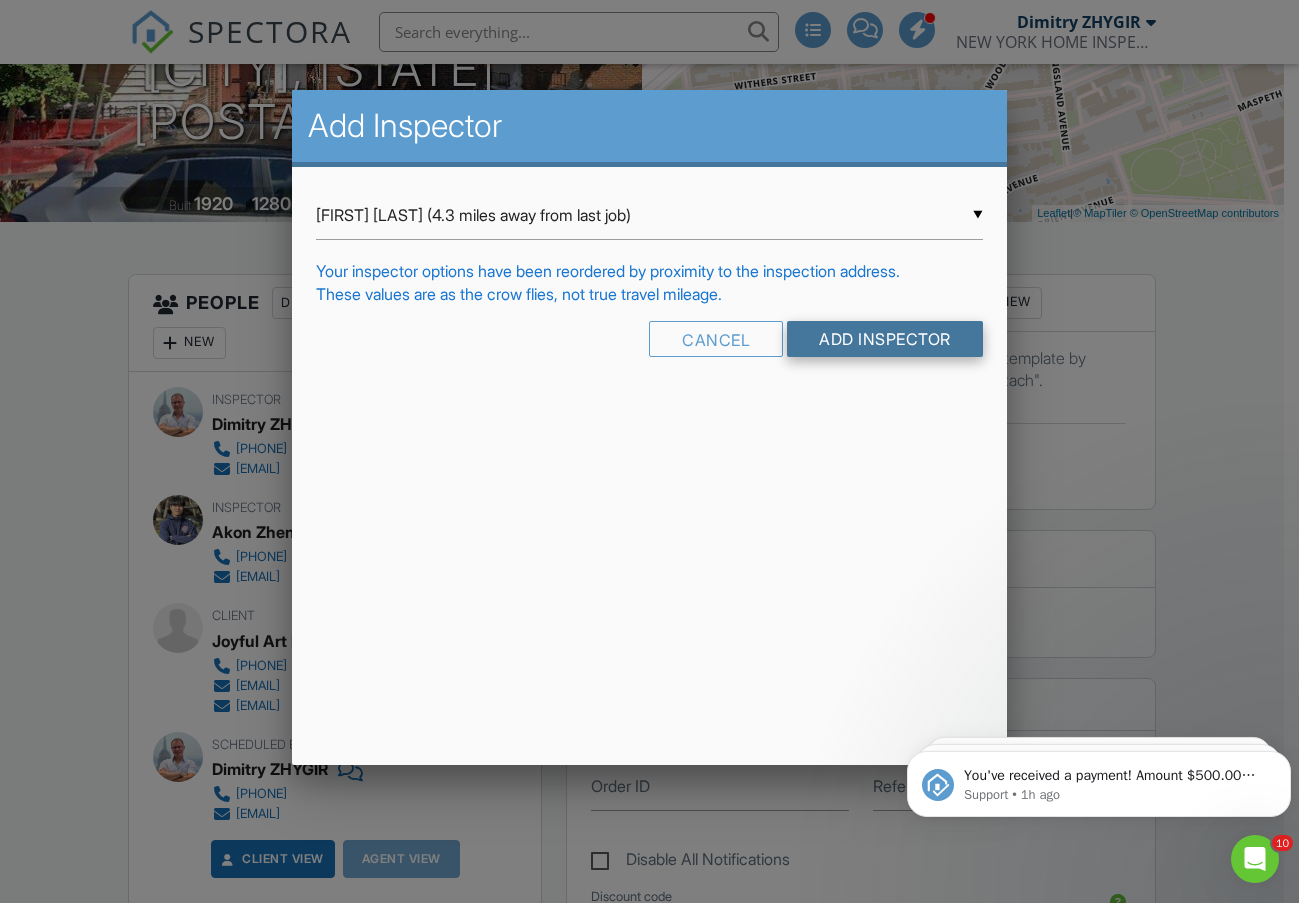 click on "Add Inspector" at bounding box center (885, 339) 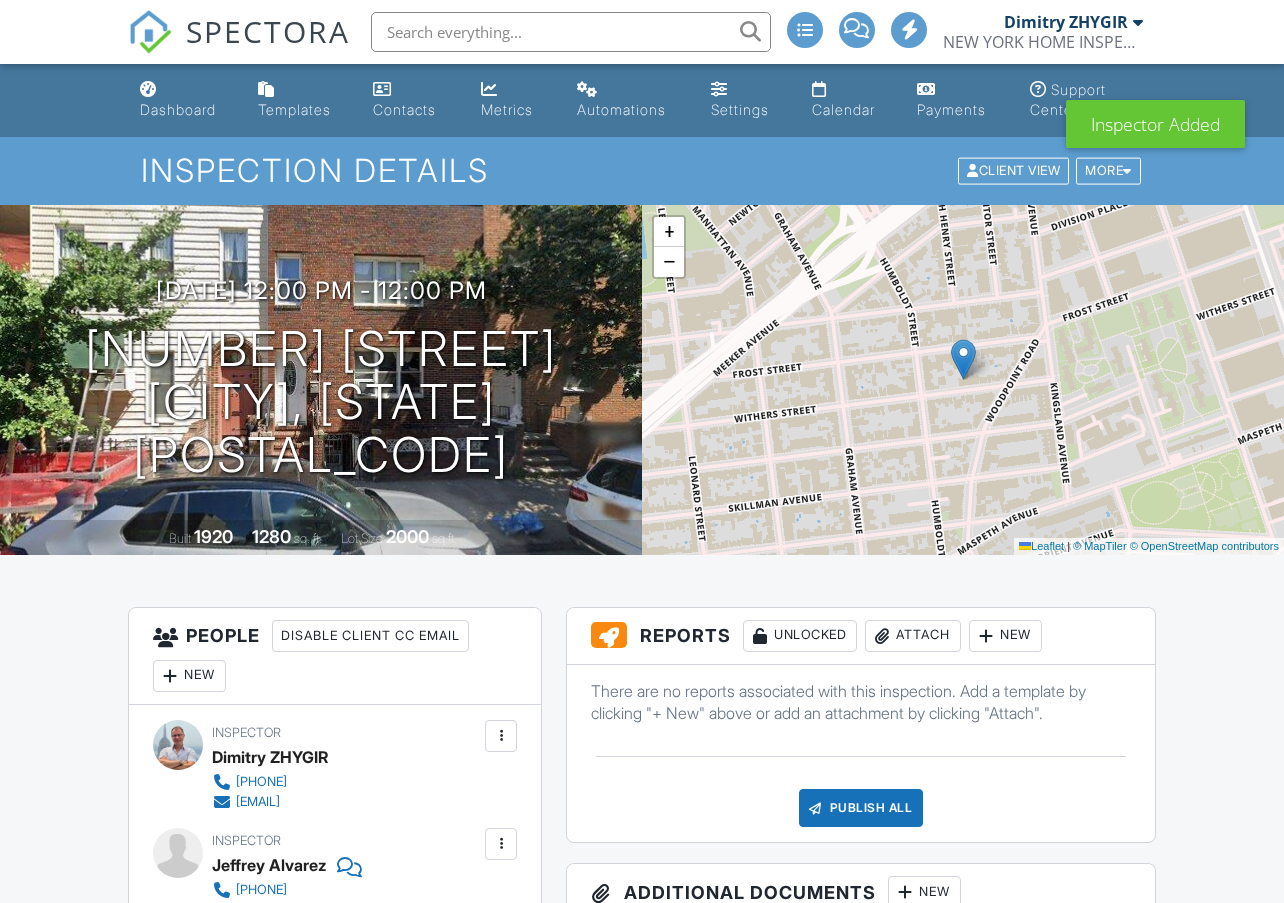 scroll, scrollTop: 333, scrollLeft: 0, axis: vertical 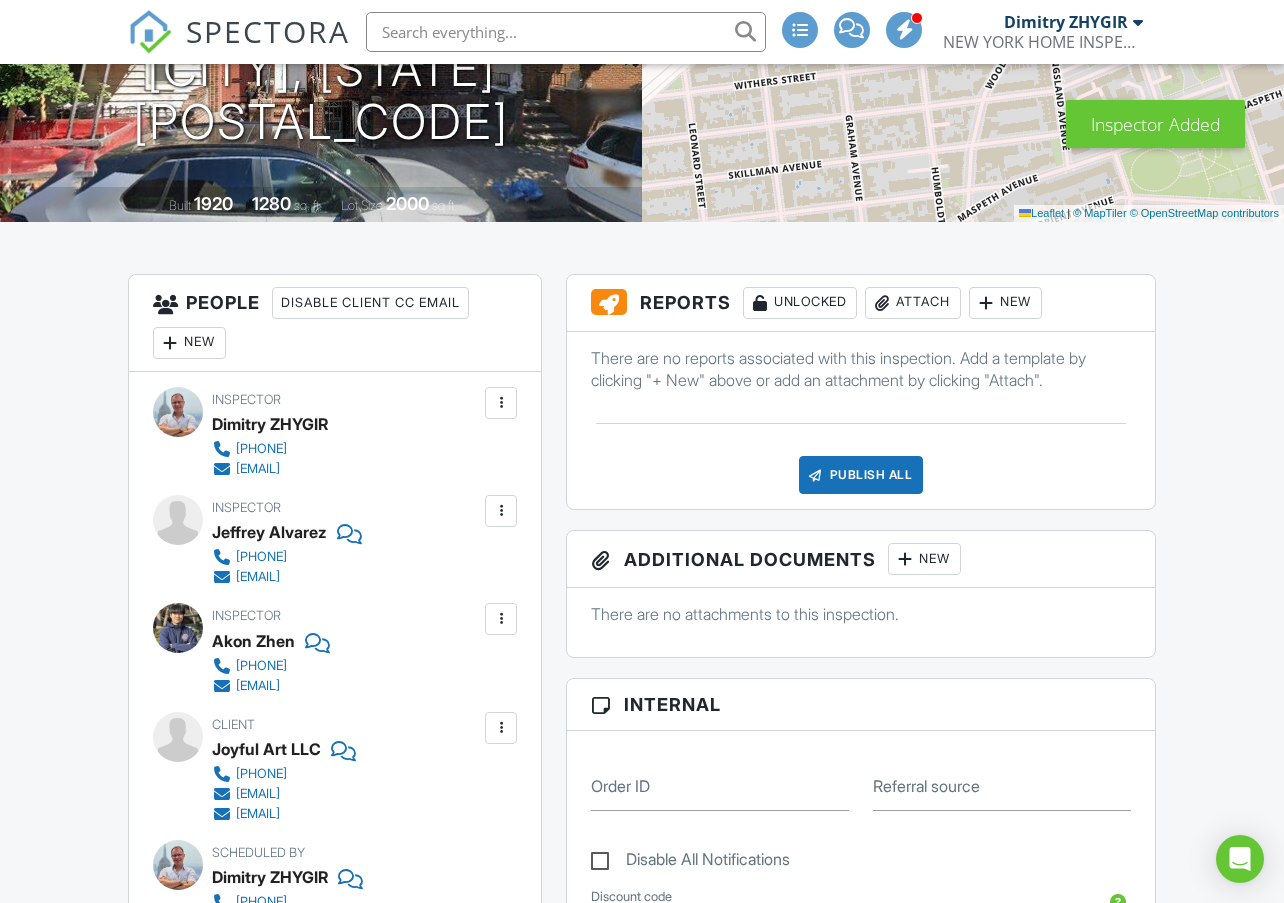 click at bounding box center (501, 403) 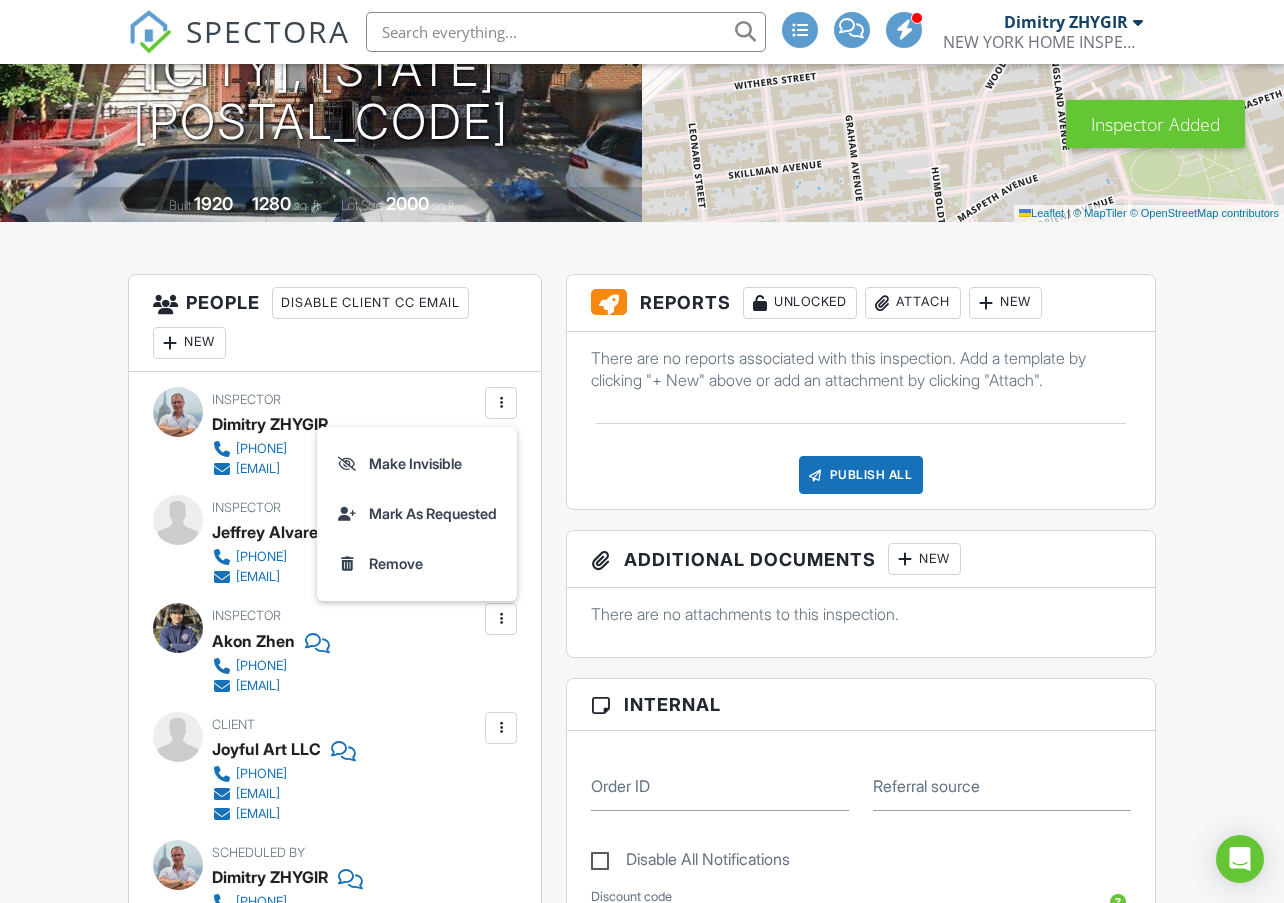 click on "Remove" at bounding box center [417, 564] 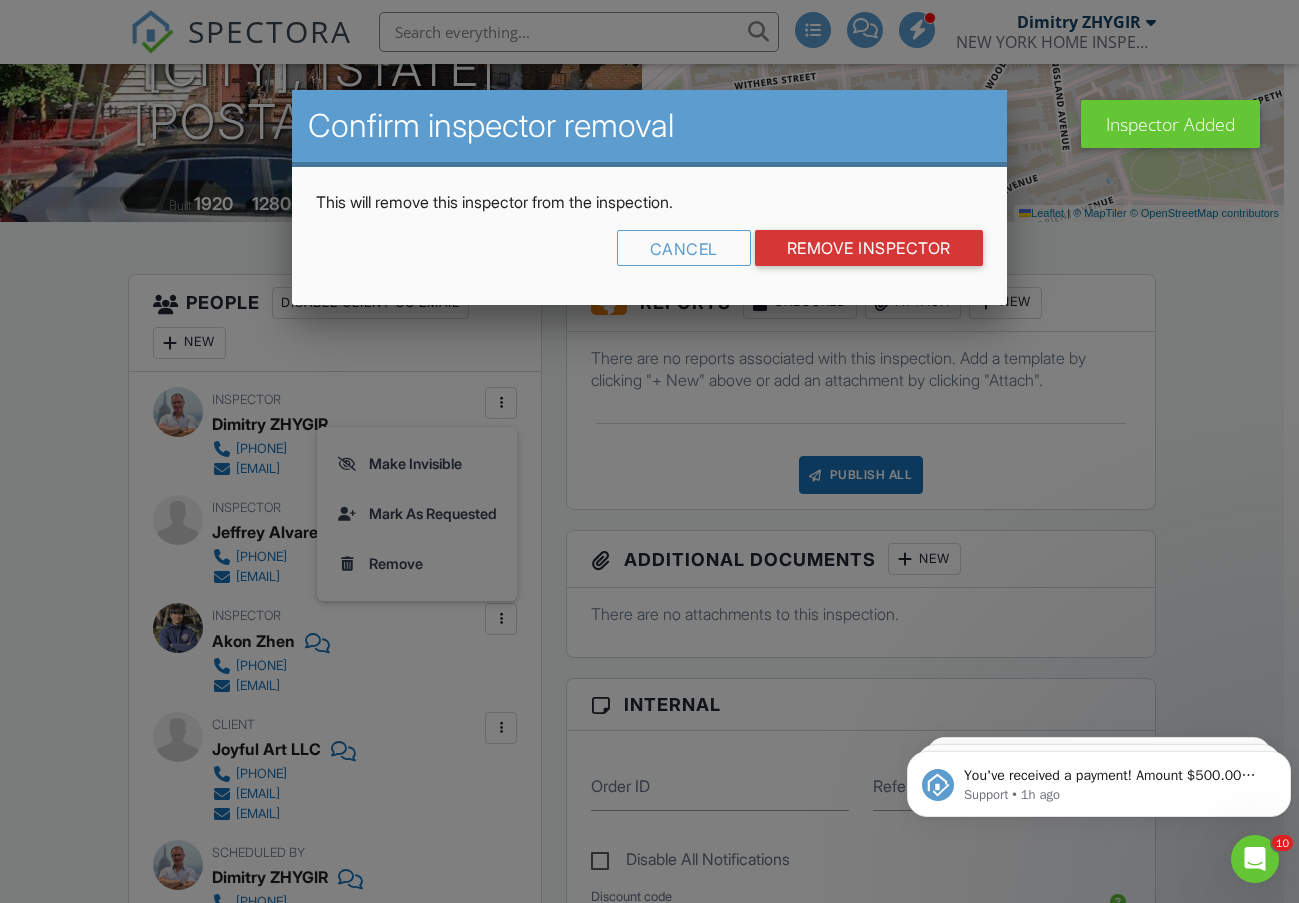 scroll, scrollTop: 0, scrollLeft: 0, axis: both 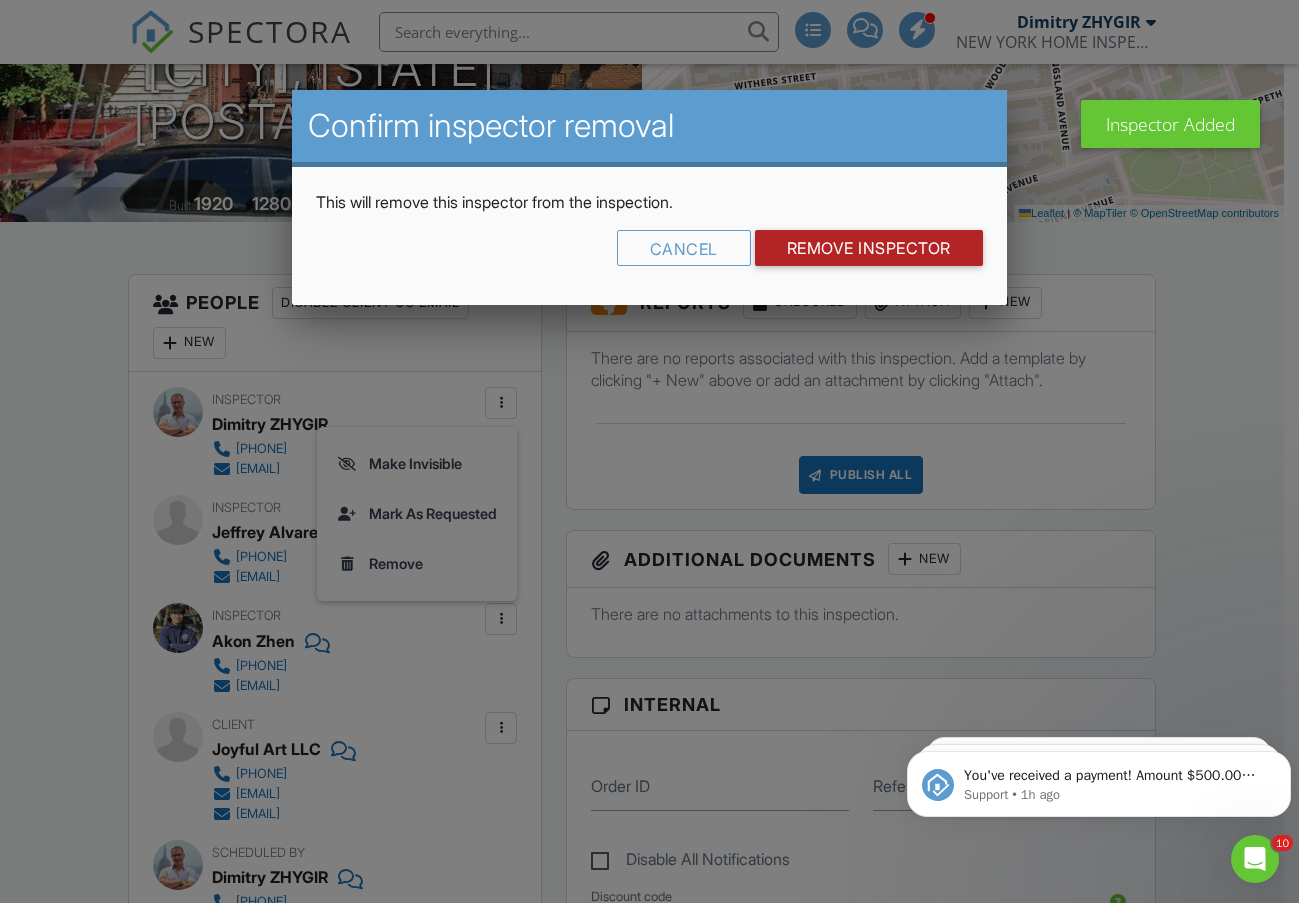 click on "Remove Inspector" at bounding box center [869, 248] 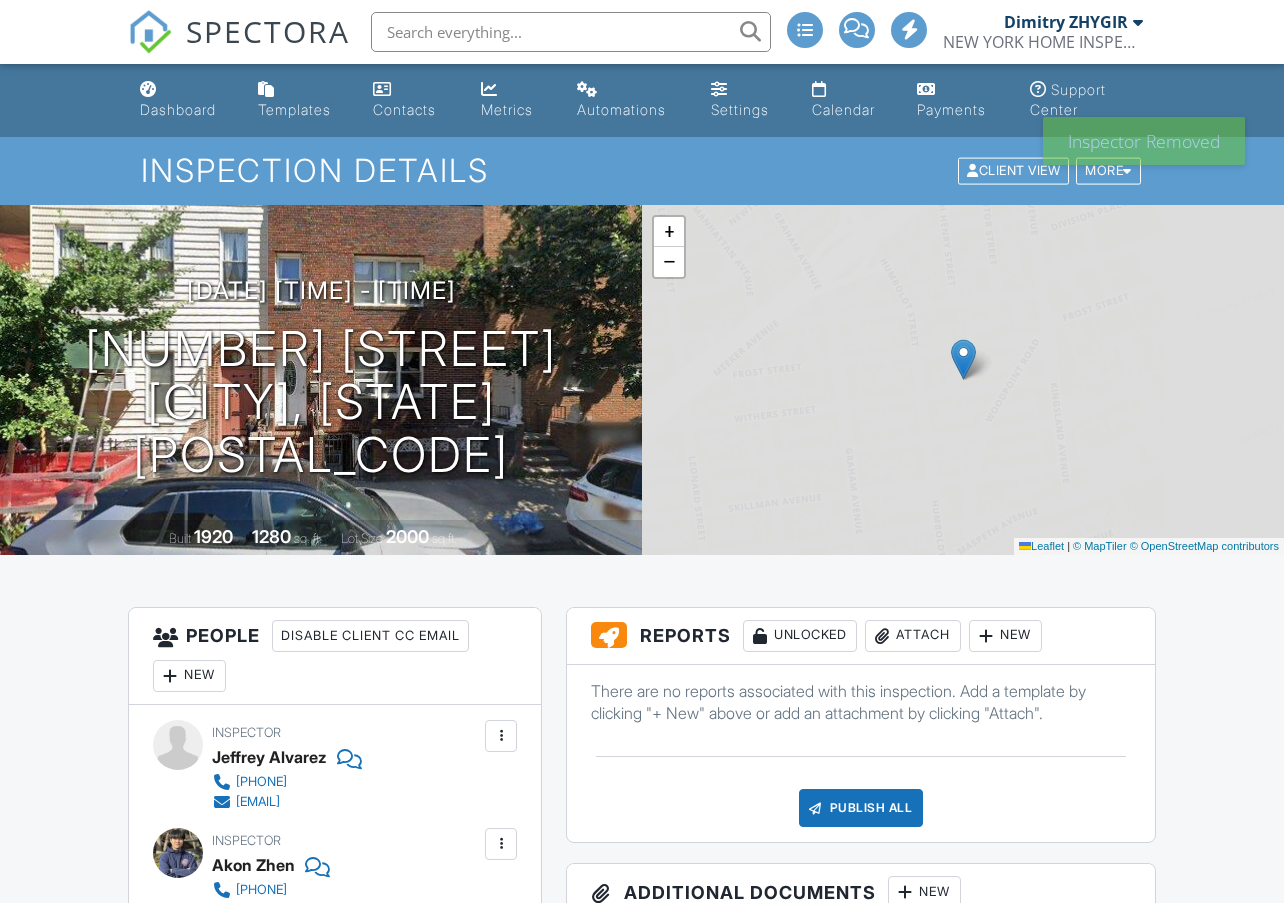 scroll, scrollTop: 0, scrollLeft: 0, axis: both 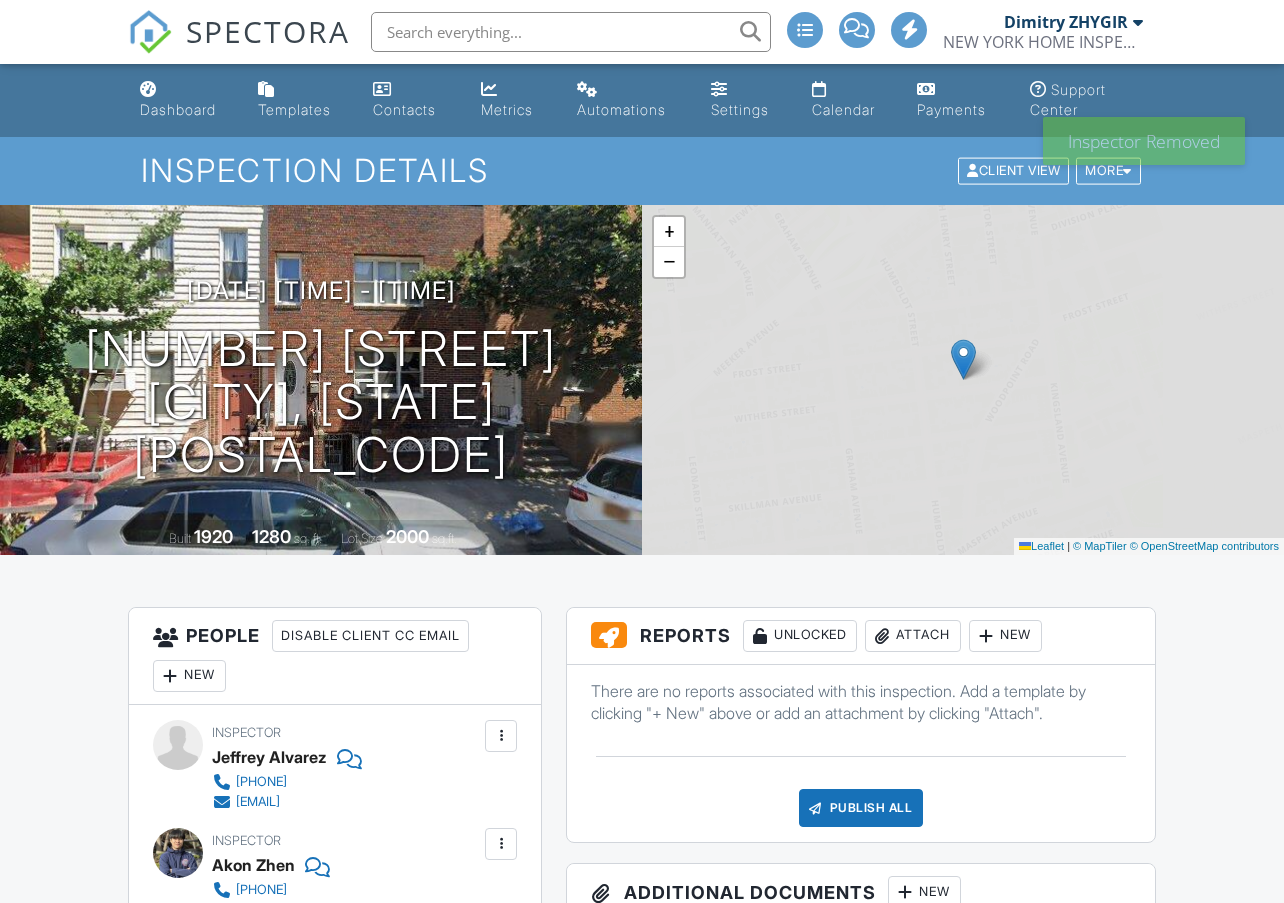 click on "People
Disable Client CC Email
New
Inspector
Client
Client's Agent
Listing Agent
Add Another Person
Inspector
Jeffrey Alvarez
7188254850
jeffreytito001@gmail.com
Make Primary Inspector
Make Invisible
Mark As Requested
Remove
Inspector
Akon Zhen
3478811634
nycashonly@gmail.com
Make Primary Inspector
Make Invisible
Mark As Requested
Remove
Update Client
First name
Joyful Art LLC
Last name
Email (required)
joyfulartrealty@gmail.com
CC Email
jeffreytito001@gmail.com
Phone
917-858-6336
Tags
Internal notes visible only to the company
Private notes visible only to company admins
Cancel
Save" at bounding box center (335, 1564) 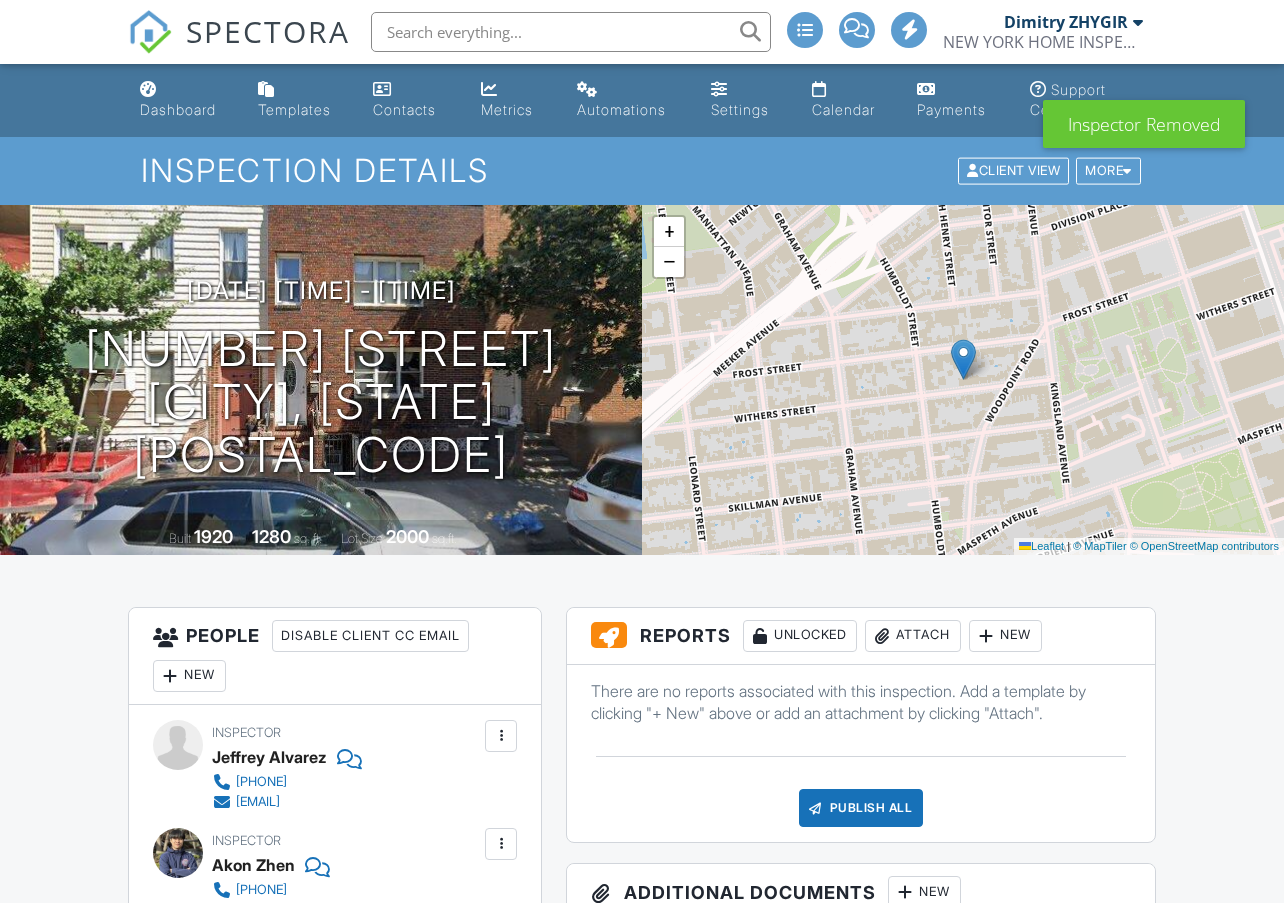 scroll, scrollTop: 333, scrollLeft: 0, axis: vertical 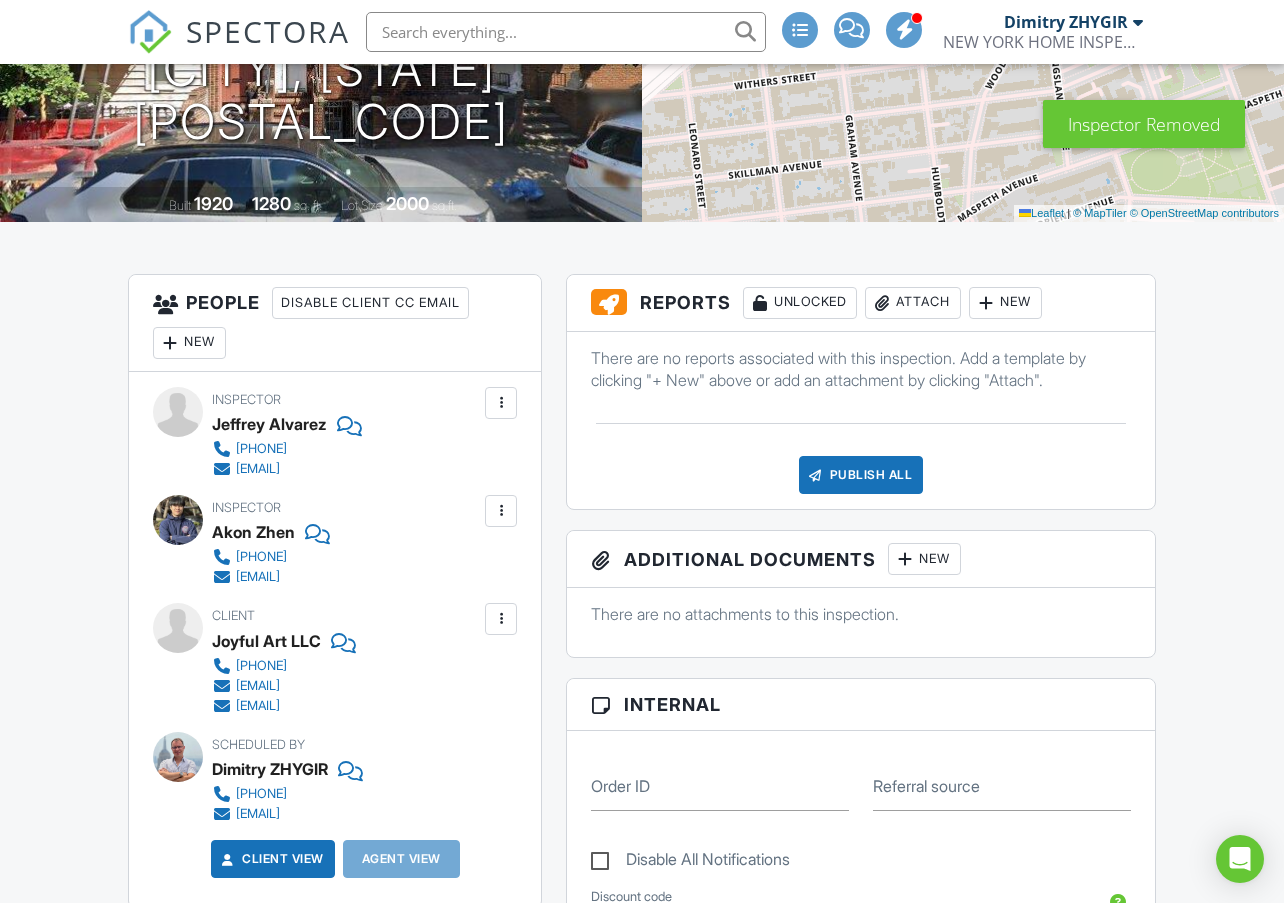 click at bounding box center [501, 511] 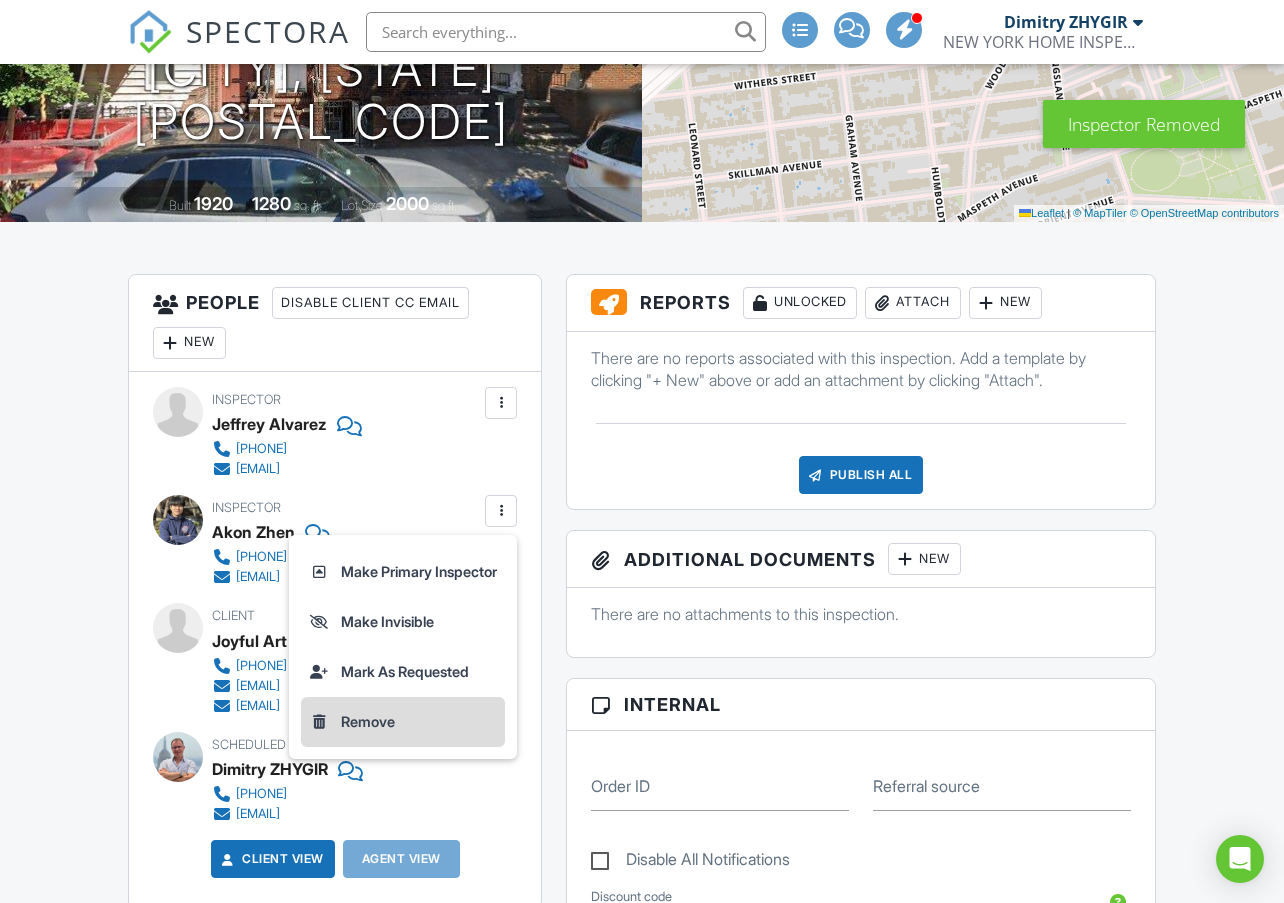 click on "Remove" at bounding box center [403, 722] 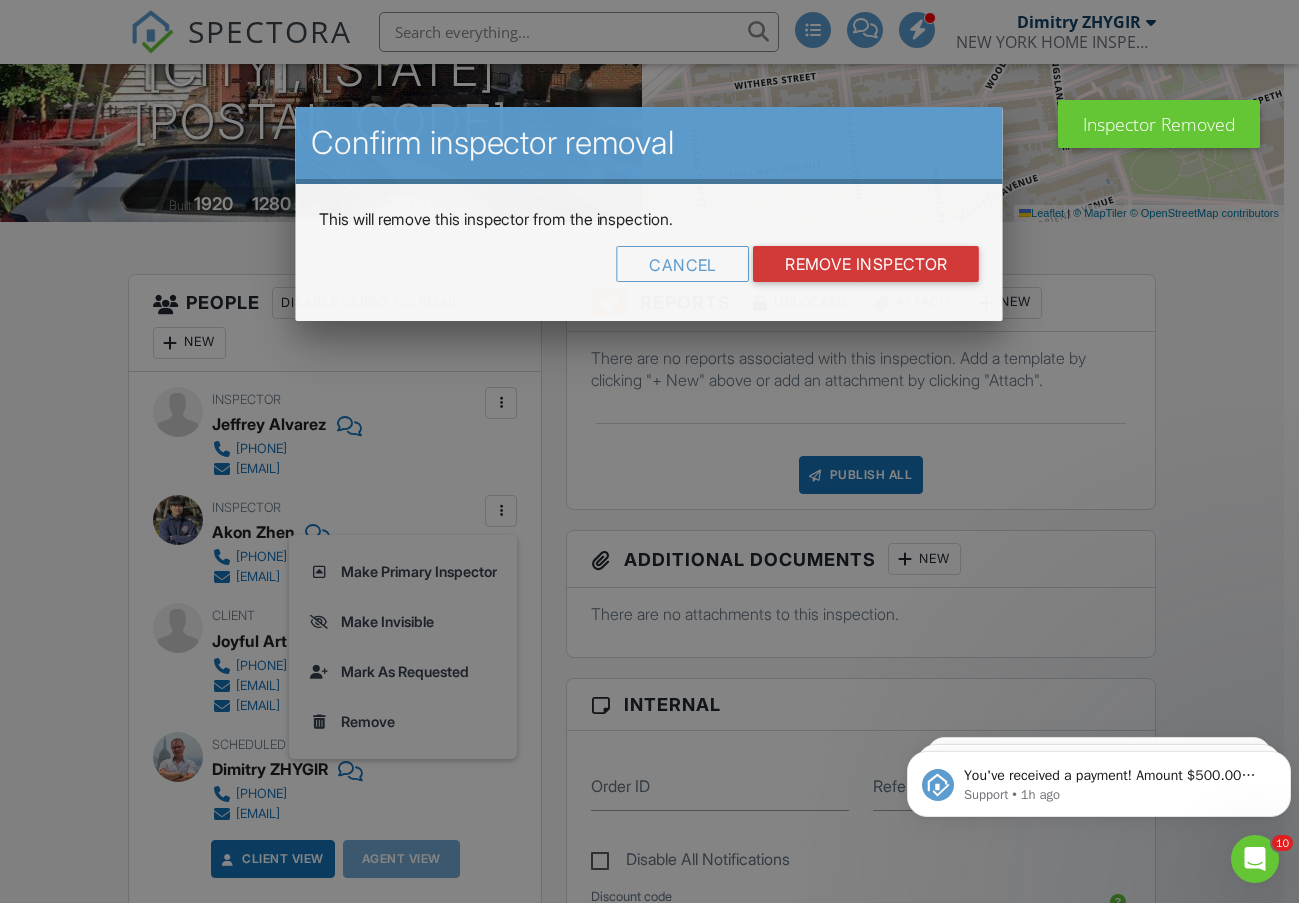 scroll, scrollTop: 0, scrollLeft: 0, axis: both 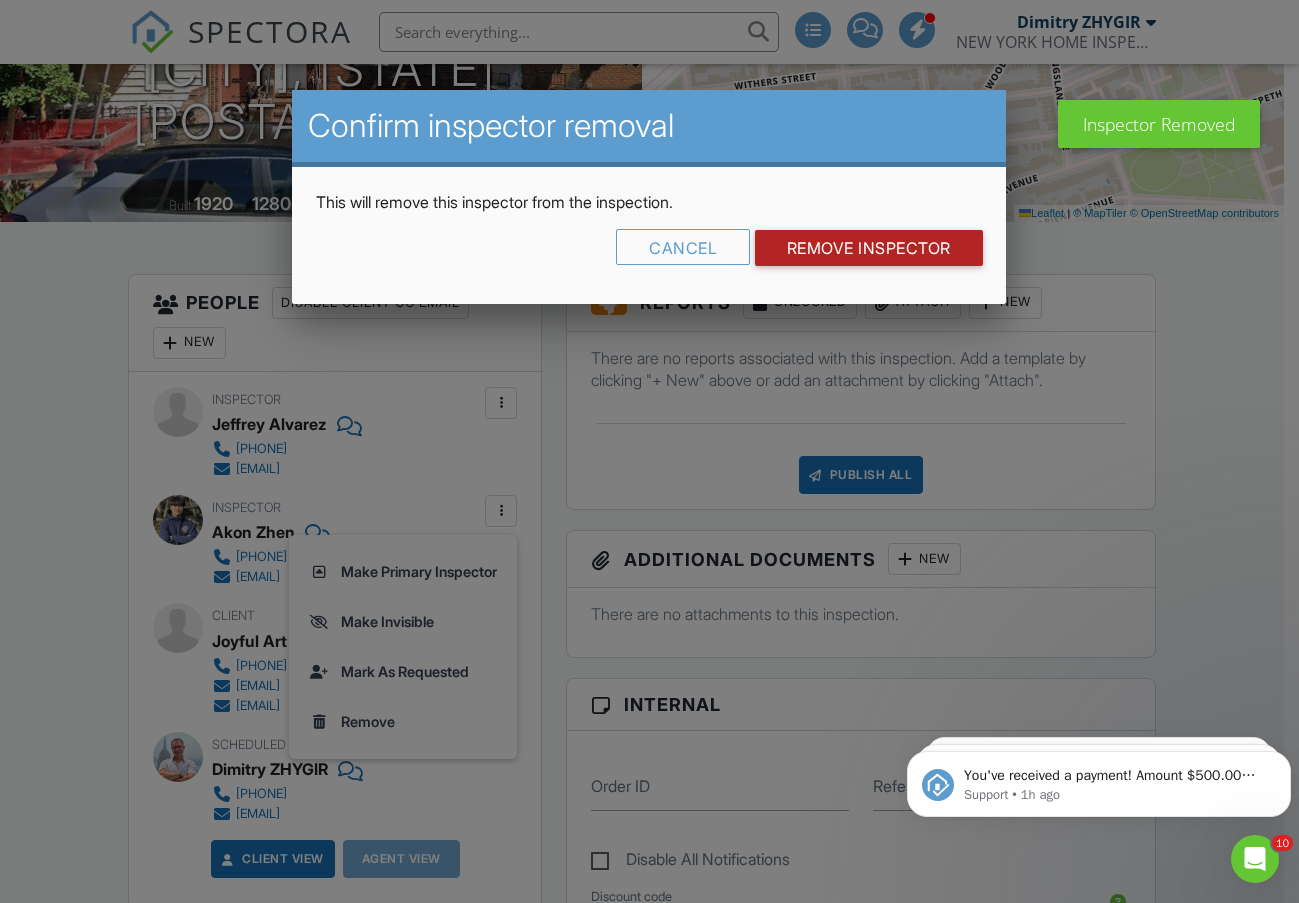 click on "Remove Inspector" at bounding box center [869, 248] 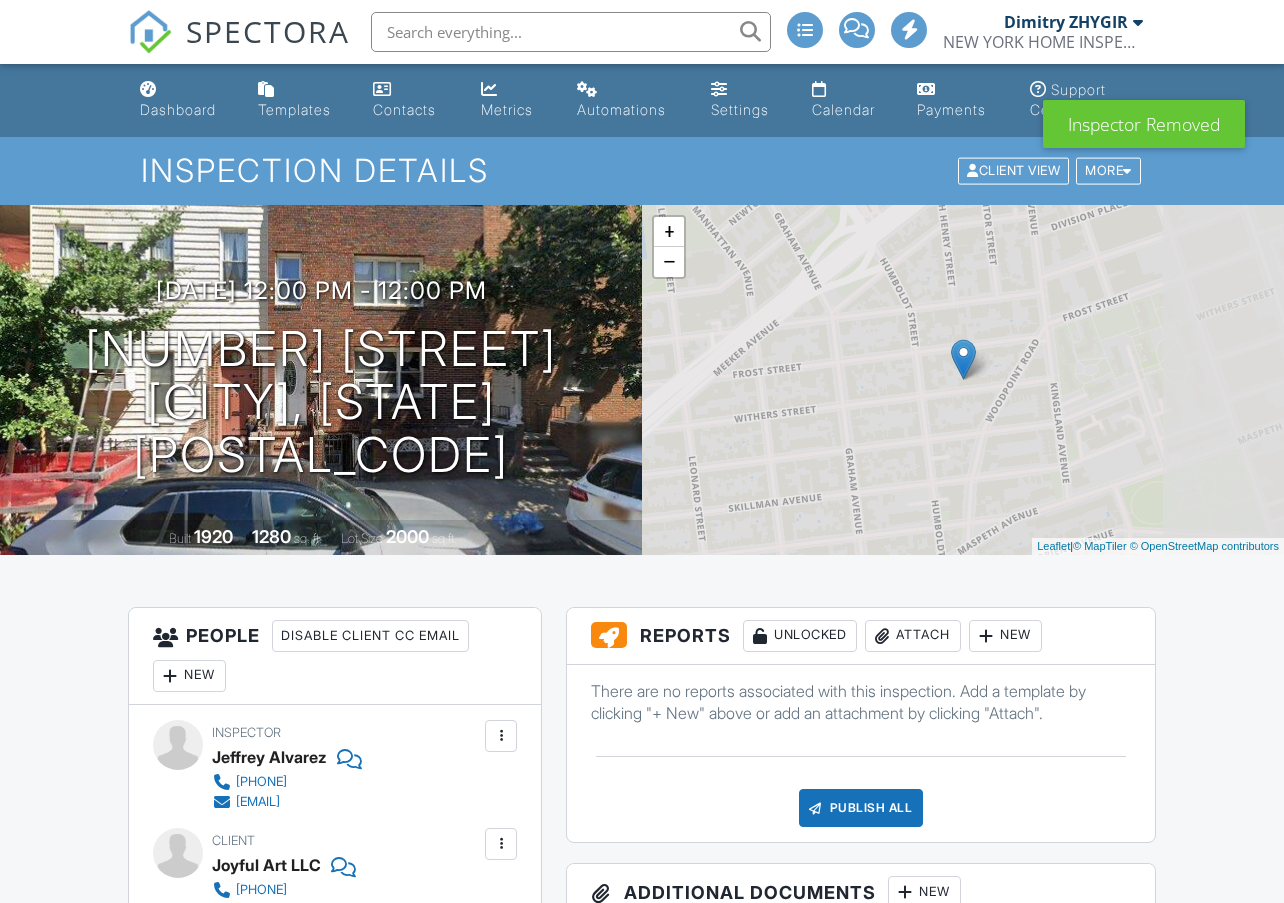 scroll, scrollTop: 0, scrollLeft: 0, axis: both 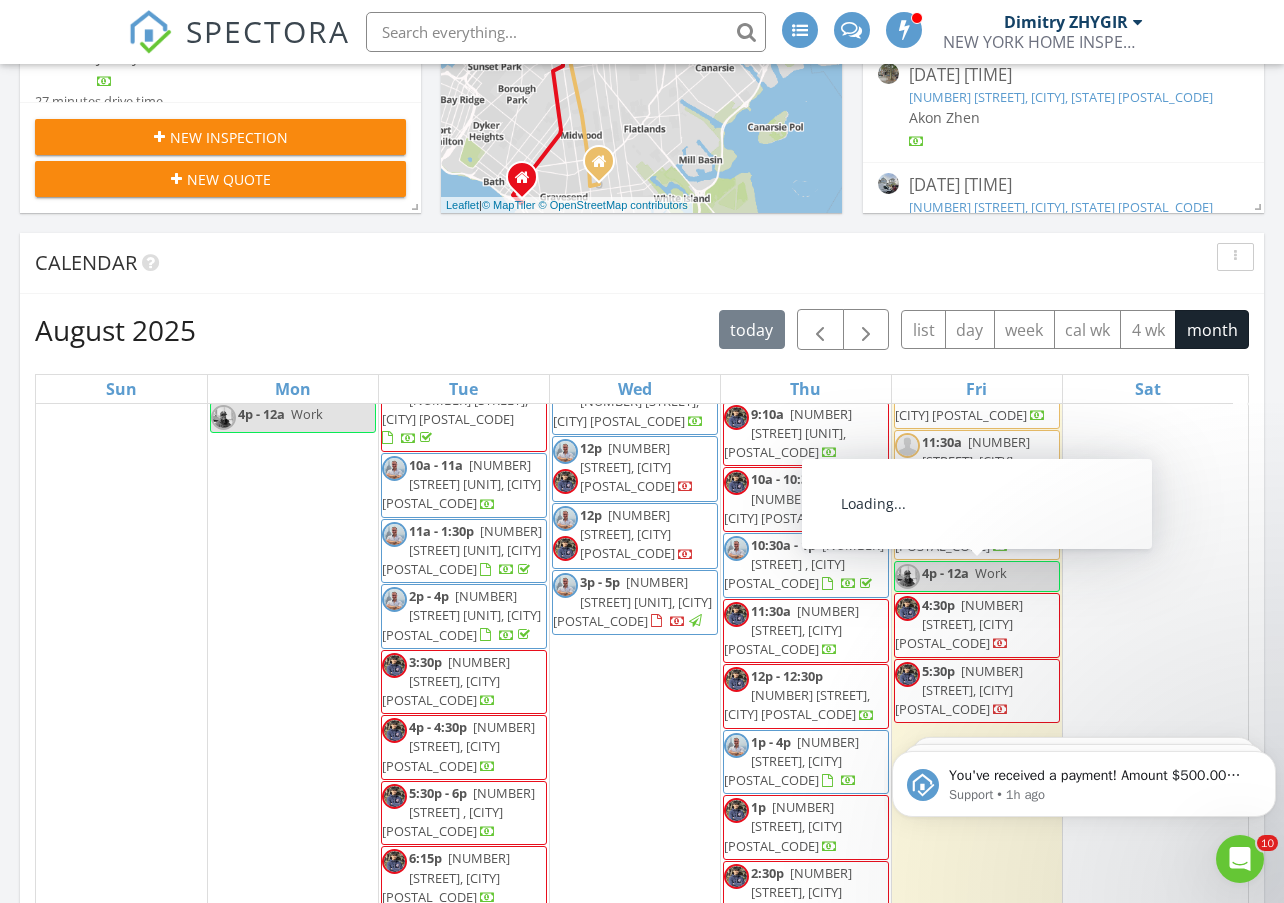 click on "92-20 Lamont Ave, FLUSHING 11373" at bounding box center (959, 624) 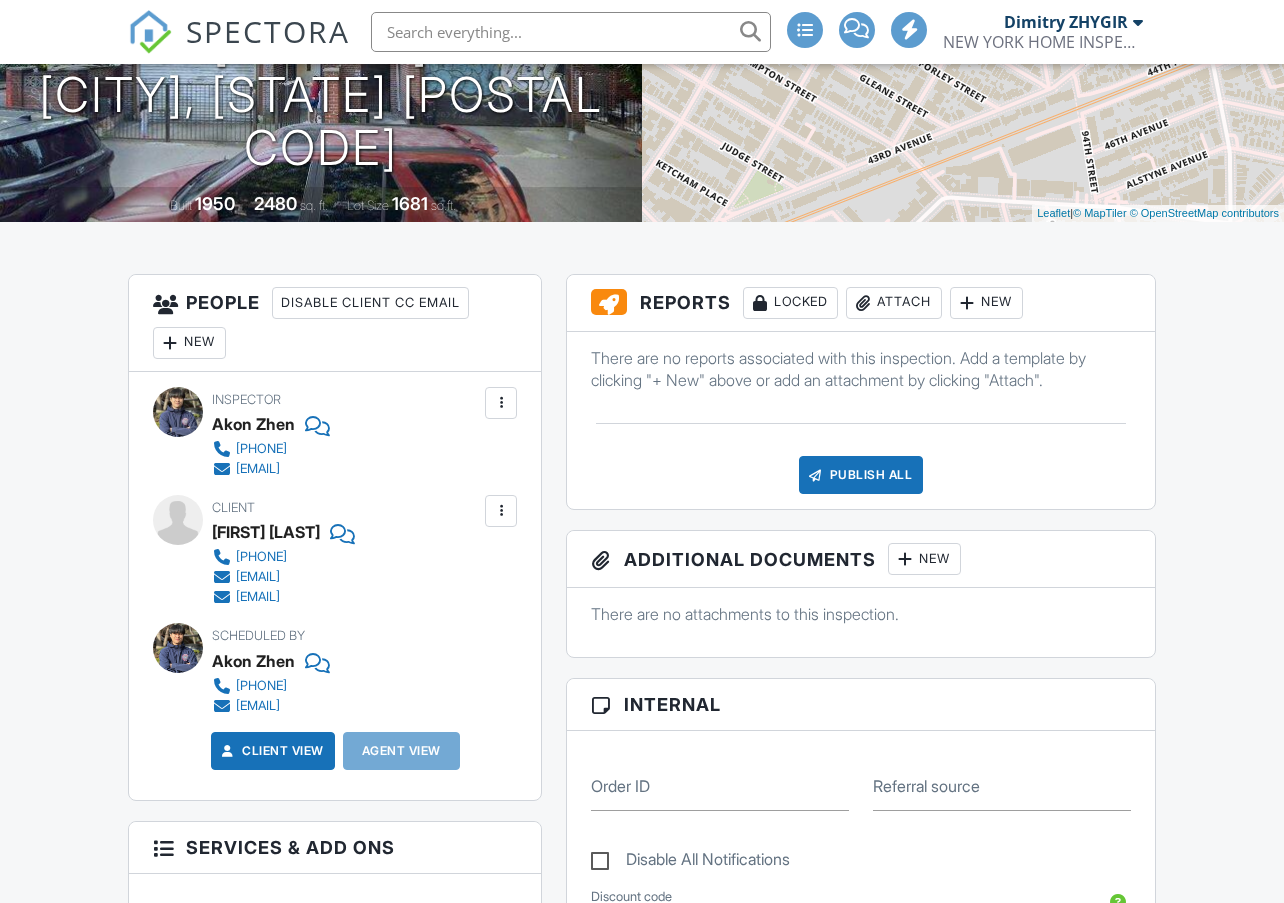 scroll, scrollTop: 333, scrollLeft: 0, axis: vertical 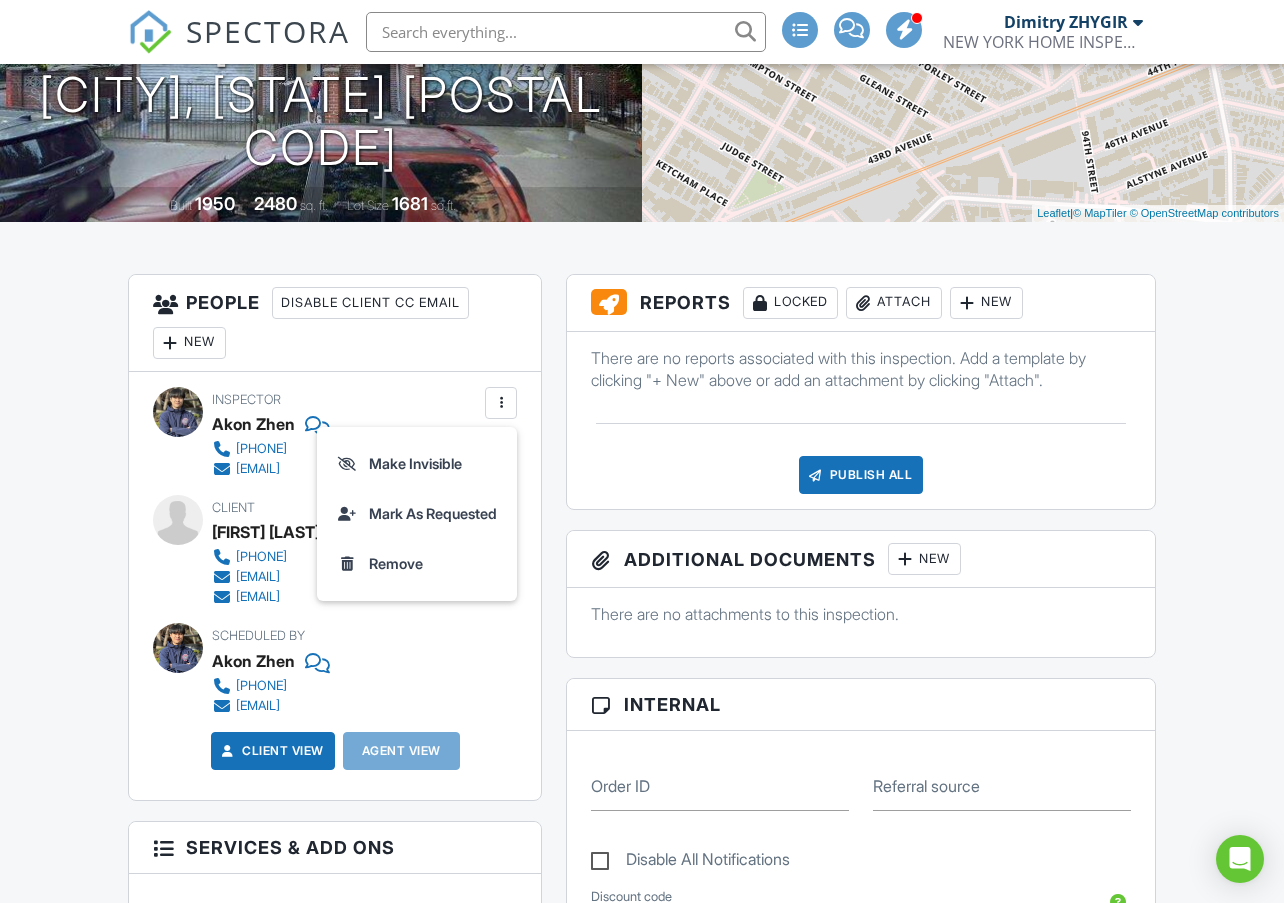 click on "New" at bounding box center (189, 343) 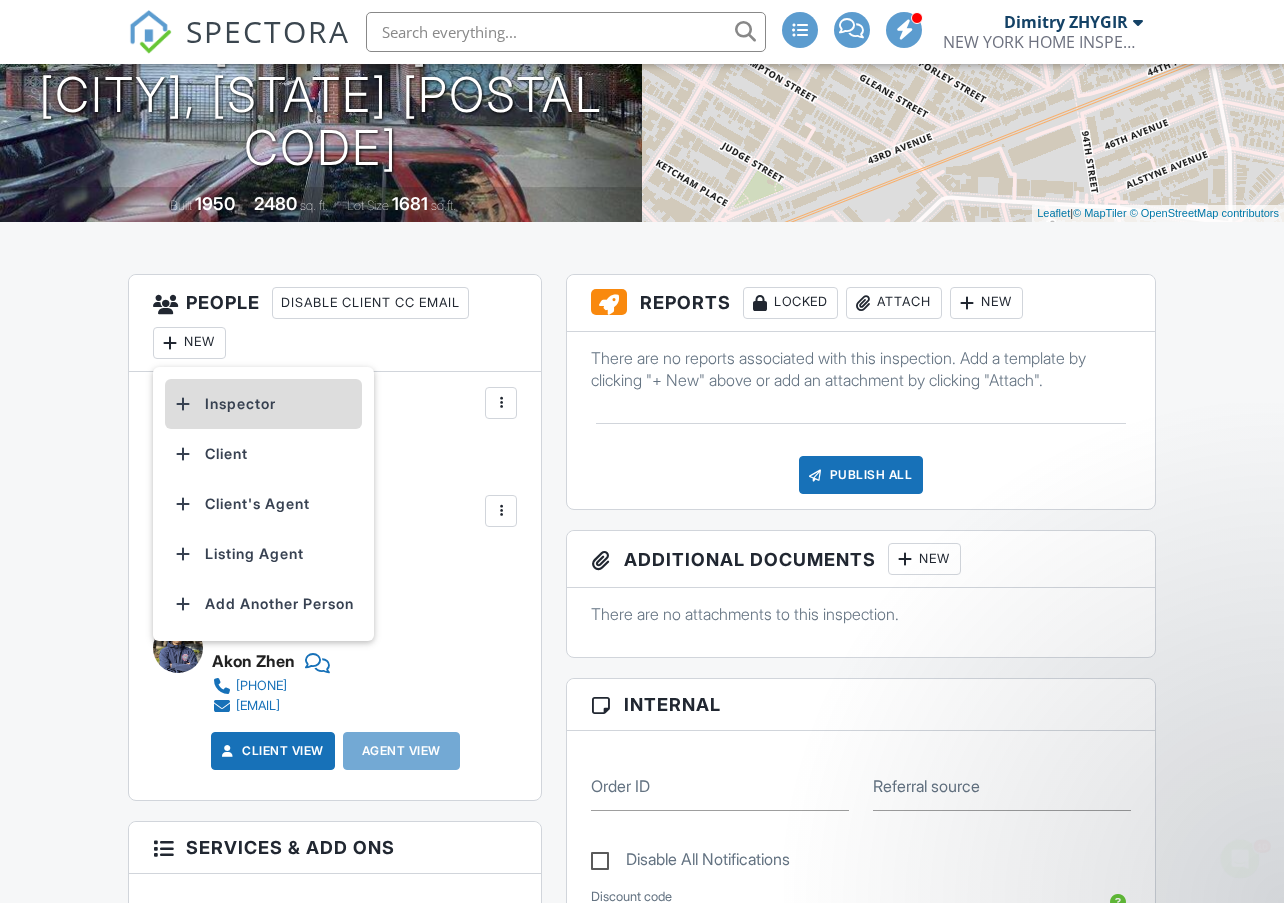 scroll, scrollTop: 0, scrollLeft: 0, axis: both 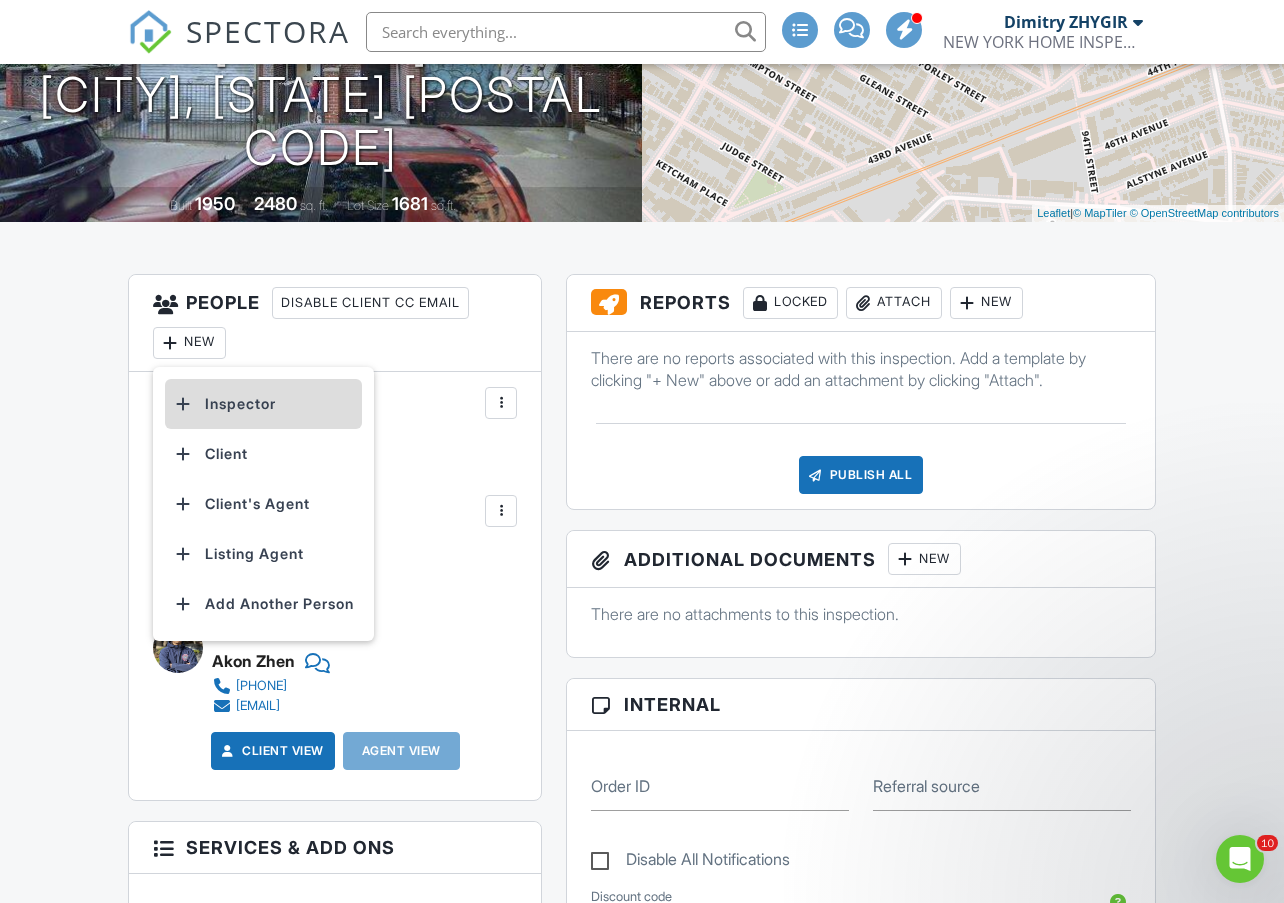 click on "Inspector" at bounding box center (263, 404) 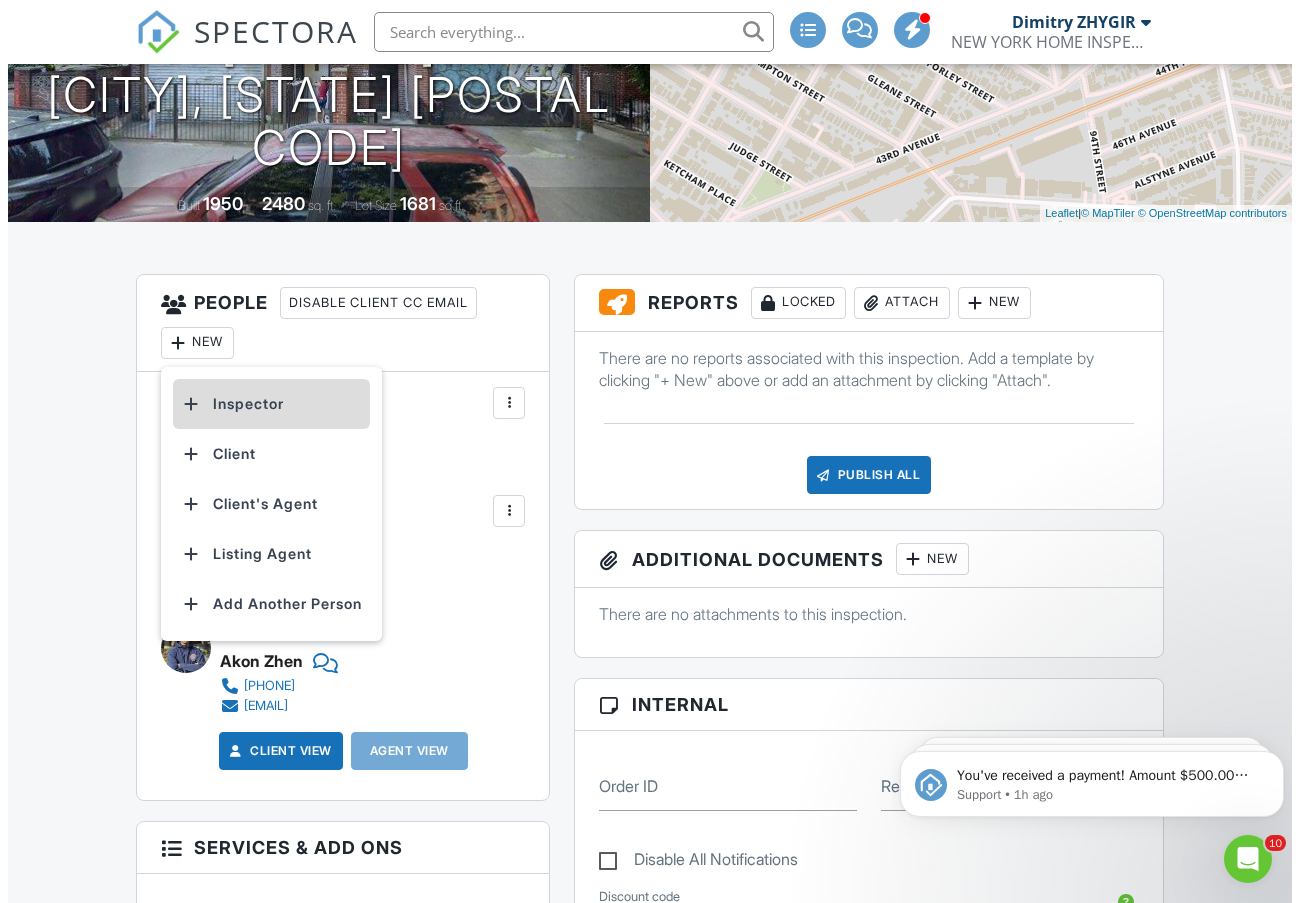 scroll, scrollTop: 0, scrollLeft: 0, axis: both 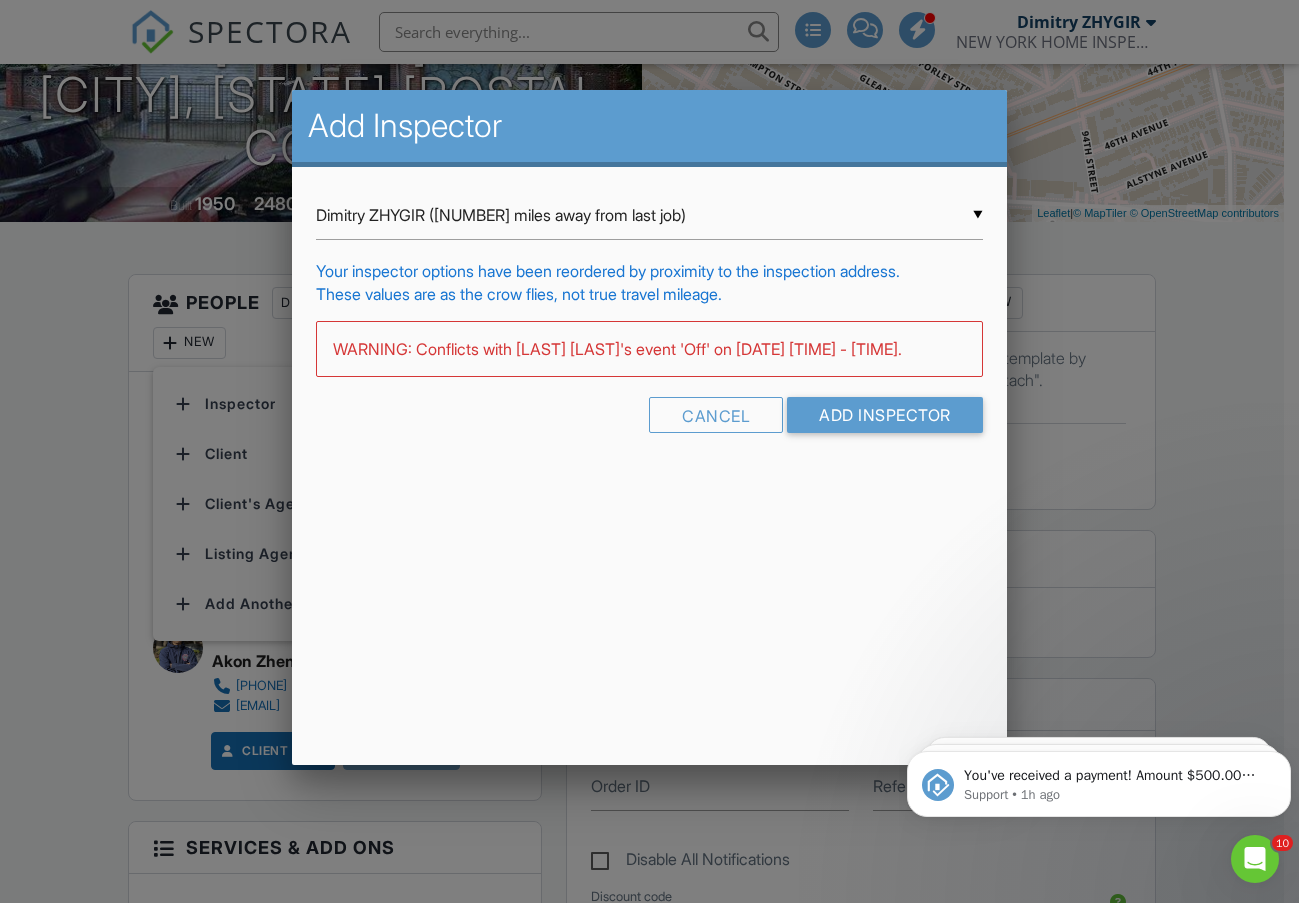 click on "▼ [LAST] [LAST] ([NUMBER] miles away from last job) [LAST] [LAST] ([NUMBER] miles away from last job) [FIRST] [LAST] ([NUMBER] miles away from last job) Hud Malik ([NUMBER] miles away from last job) [LAST] [LAST] ([NUMBER] miles away from last job) [FIRST] [LAST] ([NUMBER] miles away from last job) Hud Malik ([NUMBER] miles away from last job)" at bounding box center [649, 215] 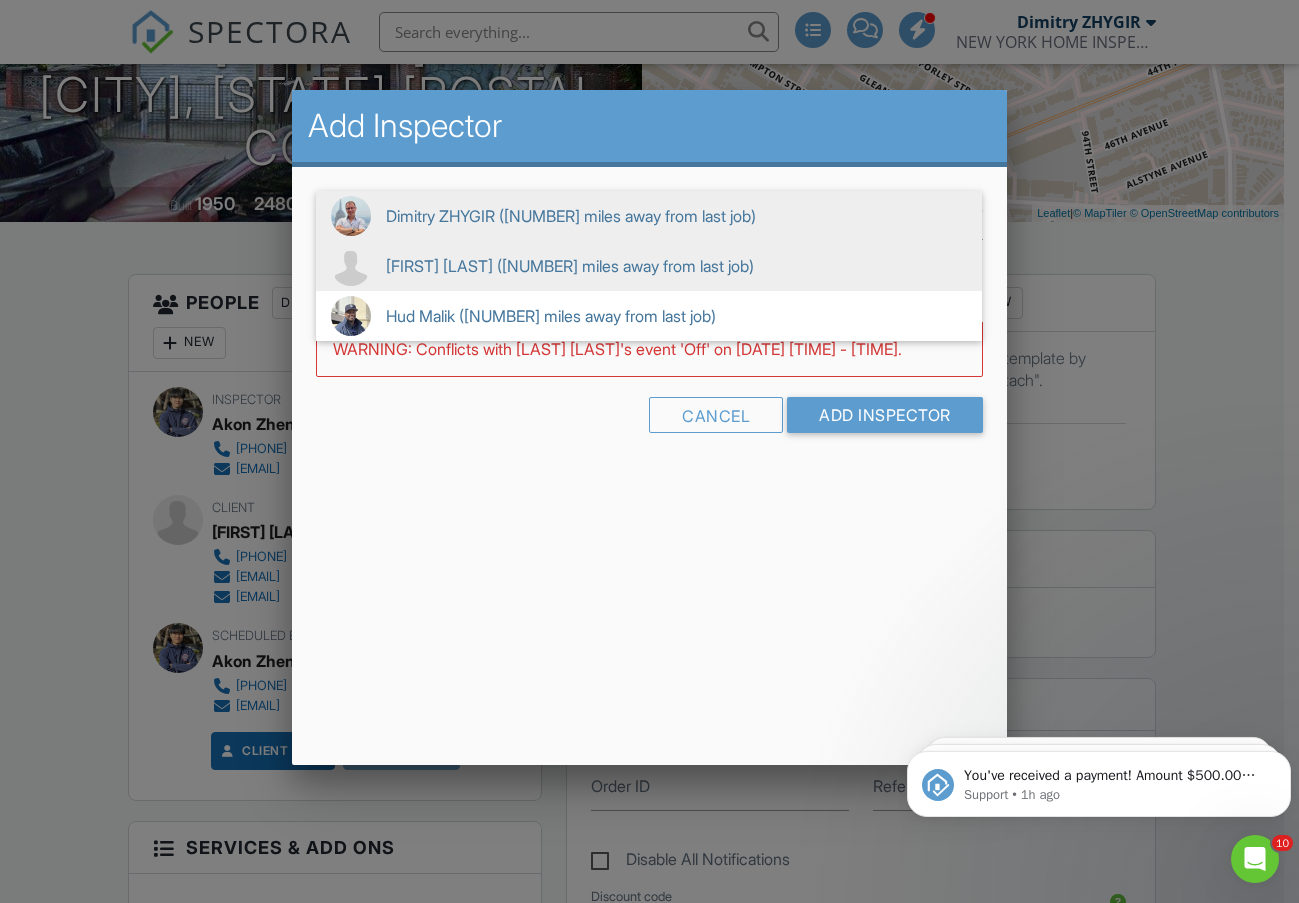 click on "[FIRST] [LAST] ([NUMBER] miles away from last job)" at bounding box center (649, 266) 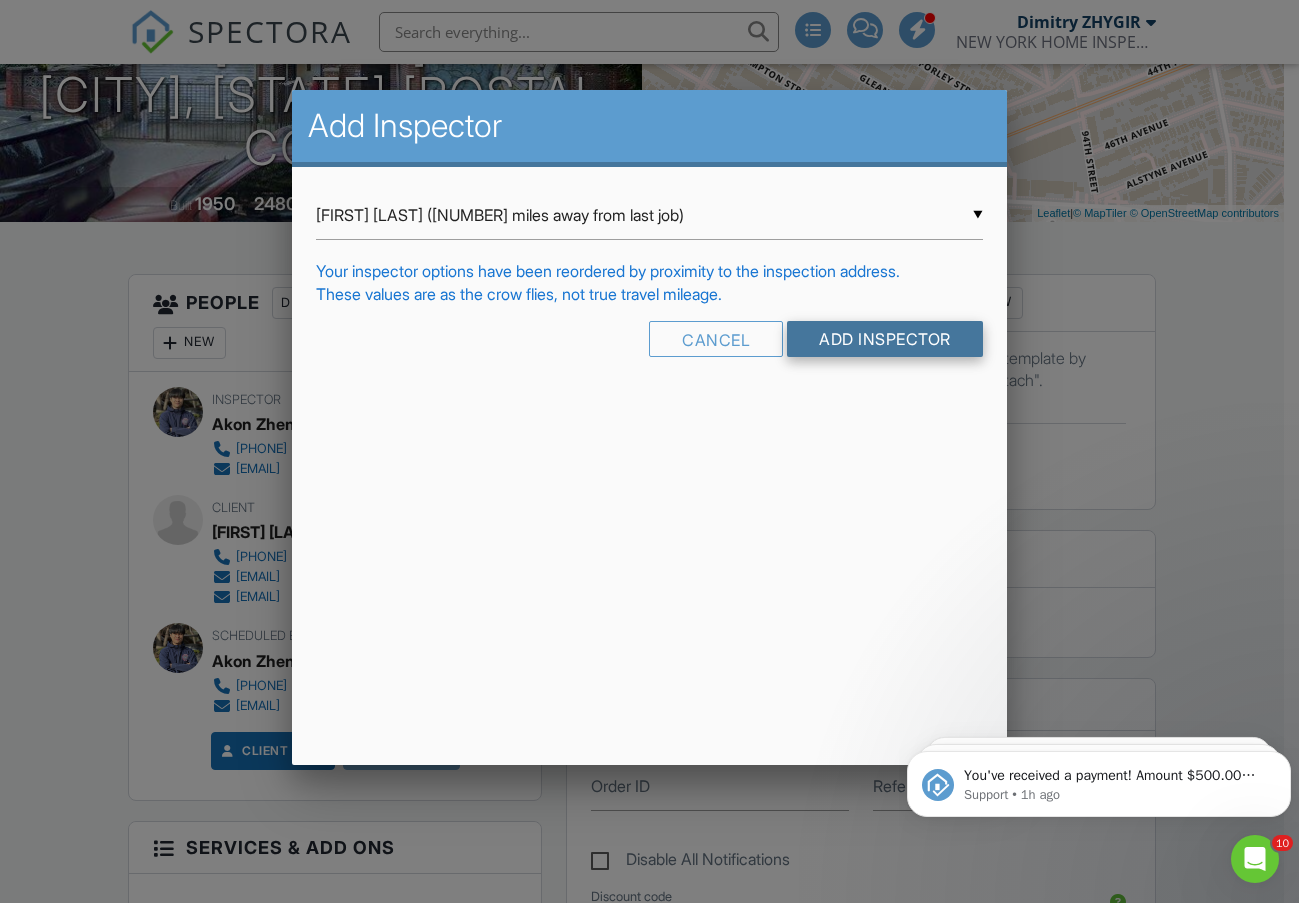 click on "Add Inspector" at bounding box center (885, 339) 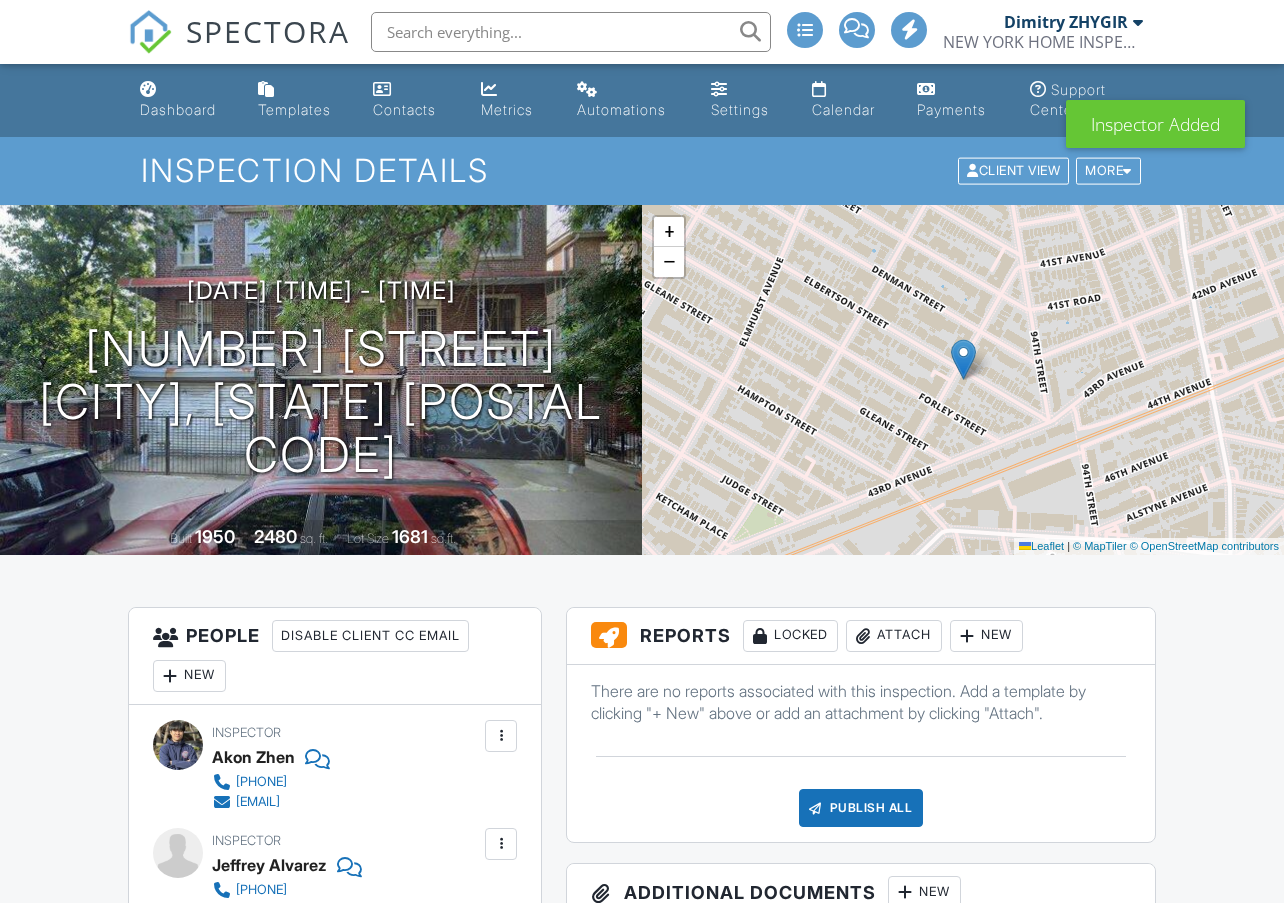 scroll, scrollTop: 333, scrollLeft: 0, axis: vertical 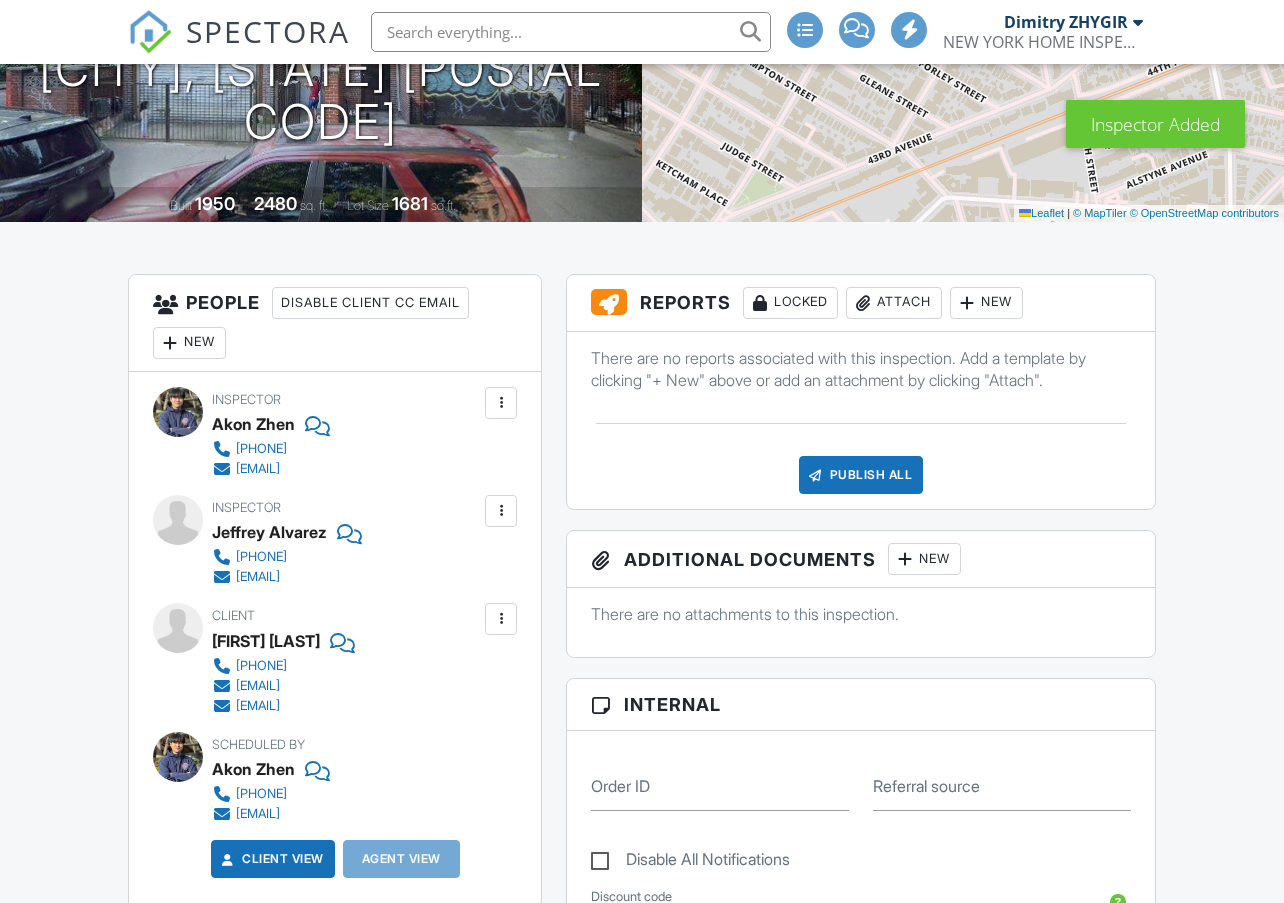 click at bounding box center (501, 403) 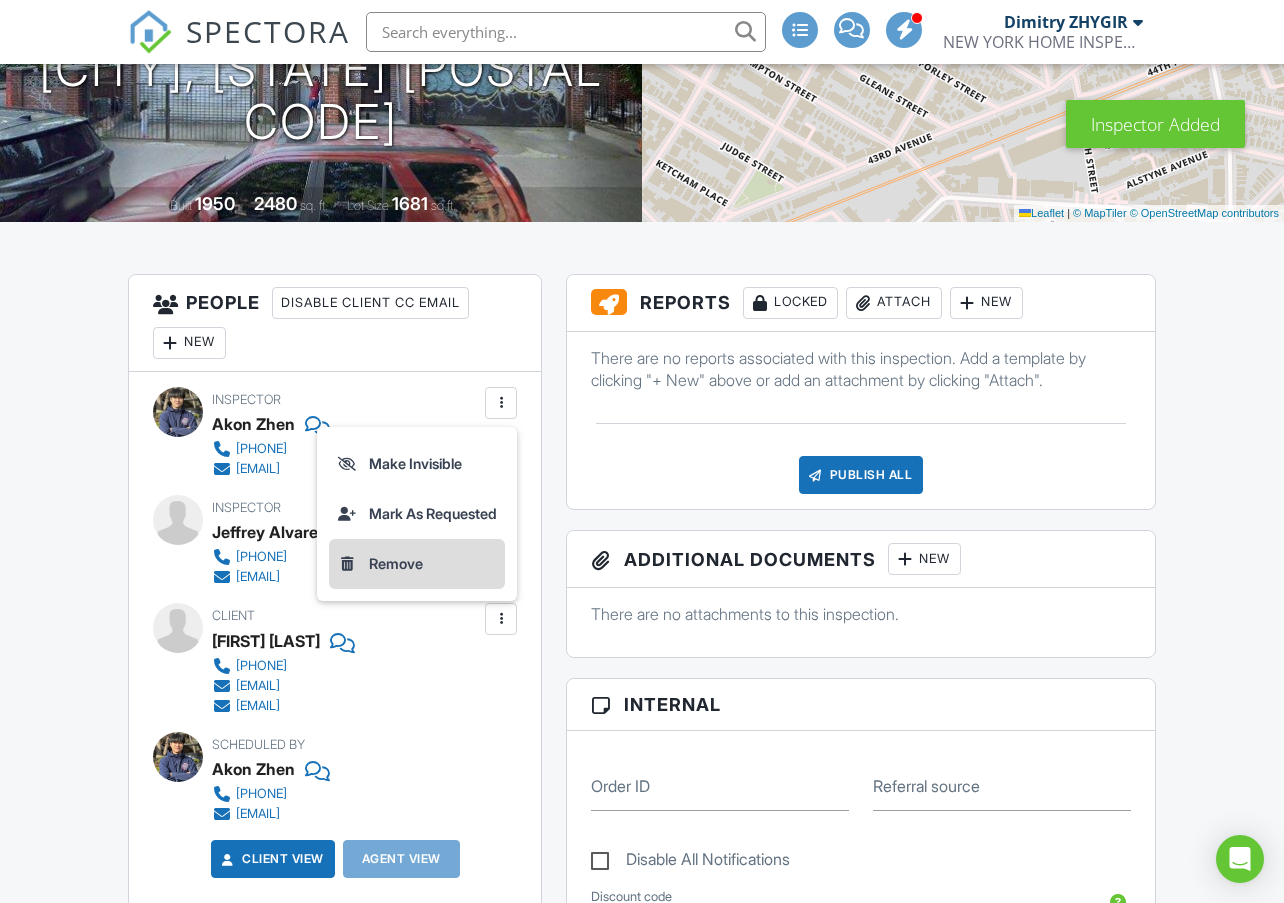 click on "Remove" at bounding box center [417, 564] 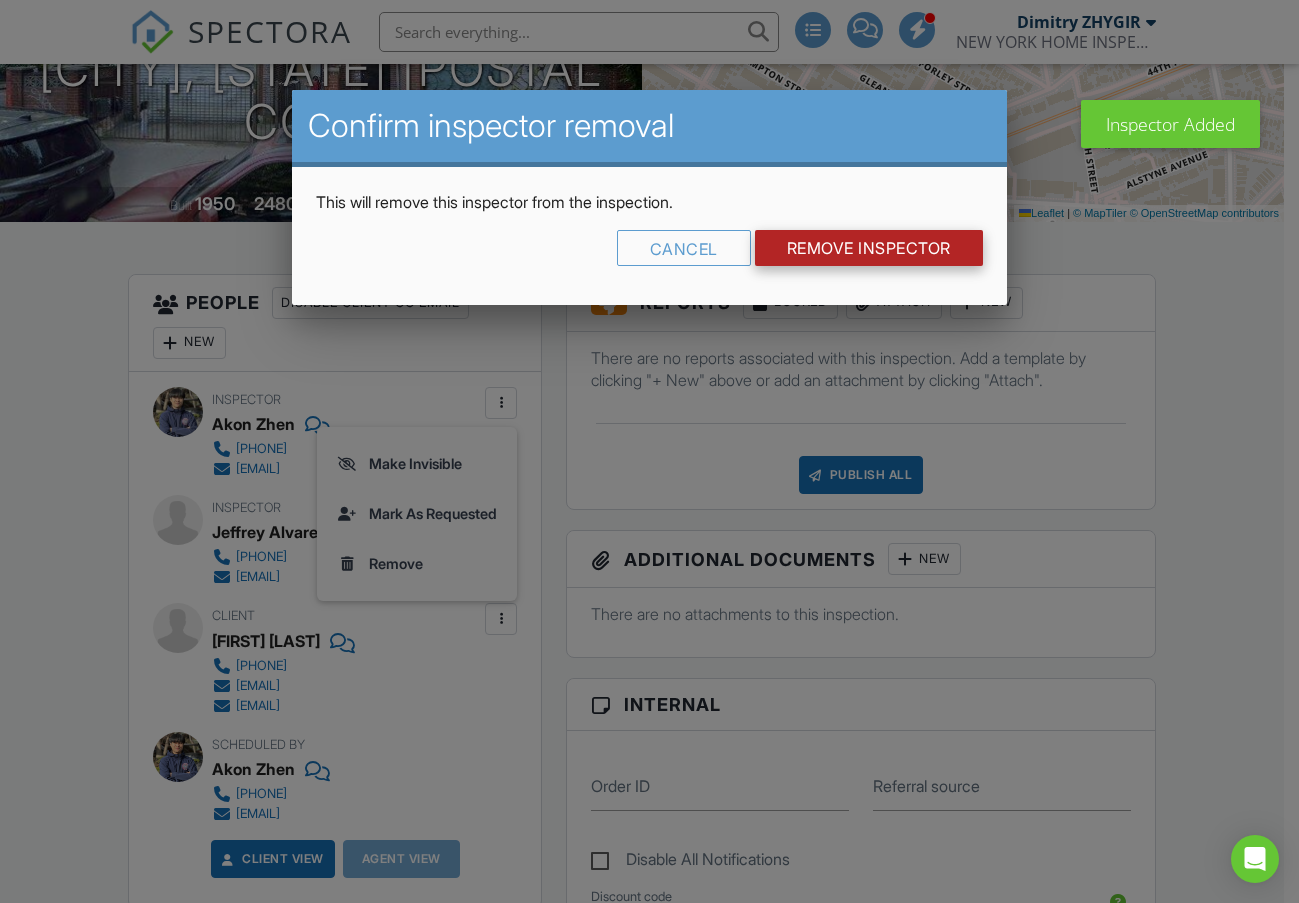 click on "Remove Inspector" at bounding box center (869, 248) 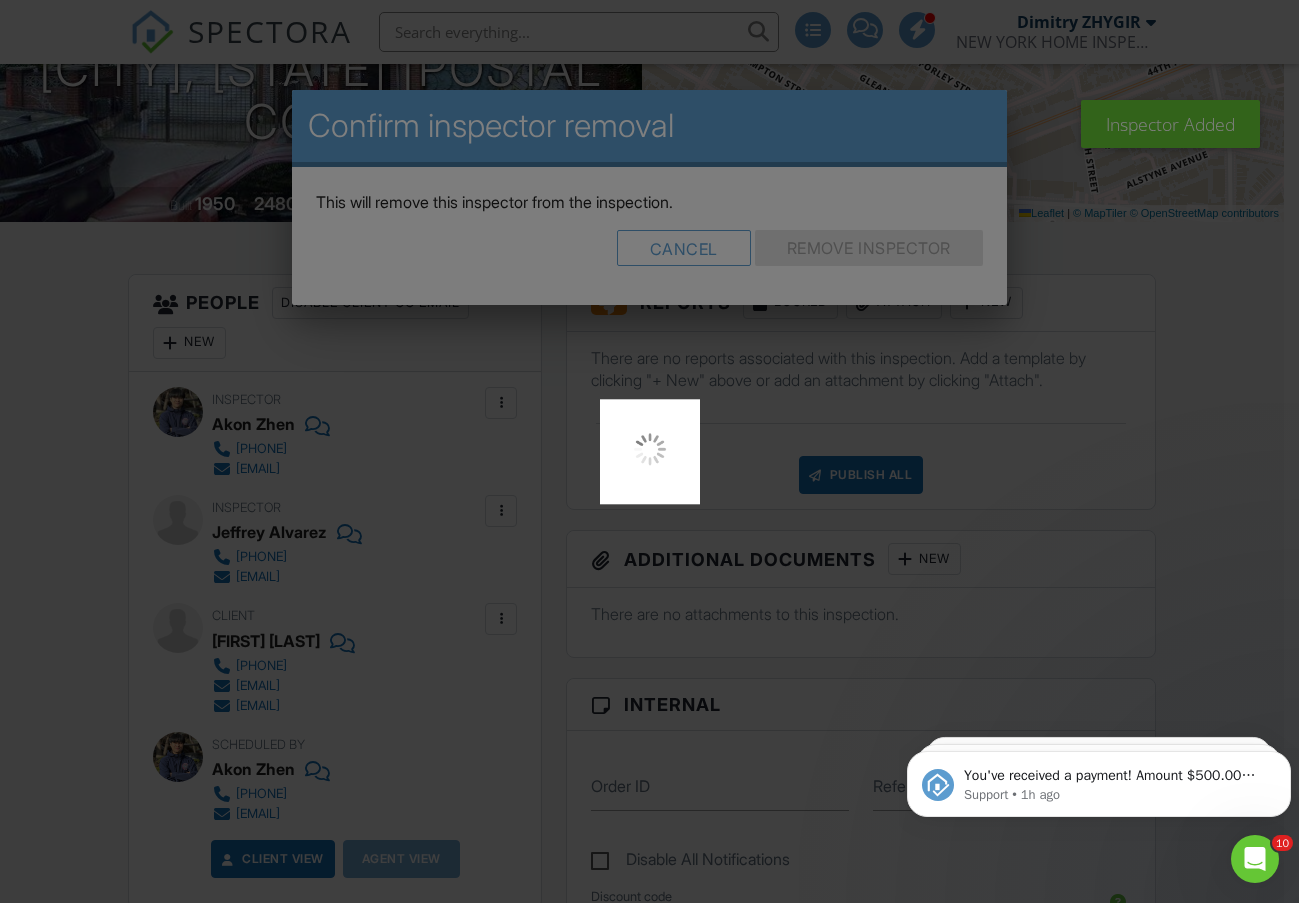 scroll, scrollTop: 0, scrollLeft: 0, axis: both 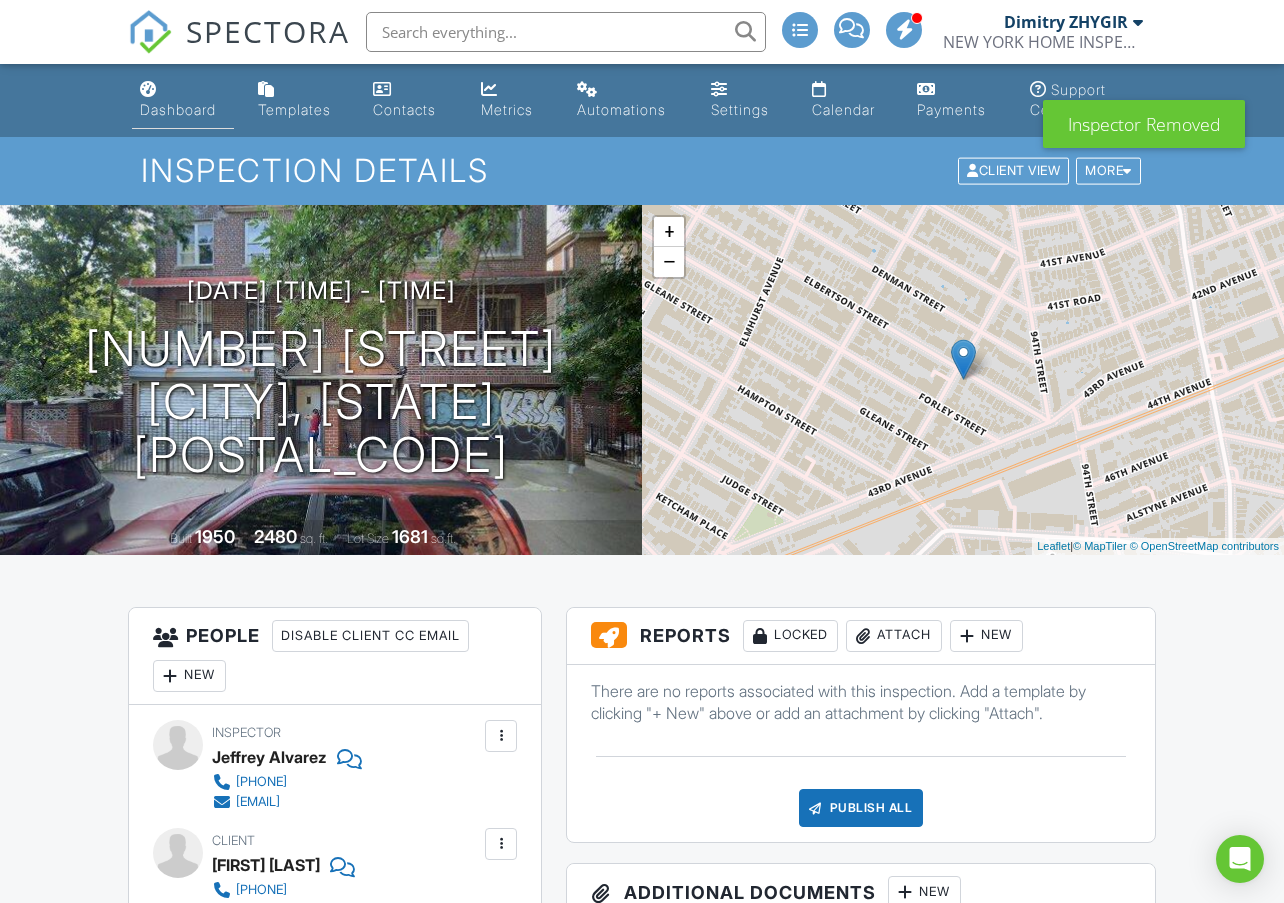 click on "Dashboard" at bounding box center [178, 109] 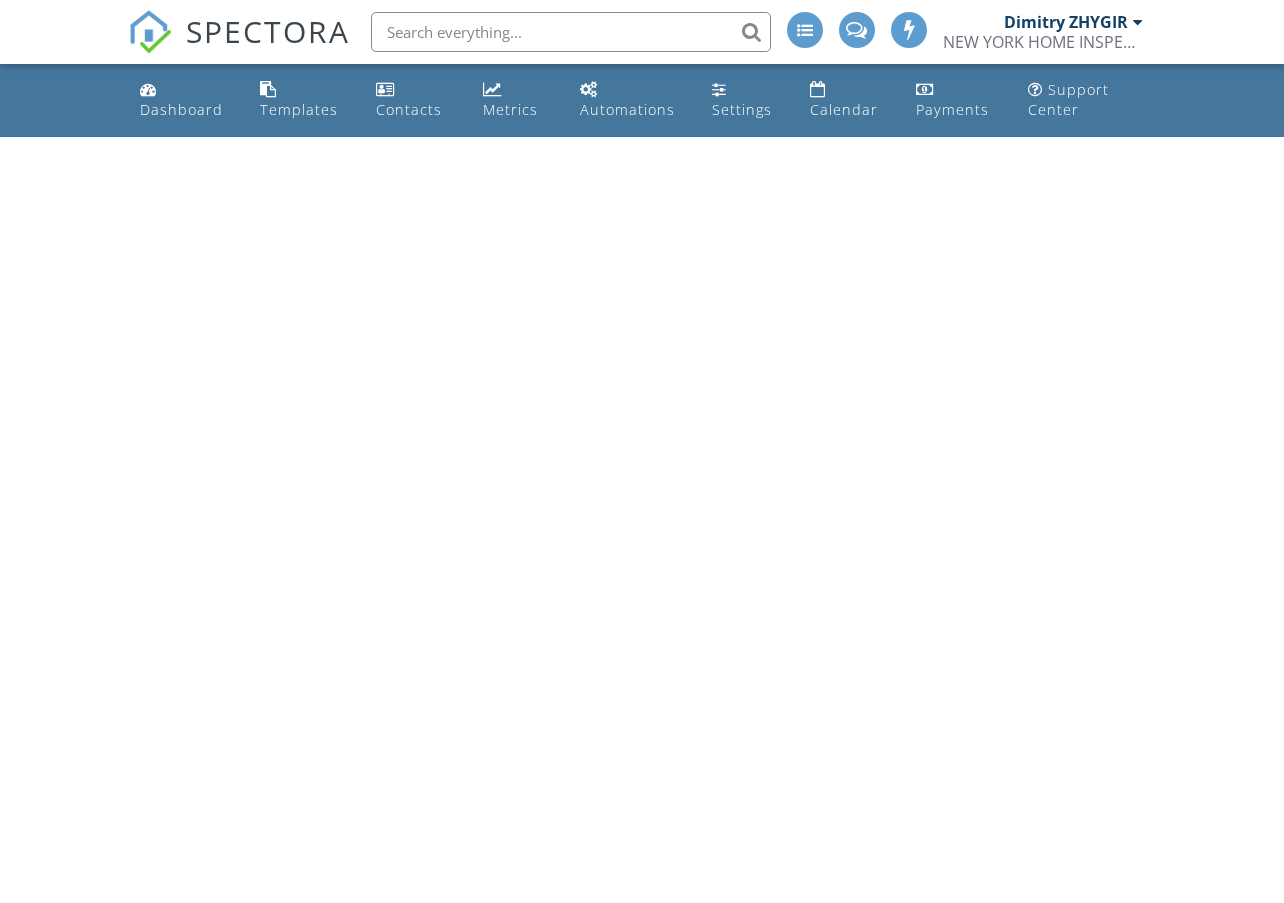 scroll, scrollTop: 0, scrollLeft: 0, axis: both 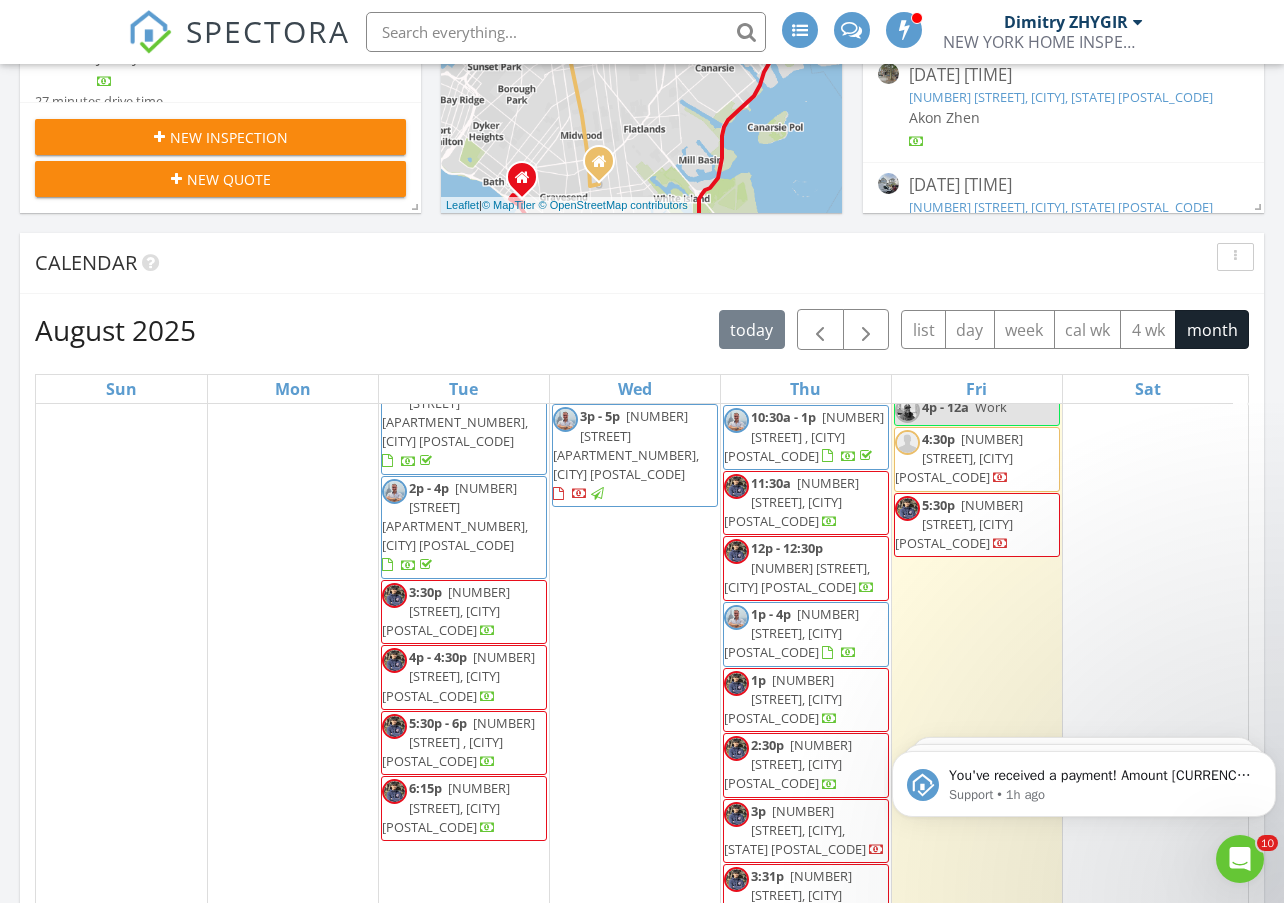 click on "33-27 100th St, FLUSHING 11368" at bounding box center (959, 524) 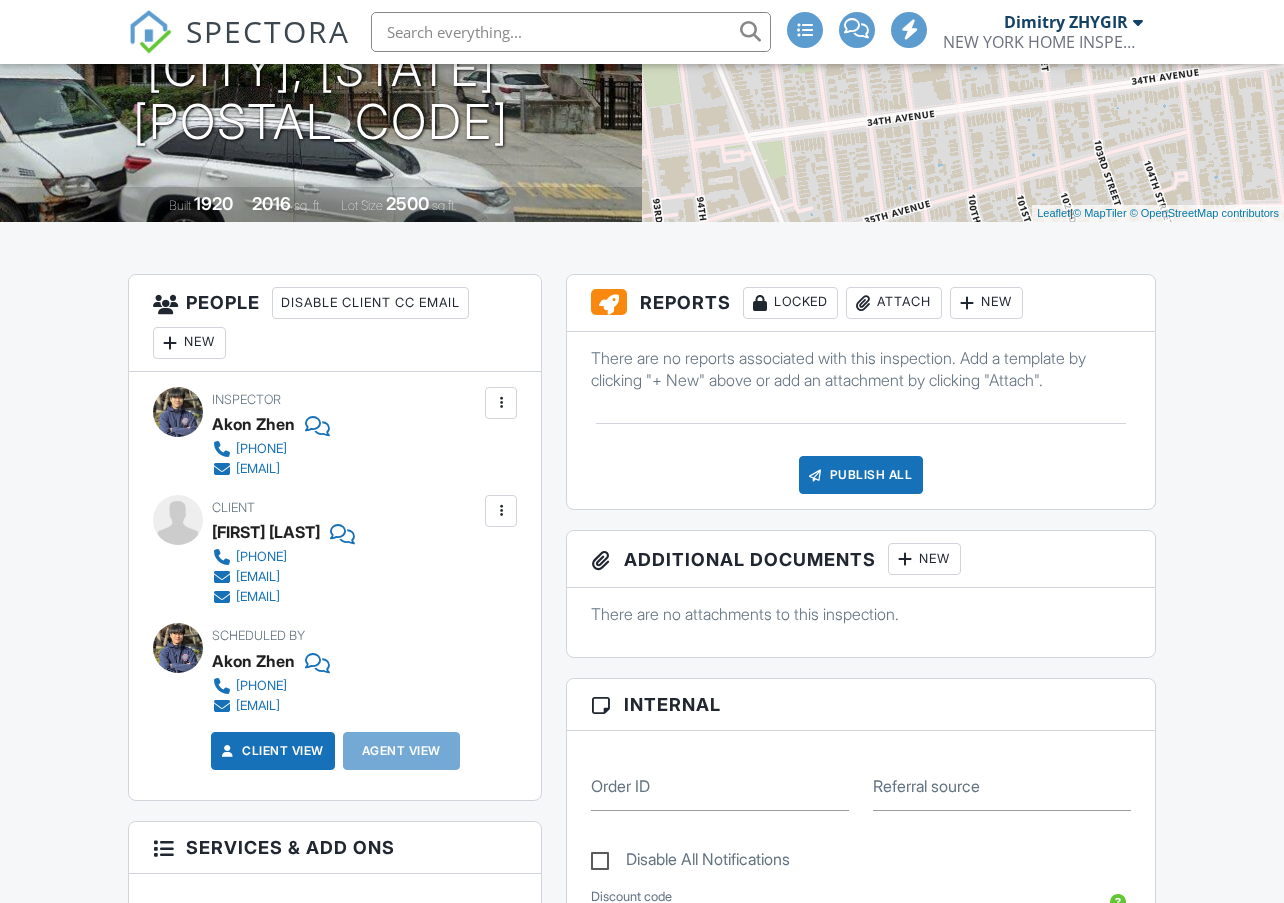 click on "New" at bounding box center (189, 343) 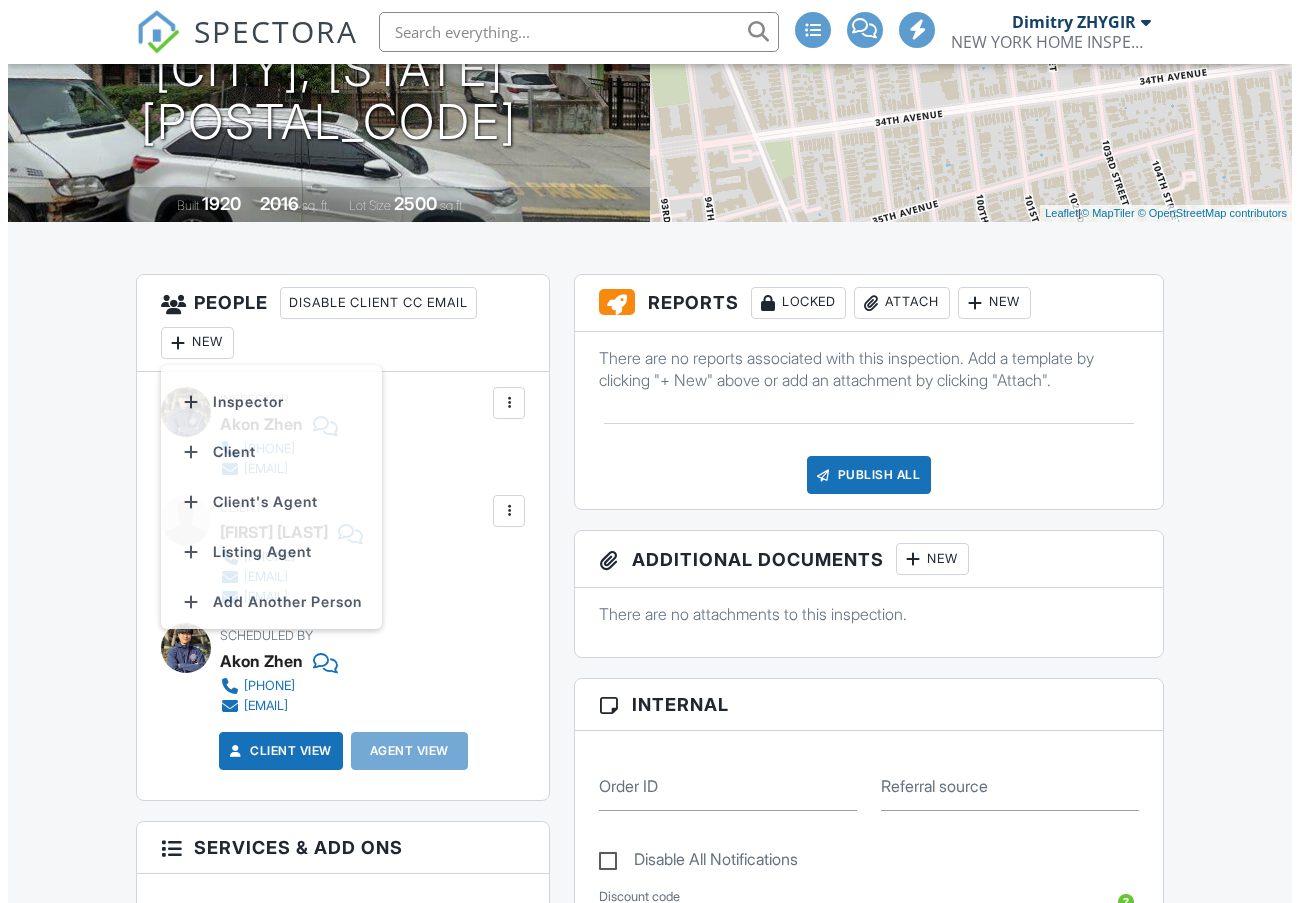 scroll, scrollTop: 0, scrollLeft: 0, axis: both 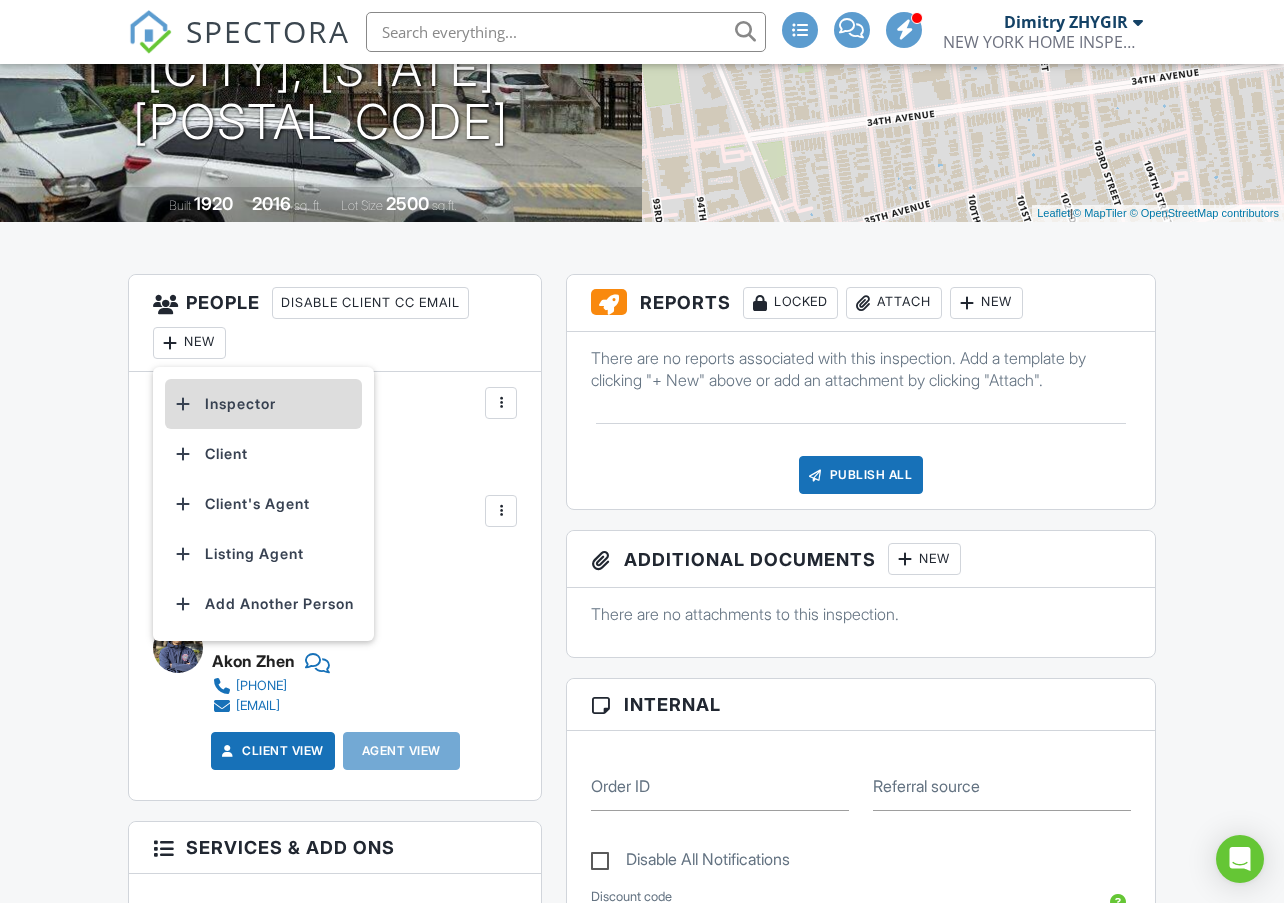 click on "Inspector" at bounding box center (263, 404) 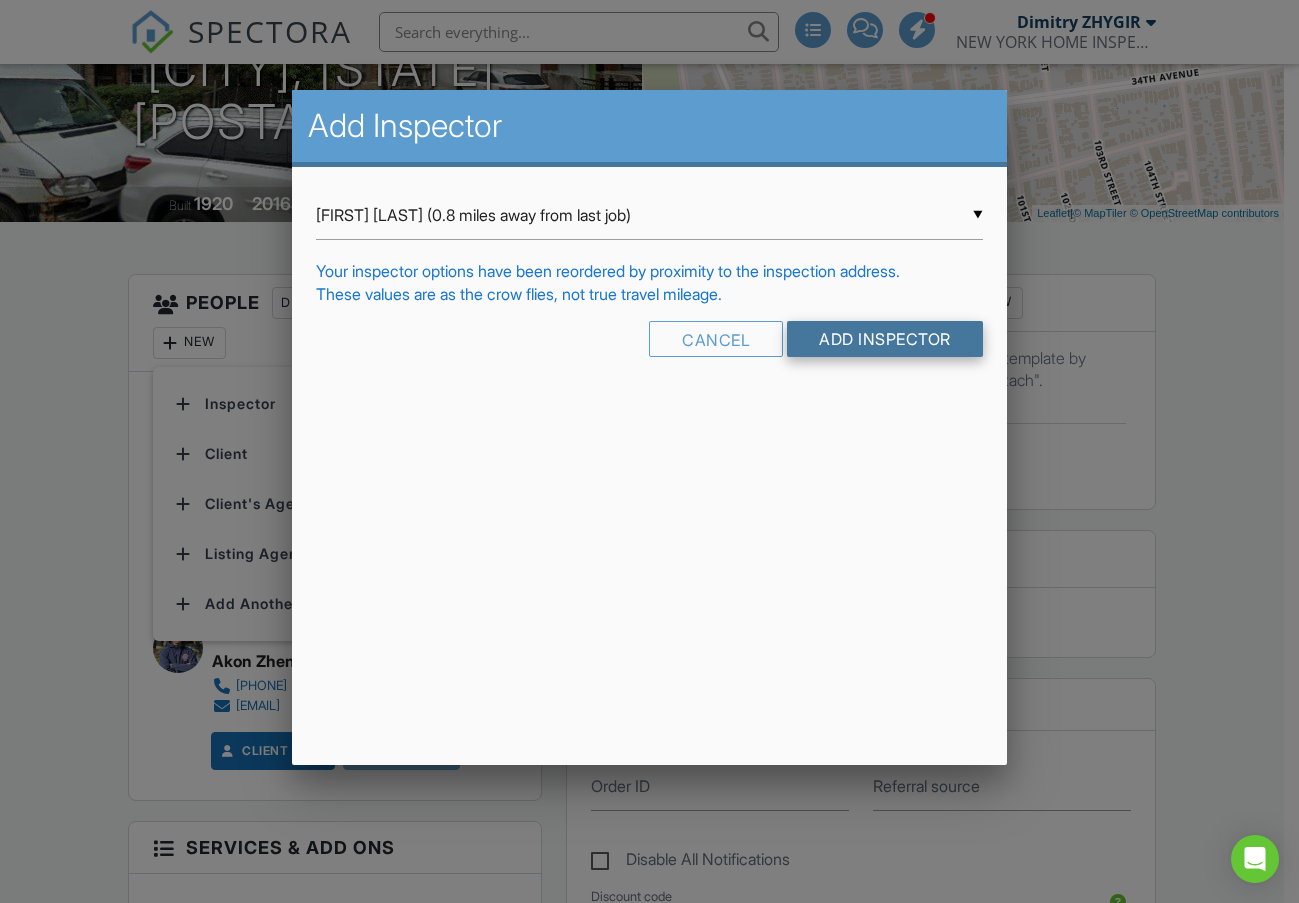 click on "Add Inspector" at bounding box center (885, 339) 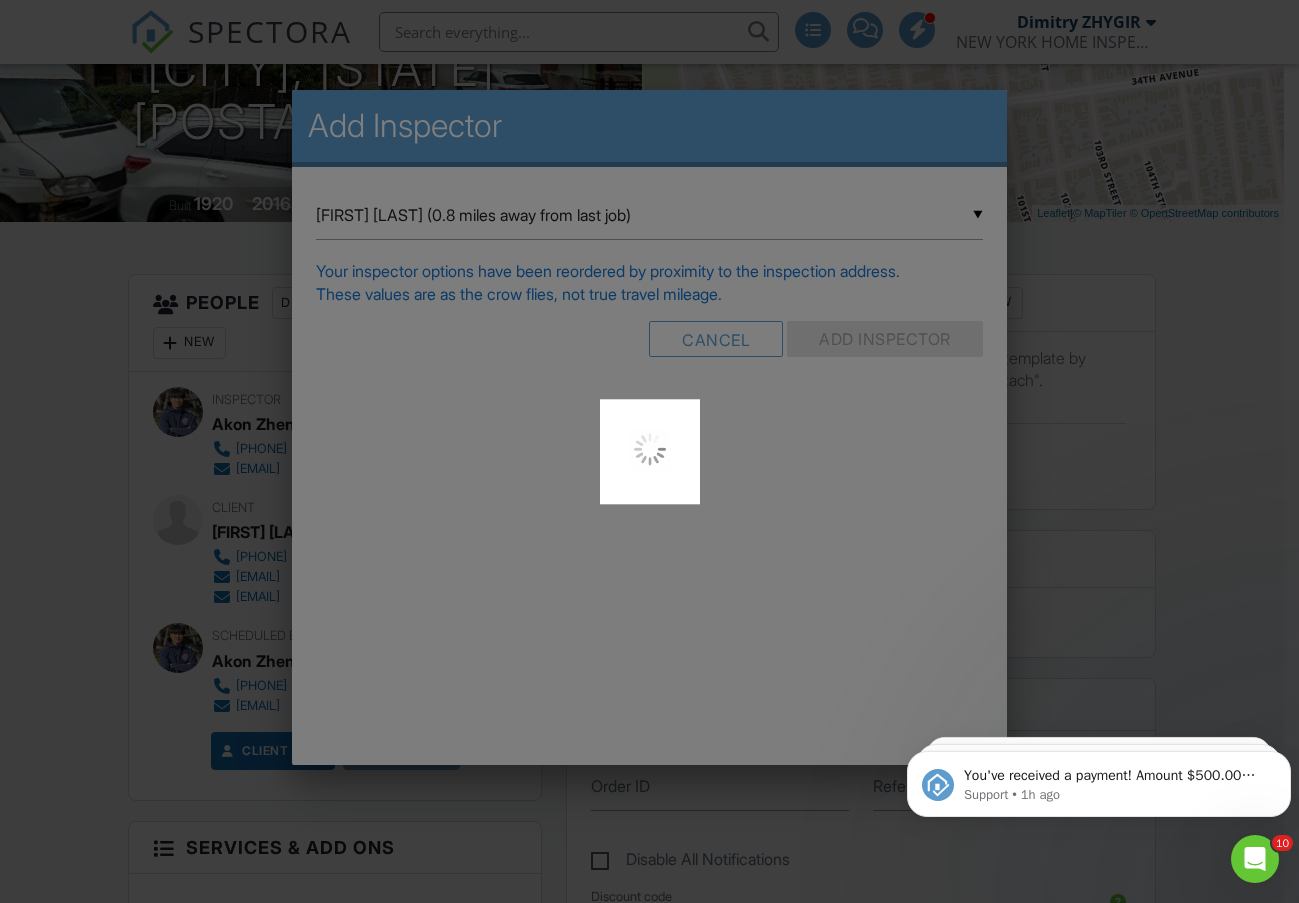 scroll, scrollTop: 0, scrollLeft: 0, axis: both 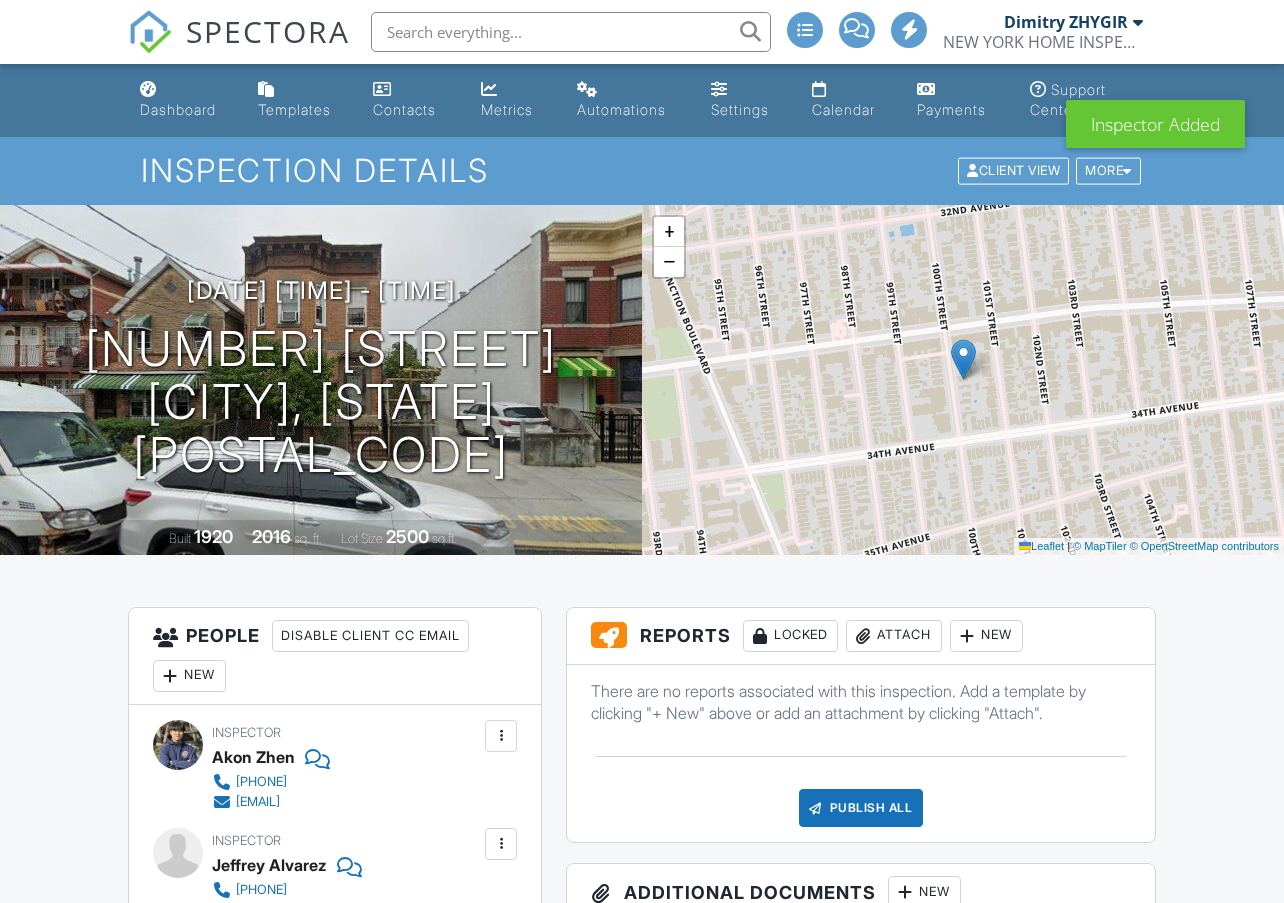 click at bounding box center (501, 736) 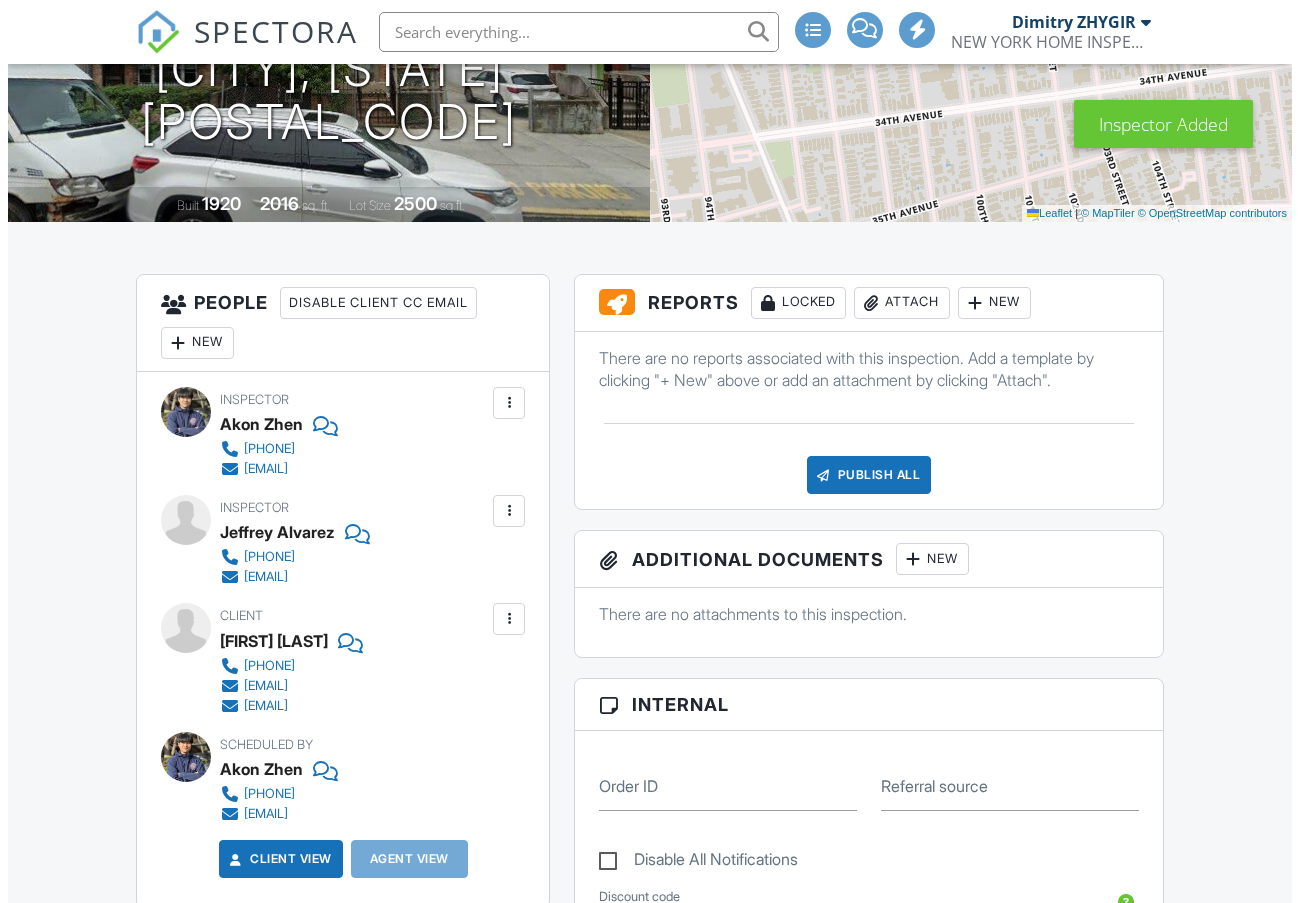 scroll, scrollTop: 0, scrollLeft: 0, axis: both 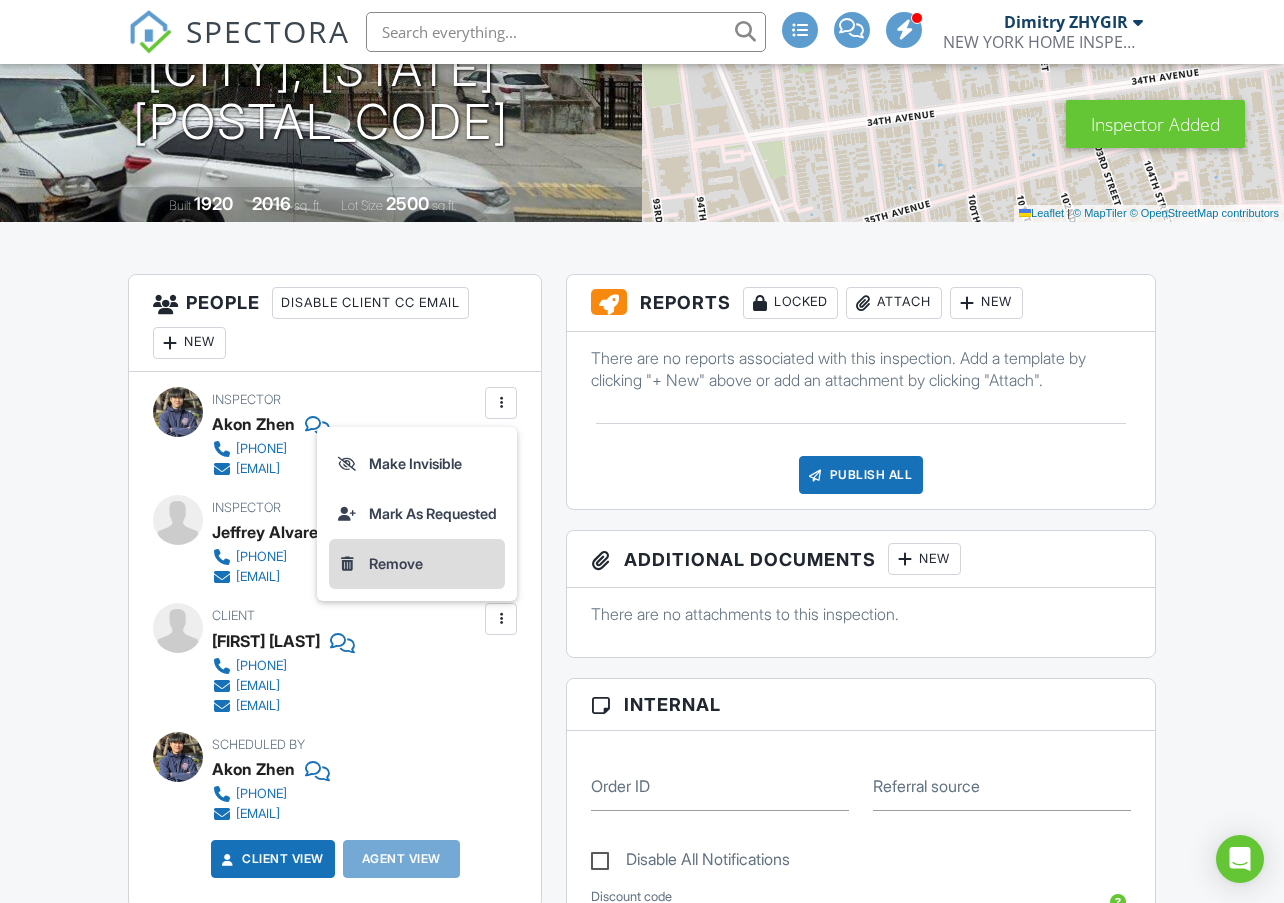 click on "Remove" at bounding box center [417, 564] 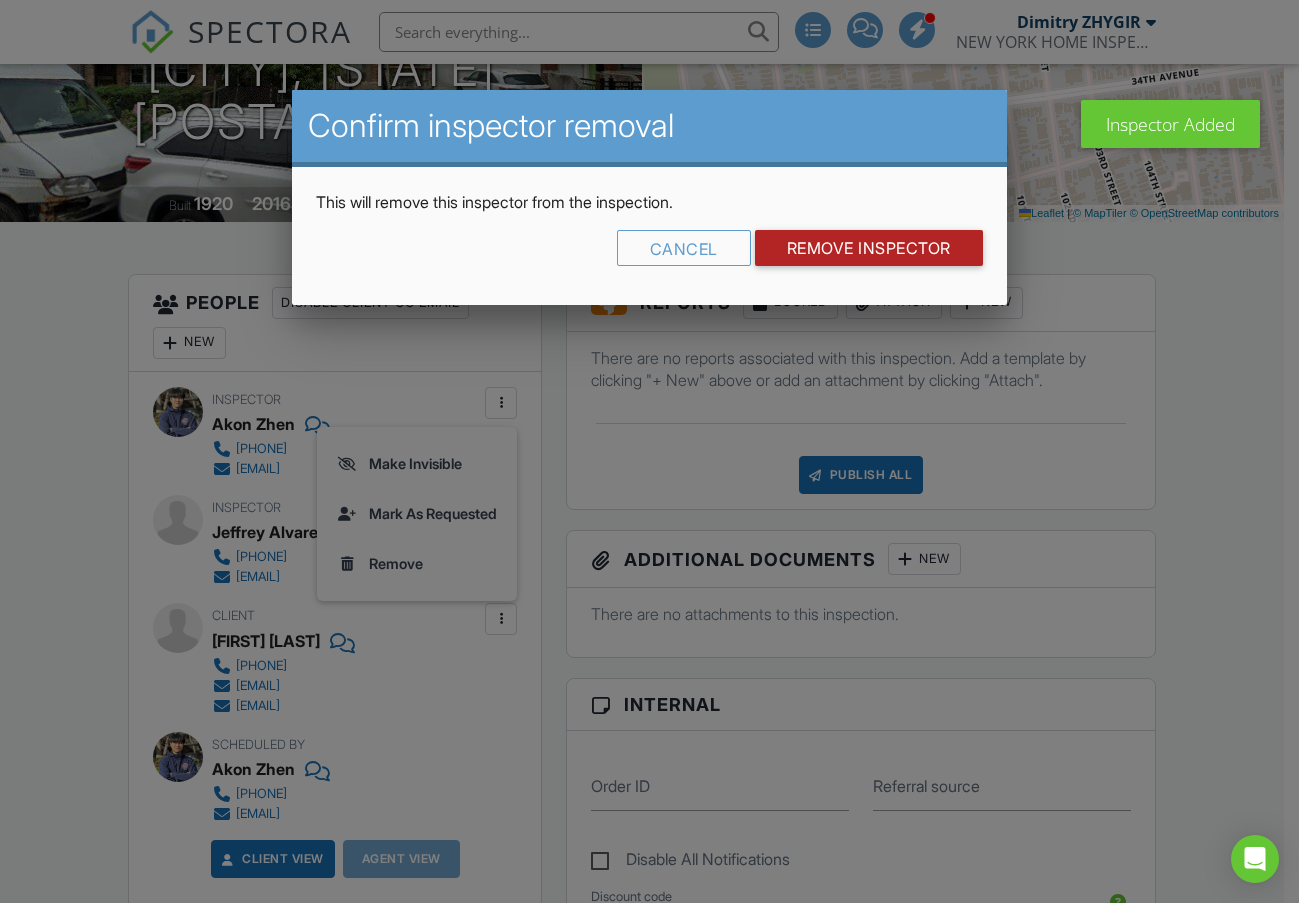 click on "Remove Inspector" at bounding box center (869, 248) 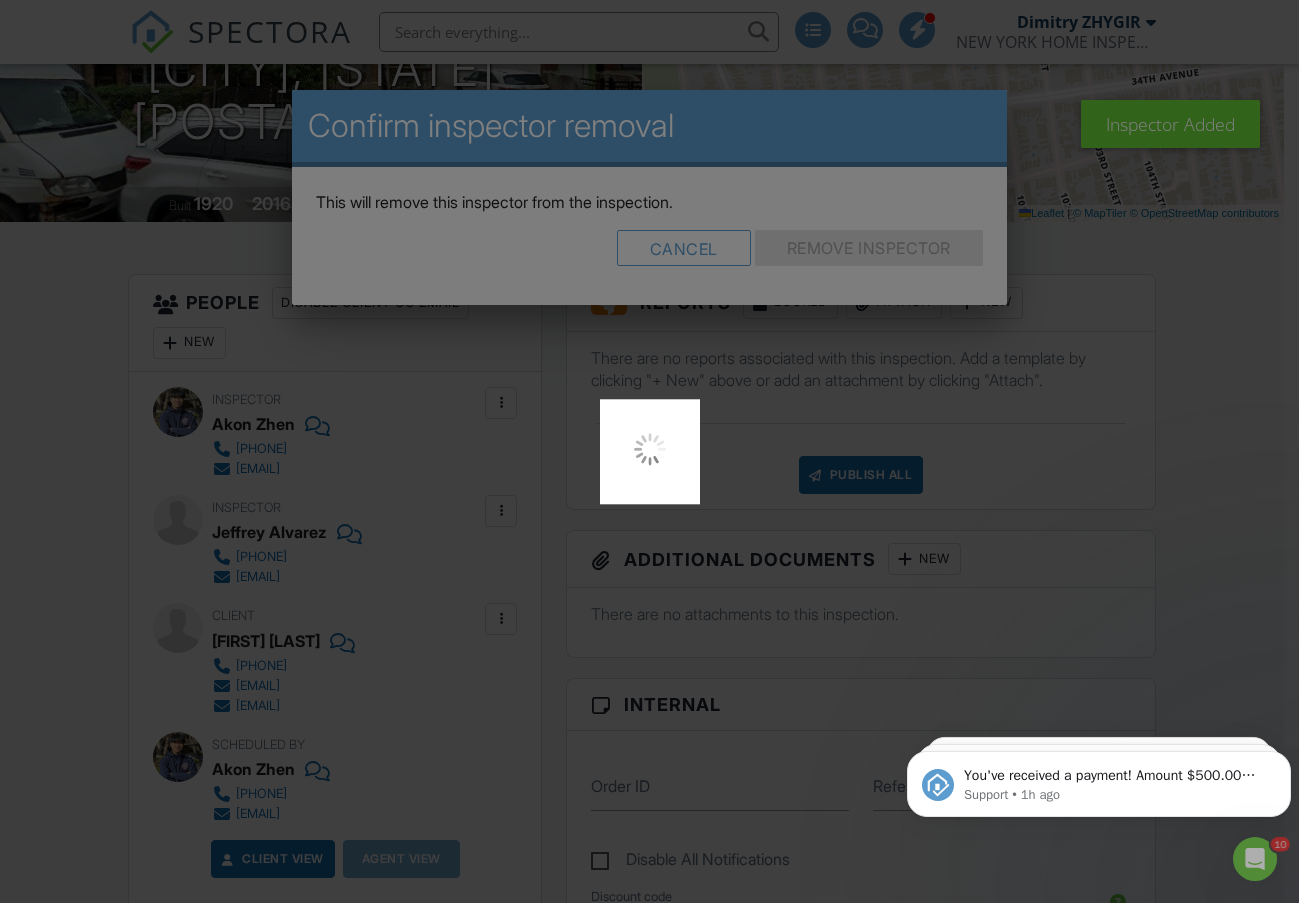 scroll, scrollTop: 0, scrollLeft: 0, axis: both 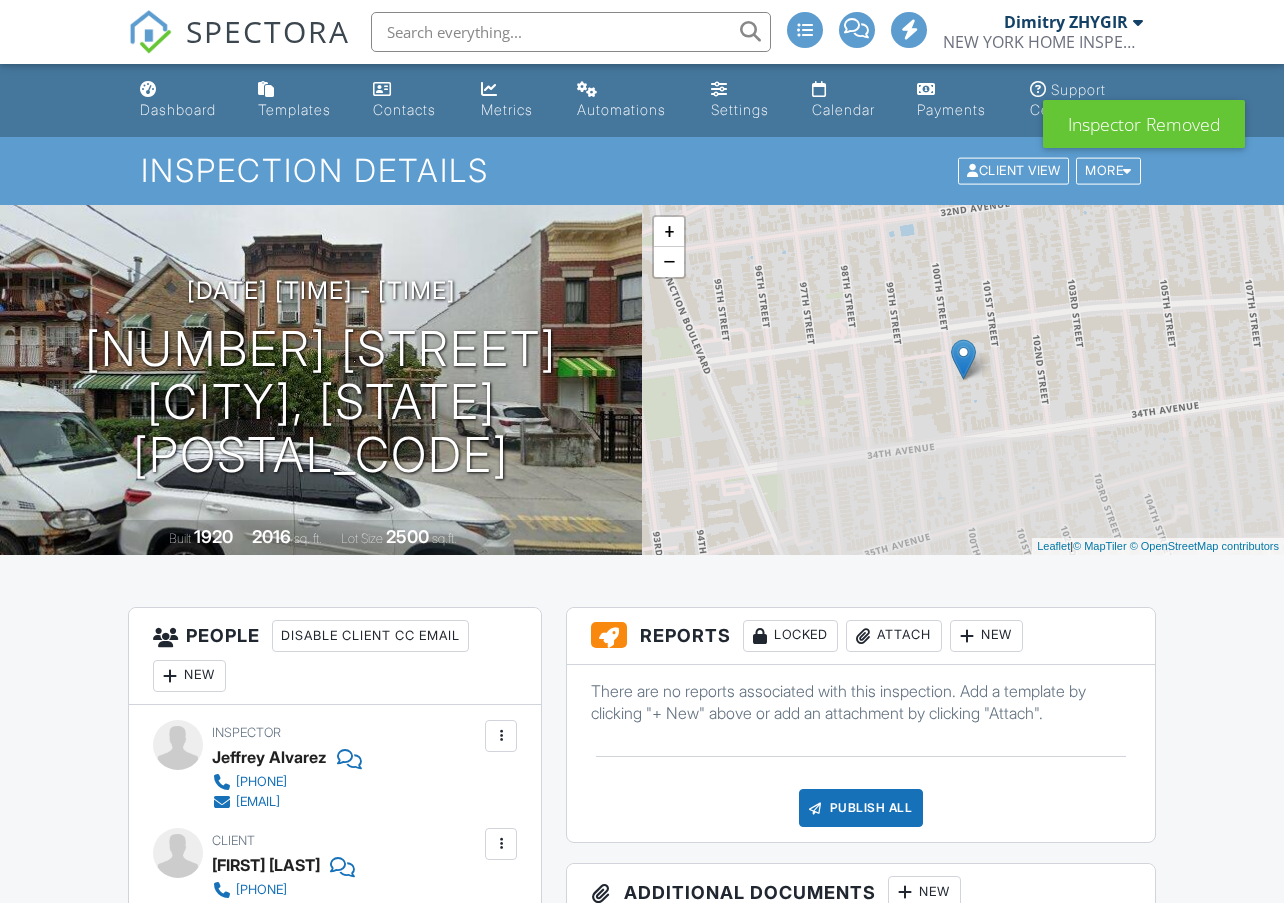 click on "Built
[YEAR]
[YEAR]
sq. ft.
Lot Size
[NUMBER]
sq.ft." at bounding box center (321, 537) 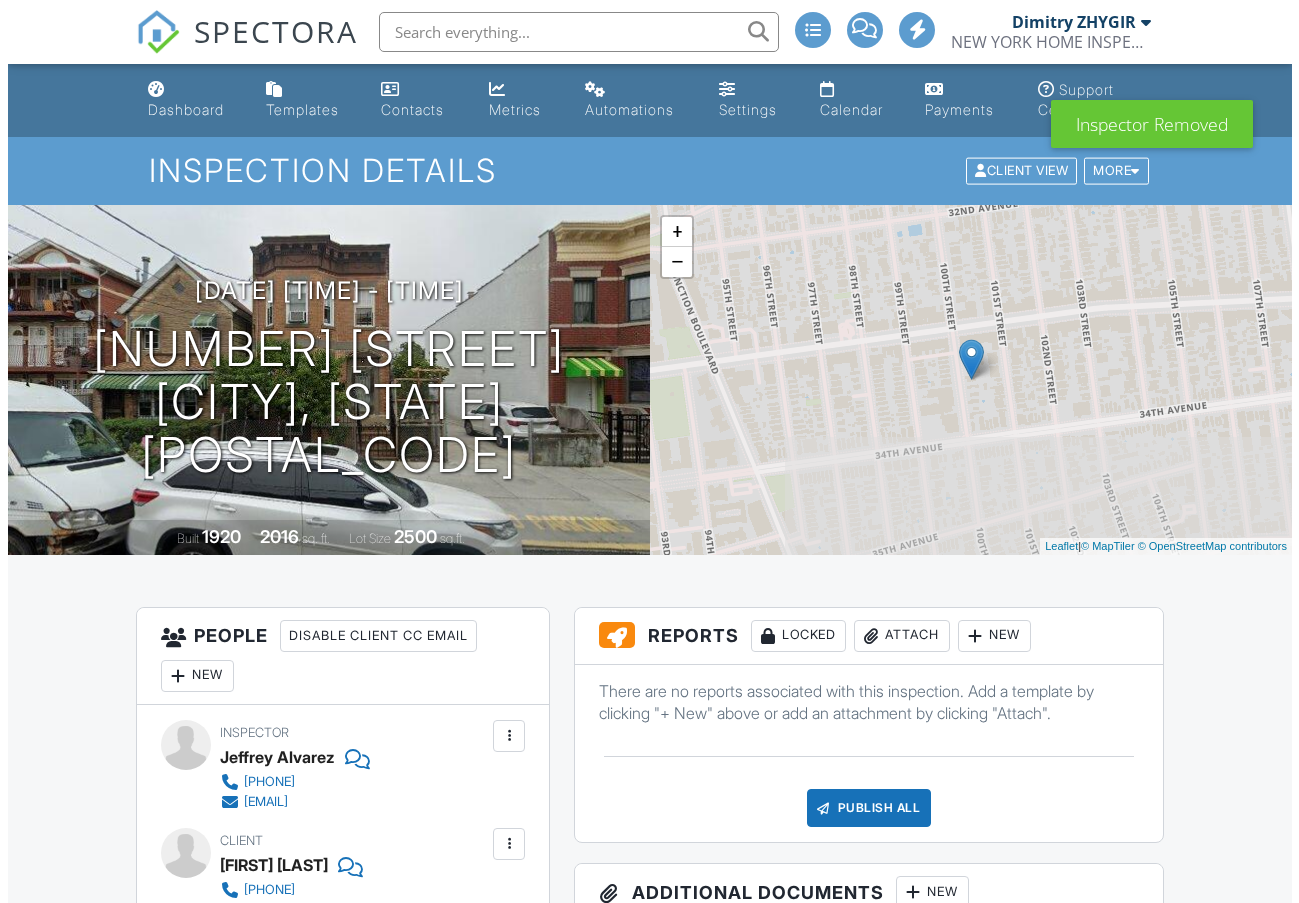 scroll, scrollTop: 0, scrollLeft: 0, axis: both 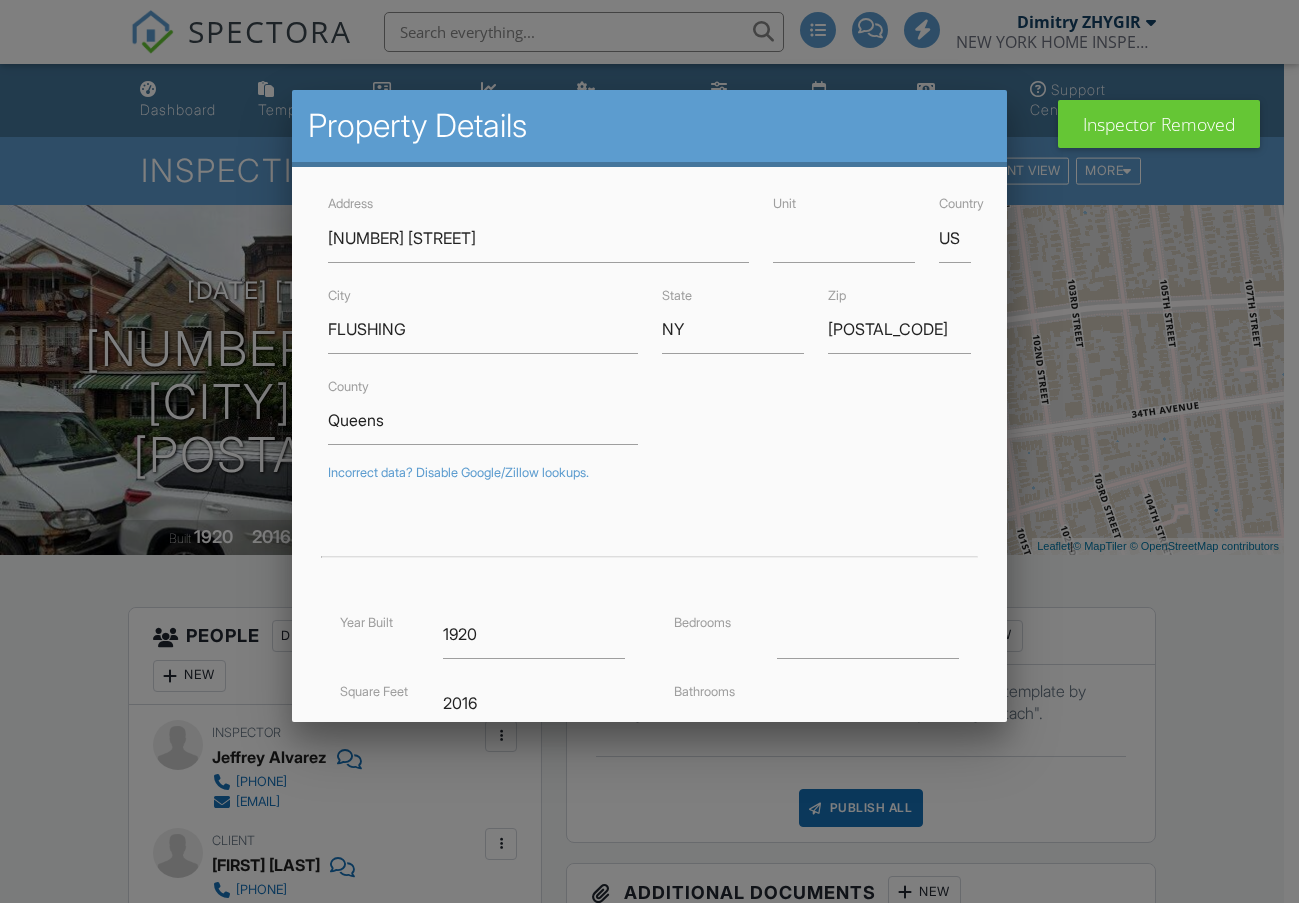 click at bounding box center (649, 464) 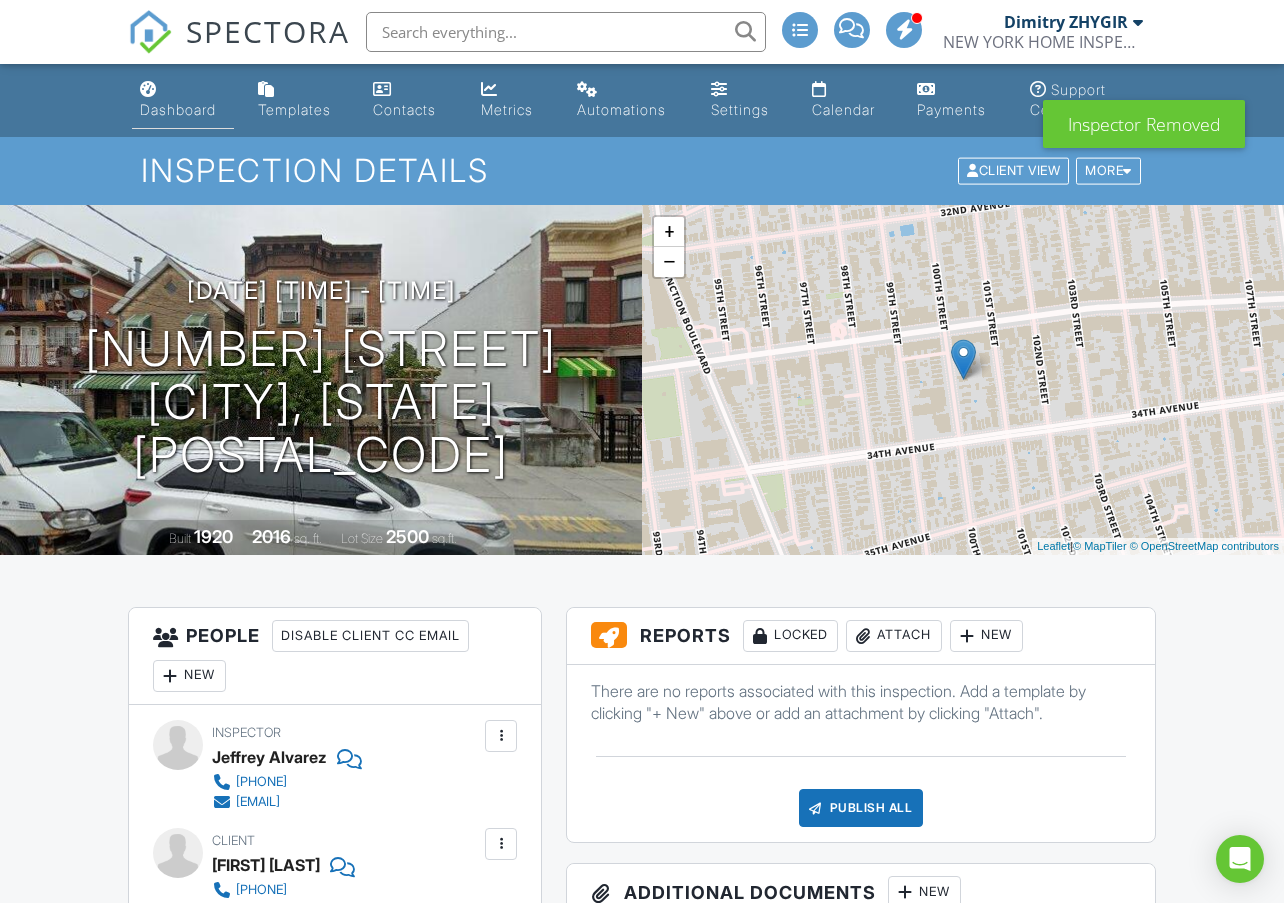 click on "Dashboard" at bounding box center (183, 100) 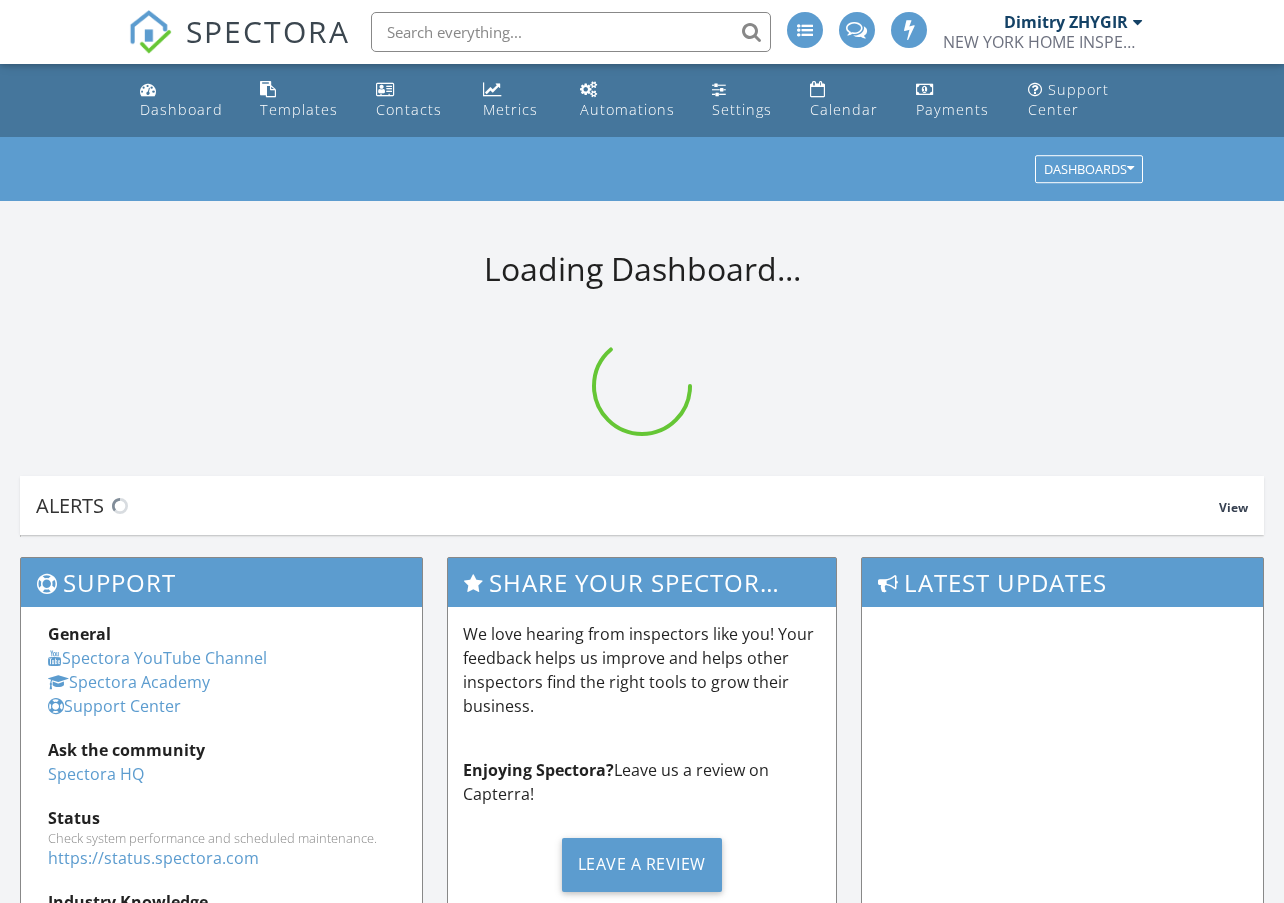 scroll, scrollTop: 0, scrollLeft: 0, axis: both 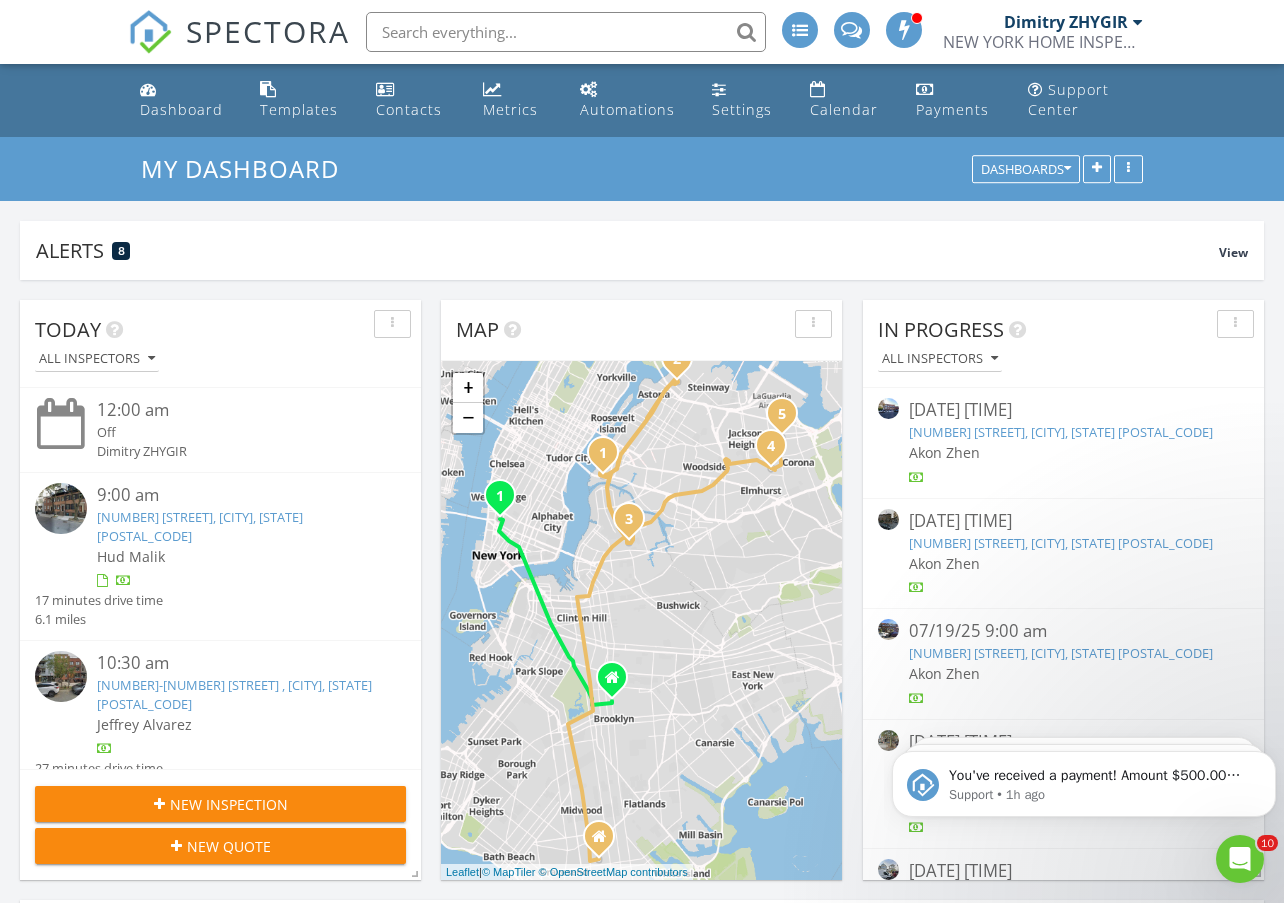 click on "Today
All Inspectors
12:00 am
Off
Dimitry ZHYGIR
9:00 am
27 Vandam St, New York, NY 10013
Hud Malik
17 minutes drive time   6.1 miles       10:30 am
5-39 51st Ave , LONG ISLAND CITY, NY 11101
Jeffrey Alvarez
27 minutes drive time   11.5 miles       11:30 am
23-41 23rd St, LONG ISLAND CITY, NY 11105
Jeffrey Alvarez
9 minutes drive time   3.5 miles       12:00 pm
233 Withers St, BROOKLYN, NY 11211
Jeffrey Alvarez
14 minutes drive time   5.0 miles           4:00 pm
Work
Hud Malik
4:30 pm
92-20 Lamont Ave, FLUSHING, NY 11373" at bounding box center (642, 1190) 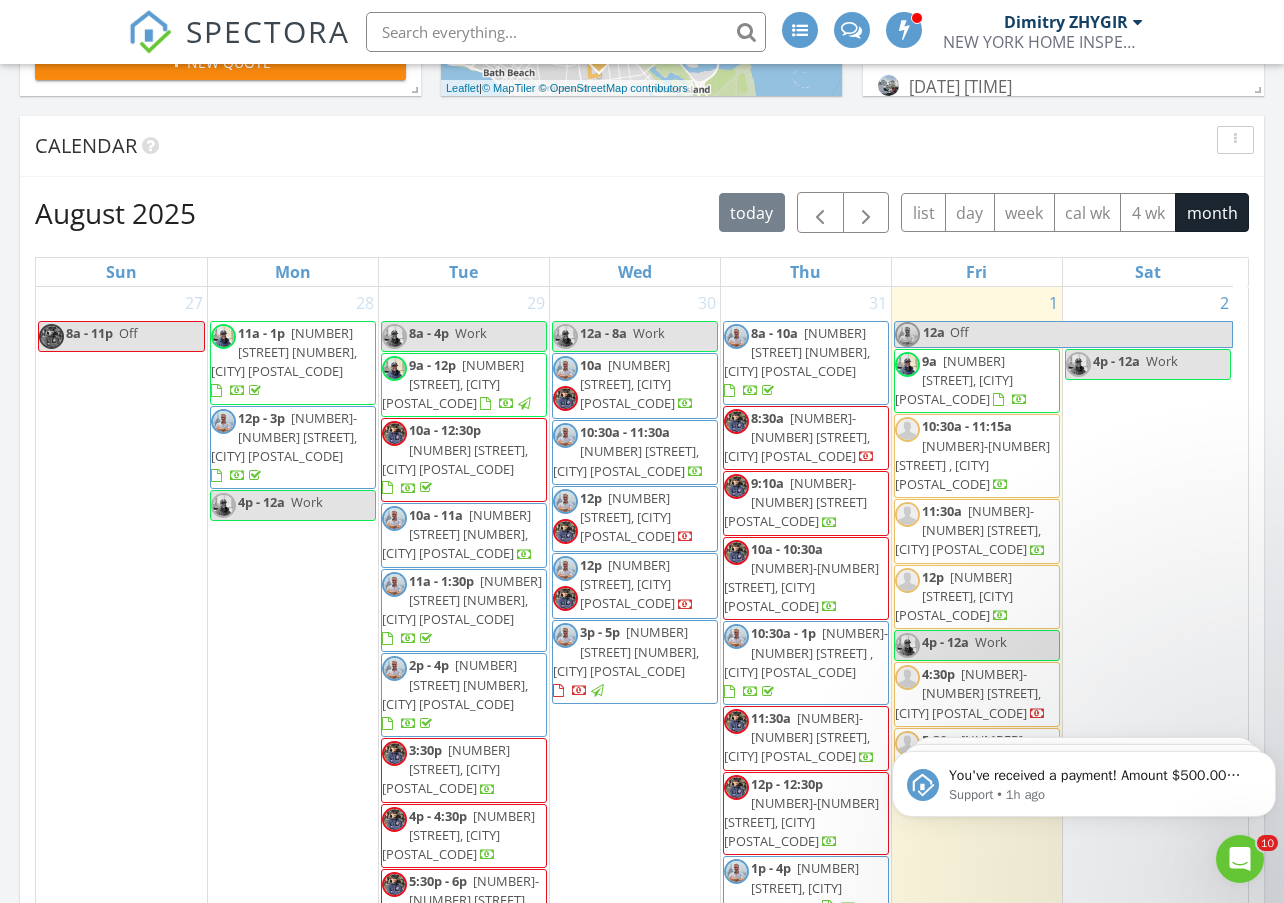scroll, scrollTop: 833, scrollLeft: 0, axis: vertical 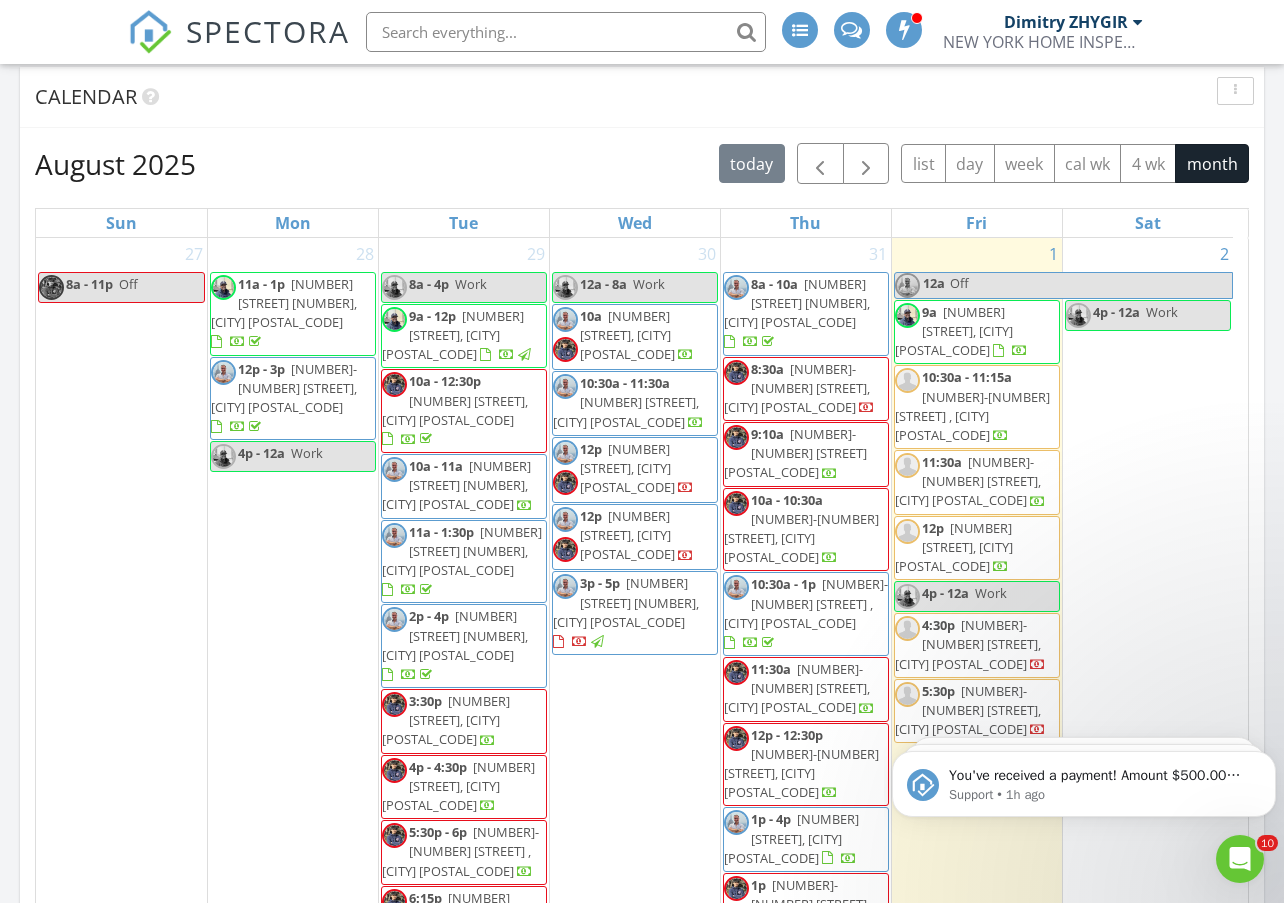 click on "August 2025 today list day week cal wk 4 wk month Sun Mon Tue Wed Thu Fri Sat 27
8a - 11p
Off
28
11a - 1p
62 E 87th St 5AB, New York 10128
12p - 3p
95-21 89th St, JAMAICA 11416
4p - 12a
Work
29
8a - 4p
Work
9a - 12p
88 Midwood St, BROOKLYN 11225" at bounding box center [642, 582] 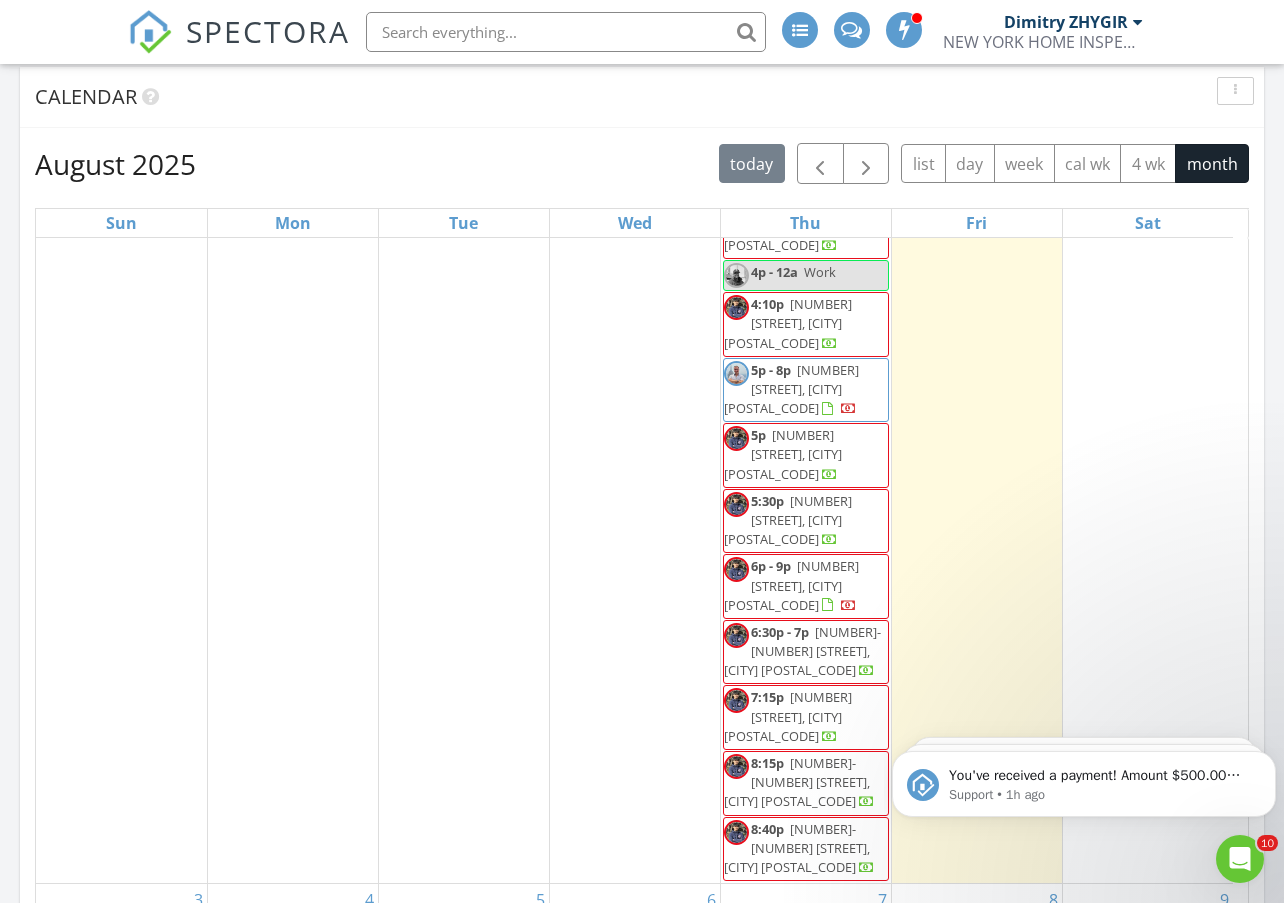 scroll, scrollTop: 920, scrollLeft: 0, axis: vertical 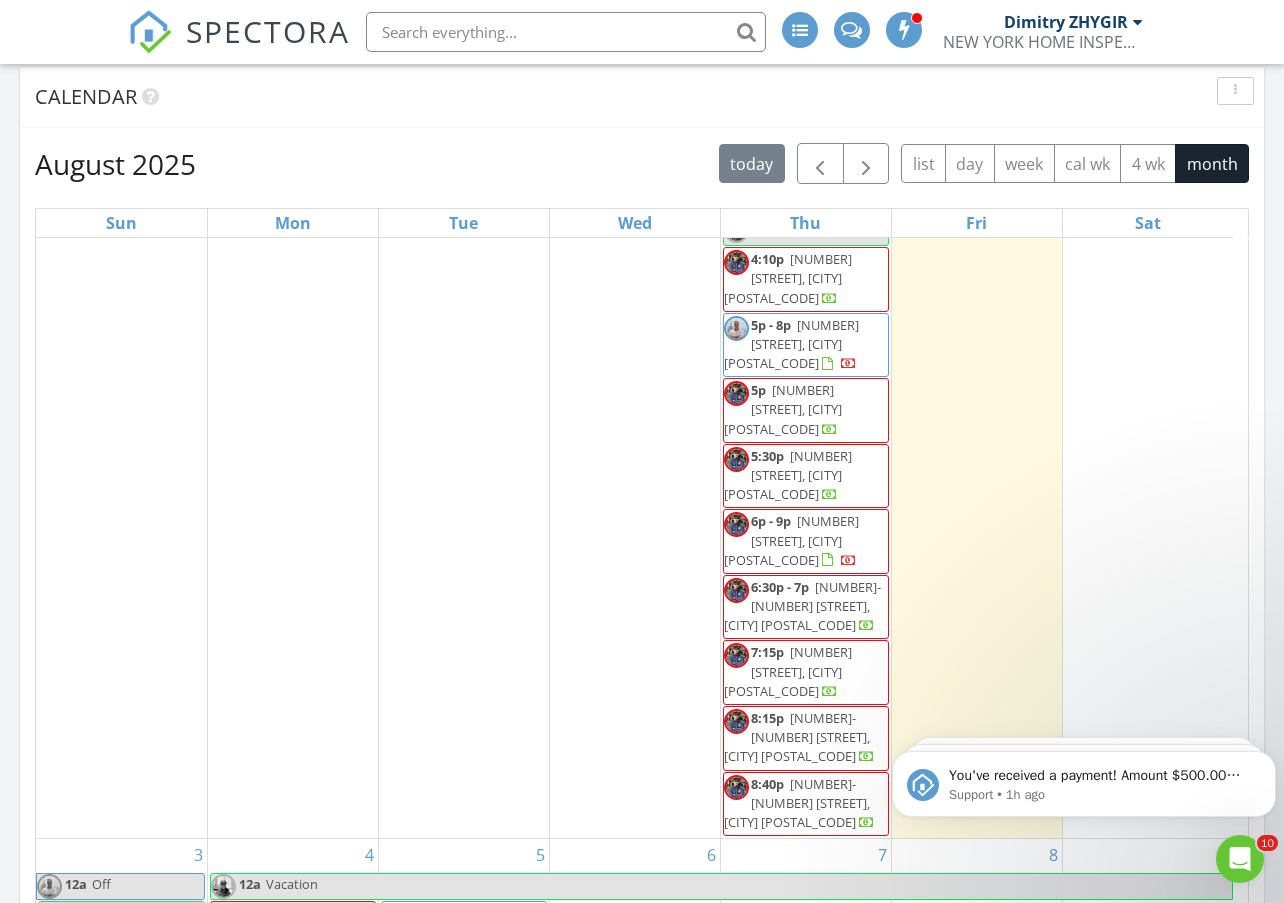 click on "2115 Ave Y, BROOKLYN 11235" at bounding box center [470, 932] 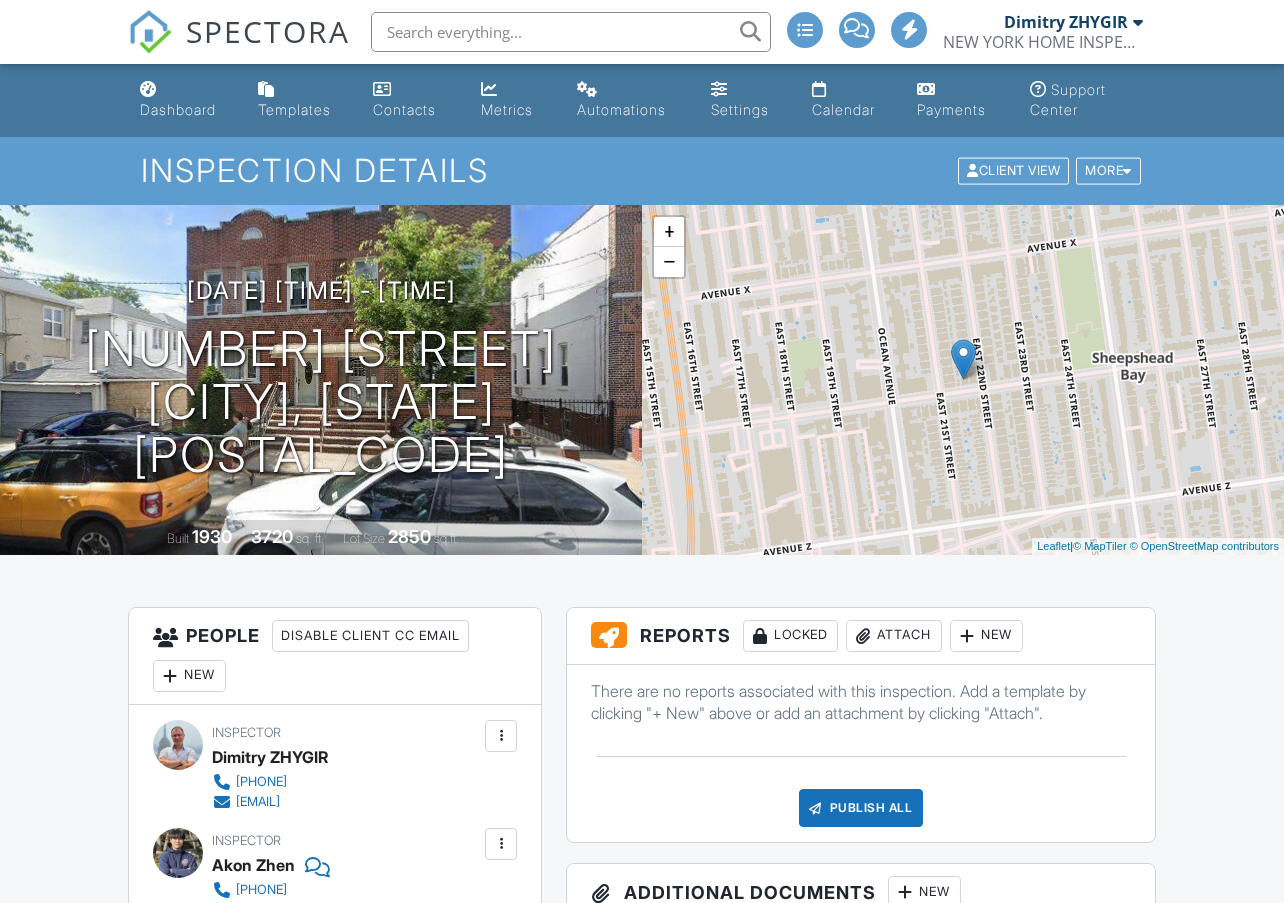 scroll, scrollTop: 333, scrollLeft: 0, axis: vertical 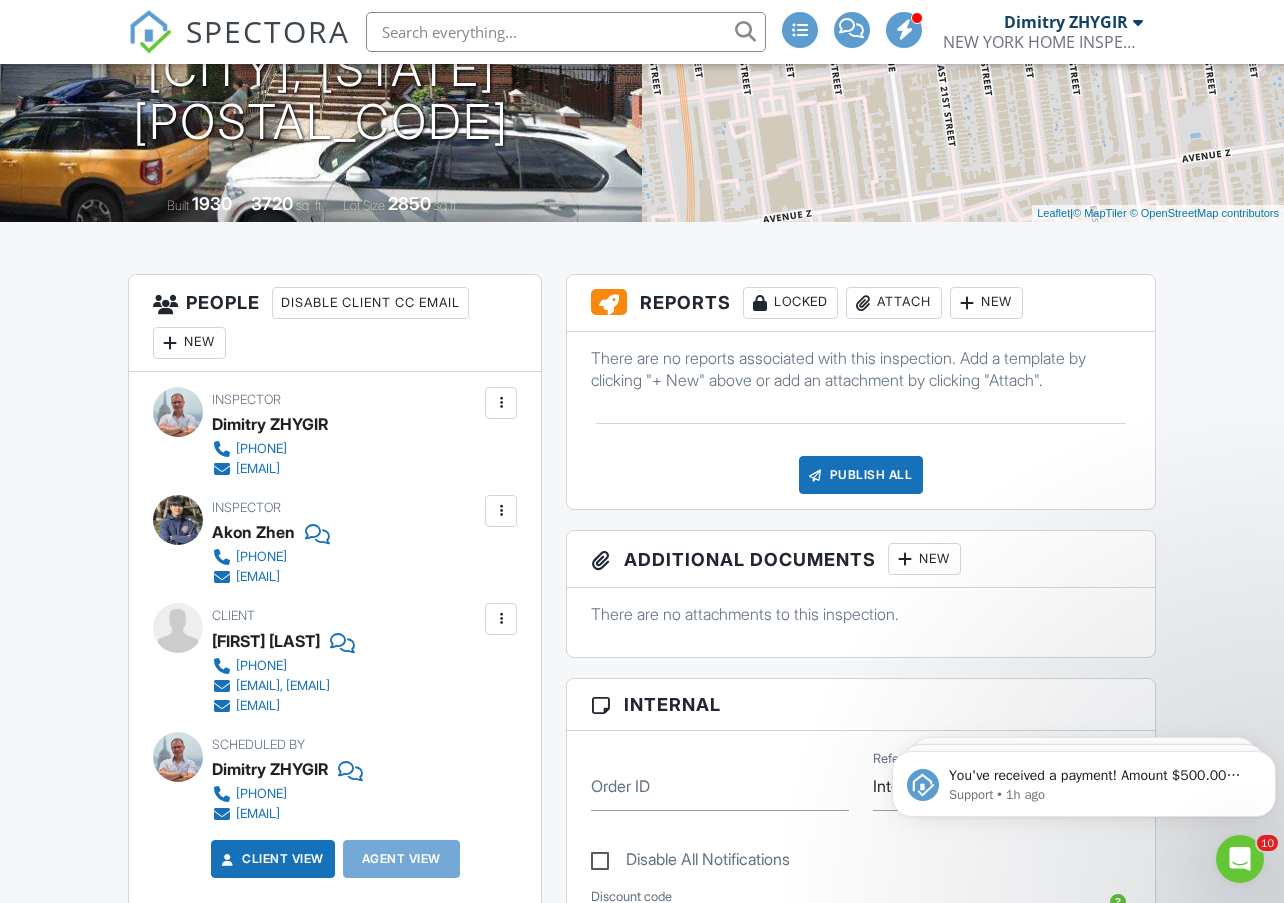 click on "New" at bounding box center (189, 343) 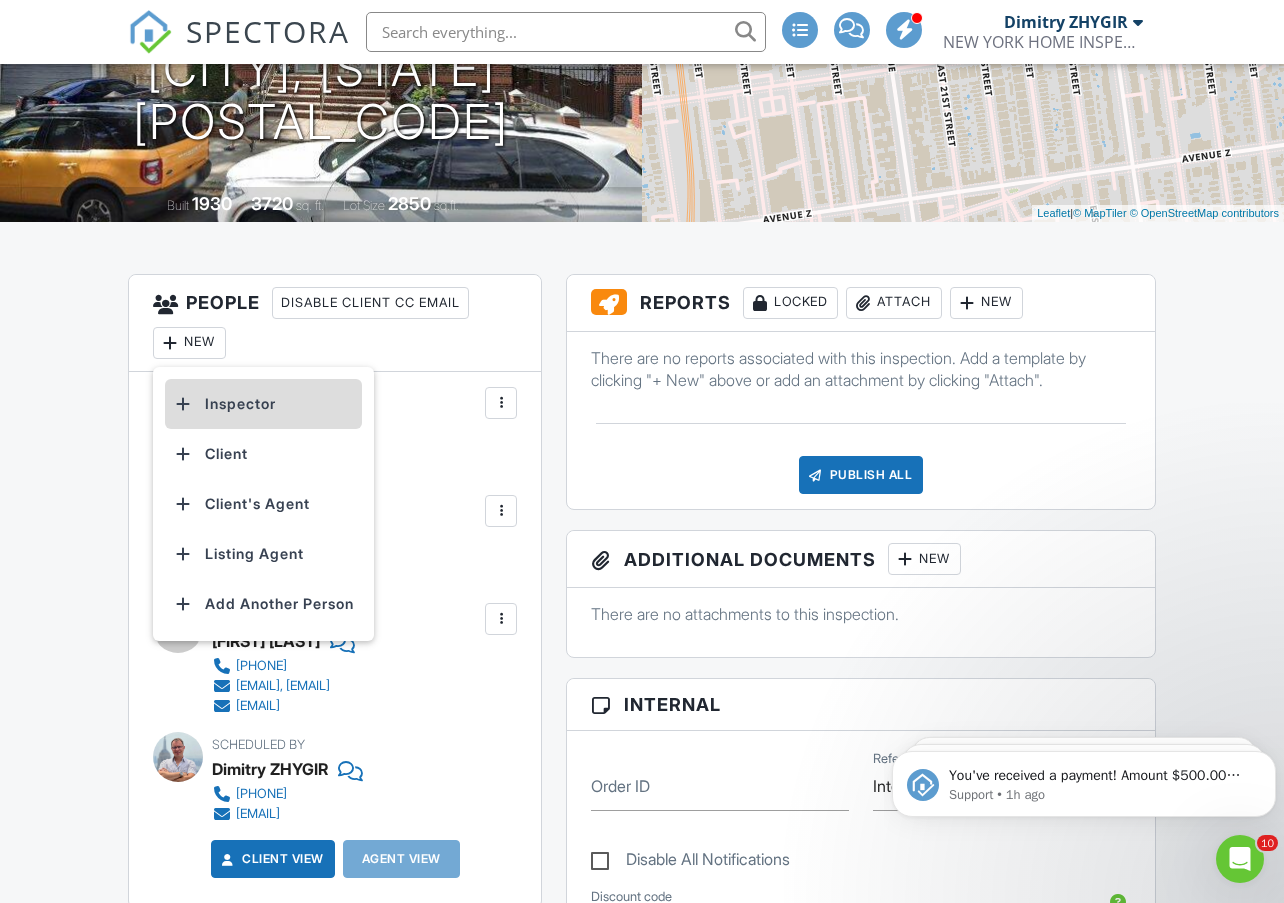 click on "Inspector" at bounding box center [263, 404] 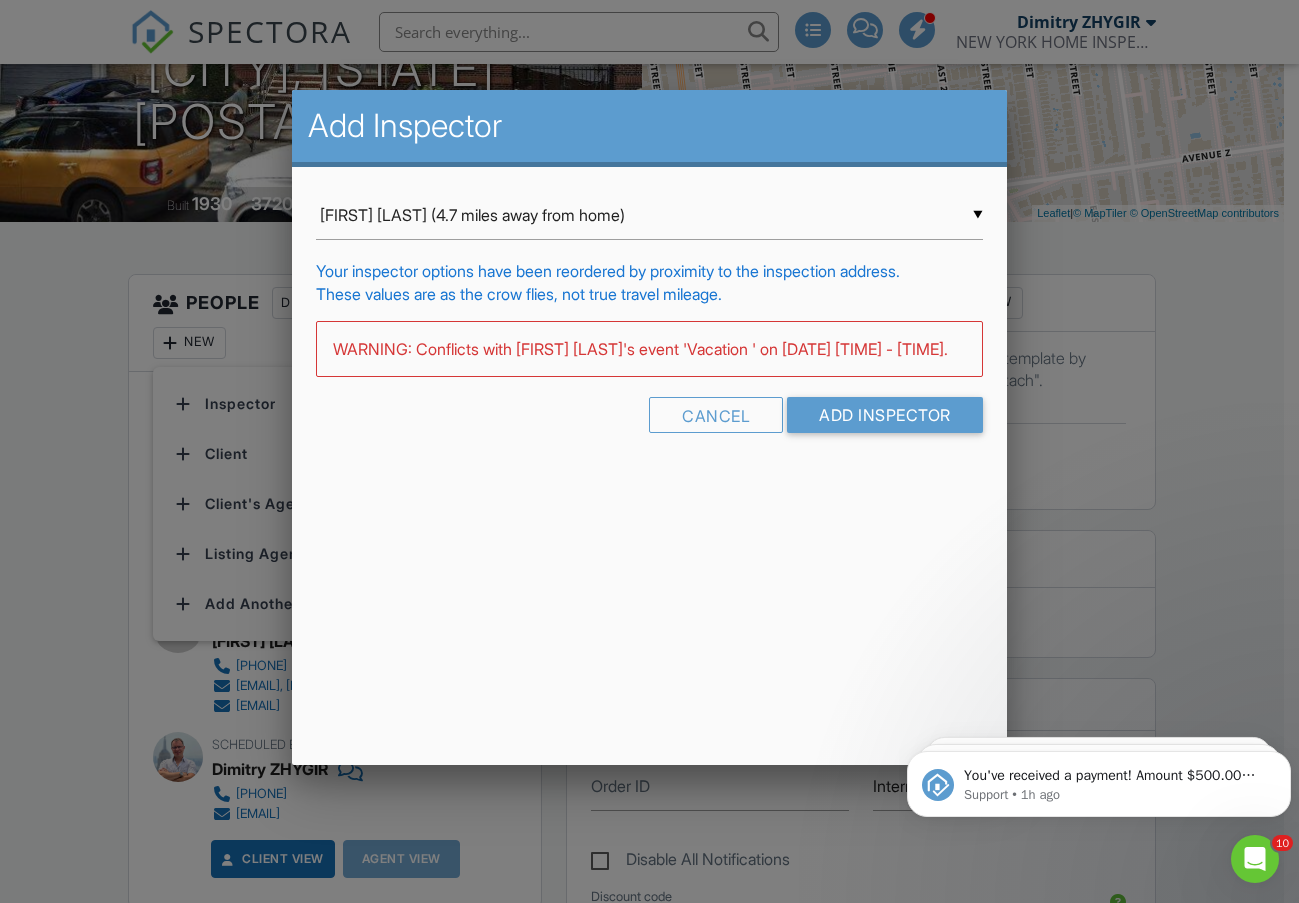 click on "▼ Hud Malik (4.7 miles away from home) Hud Malik (4.7 miles away from home) Jeffrey Alvarez Hud Malik (4.7 miles away from home) Jeffrey Alvarez" at bounding box center [649, 215] 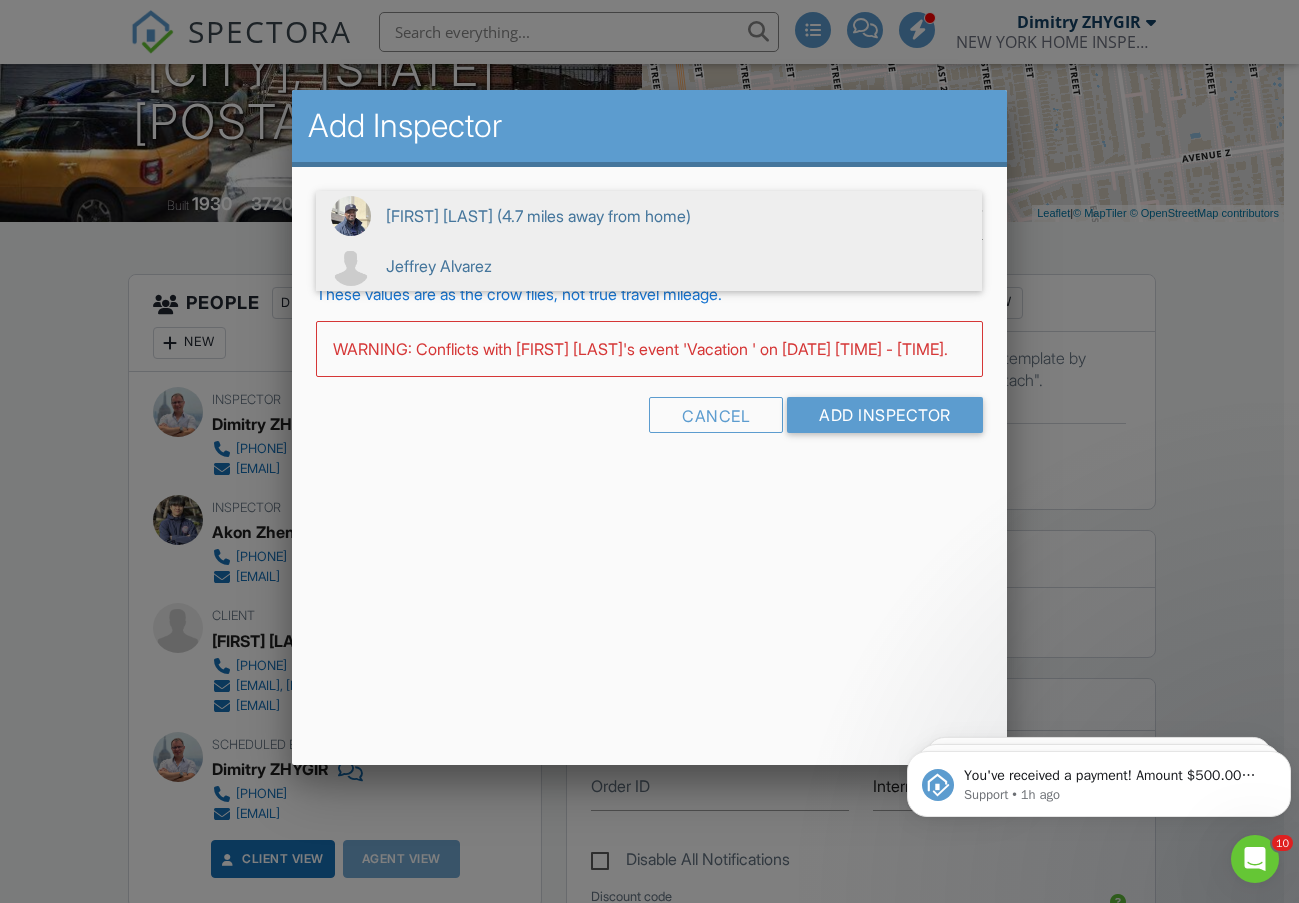 click on "Jeffrey Alvarez" at bounding box center [649, 266] 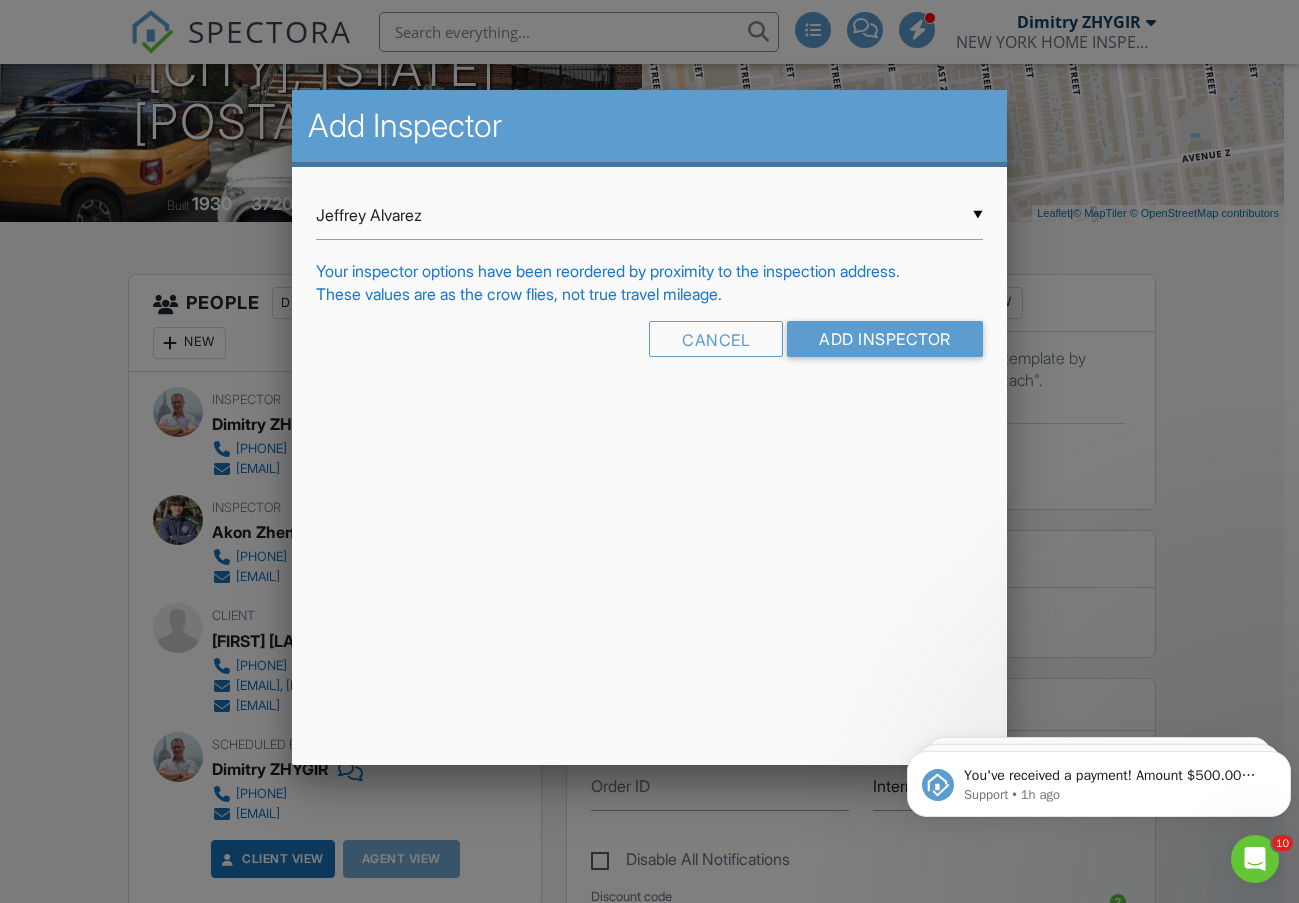 click on "Cancel
Add Inspector" at bounding box center [649, 346] 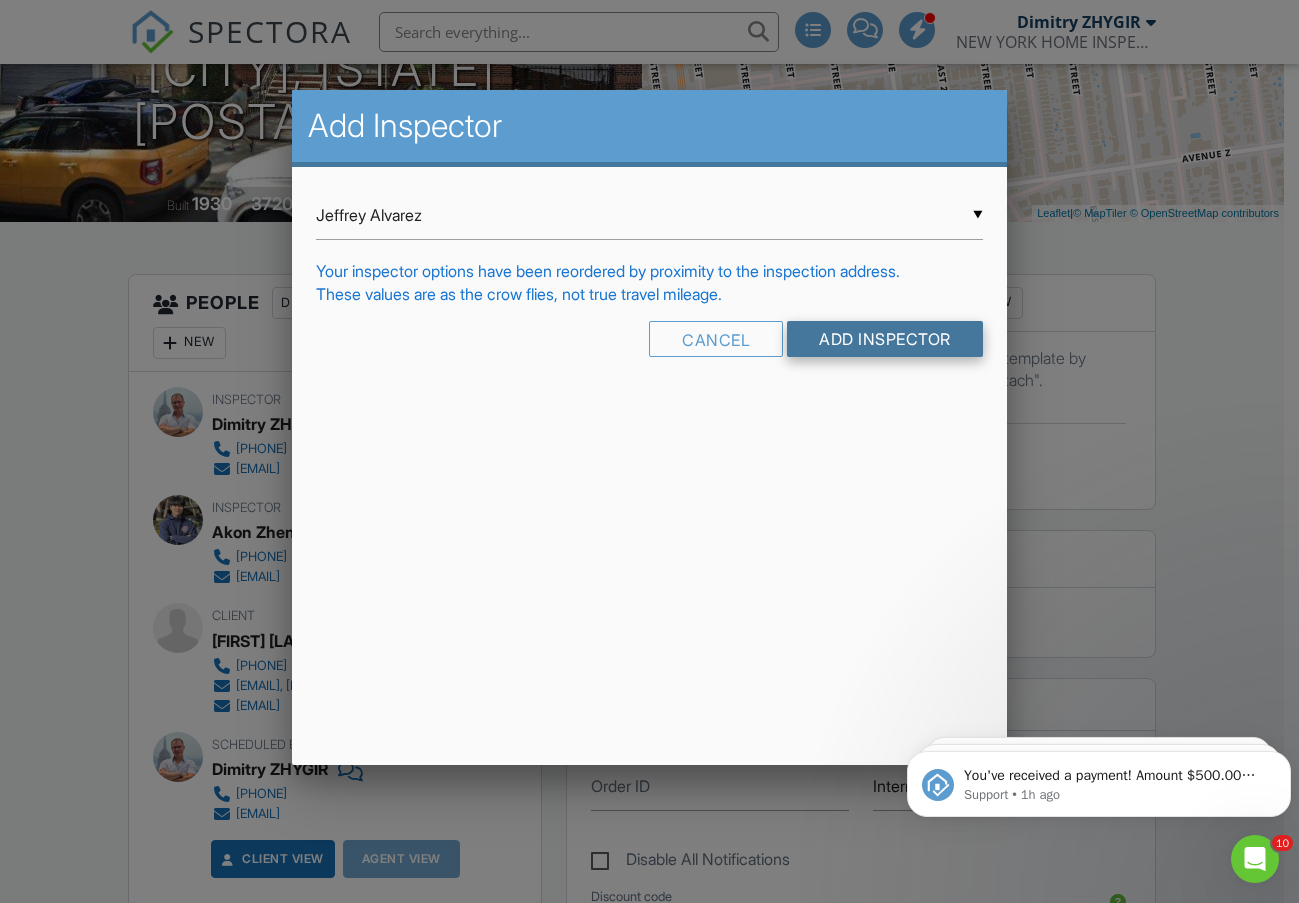 click on "Add Inspector" at bounding box center (885, 339) 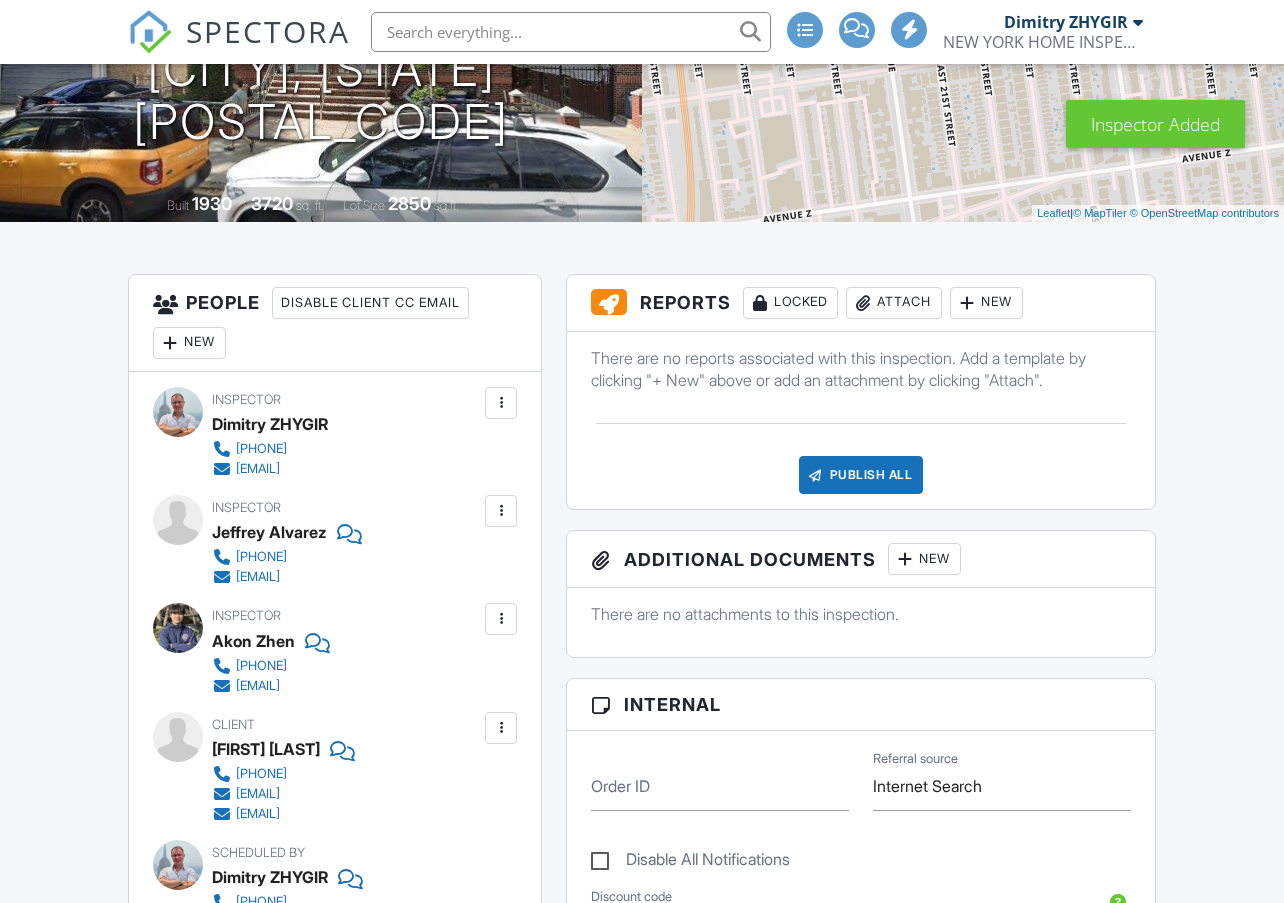 scroll, scrollTop: 333, scrollLeft: 0, axis: vertical 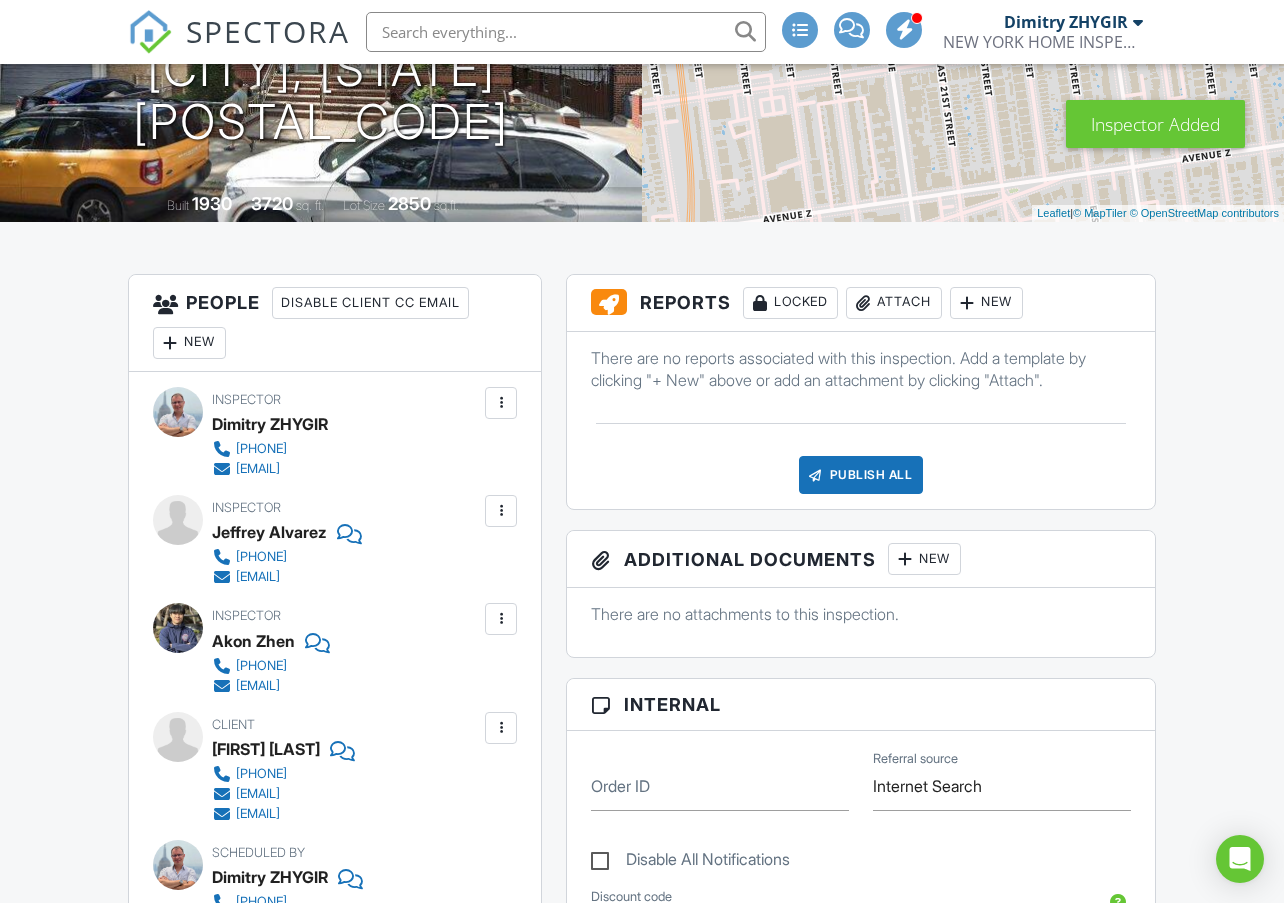 click at bounding box center [501, 403] 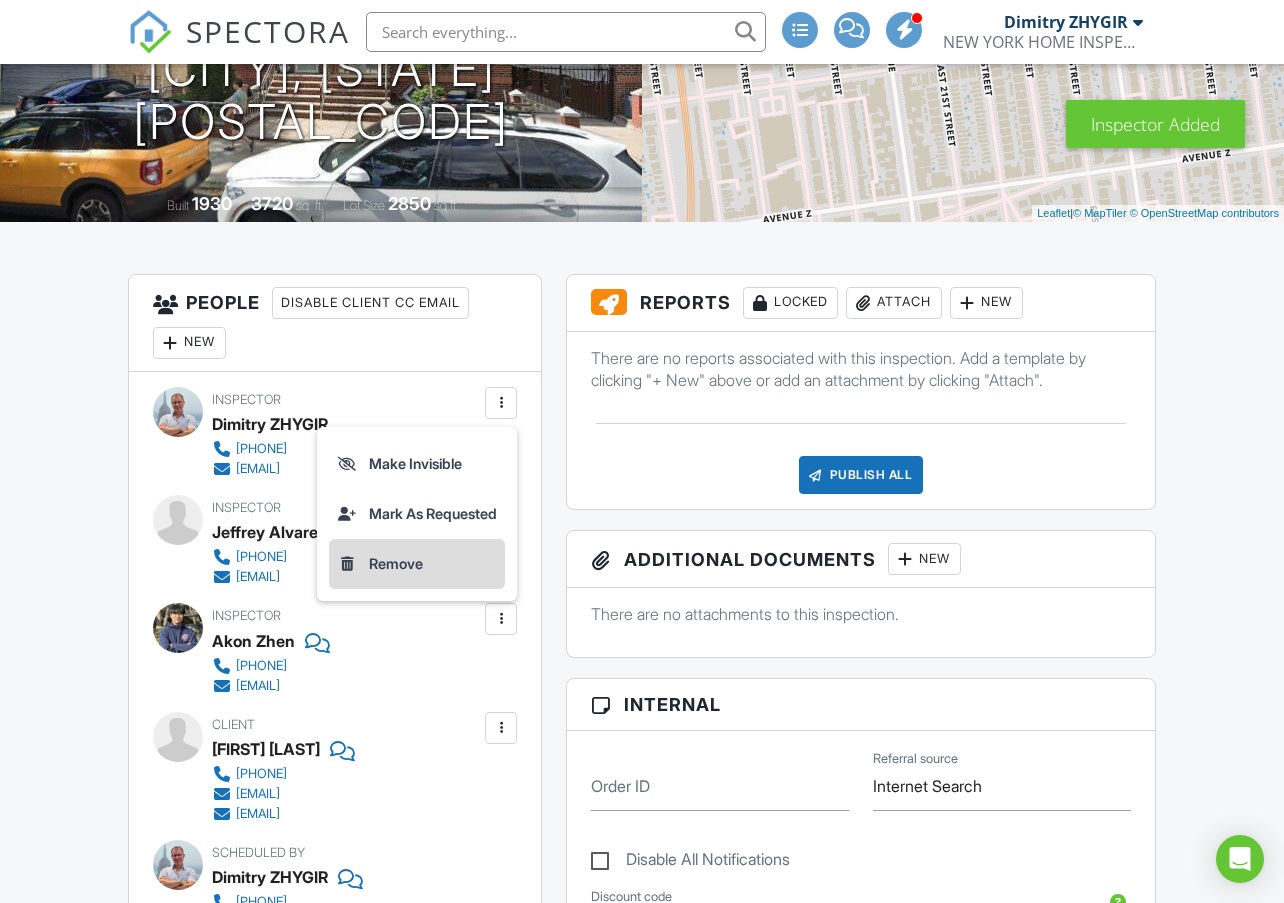 click on "Remove" at bounding box center (417, 564) 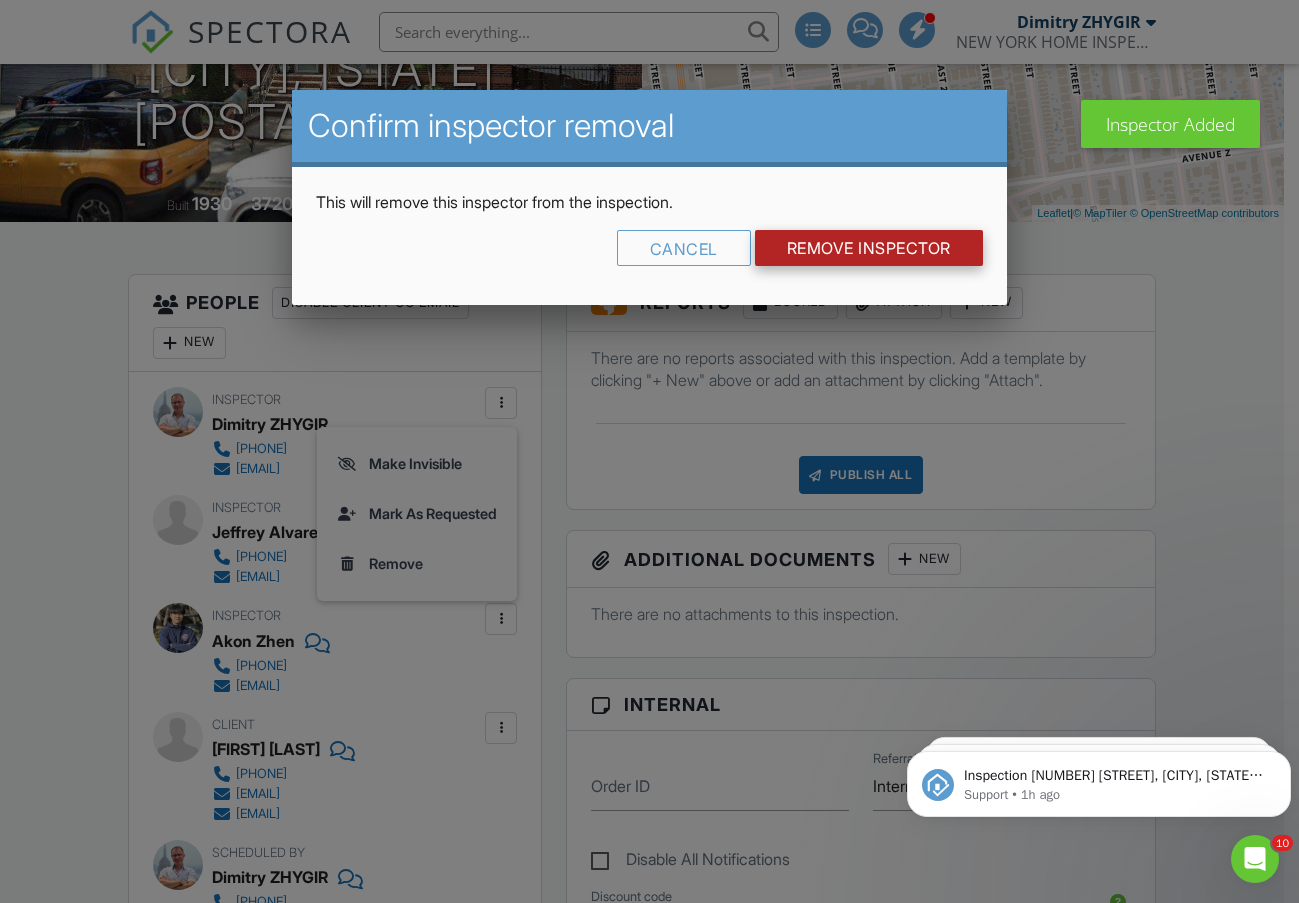 scroll, scrollTop: 0, scrollLeft: 0, axis: both 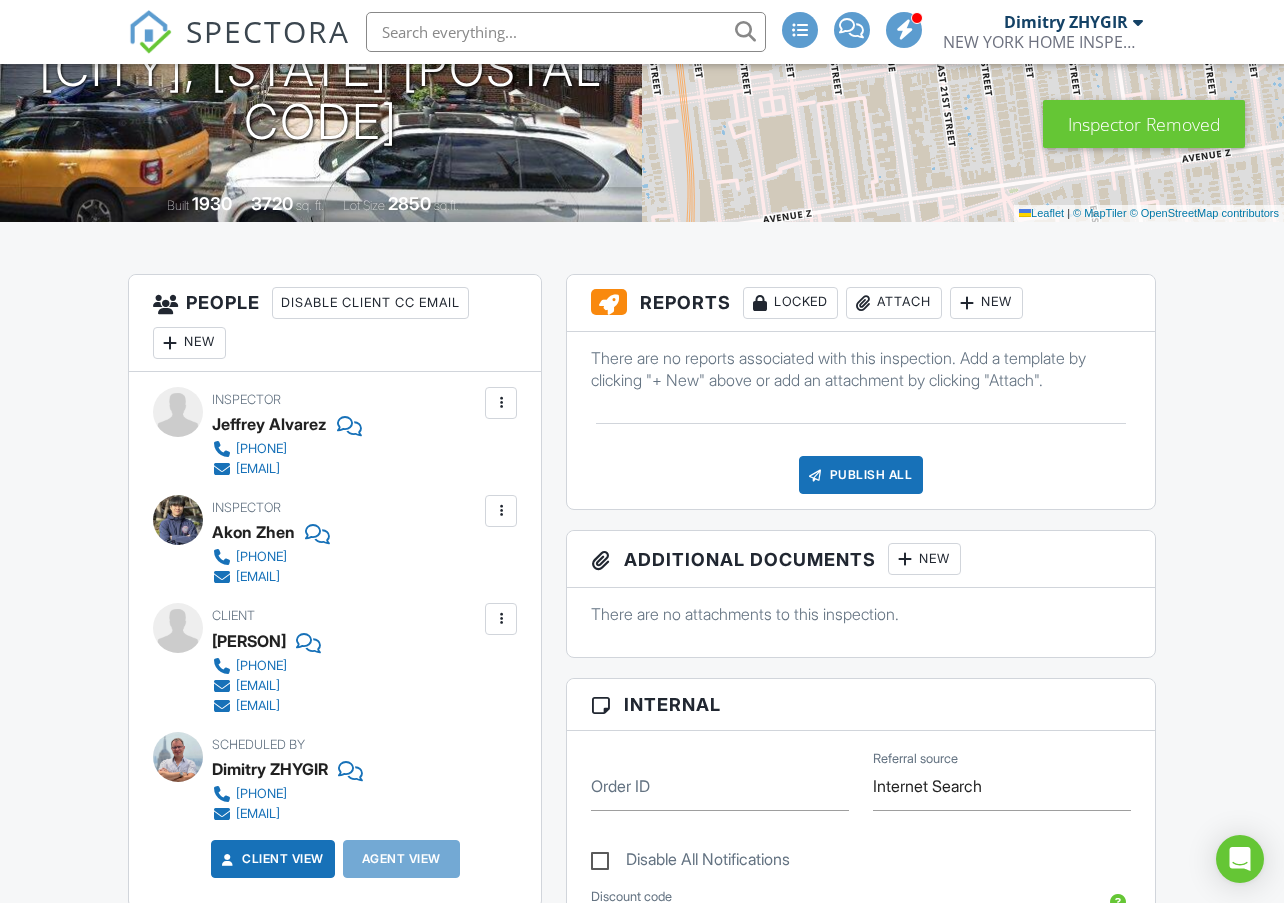 click at bounding box center (501, 511) 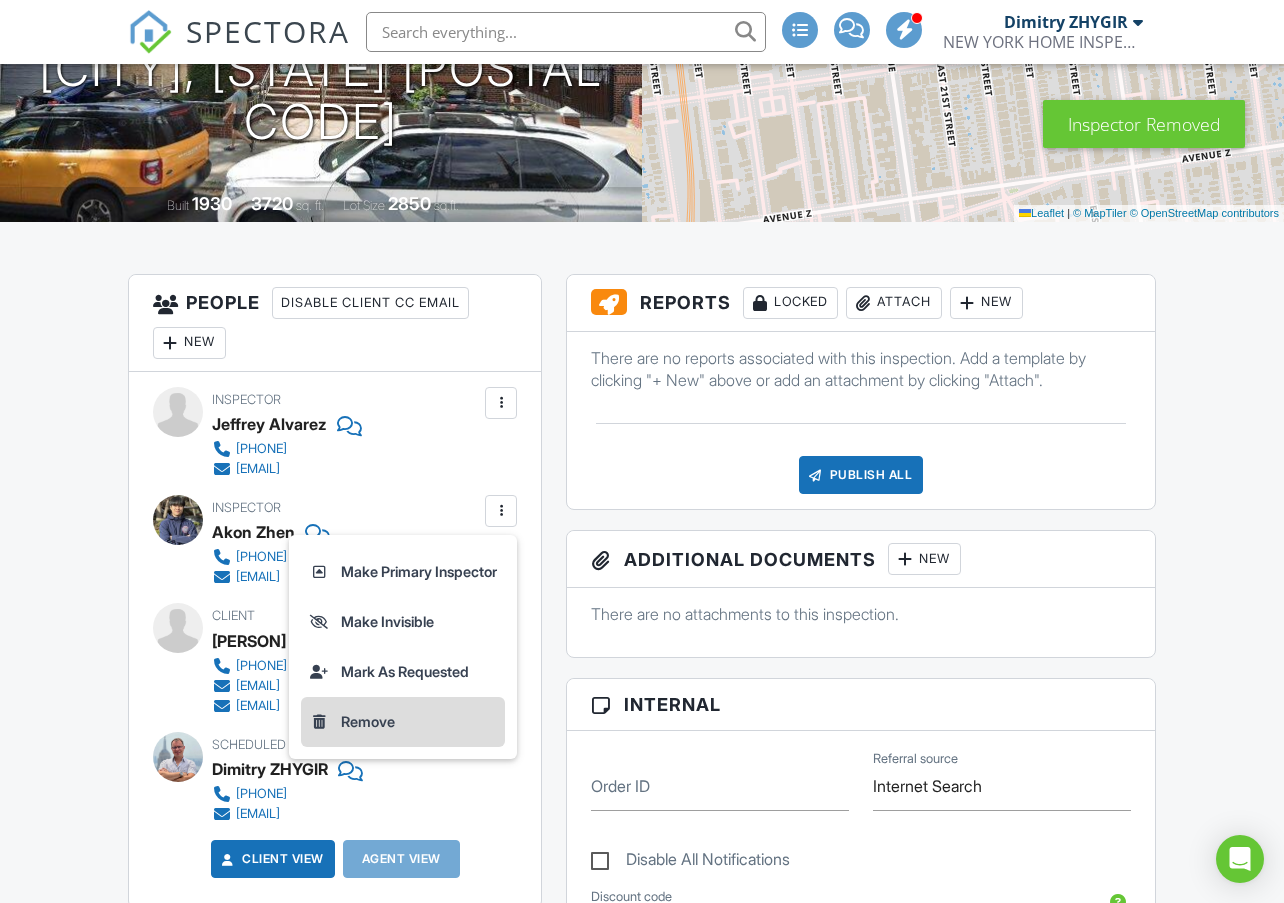 click on "Remove" at bounding box center (403, 722) 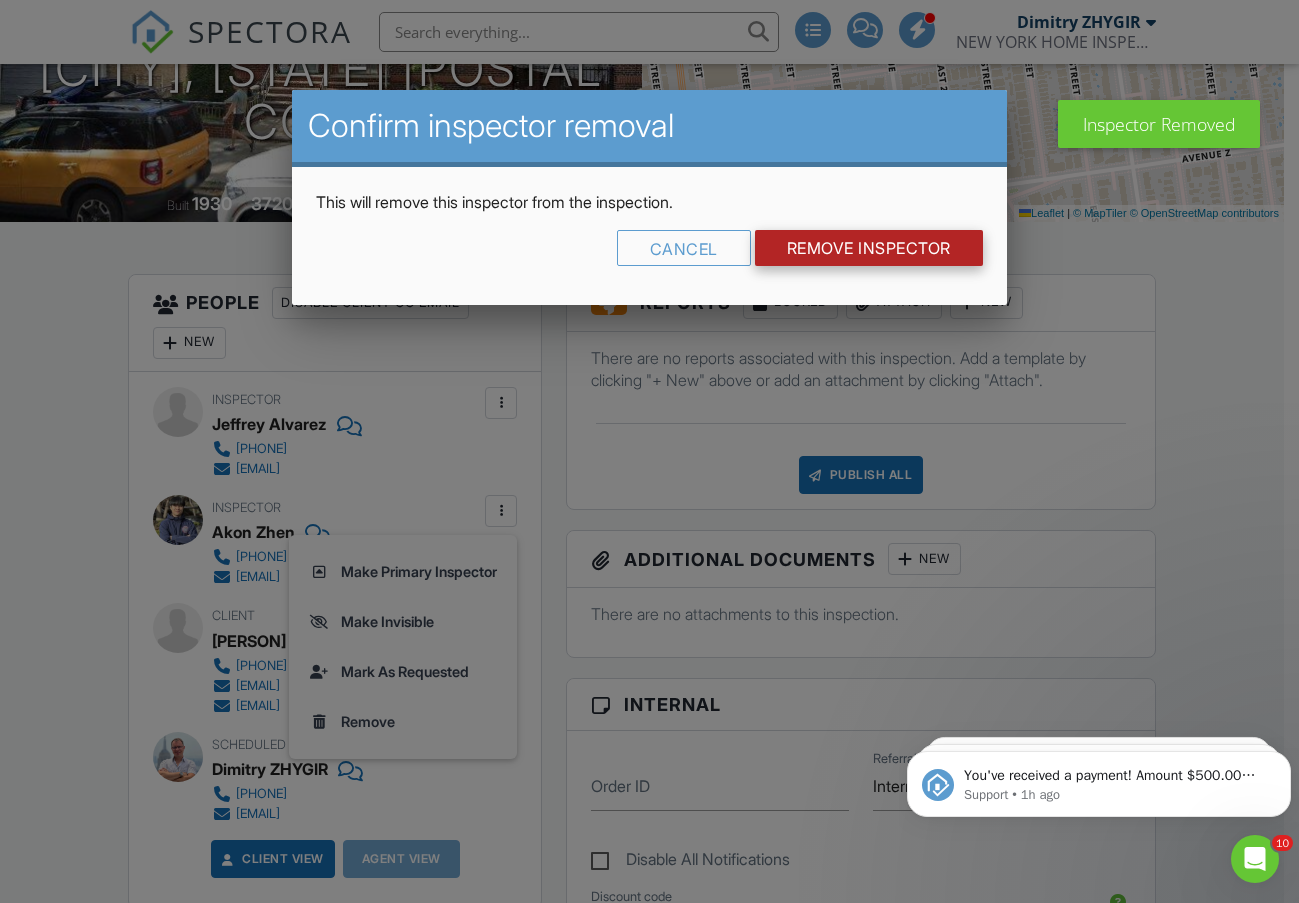 scroll, scrollTop: 0, scrollLeft: 0, axis: both 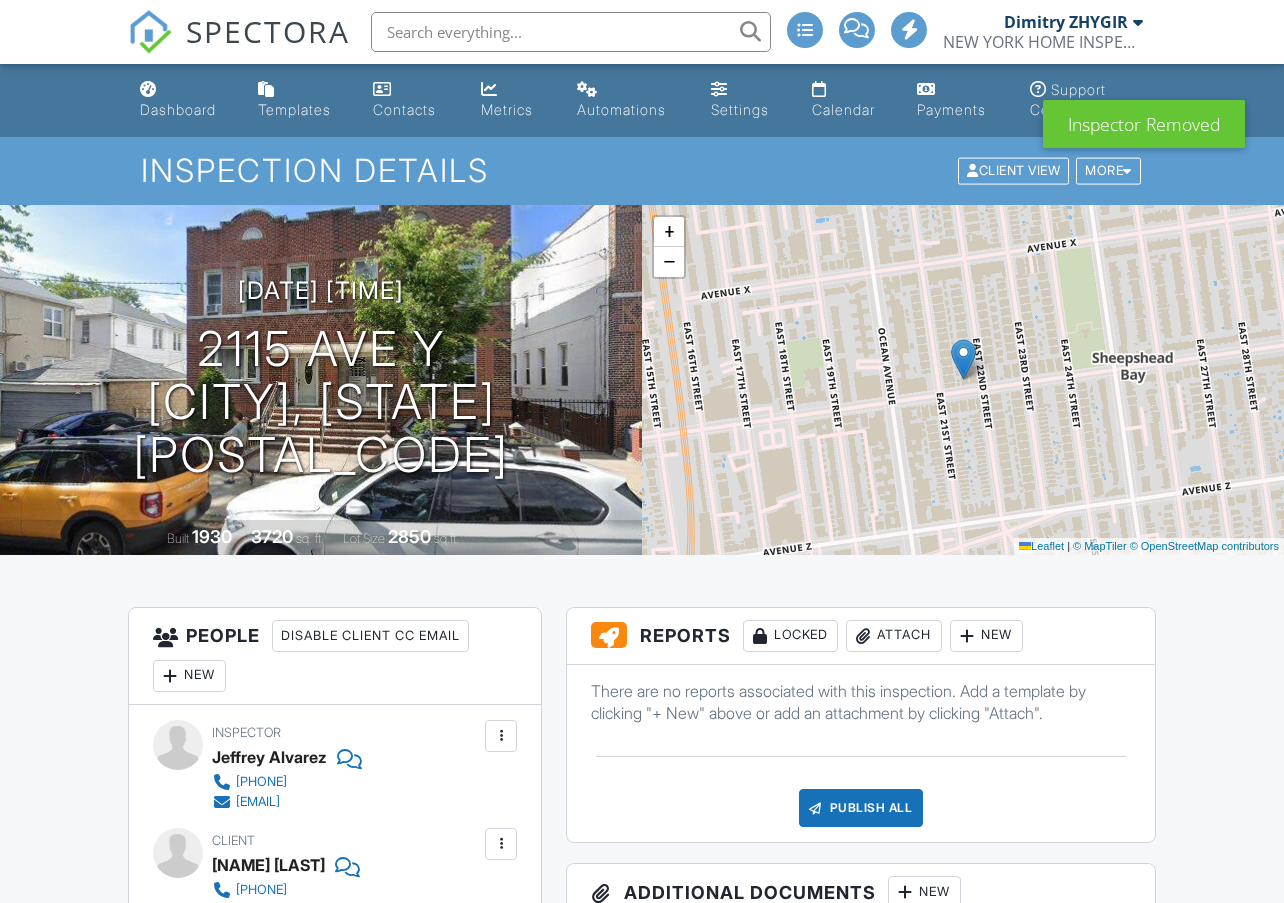 click on "All emails and texts are disabled for this inspection!
All emails and texts have been disabled for this inspection. This may have happened due to someone manually disabling them or this inspection being unconfirmed when it was scheduled. To re-enable emails and texts for this inspection, click the button below.
Turn on emails and texts
Reports
Locked
Attach
New
There are no reports associated with this inspection. Add a template by clicking "+ New" above or add an attachment by clicking "Attach".
Publish All
Checking report completion
Additional Documents
New
There are no attachments to this inspection.
Internal
Order ID
Referral source
Internet Search
Disable All Notifications
▼ Discount - $50.00 off - Special Discount Special Discount - $100.00 off - Special Discount
Discount - $50.00 off - Special Discount
Discount code" at bounding box center [641, 1985] 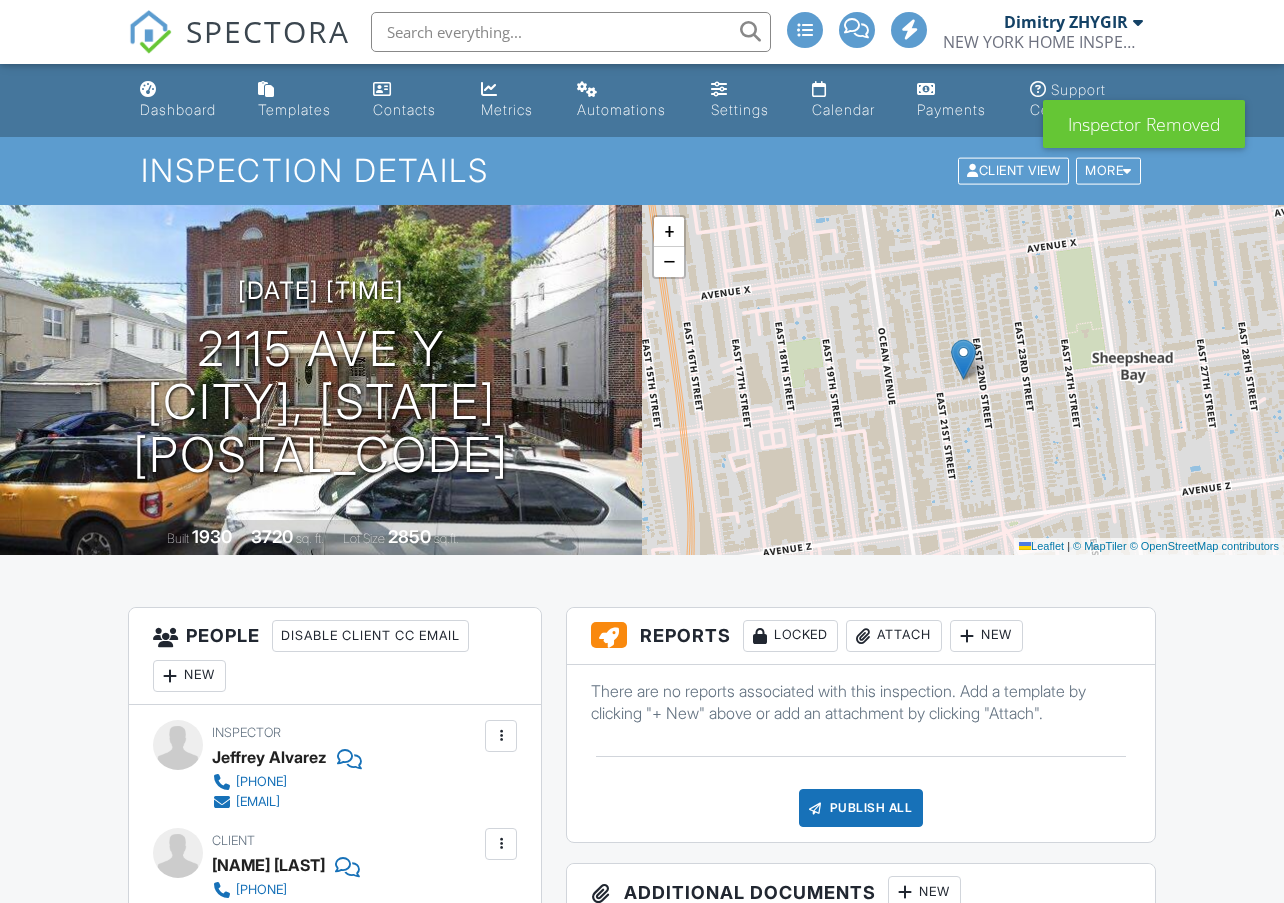 scroll, scrollTop: 0, scrollLeft: 0, axis: both 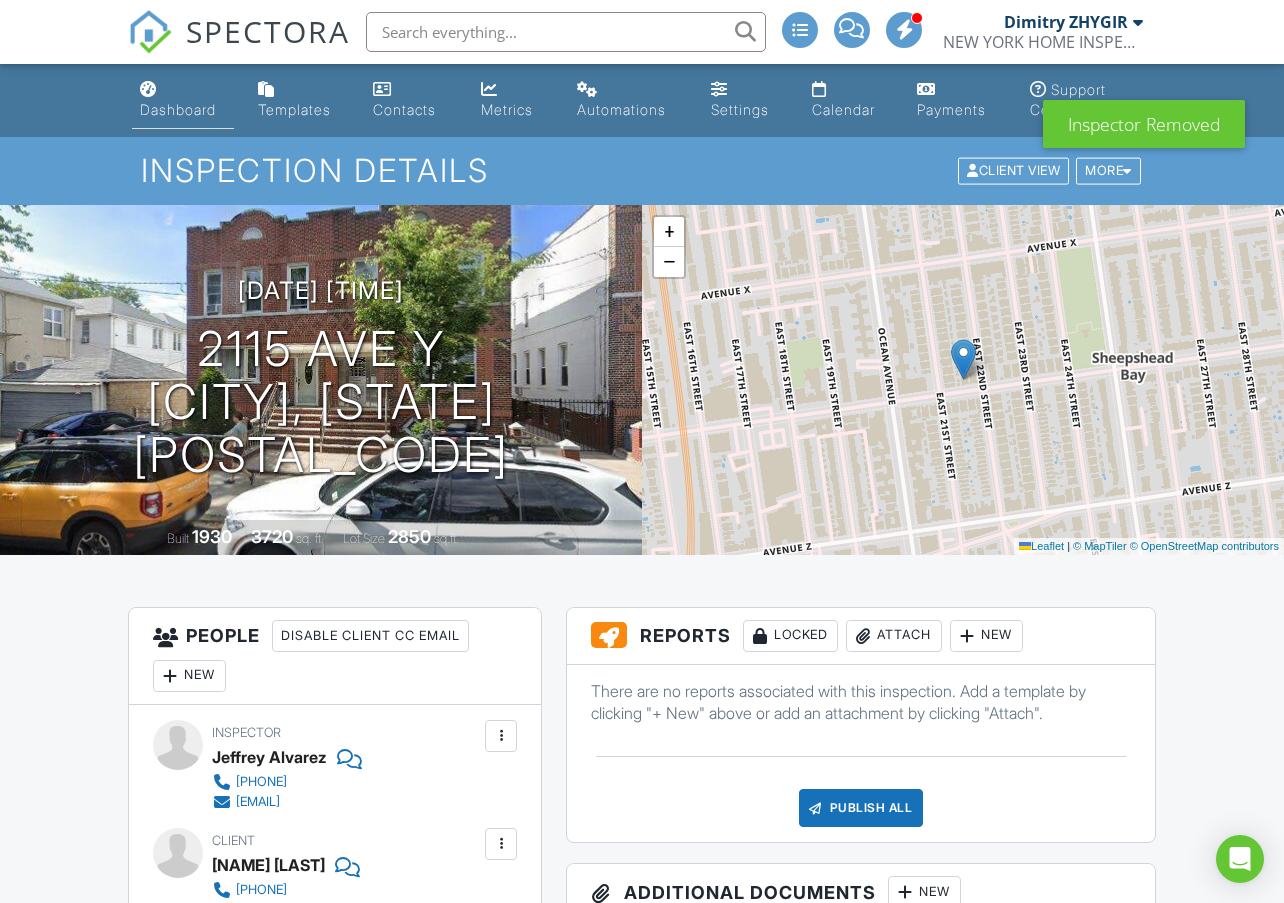 click on "Dashboard" at bounding box center [178, 109] 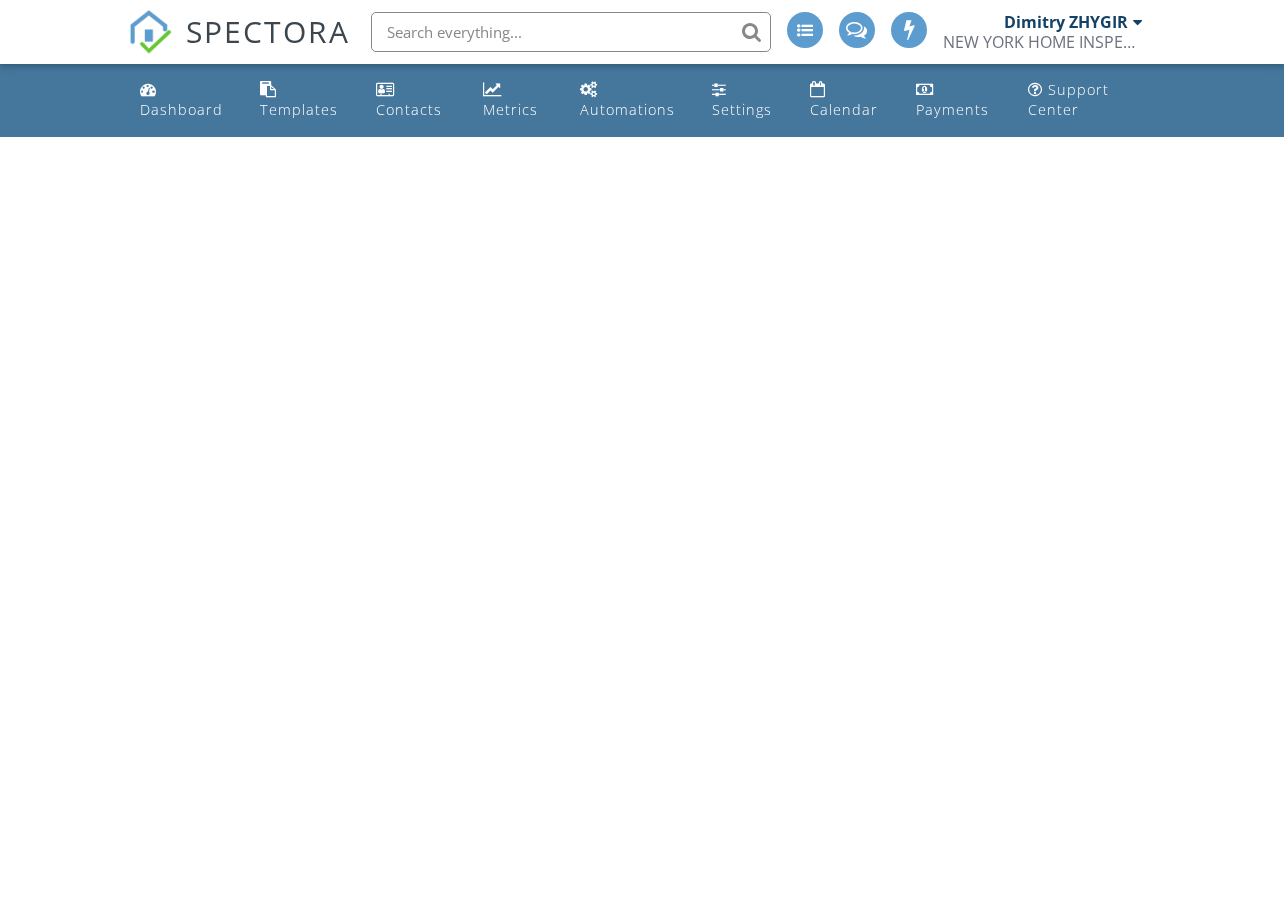 scroll, scrollTop: 0, scrollLeft: 0, axis: both 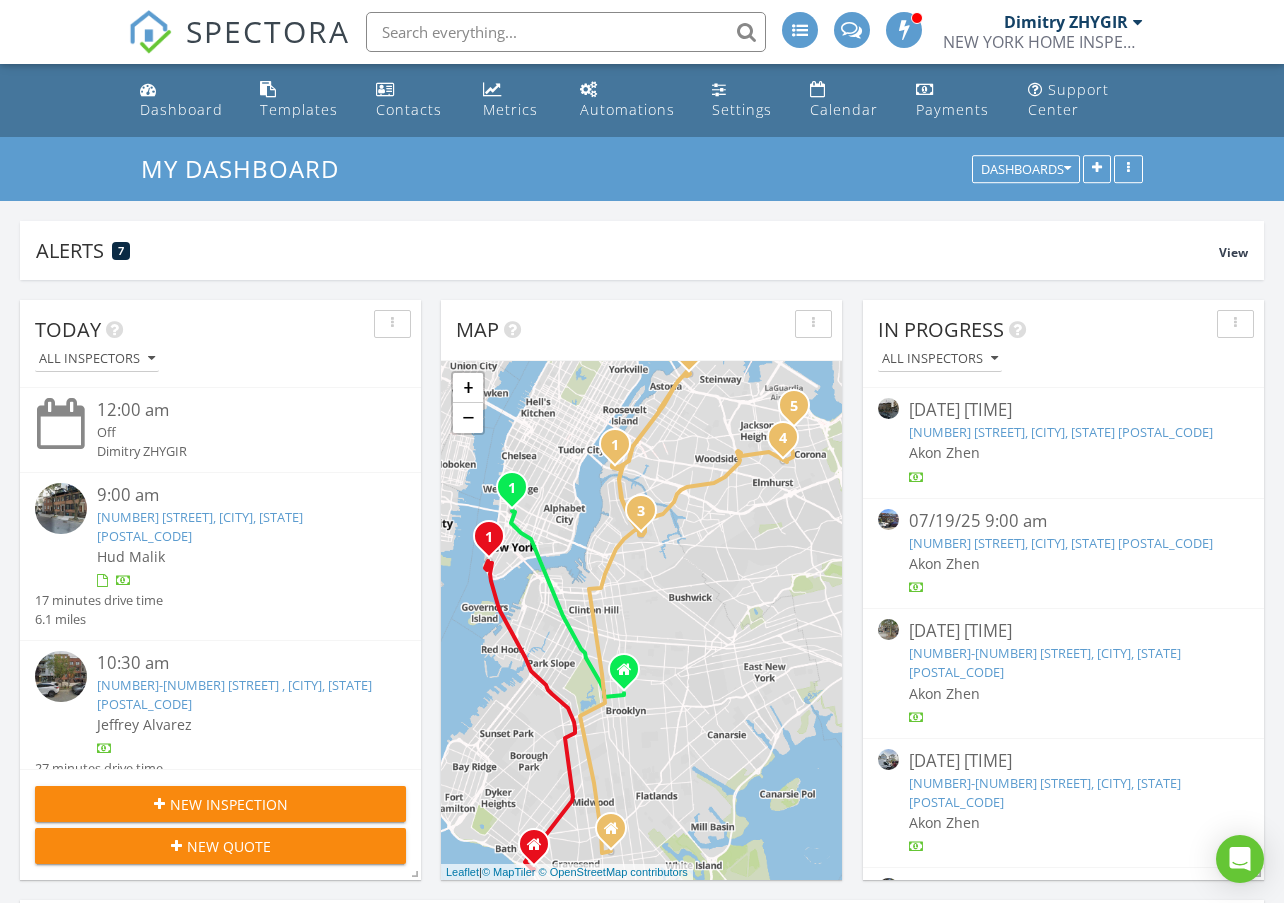 click on "Today
All Inspectors
12:00 am
Off
Dimitry ZHYGIR
9:00 am
27 Vandam St, New York, NY 10013
Hud Malik
17 minutes drive time   6.1 miles       10:30 am
5-39 51st Ave , LONG ISLAND CITY, NY 11101
Jeffrey Alvarez
27 minutes drive time   11.5 miles       11:30 am
23-41 23rd St, LONG ISLAND CITY, NY 11105
Jeffrey Alvarez
9 minutes drive time   3.5 miles       12:00 pm
233 Withers St, BROOKLYN, NY 11211
Jeffrey Alvarez
14 minutes drive time   5.0 miles           4:00 pm
Work
Hud Malik
4:30 pm
92-20 Lamont Ave, FLUSHING, NY 11373" at bounding box center [642, 1190] 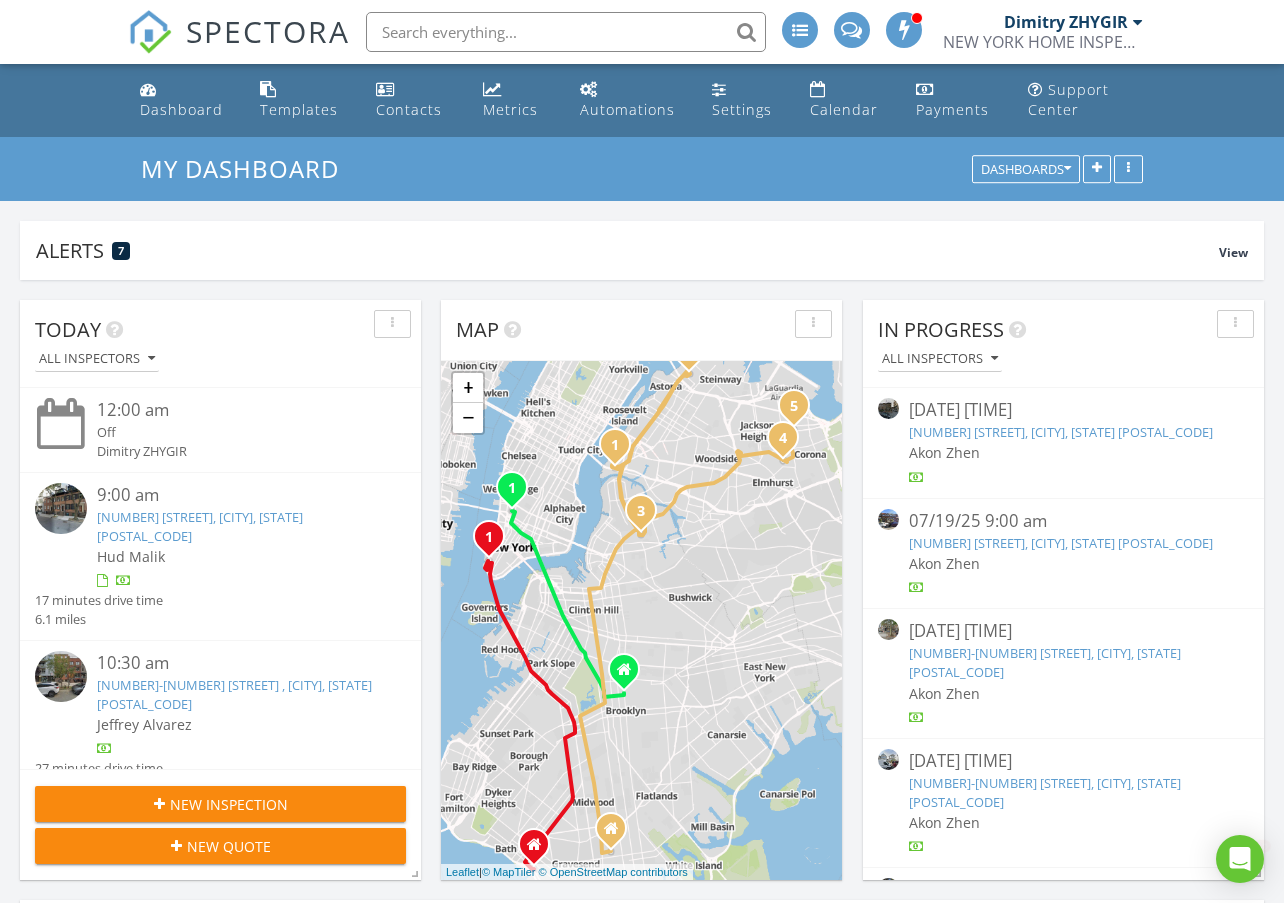 scroll, scrollTop: 0, scrollLeft: 0, axis: both 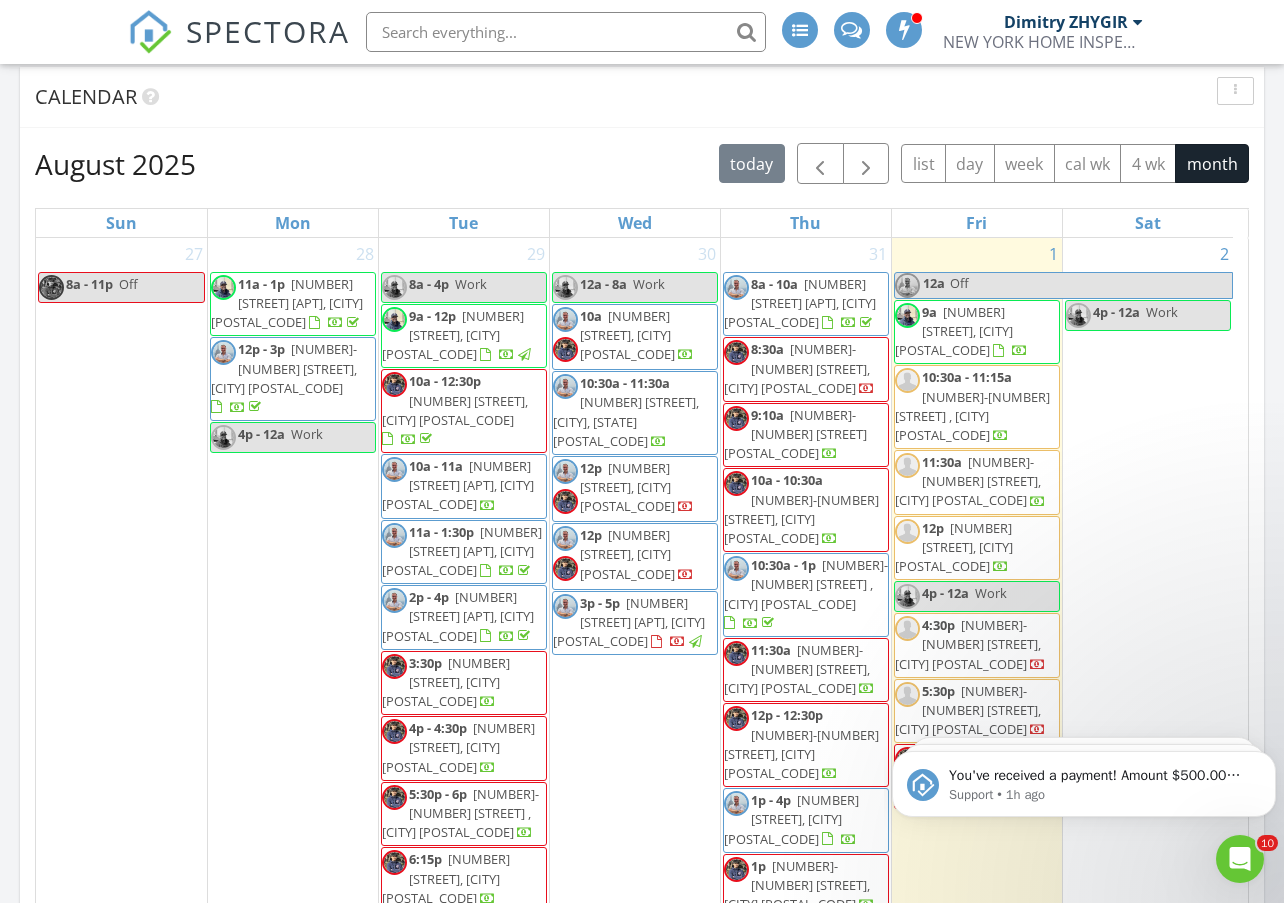 click on "August 2025 today list day week cal wk 4 wk month" at bounding box center (642, 163) 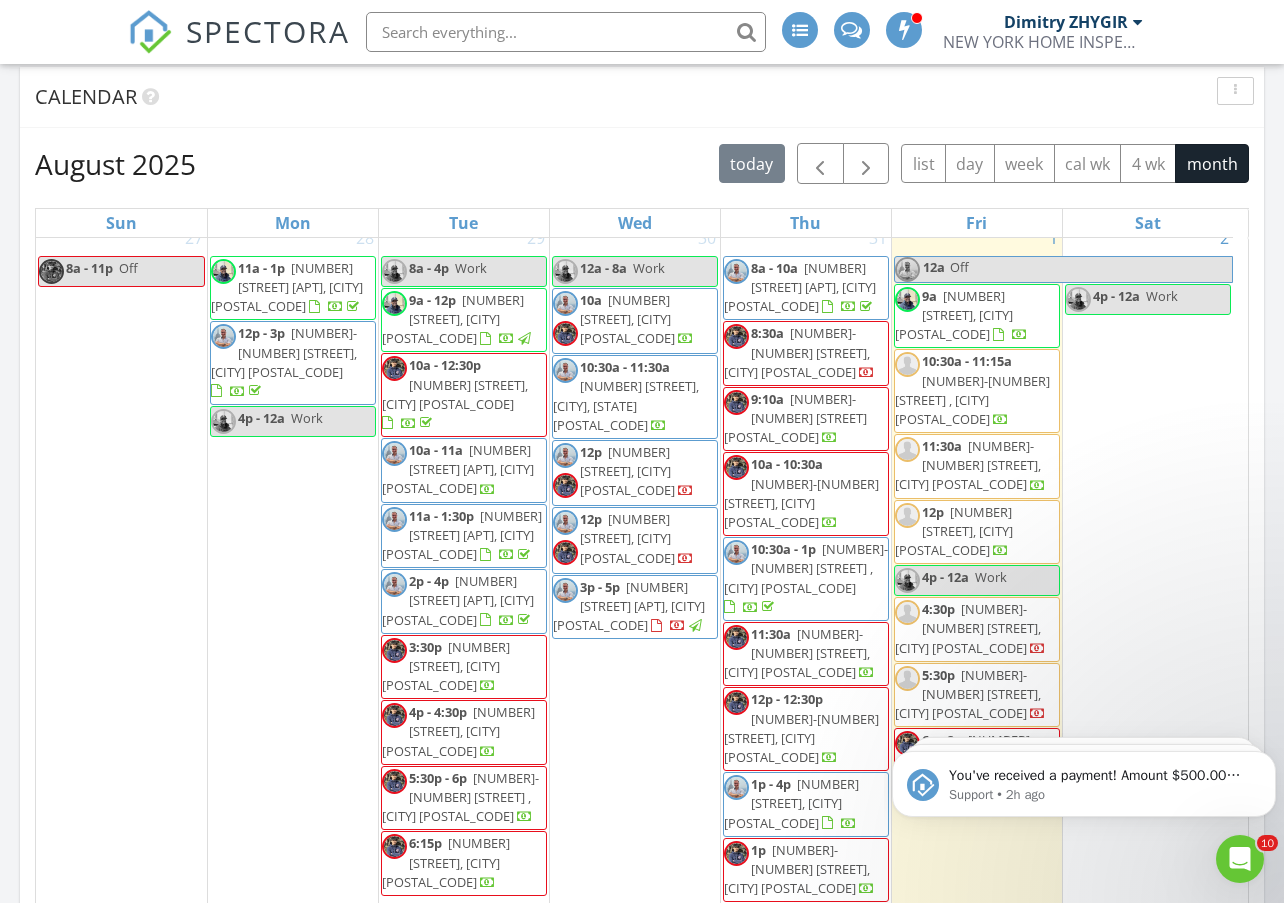 scroll, scrollTop: 7, scrollLeft: 0, axis: vertical 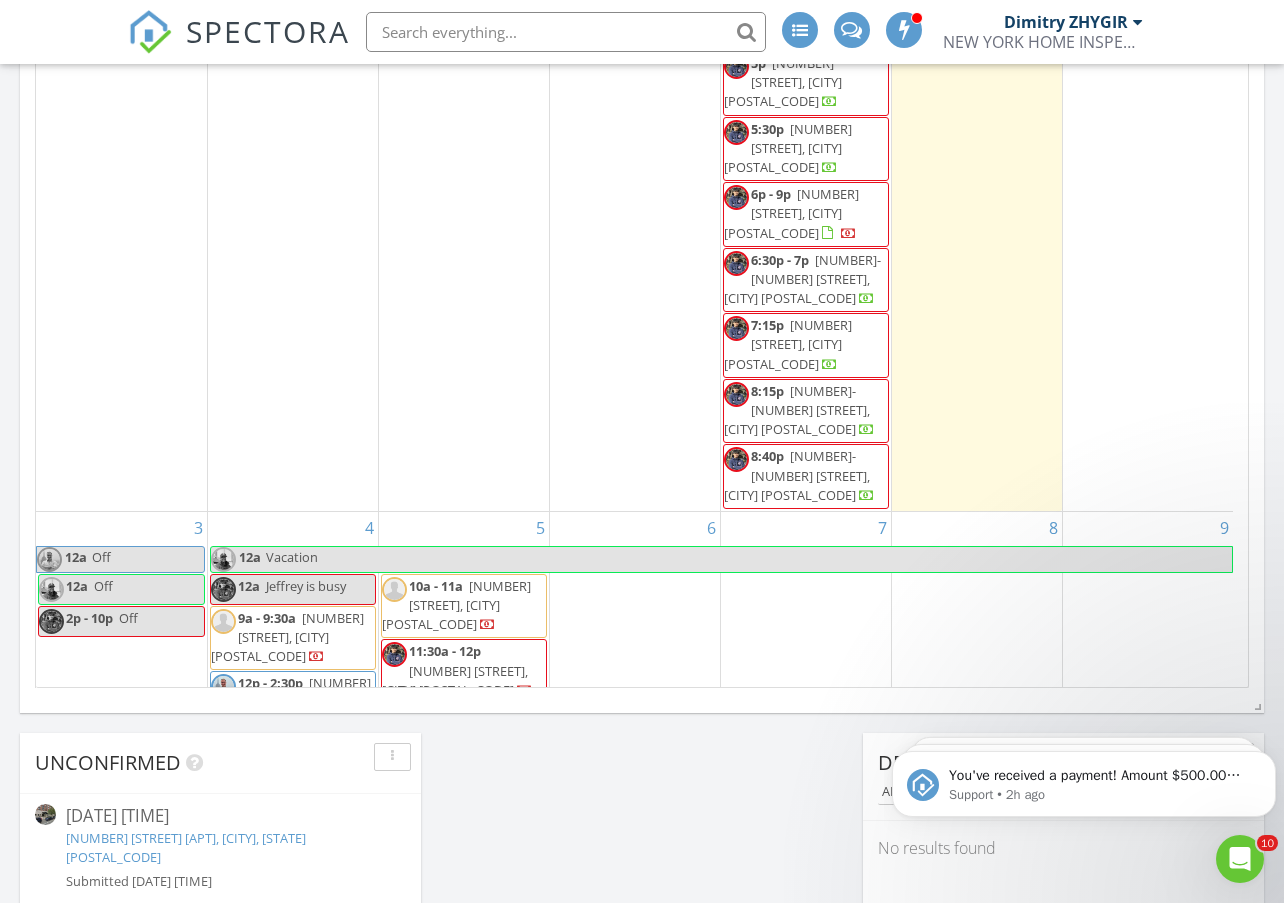 click on "3156 Wissman Ave, BRONX 10465" at bounding box center (455, 680) 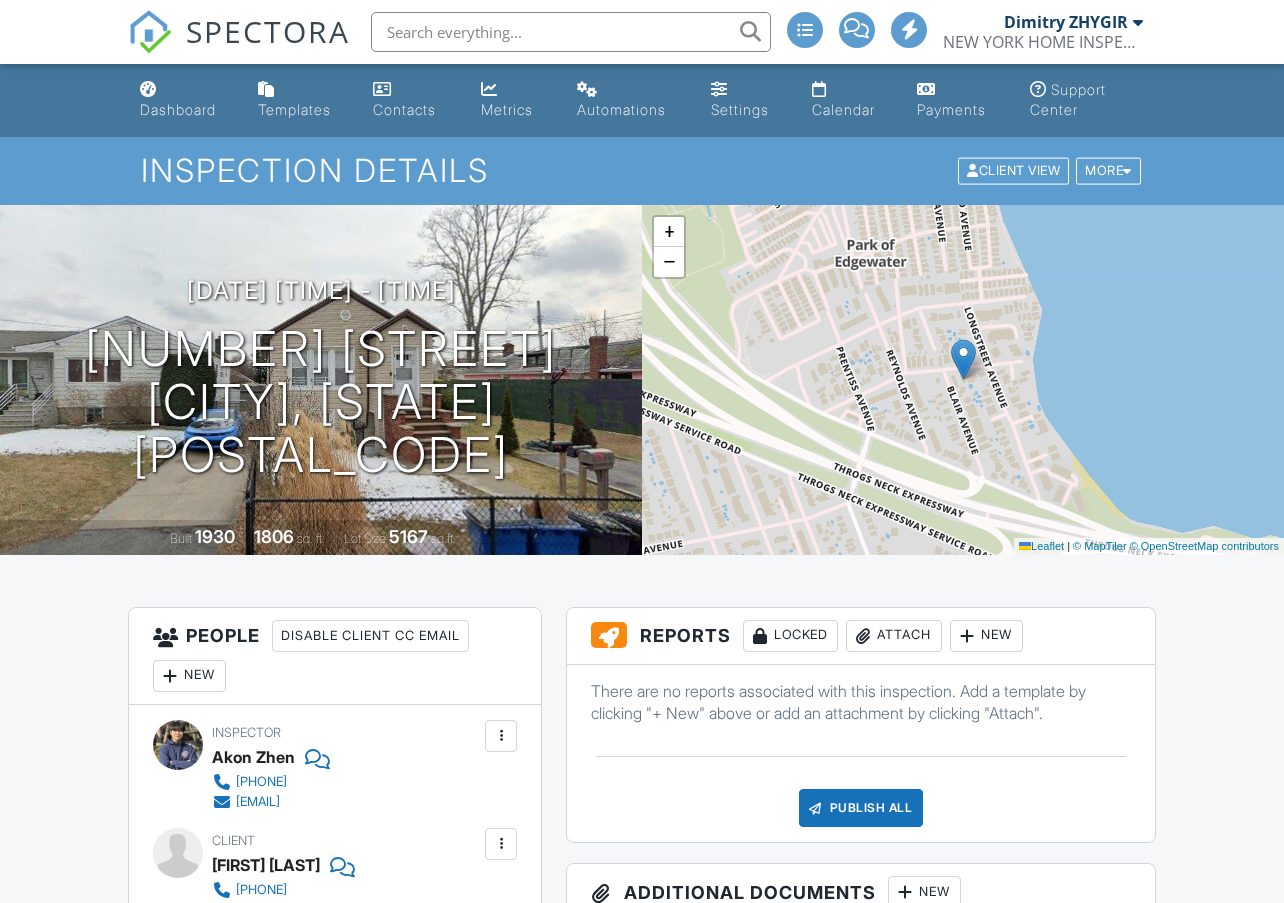 click on "New" at bounding box center [189, 676] 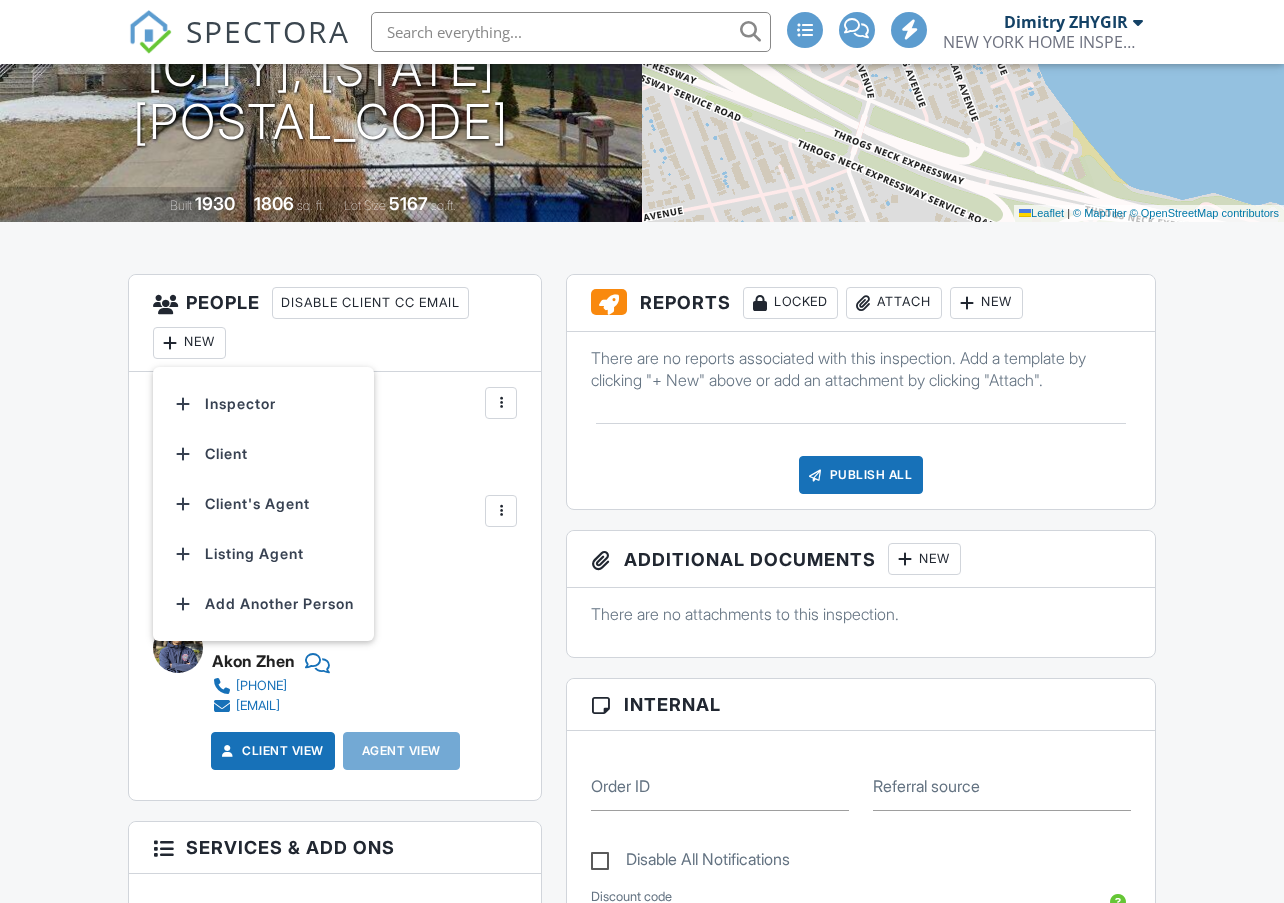 scroll, scrollTop: 333, scrollLeft: 0, axis: vertical 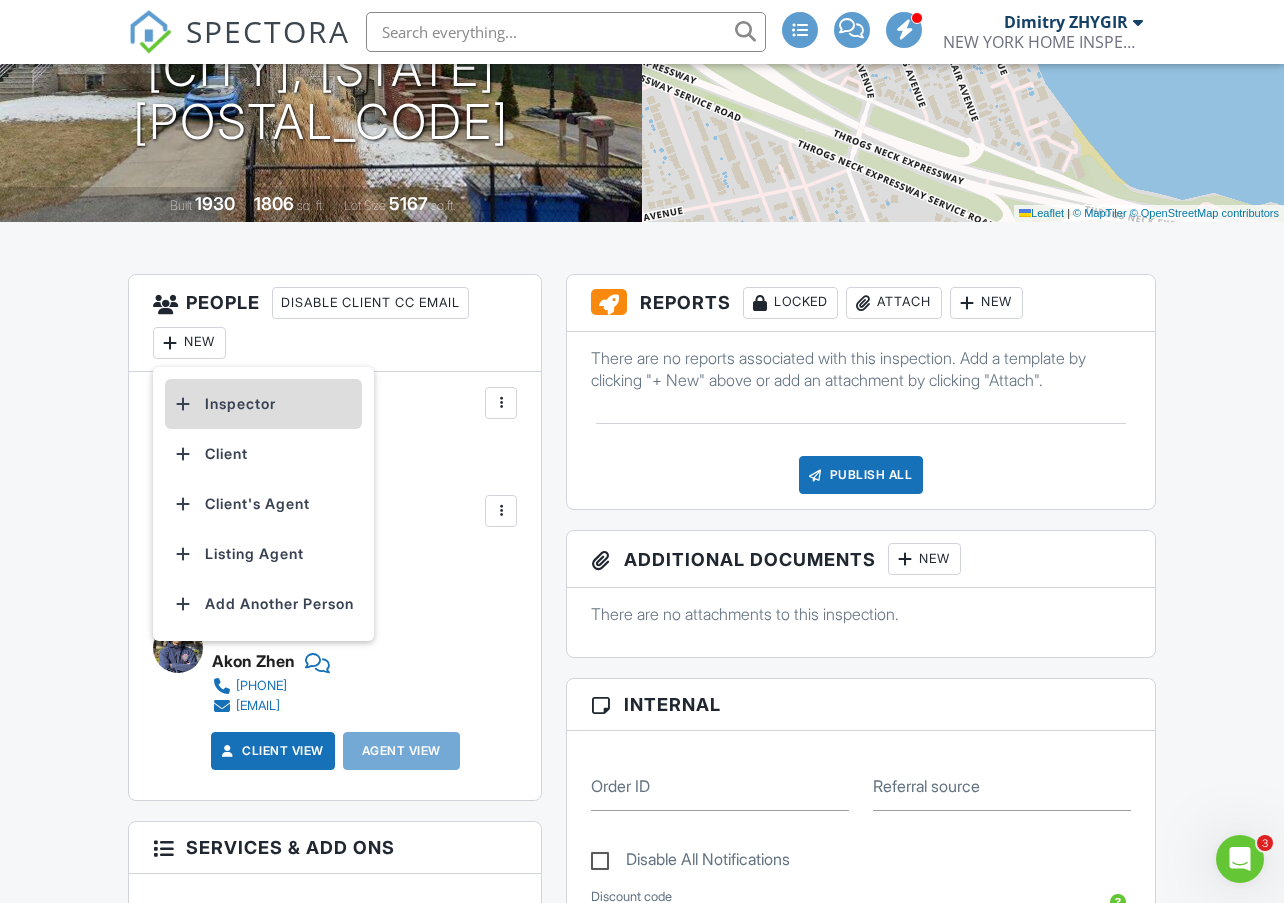 click on "Inspector" at bounding box center (263, 404) 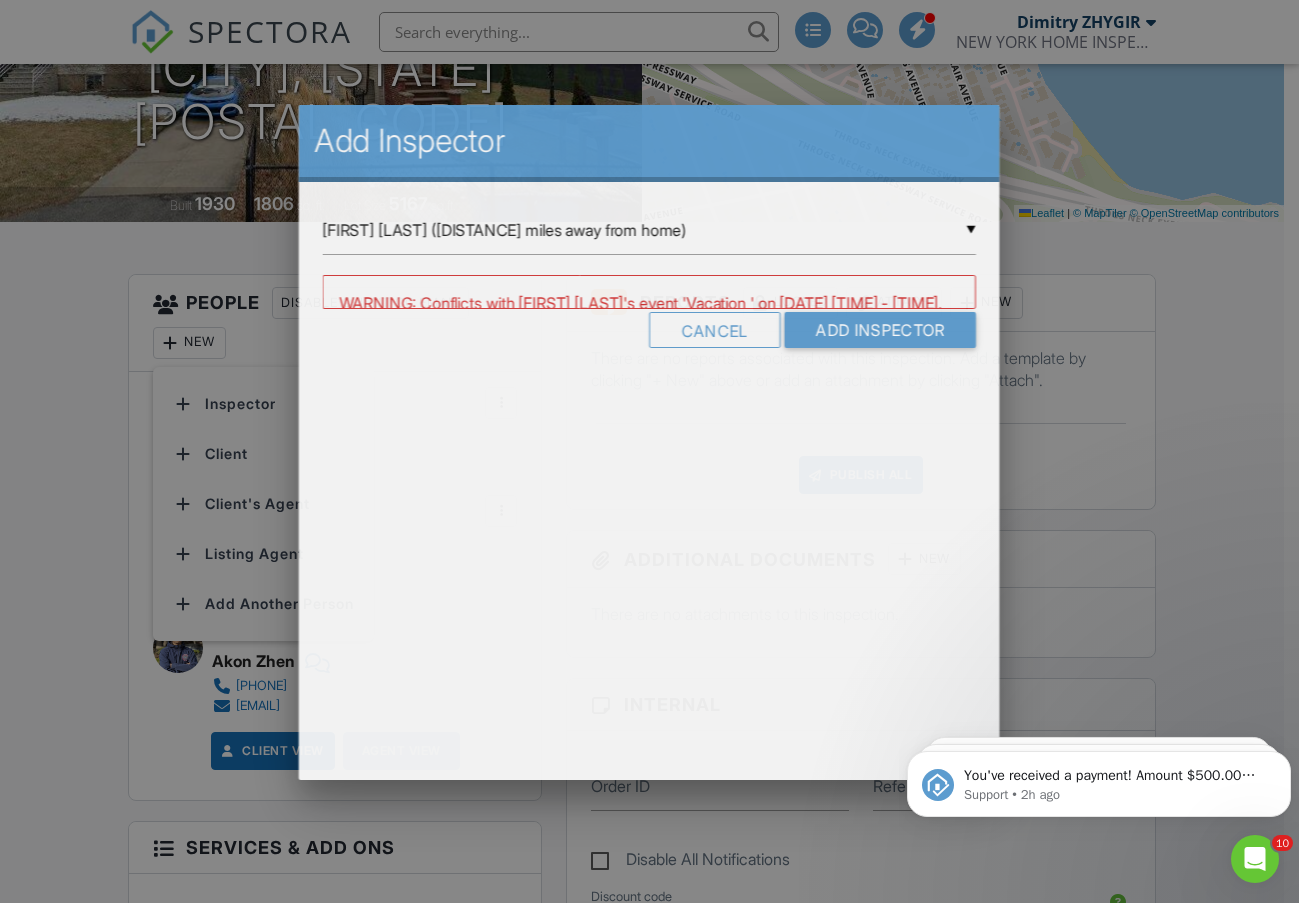 scroll, scrollTop: 0, scrollLeft: 0, axis: both 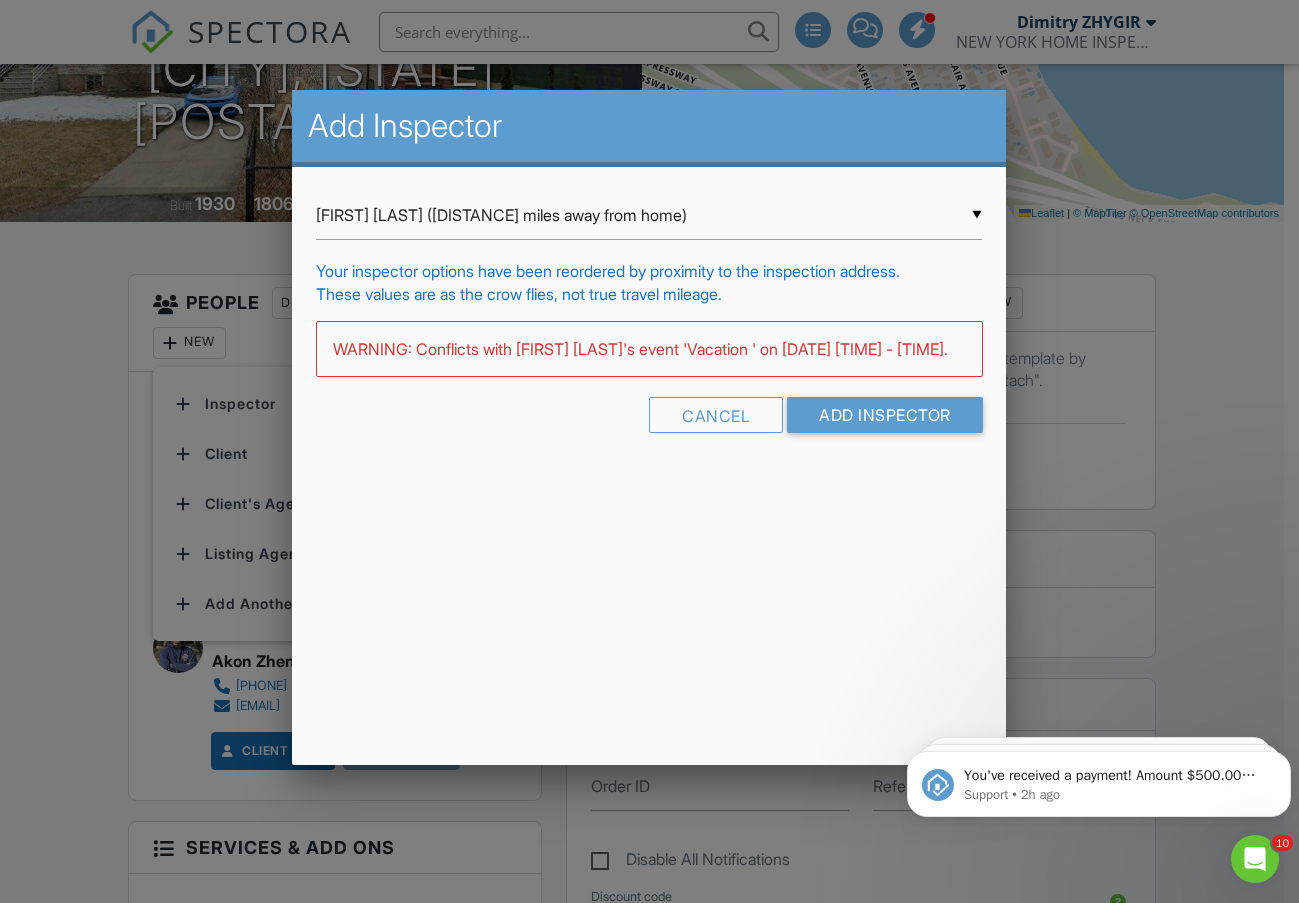 click on "▼ [FIRST] [LAST] ([DISTANCE] miles away from home) [FIRST] [LAST] ([DISTANCE] miles away from home) [FIRST] [LAST] ([DISTANCE] miles away from last job) [FIRST] [LAST] ([DISTANCE] miles away from last job) [FIRST] [LAST] ([DISTANCE] miles away from home) [FIRST] [LAST] ([DISTANCE] miles away from last job) [FIRST] [LAST] ([DISTANCE] miles away from last job)" at bounding box center (649, 215) 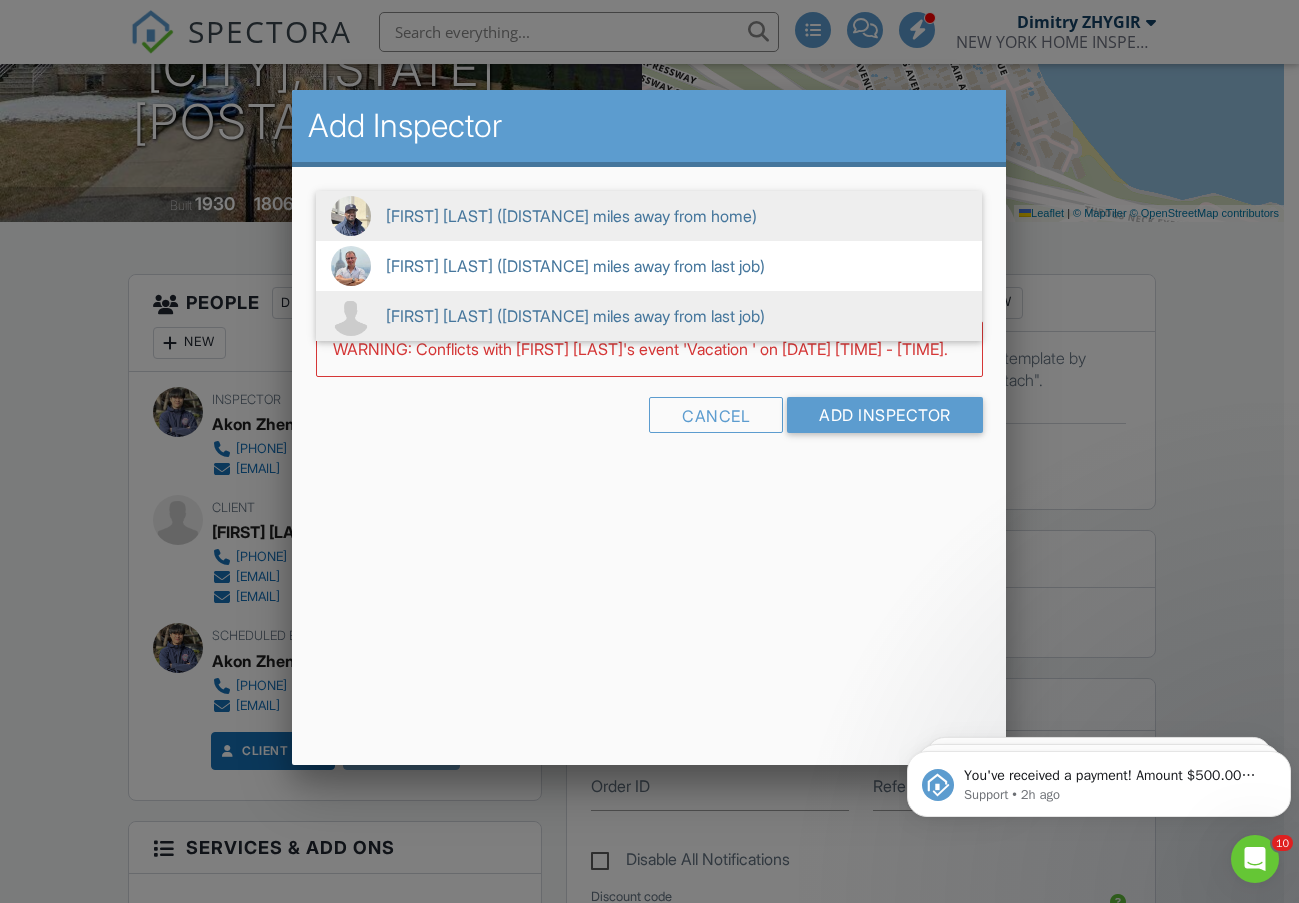 click on "[FIRST] [LAST] ([DISTANCE] miles away from last job)" at bounding box center [649, 316] 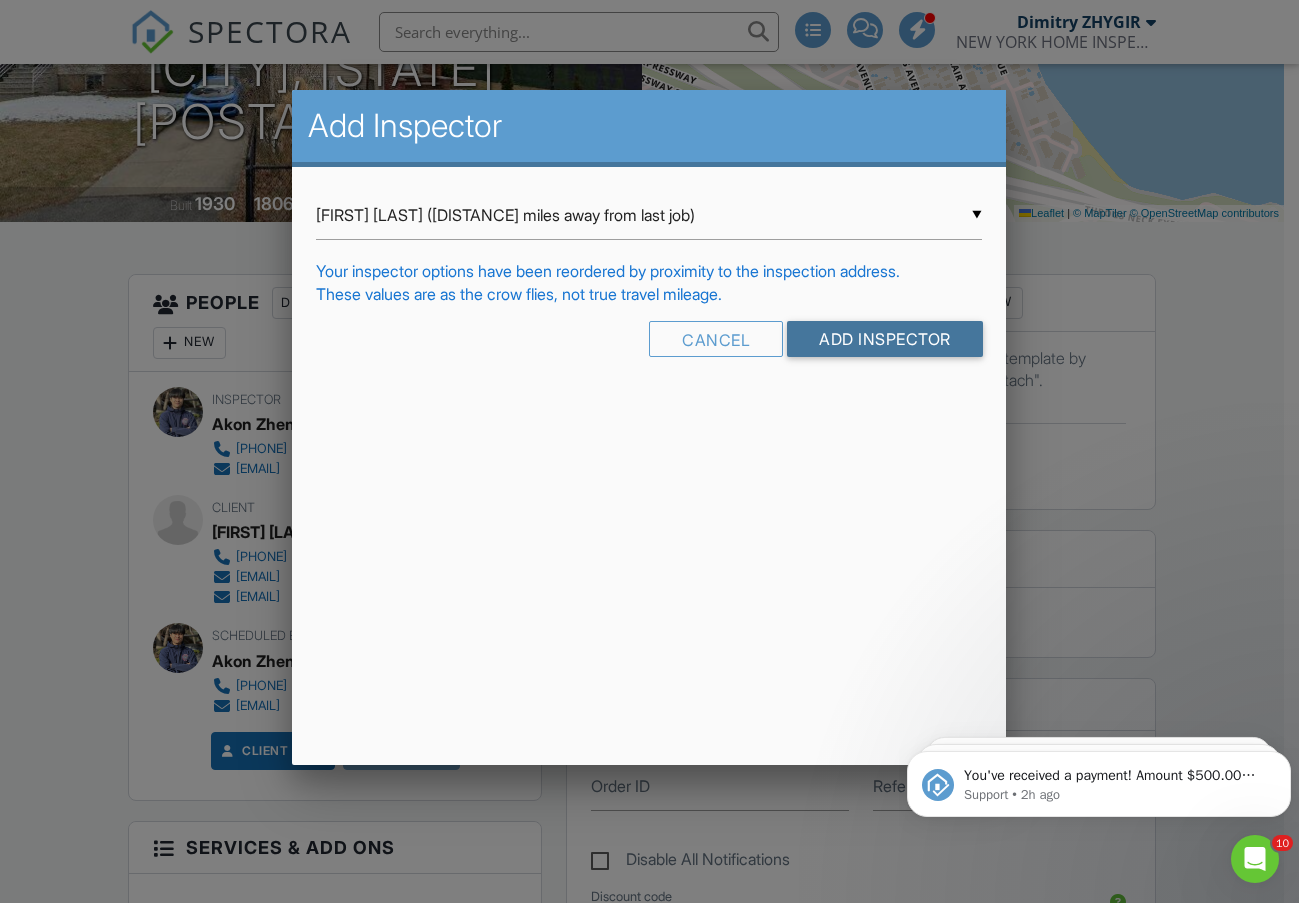 click on "Add Inspector" at bounding box center (885, 339) 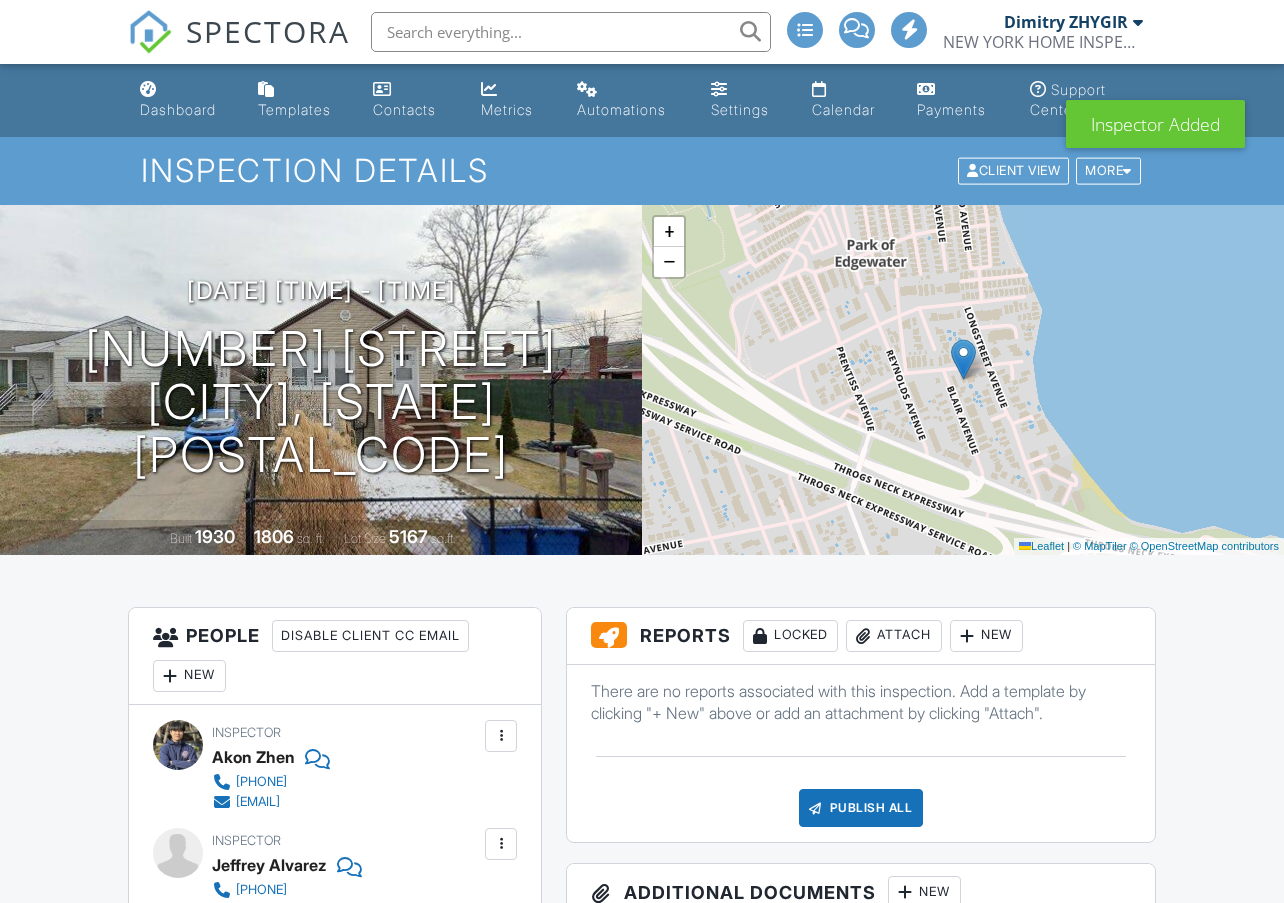 scroll, scrollTop: 333, scrollLeft: 0, axis: vertical 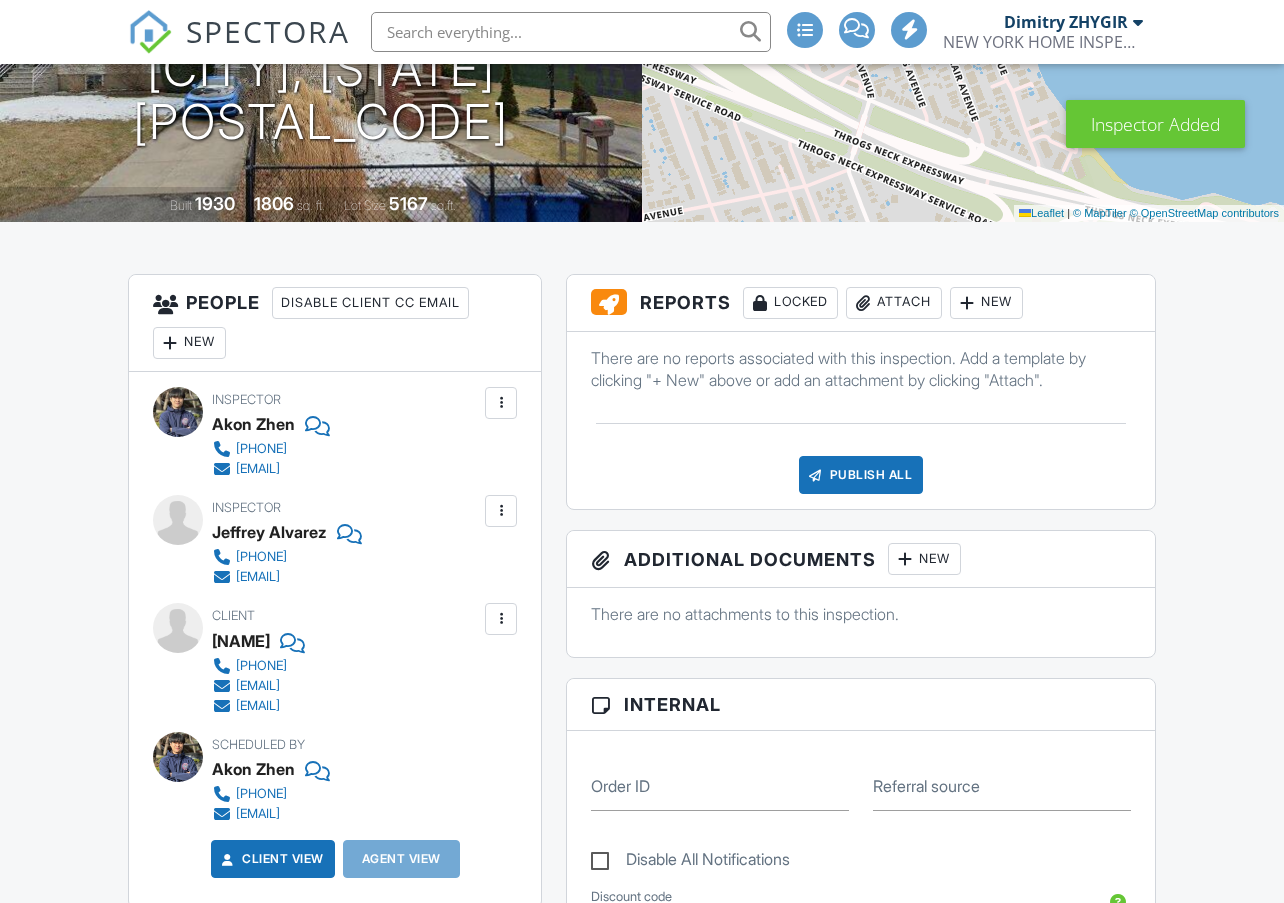 click at bounding box center (501, 403) 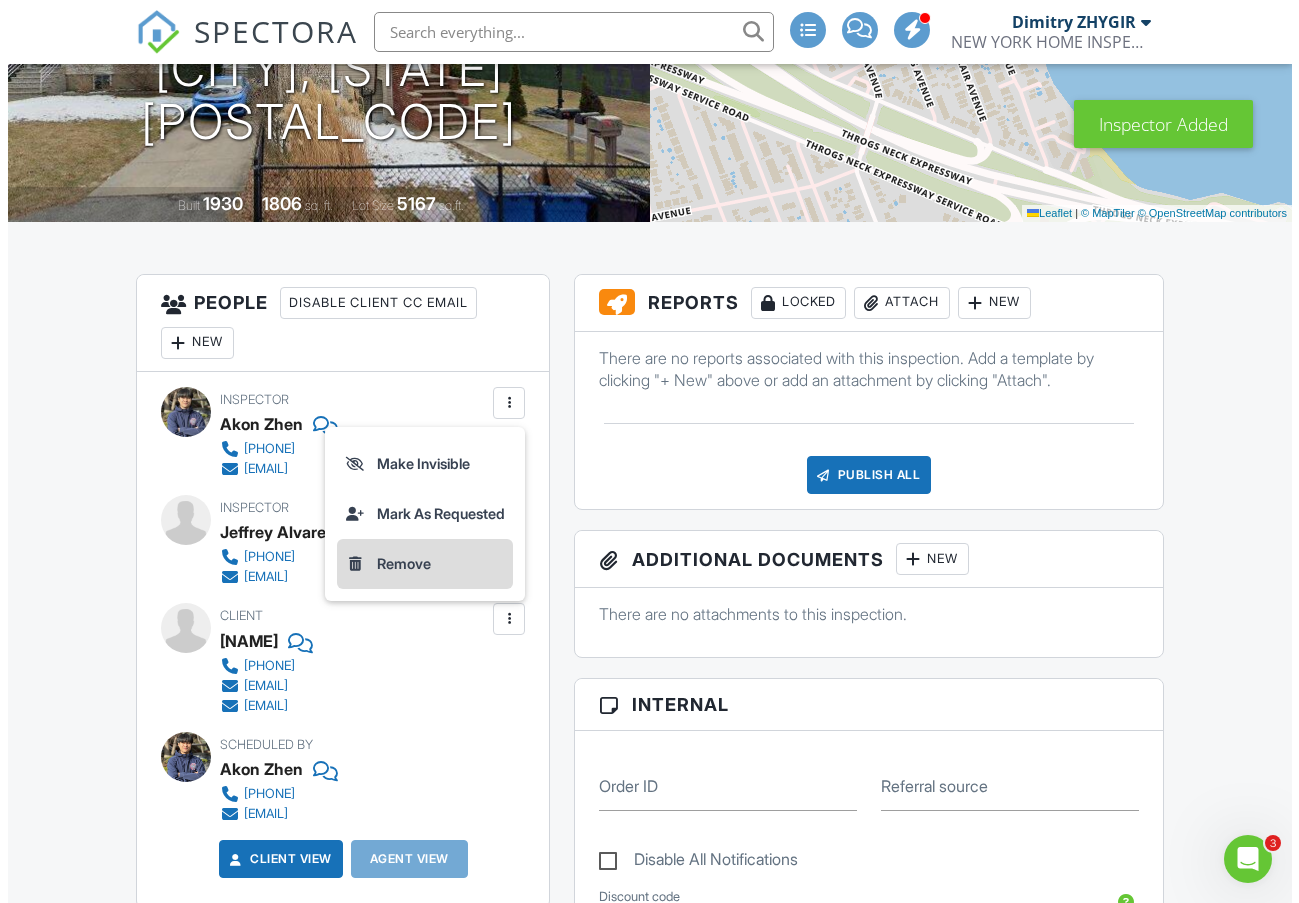 scroll, scrollTop: 0, scrollLeft: 0, axis: both 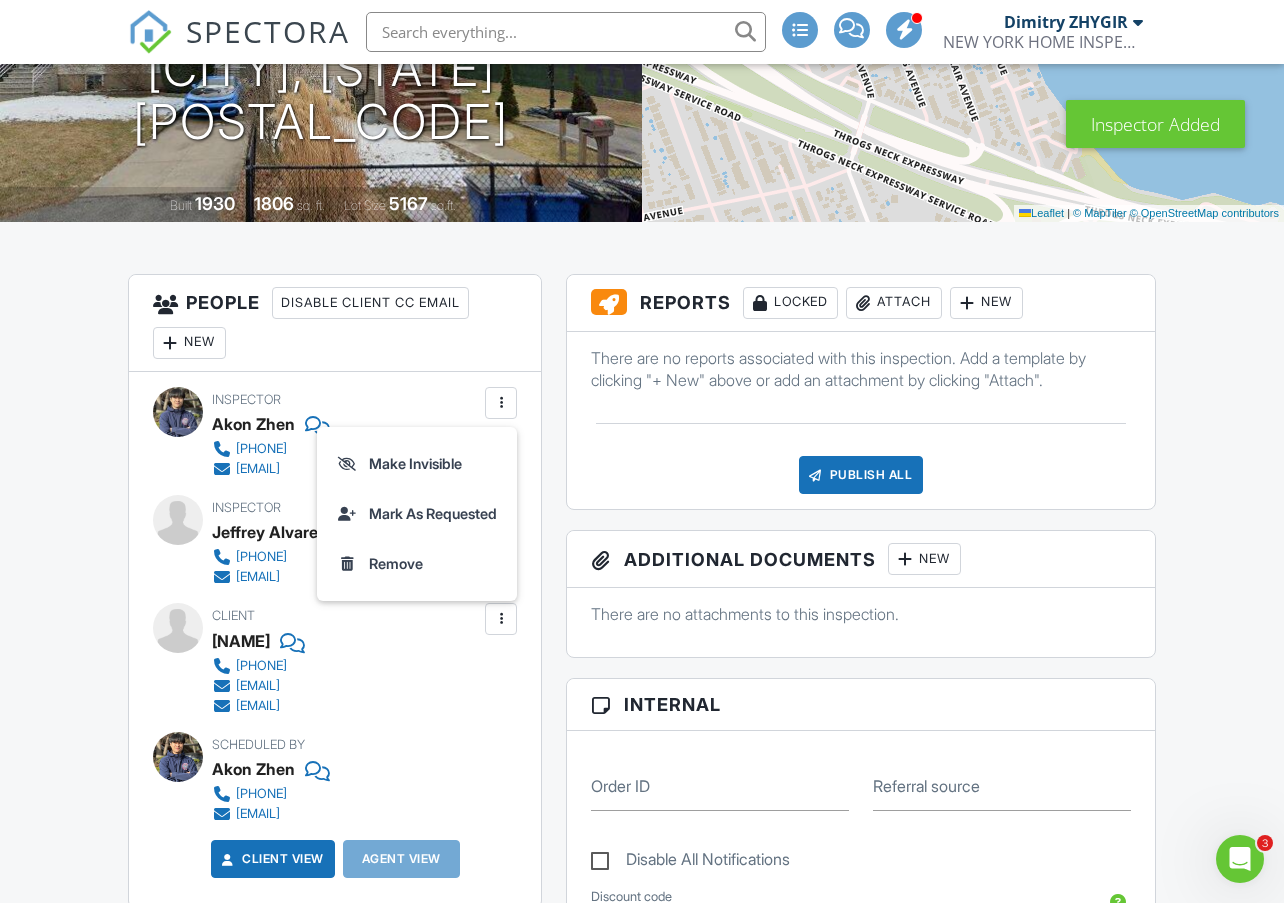 click on "Remove" at bounding box center [417, 564] 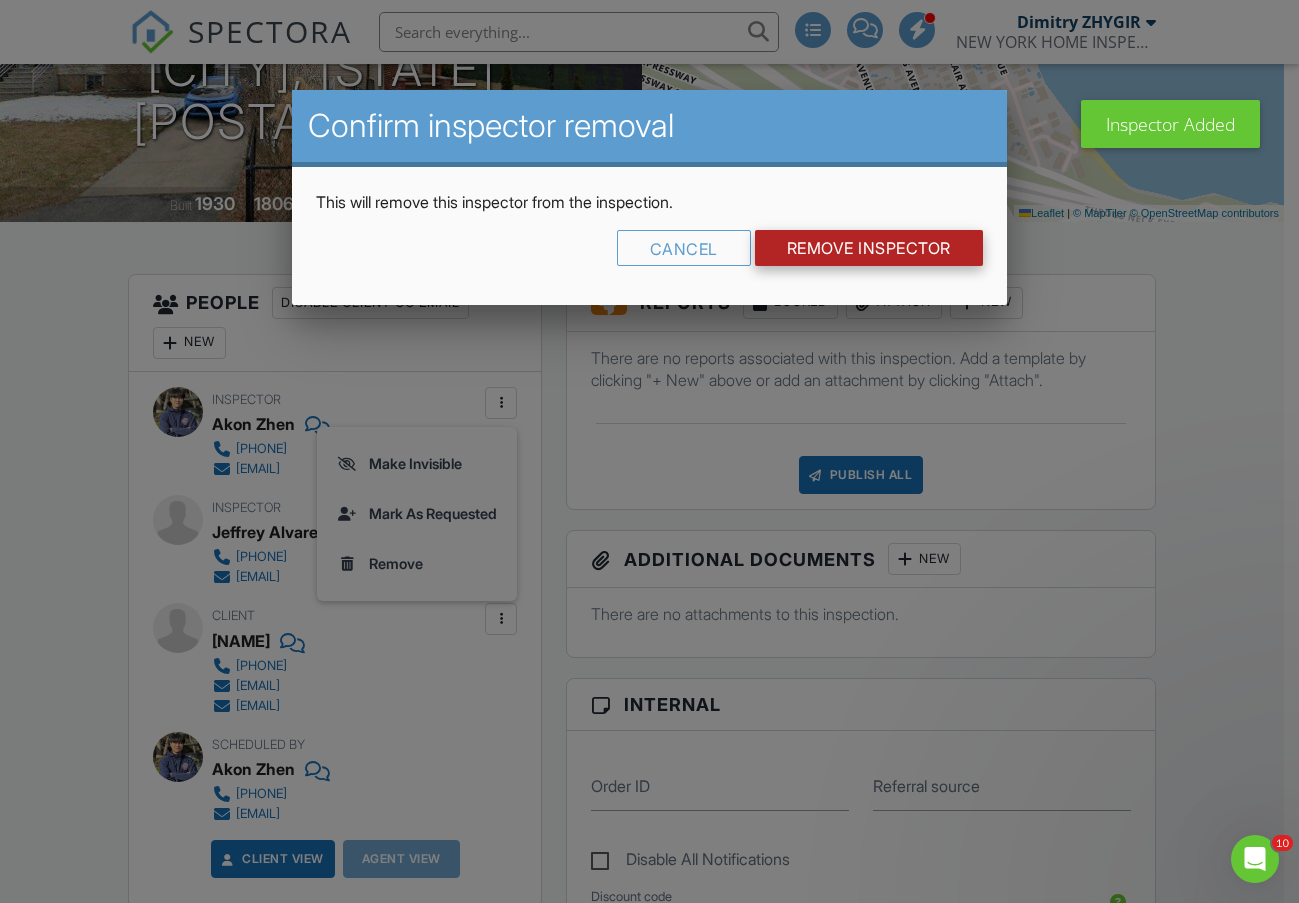 click on "Remove Inspector" at bounding box center (869, 248) 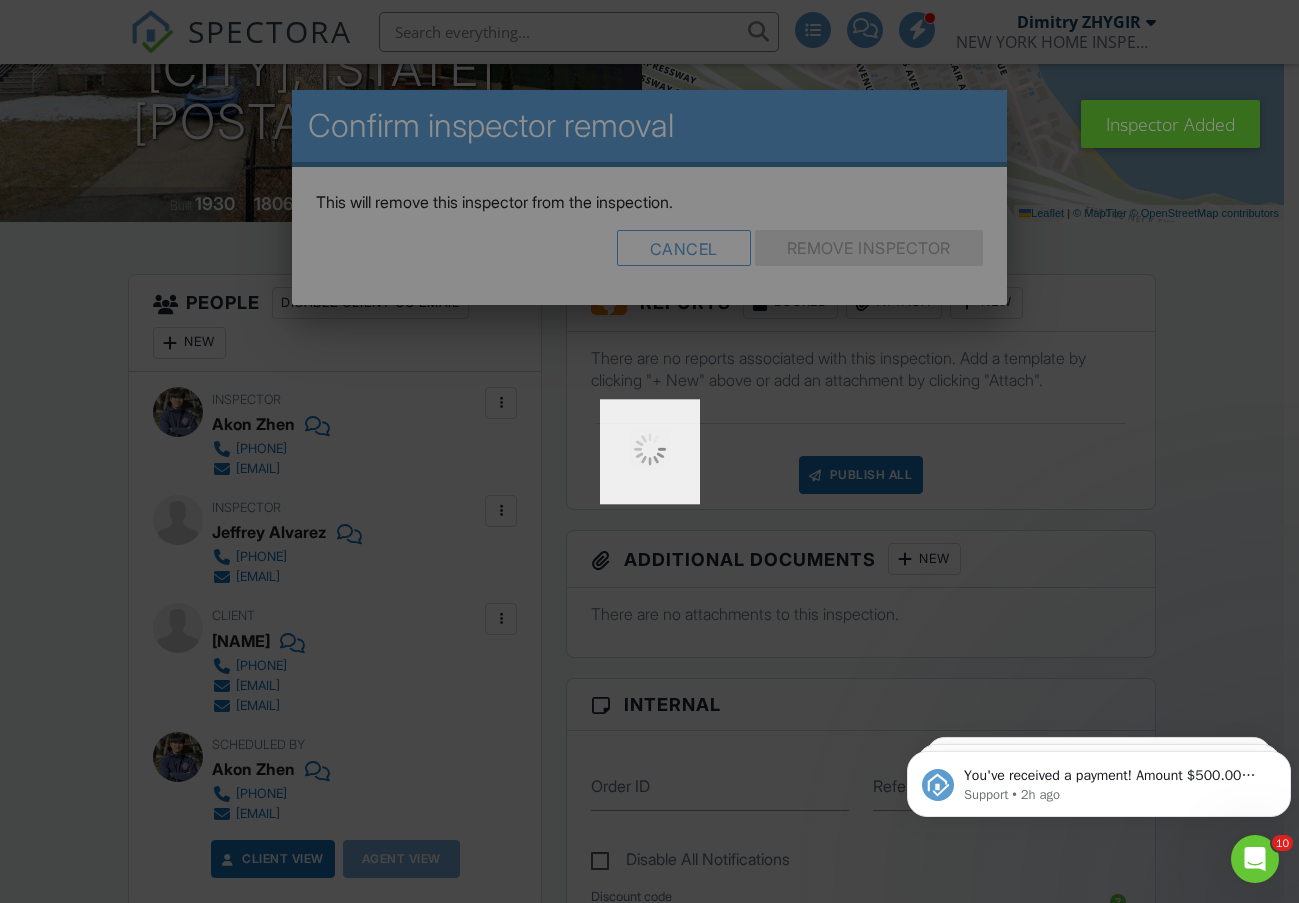 scroll, scrollTop: 0, scrollLeft: 0, axis: both 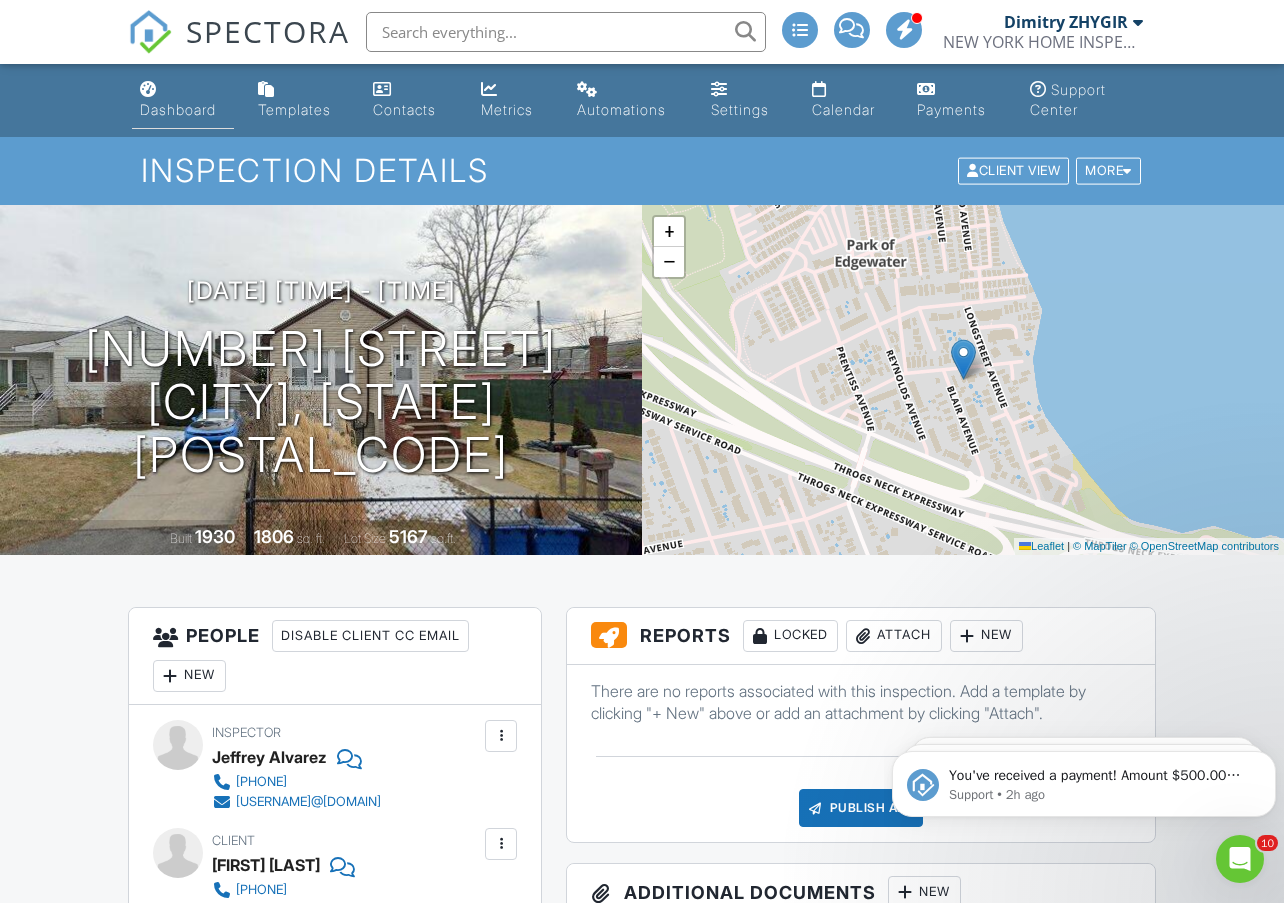 click at bounding box center (148, 89) 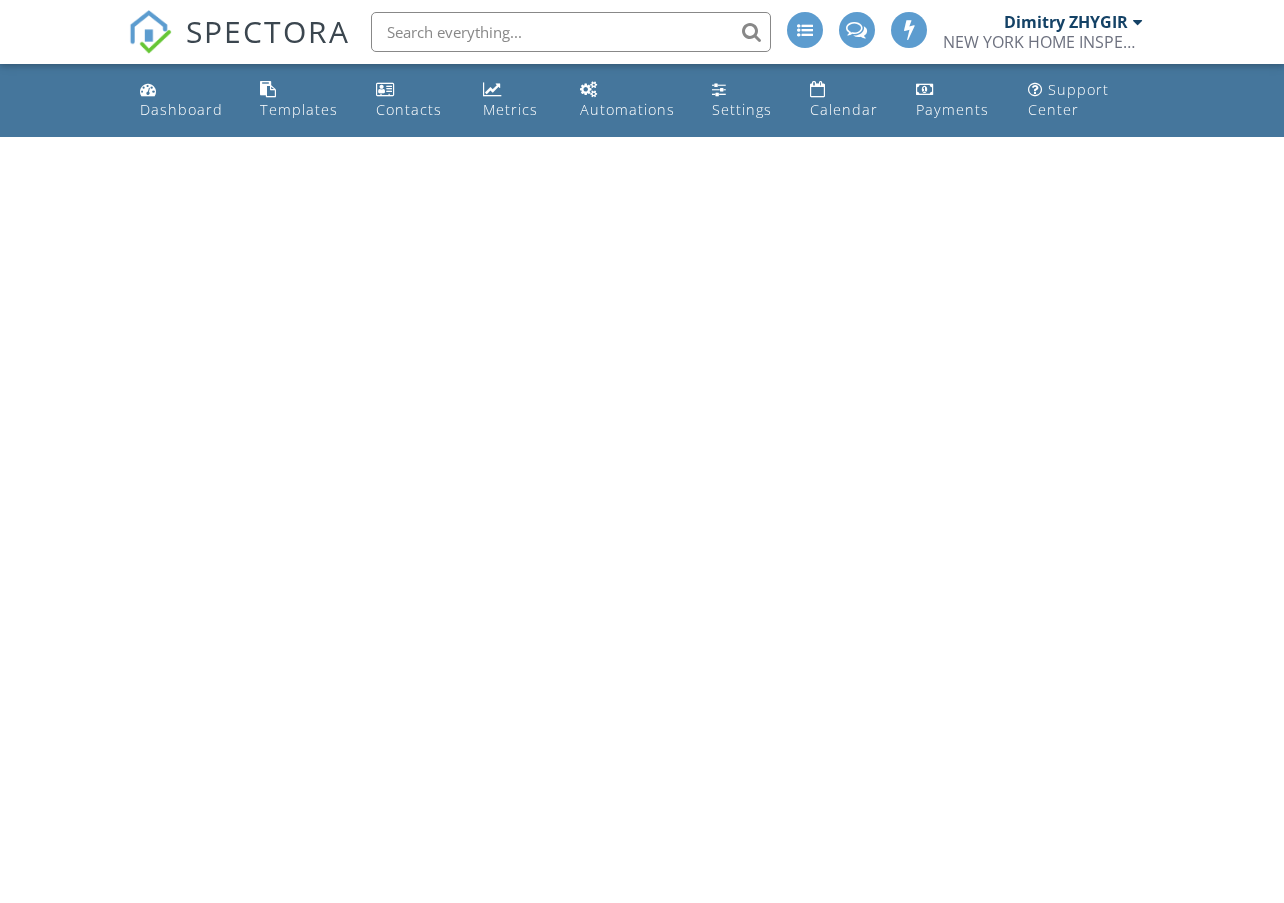 scroll, scrollTop: 0, scrollLeft: 0, axis: both 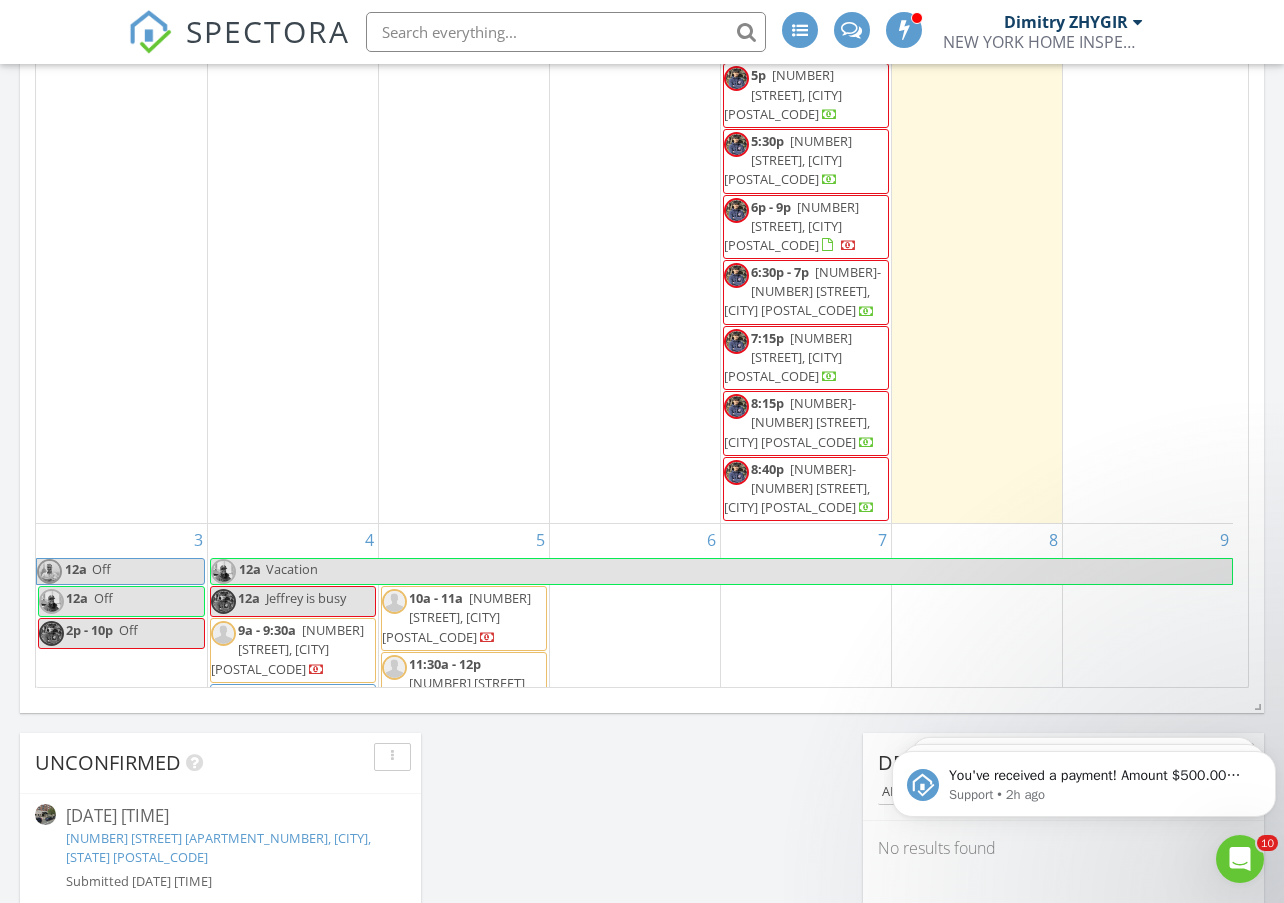 click on "[MONTH] [YEAR] today list day week cal wk 4 wk month Sun Mon Tue Wed Thu Fri Sat 27
8a - 11p
Off
28
11a - 1p
[NUMBER] [STREET] [APARTMENT_NUMBER], [CITY] [POSTAL_CODE]
12p - 3p
[NUMBER] [STREET], [CITY] [POSTAL_CODE]
4p - 12a
Work
29
8a - 4p
Work
9a - 12p
[NUMBER] [STREET], [CITY] [POSTAL_CODE]" at bounding box center [642, 248] 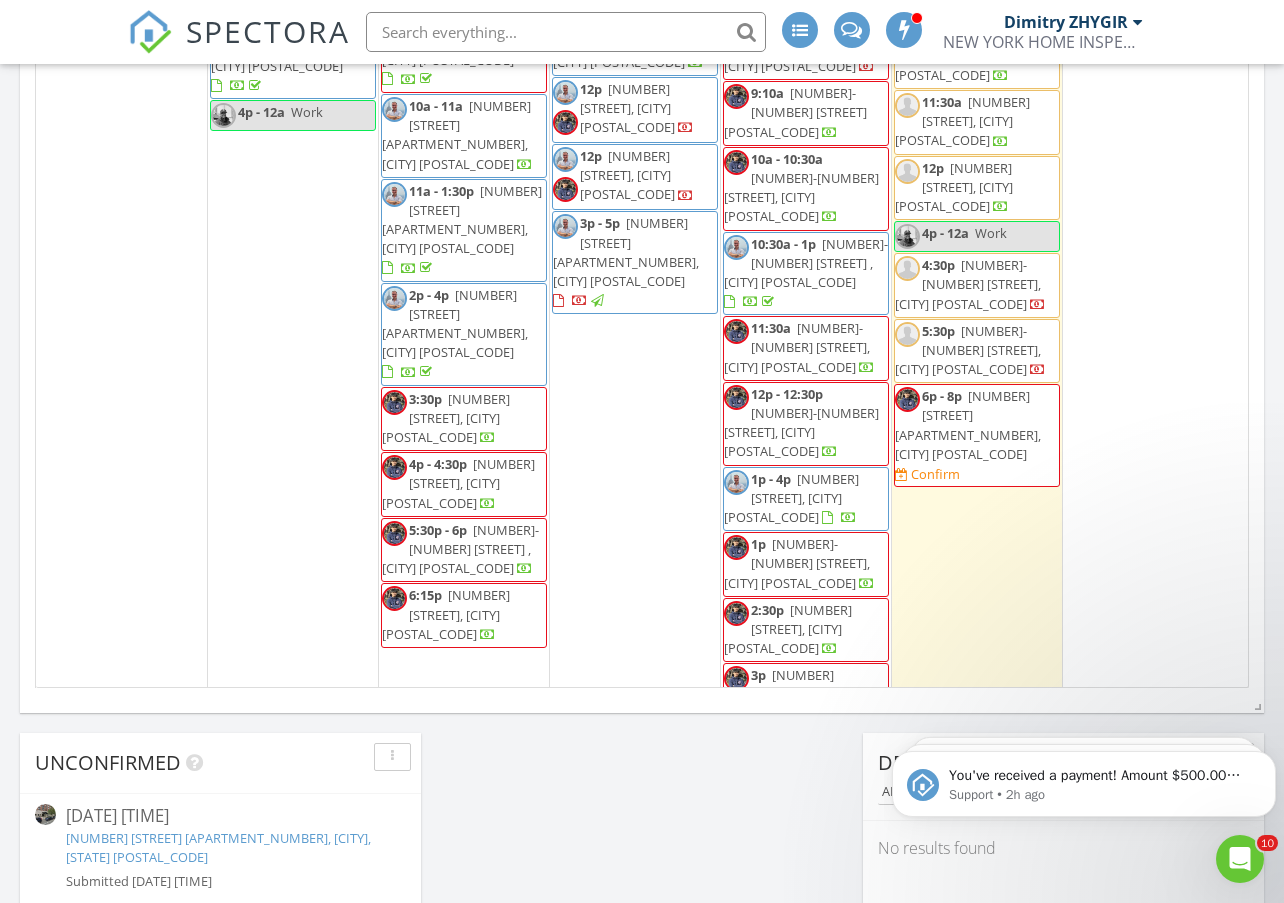 scroll, scrollTop: 0, scrollLeft: 0, axis: both 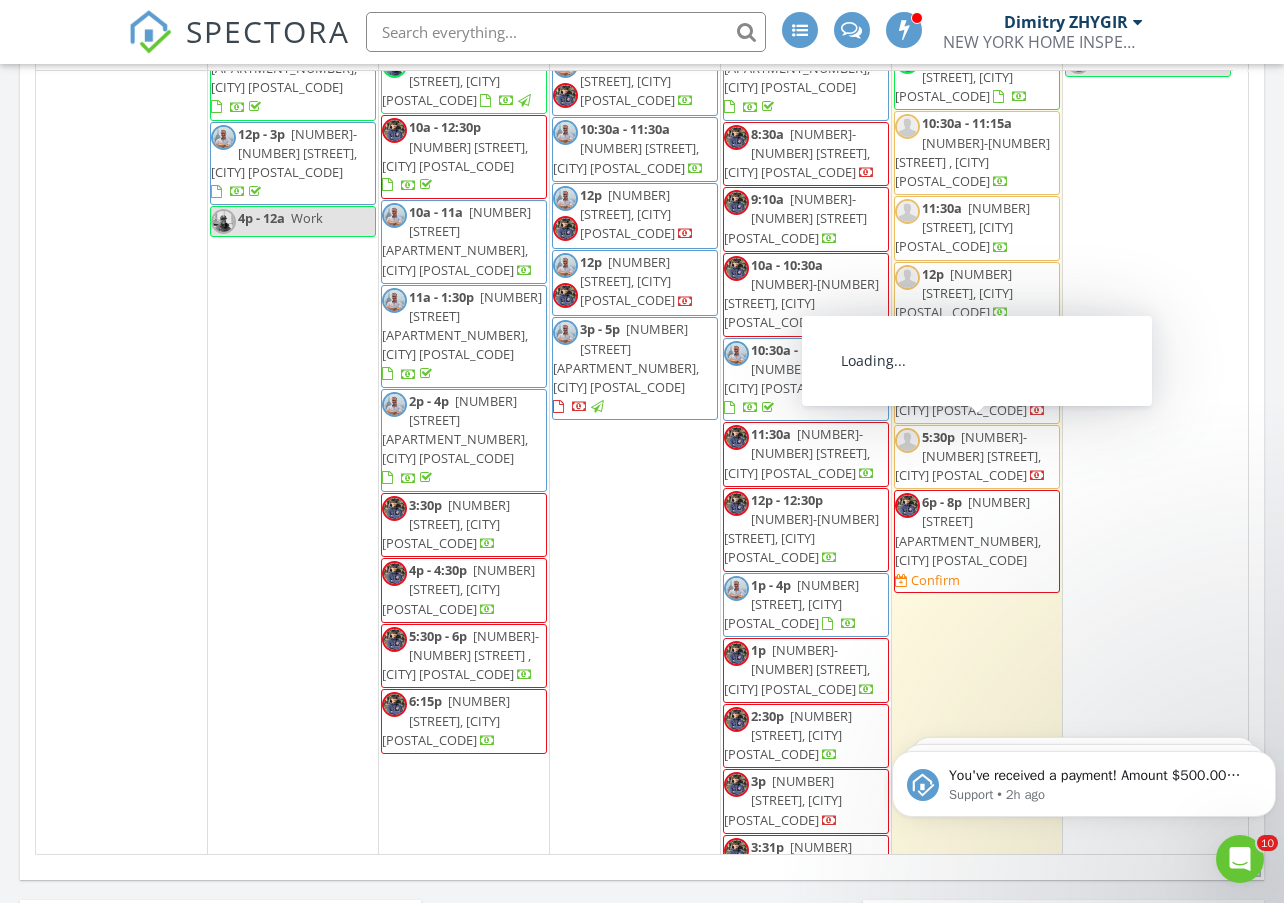 click on "200 Rector Pl 14L, New York 10280" at bounding box center (968, 531) 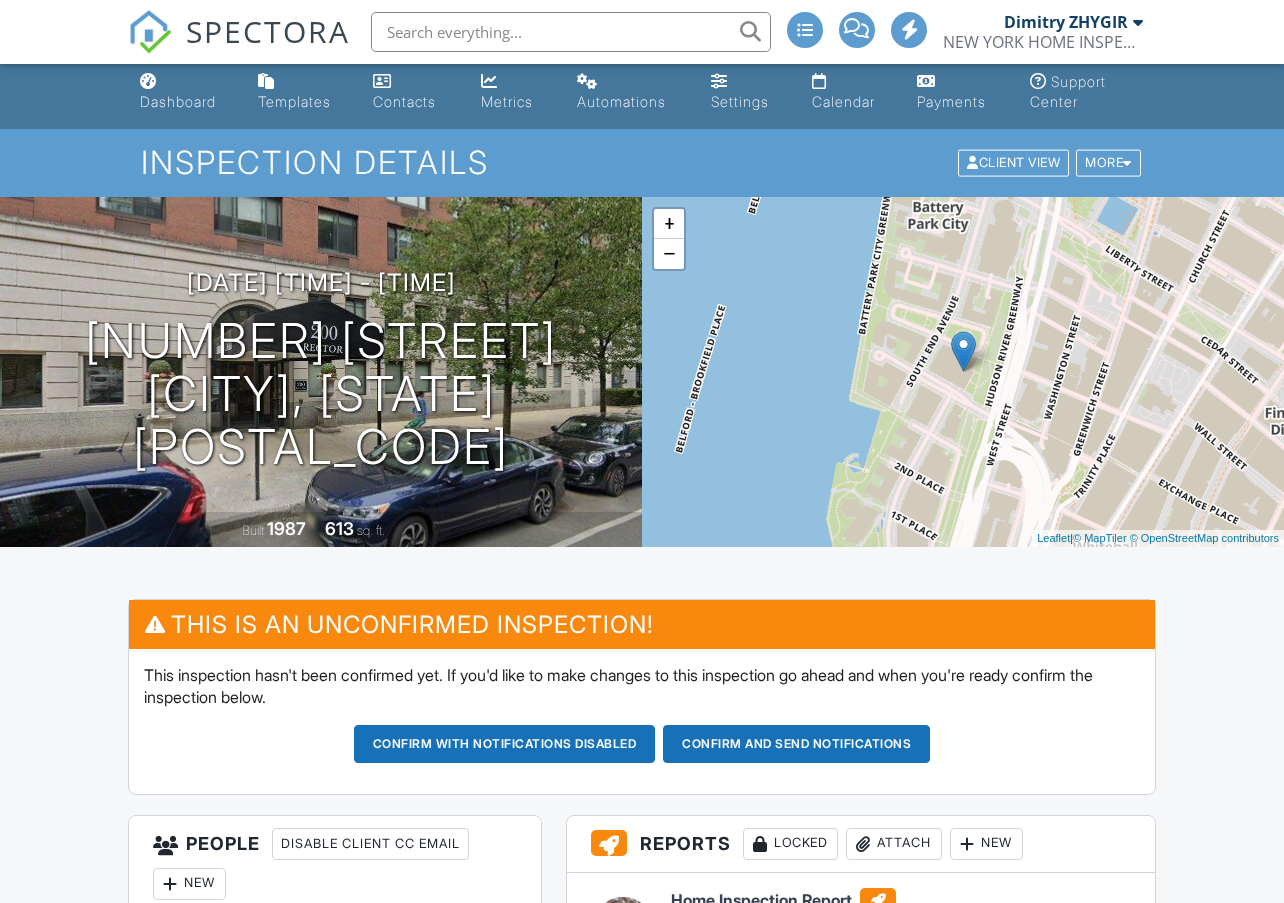 scroll, scrollTop: 0, scrollLeft: 0, axis: both 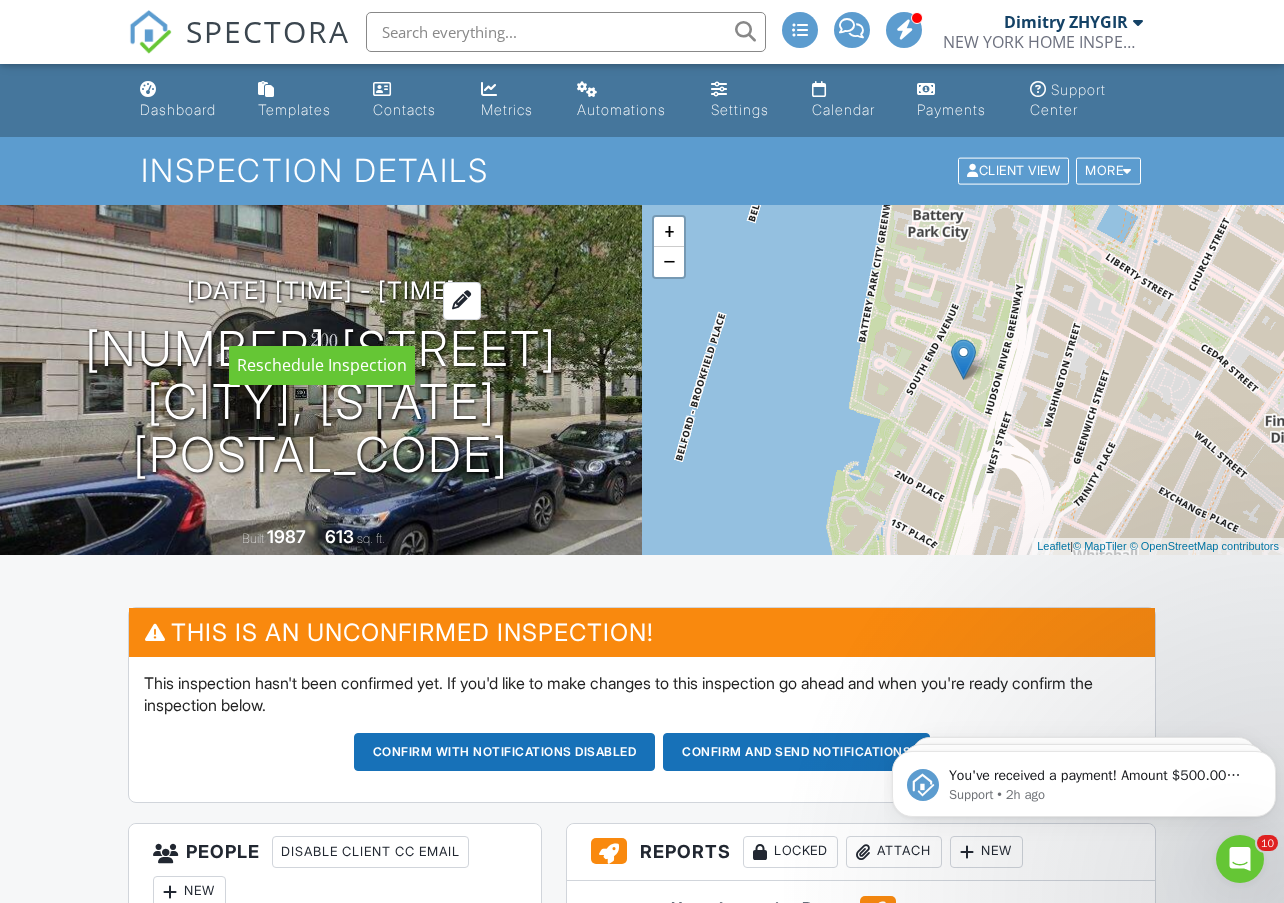click at bounding box center (462, 300) 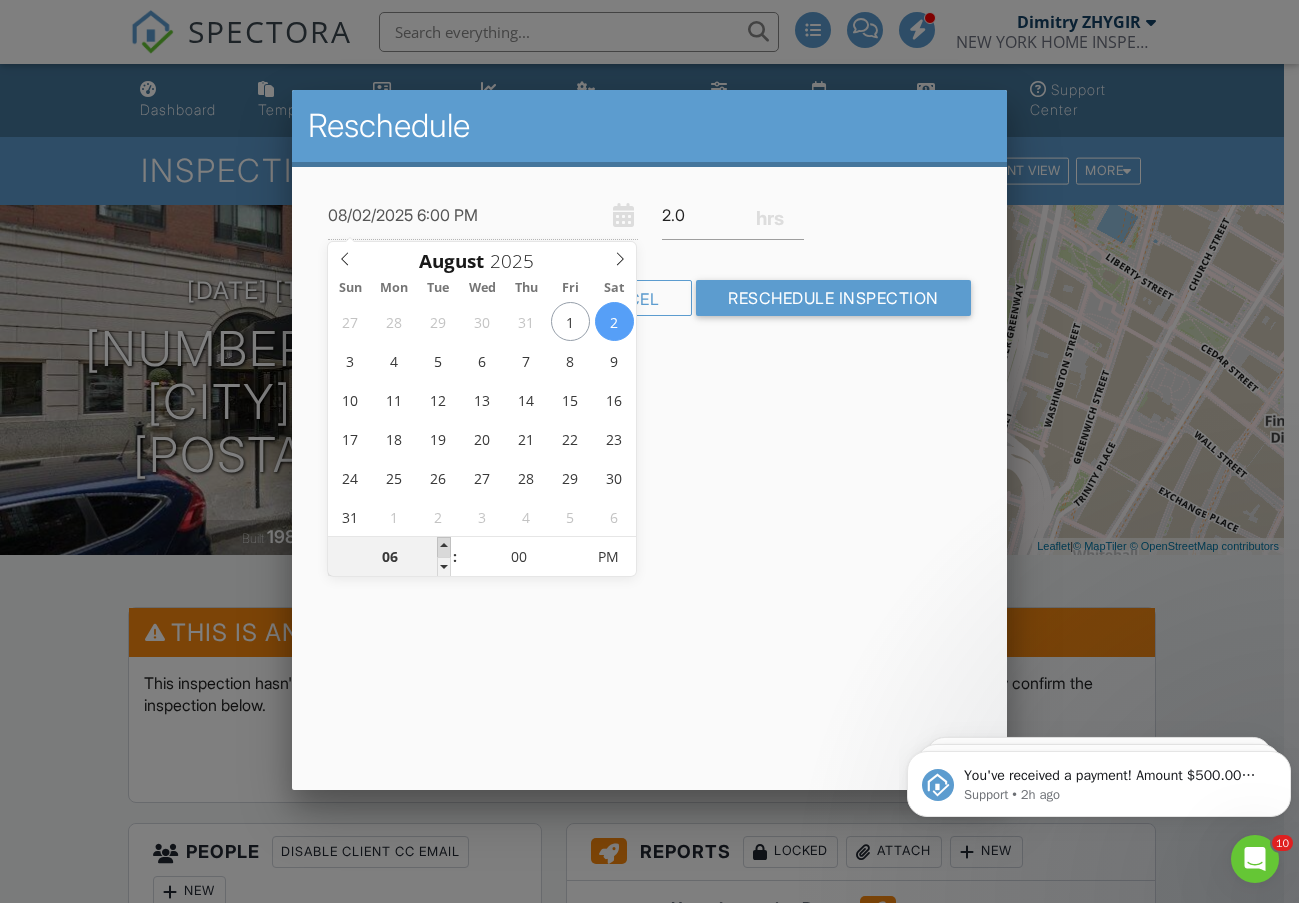 type on "08/02/2025 7:00 PM" 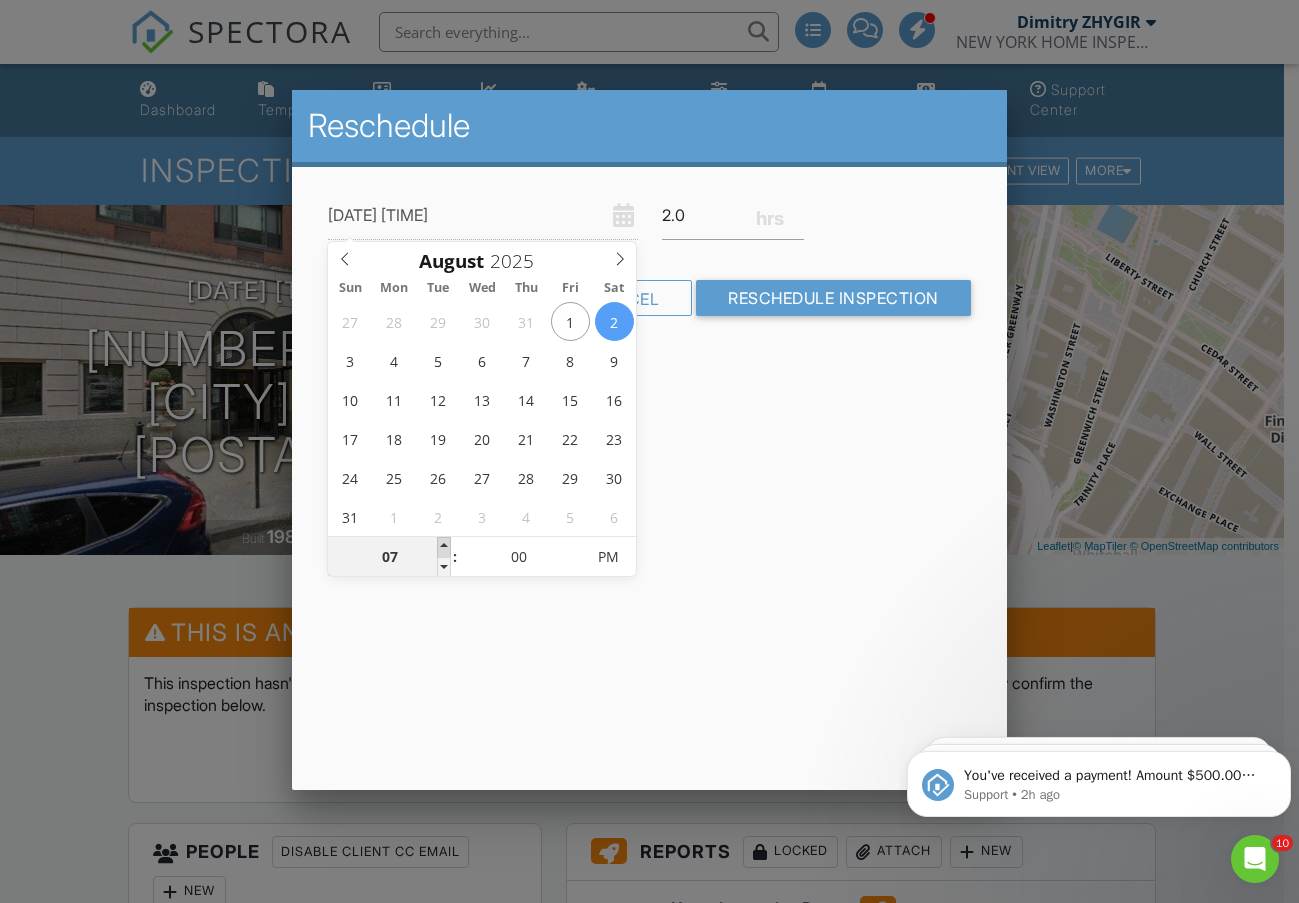 click at bounding box center (444, 547) 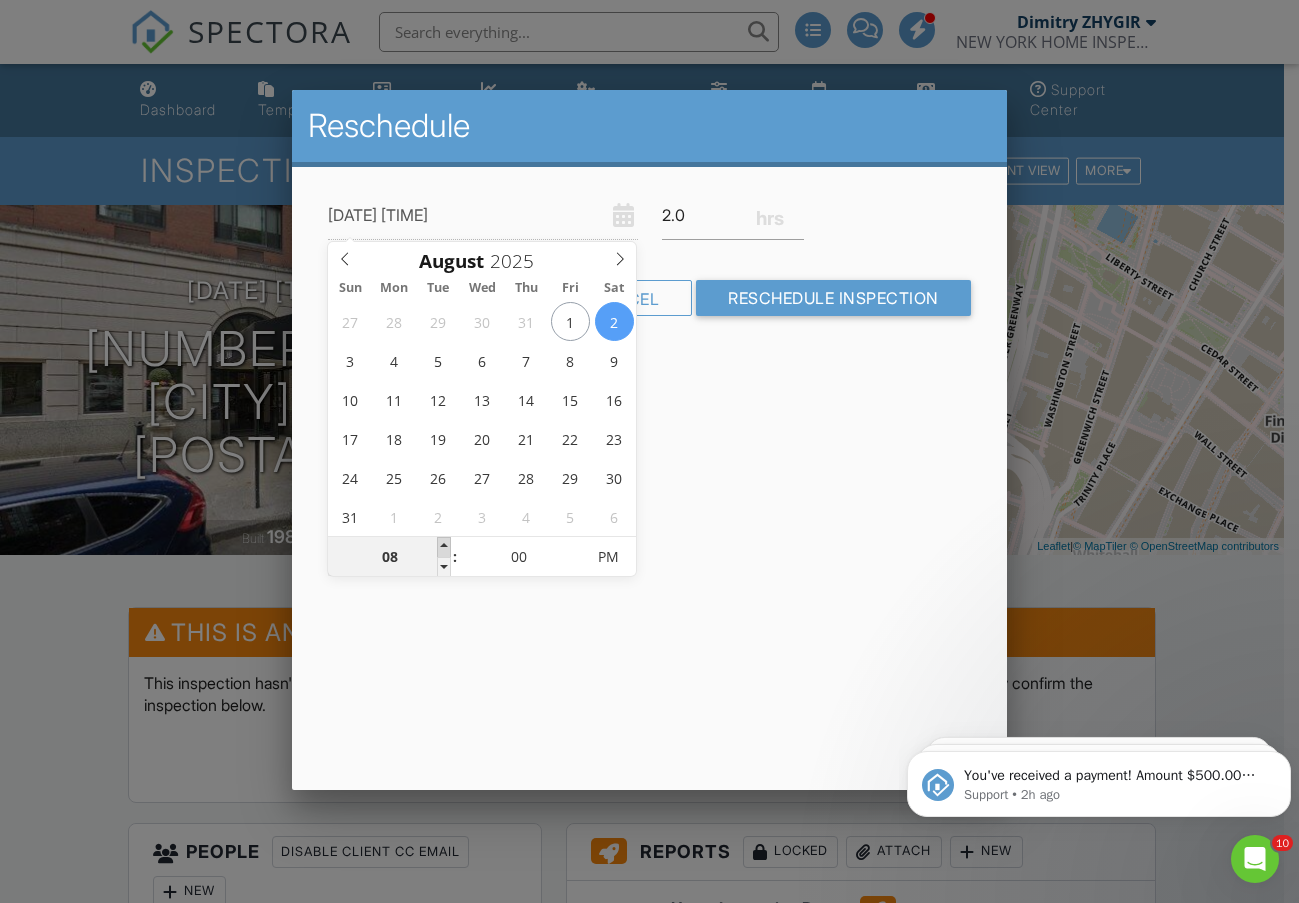 click at bounding box center [444, 547] 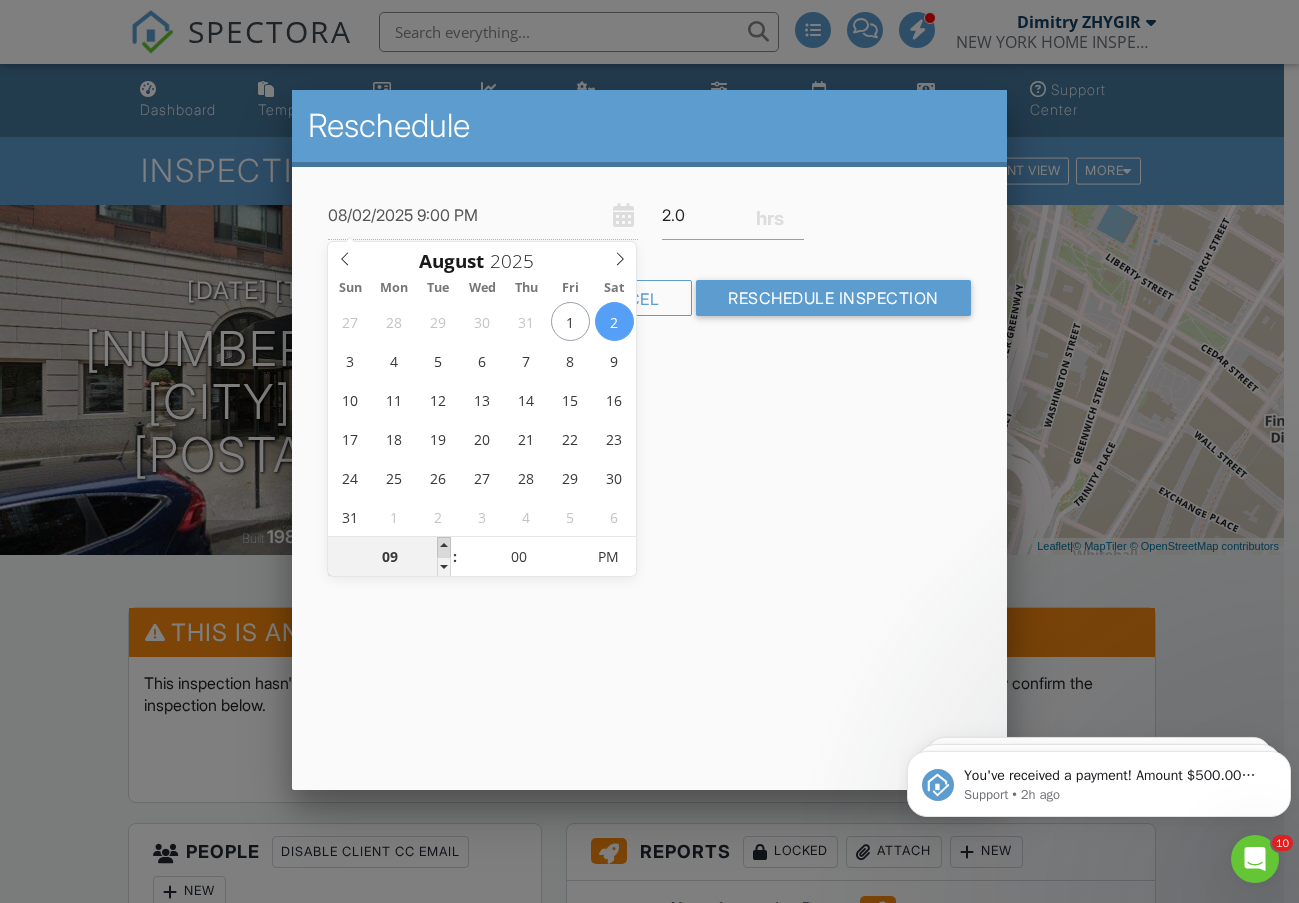 click at bounding box center (444, 547) 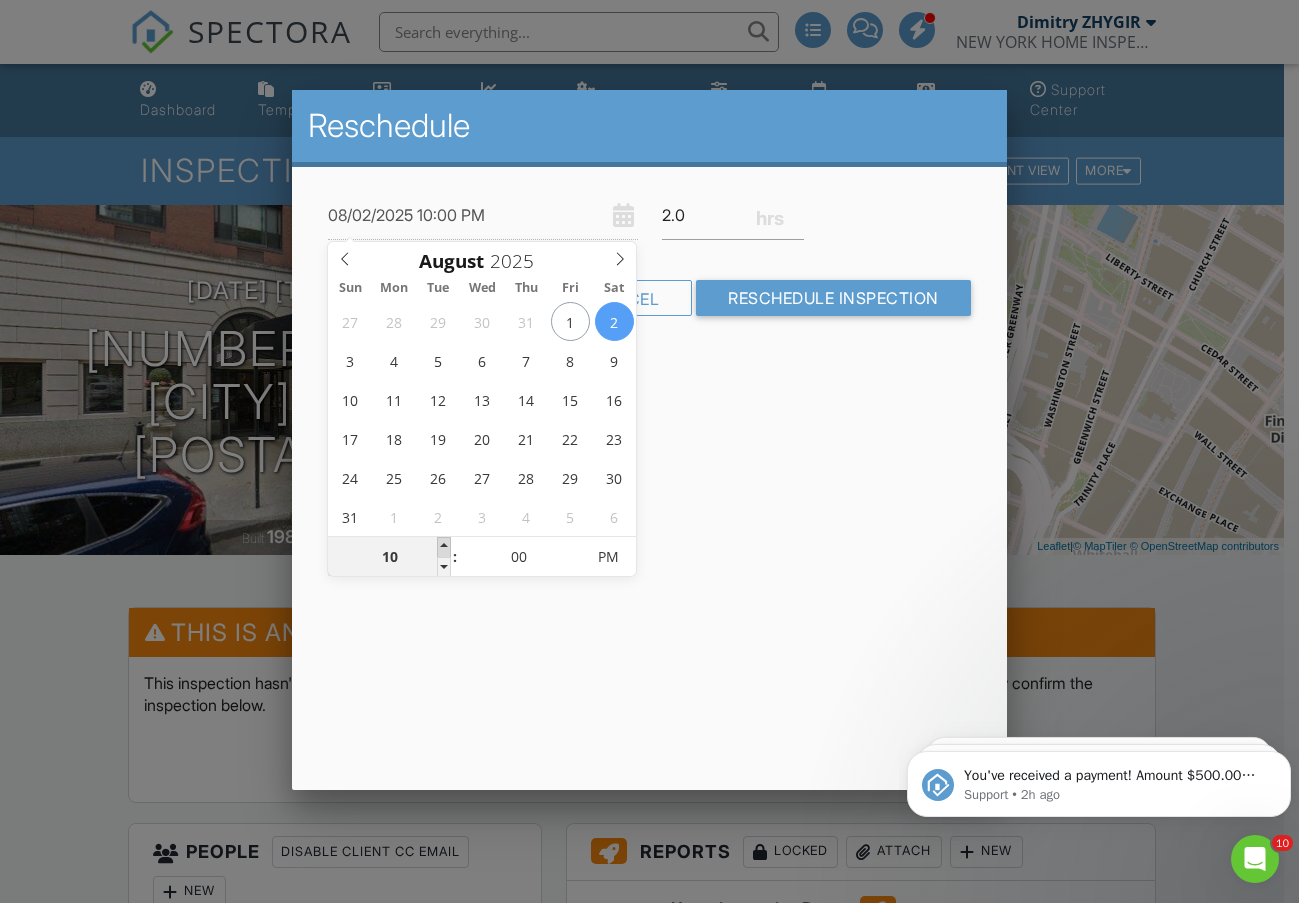 click at bounding box center [444, 547] 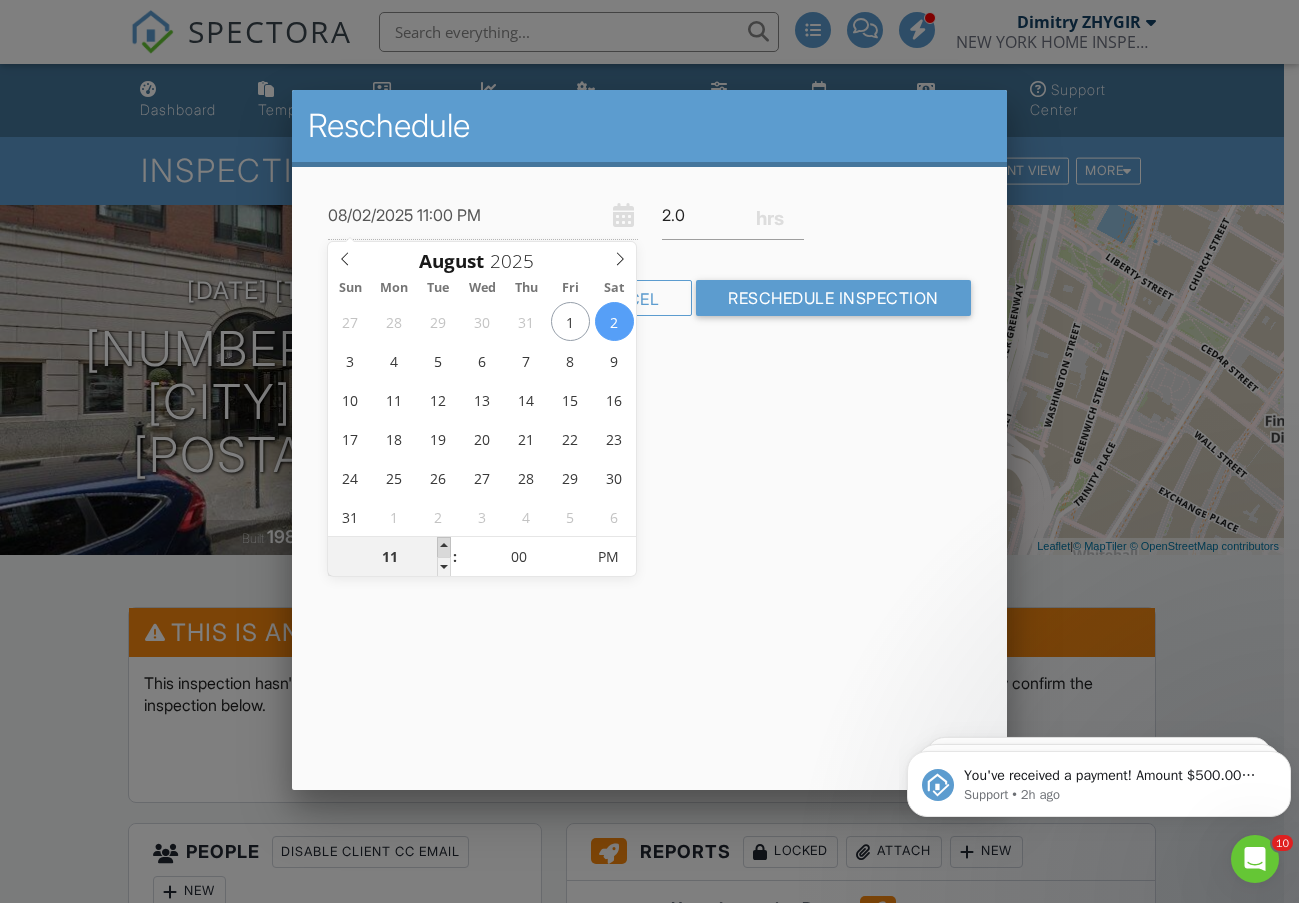 click at bounding box center [444, 547] 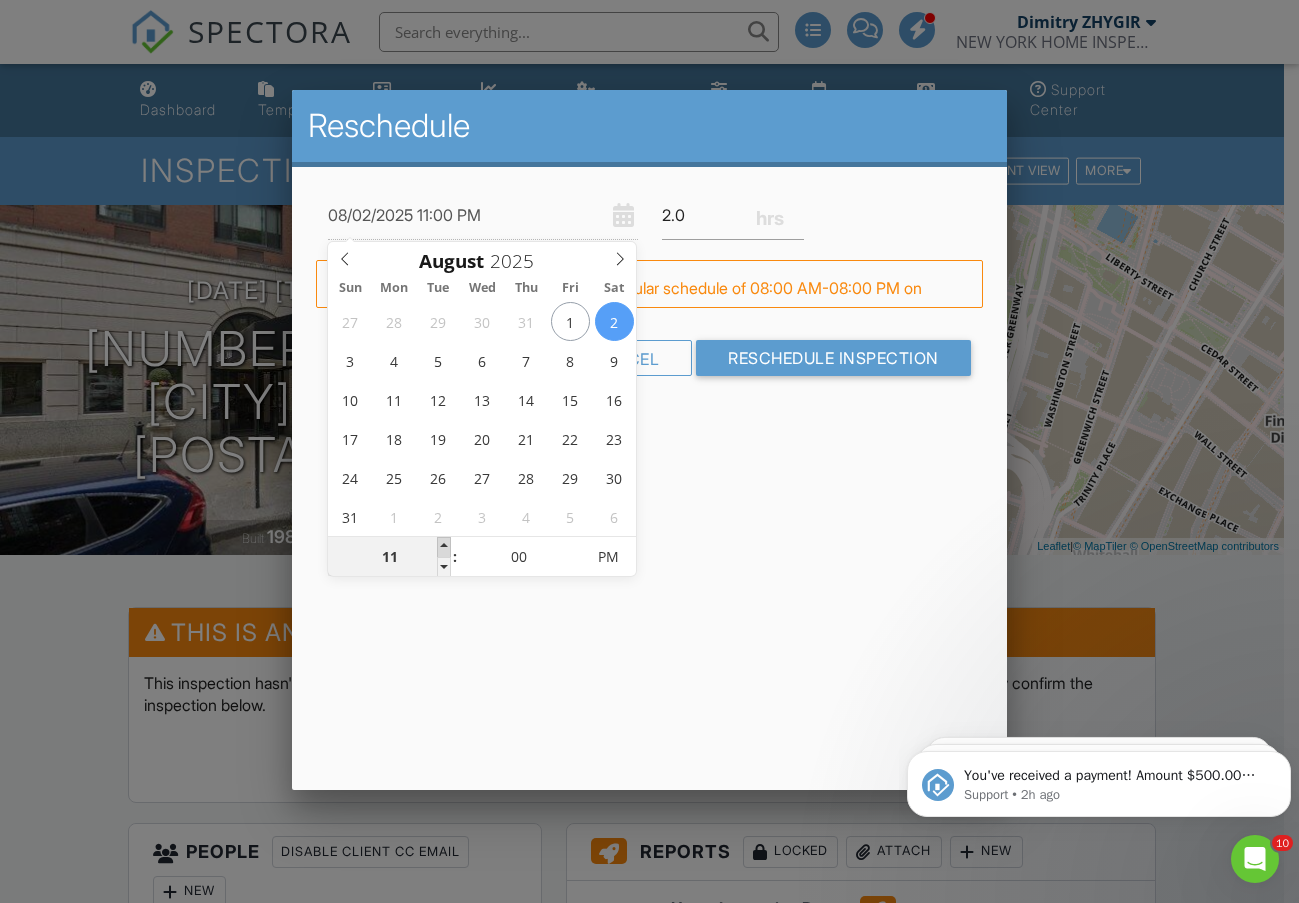 type on "08/02/2025 12:00 AM" 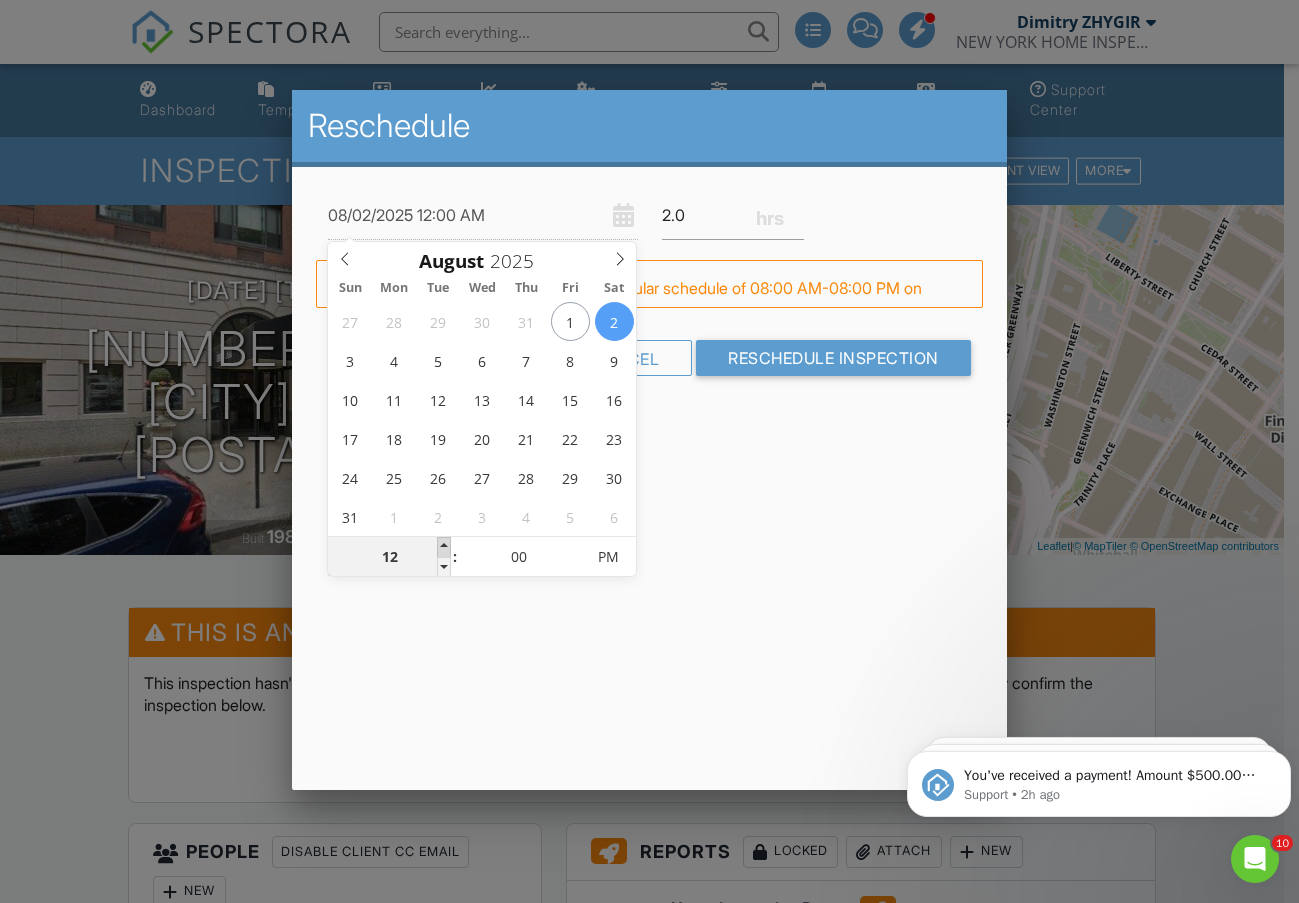 click at bounding box center (444, 547) 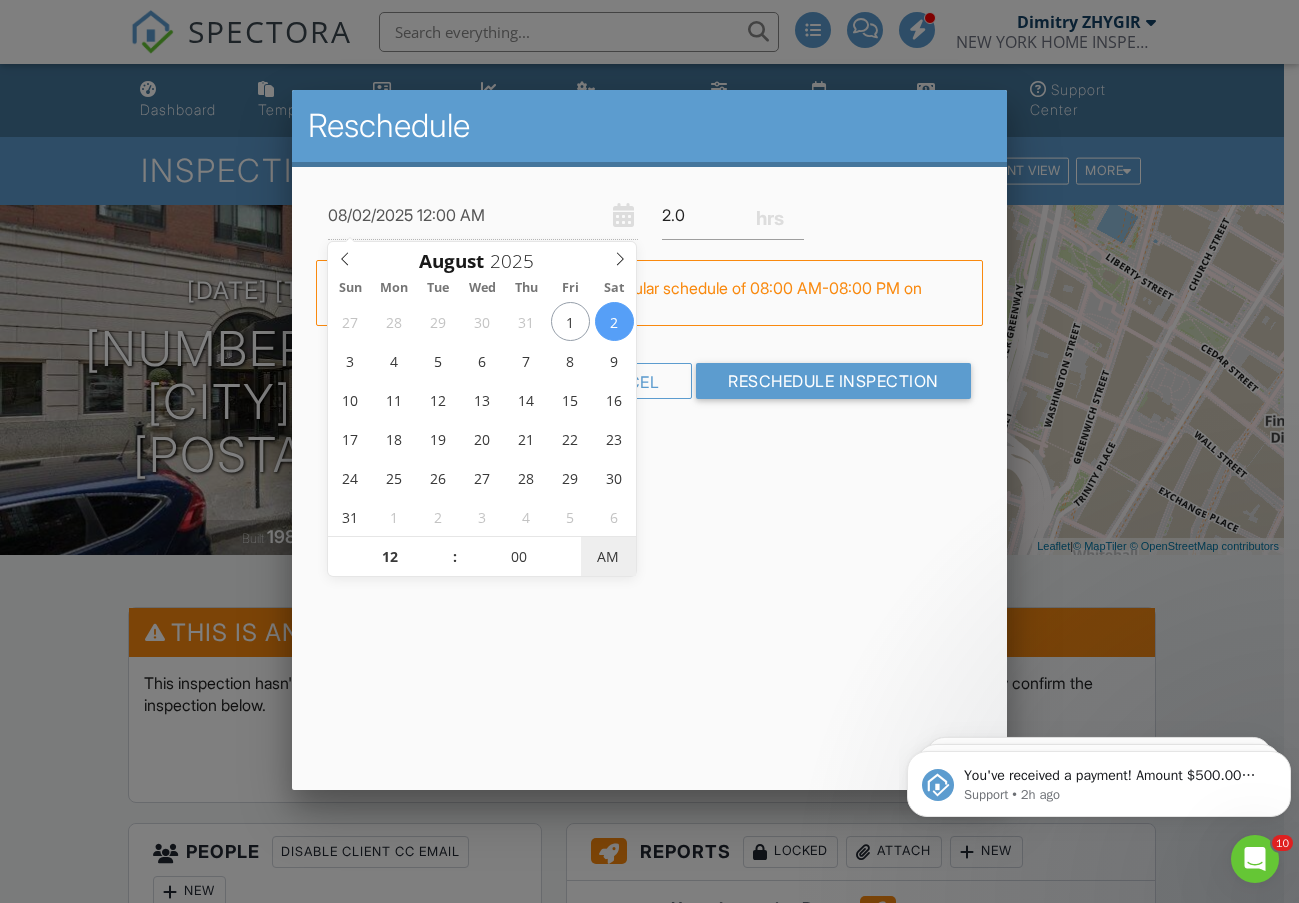 type on "08/02/2025 12:00 PM" 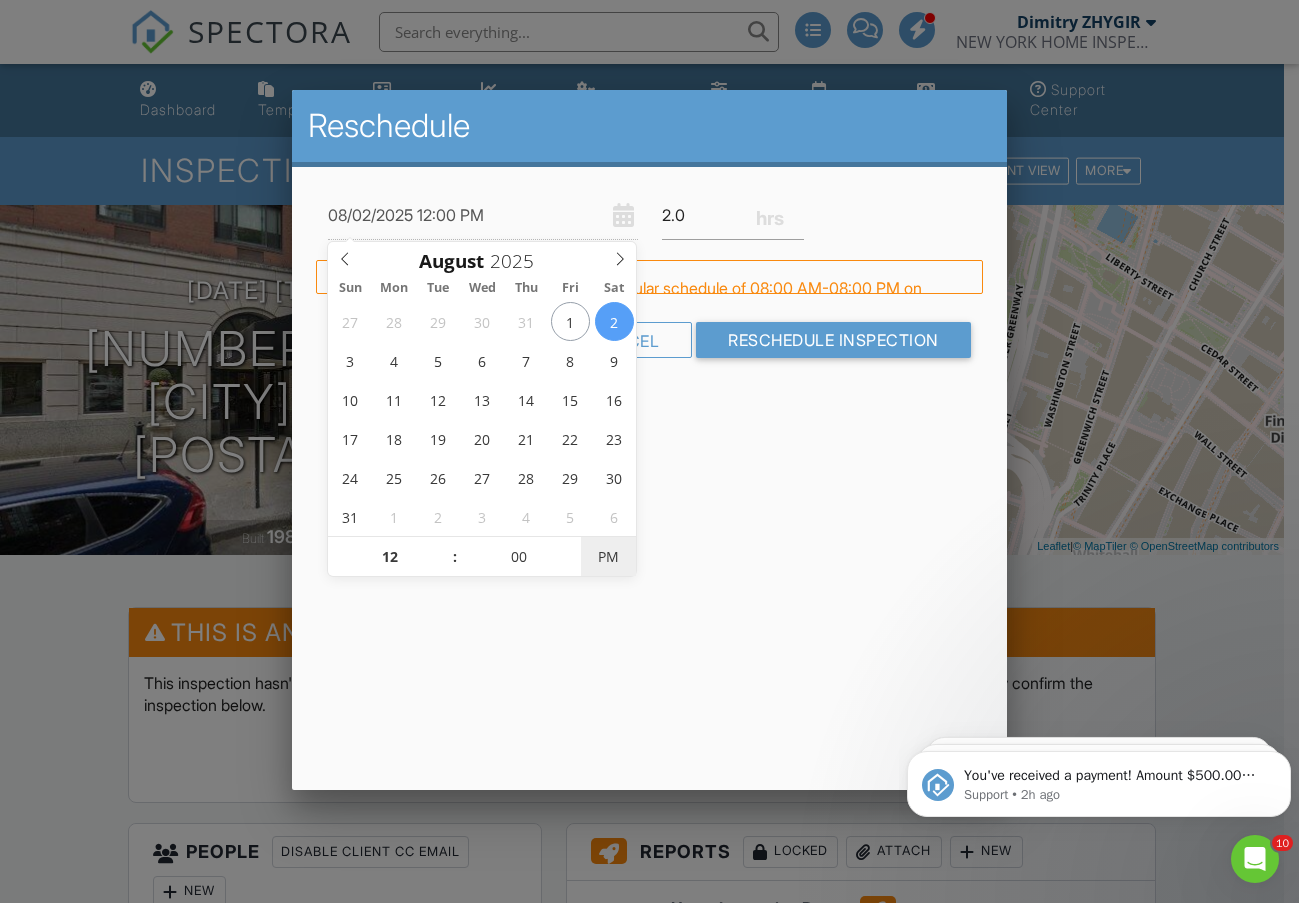 click on "PM" at bounding box center (608, 557) 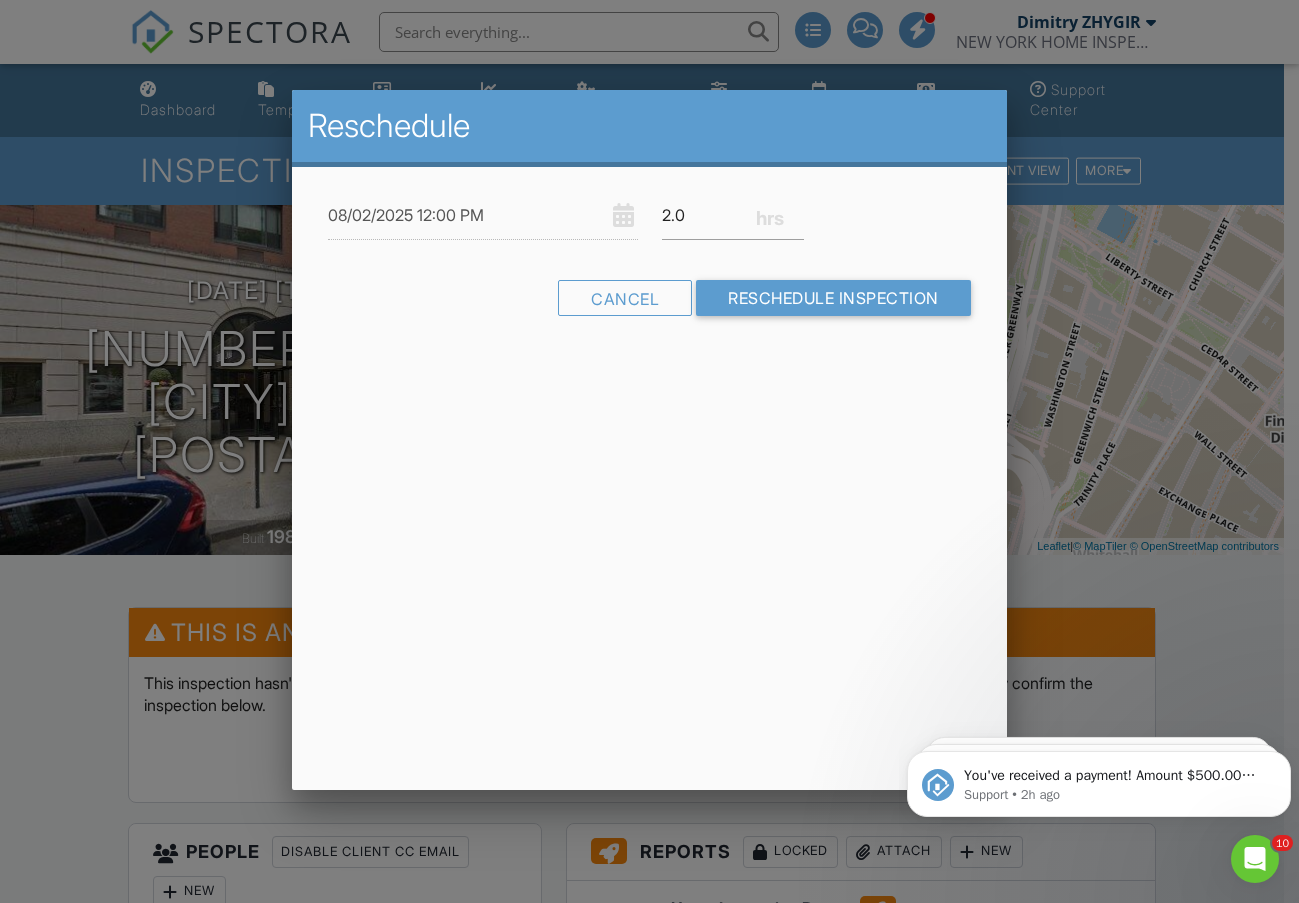 click on "Reschedule
08/02/2025 12:00 PM
2.0
Warning: this date/time is in the past.
FYI: This is outside Akon Zhen's regular schedule of 08:00 AM-08:00 PM on Saturdays.
Cancel
Reschedule Inspection" at bounding box center [649, 440] 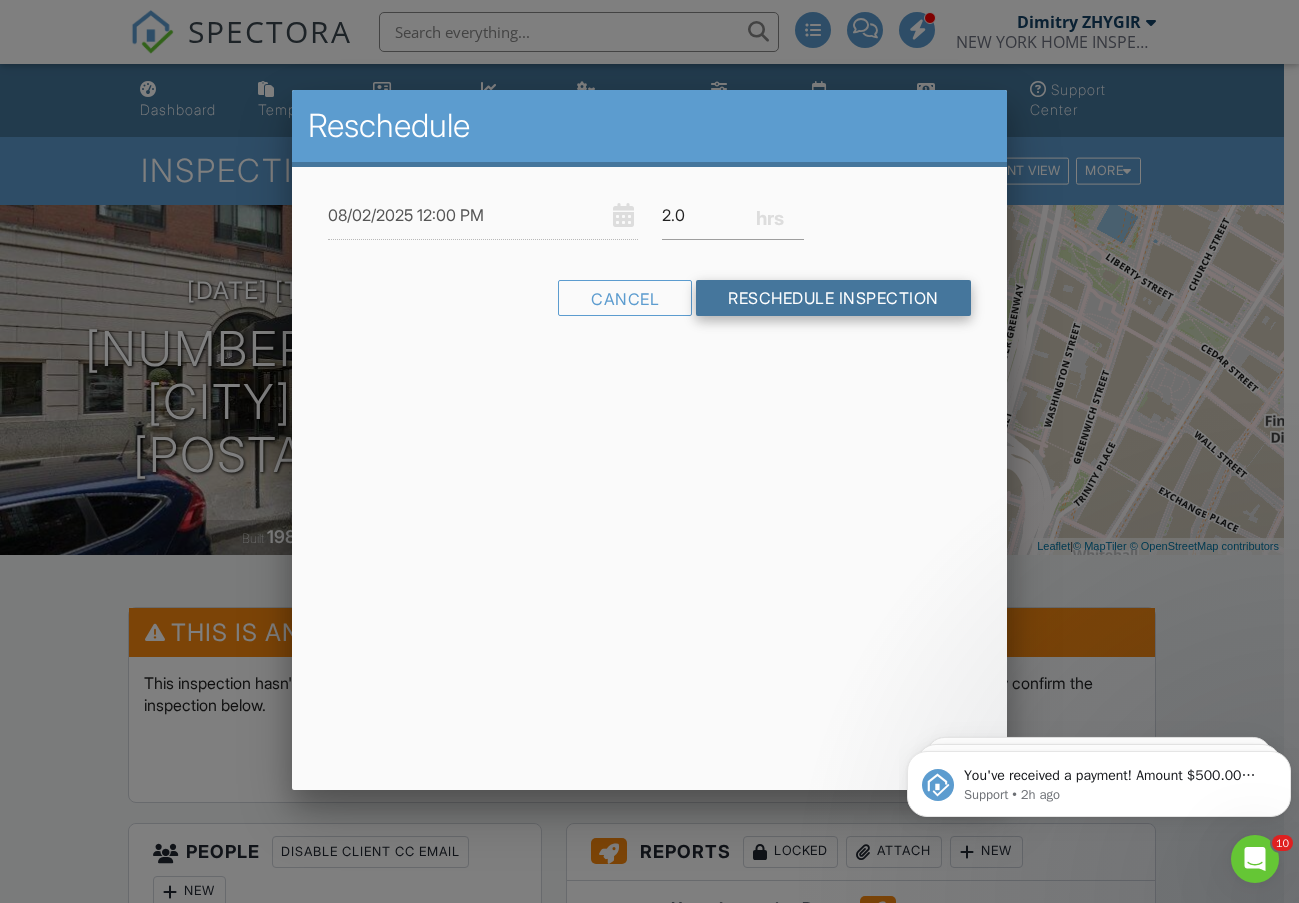 click on "Reschedule Inspection" at bounding box center (833, 298) 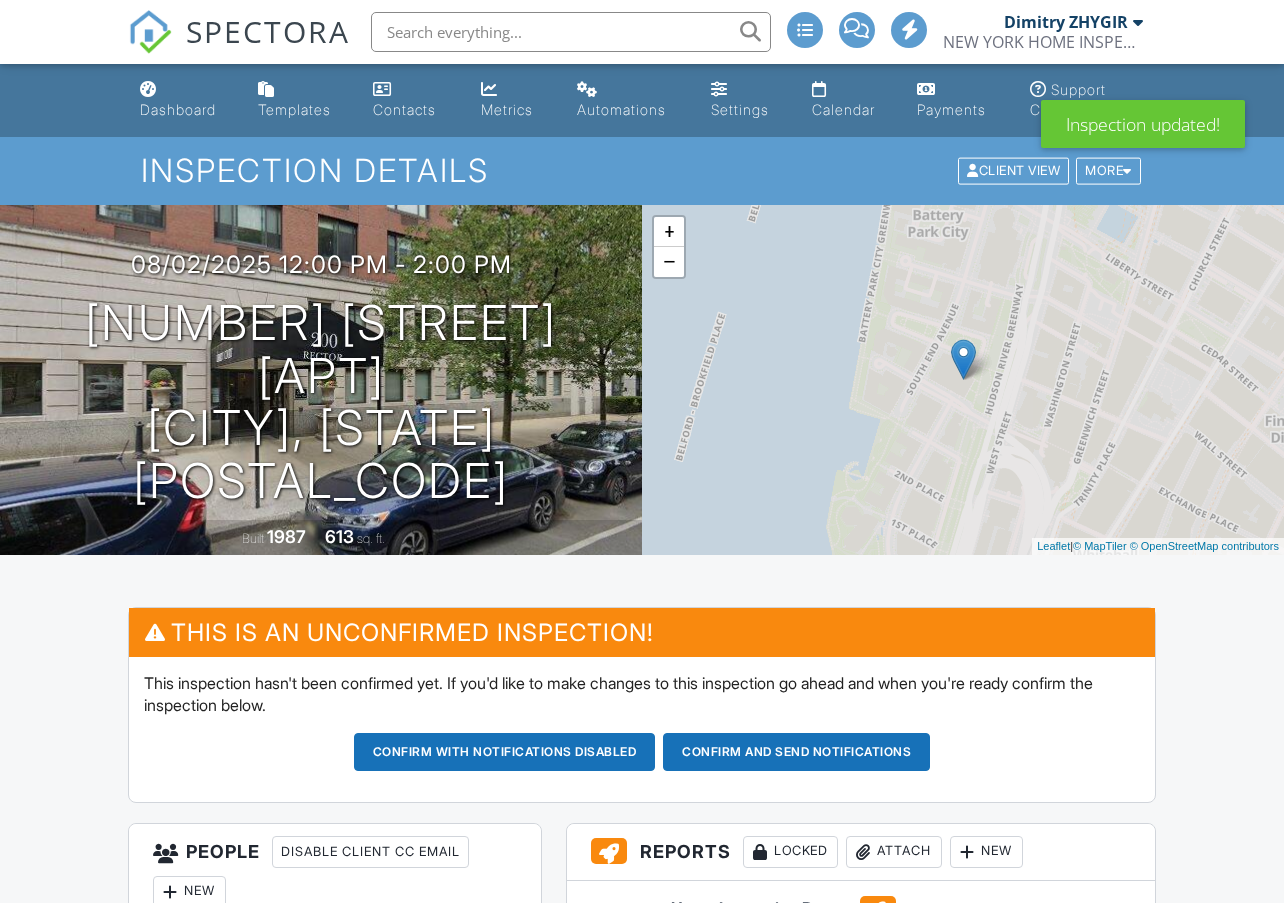 scroll, scrollTop: 0, scrollLeft: 0, axis: both 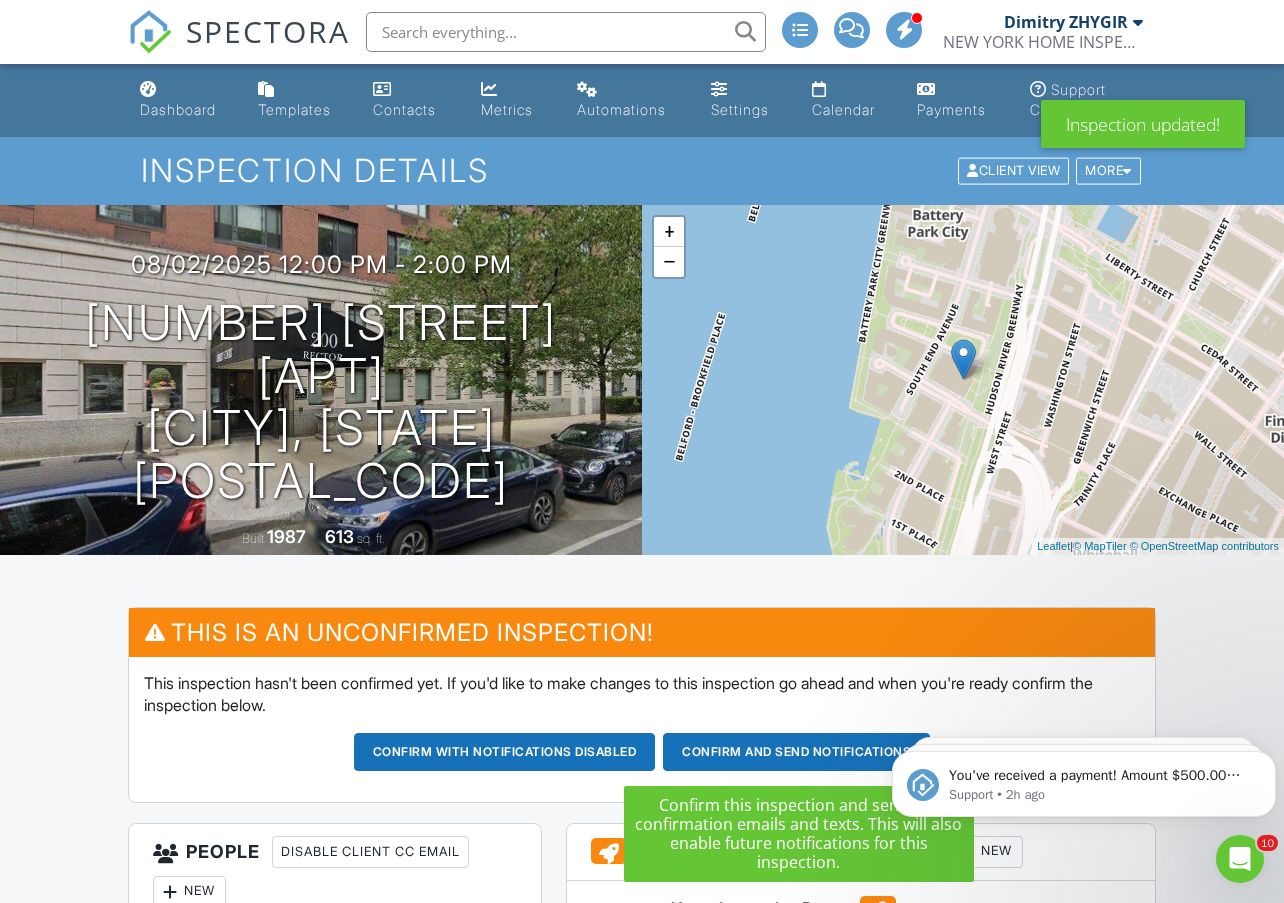 click on "Confirm and send notifications" at bounding box center [505, 752] 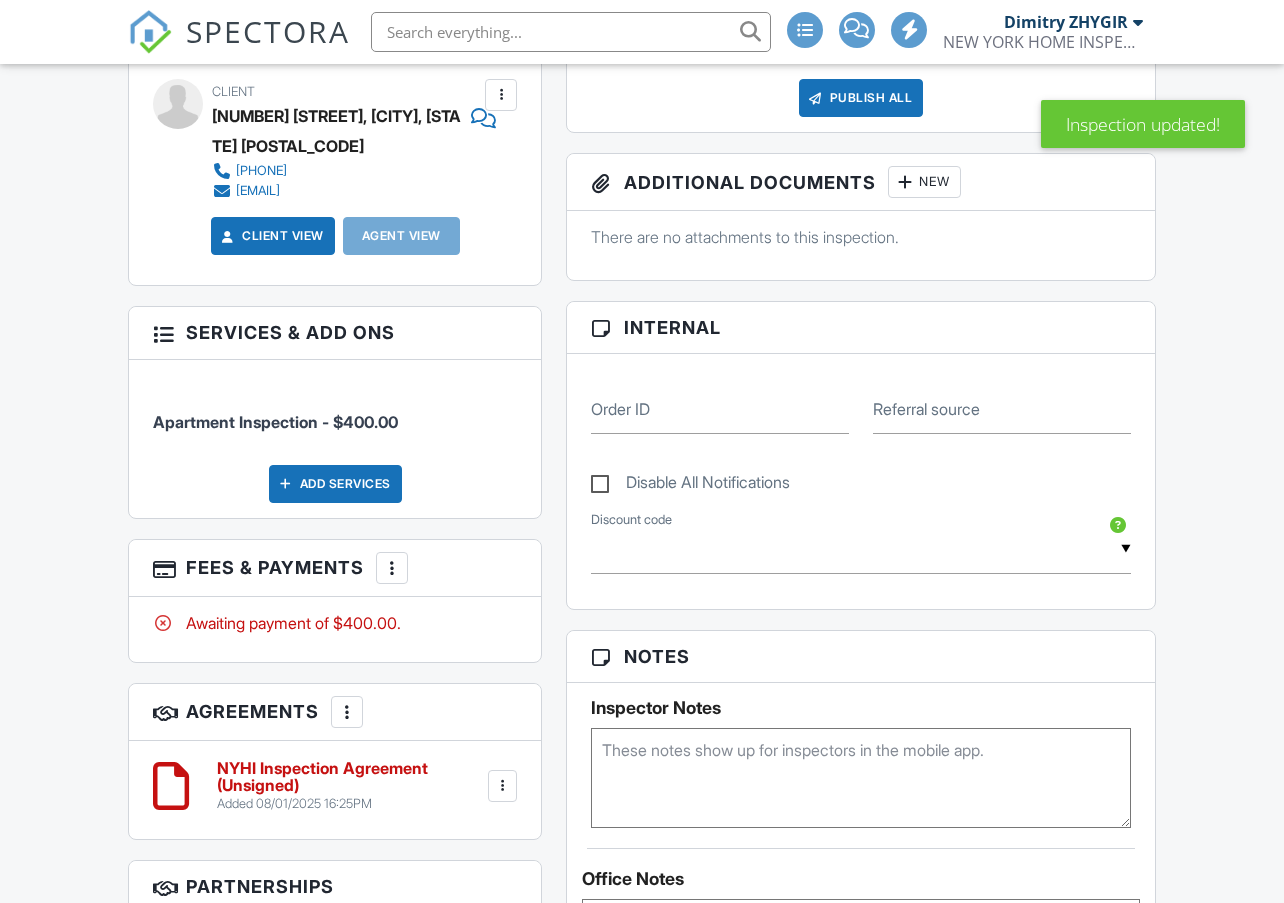scroll, scrollTop: 833, scrollLeft: 0, axis: vertical 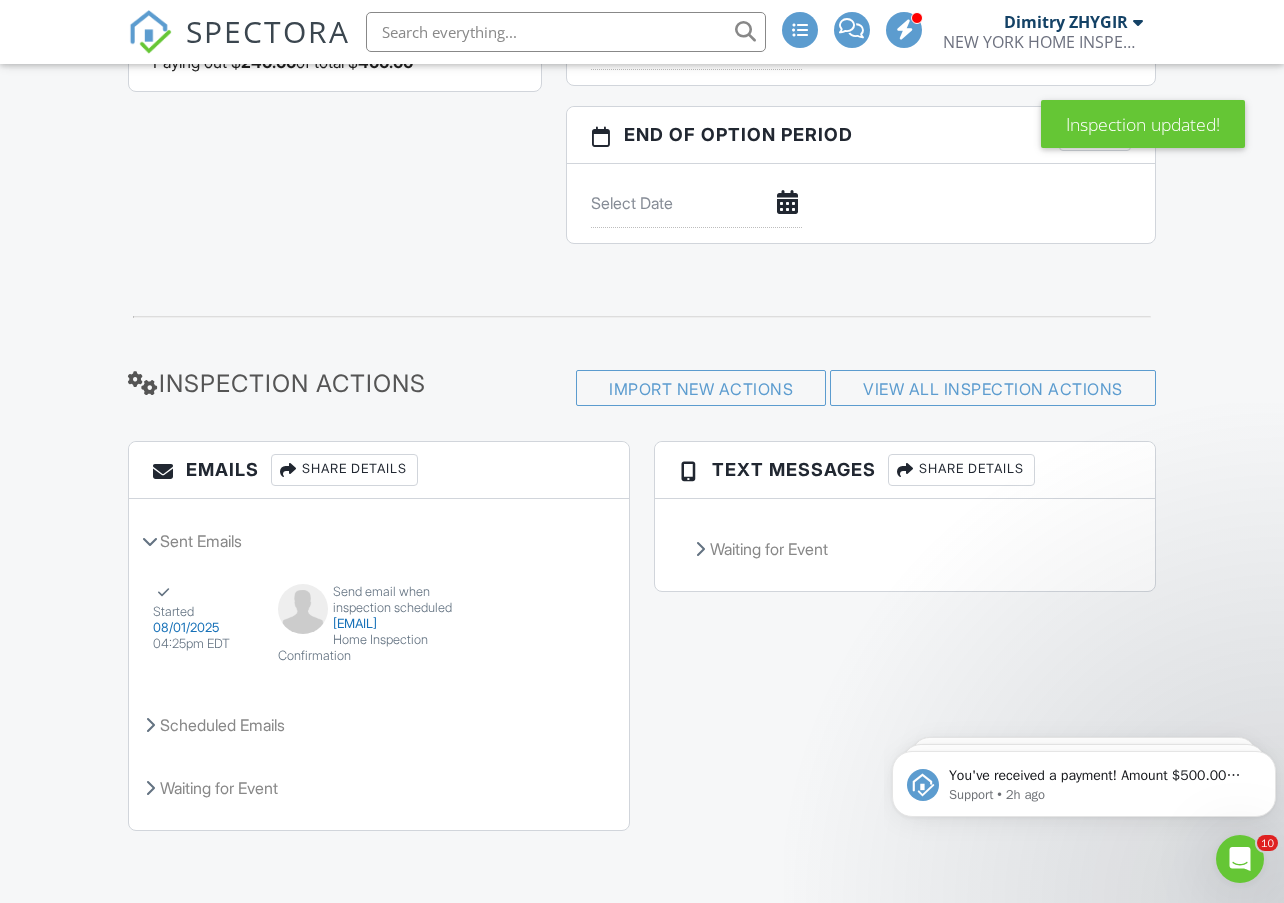 click on "Emails
Share Details
Sent Emails
Started
08/01/2025
04:25pm EDT
Send email when inspection scheduled
katguanio20@gmail.com
Home Inspection Confirmation
View Email
Resend
Scheduled Emails
Scheduled
09/01/2025
02:00pm EDT
30 days after inspection end time
to:
clients
Your Home Inspector
Edit
Disable
Scheduled
08/01/2025
06:25pm EDT
2 hours after inspection scheduled
to:
clients
Environmental Testing for your new home
Edit
Disable
Scheduled
08/01/2025
04:30pm EDT
5 minutes after inspection scheduled
to:
inspectors
New Inspection Scheduled{{SERVICES}}
Edit
Disable
Waiting for Event
When agreement added after scheduling/confirmation
to:
clients
Home Inspection Details Updated
Edit
Disable
to:
clients
Edit" at bounding box center (641, 646) 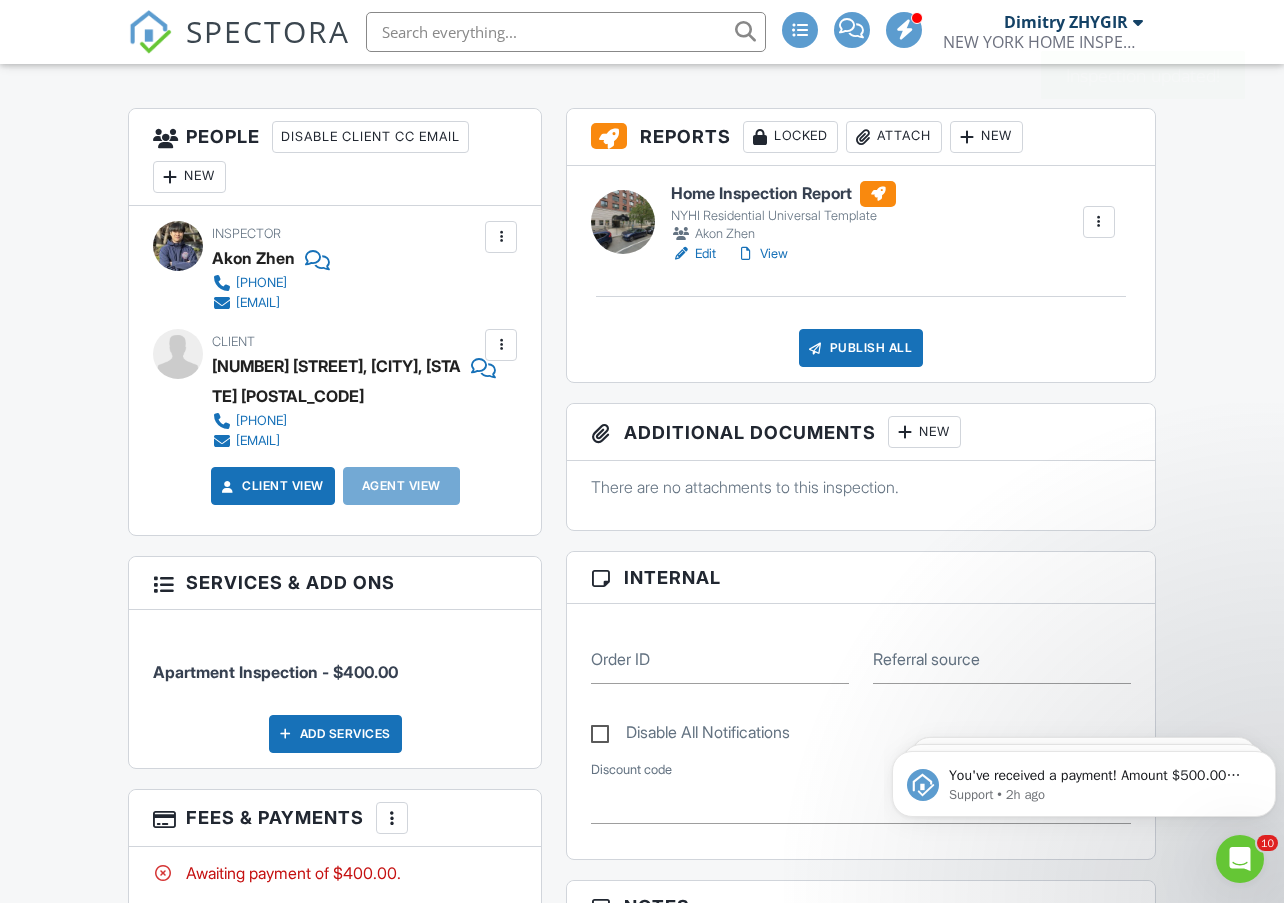 scroll, scrollTop: 0, scrollLeft: 0, axis: both 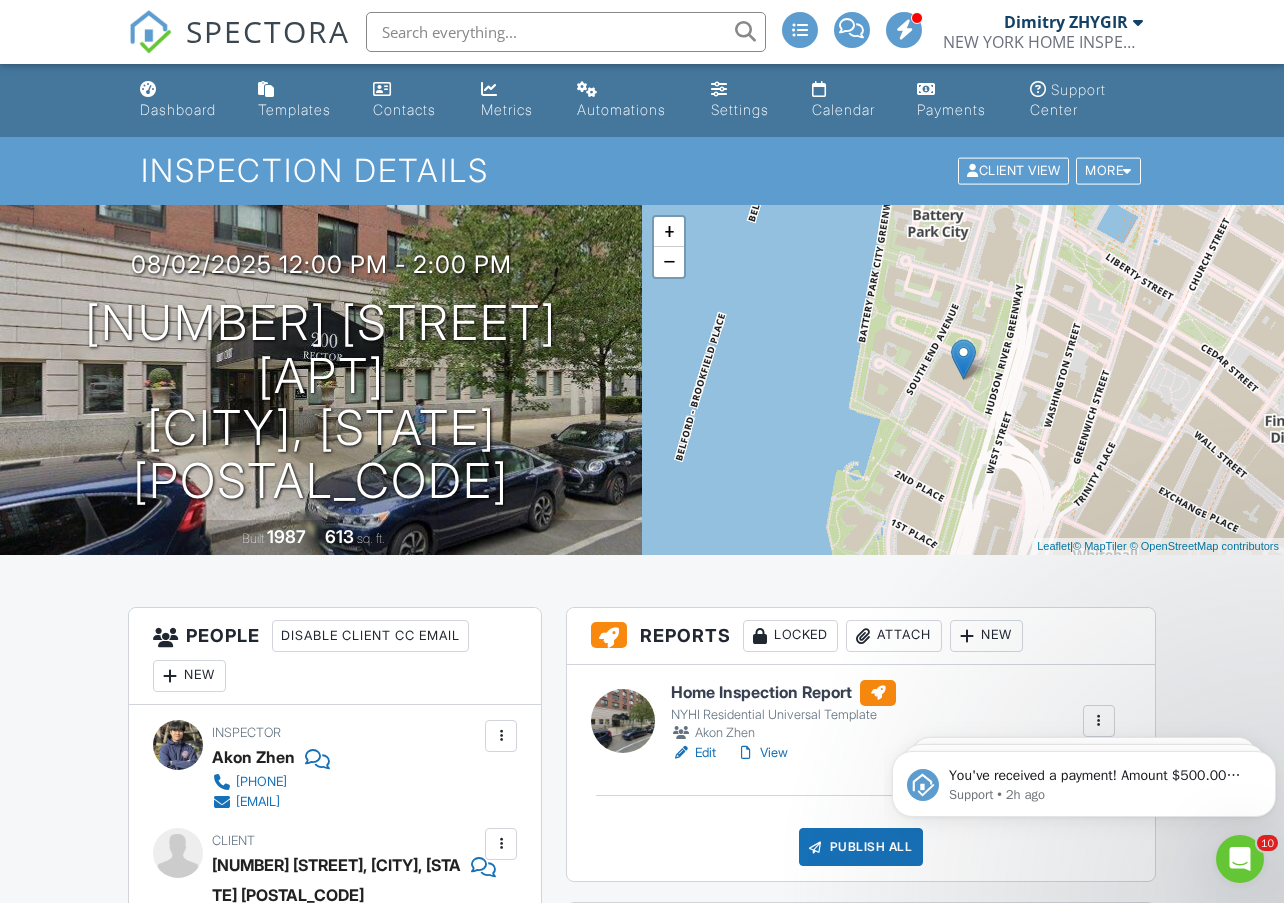 click on "People
Disable Client CC Email
New
Inspector
Client
Client's Agent
Listing Agent
Add Another Person
Inspector
Akon Zhen
3478811634
nycashonly@gmail.com
Make Invisible
Mark As Requested
Remove
Update Client
First name
Kat
Last name
Guanio
Email (required)
katguanio20@gmail.com
CC Email
Phone
929-988-1364
Tags
Internal notes visible only to the company
Private notes visible only to company admins
Updating the client email address will resend the confirmation email and update all queued automated emails.
Cancel
Save
Confirm client deletion
Cancel
Remove Client
Client
Kat Guanio
929-988-1364" at bounding box center (335, 1441) 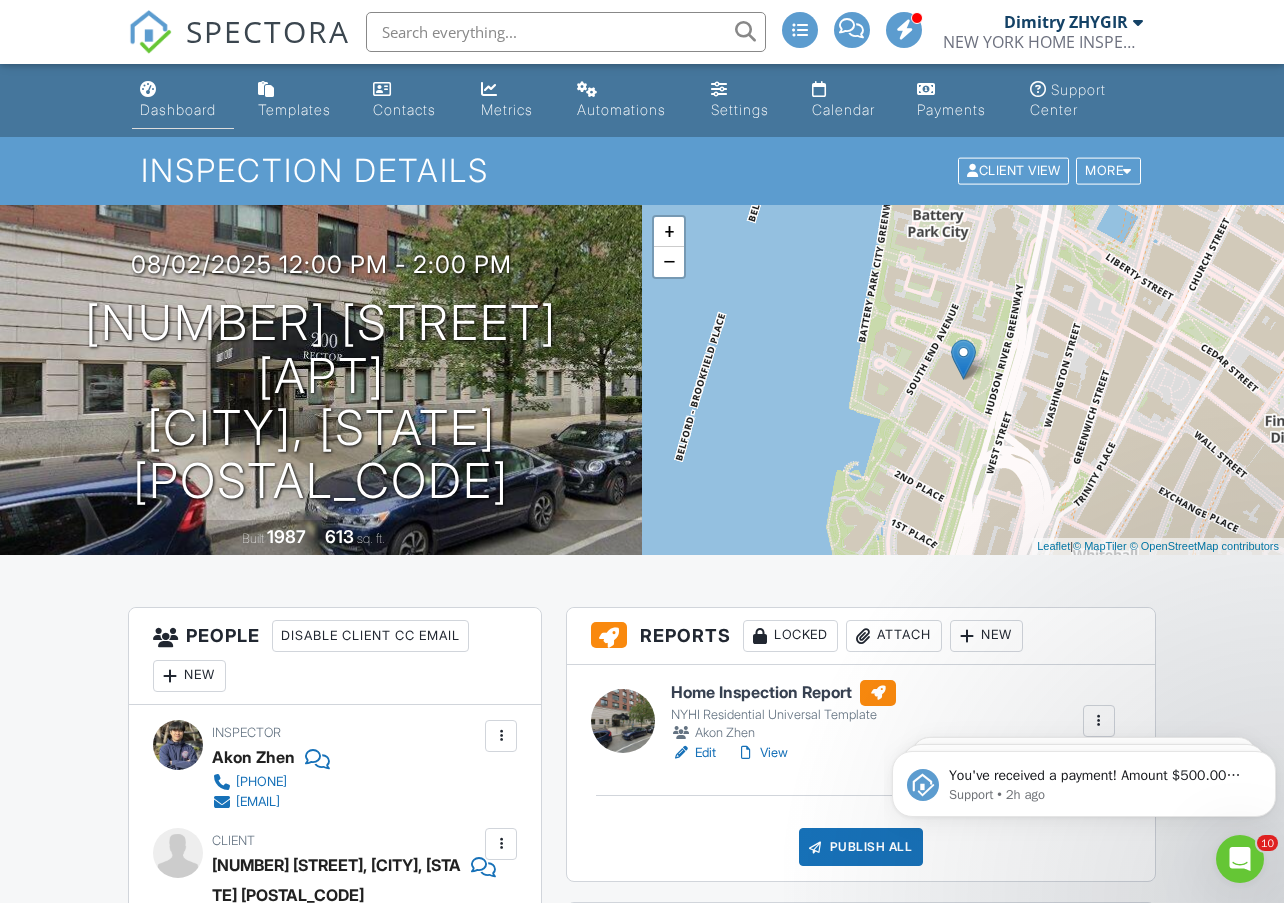 click on "Dashboard" at bounding box center [183, 100] 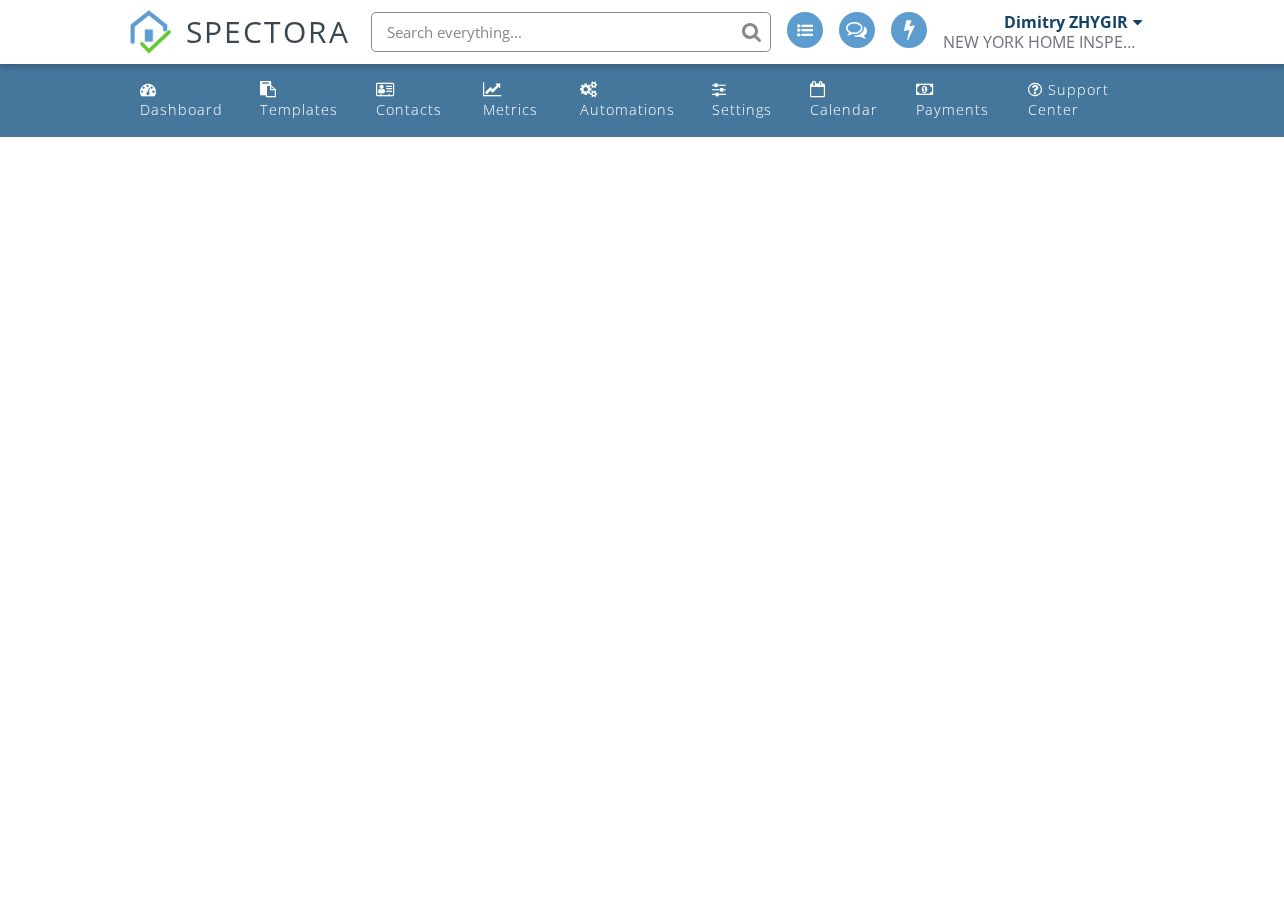 scroll, scrollTop: 0, scrollLeft: 0, axis: both 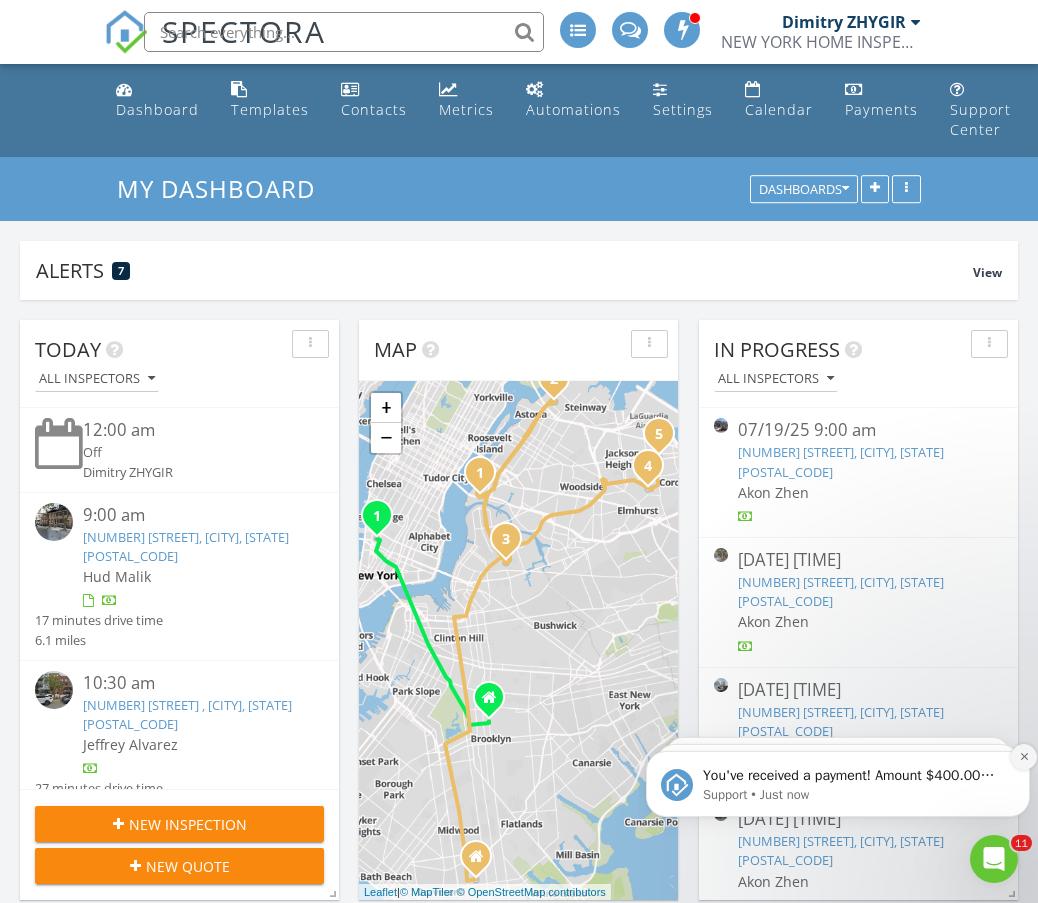 click 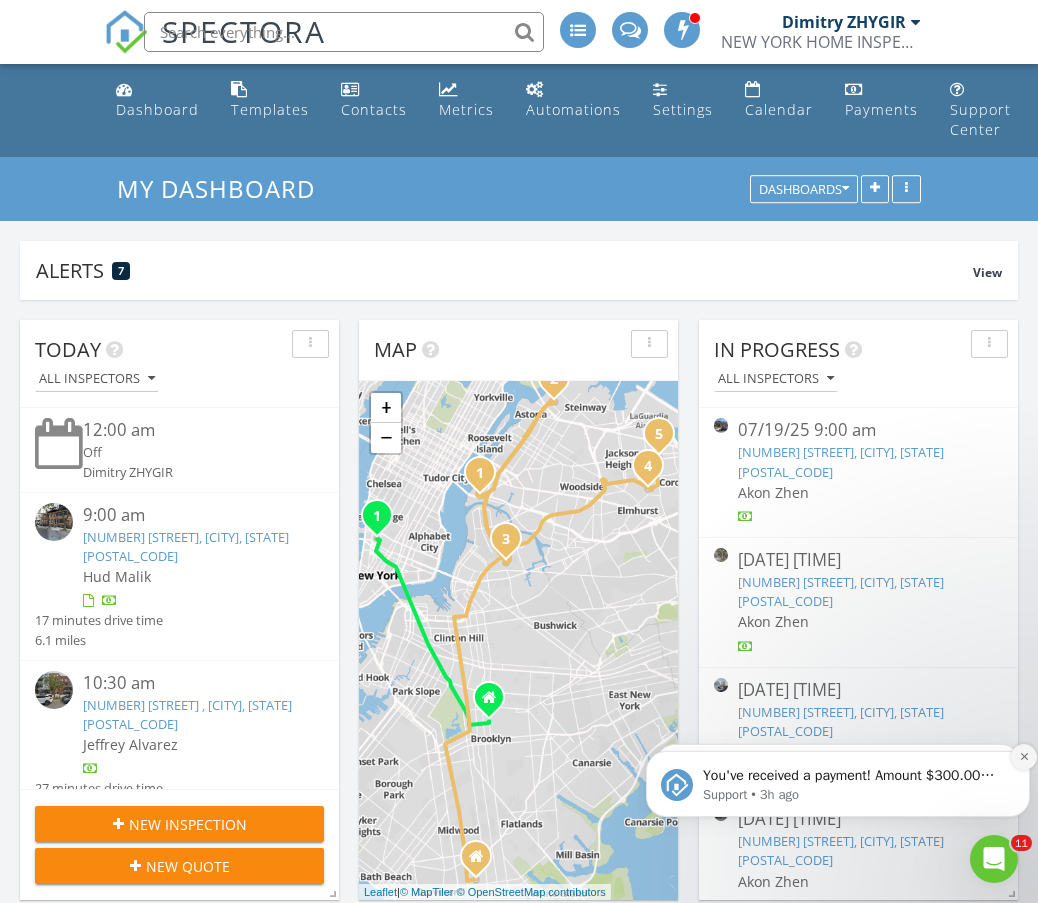 click 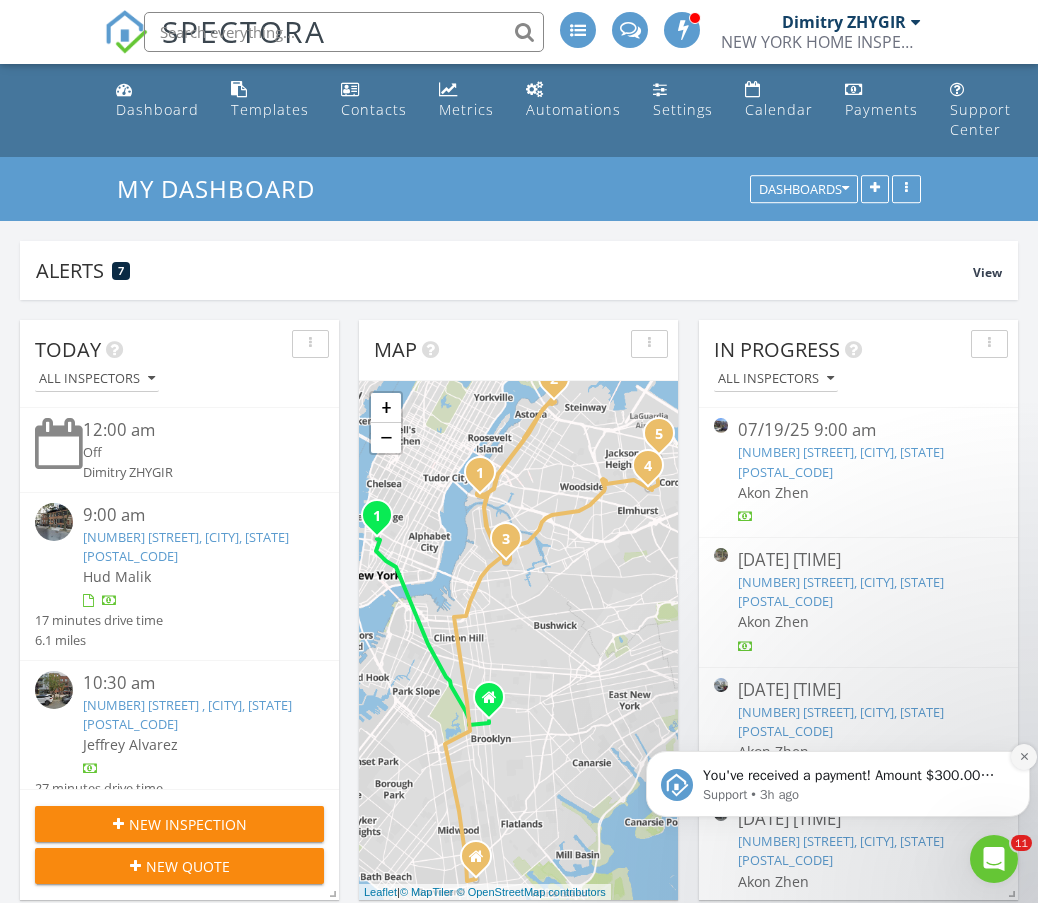 click 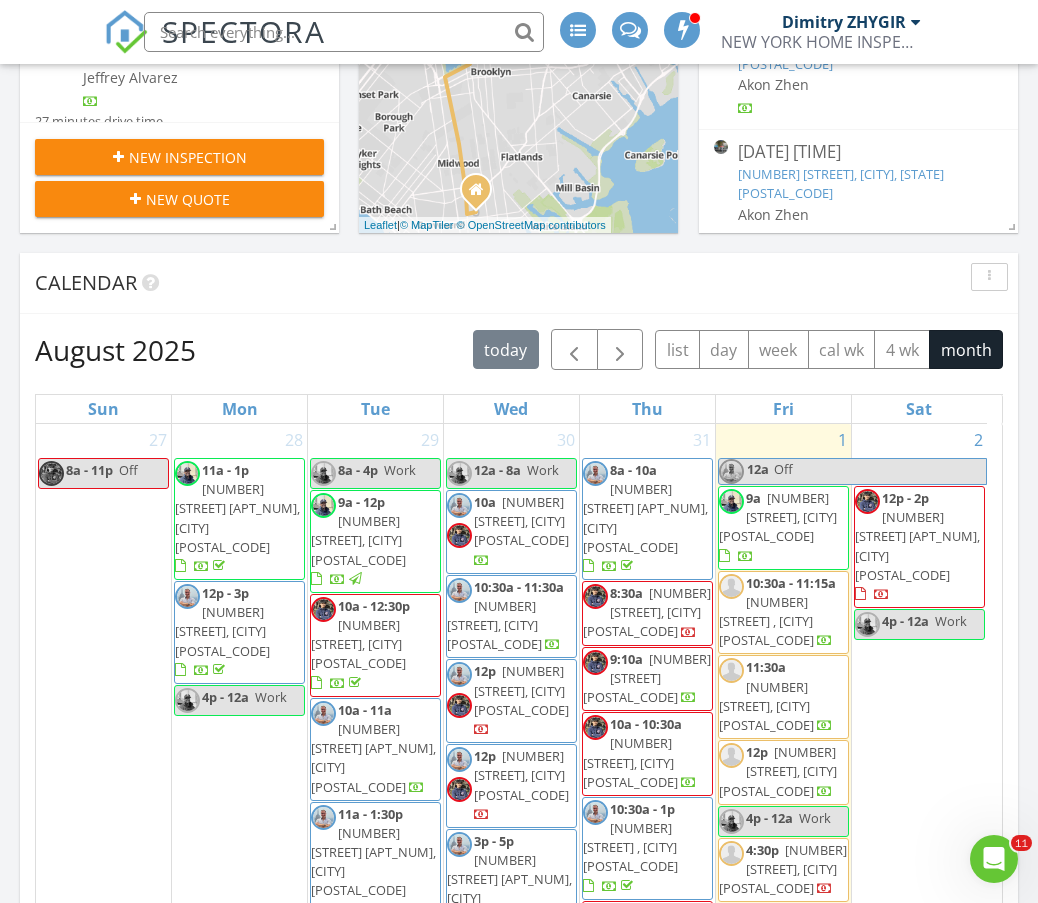 scroll, scrollTop: 1167, scrollLeft: 0, axis: vertical 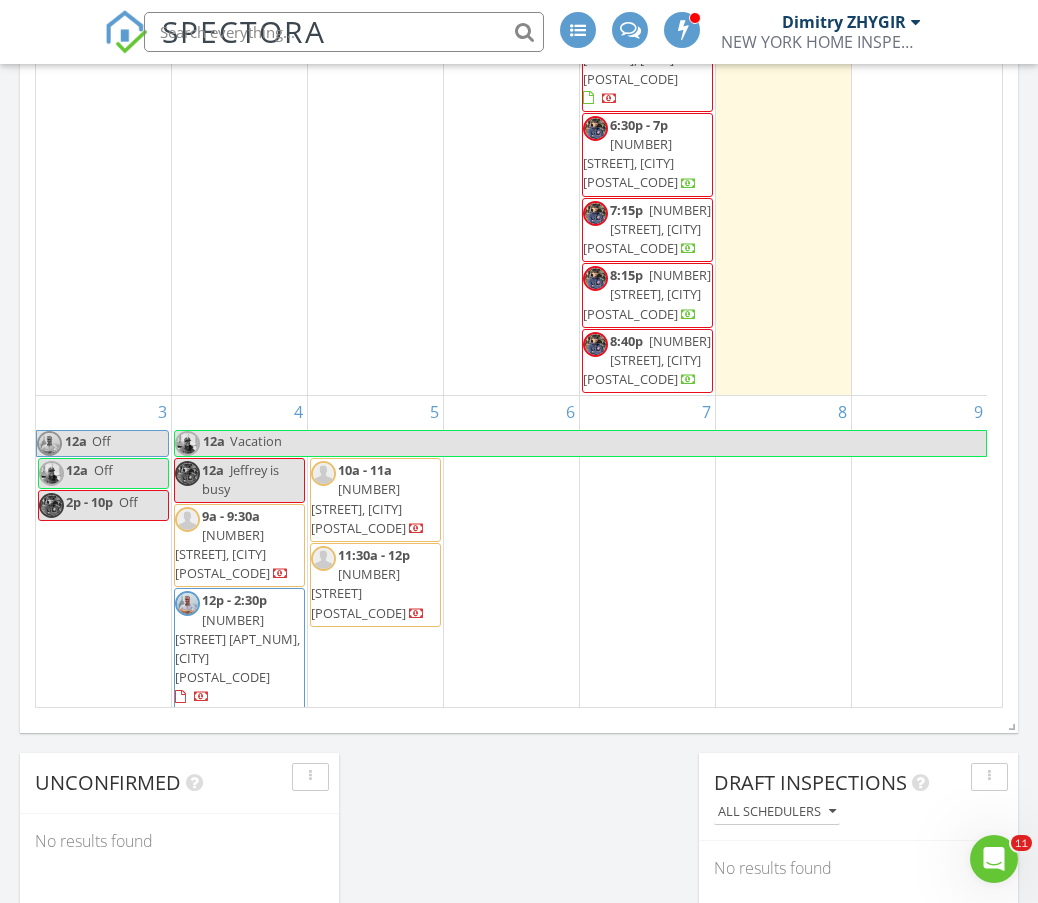 click on "[NUMBER] [STREET], [CITY] [POSTAL_CODE]" at bounding box center [222, 554] 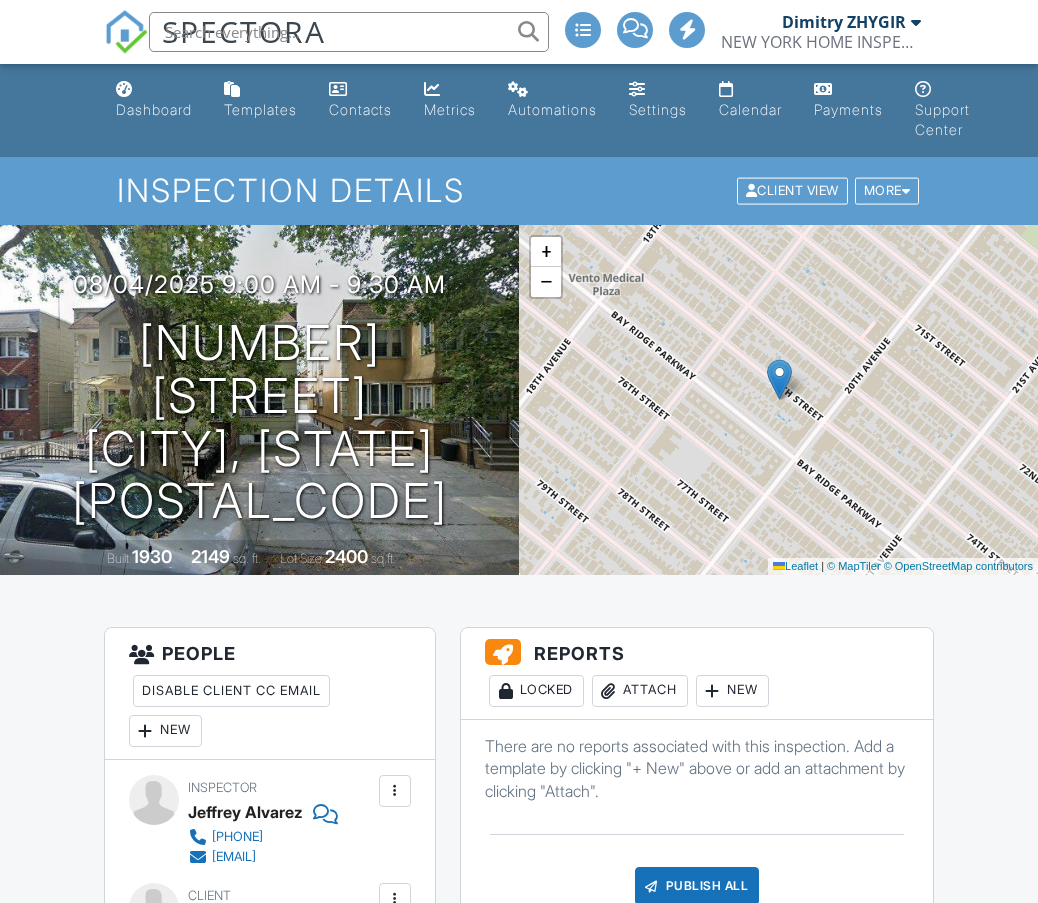 scroll, scrollTop: 0, scrollLeft: 0, axis: both 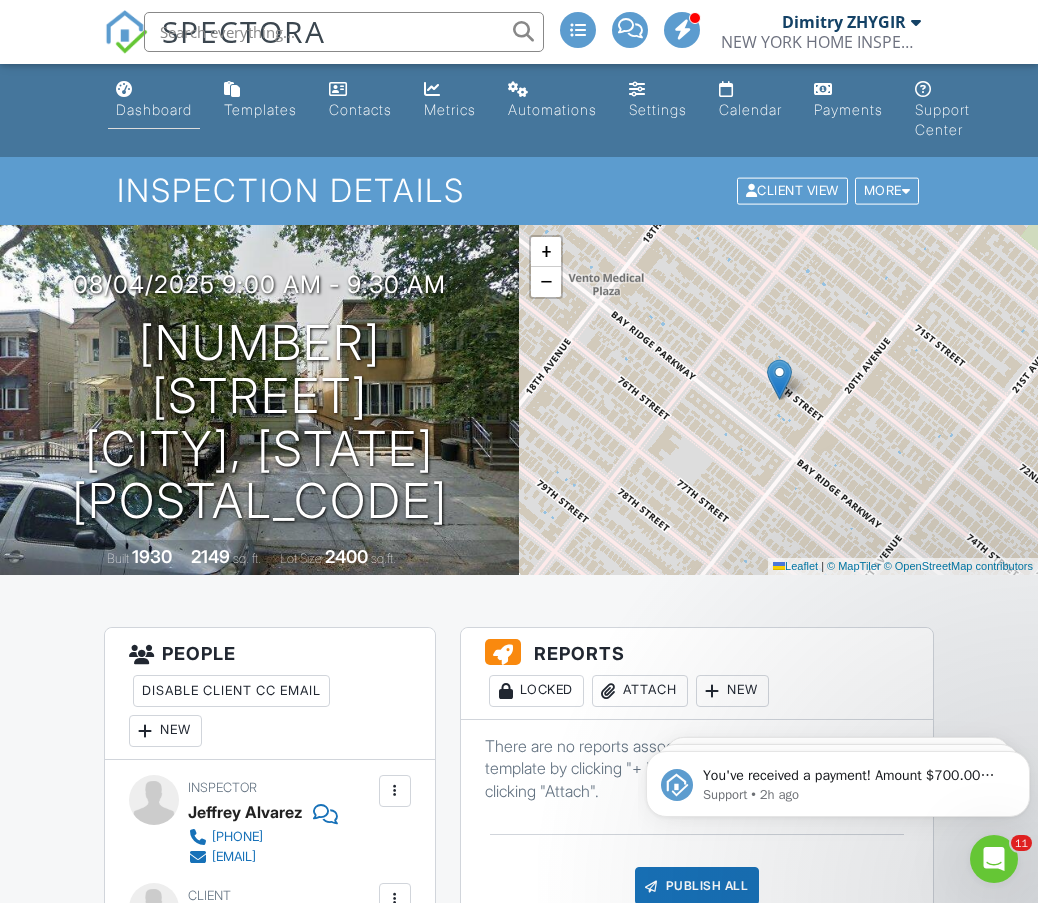 click on "Dashboard" at bounding box center (154, 100) 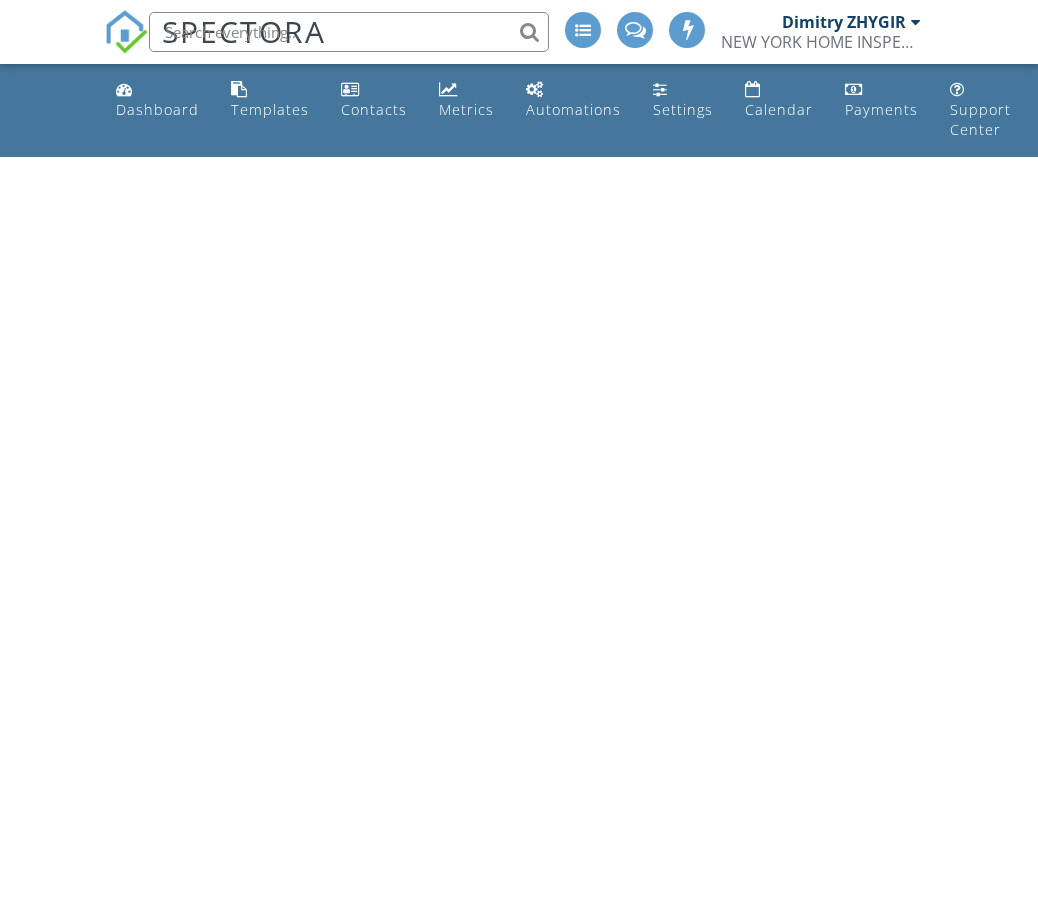 scroll, scrollTop: 0, scrollLeft: 0, axis: both 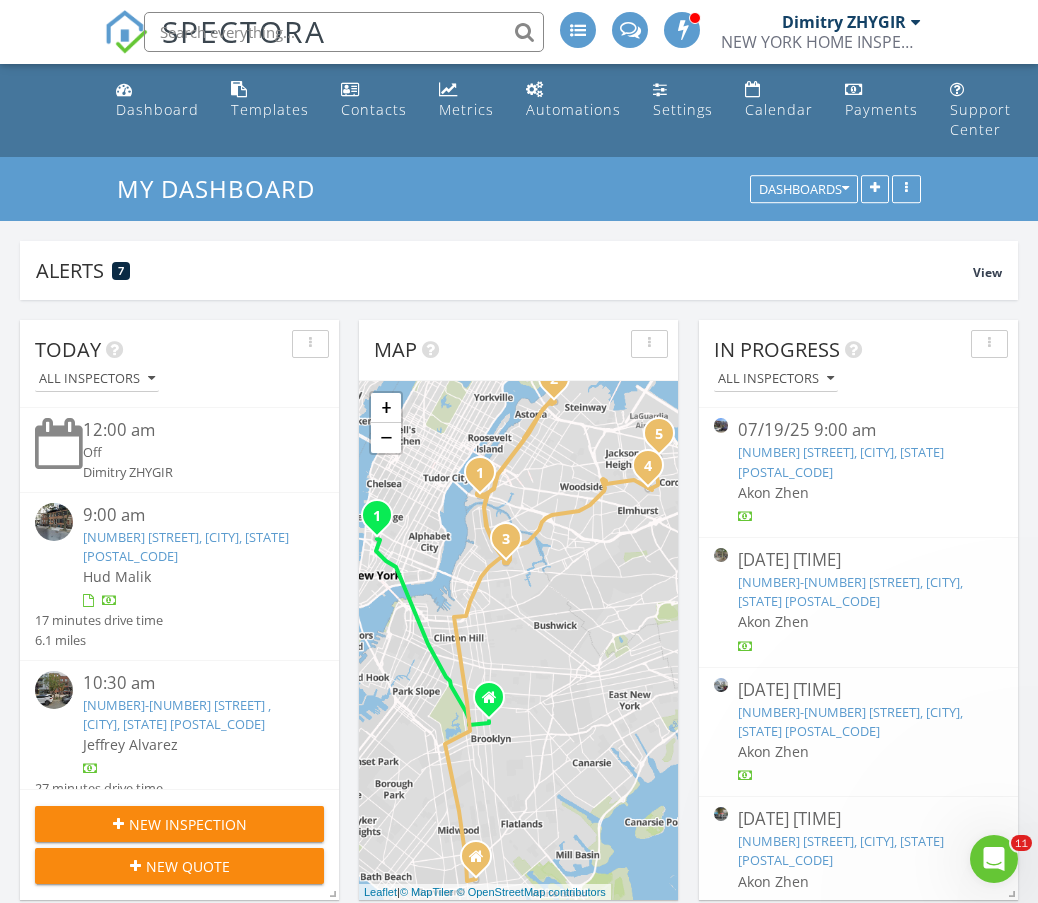 click on "Today
All Inspectors
12:00 am
Off
Dimitry ZHYGIR
9:00 am
27 Vandam St, New York, NY 10013
Hud Malik
17 minutes drive time   6.1 miles       10:30 am
5-39 51st Ave , LONG ISLAND CITY, NY 11101
Jeffrey Alvarez
27 minutes drive time   11.5 miles       11:30 am
23-41 23rd St, LONG ISLAND CITY, NY 11105
Jeffrey Alvarez
9 minutes drive time   3.5 miles       12:00 pm
233 Withers St, BROOKLYN, NY 11211
Jeffrey Alvarez
14 minutes drive time   5.0 miles           4:00 pm
Work
Hud Malik
4:30 pm
92-20 Lamont Ave, FLUSHING, NY 11373" at bounding box center (519, 1210) 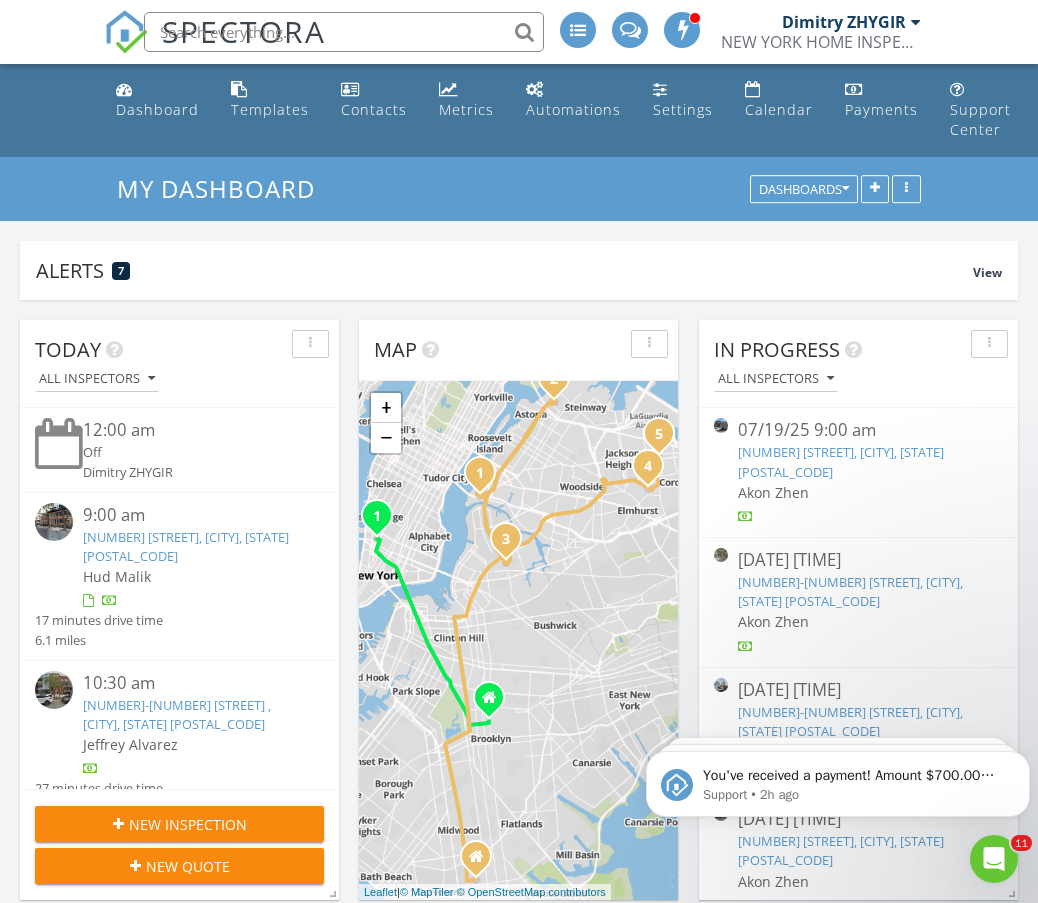 scroll, scrollTop: 0, scrollLeft: 0, axis: both 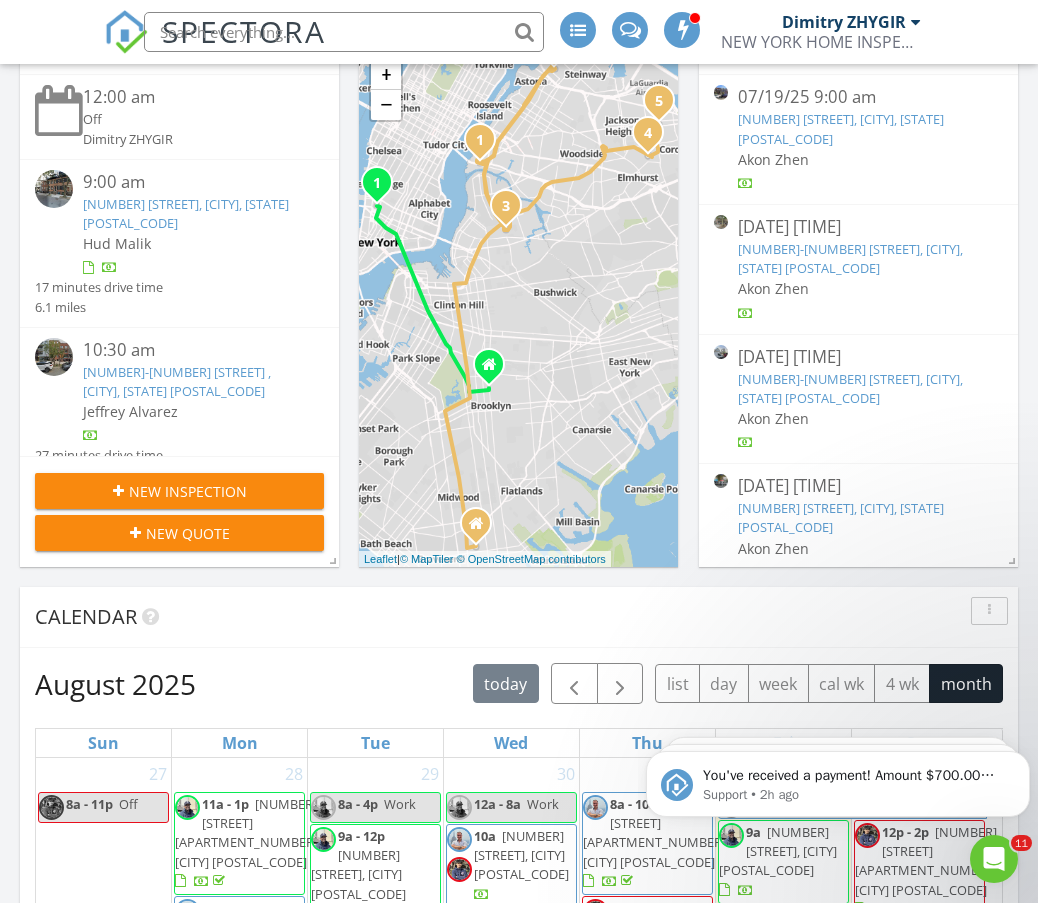 click on "New Inspection" at bounding box center (179, 491) 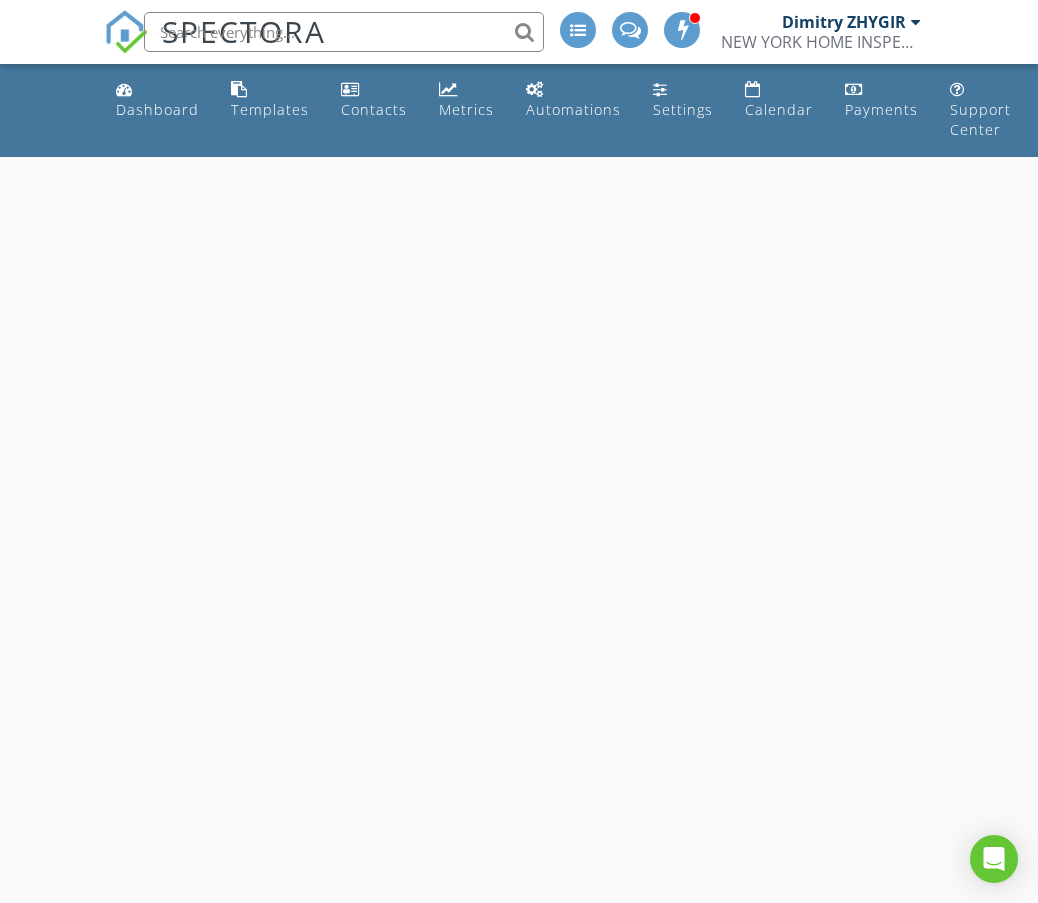 scroll, scrollTop: 0, scrollLeft: 0, axis: both 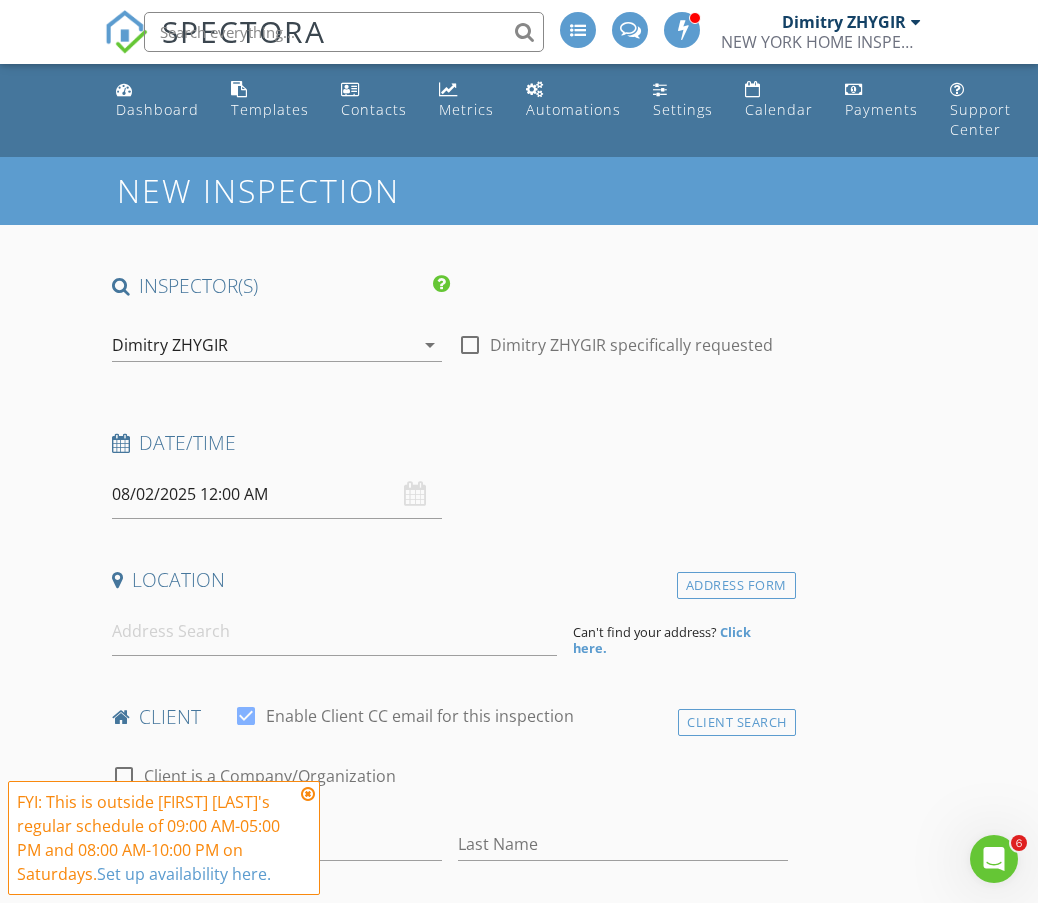 click on "Dimitry ZHYGIR" at bounding box center (263, 345) 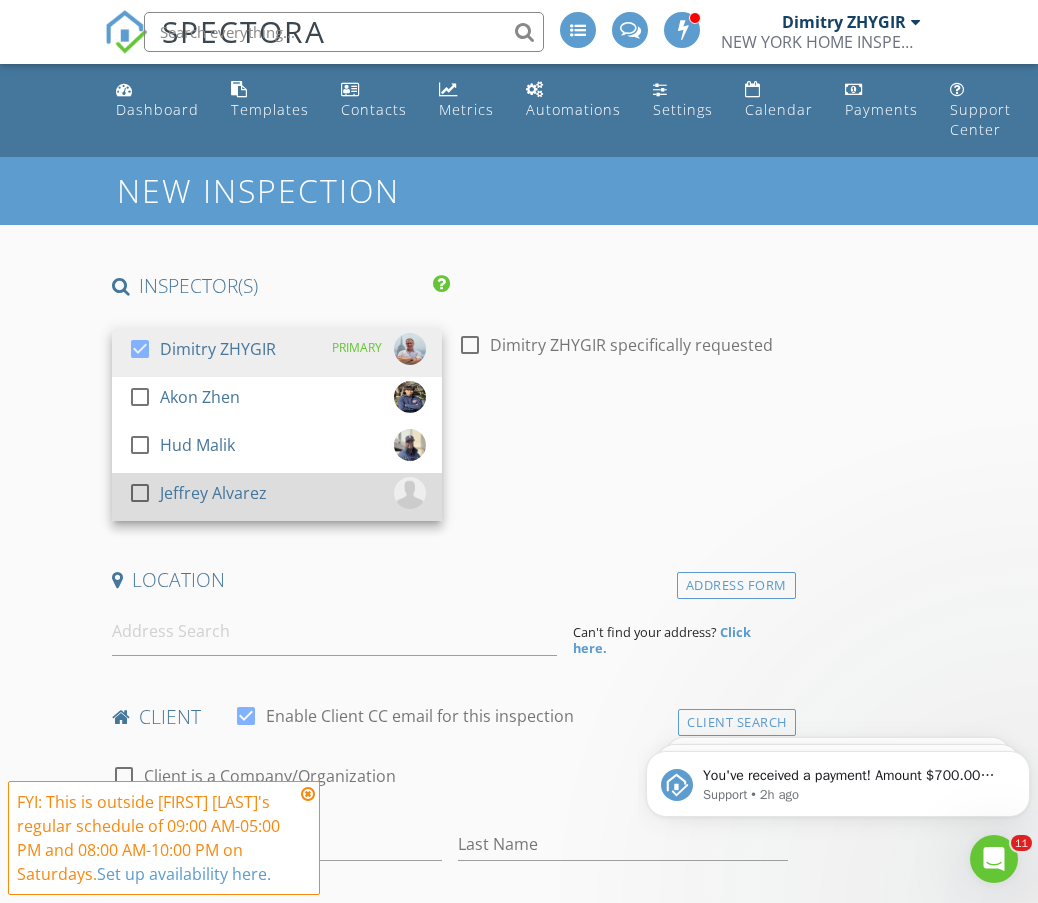 scroll, scrollTop: 0, scrollLeft: 0, axis: both 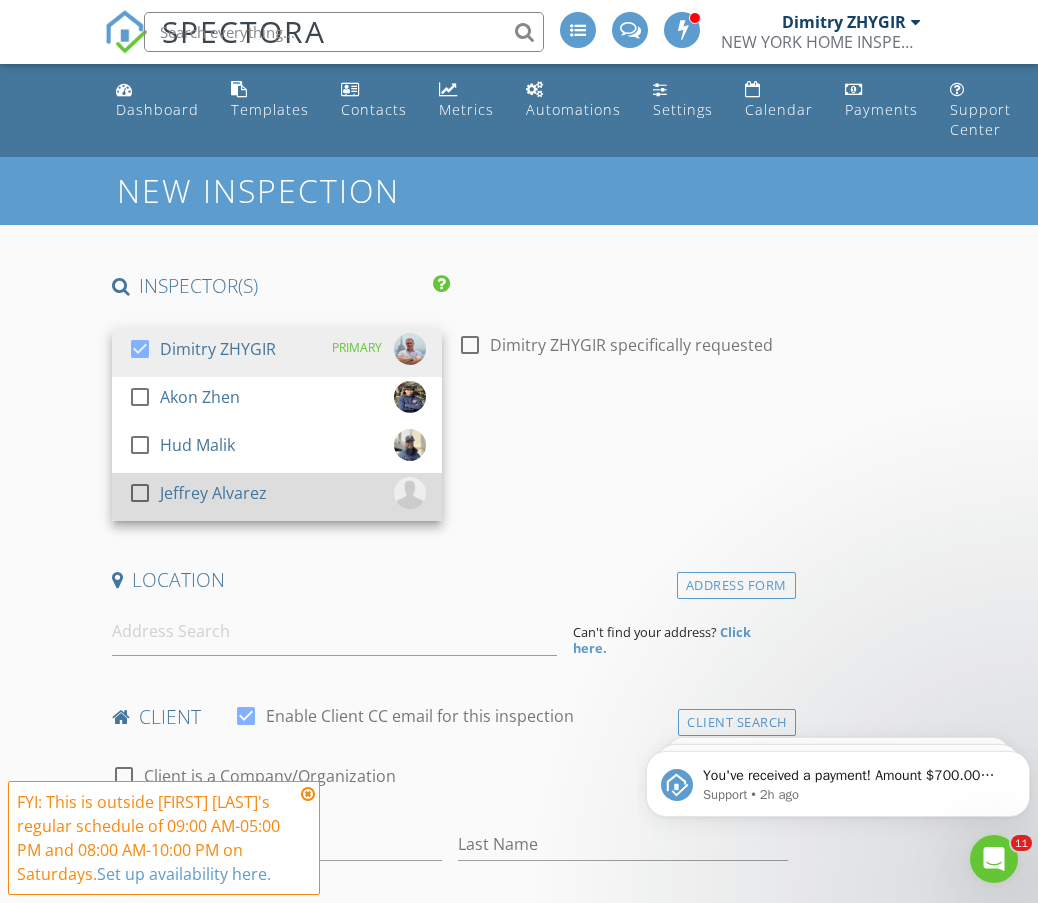 click at bounding box center [140, 493] 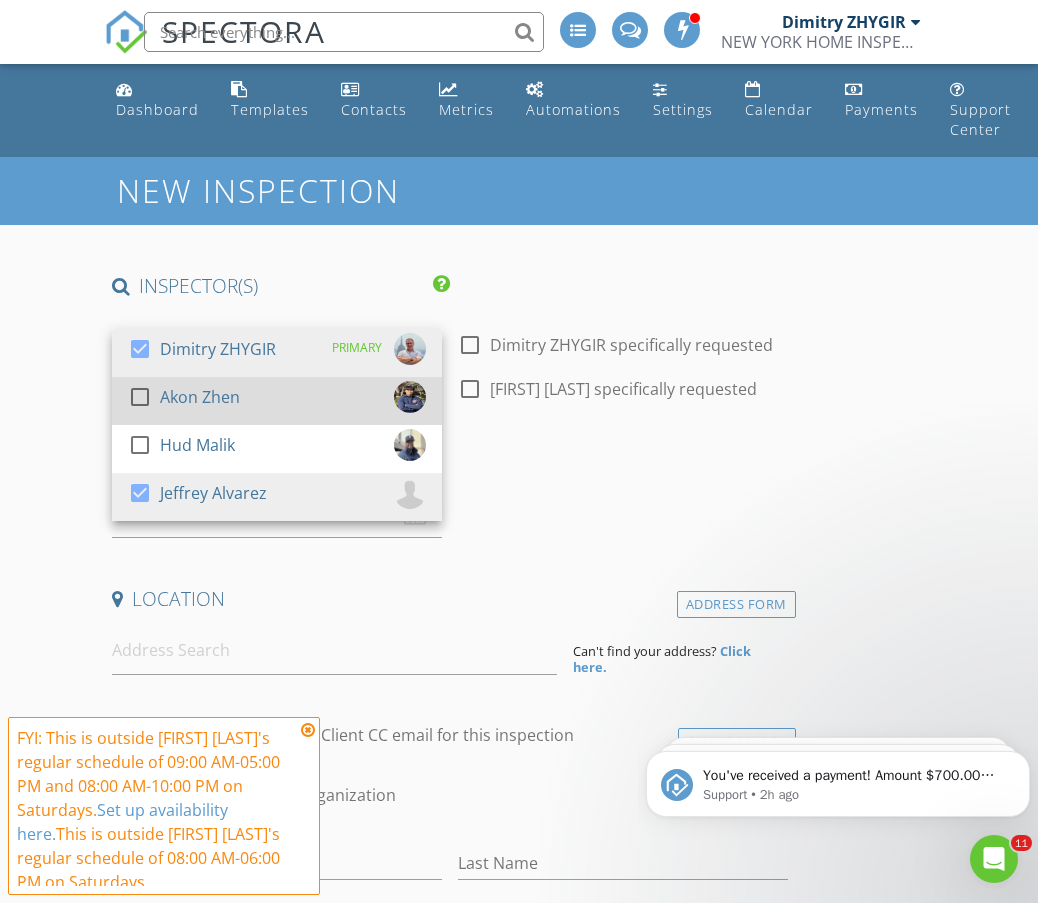 drag, startPoint x: 143, startPoint y: 339, endPoint x: 333, endPoint y: 397, distance: 198.65549 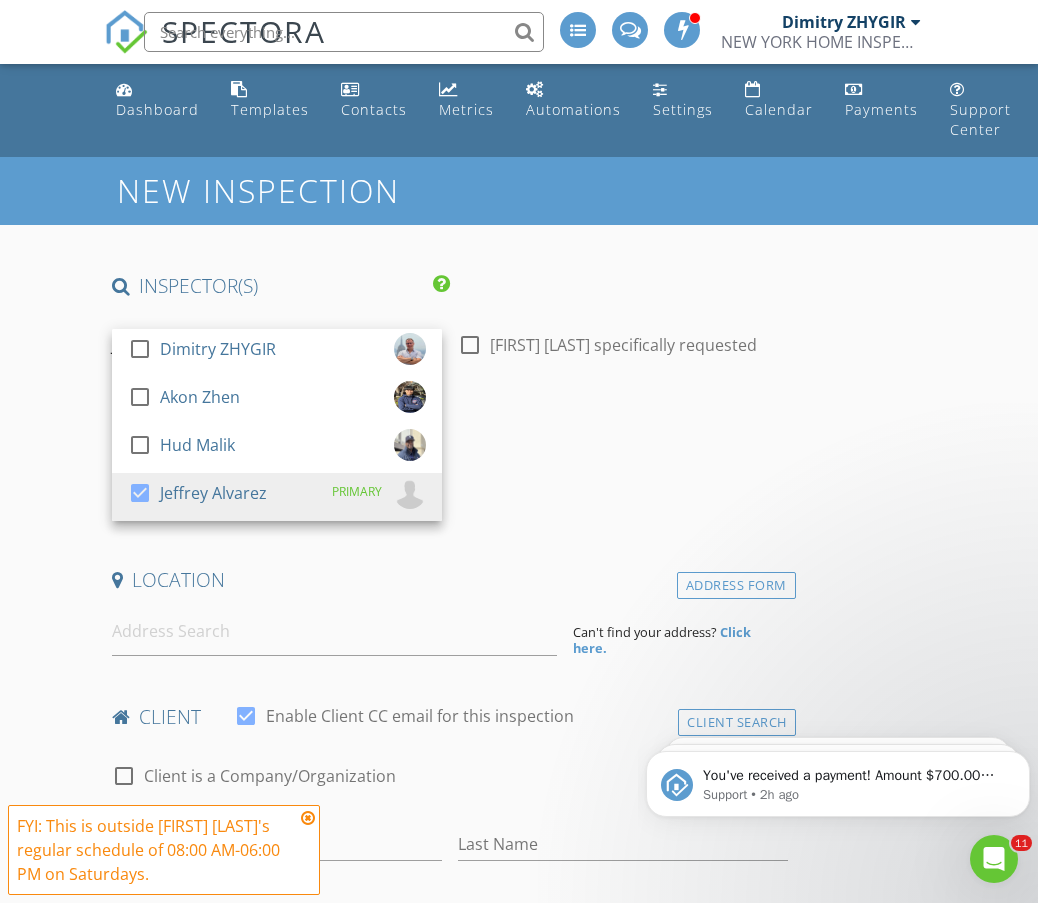 click on "Date/Time" at bounding box center (450, 443) 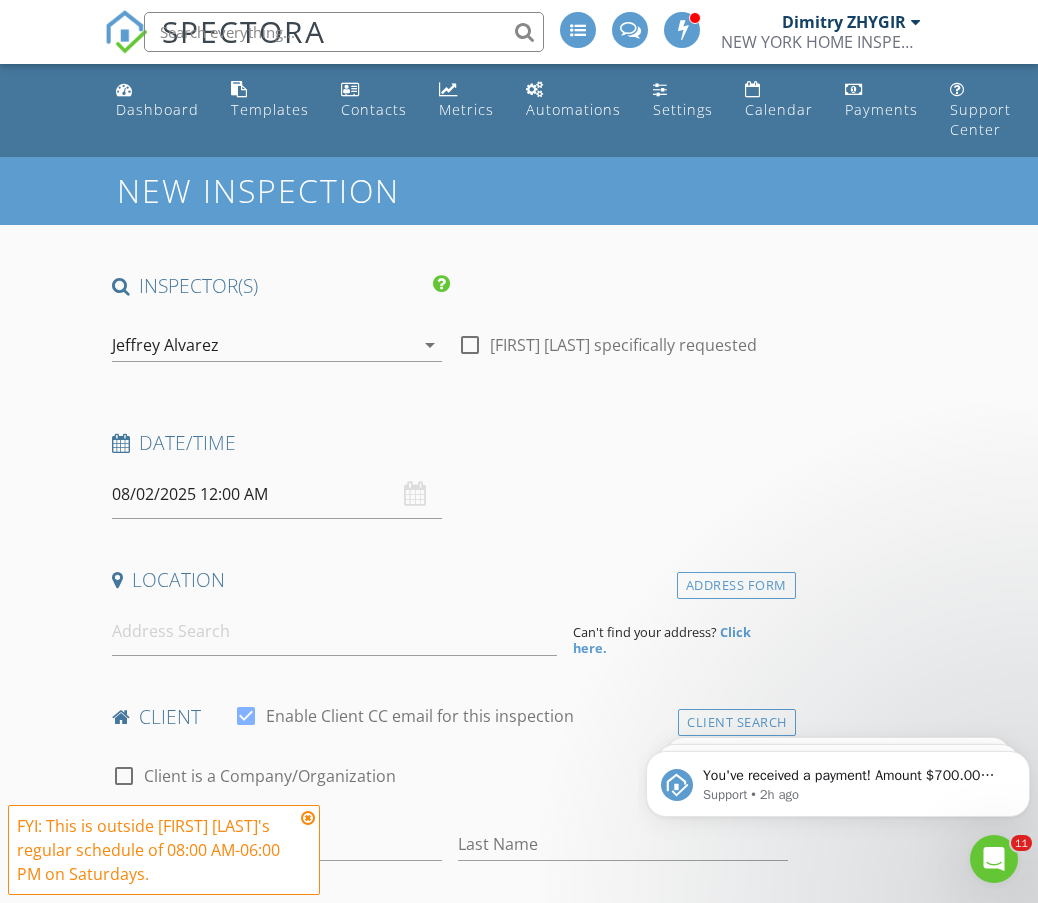 click on "08/02/2025 12:00 AM" at bounding box center [277, 494] 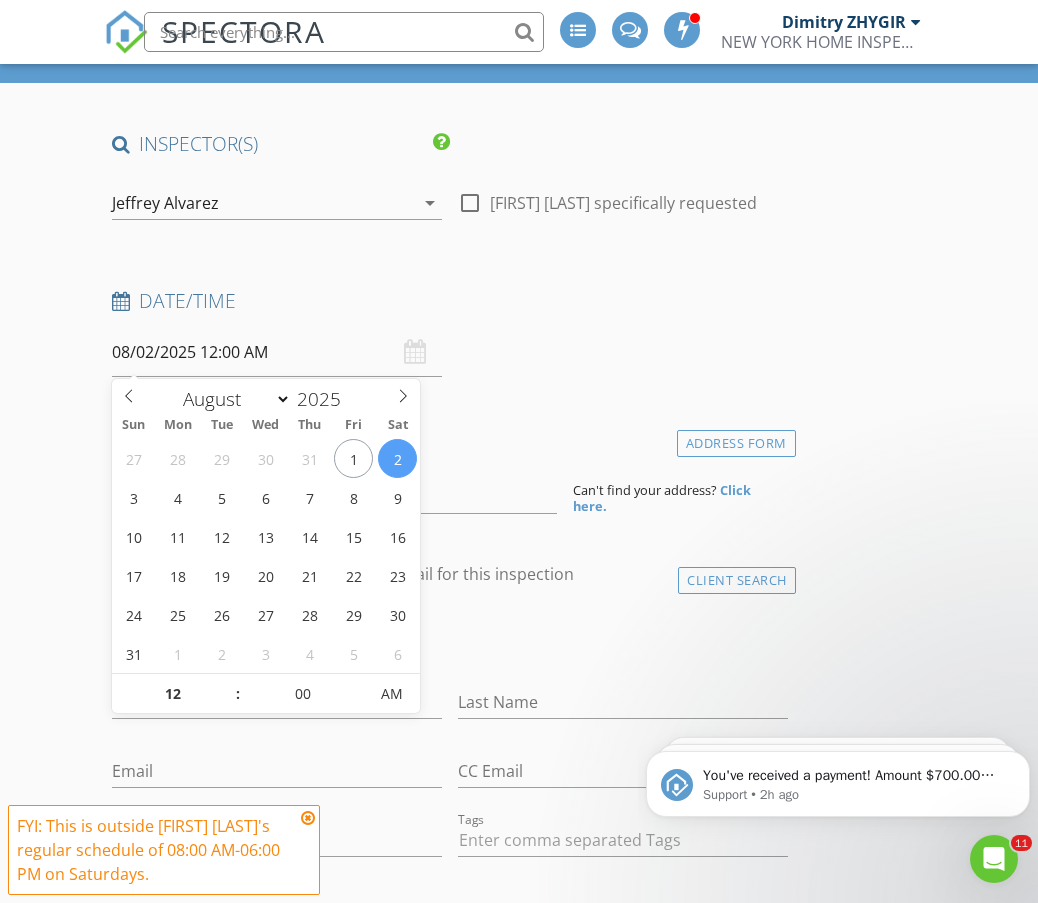 scroll, scrollTop: 333, scrollLeft: 0, axis: vertical 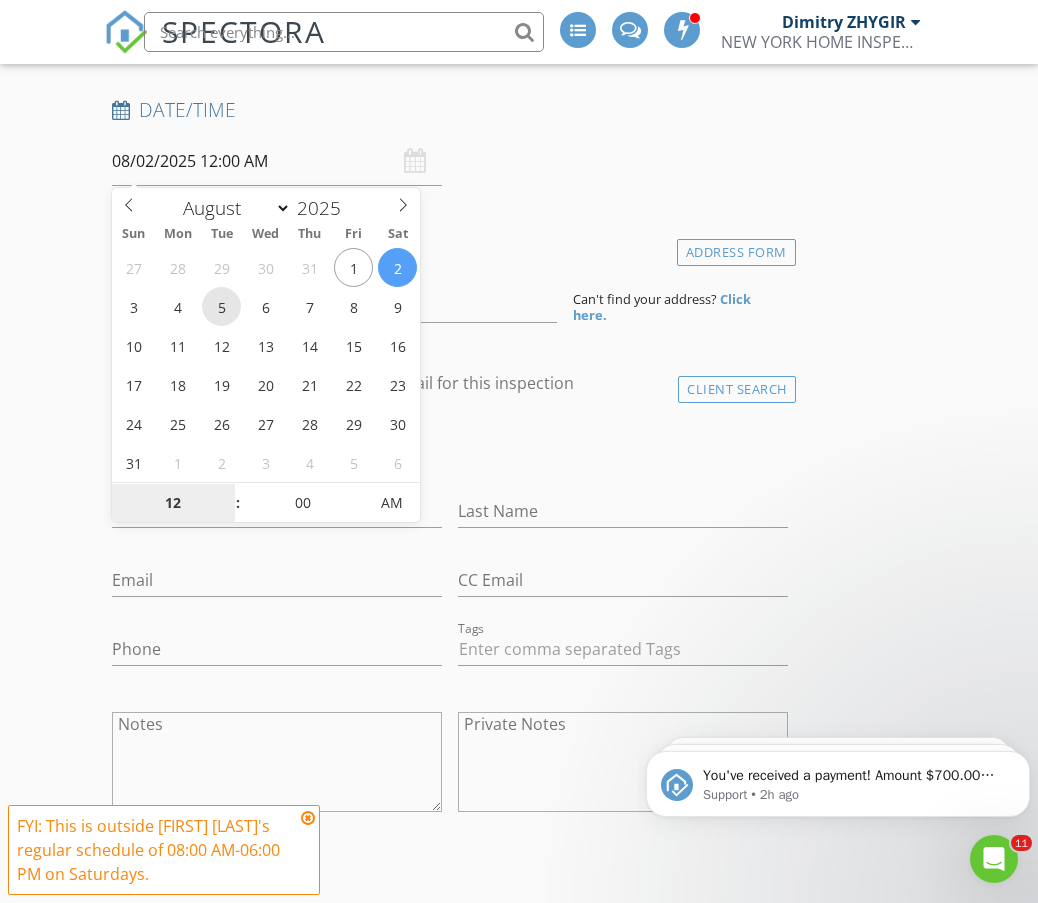 type on "08/05/2025 12:00 AM" 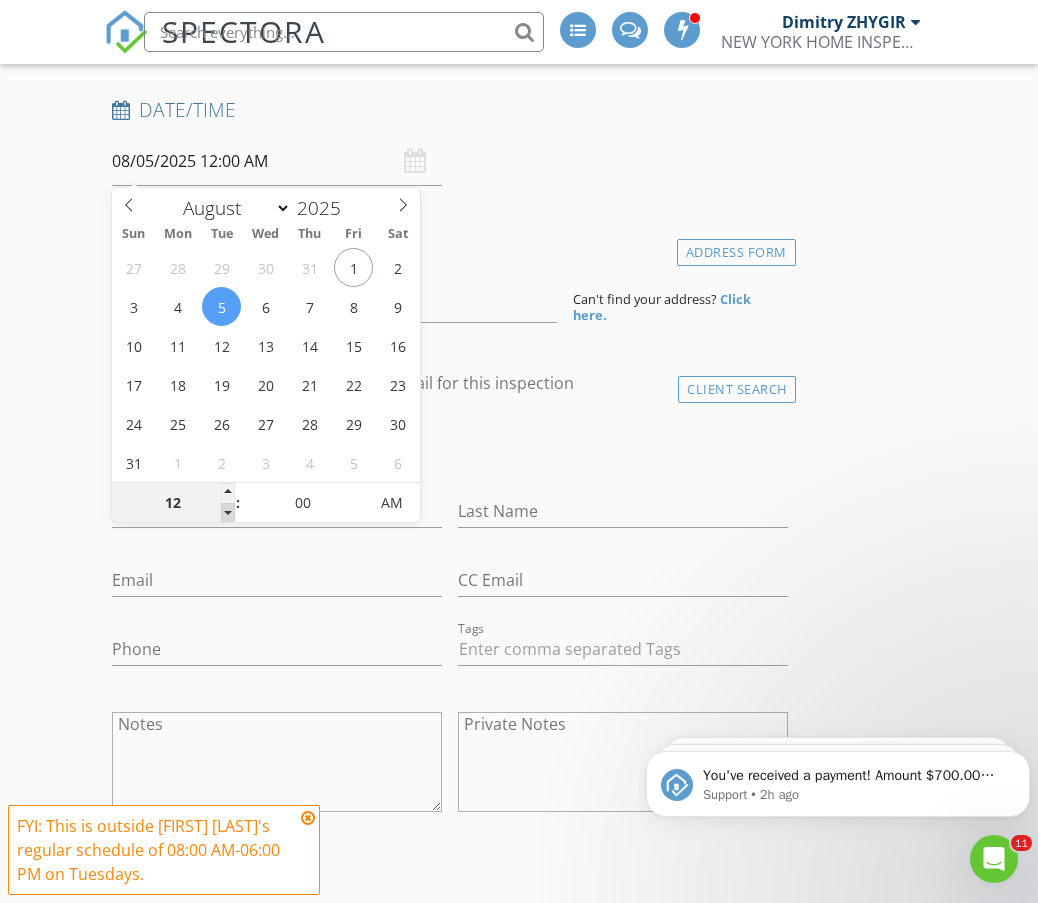 type on "11" 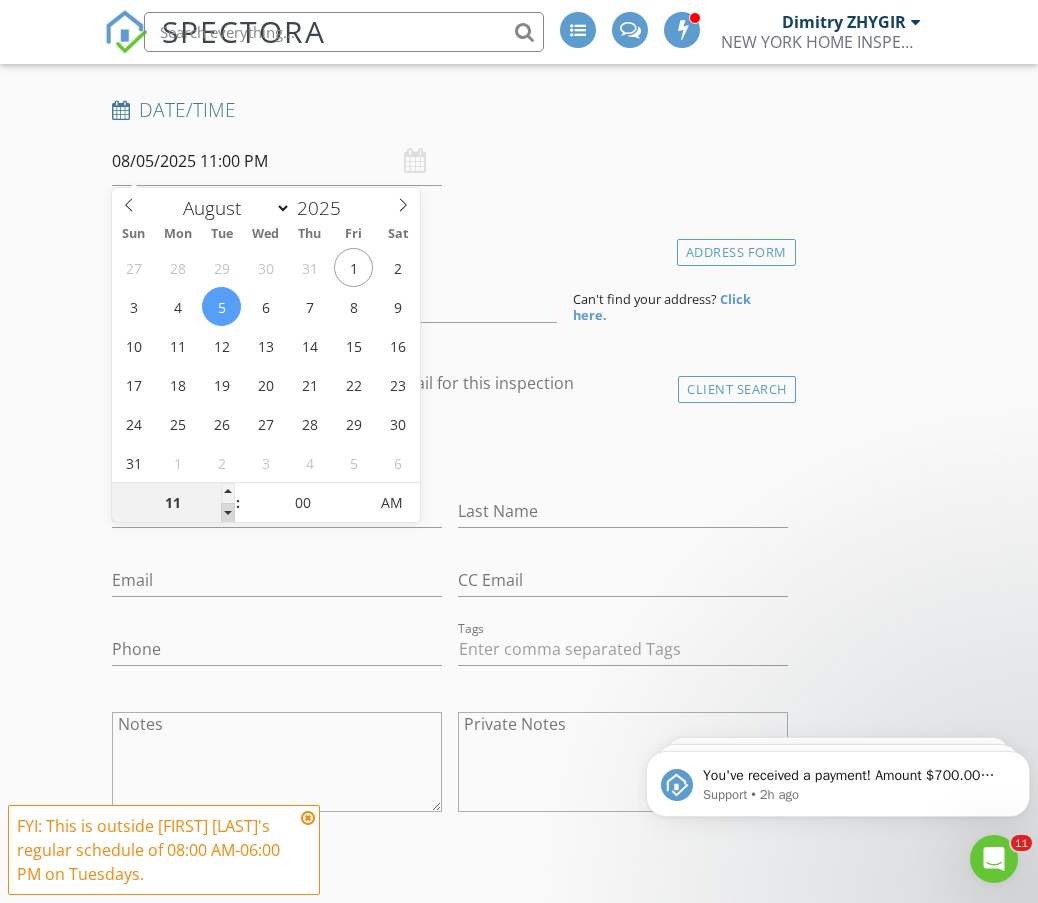 click at bounding box center (228, 513) 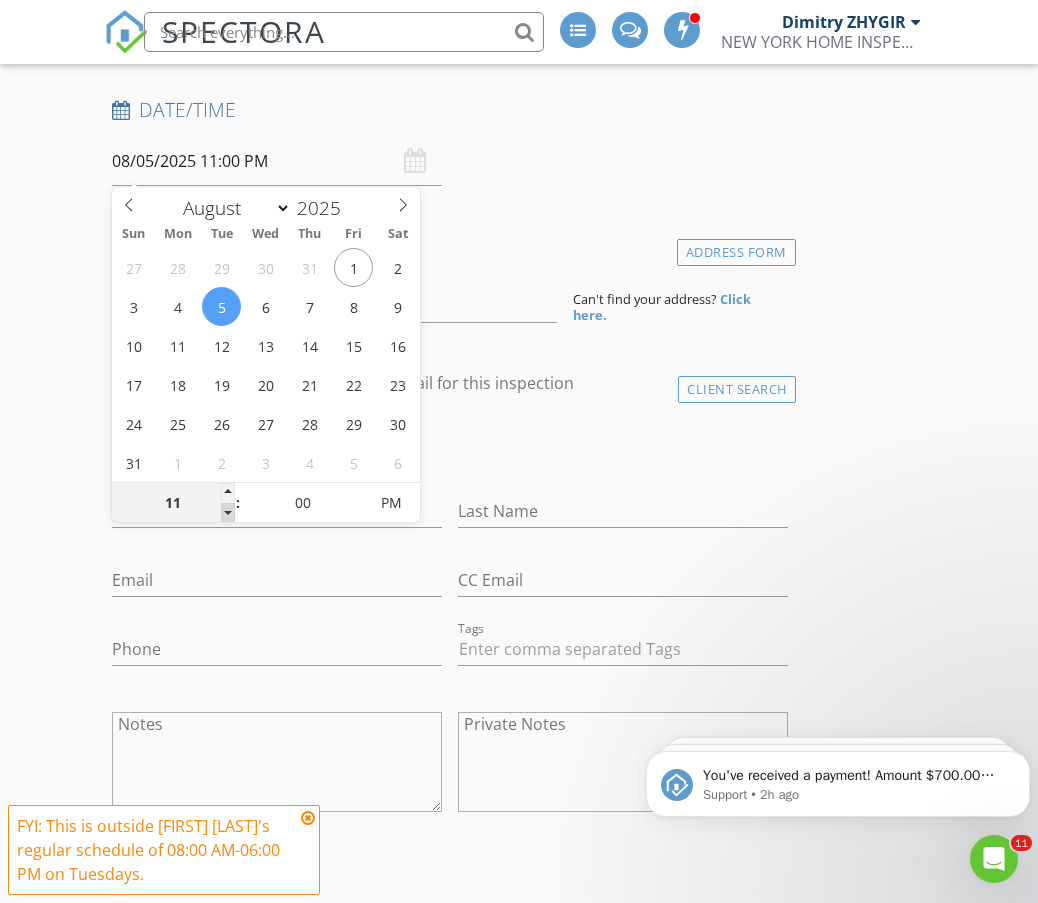 type on "10" 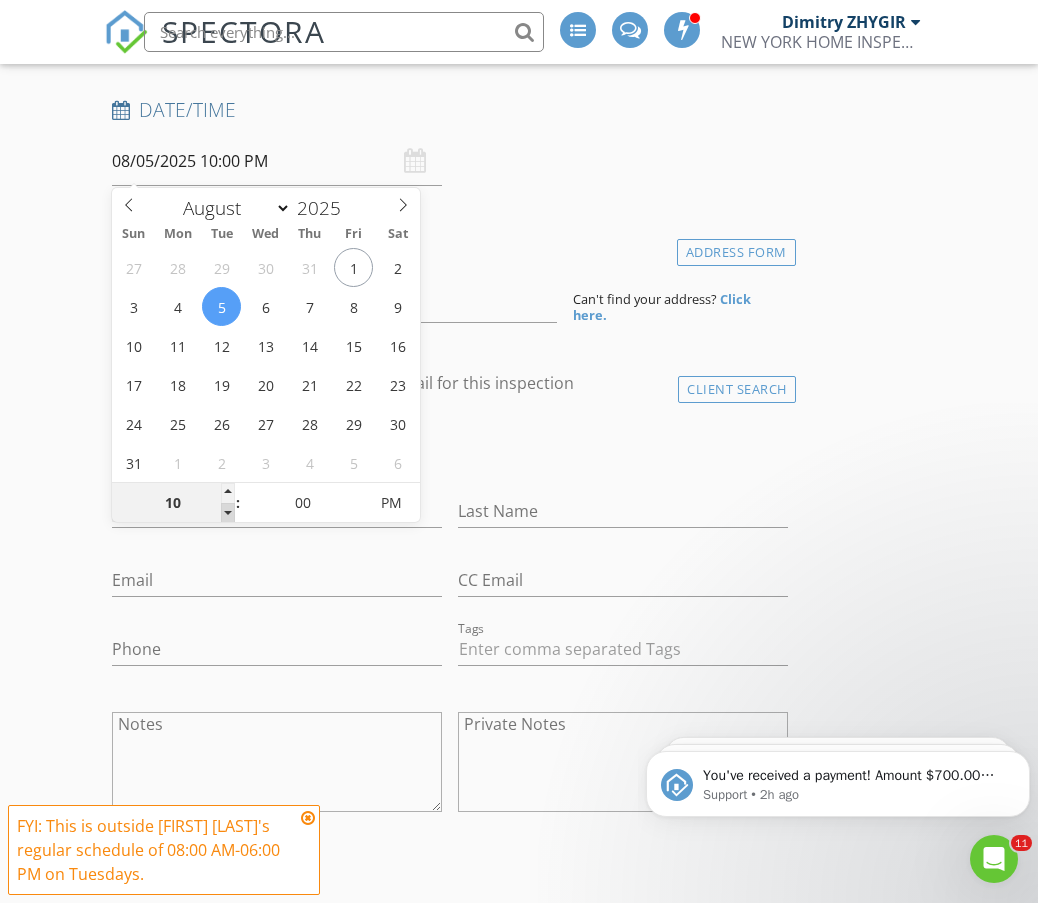 click at bounding box center (228, 513) 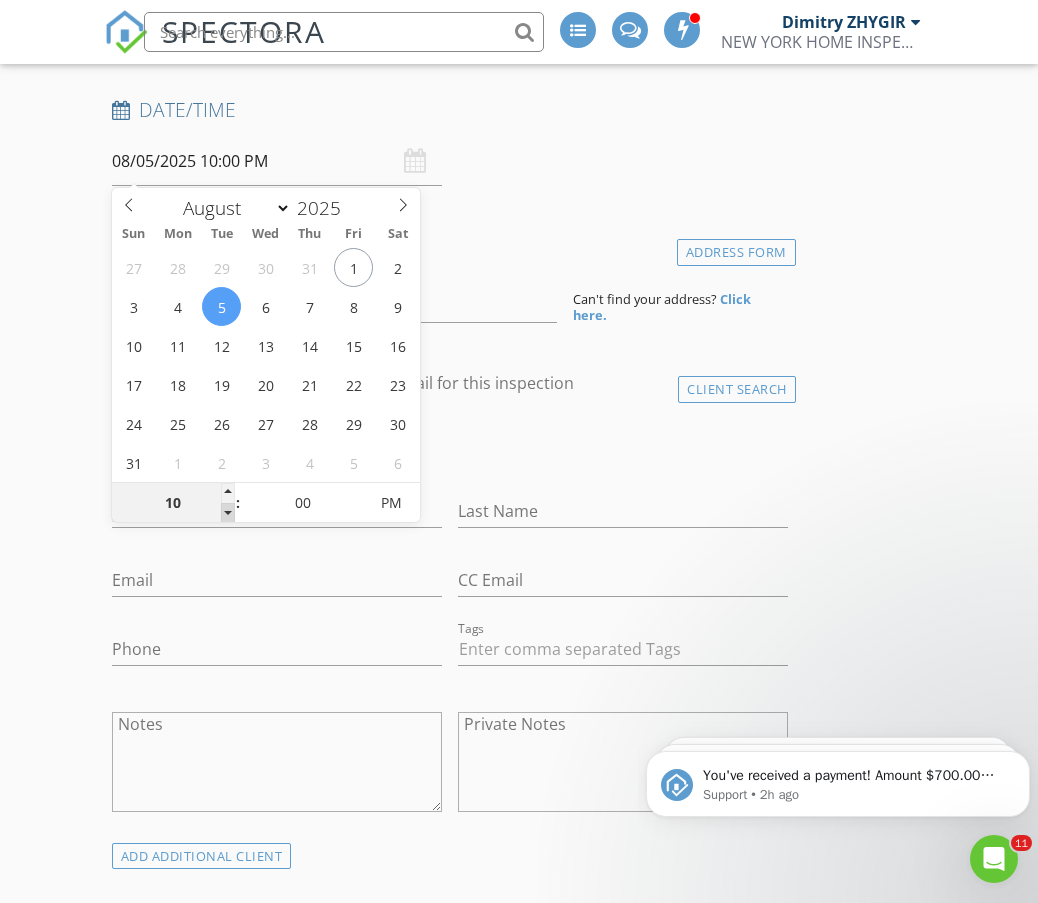 type on "09" 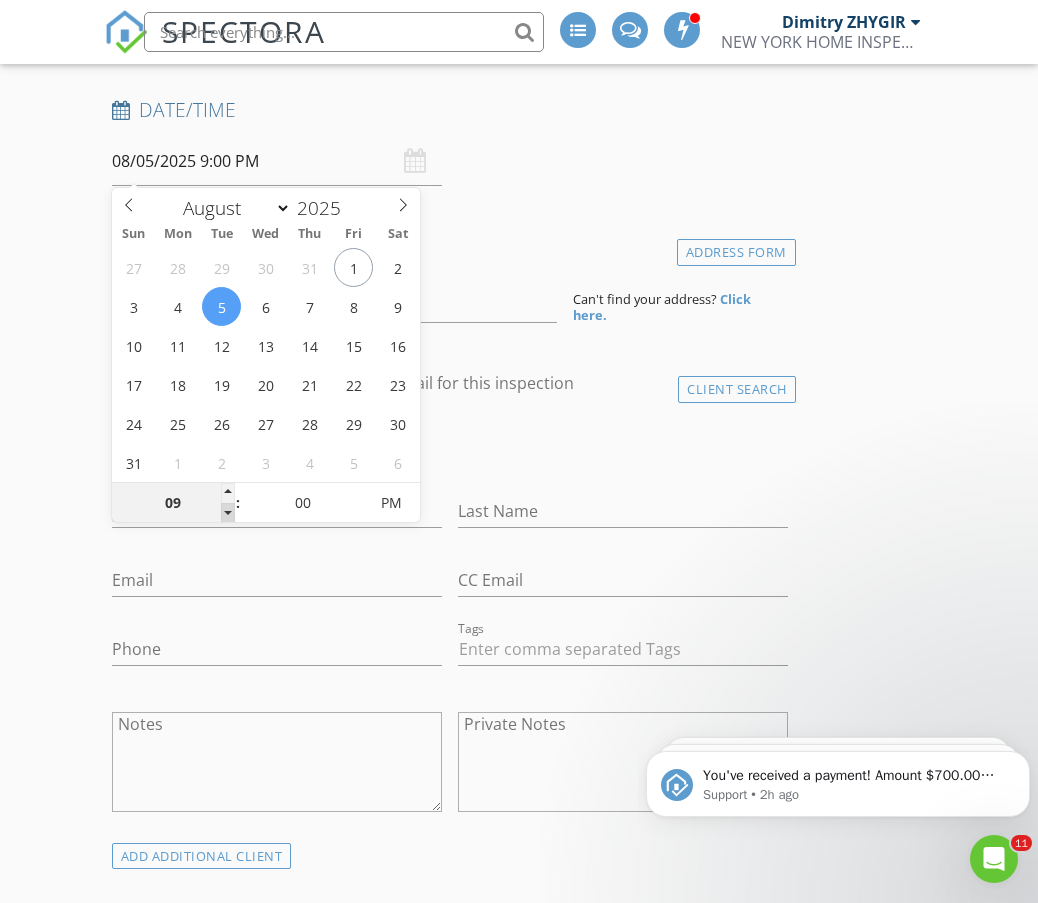 click at bounding box center [228, 513] 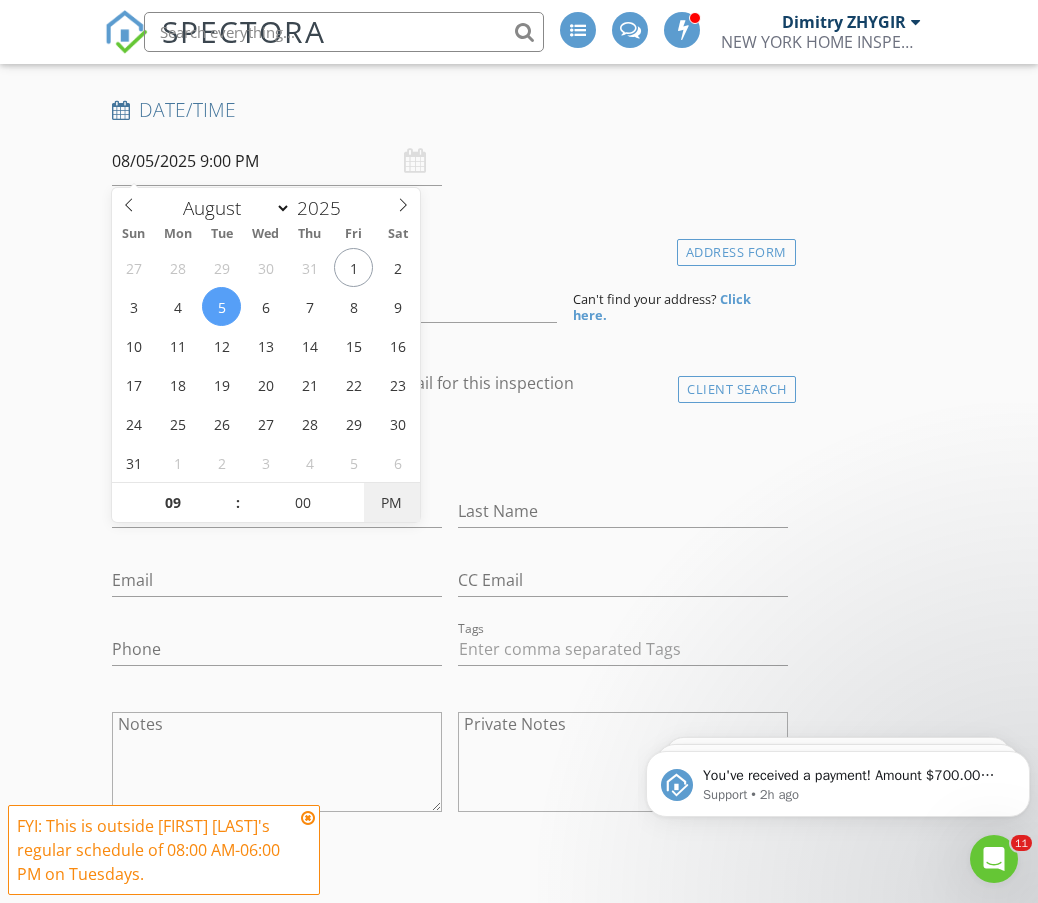 type on "08/05/2025 9:00 AM" 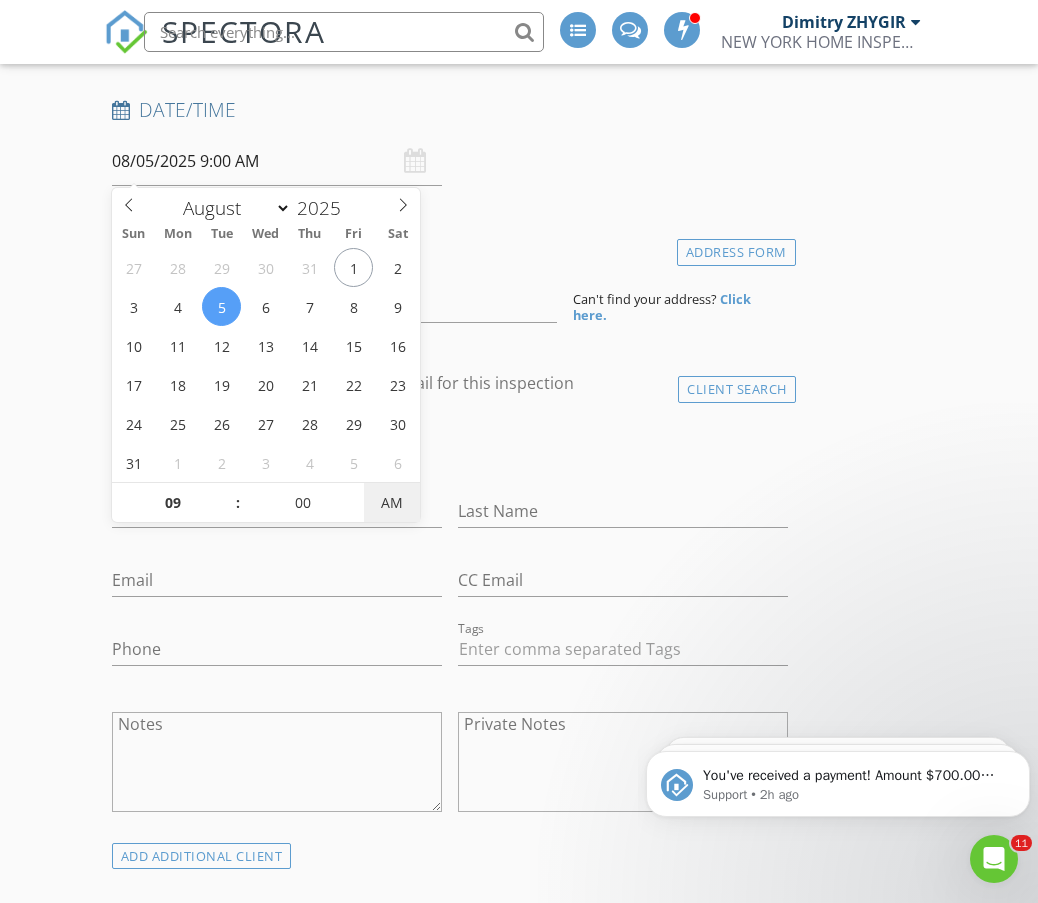 click on "AM" at bounding box center (391, 503) 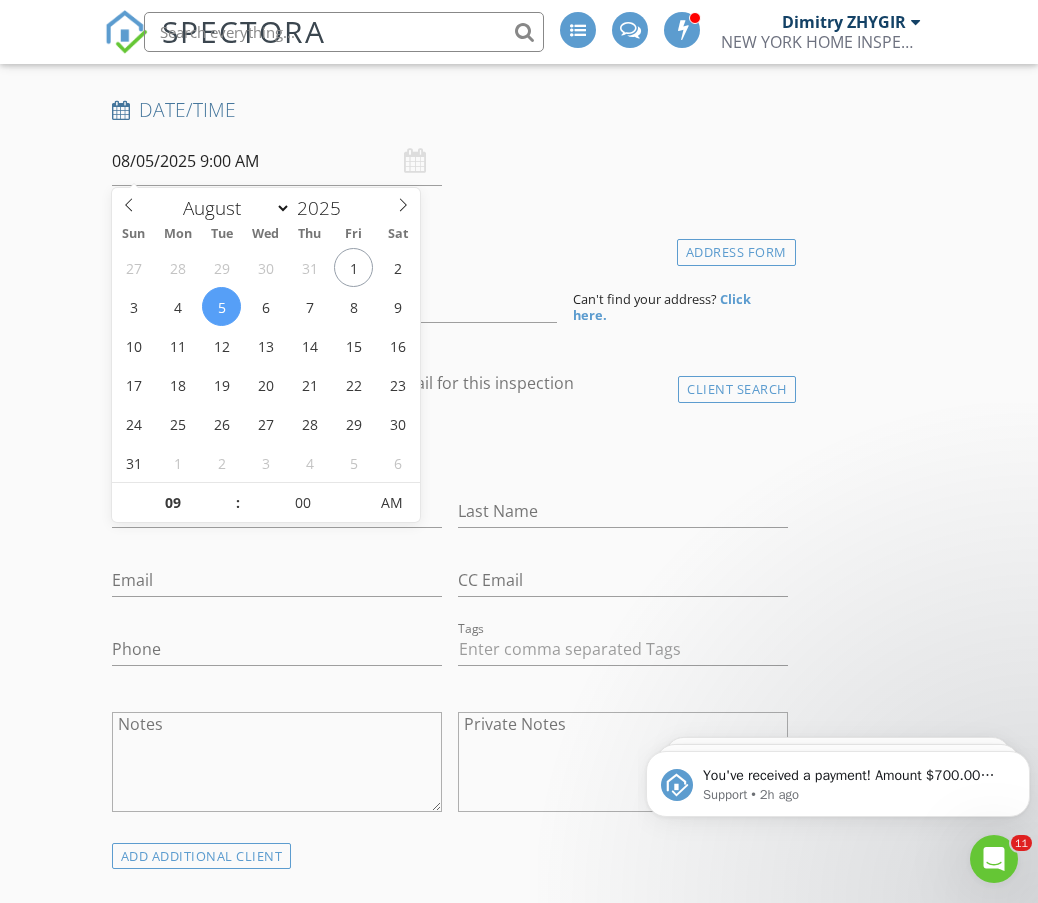 click on "Date/Time
08/05/2025 9:00 AM" at bounding box center [450, 141] 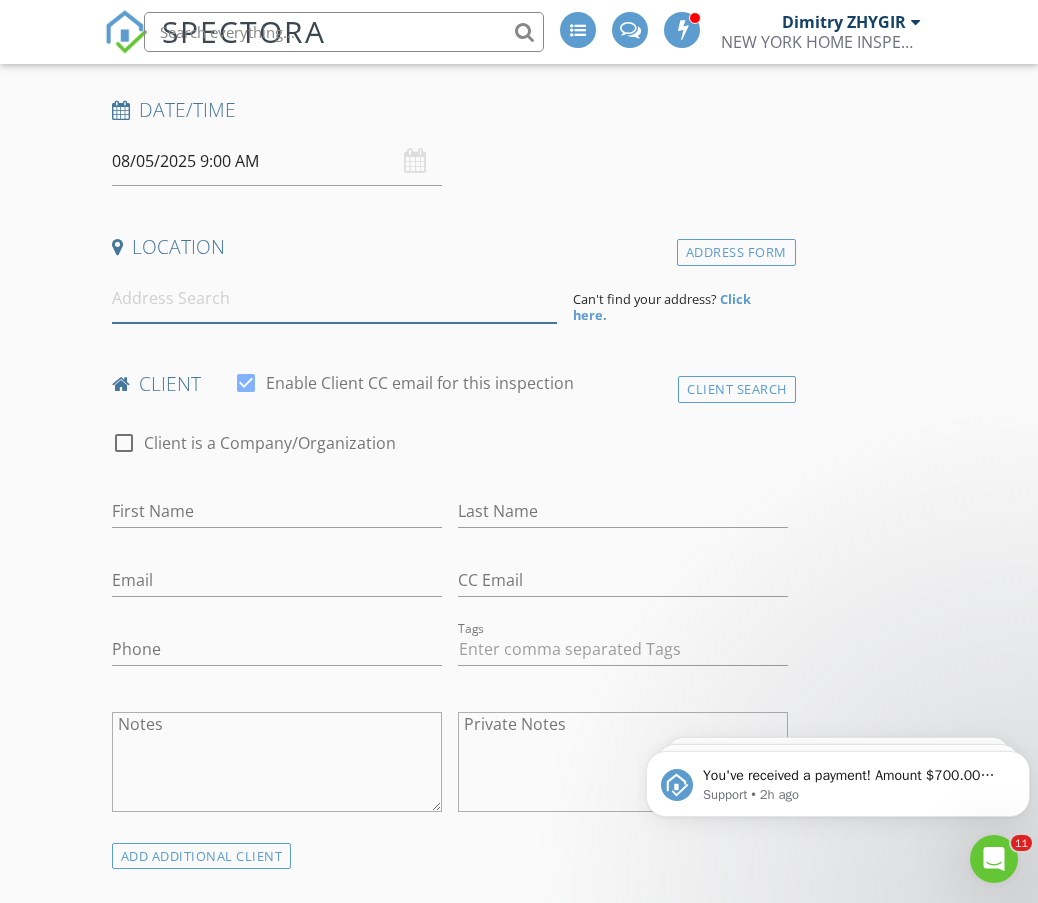 click at bounding box center (334, 298) 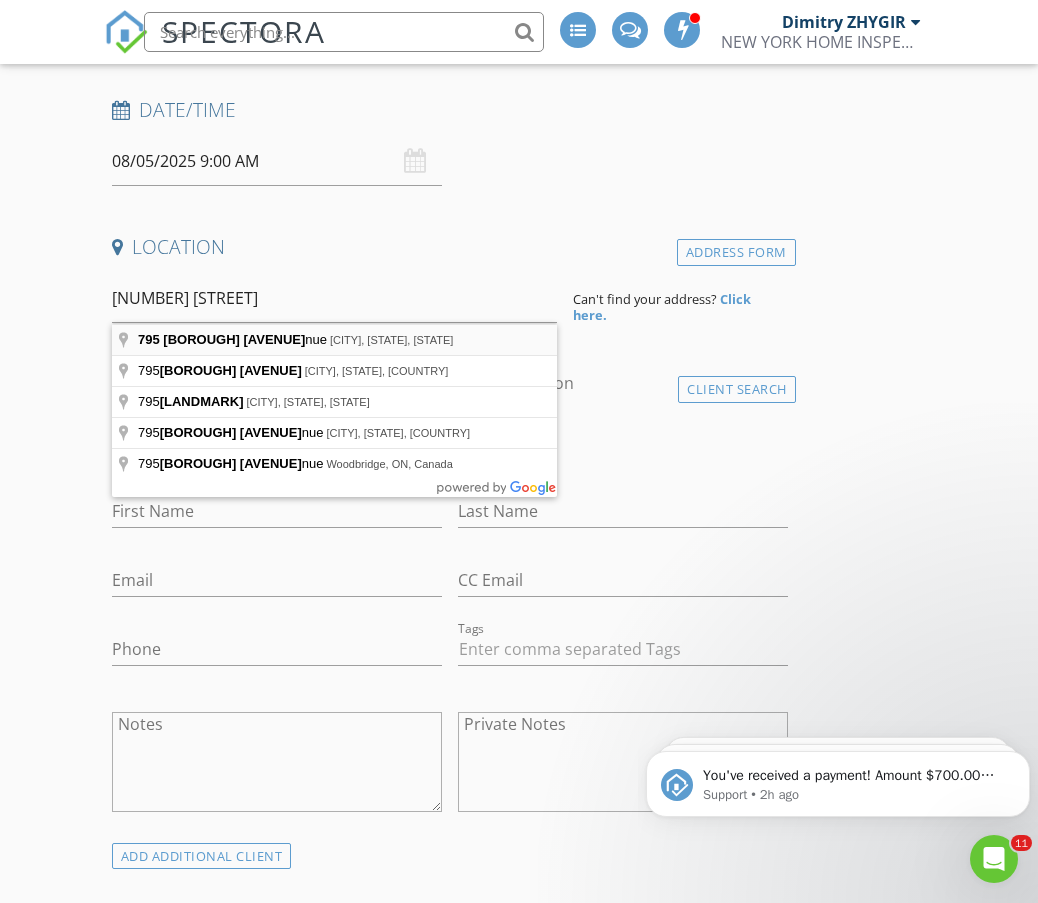 type on "795 Flushing Avenue, Brooklyn, NY, USA" 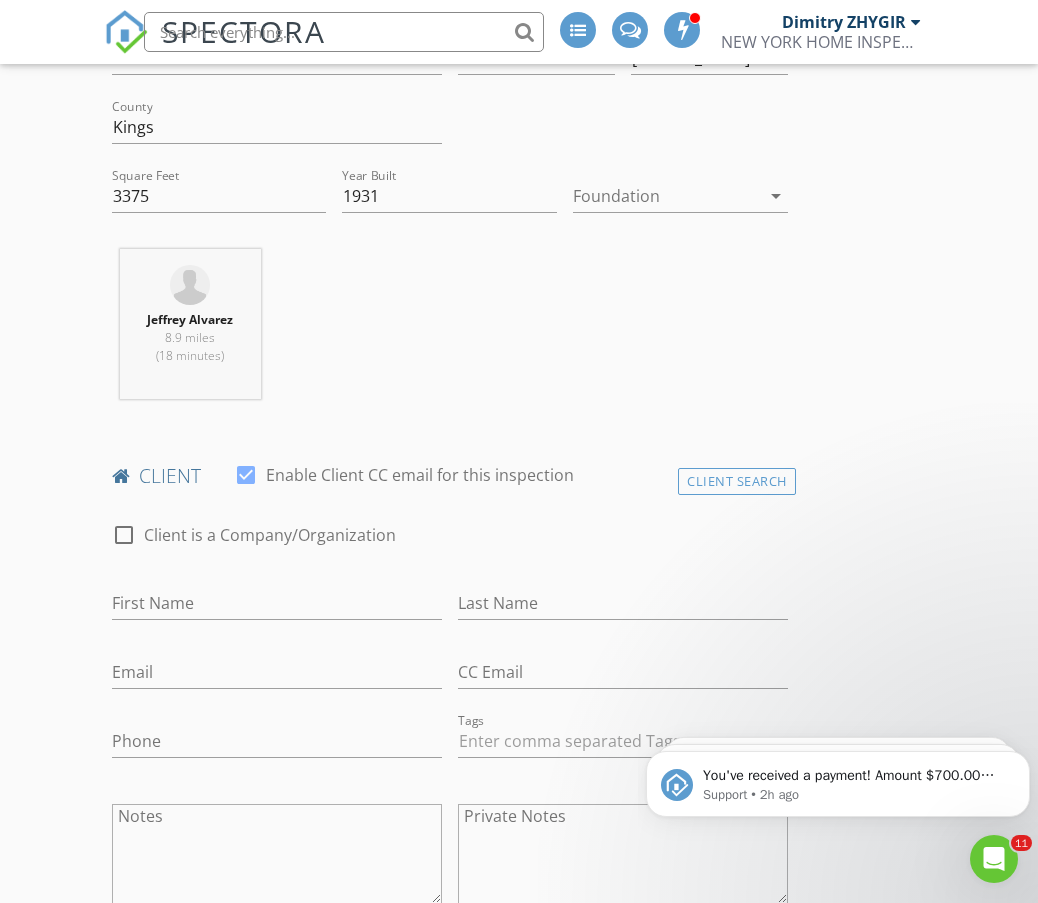 scroll, scrollTop: 667, scrollLeft: 0, axis: vertical 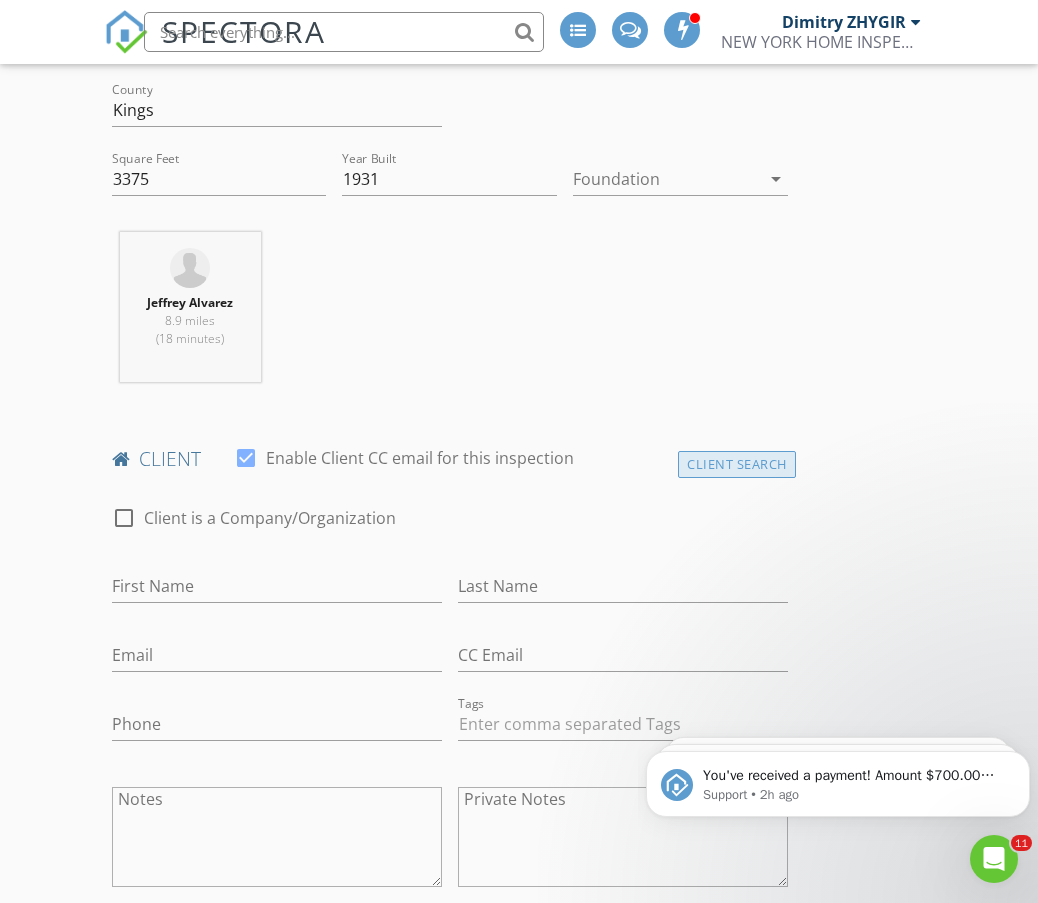 click on "Client Search" at bounding box center [737, 464] 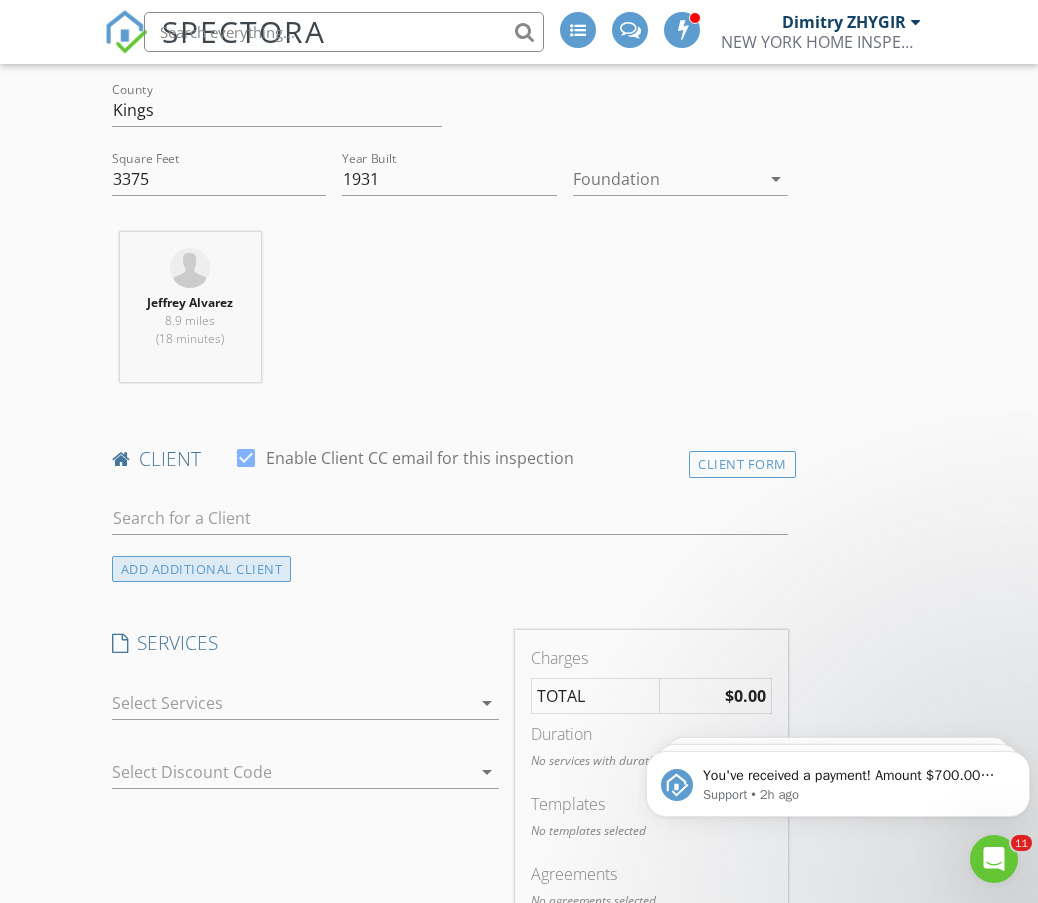 click on "ADD ADDITIONAL client" at bounding box center [202, 569] 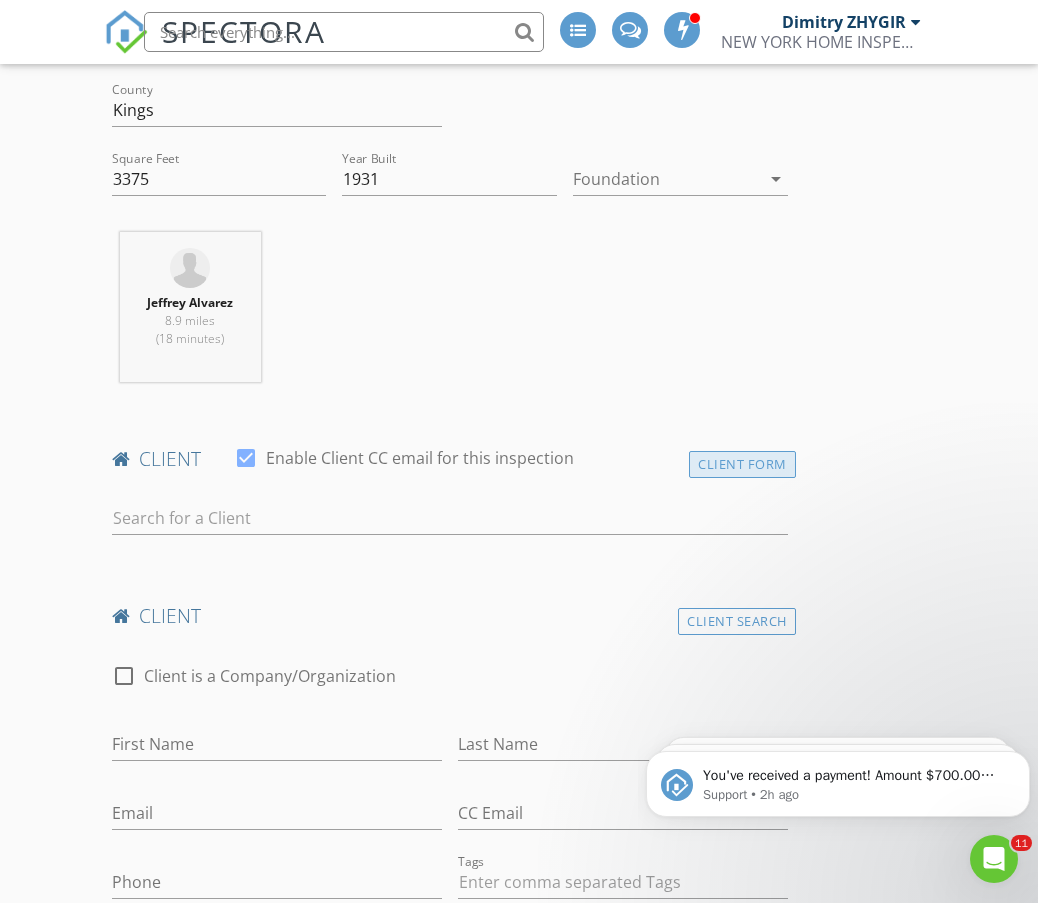 click on "Client Form" at bounding box center (742, 464) 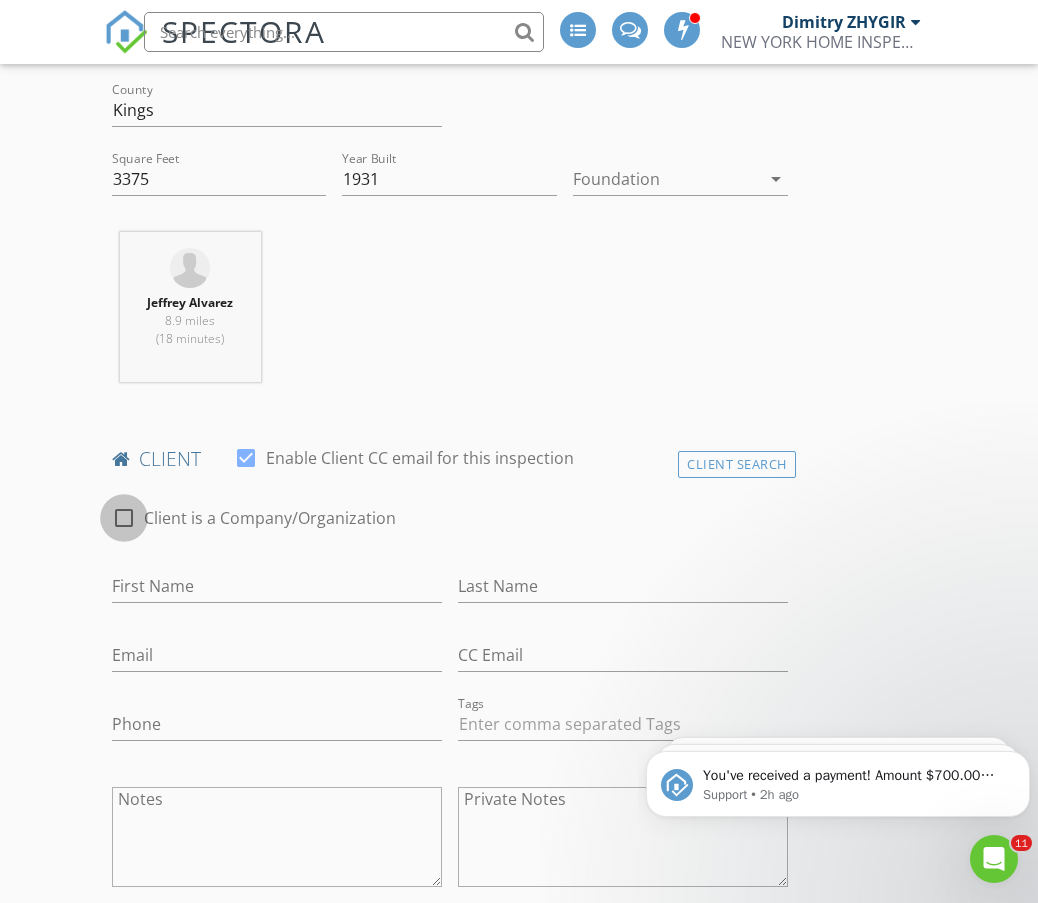 click at bounding box center (124, 518) 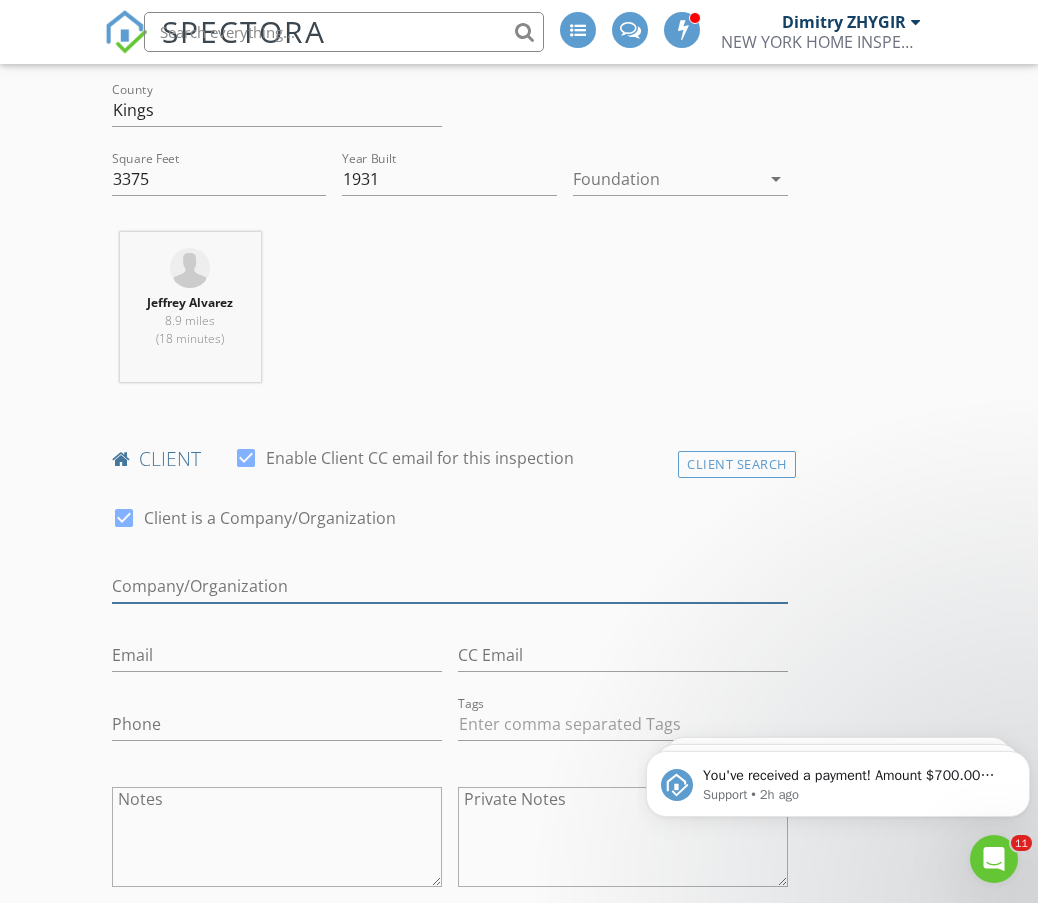 click on "Enable Client CC email for this inspection" at bounding box center (450, 586) 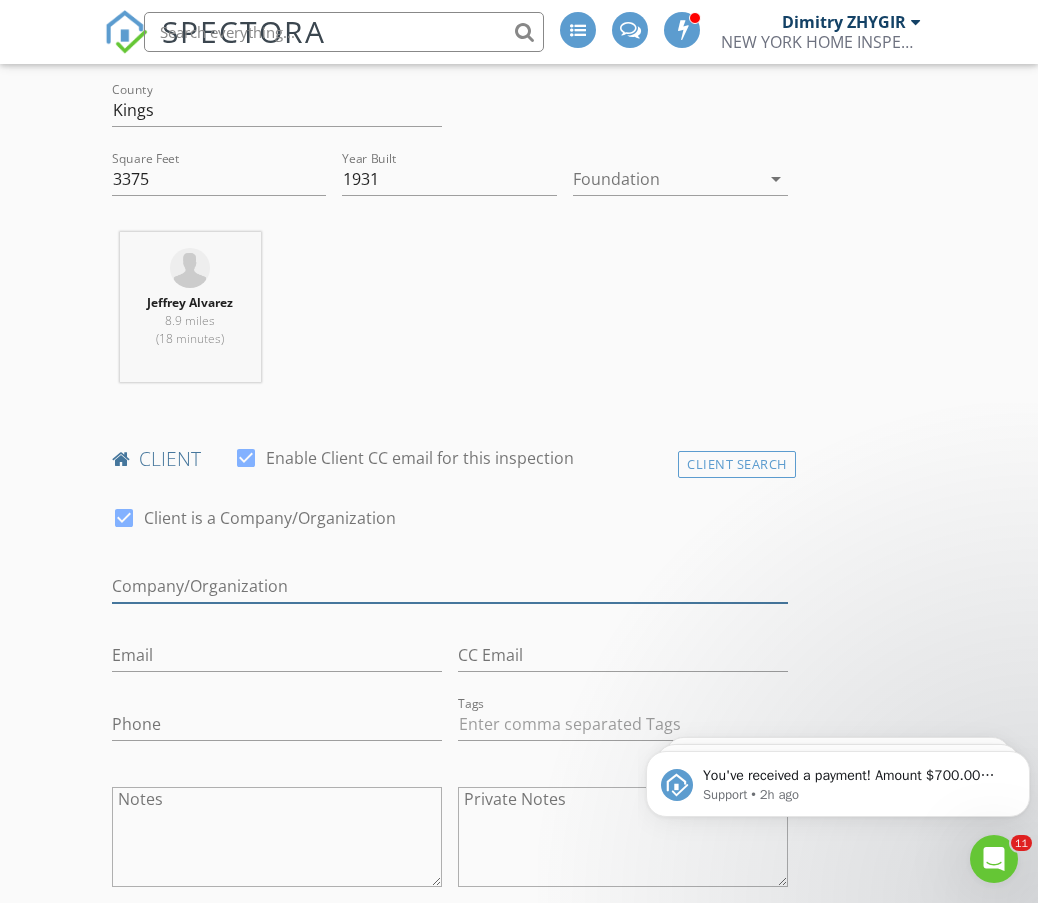 click on "Enable Client CC email for this inspection" at bounding box center (450, 586) 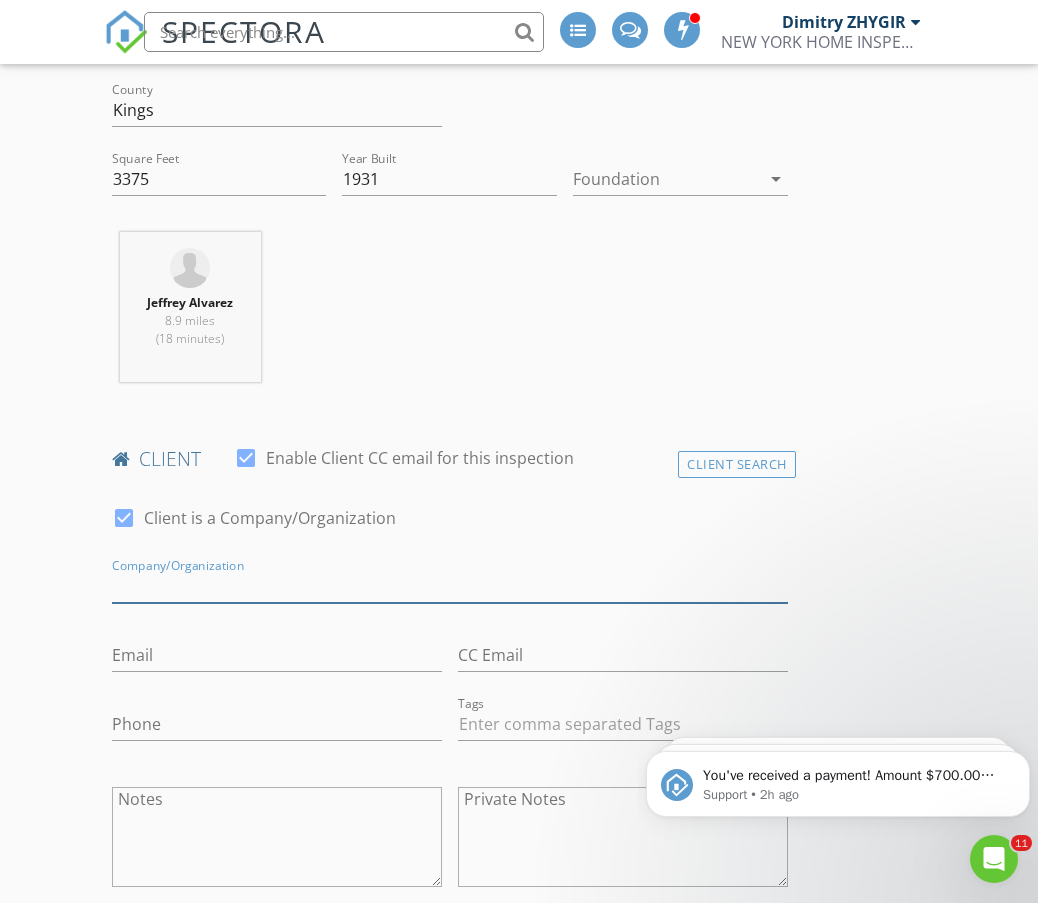 paste on "Baruch Management Corp" 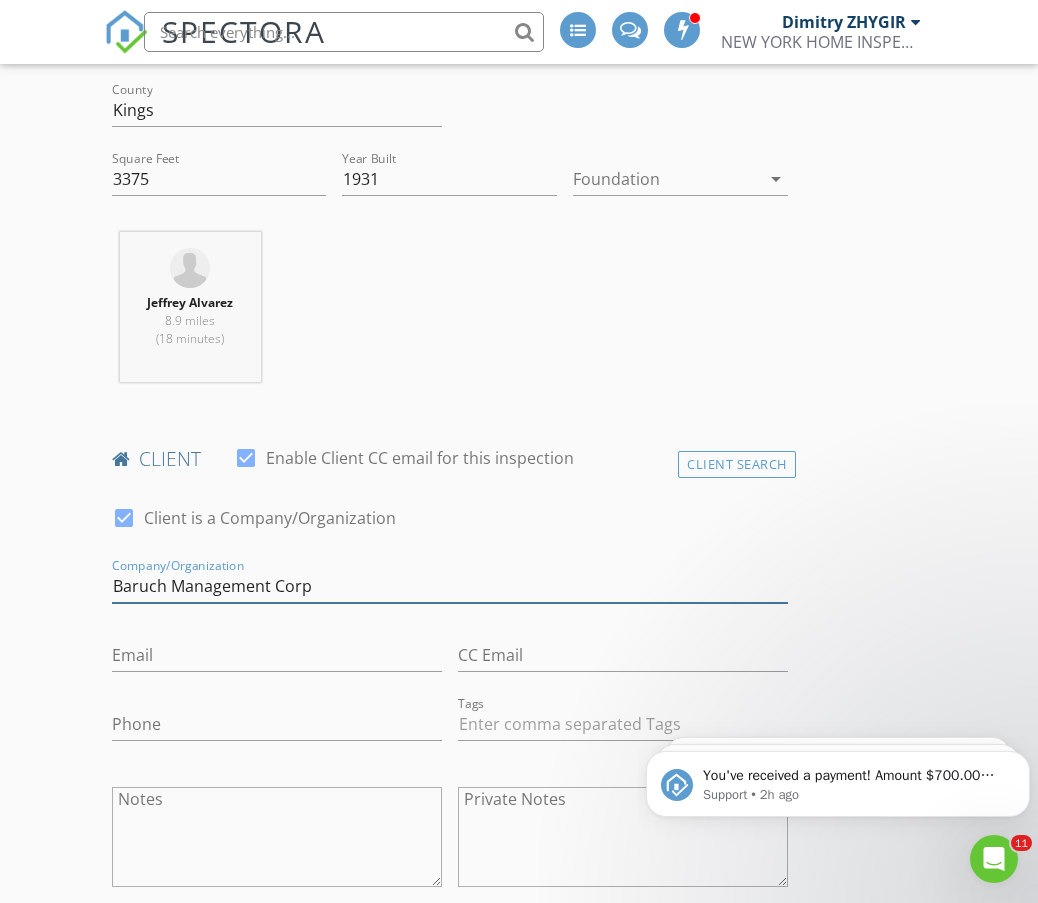 type on "Baruch Management Corp" 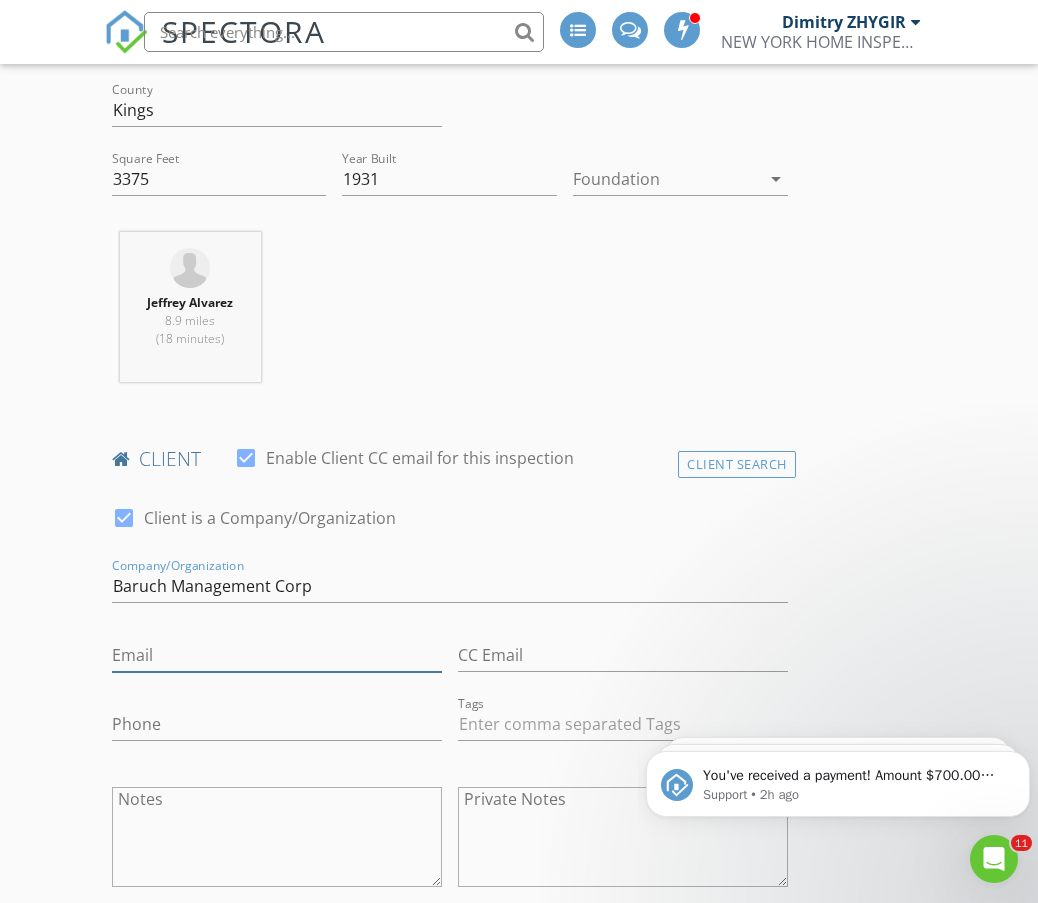click on "Email" at bounding box center (277, 655) 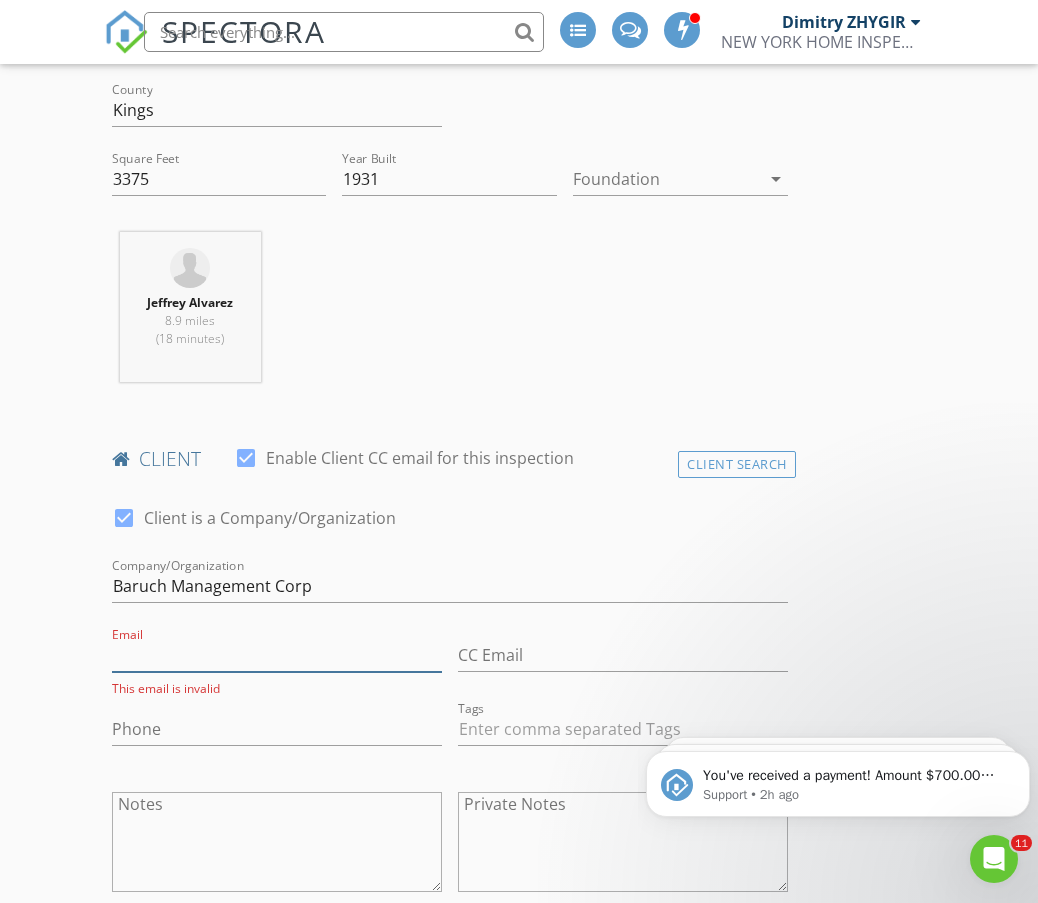 click on "Email" at bounding box center [277, 655] 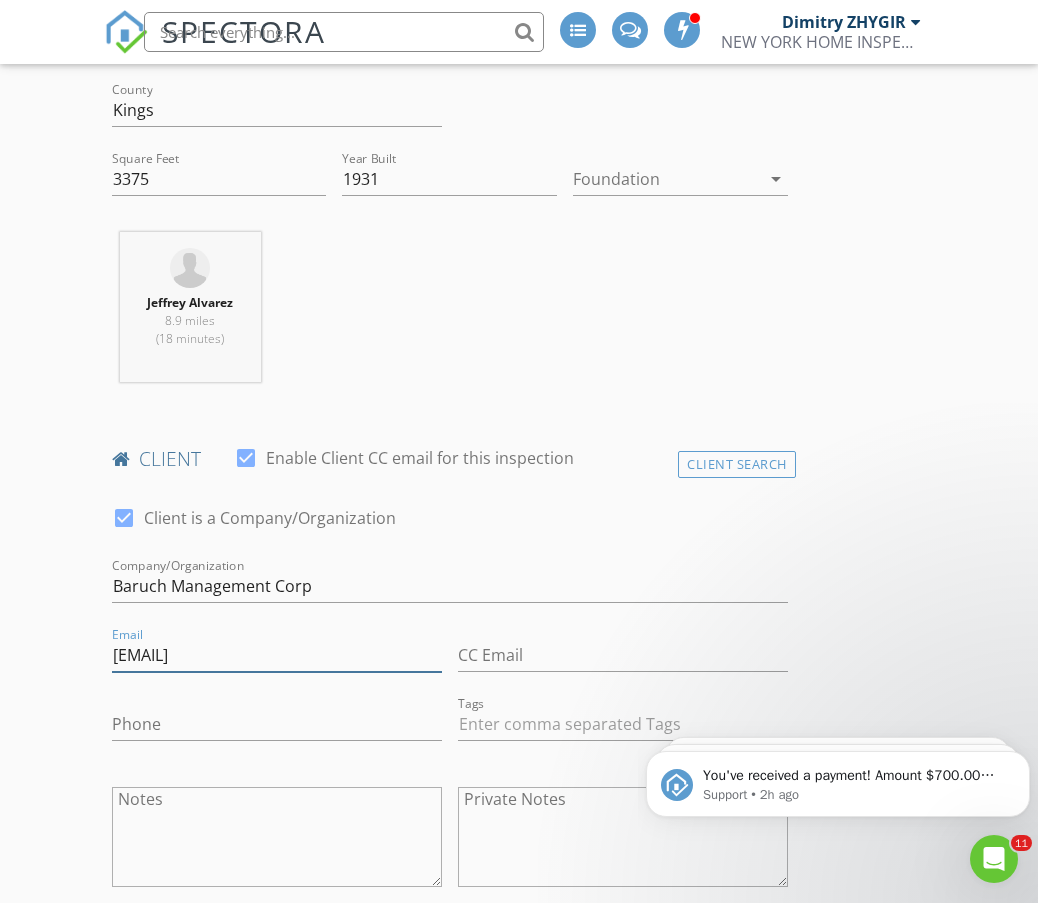 type on "[EMAIL]" 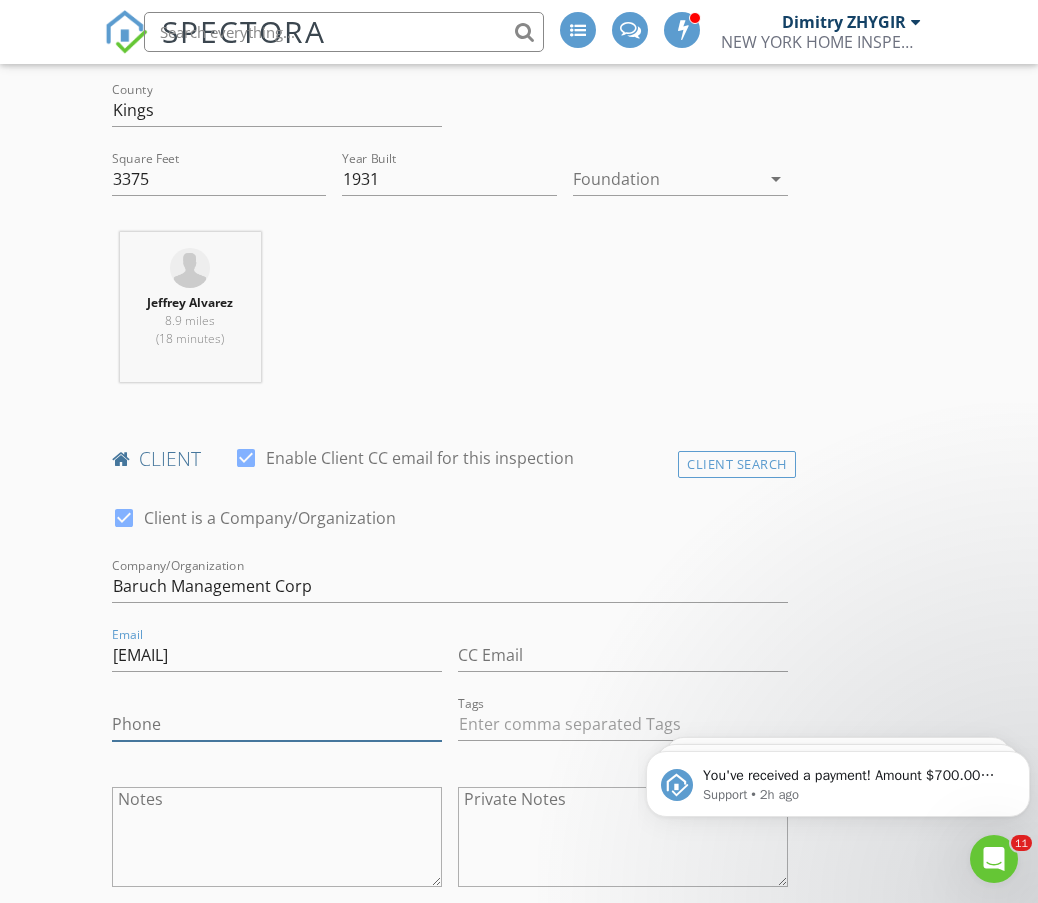 click on "Phone" at bounding box center (277, 724) 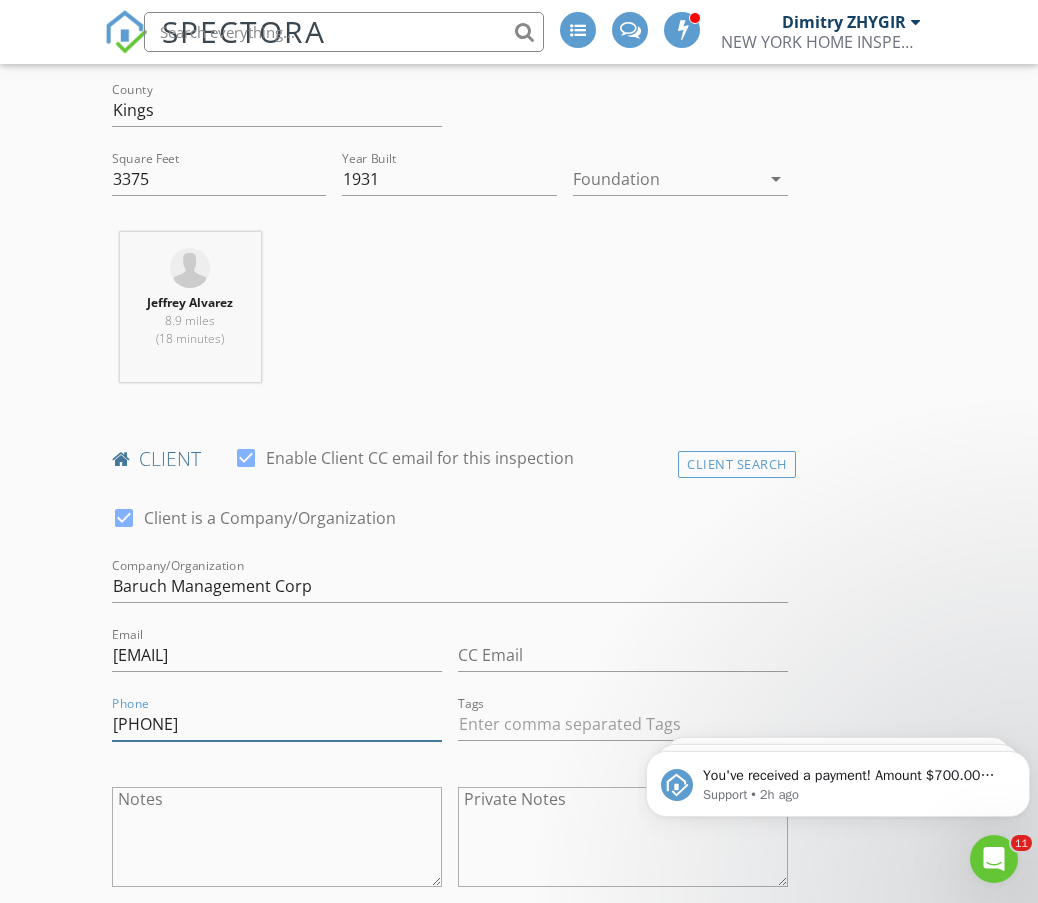 type on "[PHONE]" 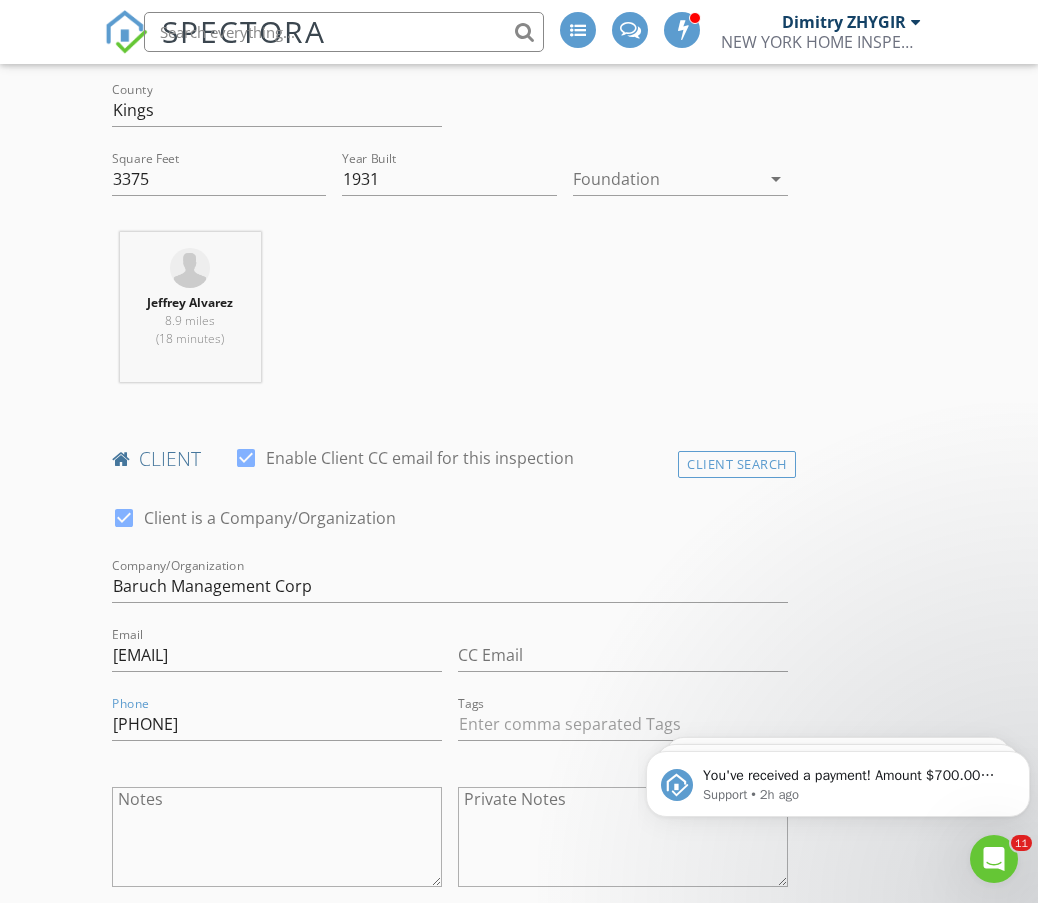click on "INSPECTOR(S)
check_box_outline_blank   Dimitry ZHYGIR     check_box_outline_blank   Akon Zhen     check_box_outline_blank   Hud Malik     check_box   Jeffrey Alvarez   PRIMARY   Jeffrey Alvarez arrow_drop_down   check_box_outline_blank Jeffrey Alvarez specifically requested
Date/Time
08/05/2025 9:00 AM
Location
Address Search       Address 795 Flushing Ave   Unit   City BROOKLYN   State NY   Zip 11206   County Kings     Square Feet 3375   Year Built 1931   Foundation arrow_drop_down     Jeffrey Alvarez     8.9 miles     (18 minutes)
client
check_box Enable Client CC email for this inspection   Client Search     check_box Client is a Company/Organization   Company/Organization Baruch Management Corp       Email albertchat61@gmail.com   CC Email   Phone 347-564-5731         Tags         Notes   Private Notes
client" at bounding box center (519, 1608) 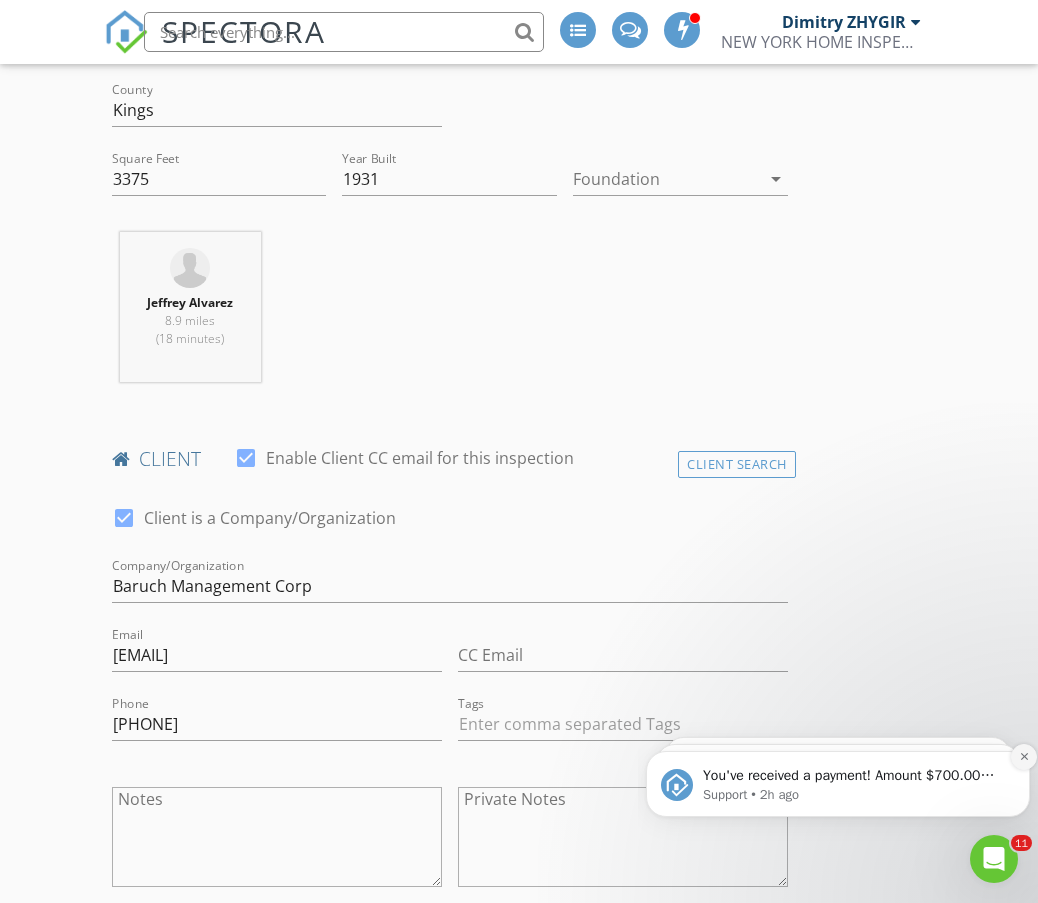 click 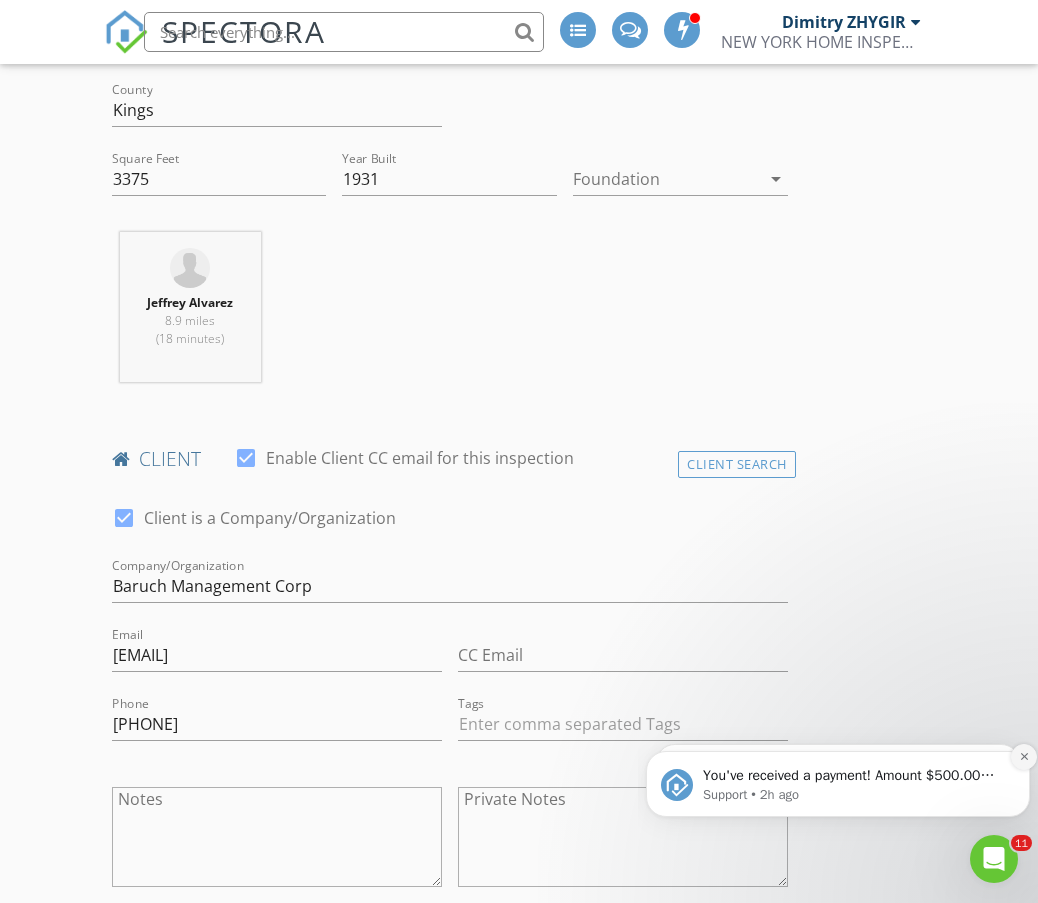 click 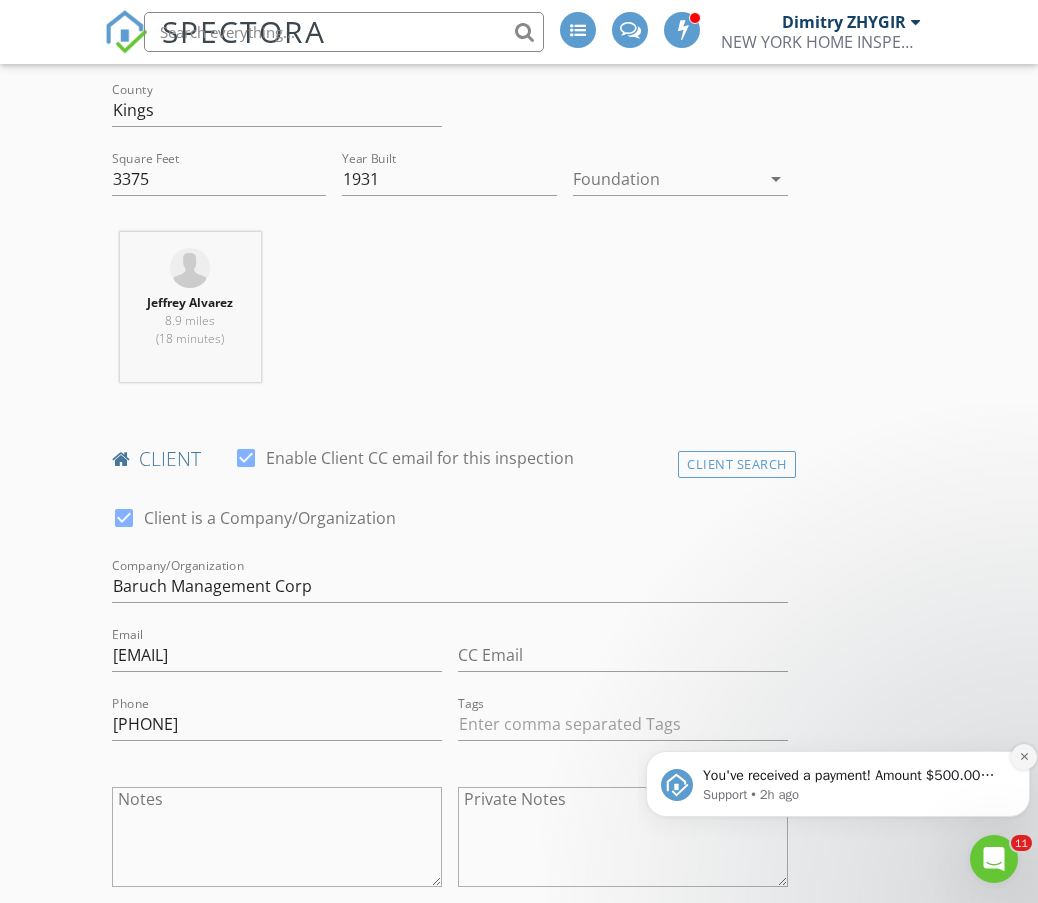 click 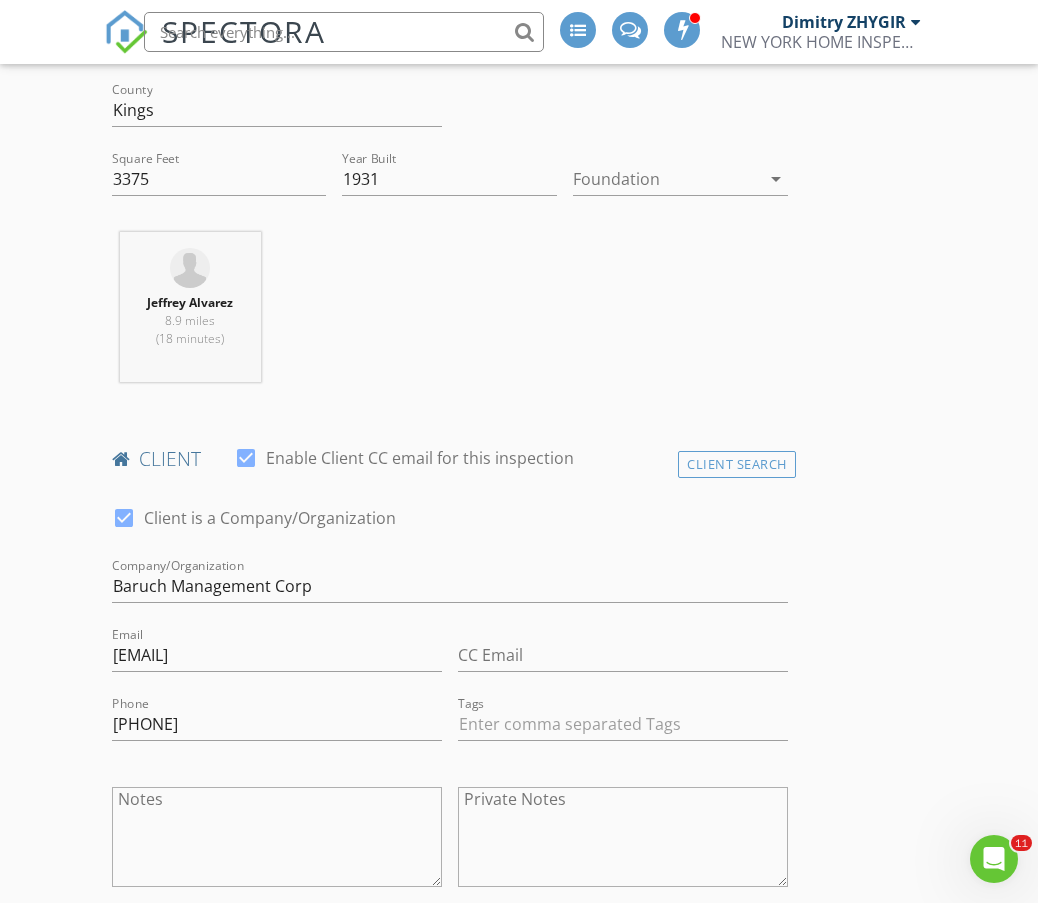 click on "INSPECTOR(S)
check_box_outline_blank   Dimitry ZHYGIR     check_box_outline_blank   Akon Zhen     check_box_outline_blank   Hud Malik     check_box   Jeffrey Alvarez   PRIMARY   Jeffrey Alvarez arrow_drop_down   check_box_outline_blank Jeffrey Alvarez specifically requested
Date/Time
08/05/2025 9:00 AM
Location
Address Search       Address 795 Flushing Ave   Unit   City BROOKLYN   State NY   Zip 11206   County Kings     Square Feet 3375   Year Built 1931   Foundation arrow_drop_down     Jeffrey Alvarez     8.9 miles     (18 minutes)
client
check_box Enable Client CC email for this inspection   Client Search     check_box Client is a Company/Organization   Company/Organization Baruch Management Corp       Email albertchat61@gmail.com   CC Email   Phone 347-564-5731         Tags         Notes   Private Notes
client" at bounding box center [519, 1608] 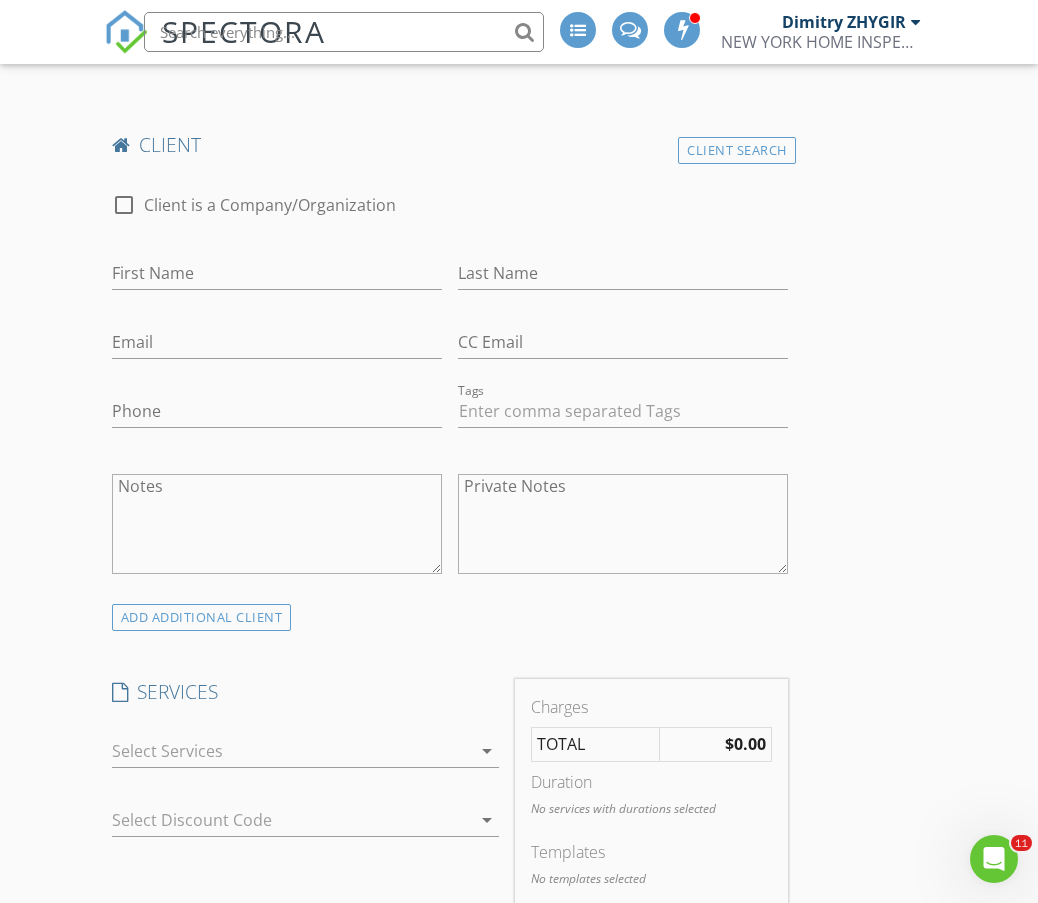 scroll, scrollTop: 1833, scrollLeft: 0, axis: vertical 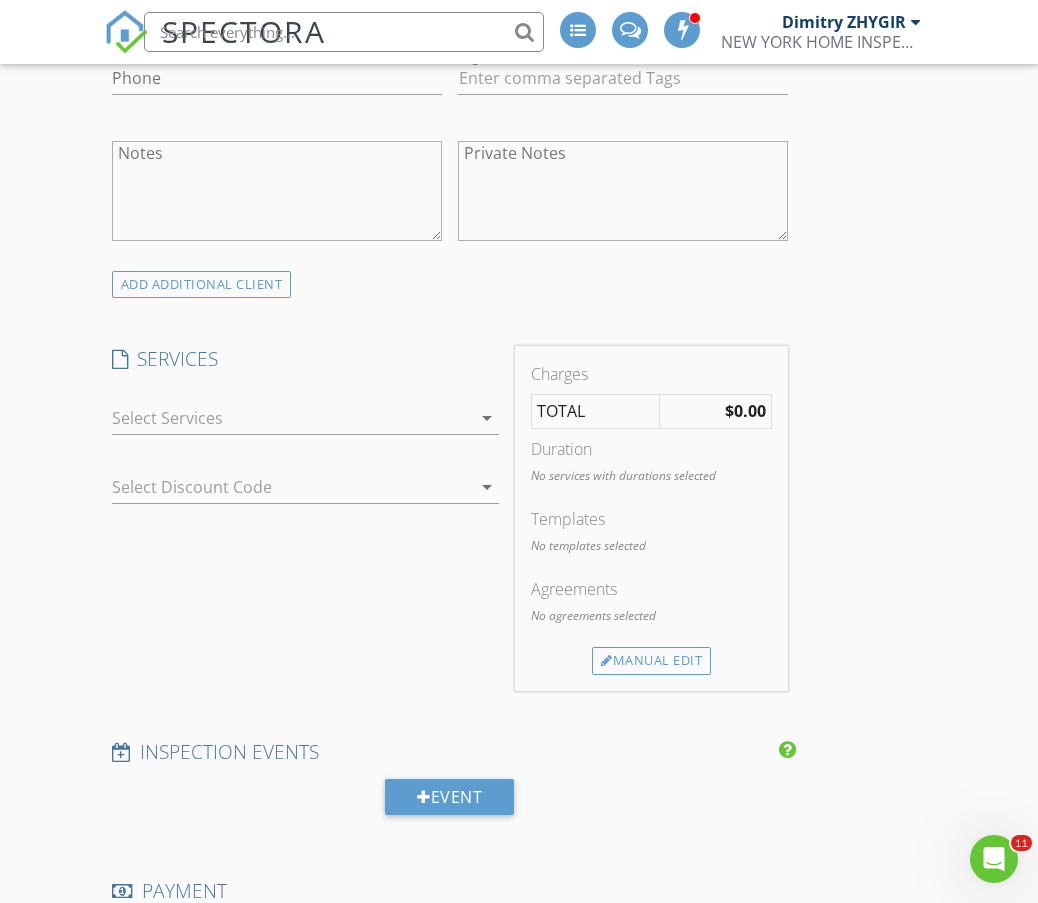 click on "arrow_drop_down" at bounding box center (487, 418) 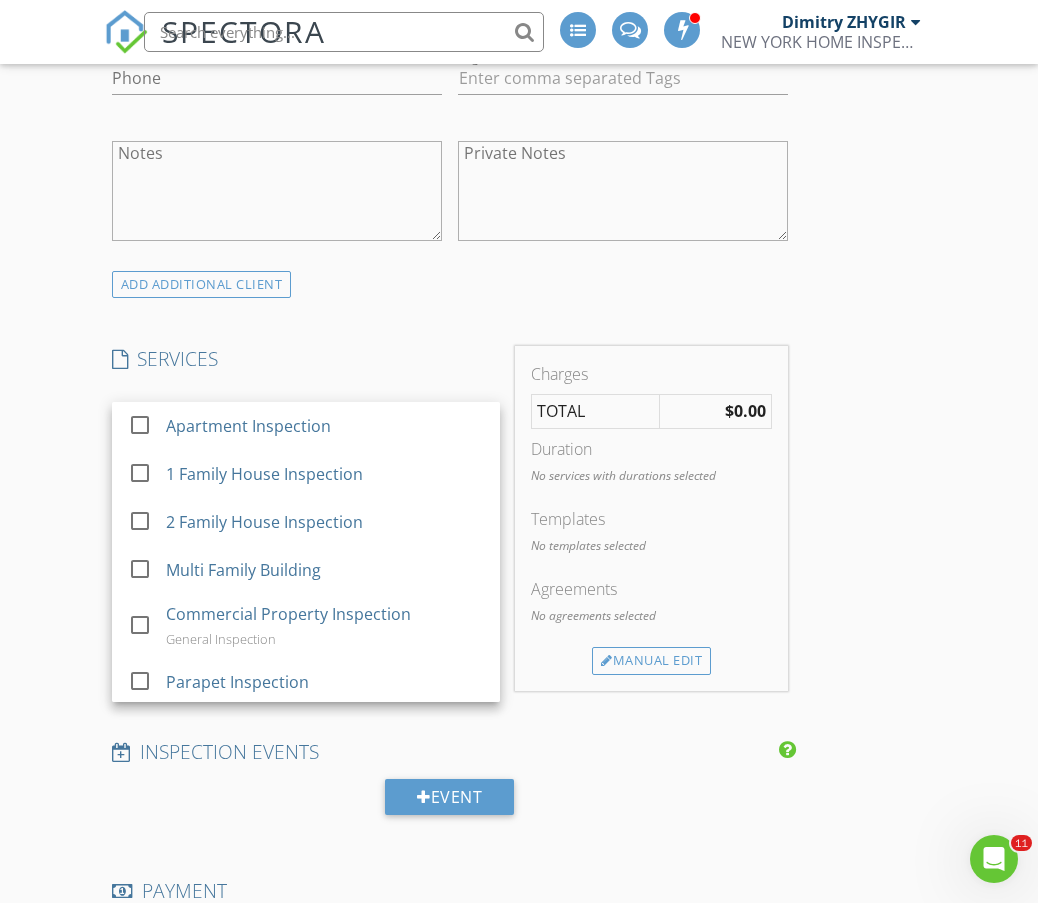 scroll, scrollTop: 388, scrollLeft: 0, axis: vertical 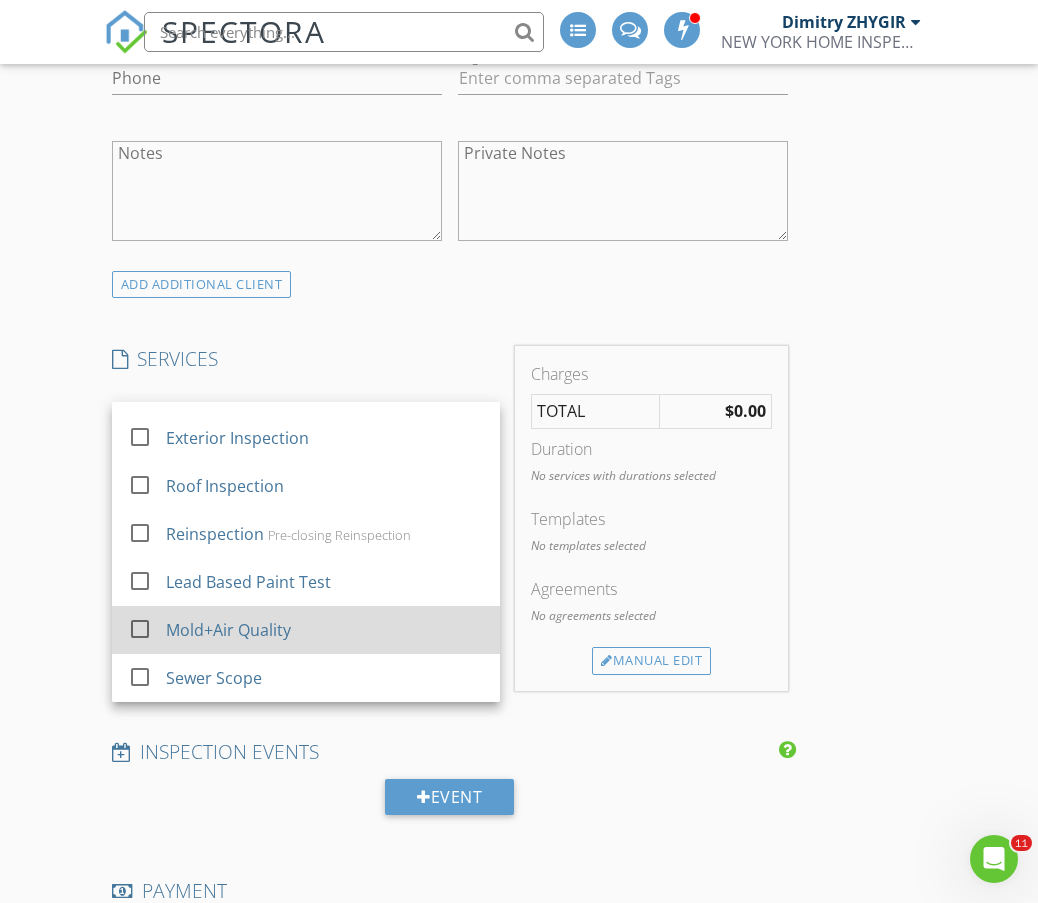 click at bounding box center (140, 580) 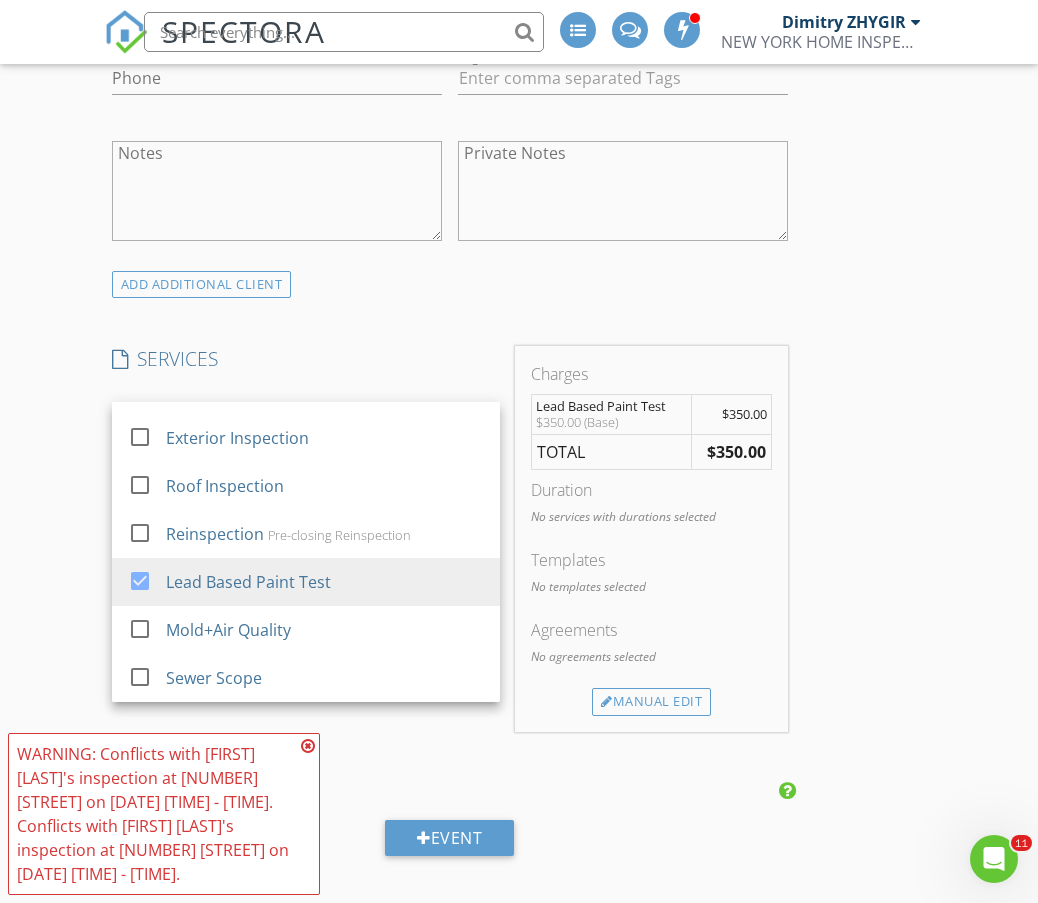 click on "INSPECTOR(S)
check_box_outline_blank   Dimitry ZHYGIR     check_box_outline_blank   Akon Zhen     check_box_outline_blank   Hud Malik     check_box   Jeffrey Alvarez   PRIMARY   Jeffrey Alvarez arrow_drop_down   check_box_outline_blank Jeffrey Alvarez specifically requested
Date/Time
08/05/2025 9:00 AM
Location
Address Search       Address 795 Flushing Ave   Unit   City BROOKLYN   State NY   Zip 11206   County Kings     Square Feet 3375   Year Built 1931   Foundation arrow_drop_down     Jeffrey Alvarez     8.9 miles     (18 minutes)
client
check_box Enable Client CC email for this inspection   Client Search     check_box Client is a Company/Organization   Company/Organization Baruch Management Corp       Email albertchat61@gmail.com   CC Email   Phone 347-564-5731         Tags         Notes   Private Notes
client" at bounding box center (519, 462) 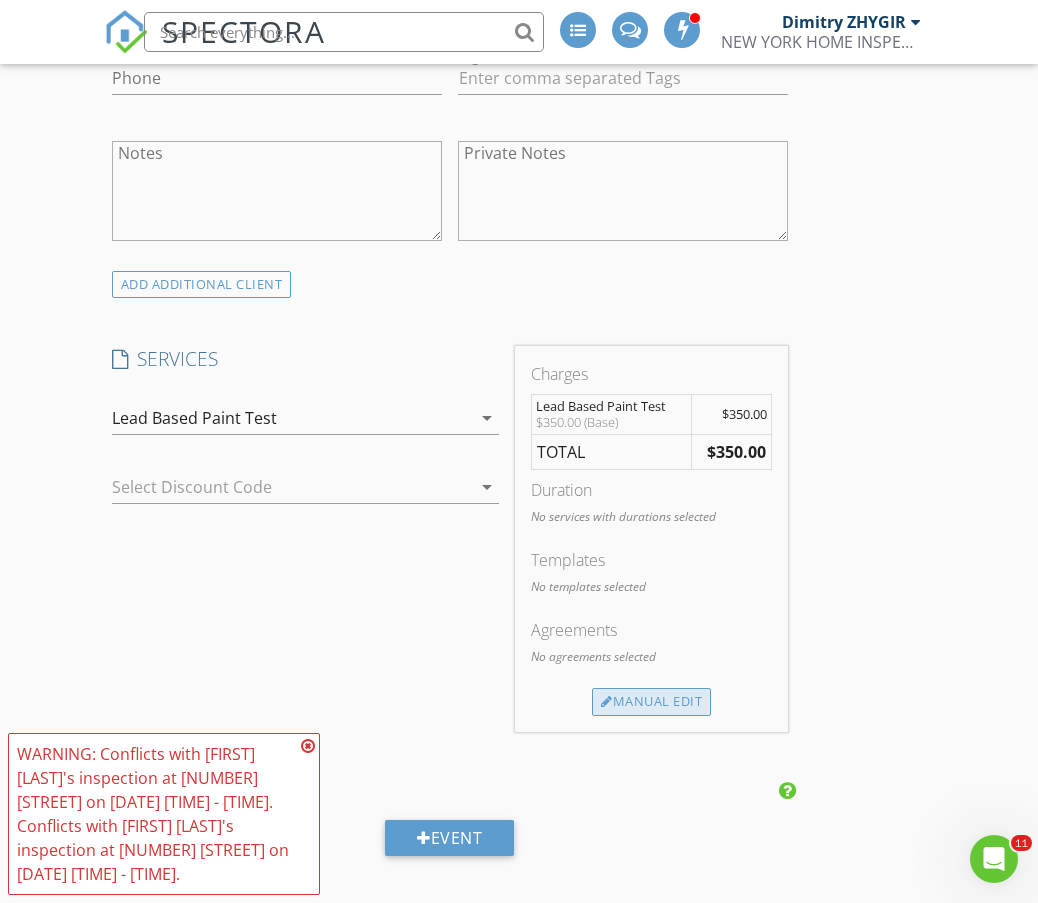 click on "Manual Edit" at bounding box center [651, 702] 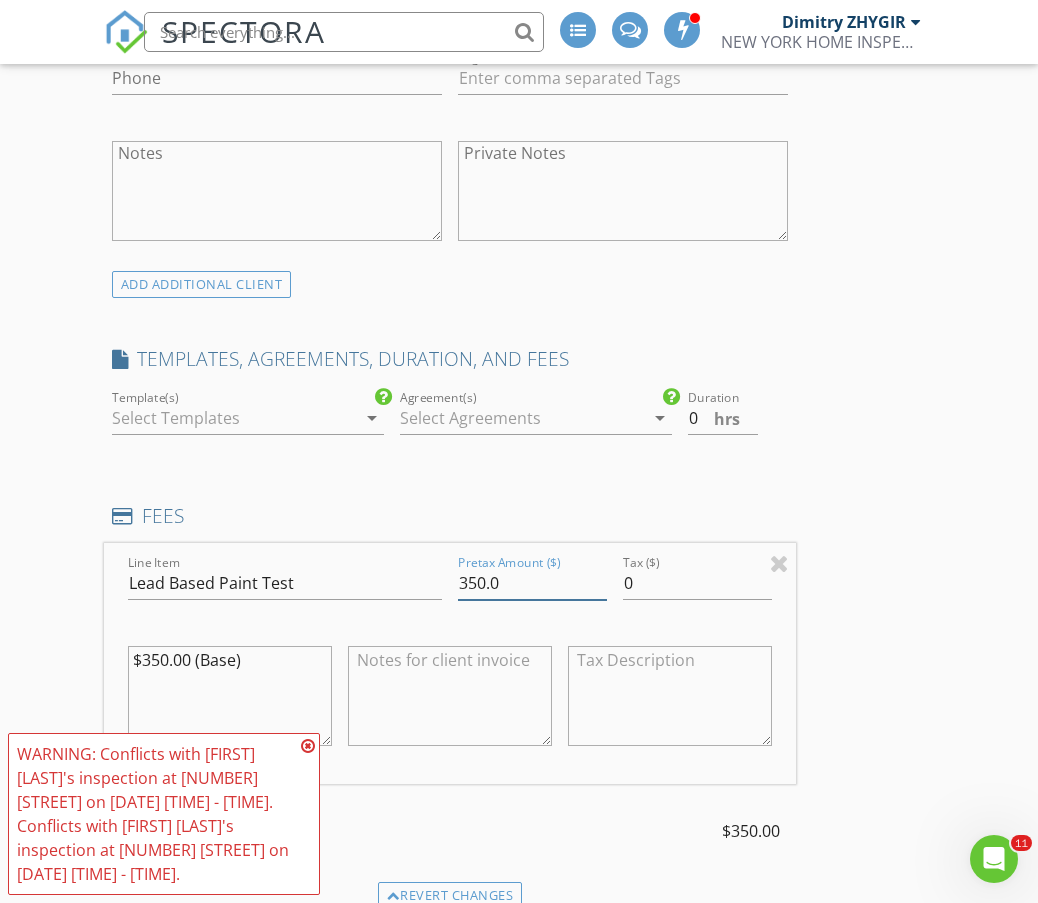 drag, startPoint x: 467, startPoint y: 584, endPoint x: 457, endPoint y: 586, distance: 10.198039 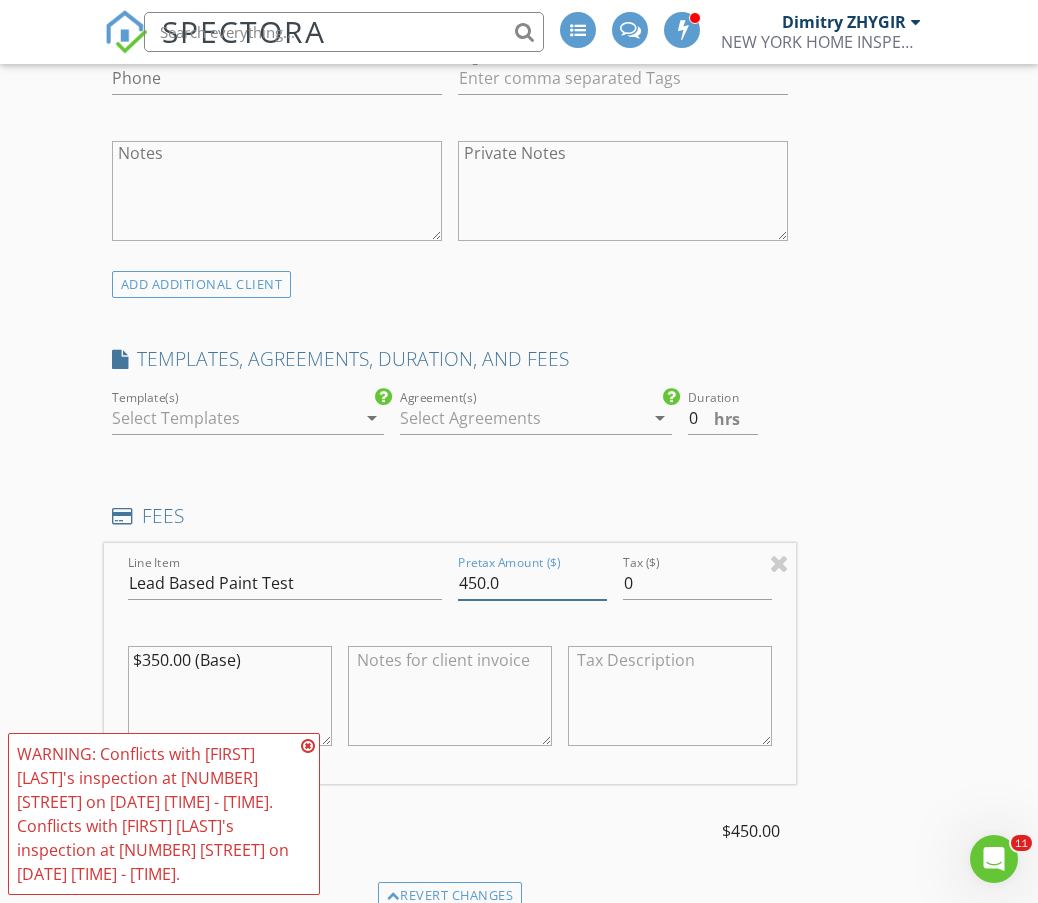 type on "450.0" 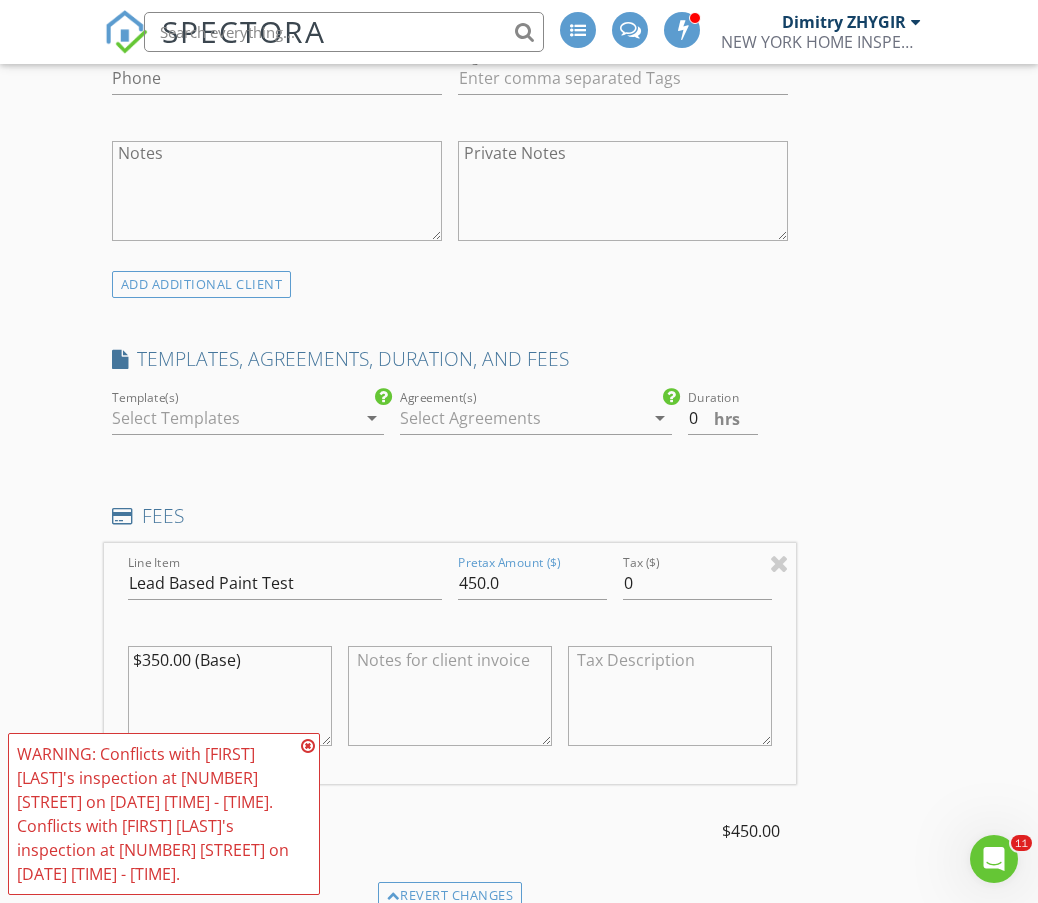 click on "INSPECTOR(S)
check_box_outline_blank   Dimitry ZHYGIR     check_box_outline_blank   Akon Zhen     check_box_outline_blank   Hud Malik     check_box   Jeffrey Alvarez   PRIMARY   Jeffrey Alvarez arrow_drop_down   check_box_outline_blank Jeffrey Alvarez specifically requested
Date/Time
08/05/2025 9:00 AM
Location
Address Search       Address 795 Flushing Ave   Unit   City BROOKLYN   State NY   Zip 11206   County Kings     Square Feet 3375   Year Built 1931   Foundation arrow_drop_down     Jeffrey Alvarez     8.9 miles     (18 minutes)
client
check_box Enable Client CC email for this inspection   Client Search     check_box Client is a Company/Organization   Company/Organization Baruch Management Corp       Email albertchat61@gmail.com   CC Email   Phone 347-564-5731         Tags         Notes   Private Notes
client" at bounding box center (519, 551) 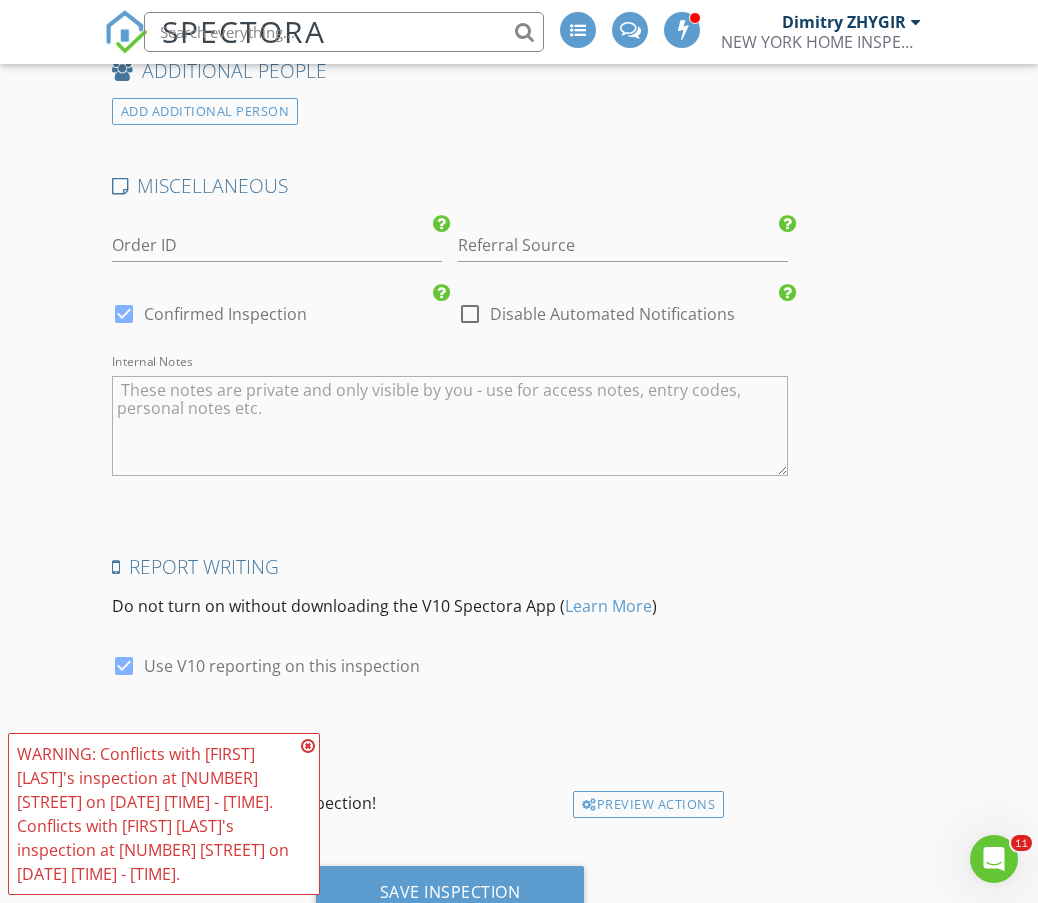 scroll, scrollTop: 3640, scrollLeft: 0, axis: vertical 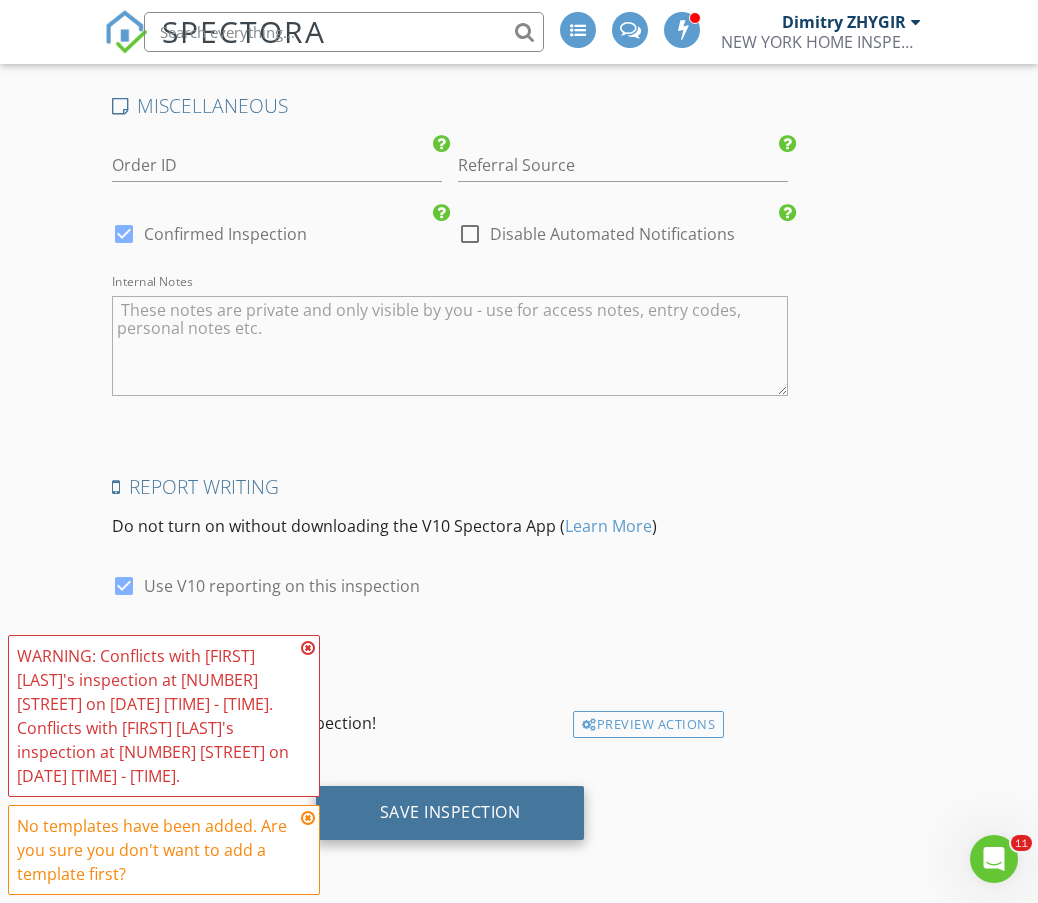 click on "Save Inspection" at bounding box center [450, 812] 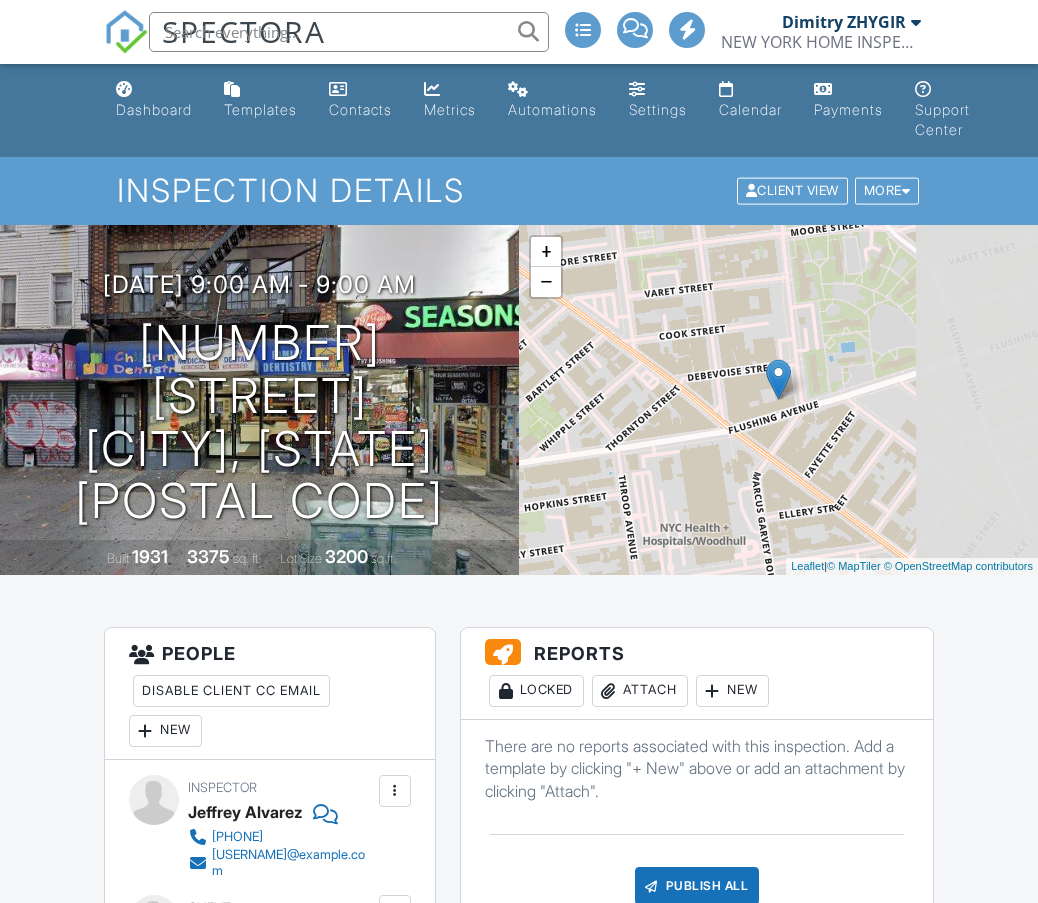 scroll, scrollTop: 0, scrollLeft: 0, axis: both 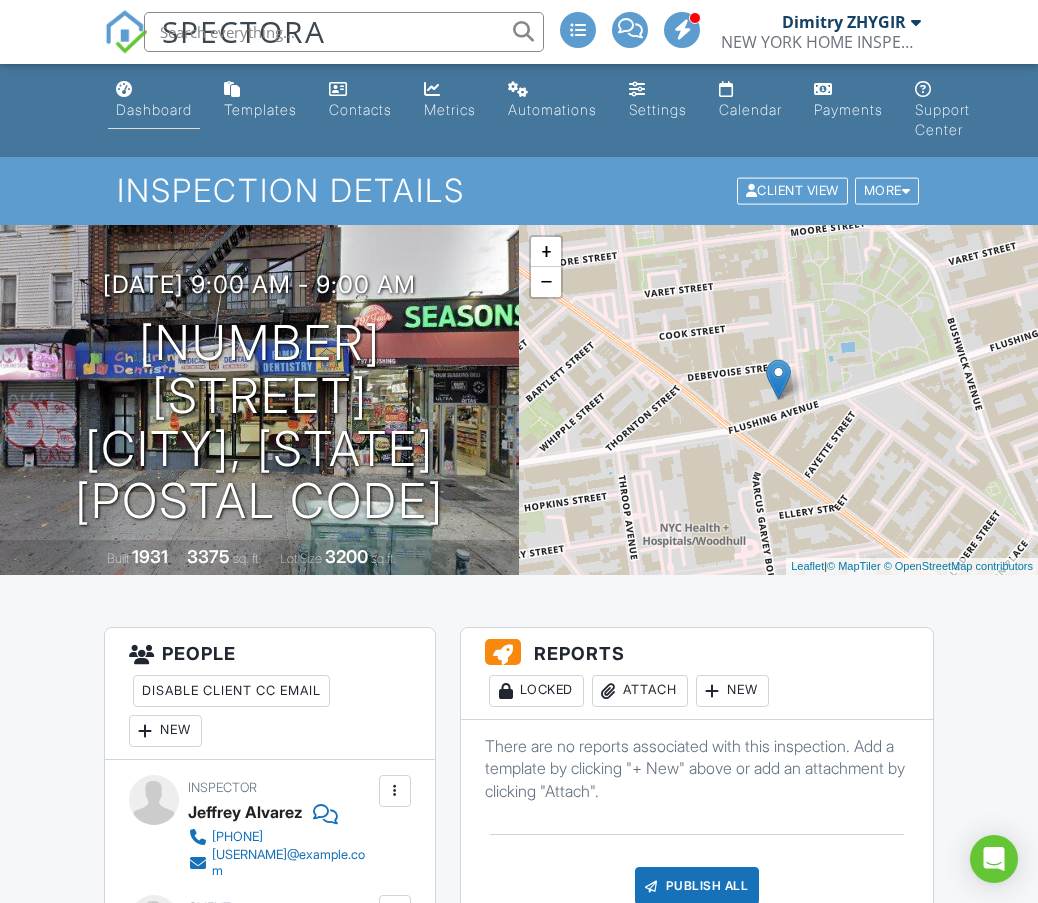 click on "Dashboard" at bounding box center [154, 109] 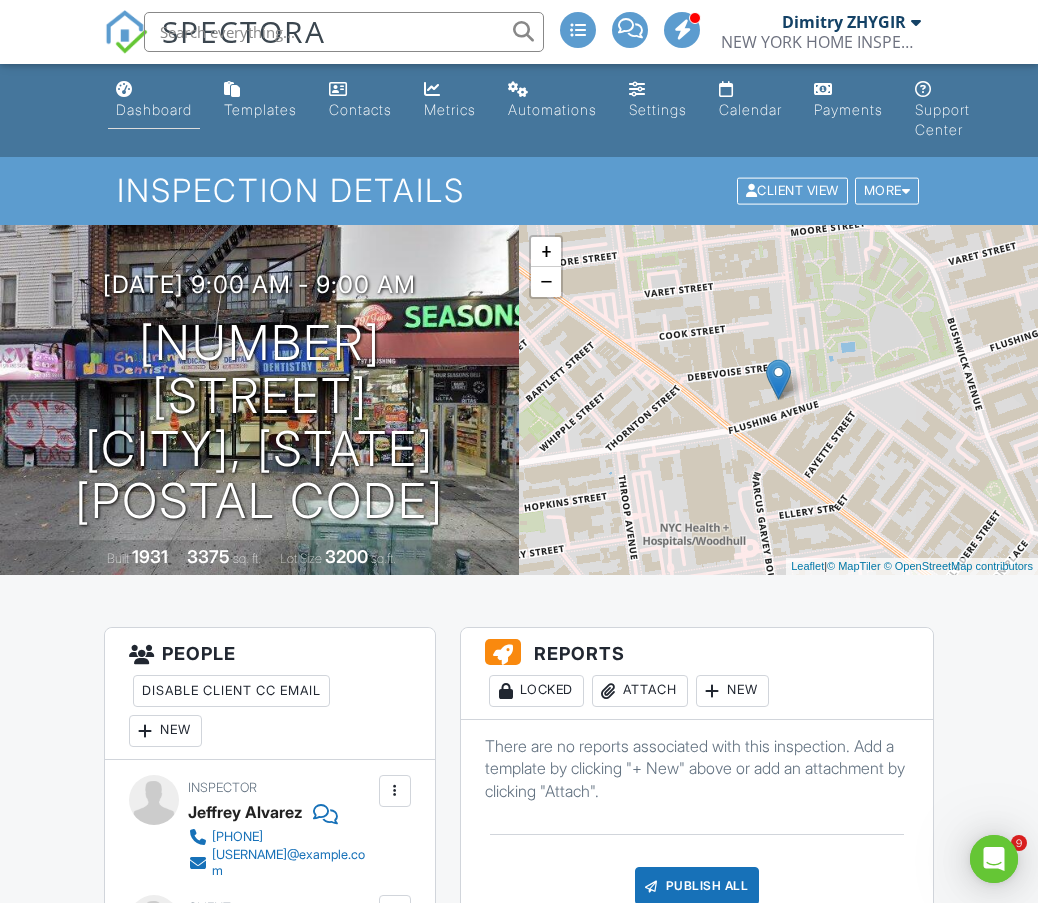 scroll, scrollTop: 0, scrollLeft: 0, axis: both 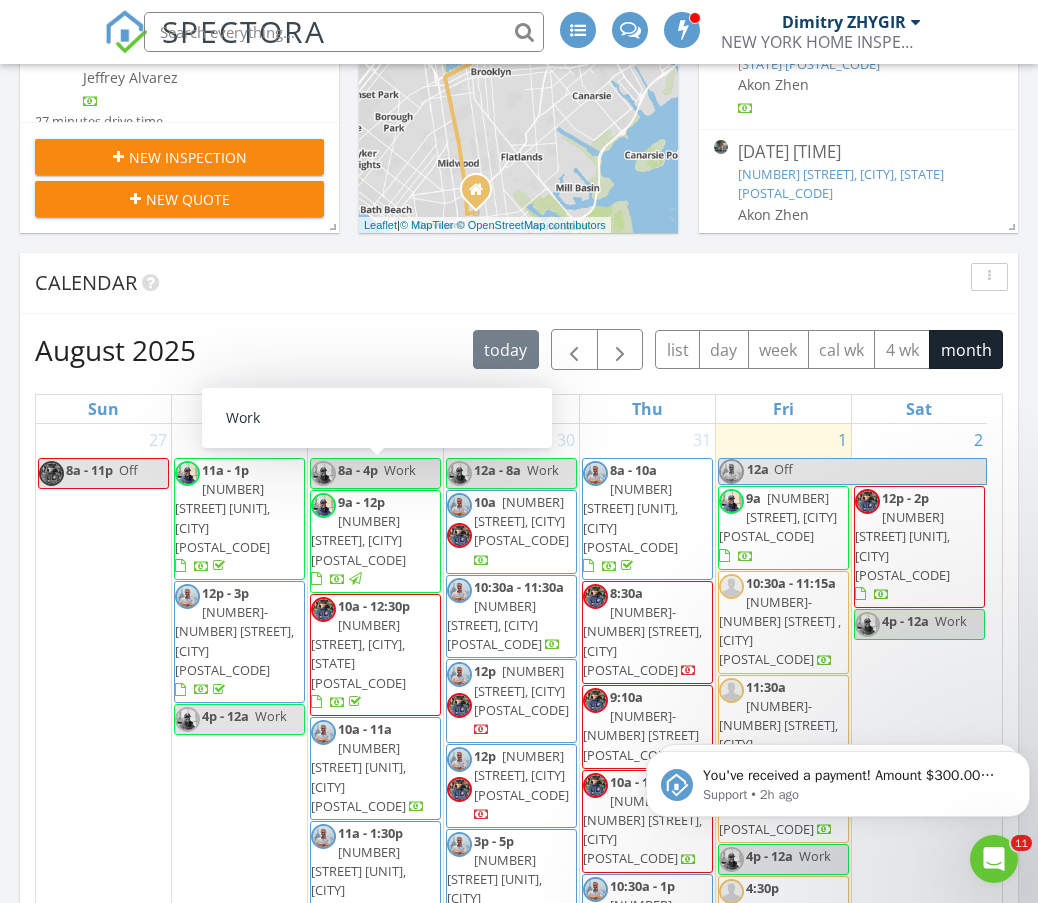 click on "New Inspection" at bounding box center [188, 157] 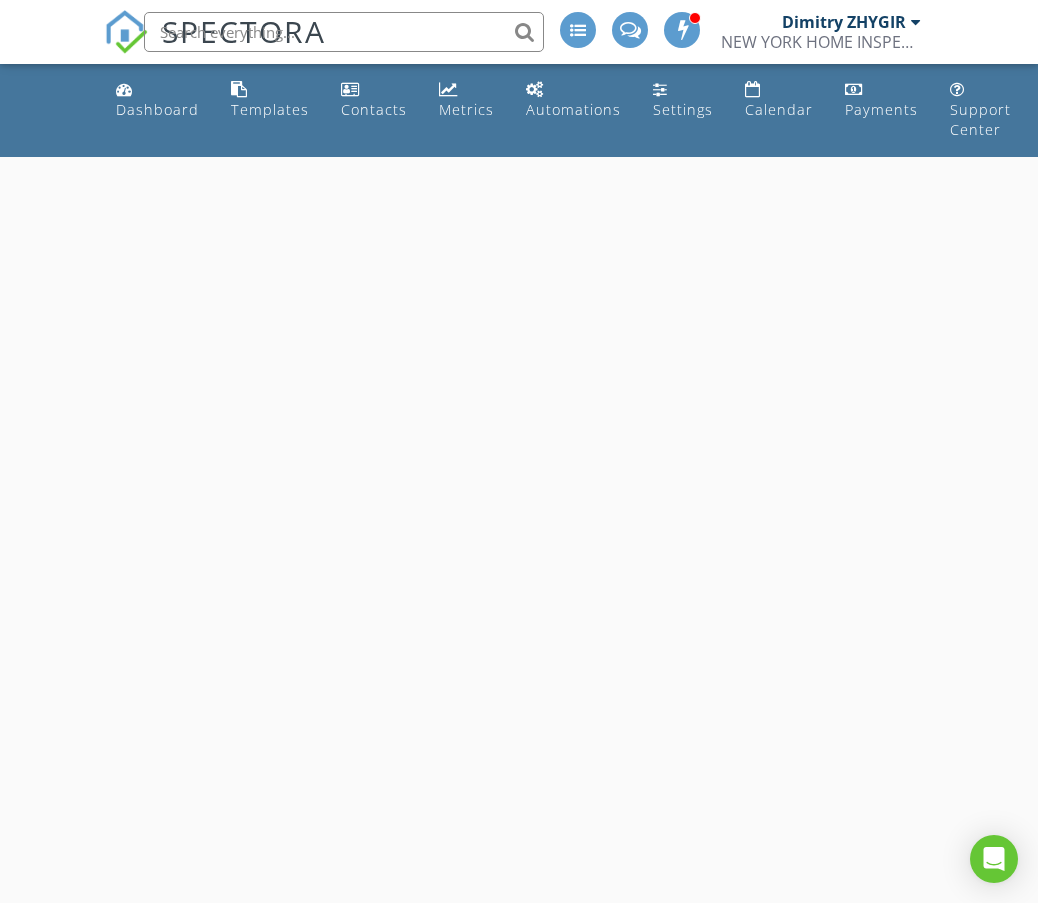 scroll, scrollTop: 0, scrollLeft: 0, axis: both 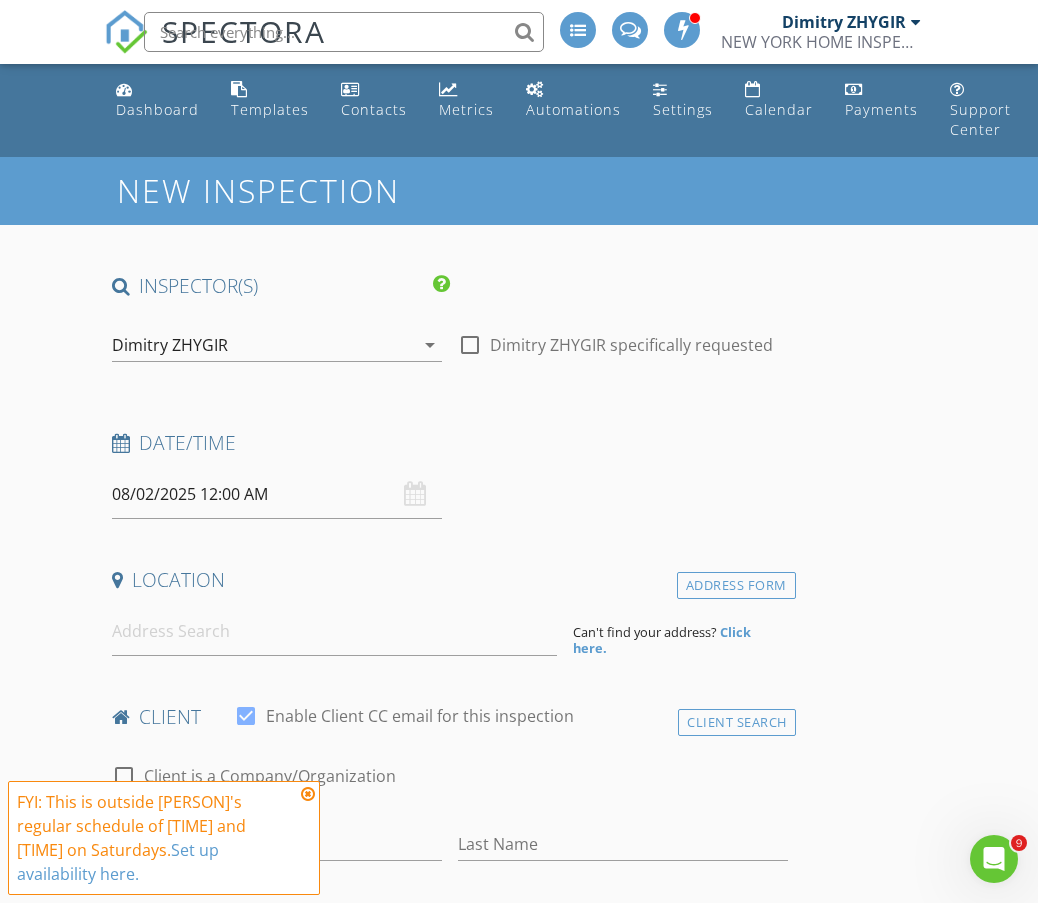 click on "08/02/2025 12:00 AM" at bounding box center [277, 494] 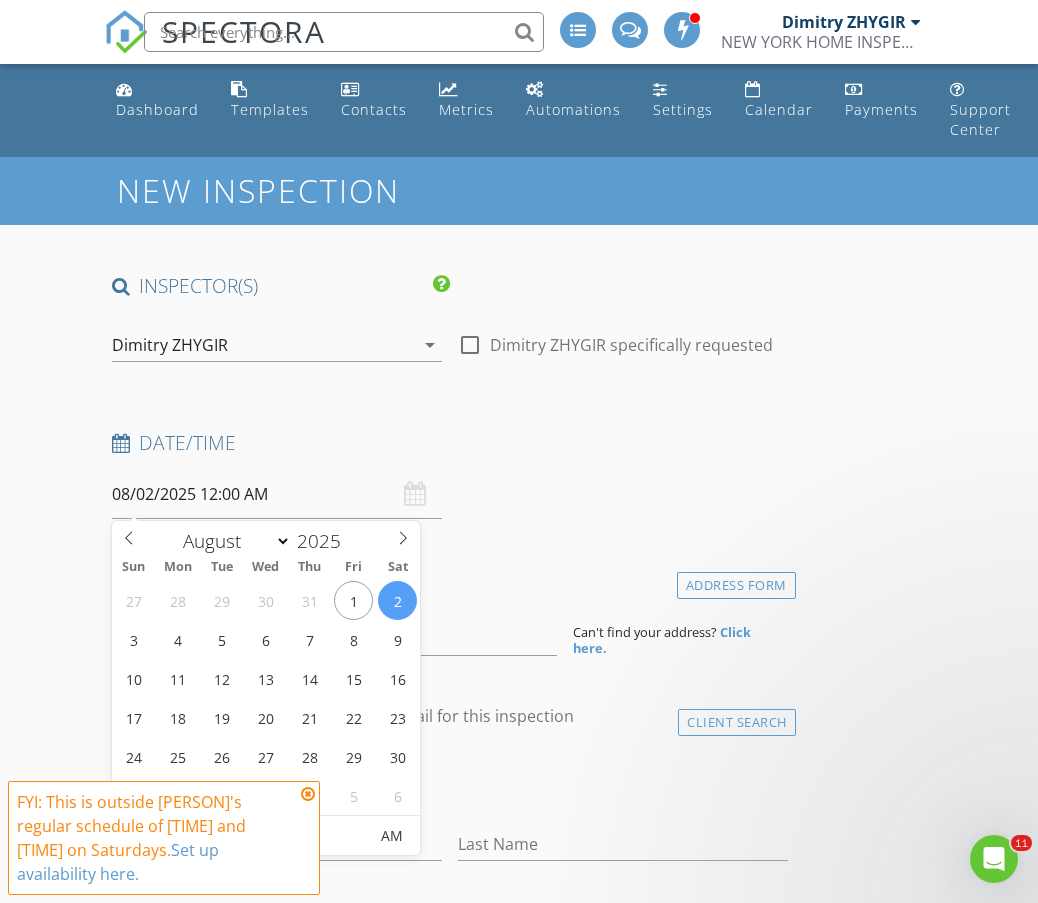 scroll, scrollTop: 68, scrollLeft: 0, axis: vertical 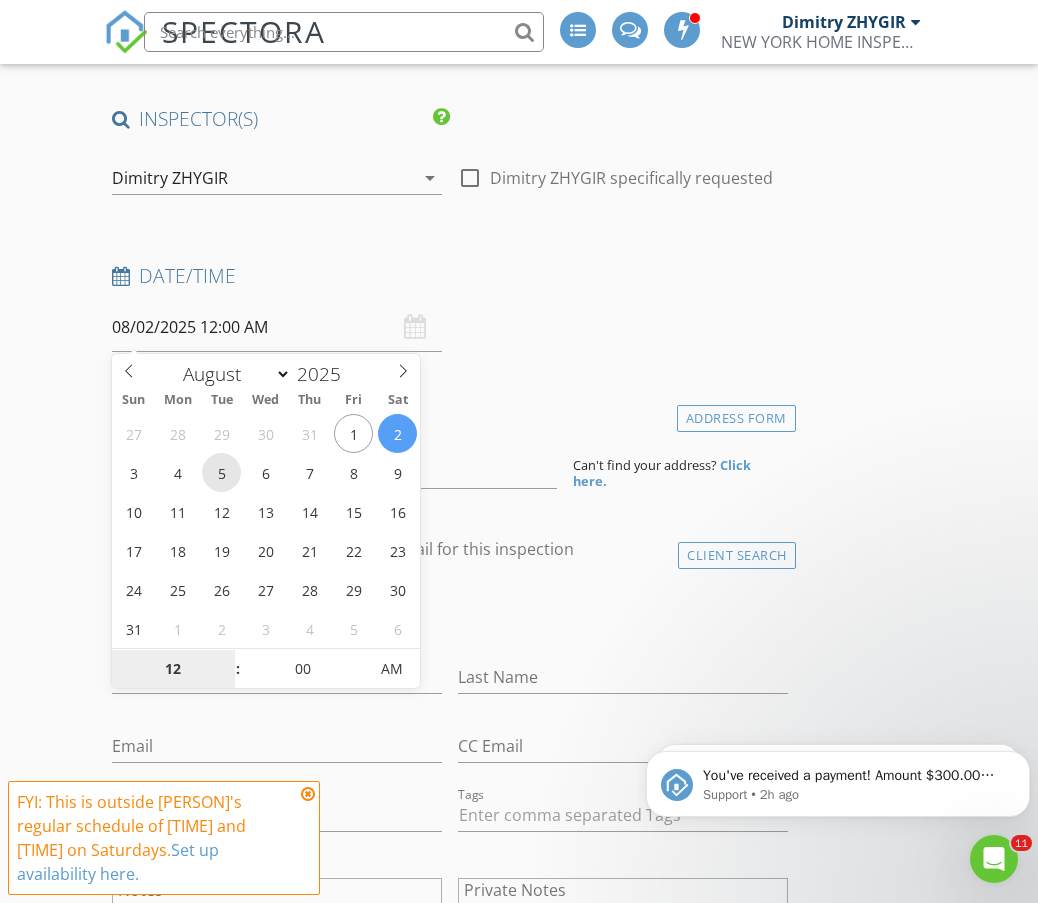 type on "08/05/2025 12:00 AM" 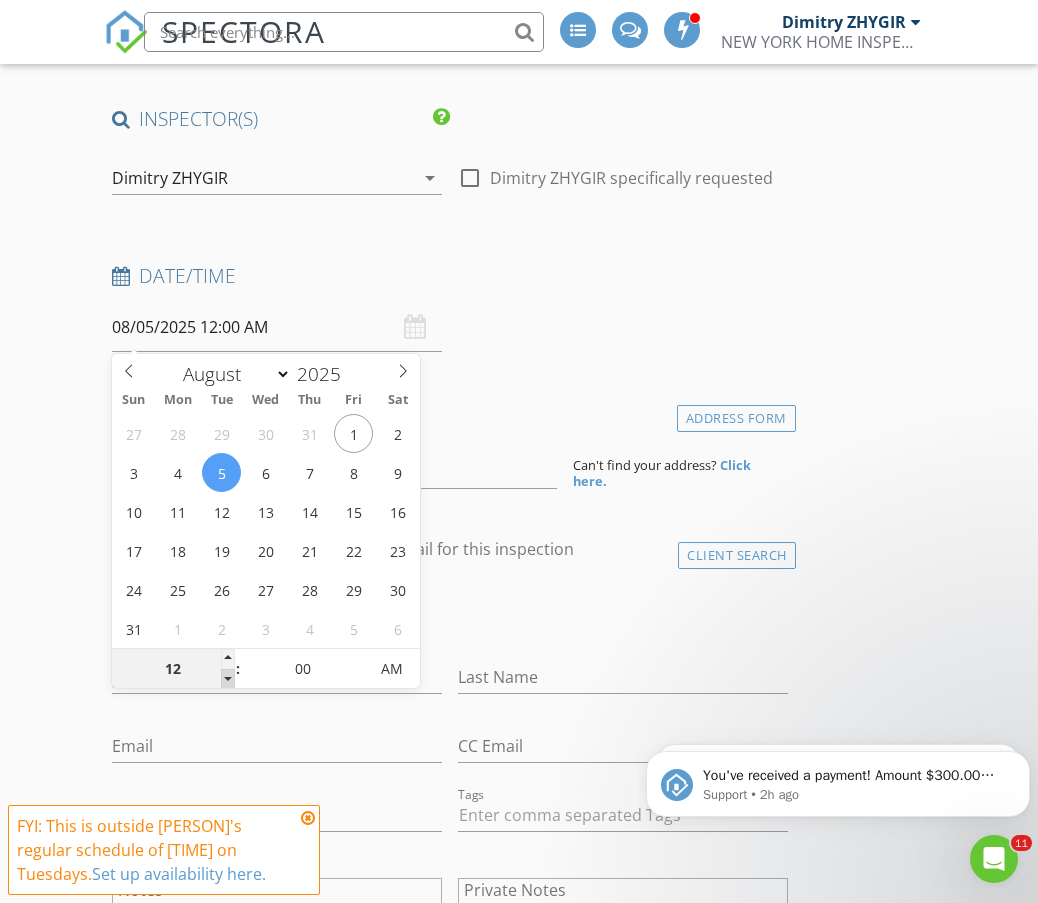 type on "11" 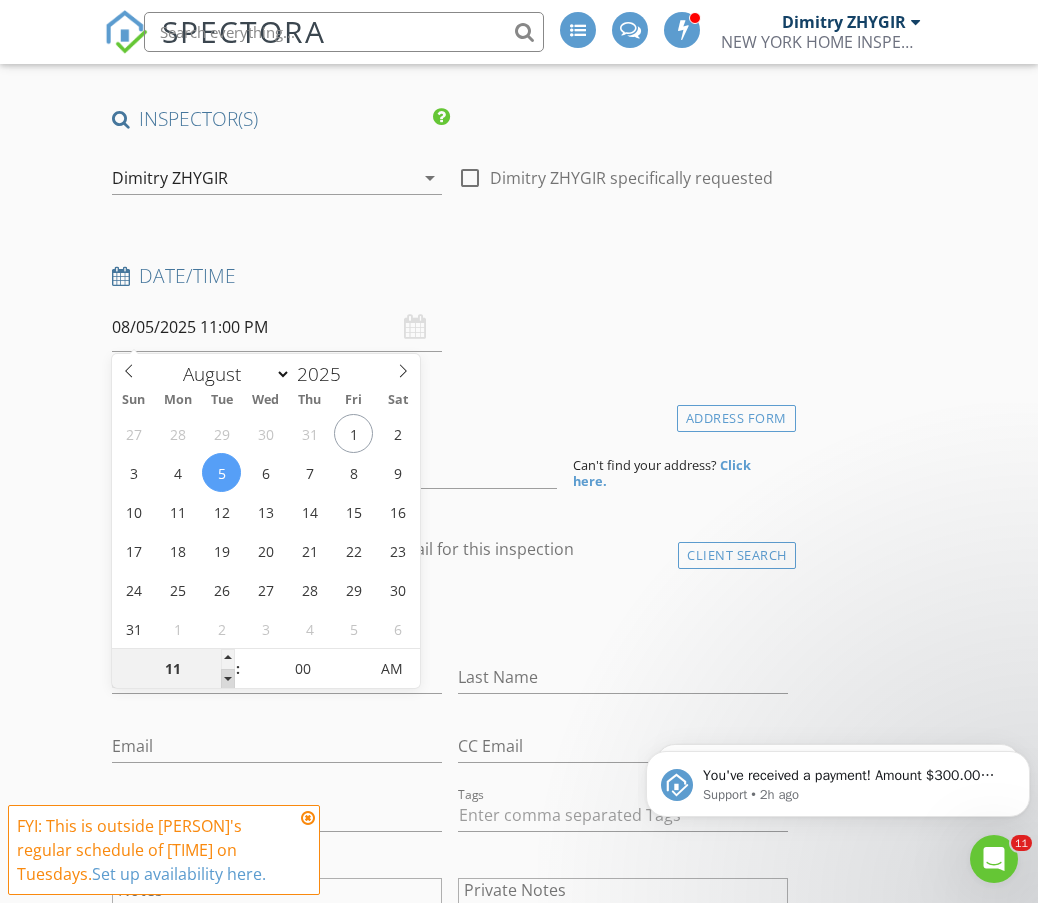 click at bounding box center (228, 679) 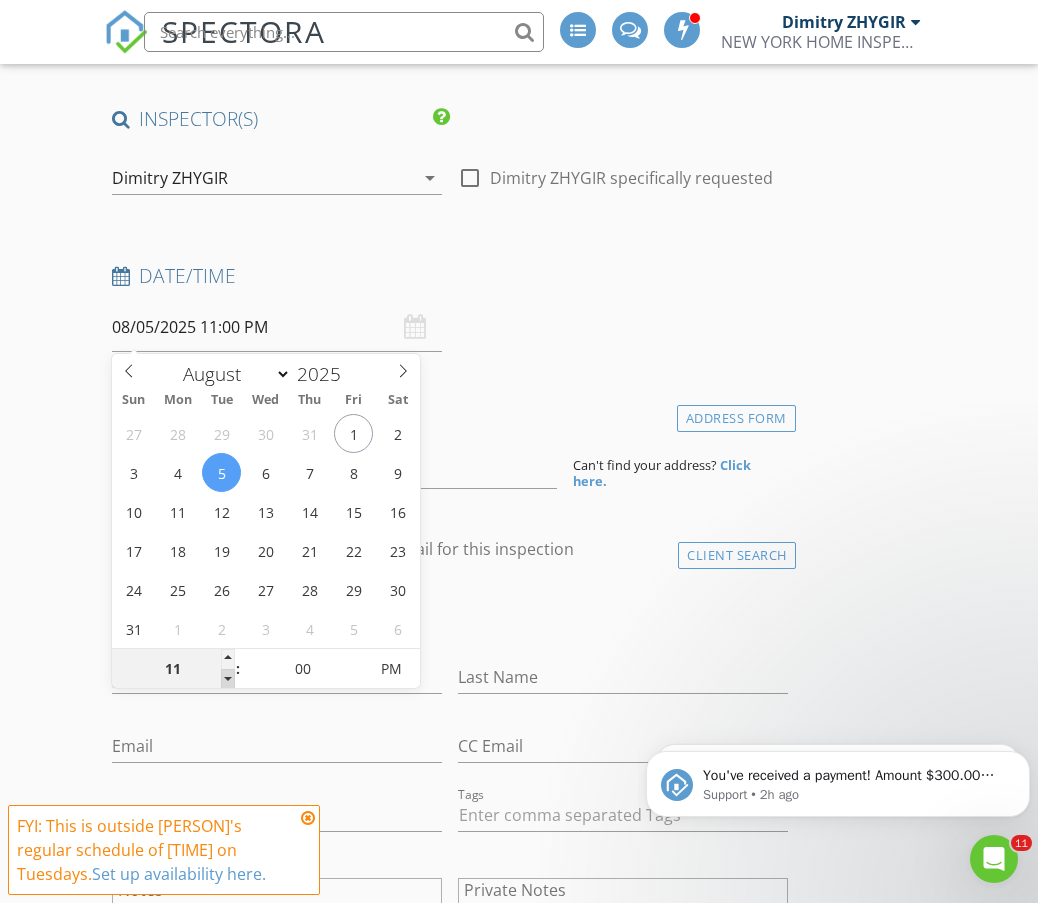 type on "10" 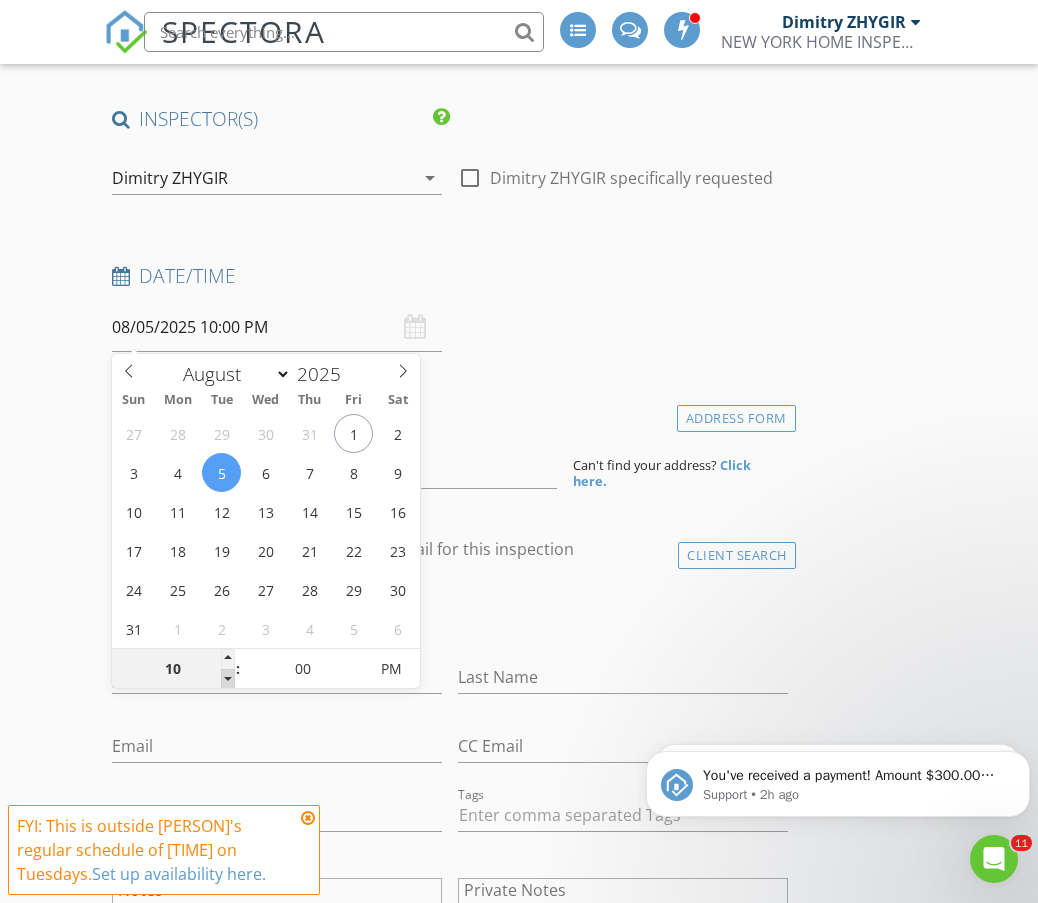click at bounding box center [228, 679] 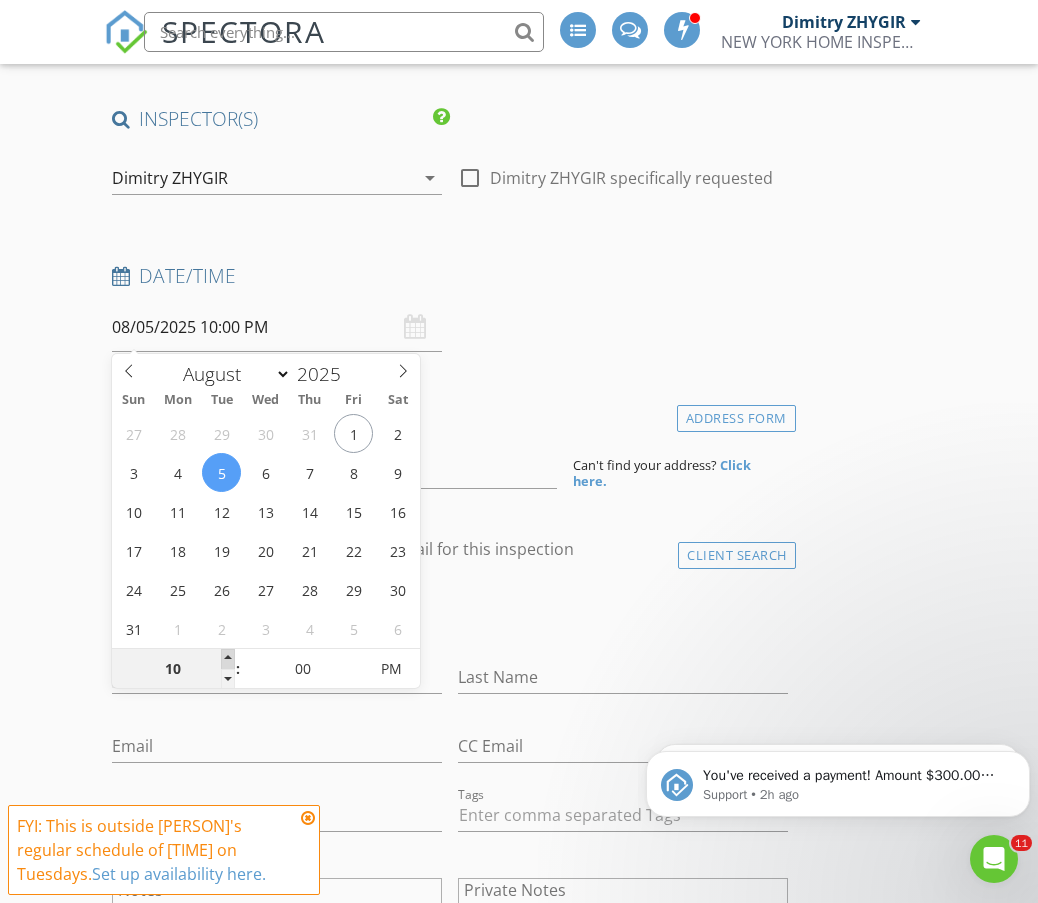 type on "11" 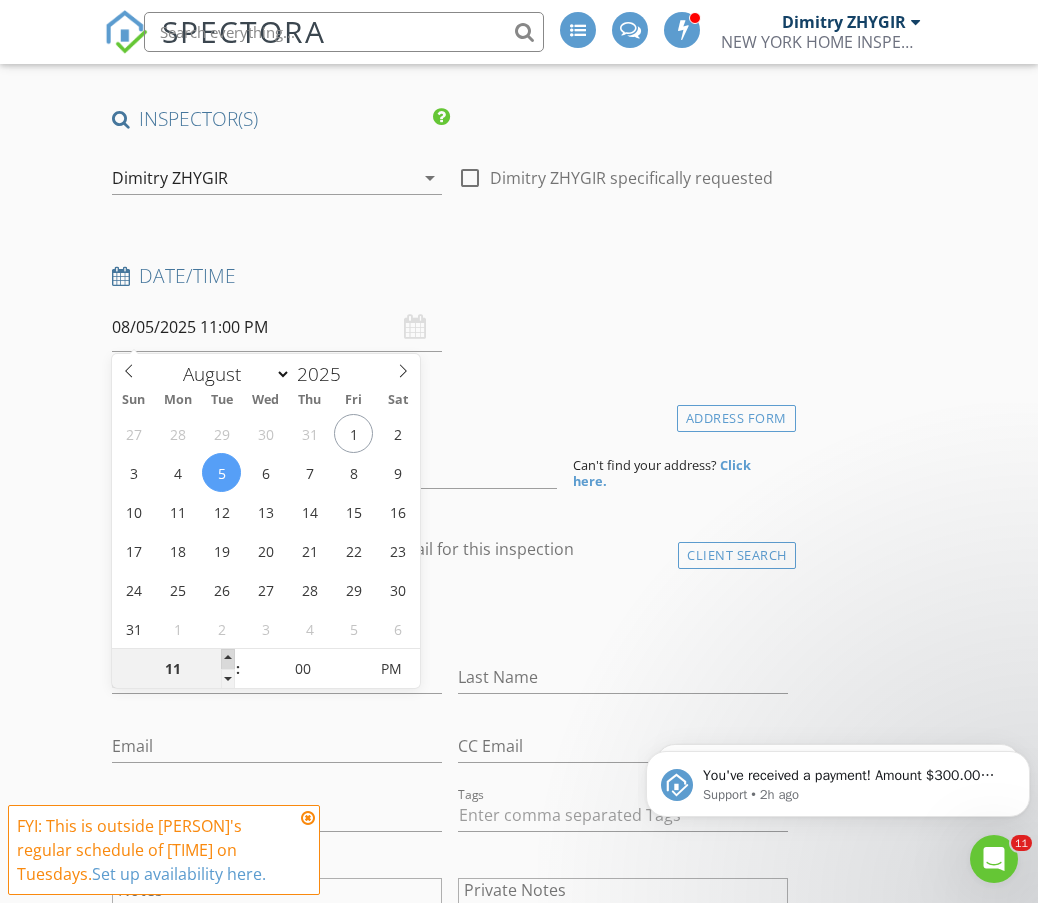 click at bounding box center [228, 659] 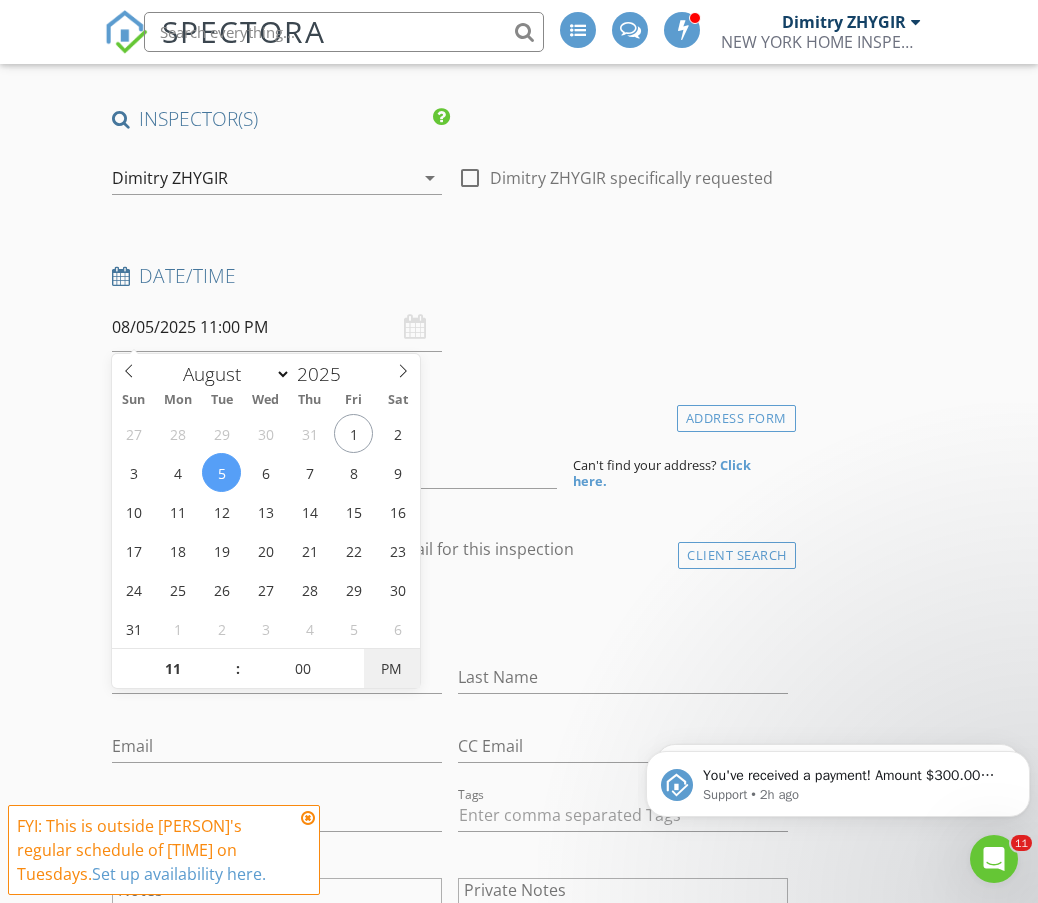type on "08/05/2025 11:00 AM" 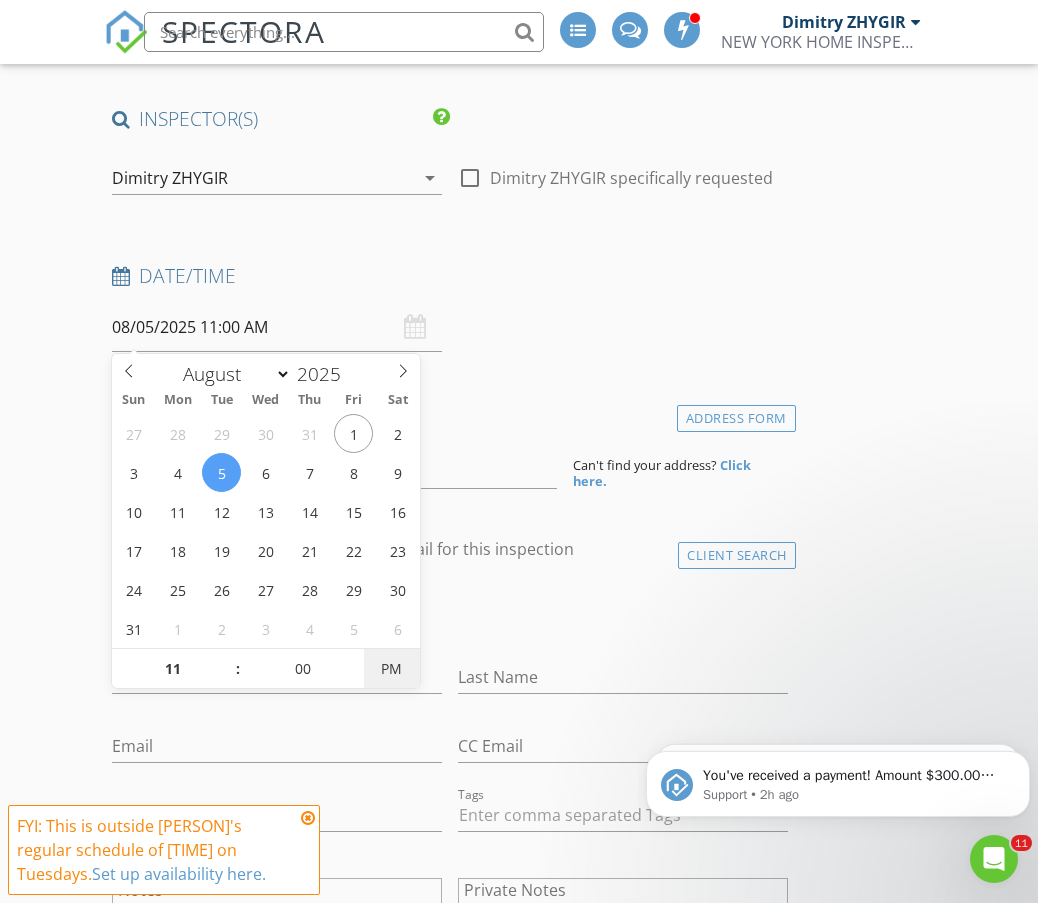 click on "PM" at bounding box center (391, 669) 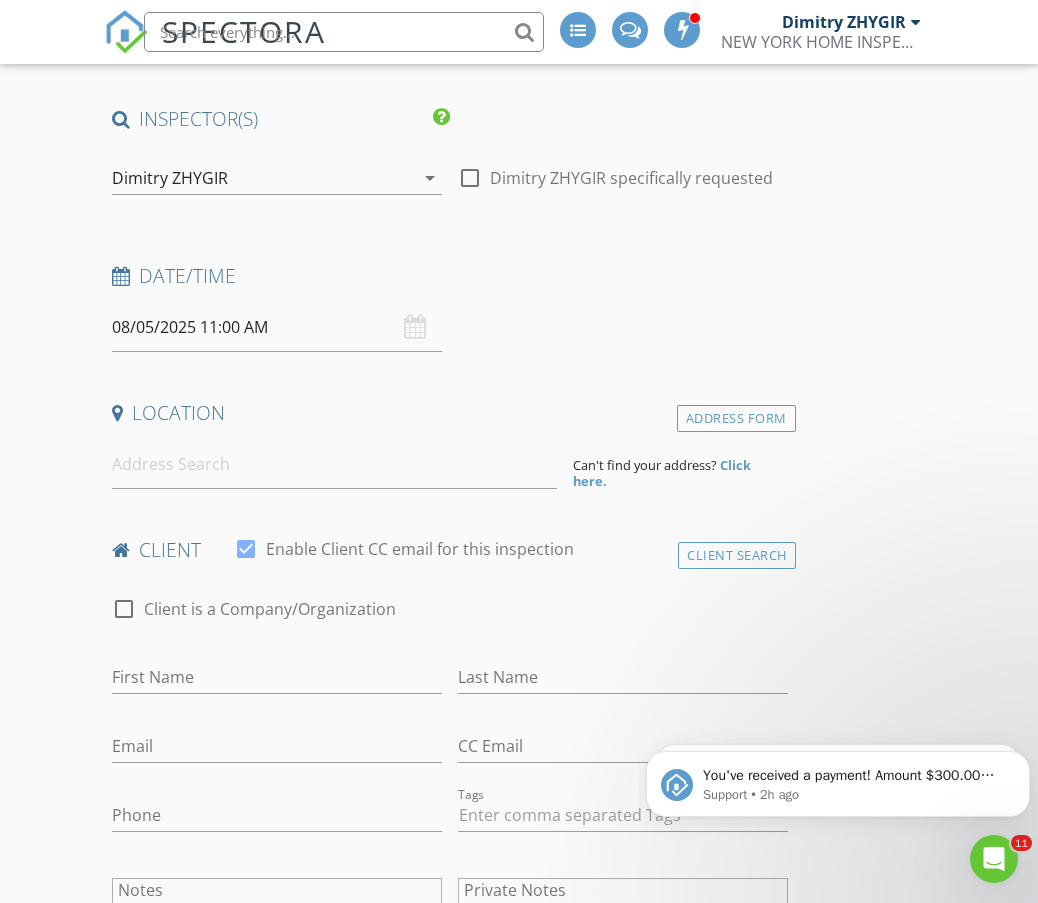 click on "Date/Time
08/05/2025 11:00 AM" at bounding box center (450, 307) 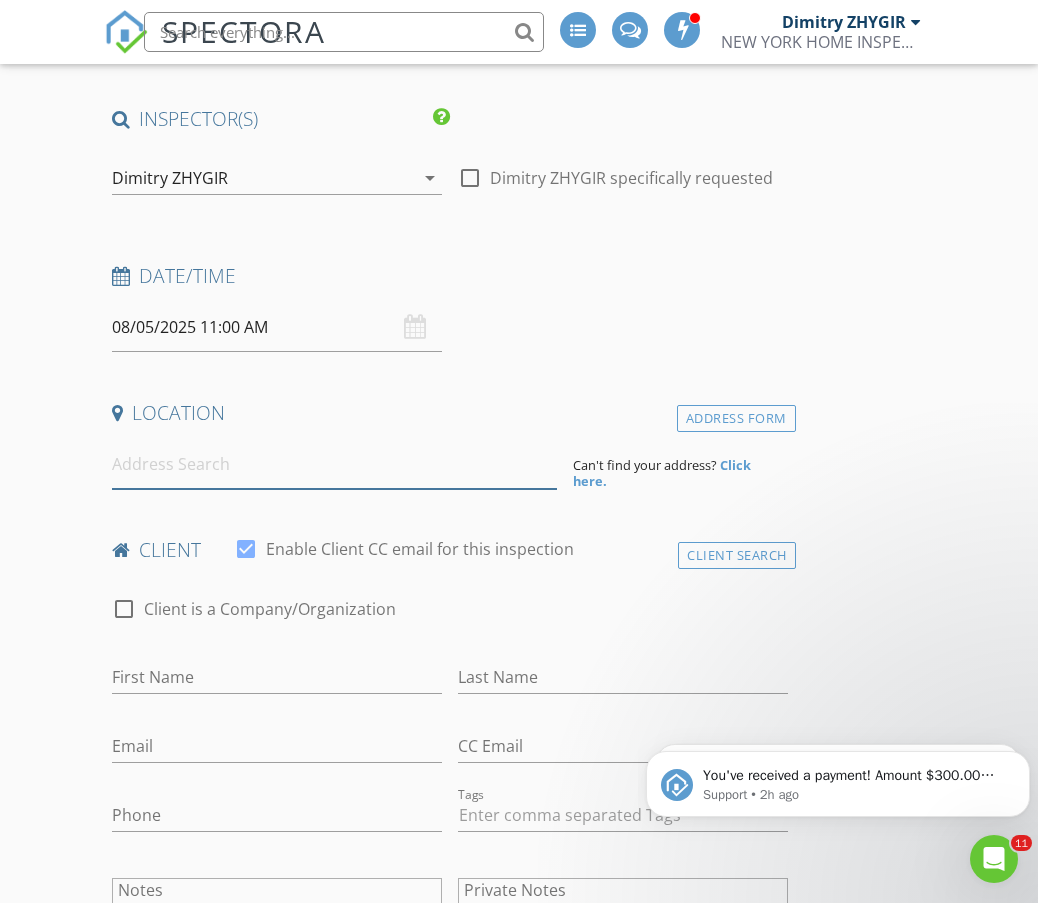 click at bounding box center (334, 464) 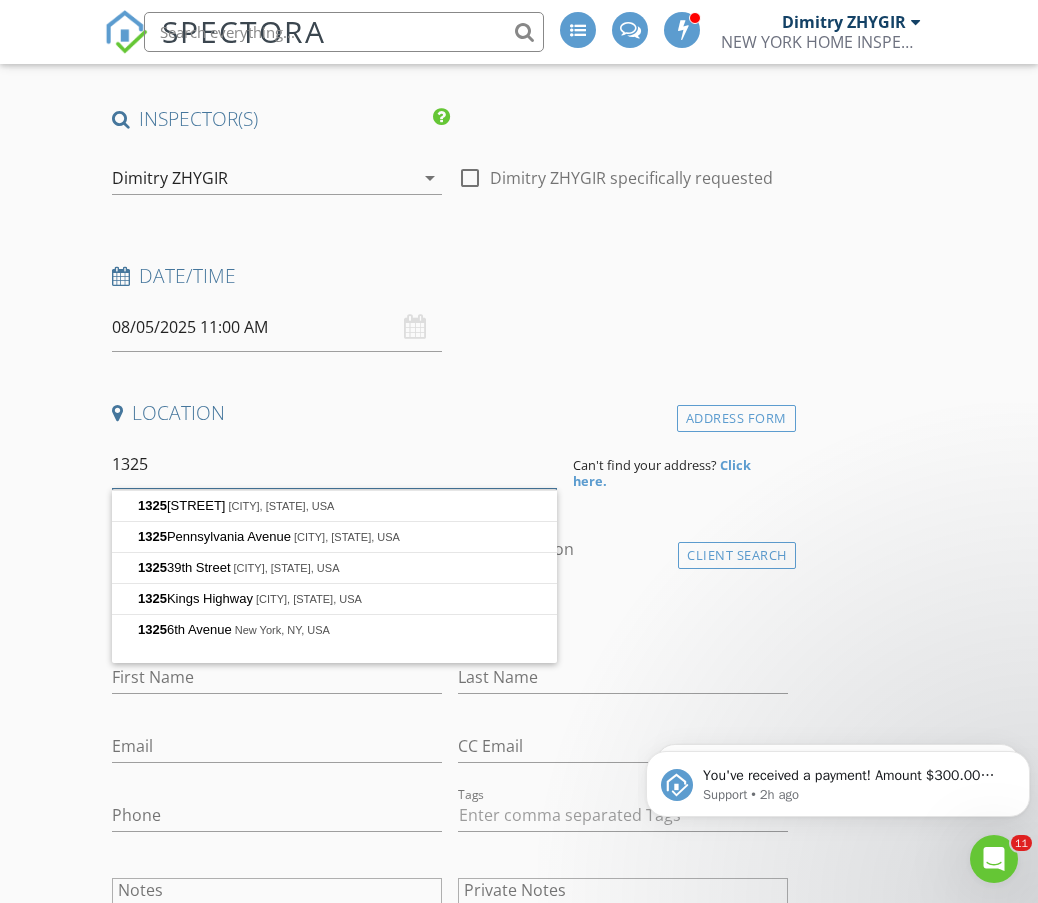 type on "1325" 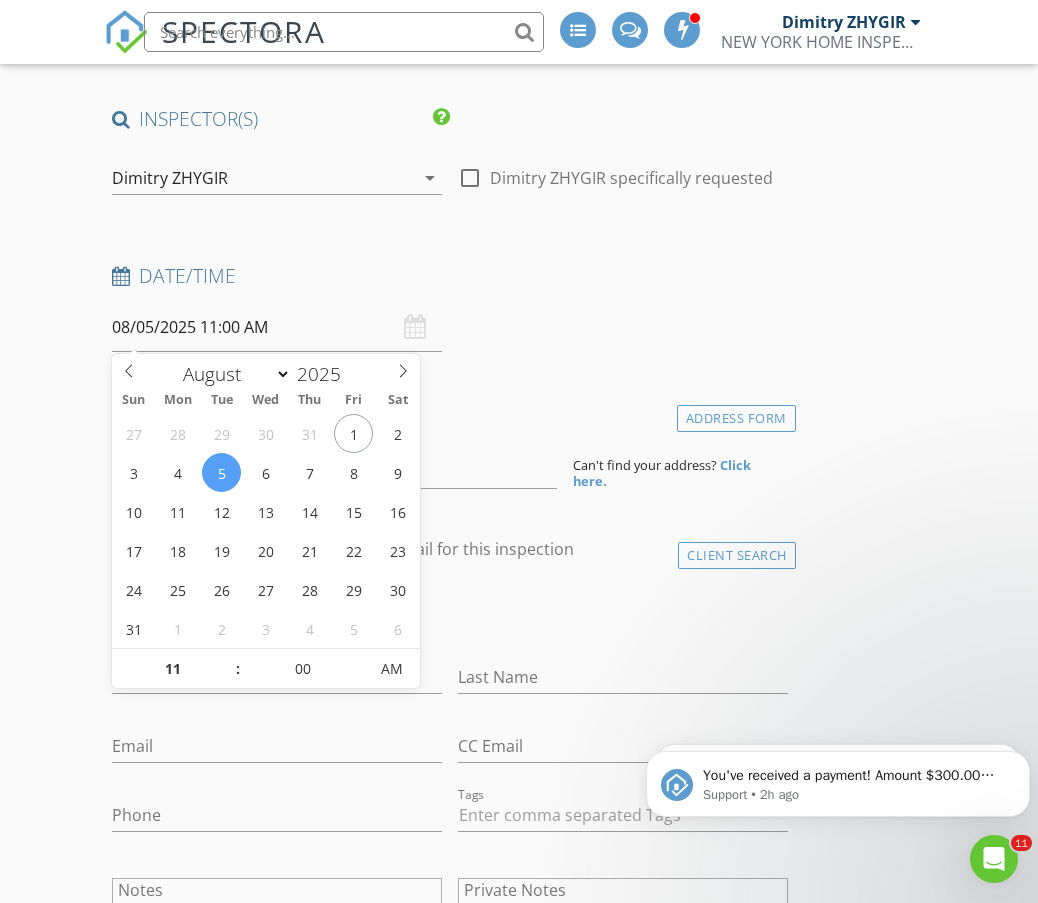 click on "08/05/2025 11:00 AM" at bounding box center (277, 327) 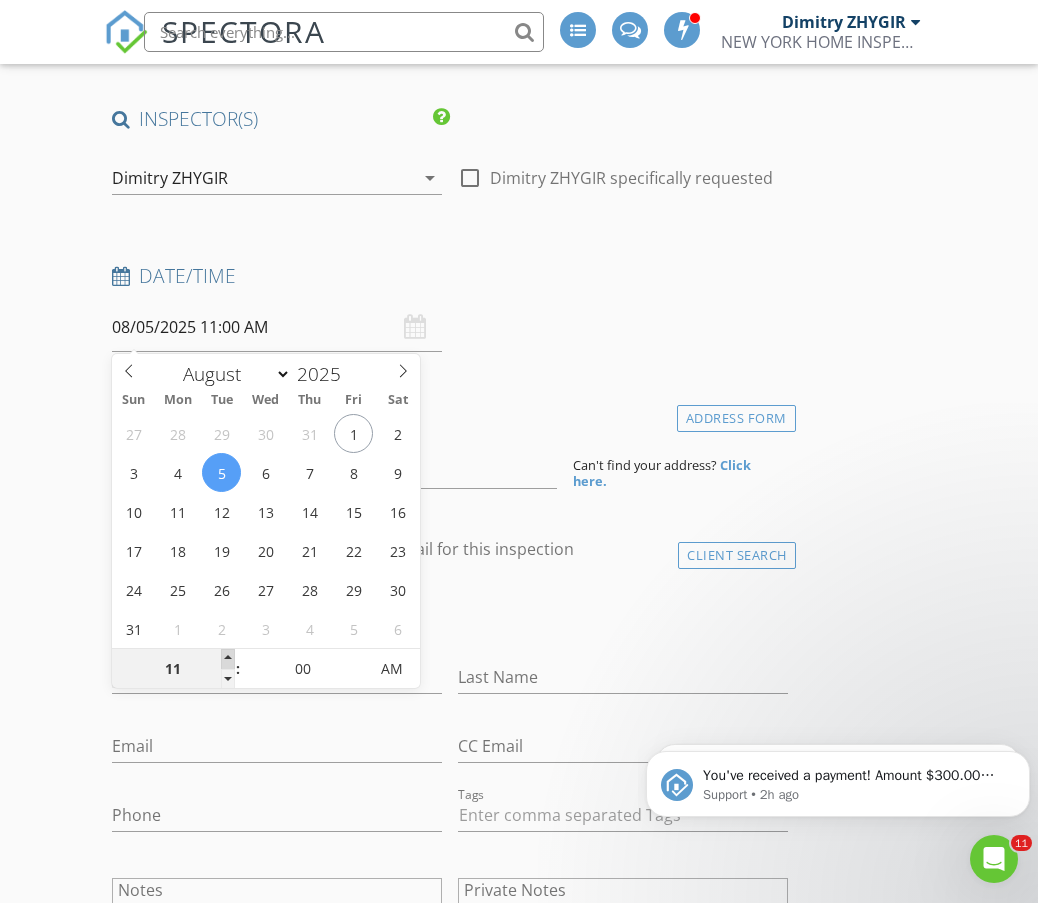 type on "12" 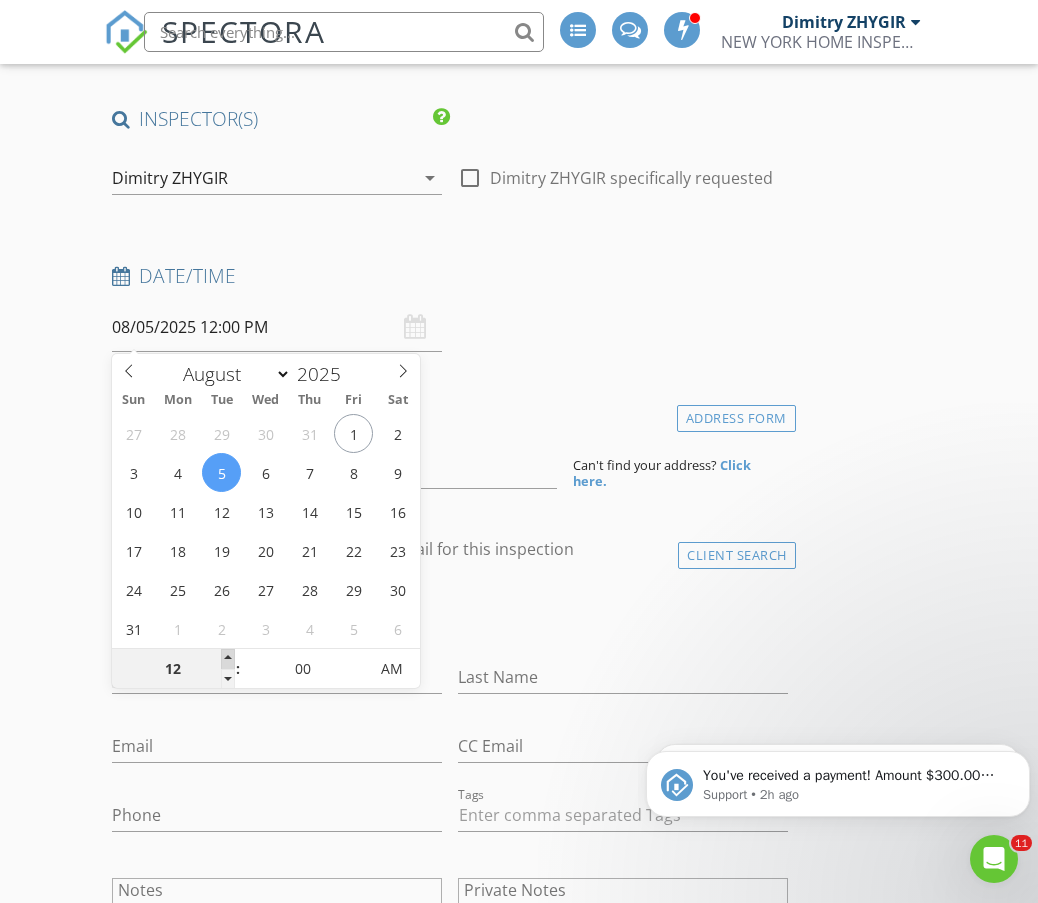 click at bounding box center [228, 659] 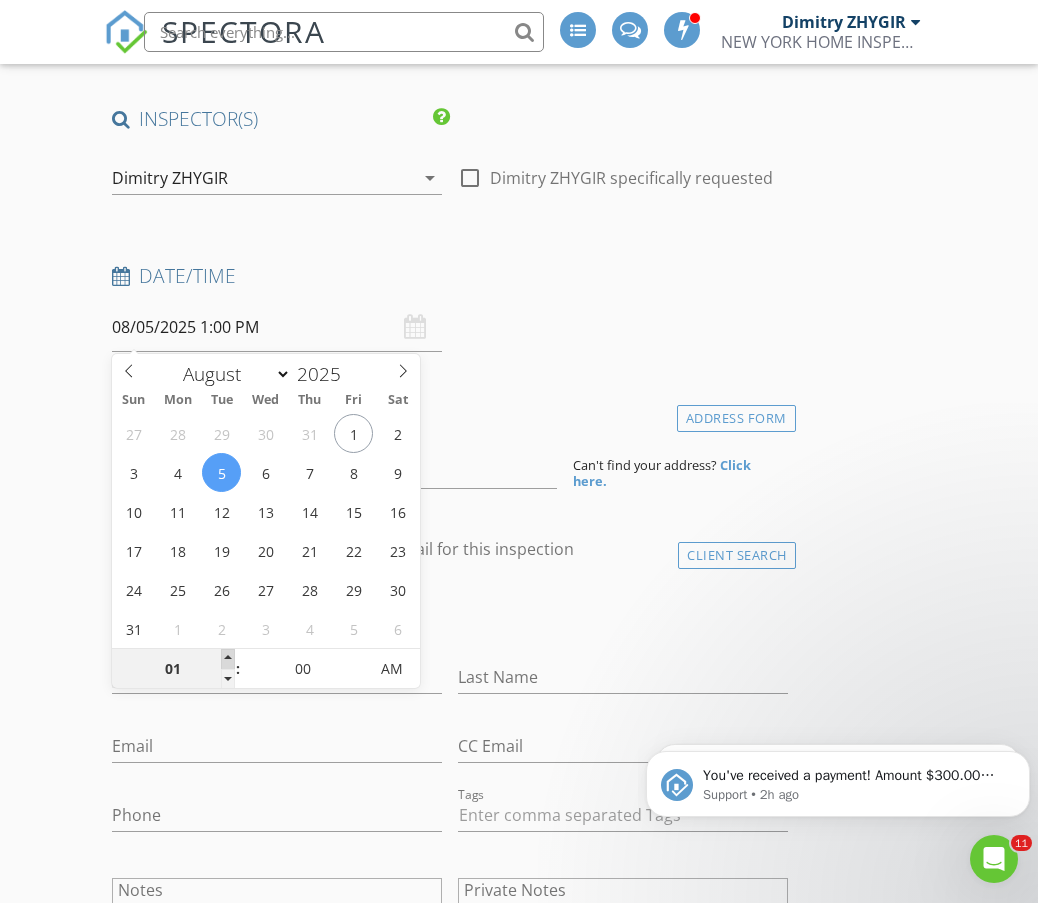 click at bounding box center (228, 659) 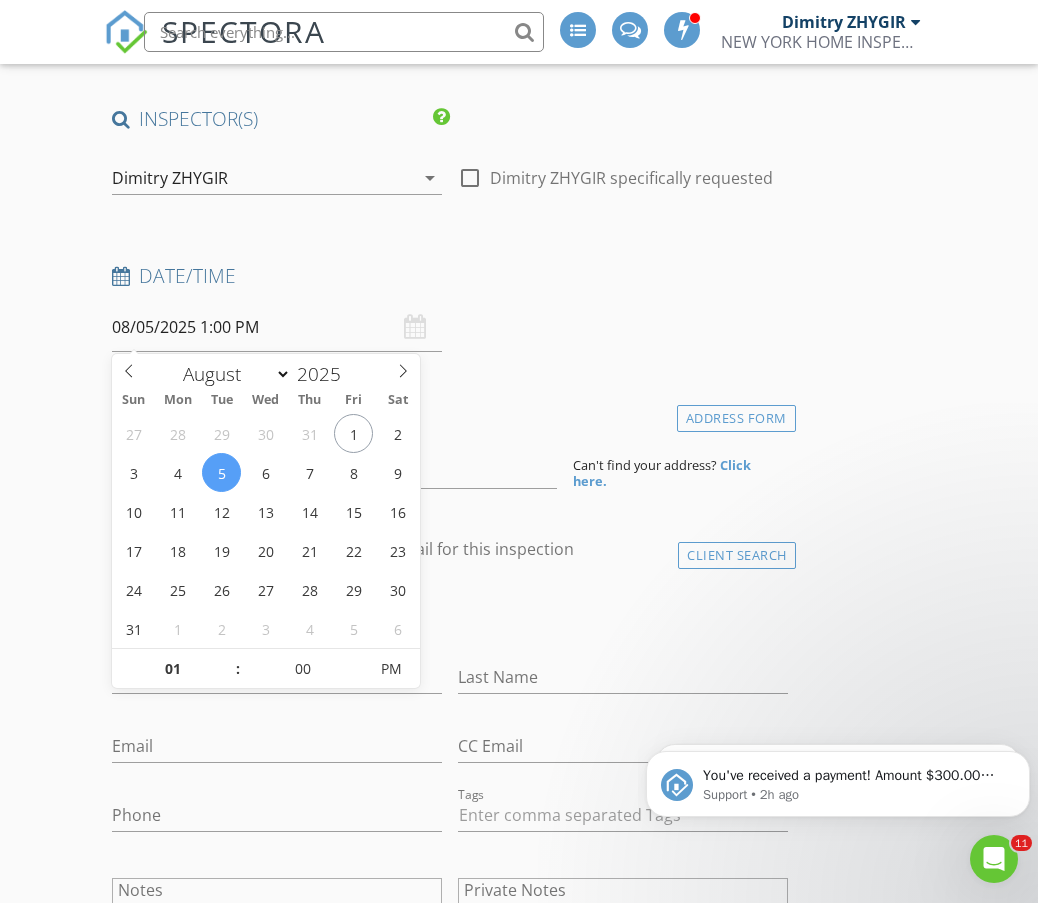 click on "Date/Time" at bounding box center [450, 283] 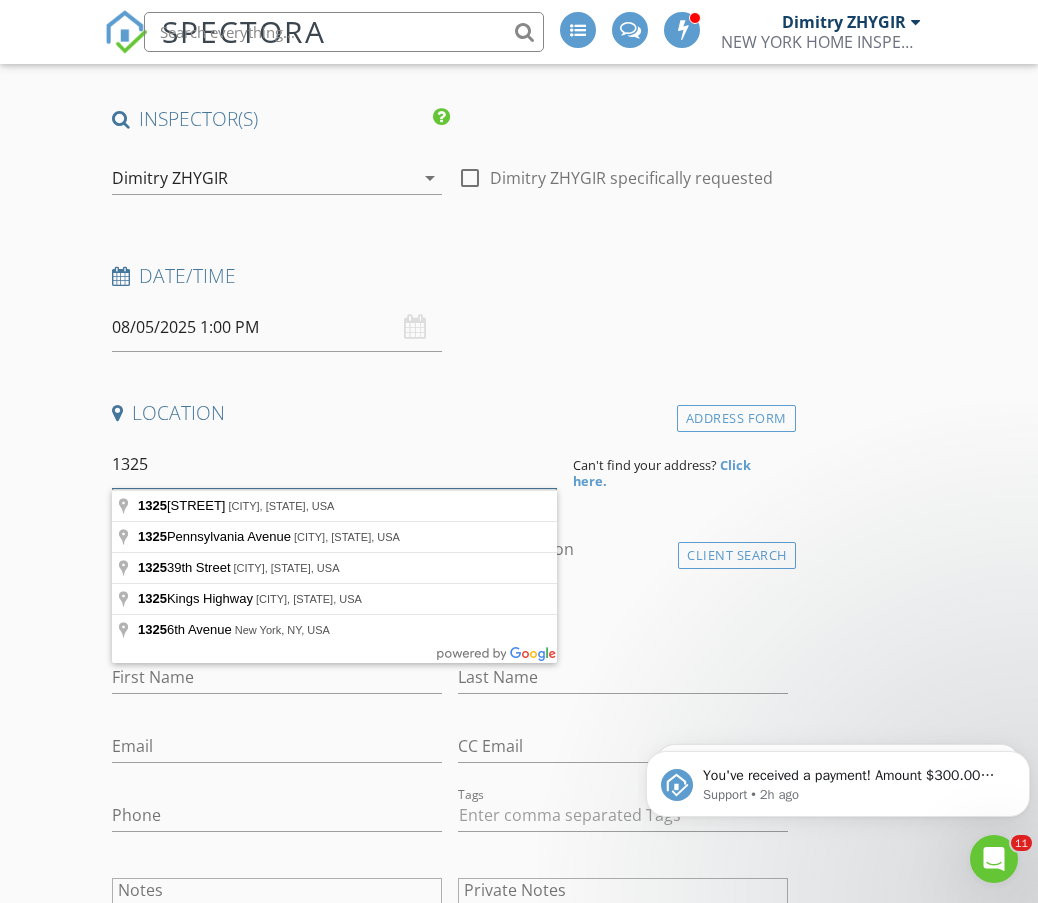drag, startPoint x: 175, startPoint y: 468, endPoint x: 49, endPoint y: 467, distance: 126.00397 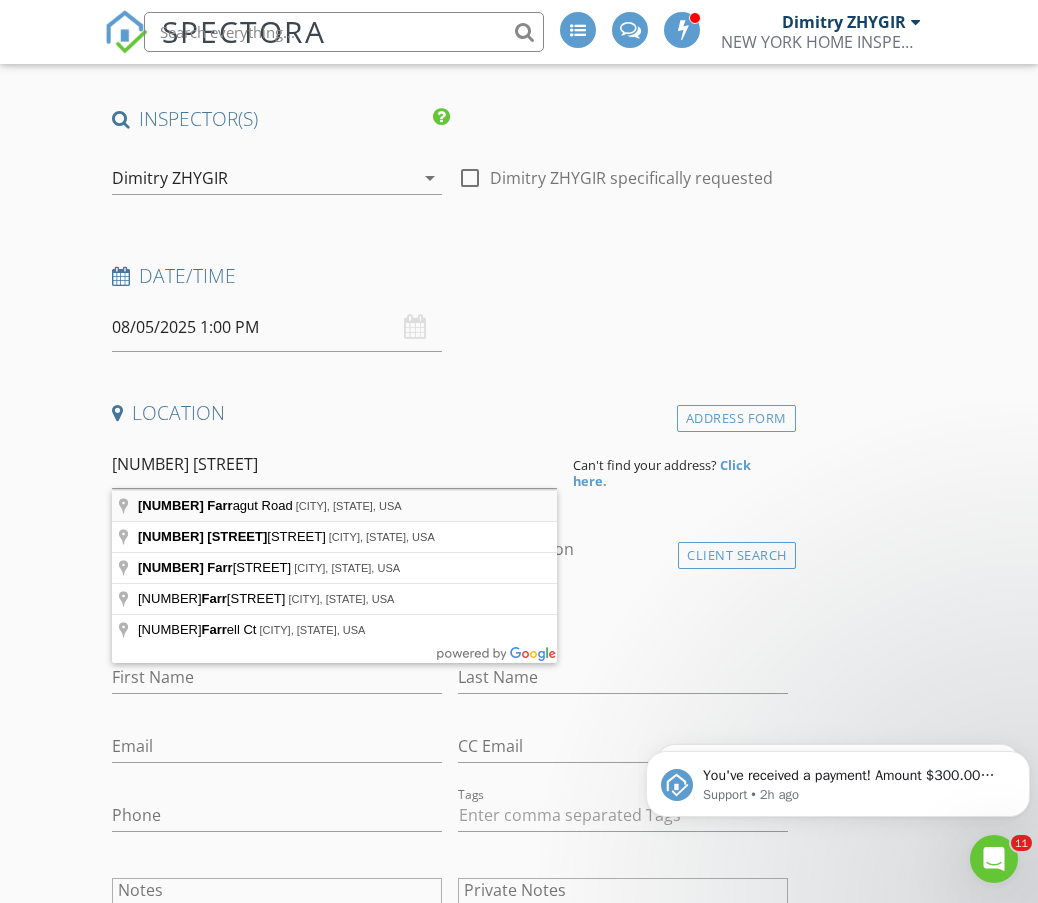 type on "4315 Farragut Road, Brooklyn, NY, USA" 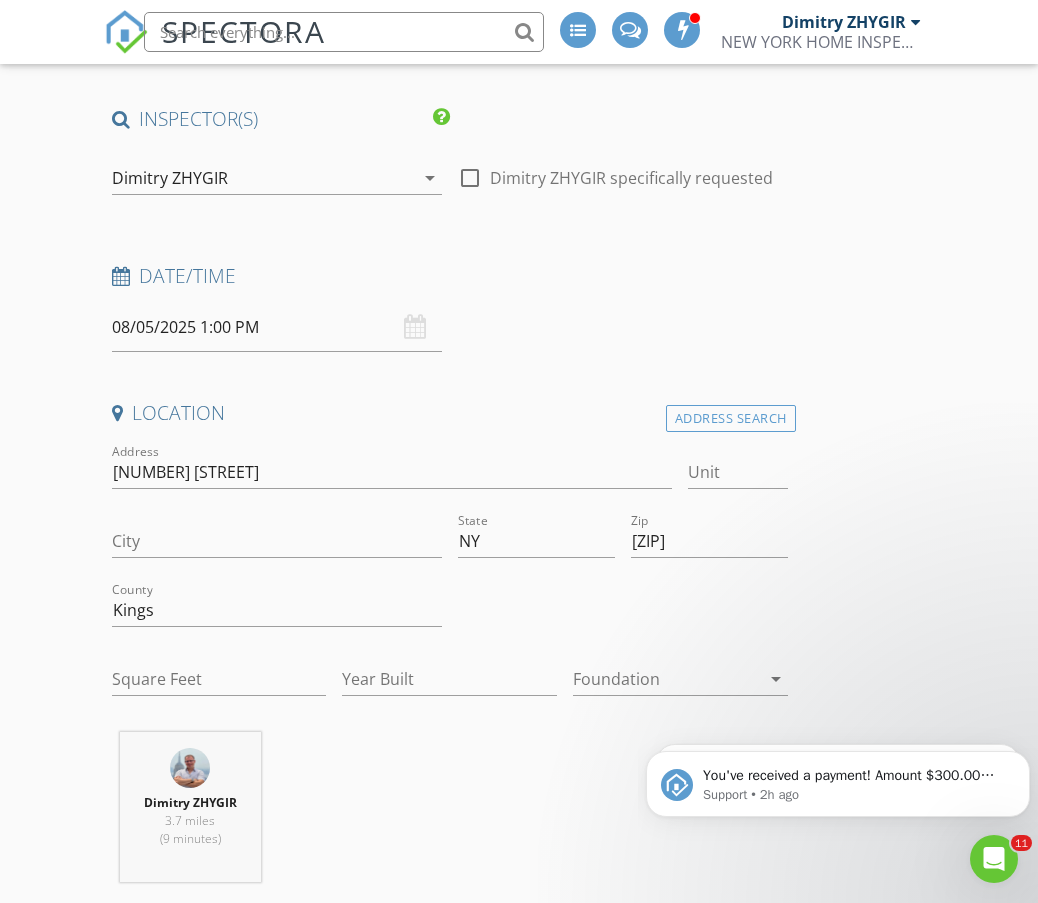 click on "Dimitry ZHYGIR     3.7 miles     (9 minutes)" at bounding box center [450, 815] 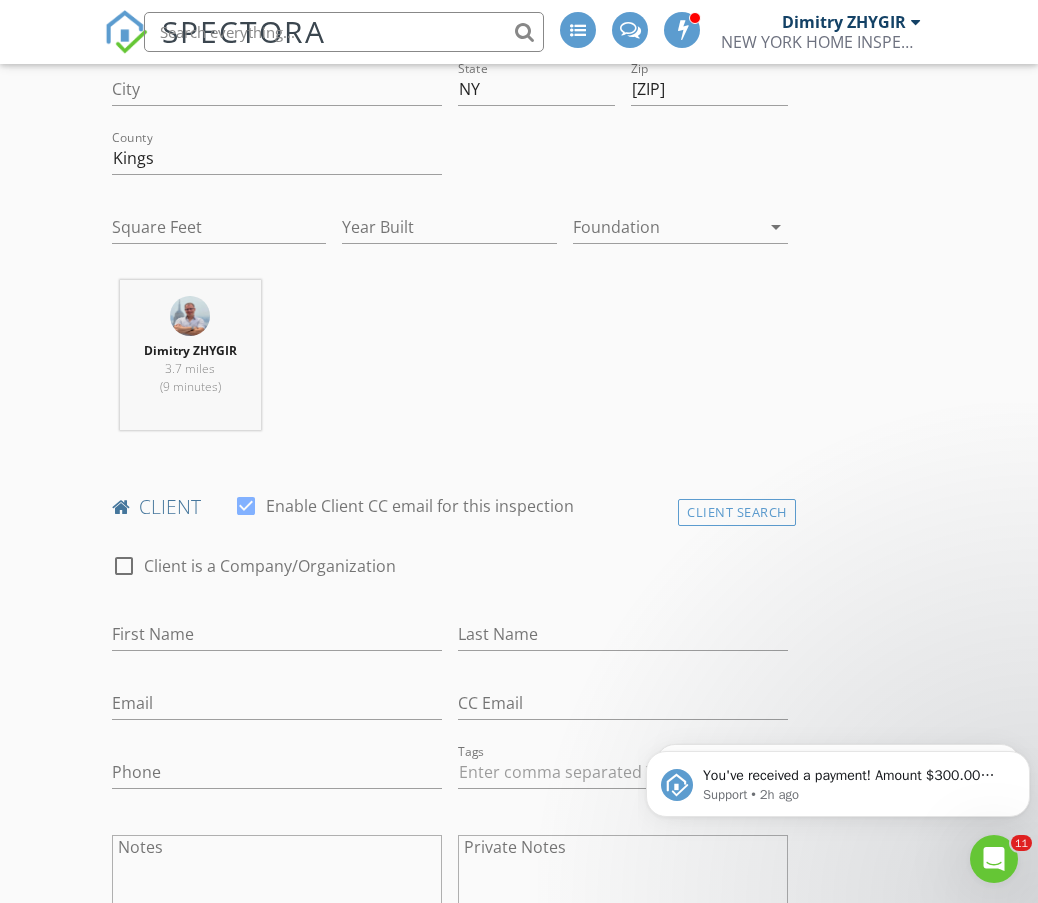 scroll, scrollTop: 667, scrollLeft: 0, axis: vertical 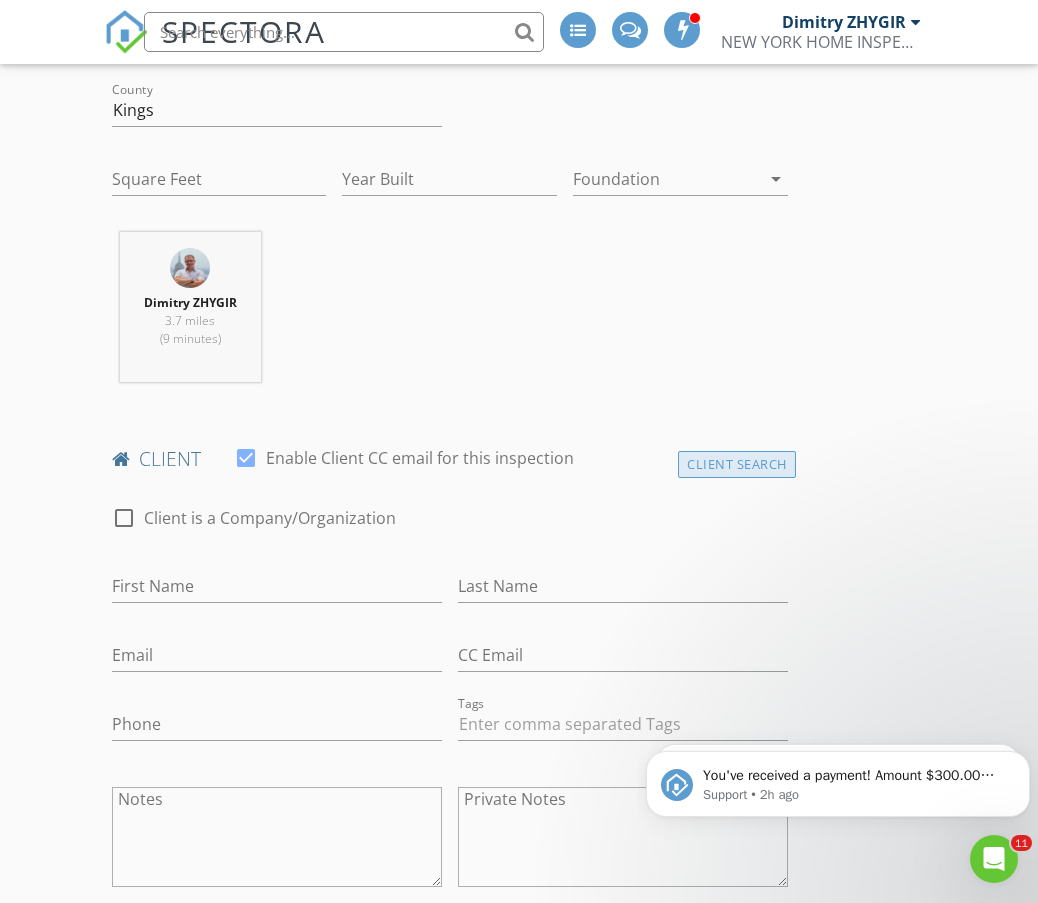 click on "Client Search" at bounding box center [737, 464] 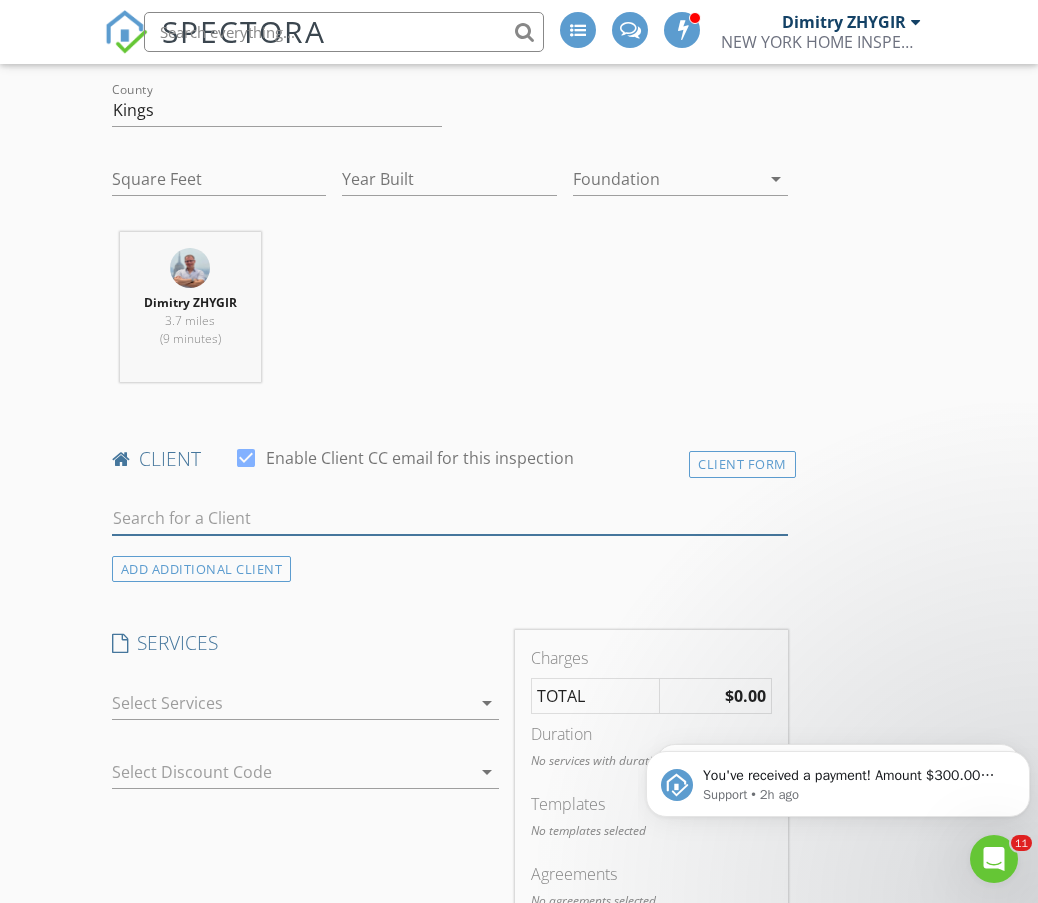 click at bounding box center [450, 518] 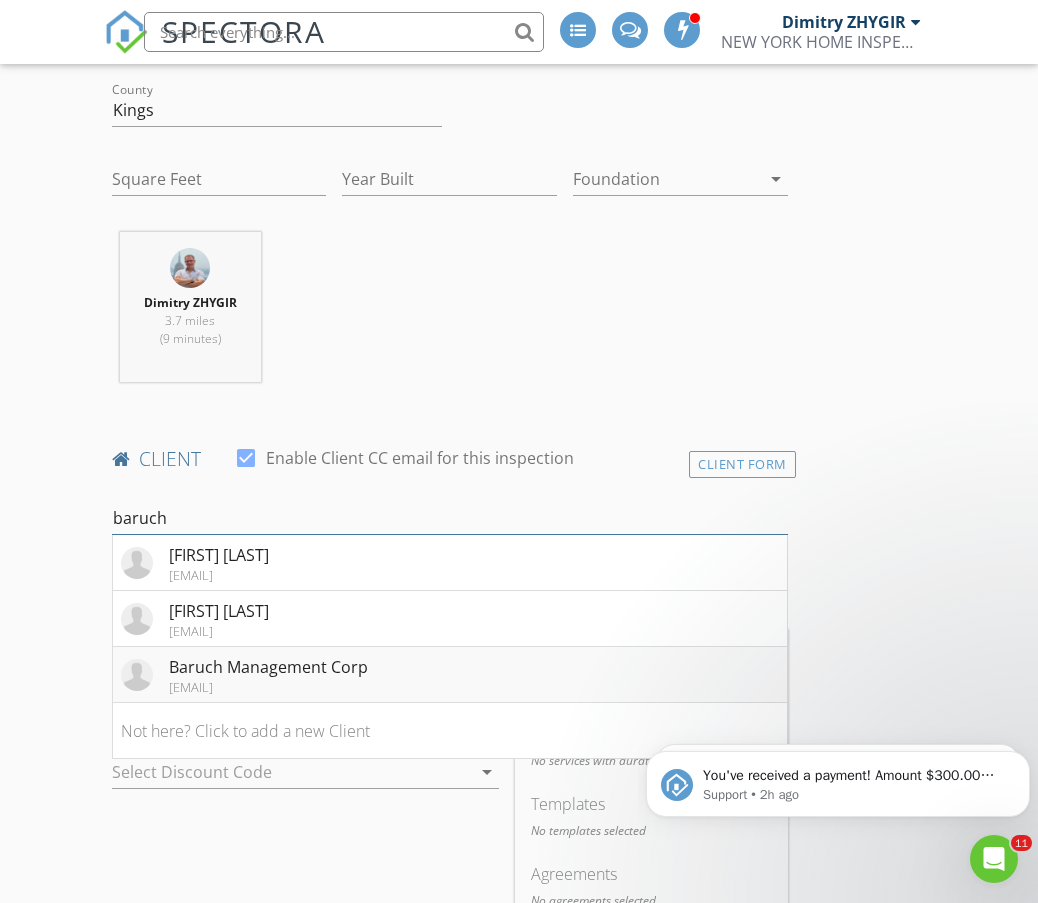 type on "baruch" 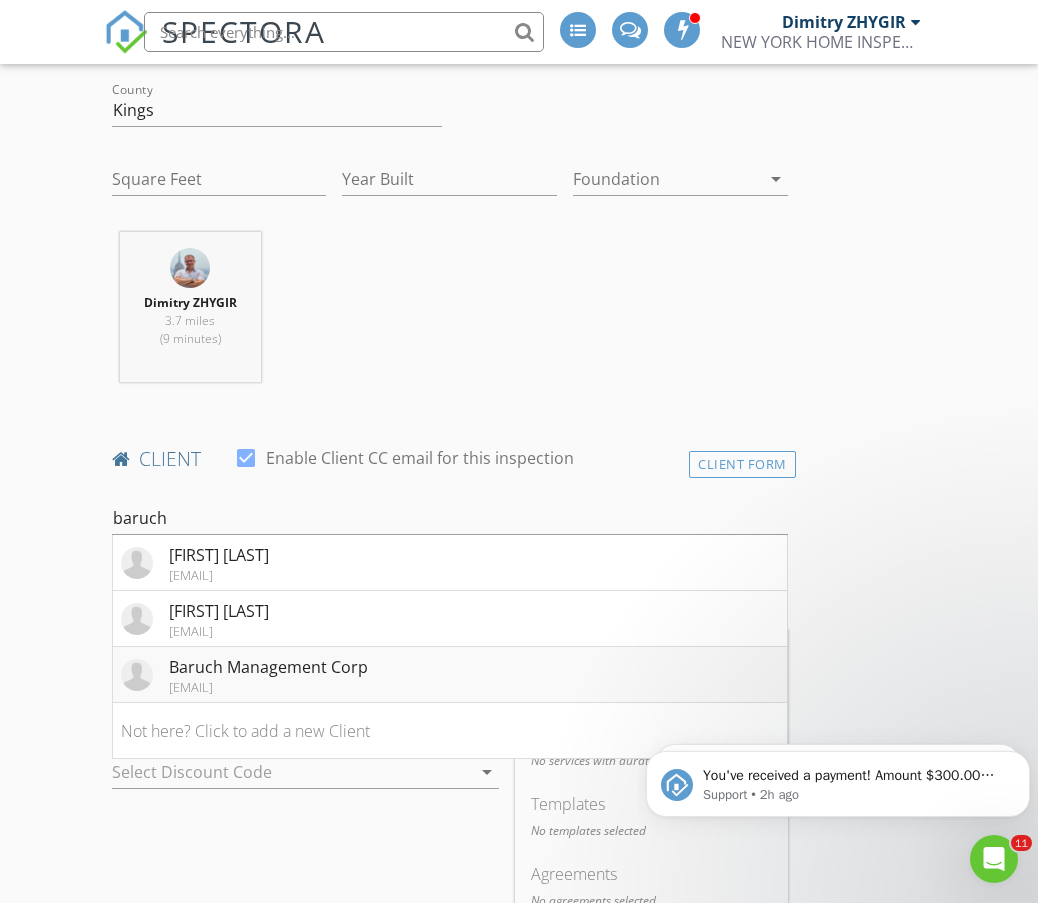 click on "[EMAIL]" at bounding box center (268, 687) 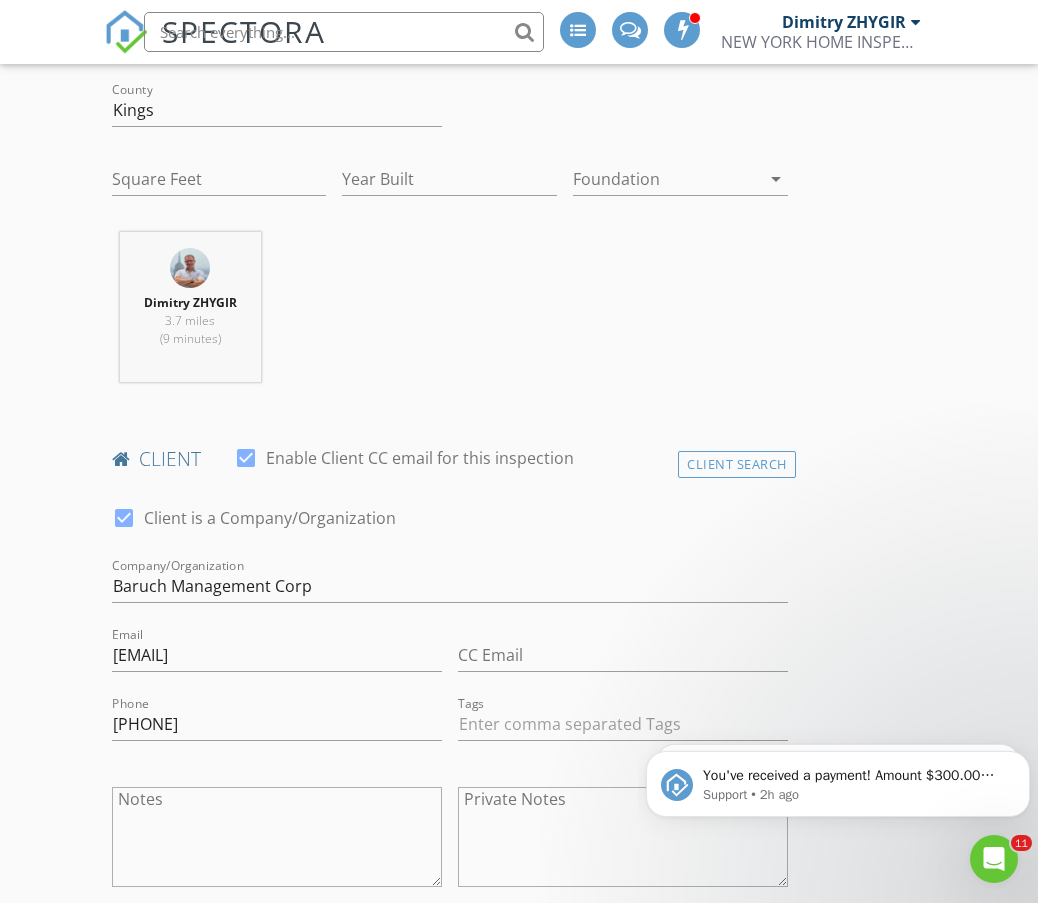 click on "INSPECTOR(S)
check_box   Dimitry ZHYGIR   PRIMARY   check_box_outline_blank   Akon Zhen     check_box_outline_blank   Hud Malik     check_box_outline_blank   Jeffrey Alvarez     Dimitry ZHYGIR arrow_drop_down   check_box_outline_blank Dimitry ZHYGIR specifically requested
Date/Time
08/05/2025 1:00 PM
Location
Address Search       Address 4315 Farragut Rd   Unit   City   State NY   Zip 11203   County Kings     Square Feet   Year Built   Foundation arrow_drop_down     Dimitry ZHYGIR     3.7 miles     (9 minutes)
client
check_box Enable Client CC email for this inspection   Client Search     check_box Client is a Company/Organization   Company/Organization Baruch Management Corp       Email albertchat61@gmail.com   CC Email   Phone 347-564-5731         Tags         Notes   Private Notes
ADD ADDITIONAL client" at bounding box center (519, 1348) 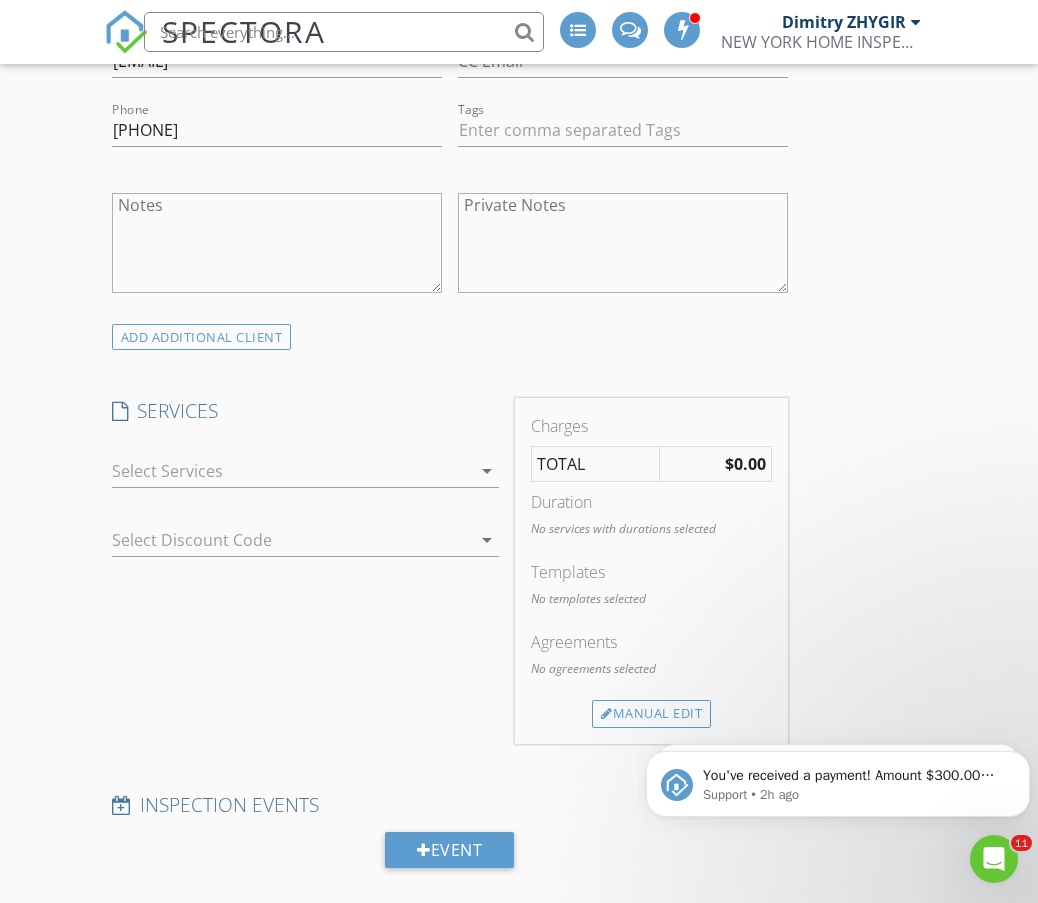 scroll, scrollTop: 1333, scrollLeft: 0, axis: vertical 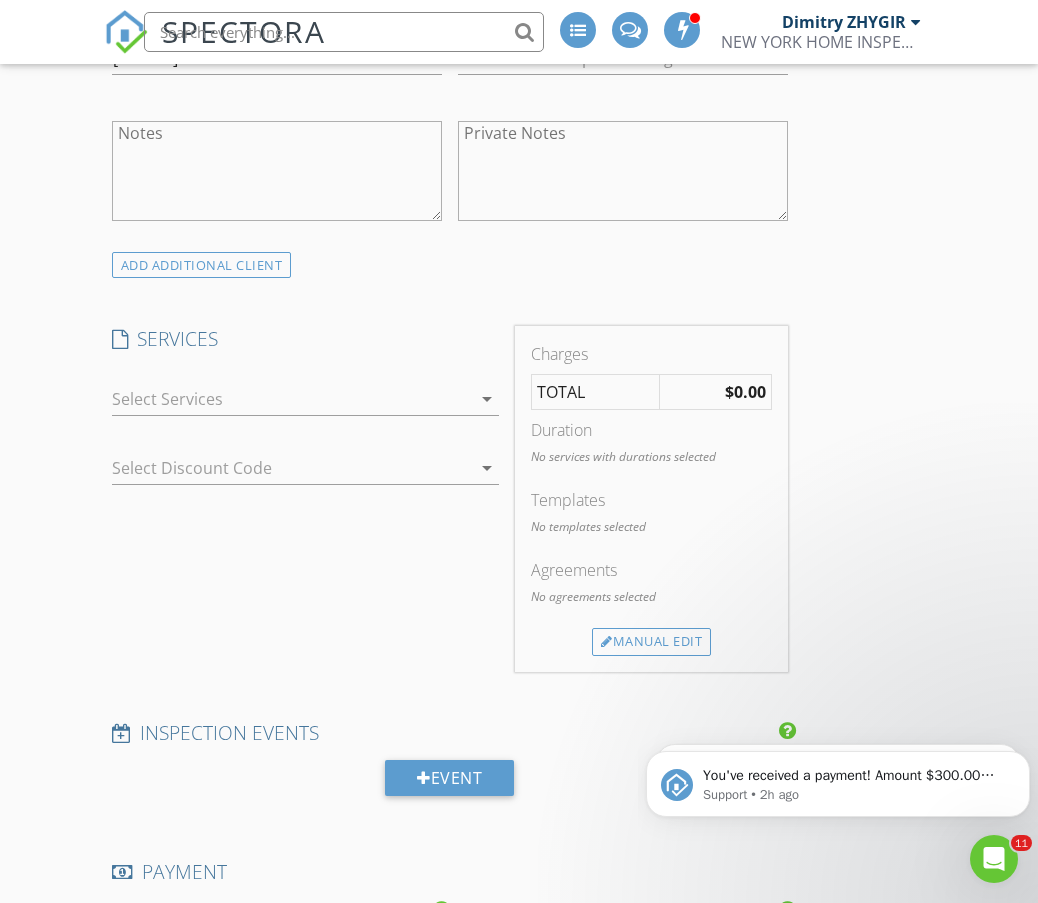 click on "arrow_drop_down" at bounding box center (487, 399) 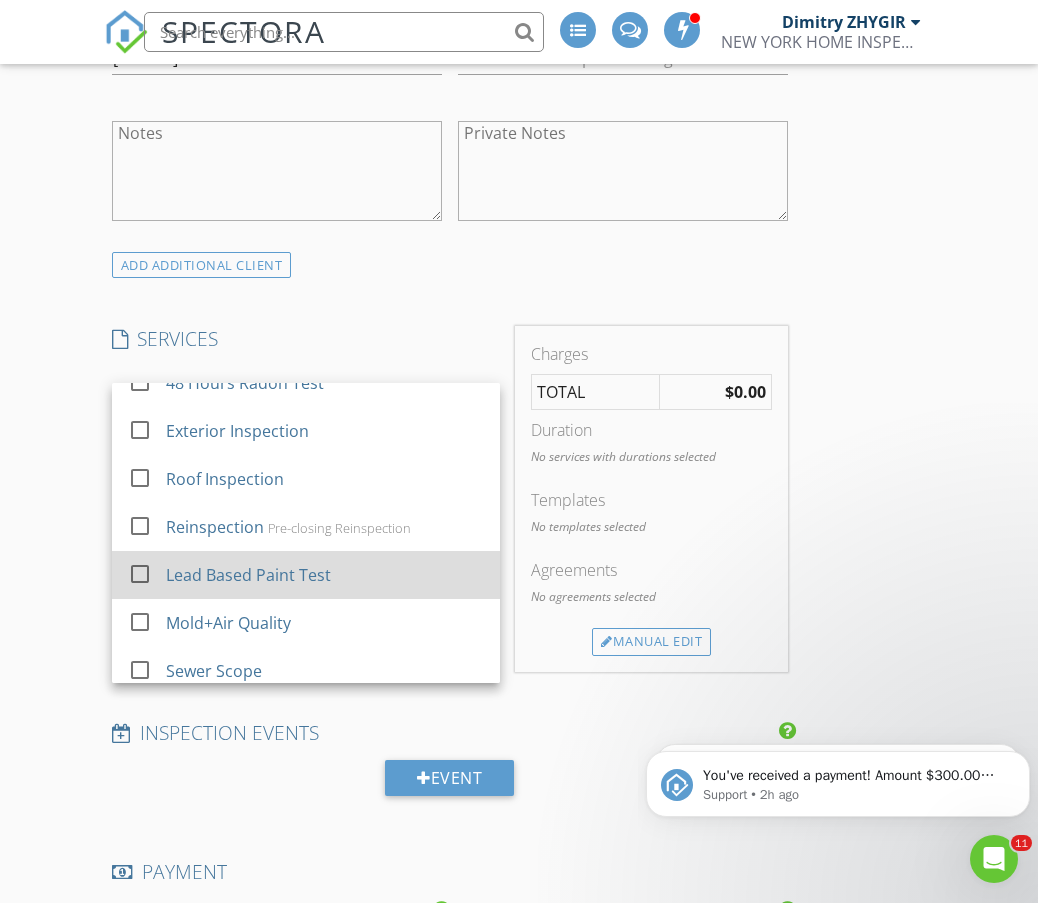 scroll, scrollTop: 388, scrollLeft: 0, axis: vertical 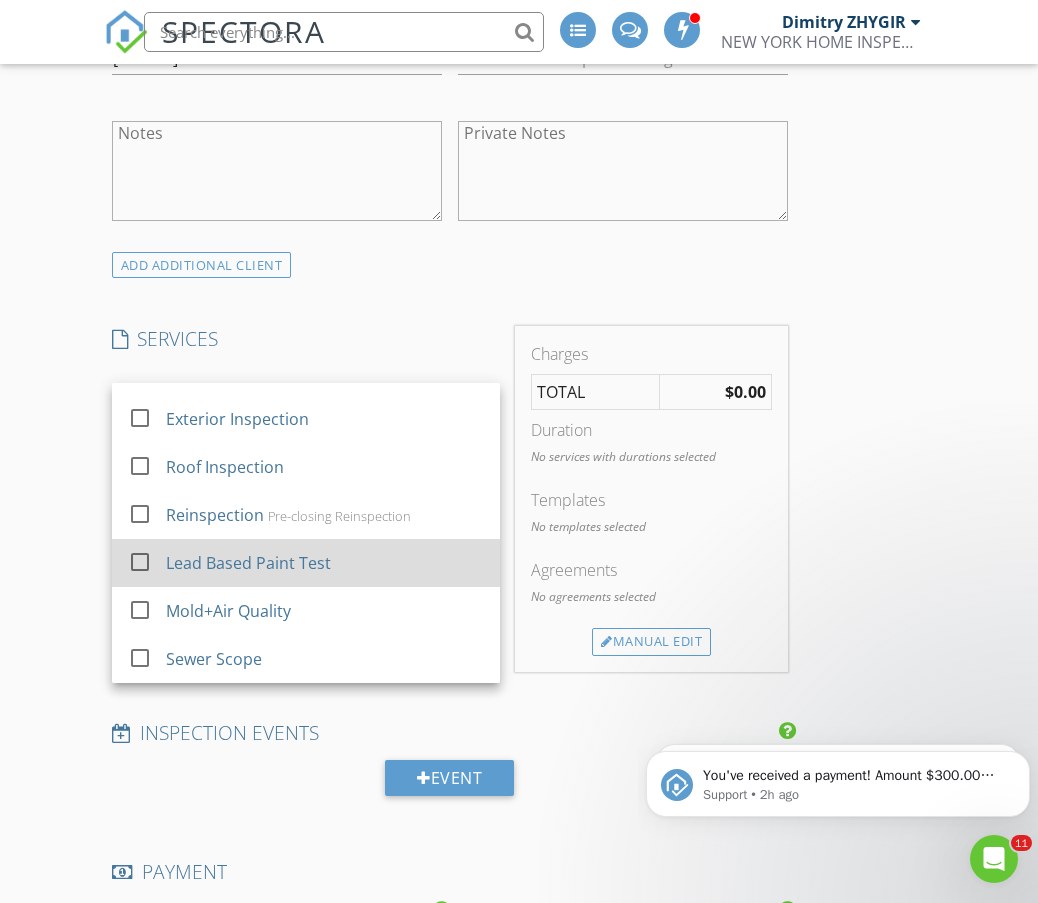 click at bounding box center (140, 561) 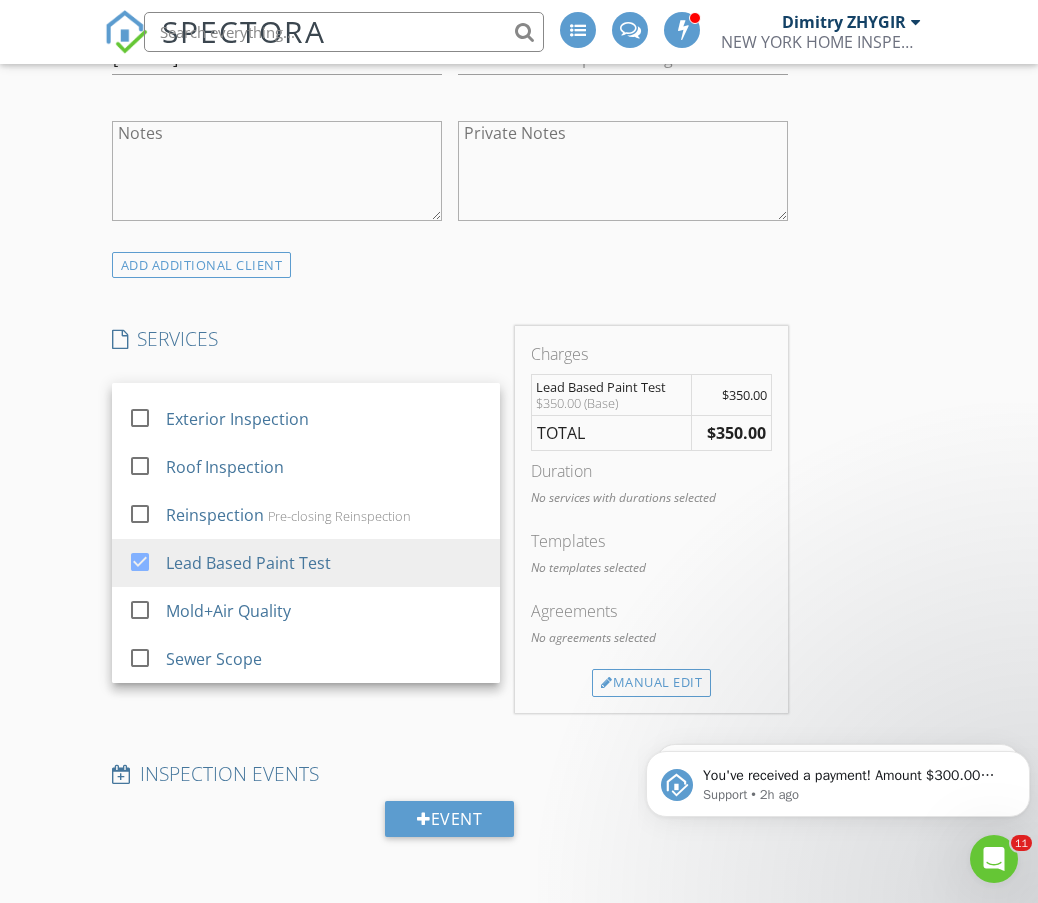 click on "INSPECTOR(S)
check_box   Dimitry ZHYGIR   PRIMARY   check_box_outline_blank   Akon Zhen     check_box_outline_blank   Hud Malik     check_box_outline_blank   Jeffrey Alvarez     Dimitry ZHYGIR arrow_drop_down   check_box_outline_blank Dimitry ZHYGIR specifically requested
Date/Time
08/05/2025 1:00 PM
Location
Address Search       Address 4315 Farragut Rd   Unit   City   State NY   Zip 11203   County Kings     Square Feet   Year Built   Foundation arrow_drop_down     Dimitry ZHYGIR     3.7 miles     (9 minutes)
client
check_box Enable Client CC email for this inspection   Client Search     check_box Client is a Company/Organization   Company/Organization Baruch Management Corp       Email albertchat61@gmail.com   CC Email   Phone 347-564-5731         Tags         Notes   Private Notes
ADD ADDITIONAL client" at bounding box center [519, 702] 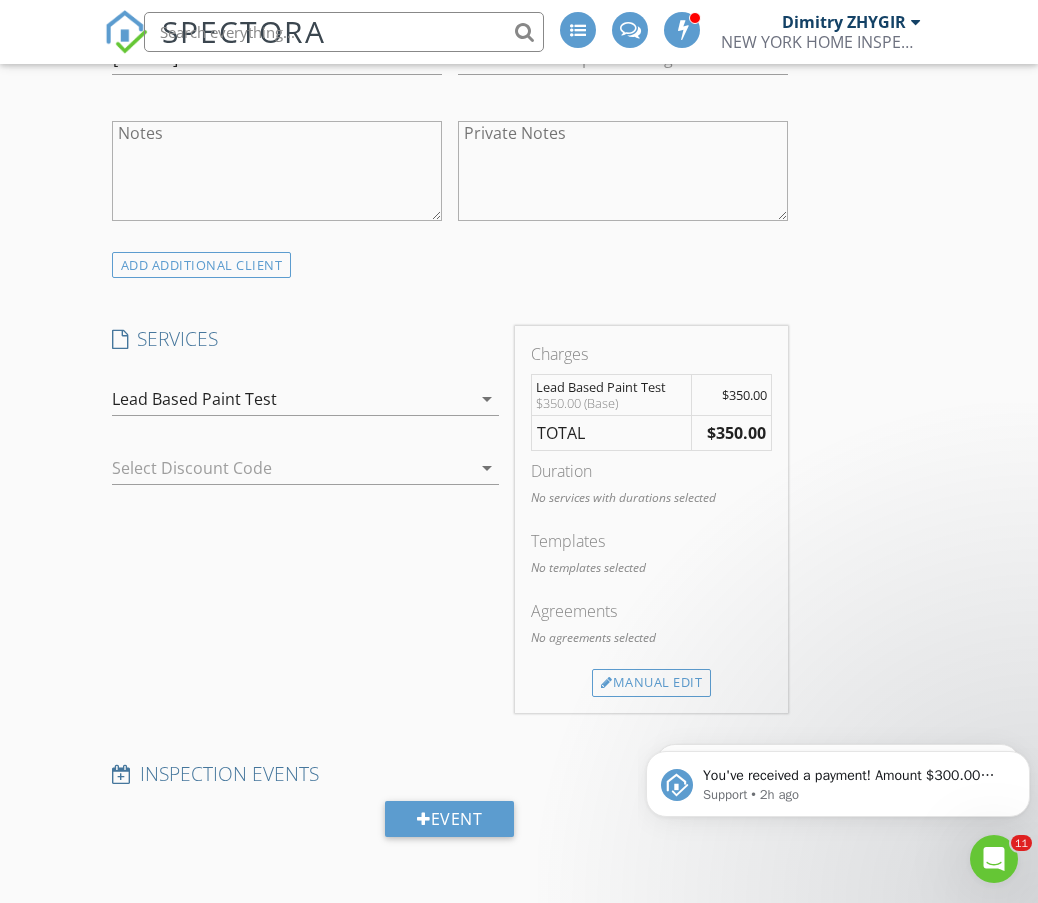 click on "INSPECTOR(S)
check_box   Dimitry ZHYGIR   PRIMARY   check_box_outline_blank   Akon Zhen     check_box_outline_blank   Hud Malik     check_box_outline_blank   Jeffrey Alvarez     Dimitry ZHYGIR arrow_drop_down   check_box_outline_blank Dimitry ZHYGIR specifically requested
Date/Time
08/05/2025 1:00 PM
Location
Address Search       Address 4315 Farragut Rd   Unit   City   State NY   Zip 11203   County Kings     Square Feet   Year Built   Foundation arrow_drop_down     Dimitry ZHYGIR     3.7 miles     (9 minutes)
client
check_box Enable Client CC email for this inspection   Client Search     check_box Client is a Company/Organization   Company/Organization Baruch Management Corp       Email albertchat61@gmail.com   CC Email   Phone 347-564-5731         Tags         Notes   Private Notes
ADD ADDITIONAL client" at bounding box center (519, 702) 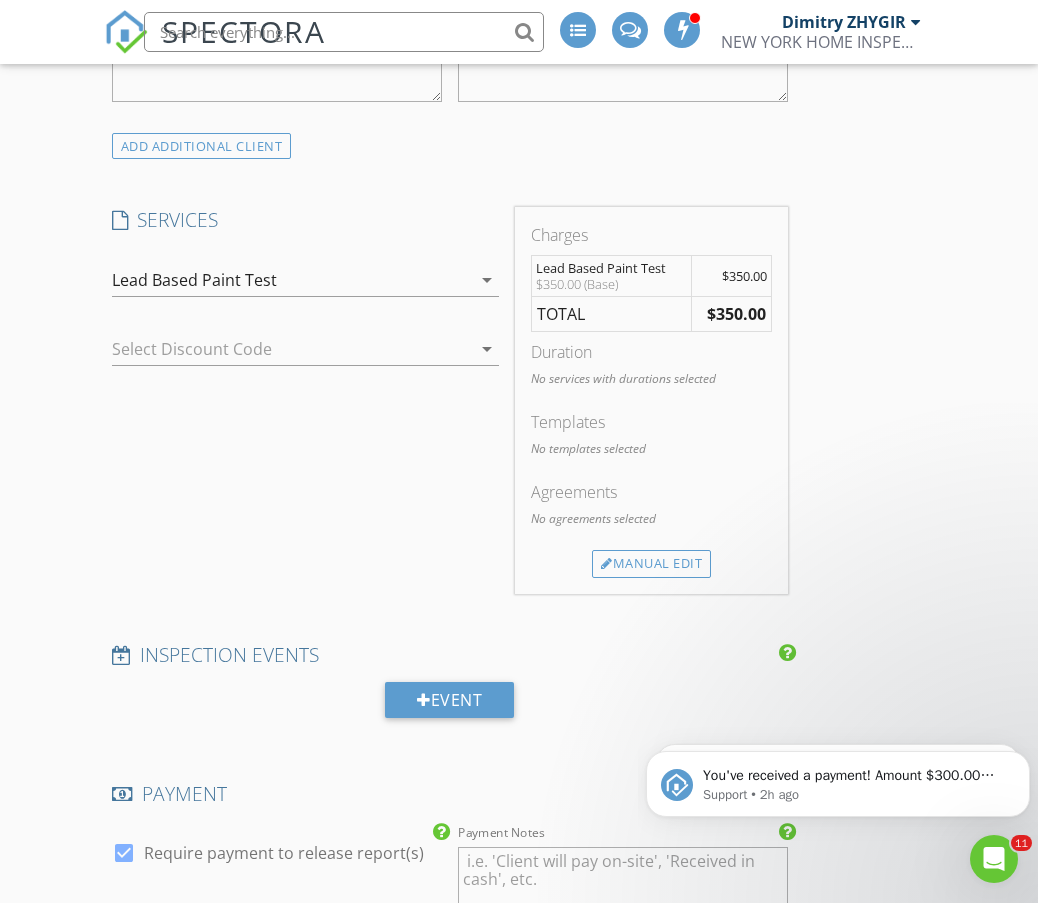 scroll, scrollTop: 1500, scrollLeft: 0, axis: vertical 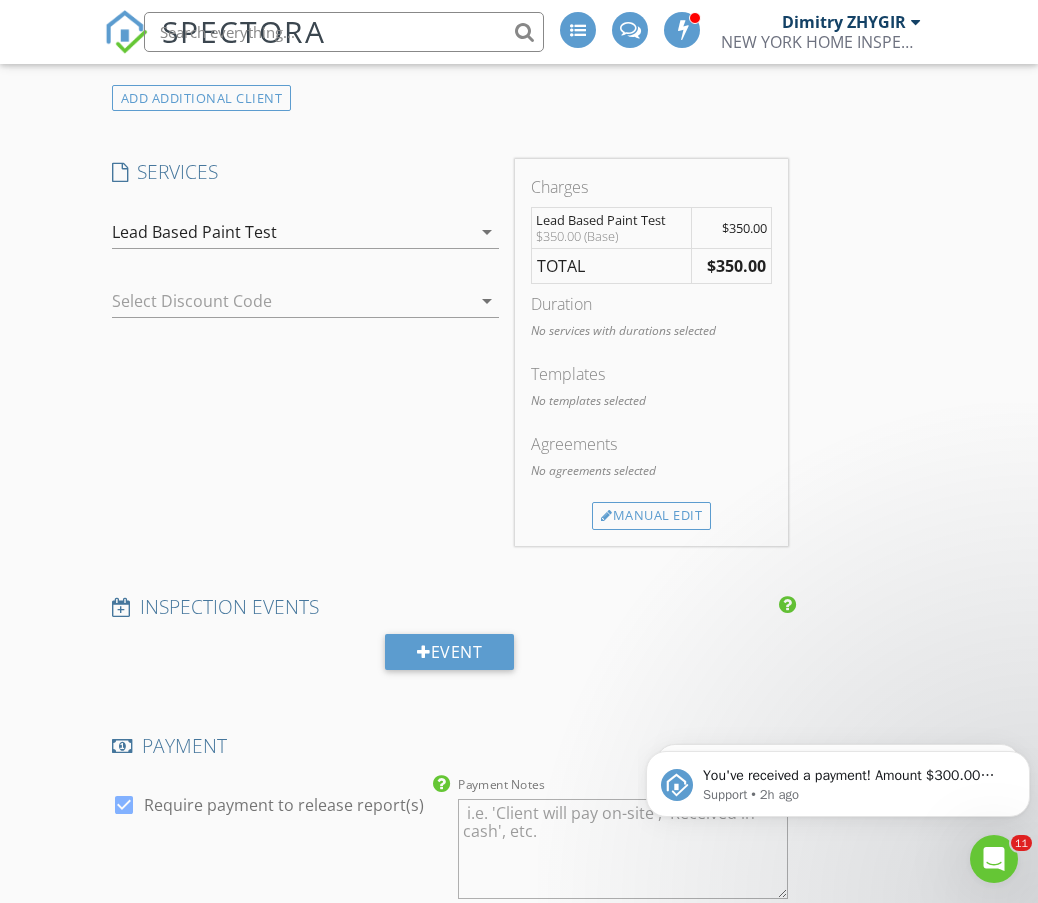 click on "$350.00" at bounding box center [736, 266] 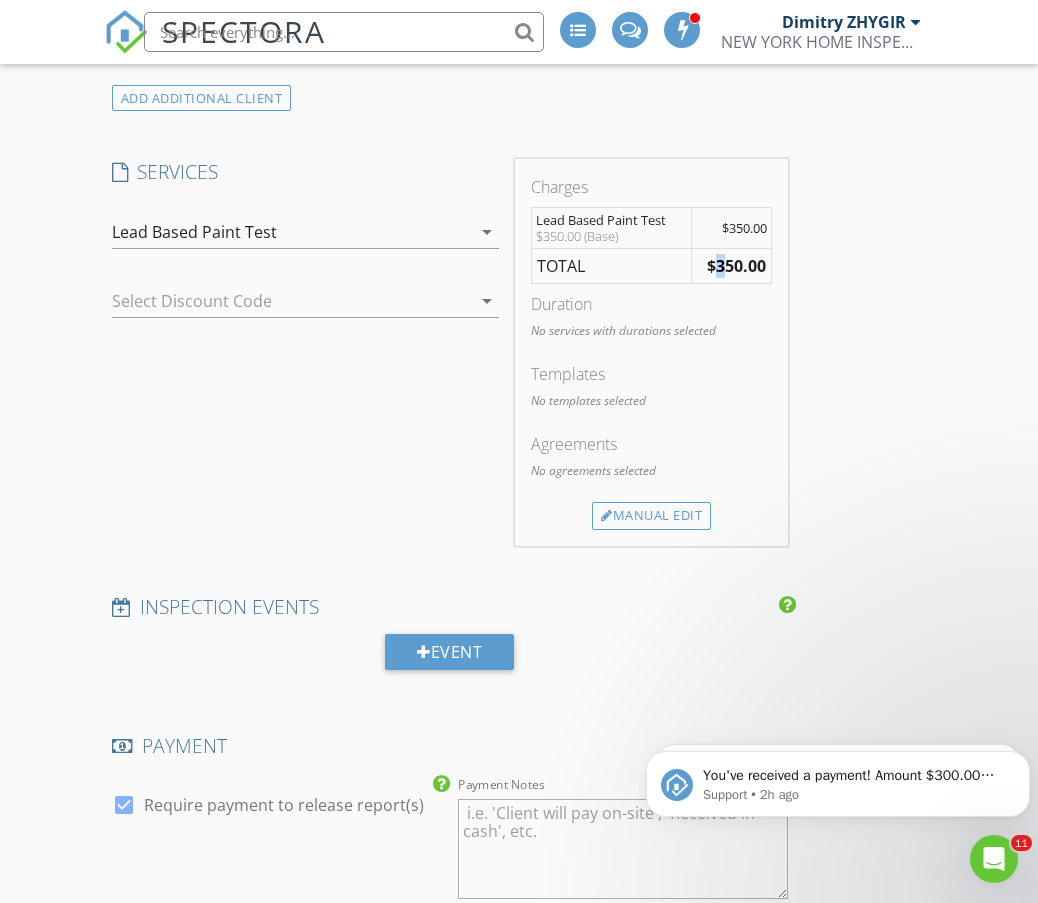 click on "$350.00" at bounding box center (736, 266) 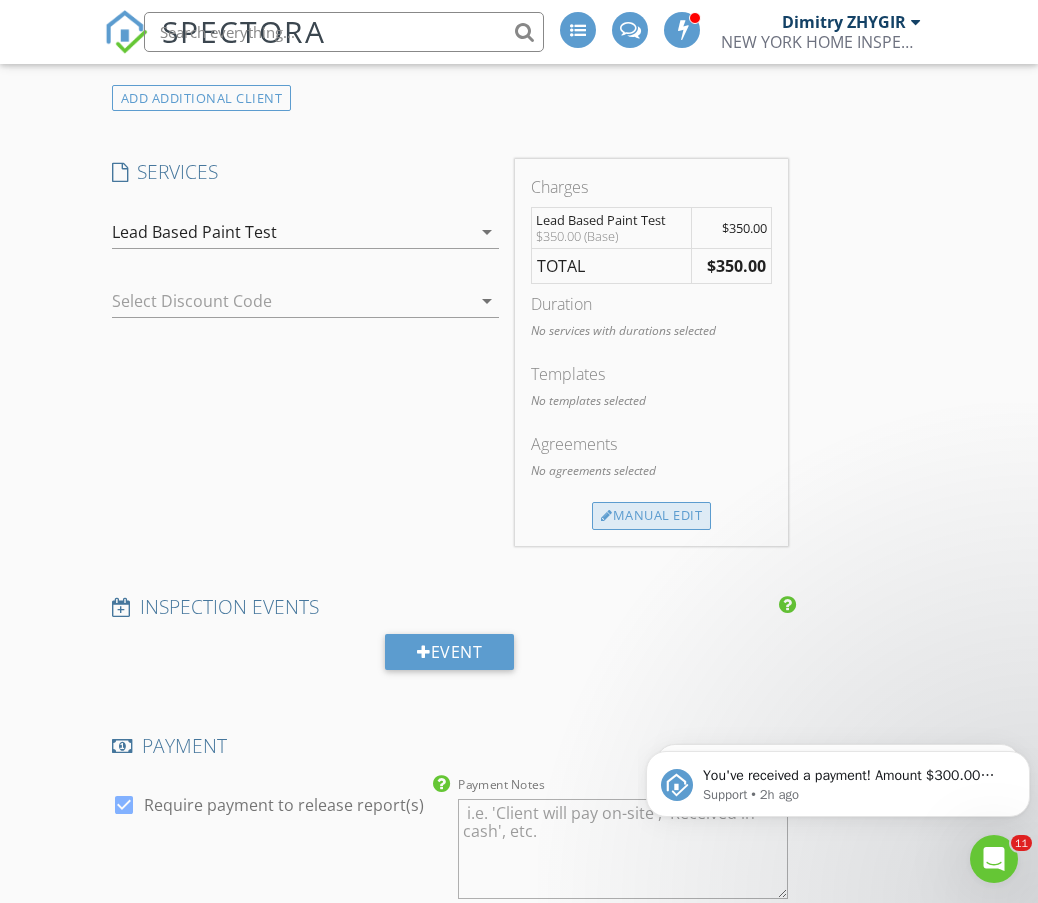 click on "Manual Edit" at bounding box center (651, 516) 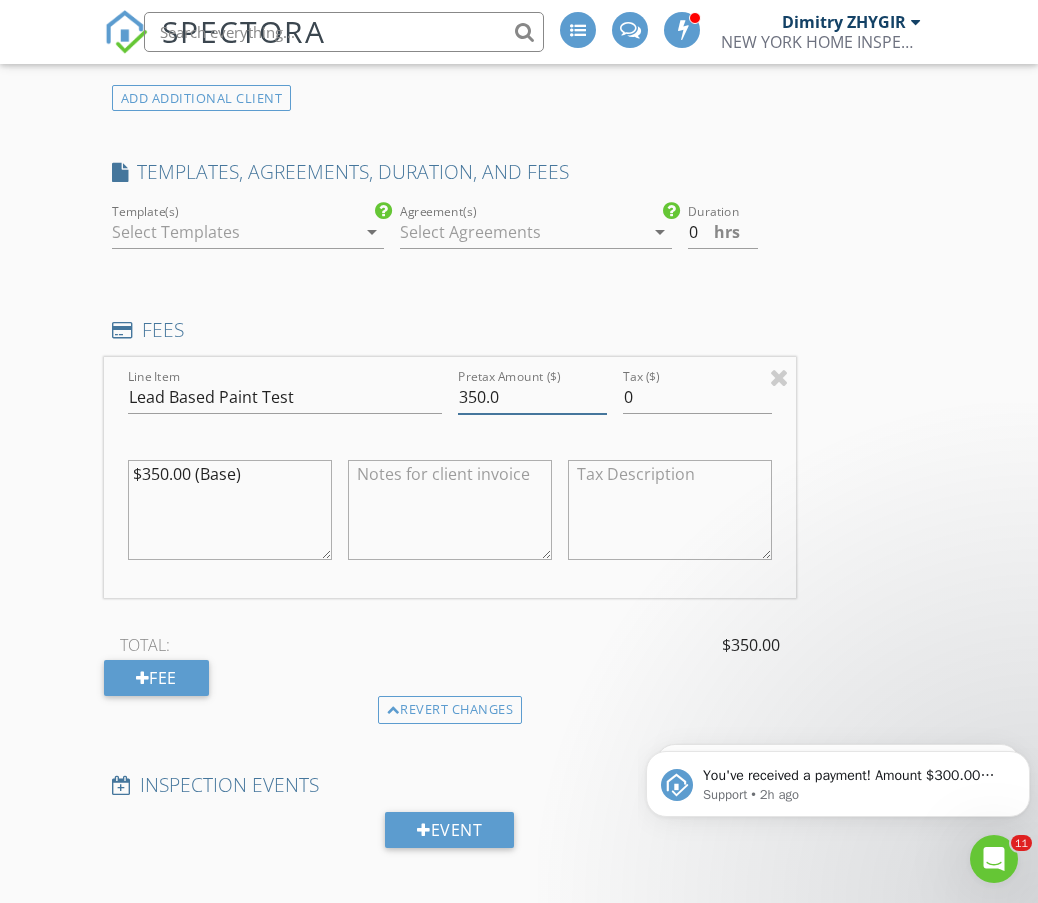 click on "Line Item Lead Based Paint Test     Pretax Amount ($) 350.0   Tax ($) 0   $350.00 (Base)" at bounding box center (450, 477) 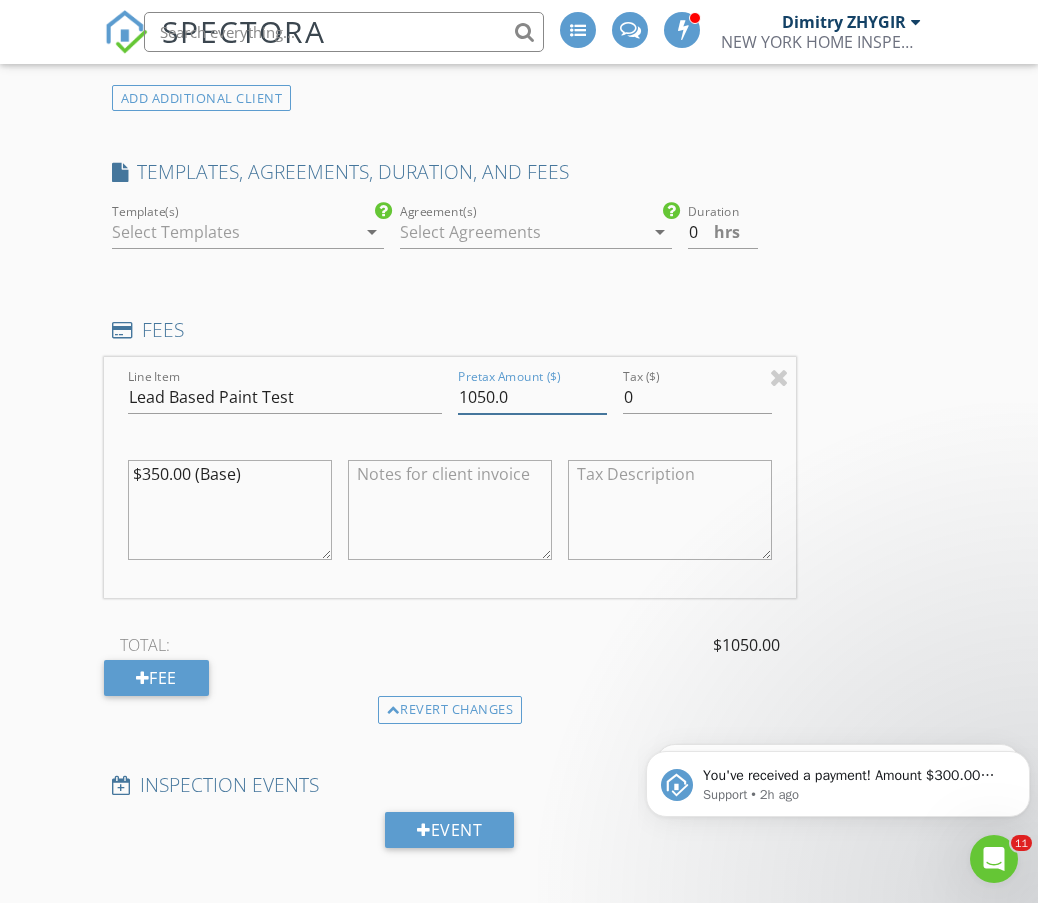 type on "1050.0" 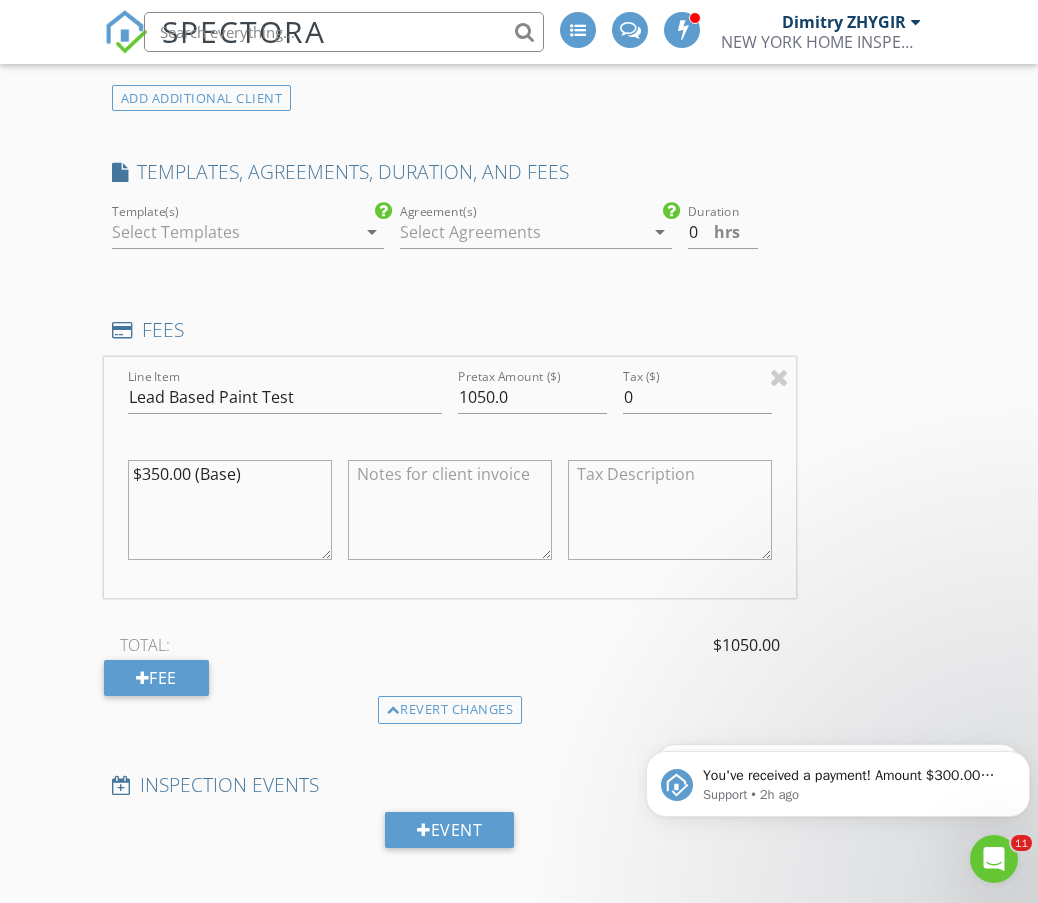 click on "INSPECTOR(S)
check_box   Dimitry ZHYGIR   PRIMARY   check_box_outline_blank   Akon Zhen     check_box_outline_blank   Hud Malik     check_box_outline_blank   Jeffrey Alvarez     Dimitry ZHYGIR arrow_drop_down   check_box_outline_blank Dimitry ZHYGIR specifically requested
Date/Time
08/05/2025 1:00 PM
Location
Address Search       Address 4315 Farragut Rd   Unit   City   State NY   Zip 11203   County Kings     Square Feet   Year Built   Foundation arrow_drop_down     Dimitry ZHYGIR     3.7 miles     (9 minutes)
client
check_box Enable Client CC email for this inspection   Client Search     check_box Client is a Company/Organization   Company/Organization Baruch Management Corp       Email albertchat61@gmail.com   CC Email   Phone 347-564-5731         Tags         Notes   Private Notes
ADD ADDITIONAL client" at bounding box center [519, 625] 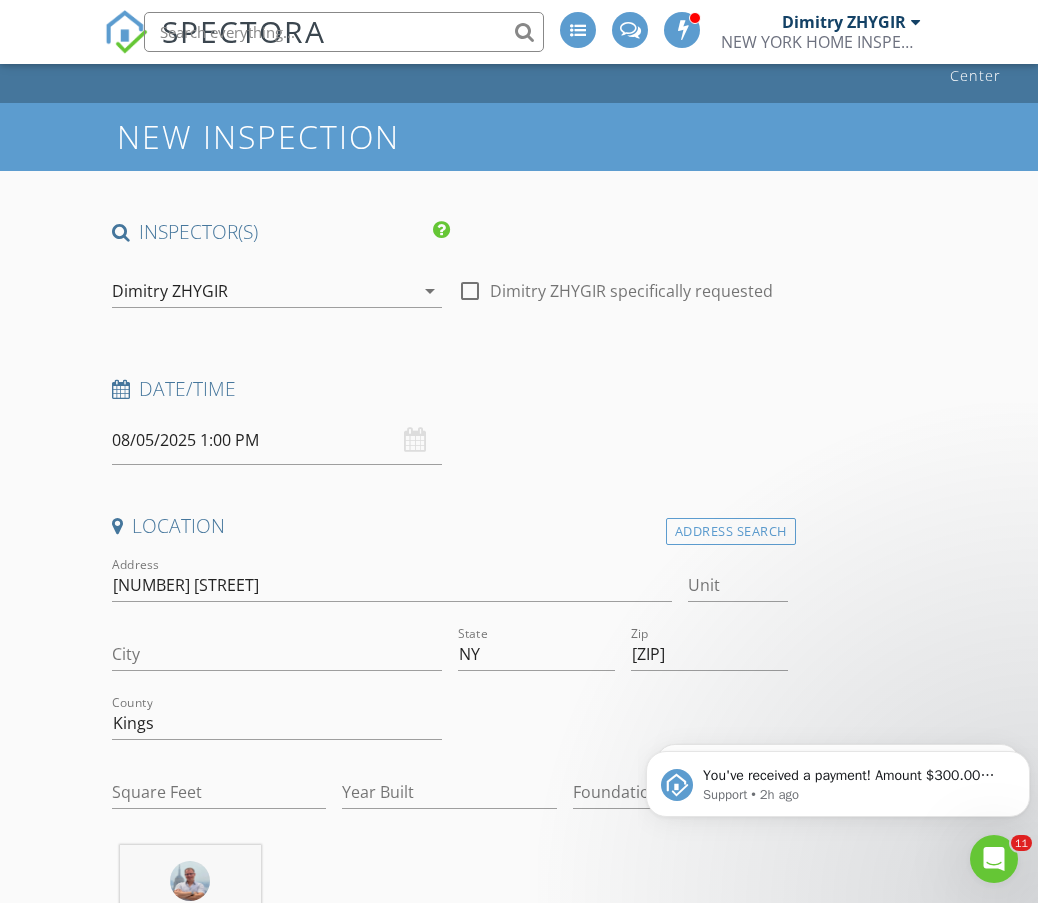scroll, scrollTop: 0, scrollLeft: 0, axis: both 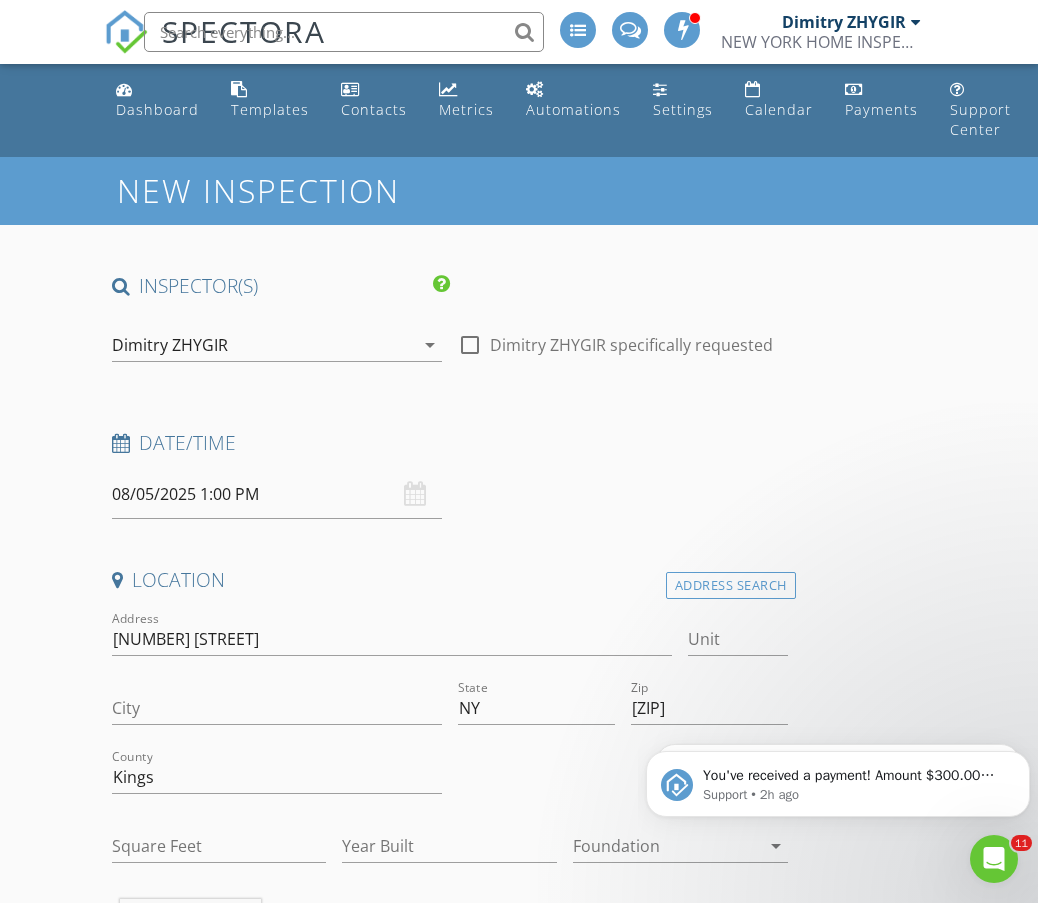click on "arrow_drop_down" at bounding box center [430, 345] 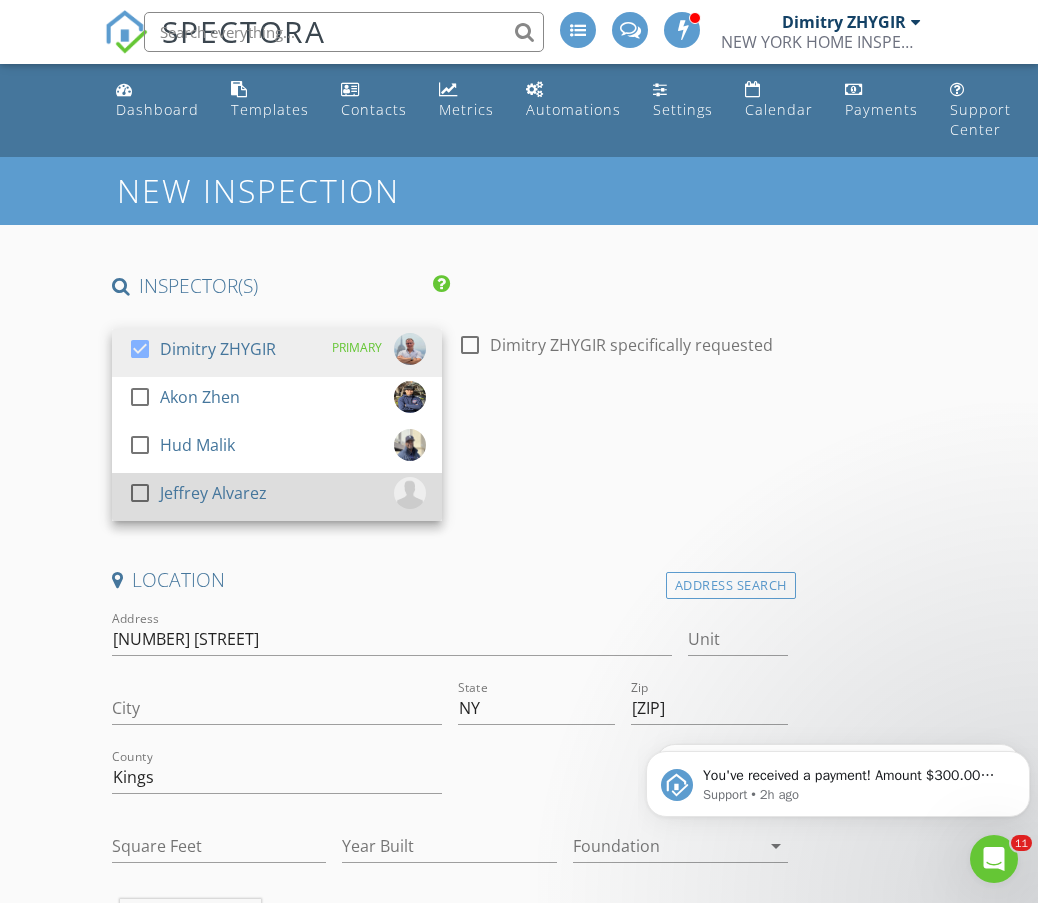 click at bounding box center (140, 493) 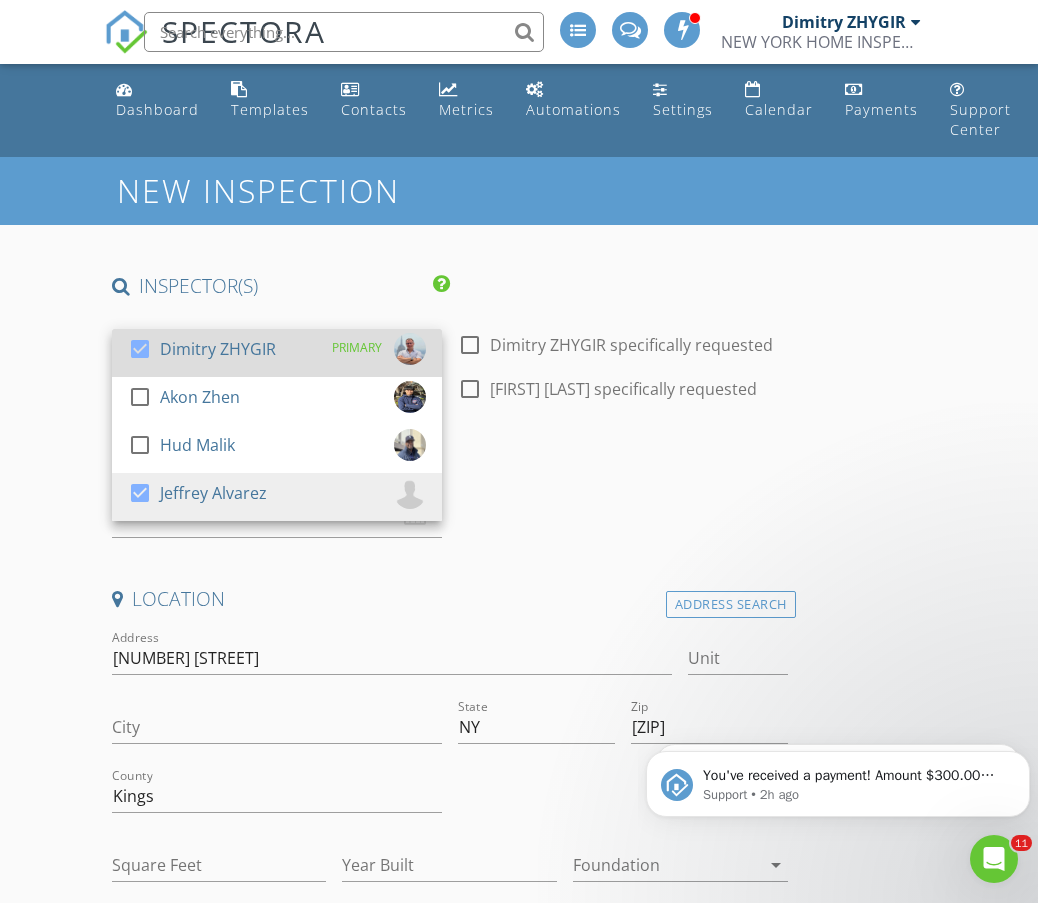 click at bounding box center [140, 349] 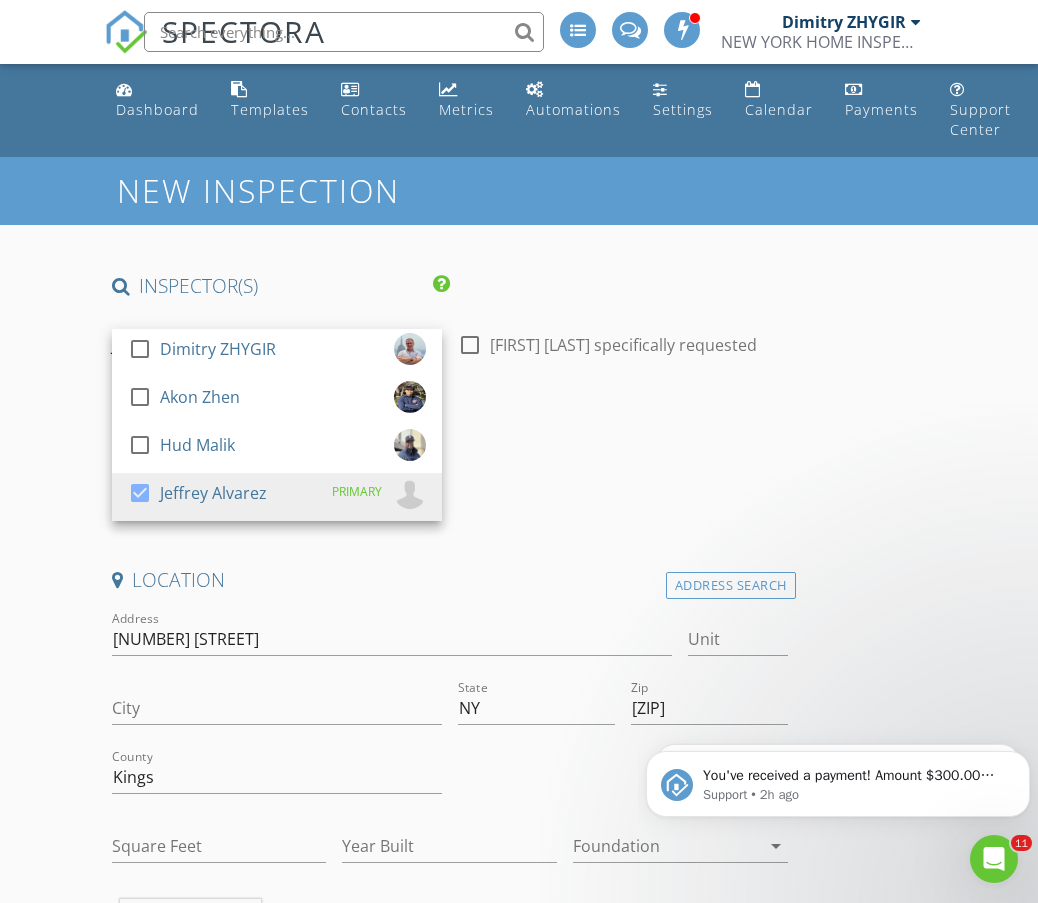 click on "INSPECTOR(S)
check_box_outline_blank   Dimitry ZHYGIR     check_box_outline_blank   Akon Zhen     check_box_outline_blank   Hud Malik     check_box   Jeffrey Alvarez   PRIMARY   Jeffrey Alvarez arrow_drop_down   check_box_outline_blank Jeffrey Alvarez specifically requested
Date/Time
08/05/2025 1:00 PM
Location
Address Search       Address 4315 Farragut Rd   Unit   City   State NY   Zip 11203   County Kings     Square Feet   Year Built   Foundation arrow_drop_down     Jeffrey Alvarez     20.1 miles     (31 minutes)
client
check_box Enable Client CC email for this inspection   Client Search     check_box Client is a Company/Organization   Company/Organization Baruch Management Corp       Email albertchat61@gmail.com   CC Email   Phone 347-564-5731         Tags         Notes   Private Notes
ADD ADDITIONAL client" at bounding box center (519, 2125) 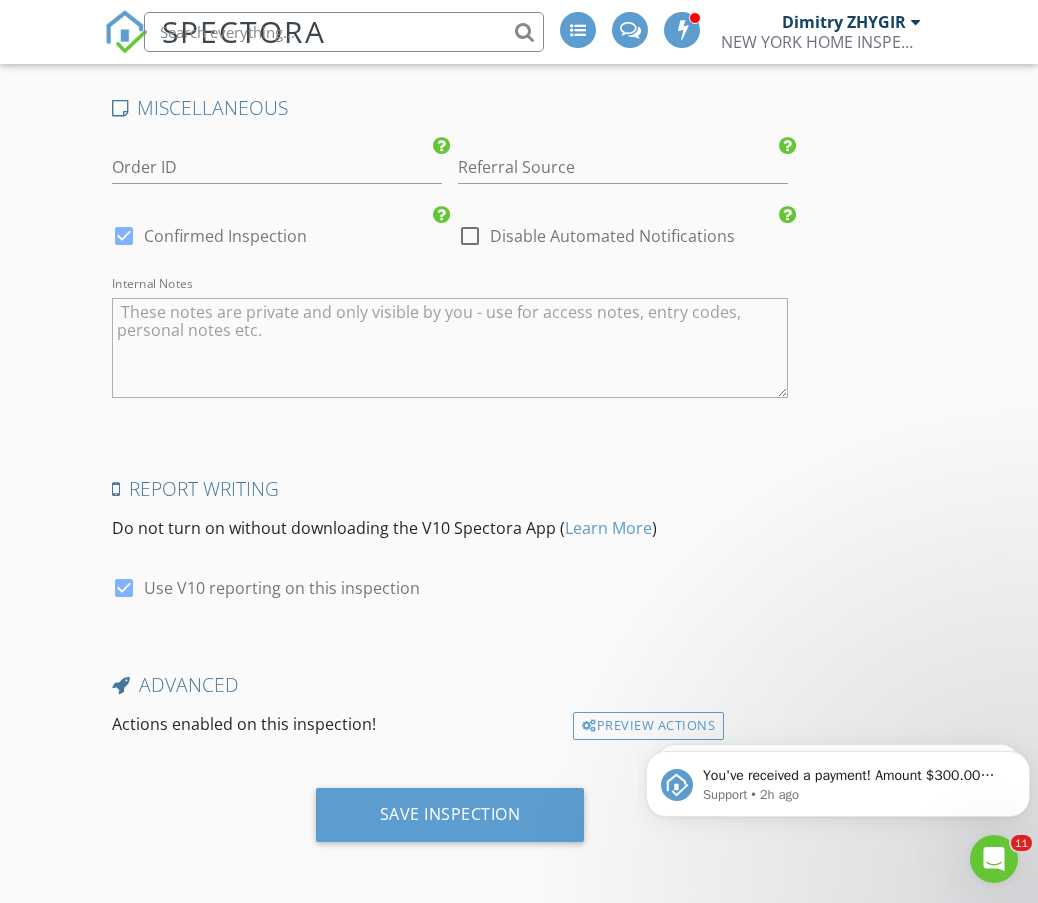 scroll, scrollTop: 3121, scrollLeft: 0, axis: vertical 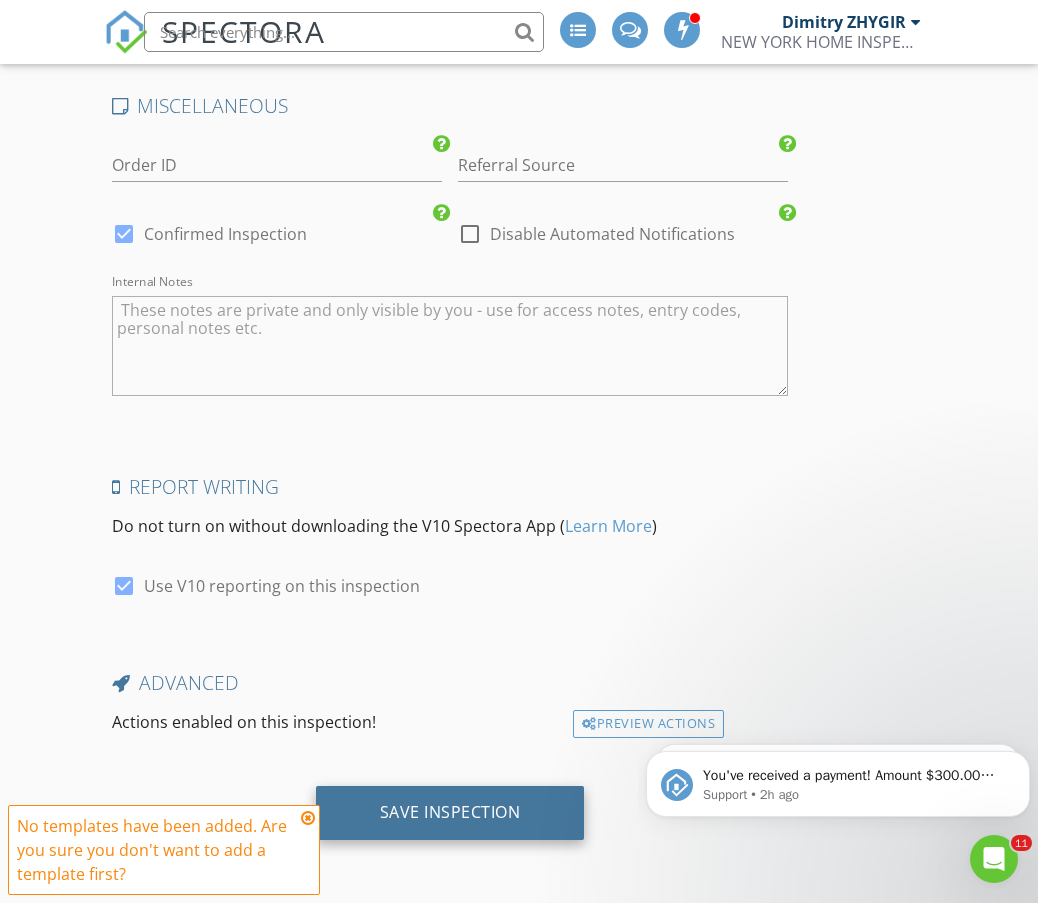 click on "Save Inspection" at bounding box center [450, 812] 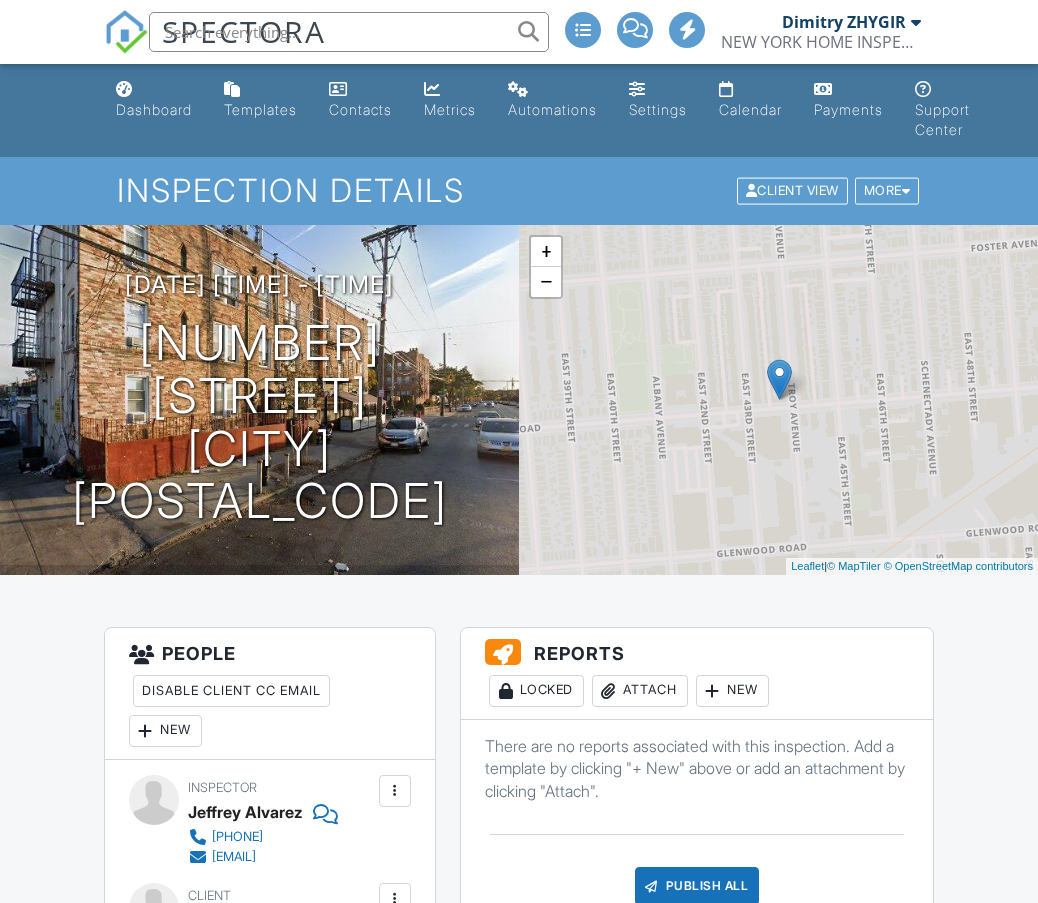 scroll, scrollTop: 0, scrollLeft: 0, axis: both 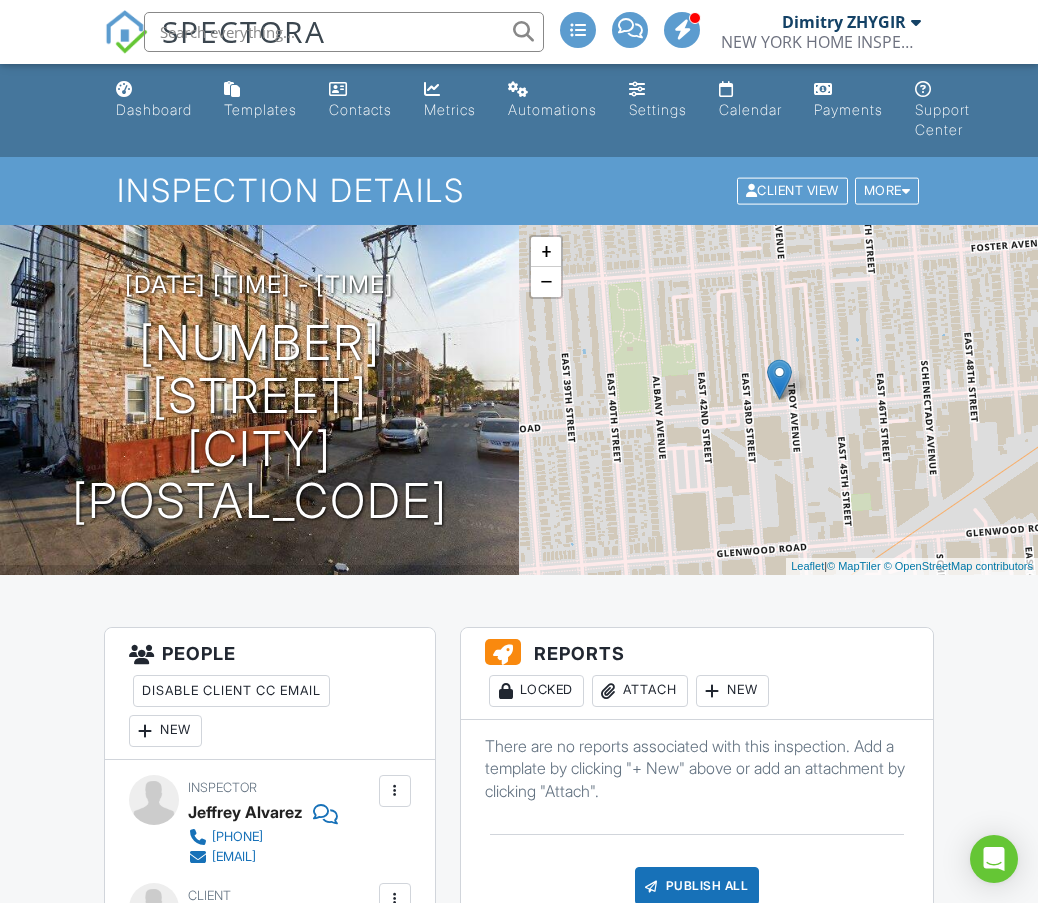 click on "All emails and texts are disabled for this inspection!
All emails and texts have been disabled for this inspection. This may have happened due to someone manually disabling them or this inspection being unconfirmed when it was scheduled. To re-enable emails and texts for this inspection, click the button below.
Turn on emails and texts
Reports
Locked
Attach
New
There are no reports associated with this inspection. Add a template by clicking "+ New" above or add an attachment by clicking "Attach".
Publish All
Checking report completion
Additional Documents
New
There are no attachments to this inspection.
Internal
Order ID
Referral source
Disable All Notifications
▼ Discount - $50.00 off - Special Discount Special Discount - $100.00 off - Special Discount
Discount - $50.00 off - Special Discount
Discount code" at bounding box center [519, 1786] 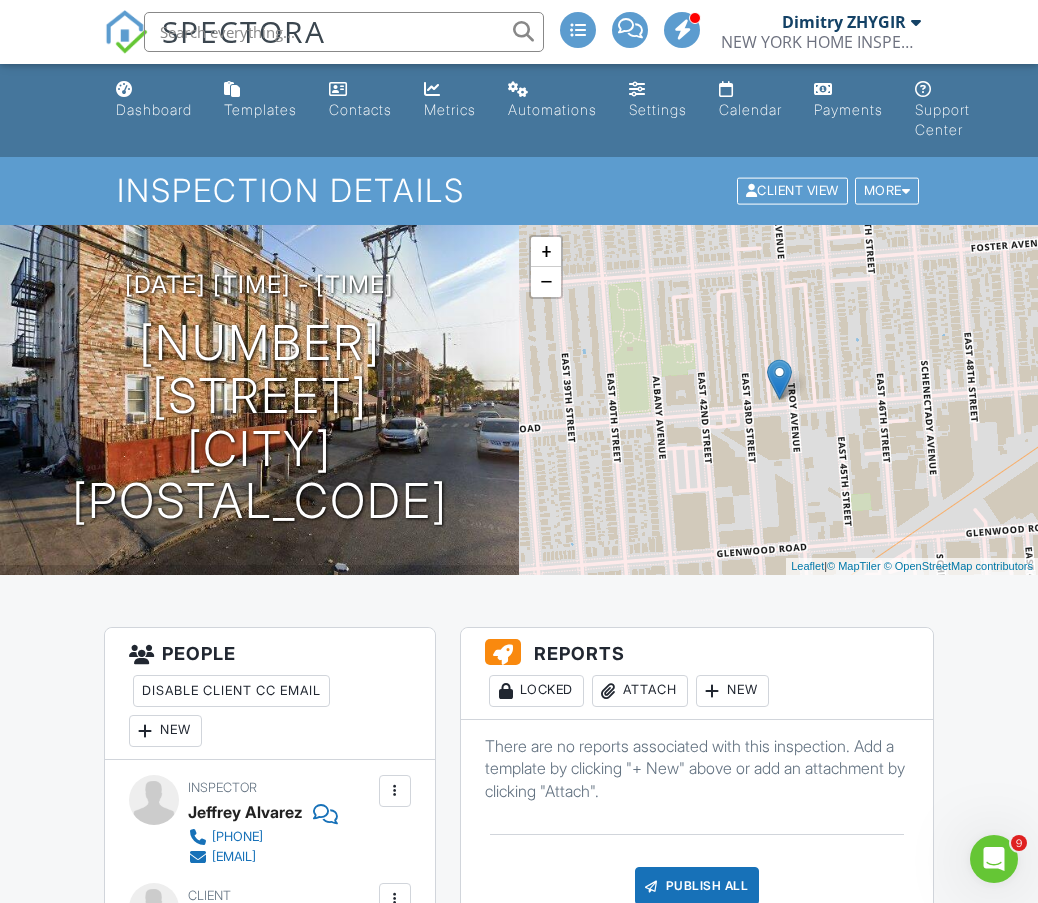 scroll, scrollTop: 0, scrollLeft: 0, axis: both 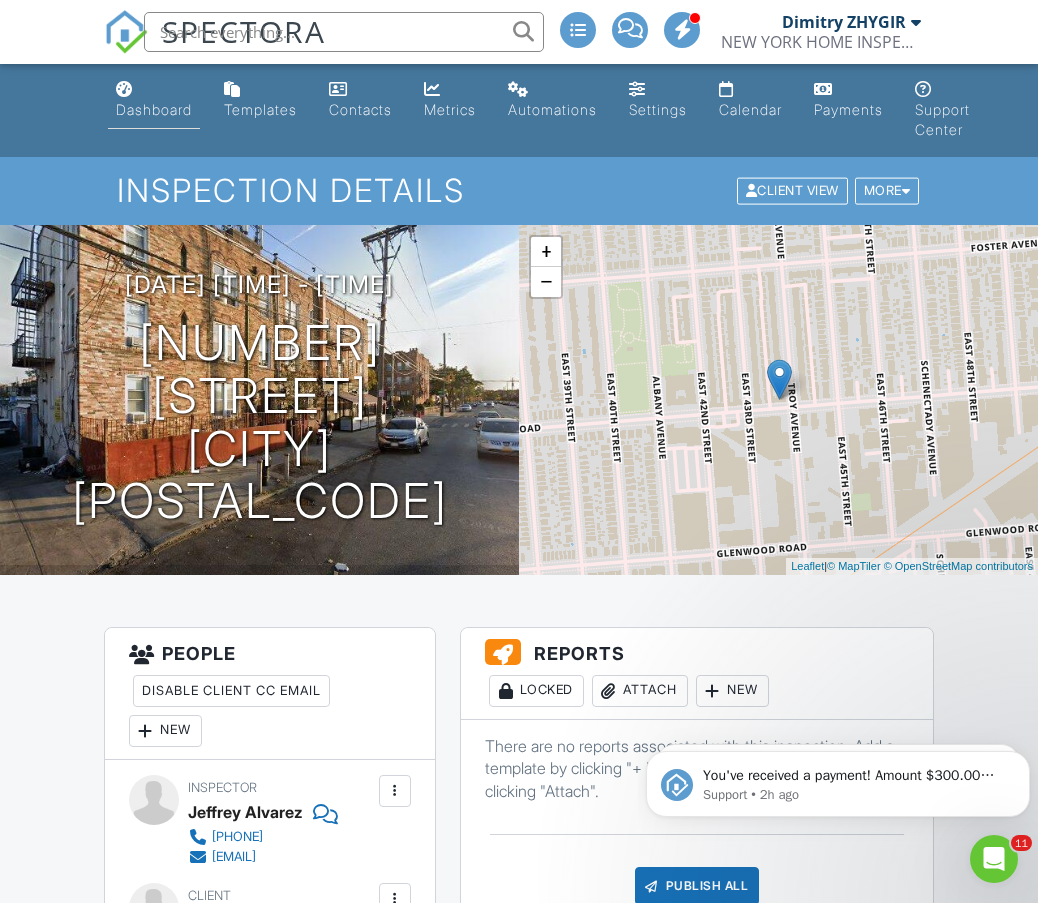 click at bounding box center [124, 89] 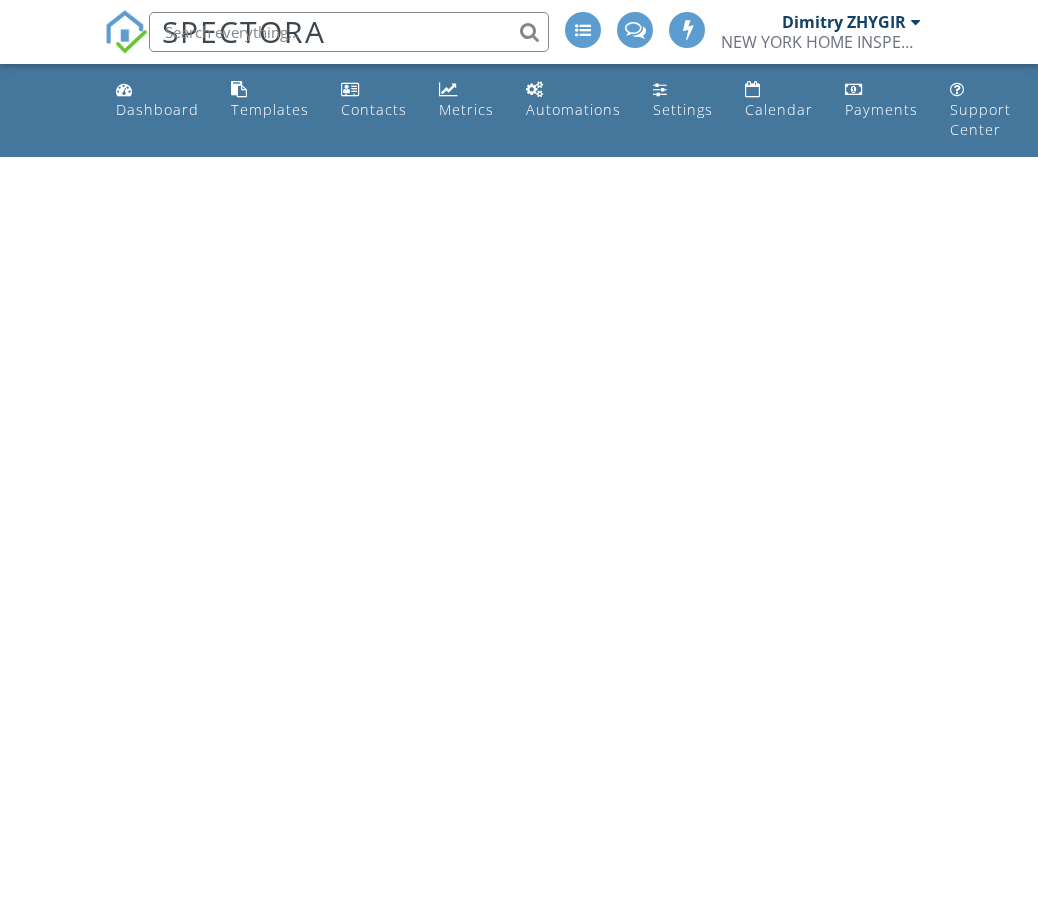 scroll, scrollTop: 0, scrollLeft: 0, axis: both 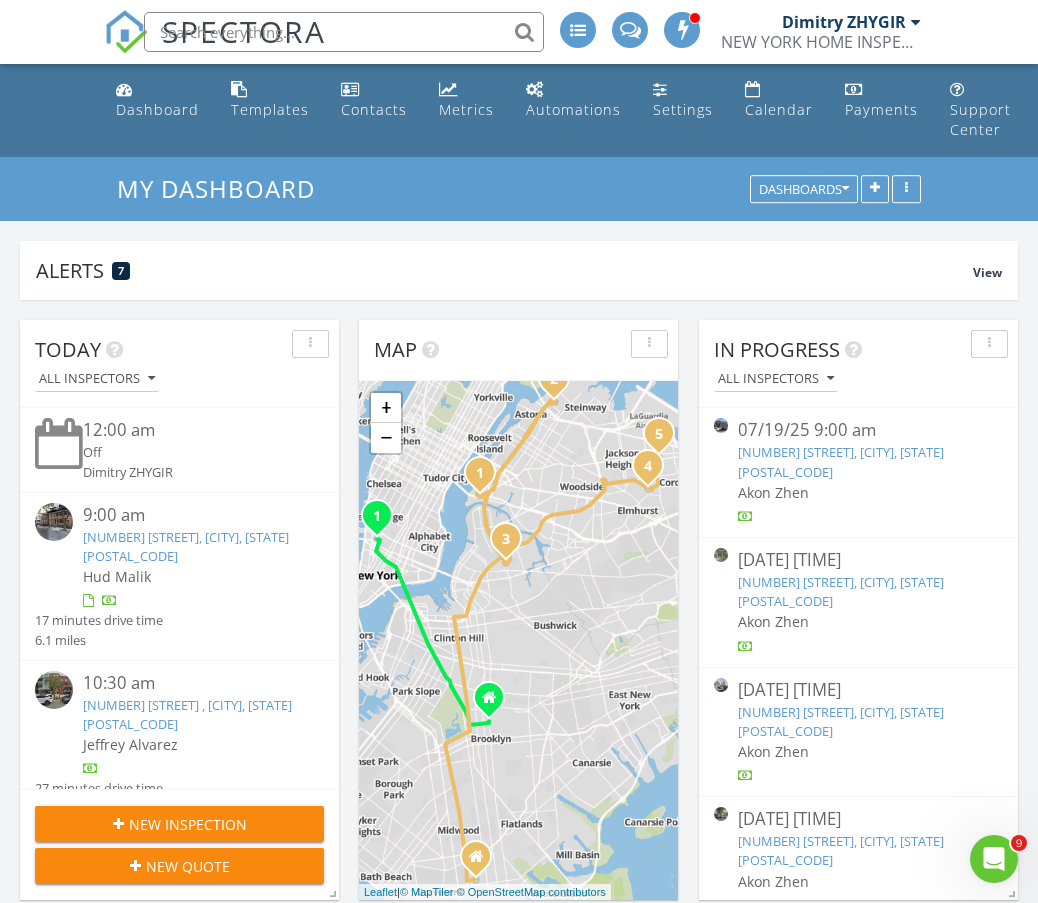 click on "Today
All Inspectors
[TIME]
Off
[NAME]
[TIME]
[NUMBER] [STREET], [CITY], [STATE] [POSTAL_CODE]
[NAME]
17 minutes drive time   6.1 miles       [TIME]
[NUMBER] [STREET] , [CITY], [STATE] [POSTAL_CODE]
[NAME]
27 minutes drive time   11.5 miles       [TIME]
[NUMBER] [STREET], [CITY], [STATE] [POSTAL_CODE]
[NAME]
9 minutes drive time   3.5 miles       [TIME]
[NUMBER] [STREET], [CITY], [STATE] [POSTAL_CODE]
[NAME]
14 minutes drive time   5.0 miles           [TIME]
Work
[NAME]
[TIME]
[NUMBER] [STREET], [CITY], [STATE] [POSTAL_CODE]" at bounding box center (519, 1210) 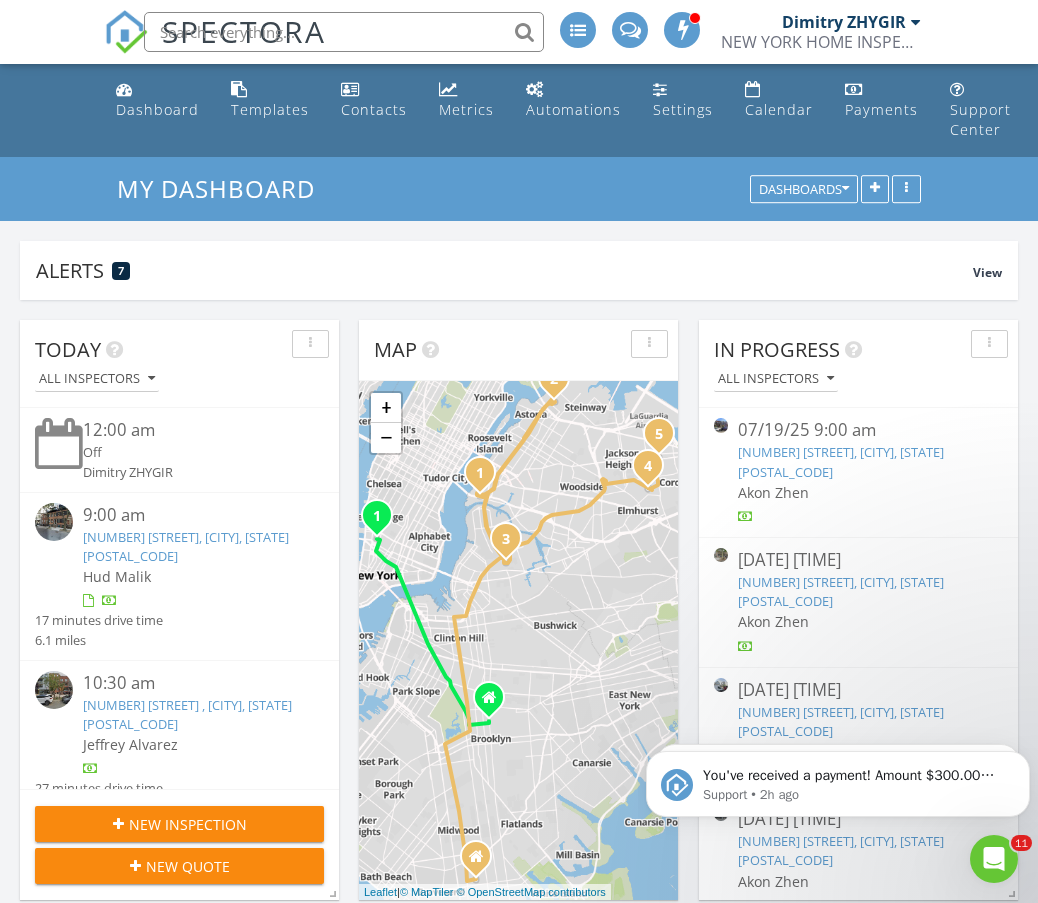scroll, scrollTop: 0, scrollLeft: 0, axis: both 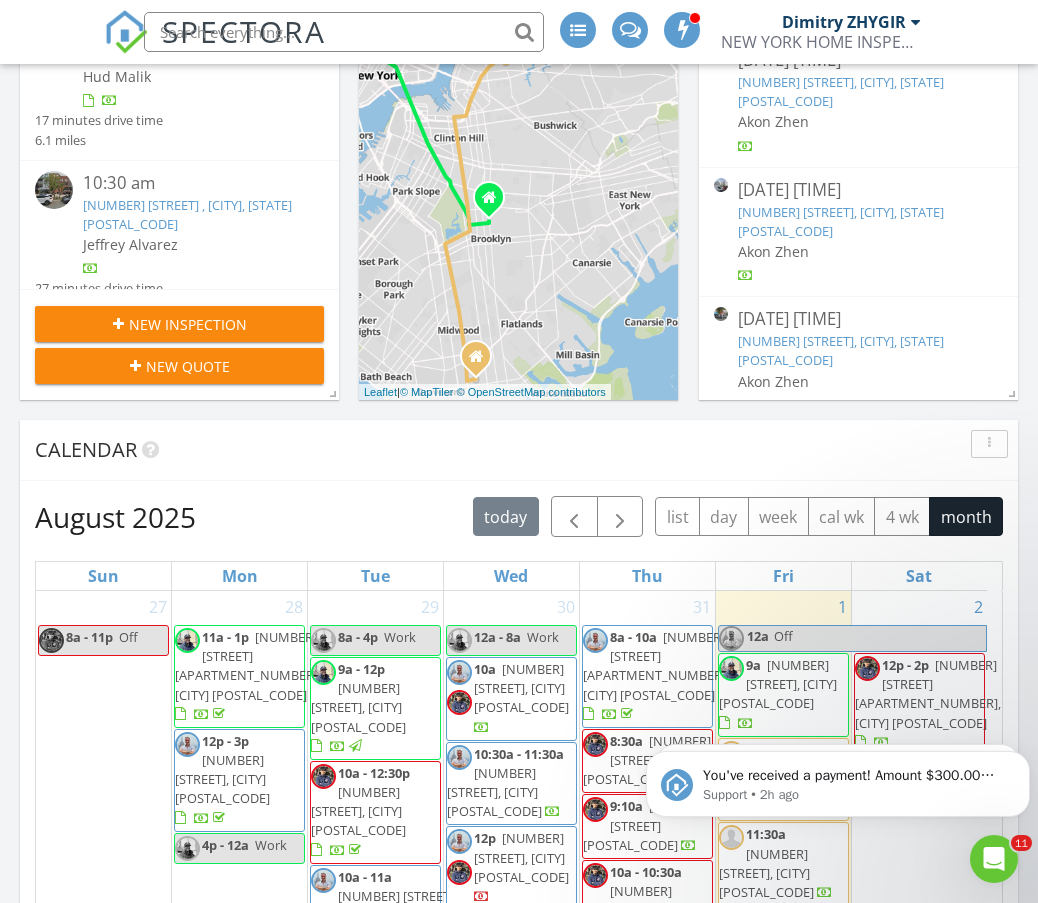 click on "New Inspection" at bounding box center [179, 324] 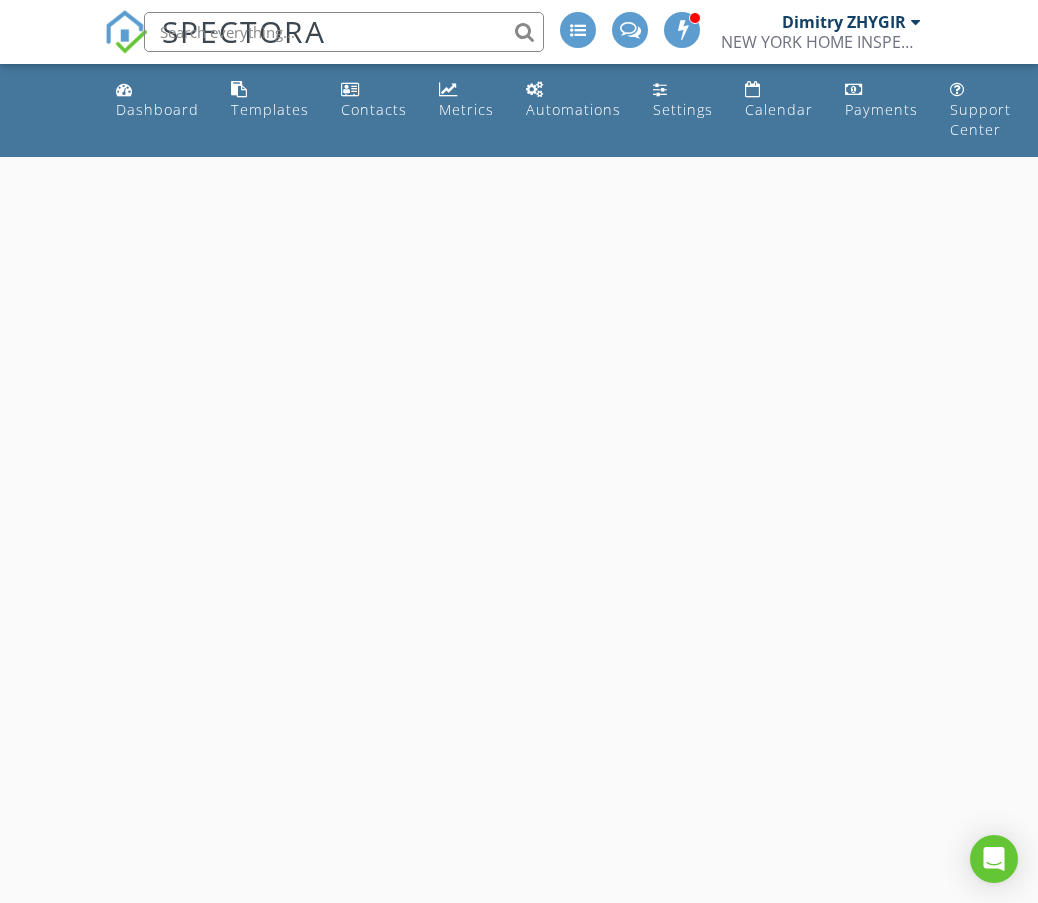 scroll, scrollTop: 0, scrollLeft: 0, axis: both 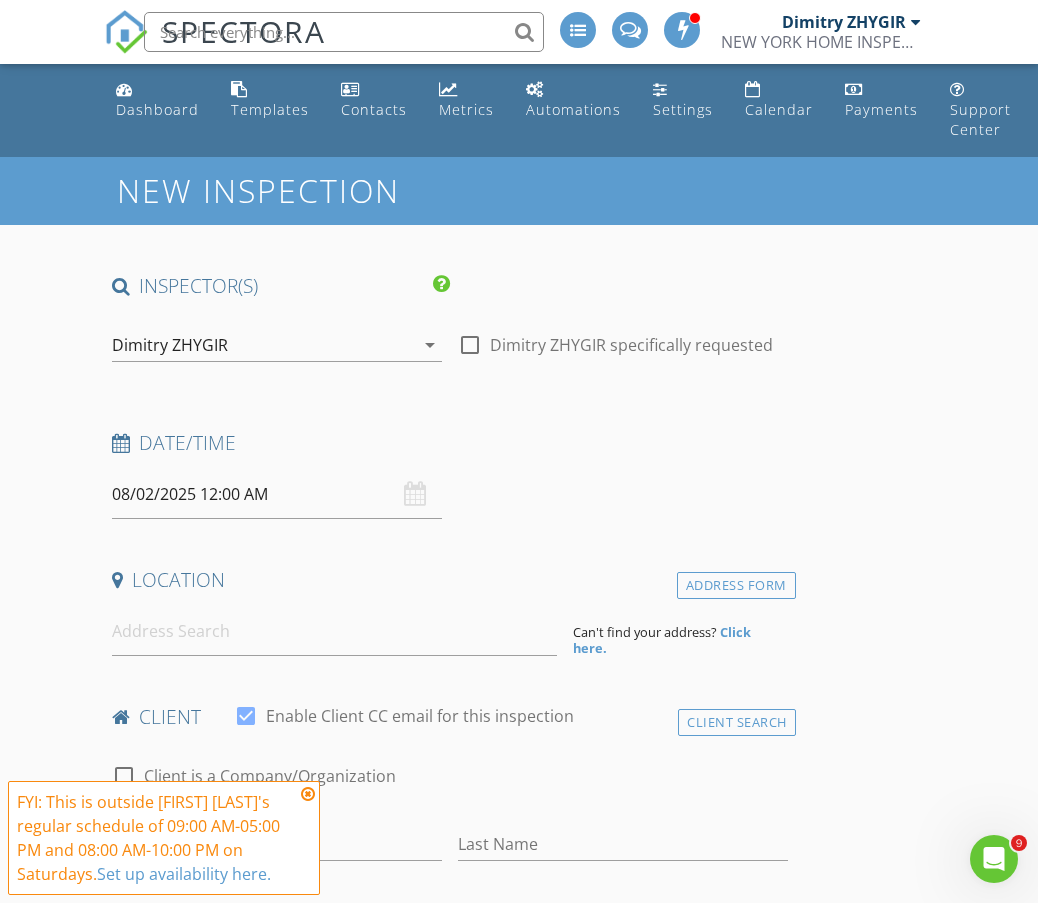 click on "Dimitry ZHYGIR" at bounding box center [263, 345] 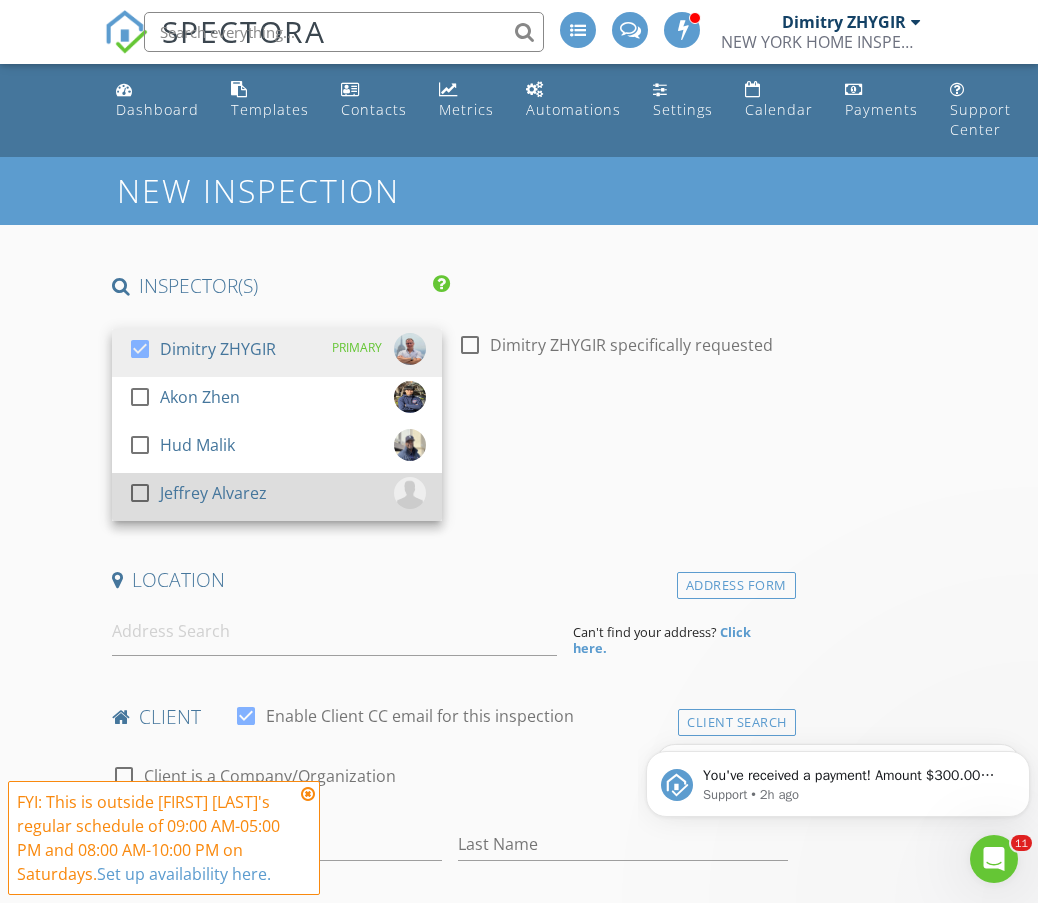 scroll, scrollTop: 0, scrollLeft: 0, axis: both 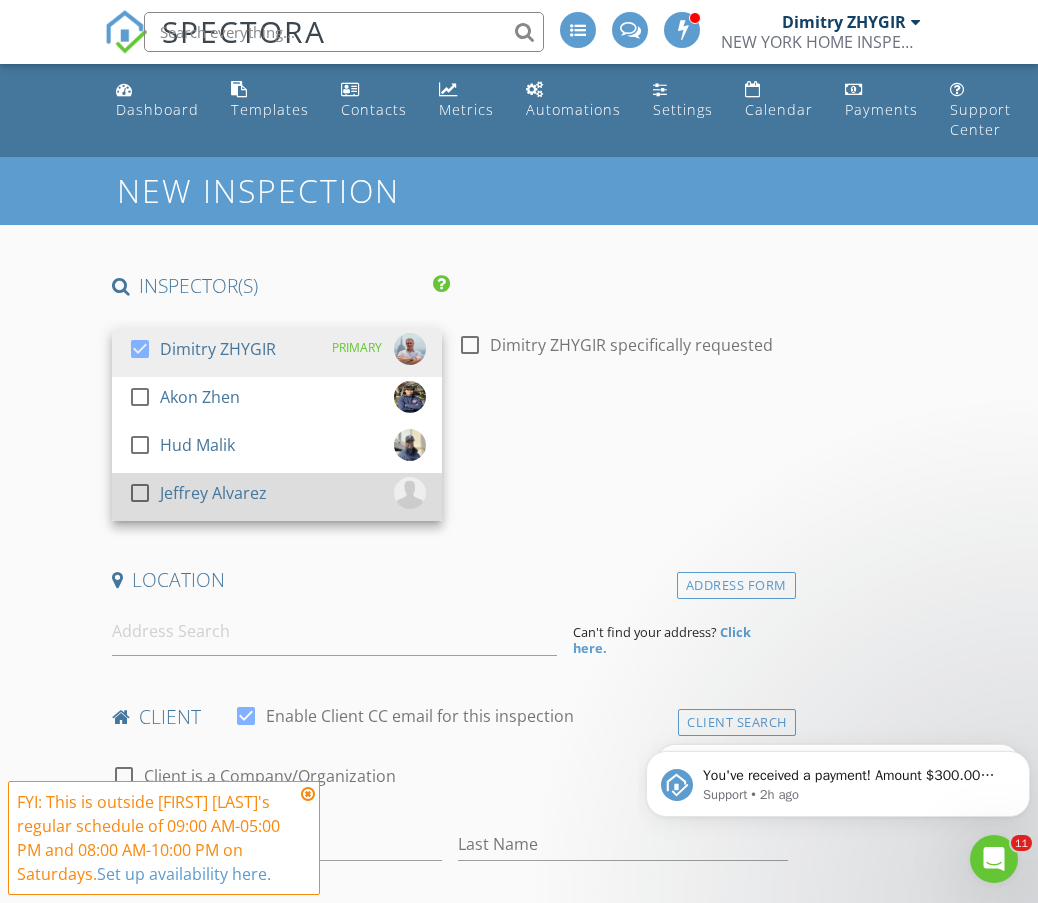 click at bounding box center [140, 493] 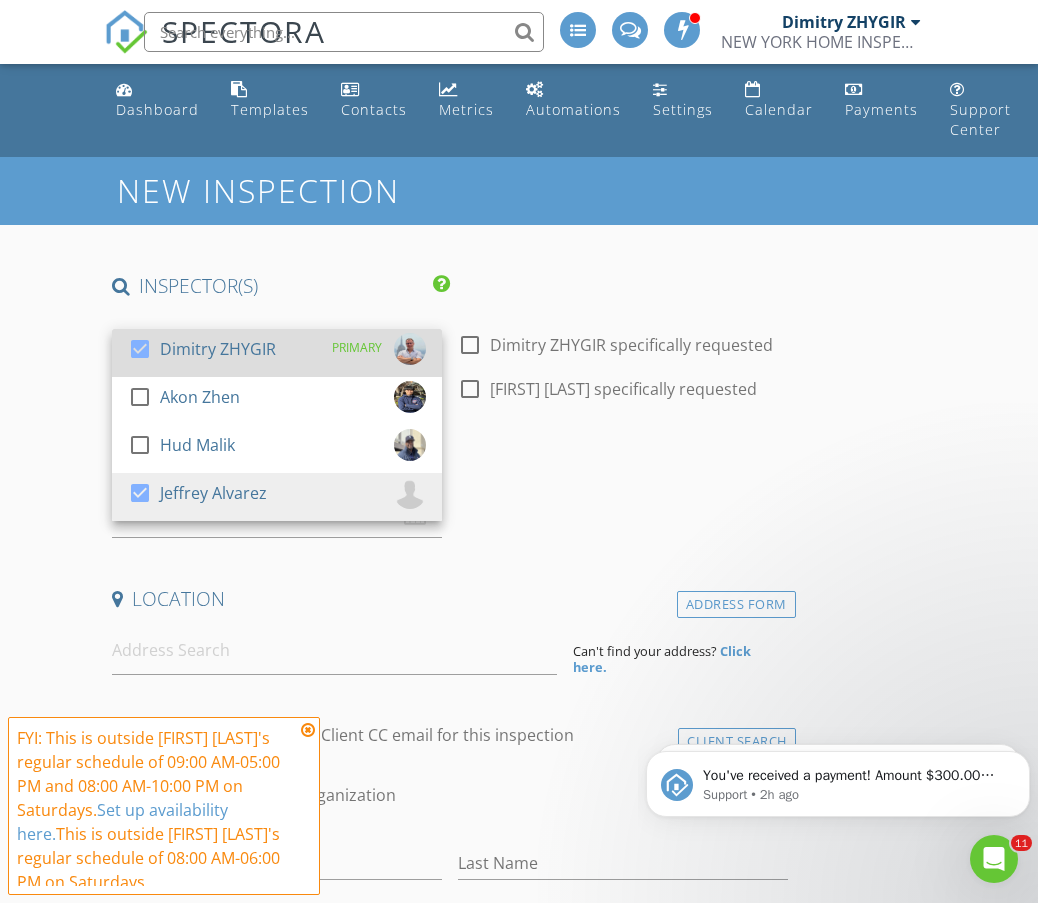 click at bounding box center [140, 349] 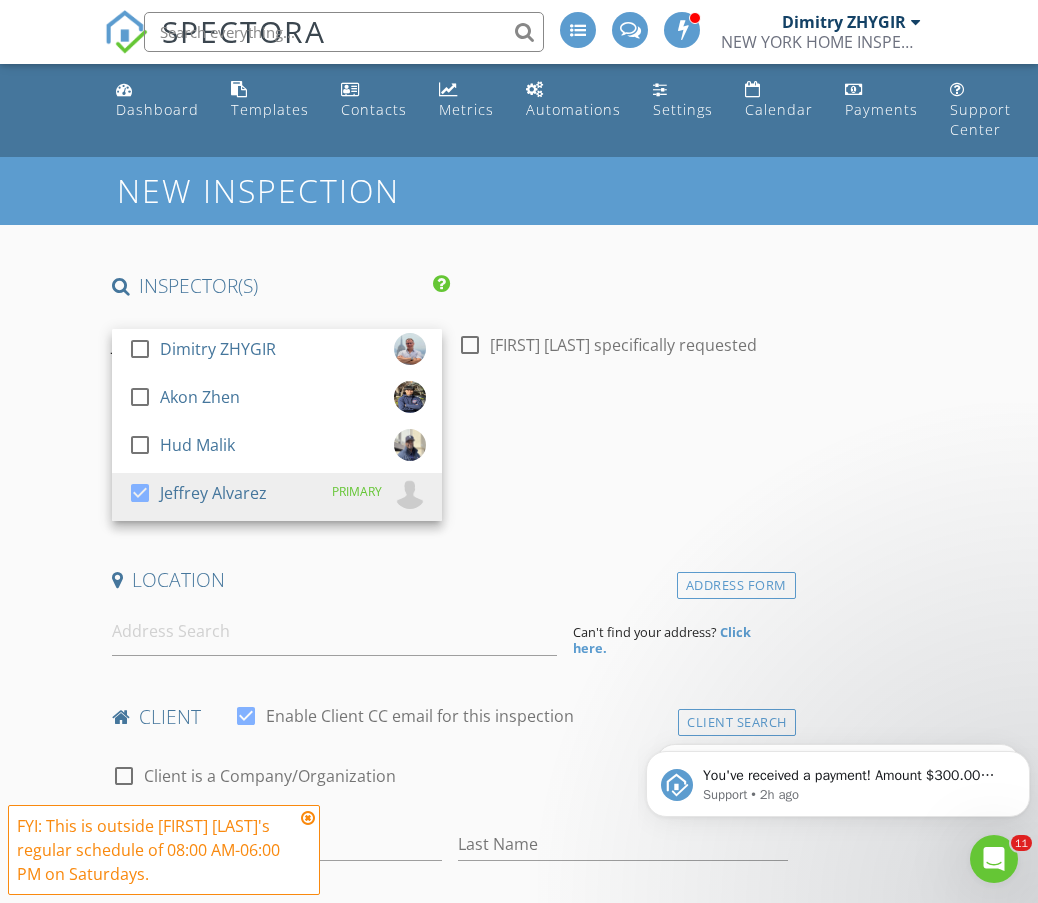 click on "Date/Time
08/02/2025 12:00 AM" at bounding box center [450, 474] 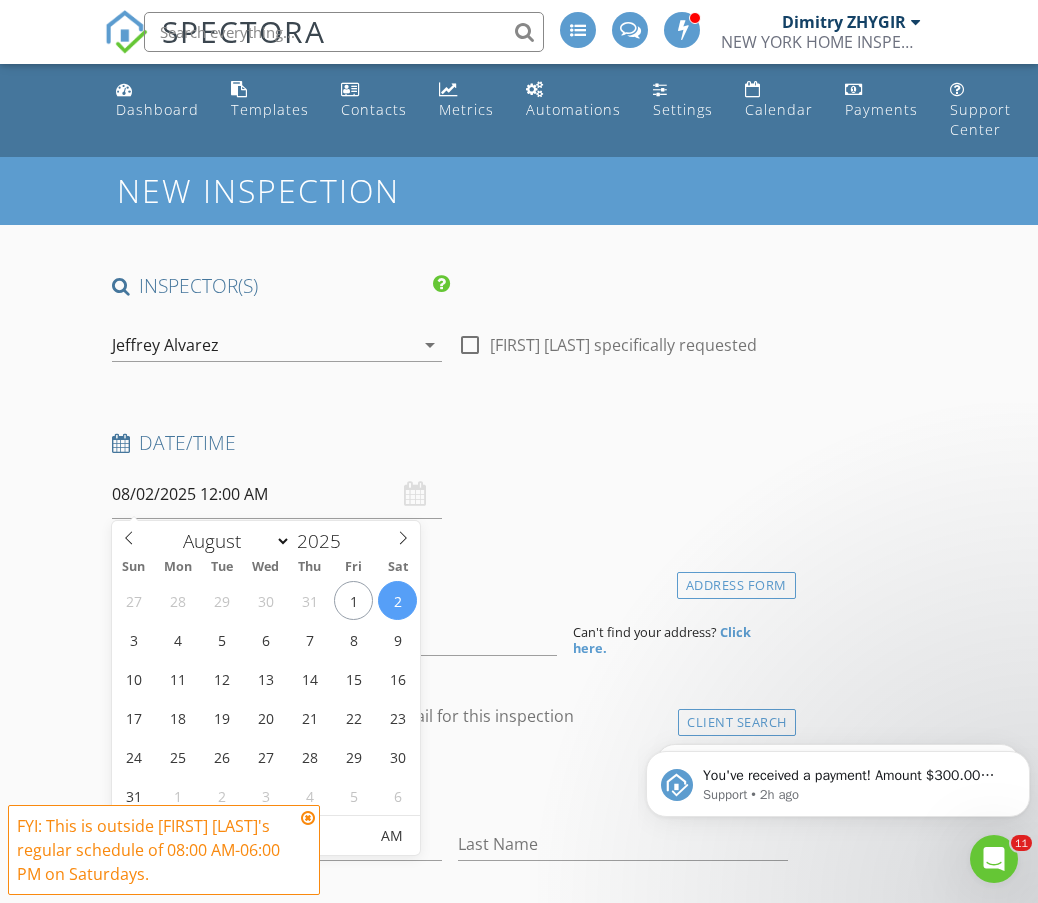 click on "08/02/2025 12:00 AM" at bounding box center [277, 494] 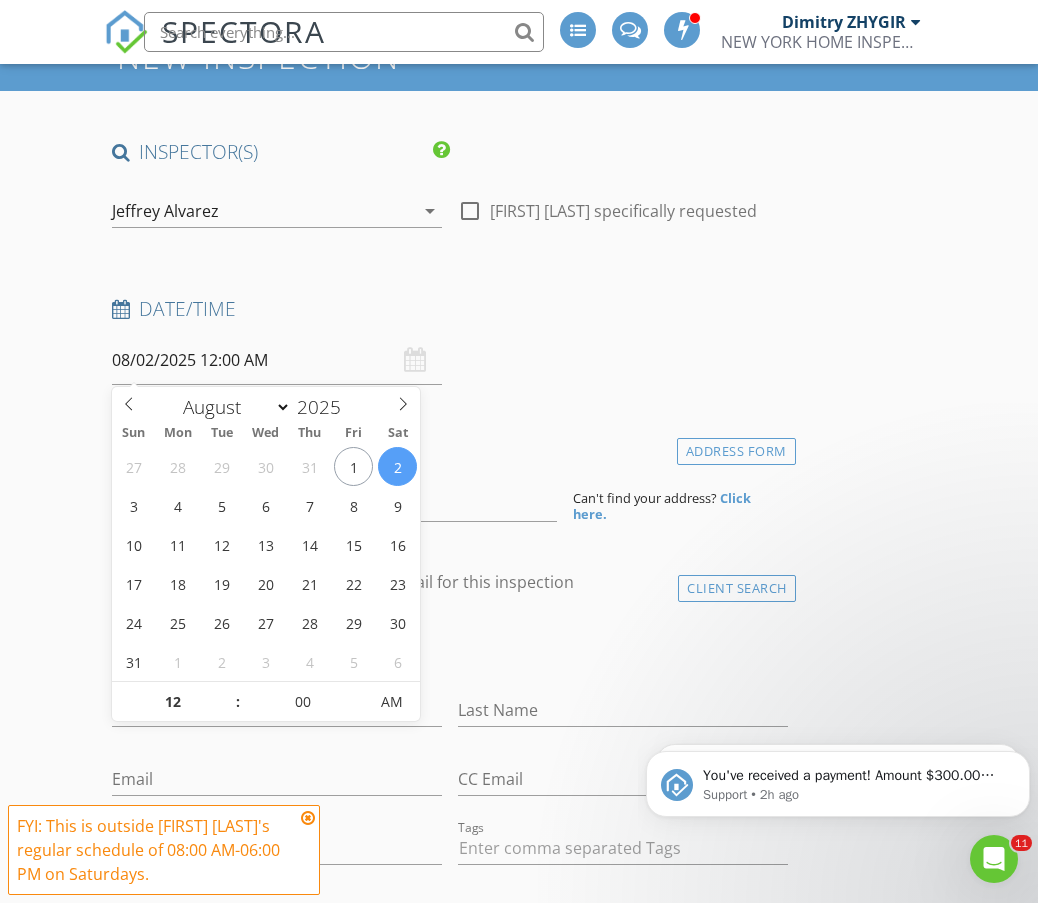 scroll, scrollTop: 333, scrollLeft: 0, axis: vertical 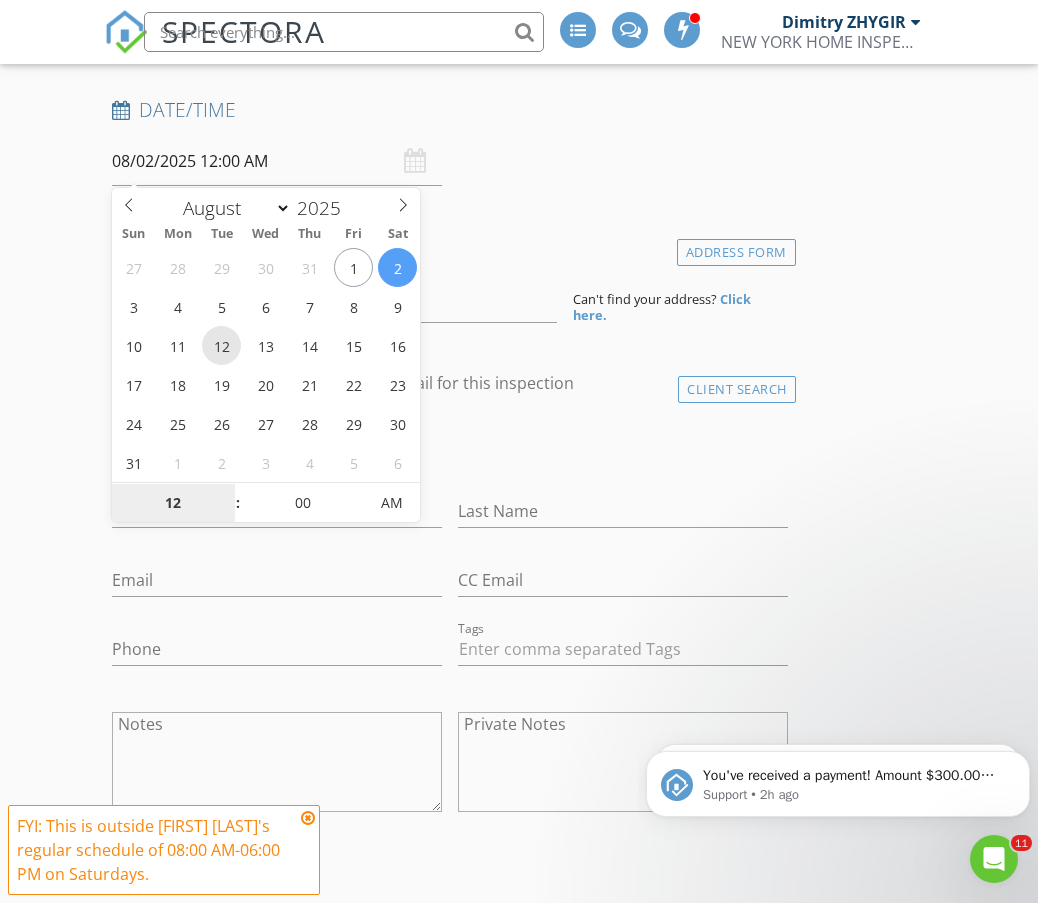 type on "08/12/2025 12:00 AM" 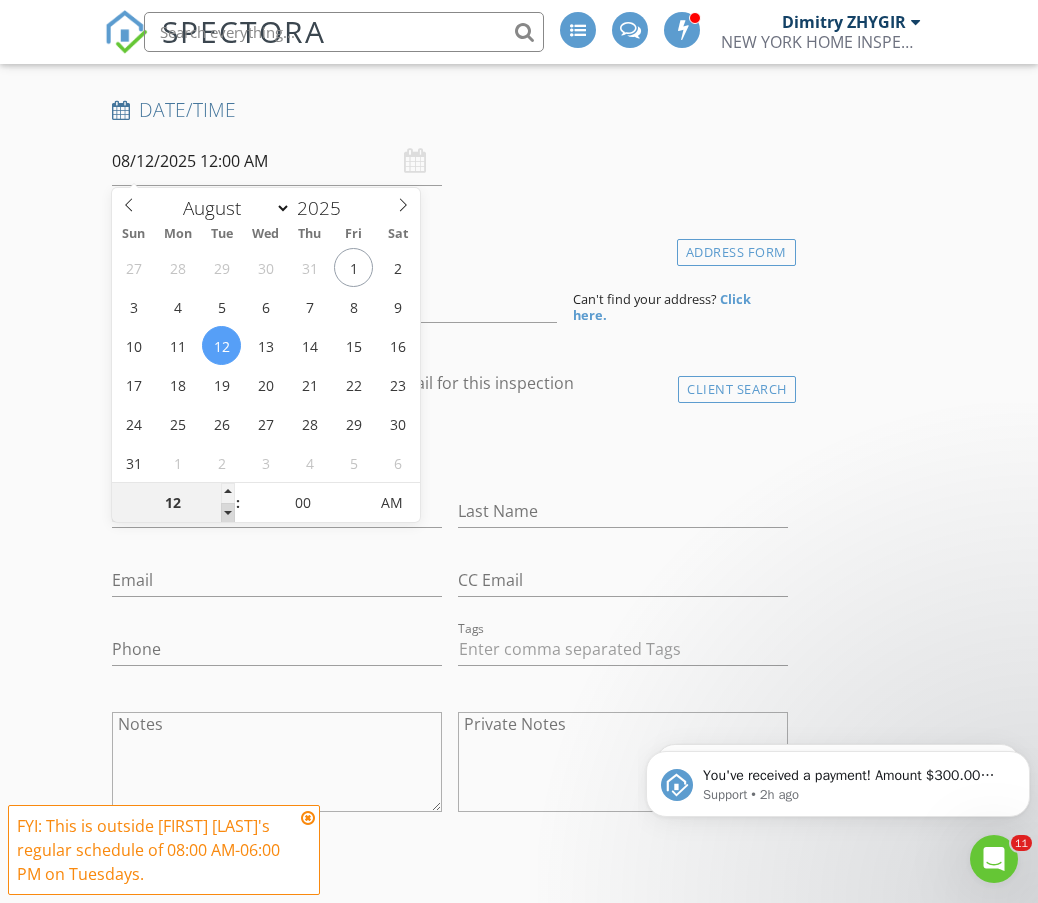 type on "11" 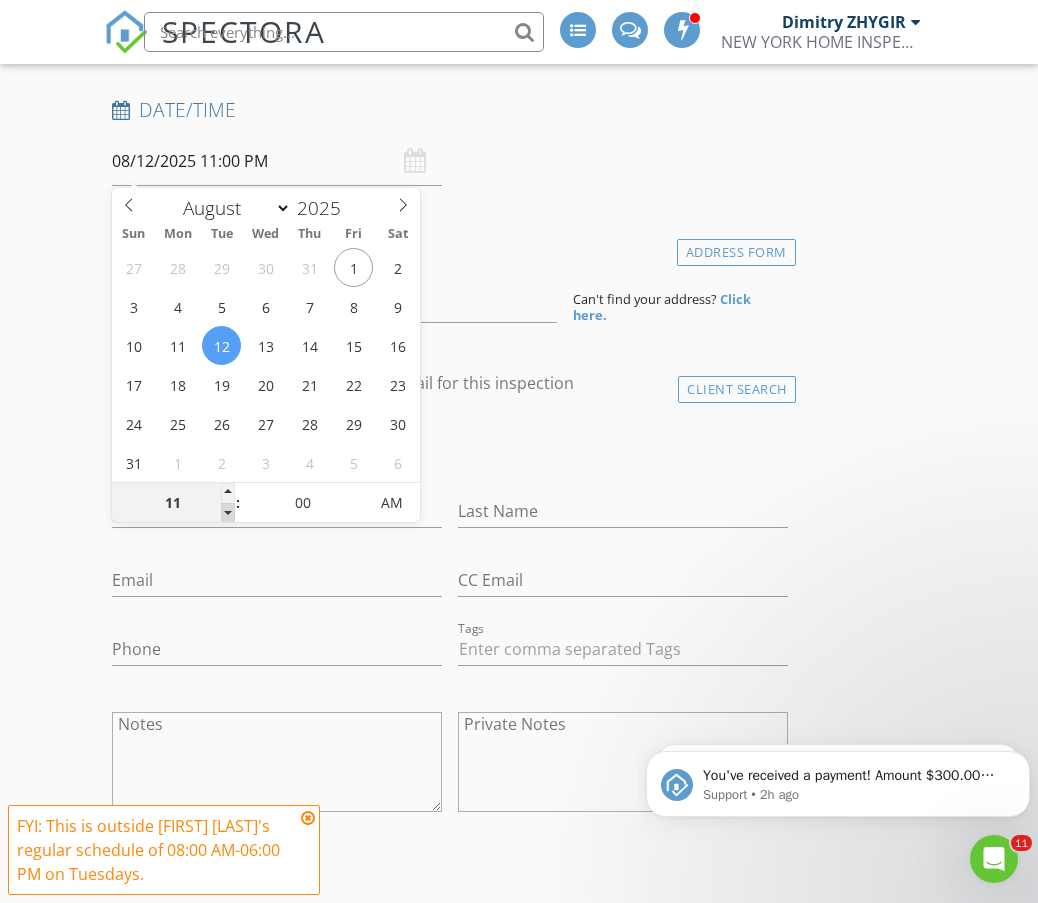 click at bounding box center [228, 513] 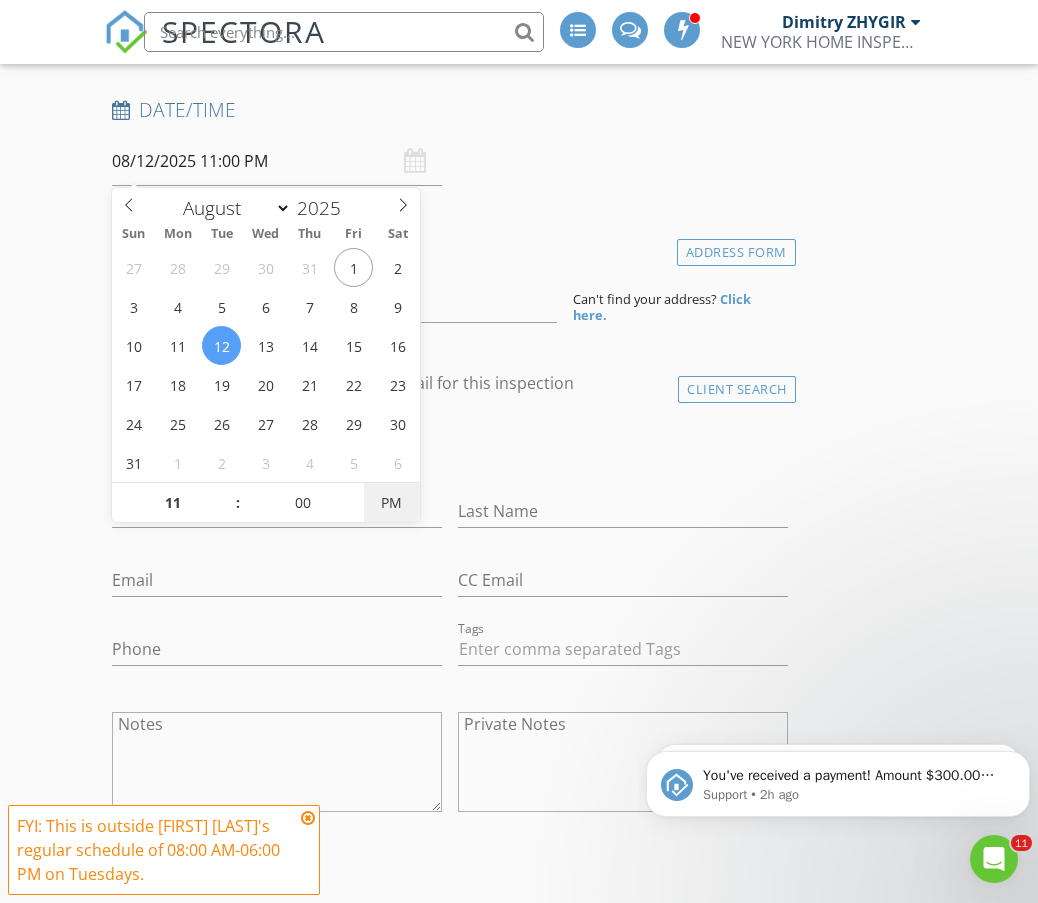 type on "08/12/2025 11:00 AM" 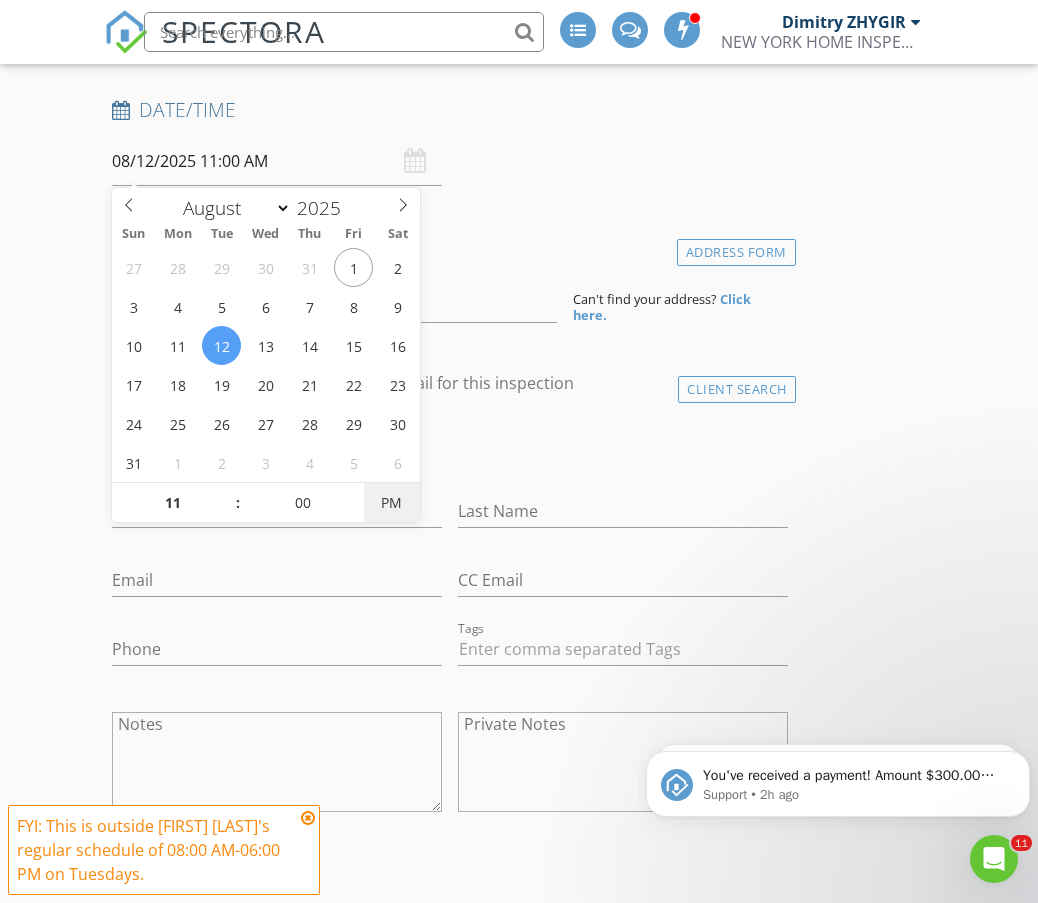 click on "PM" at bounding box center (391, 503) 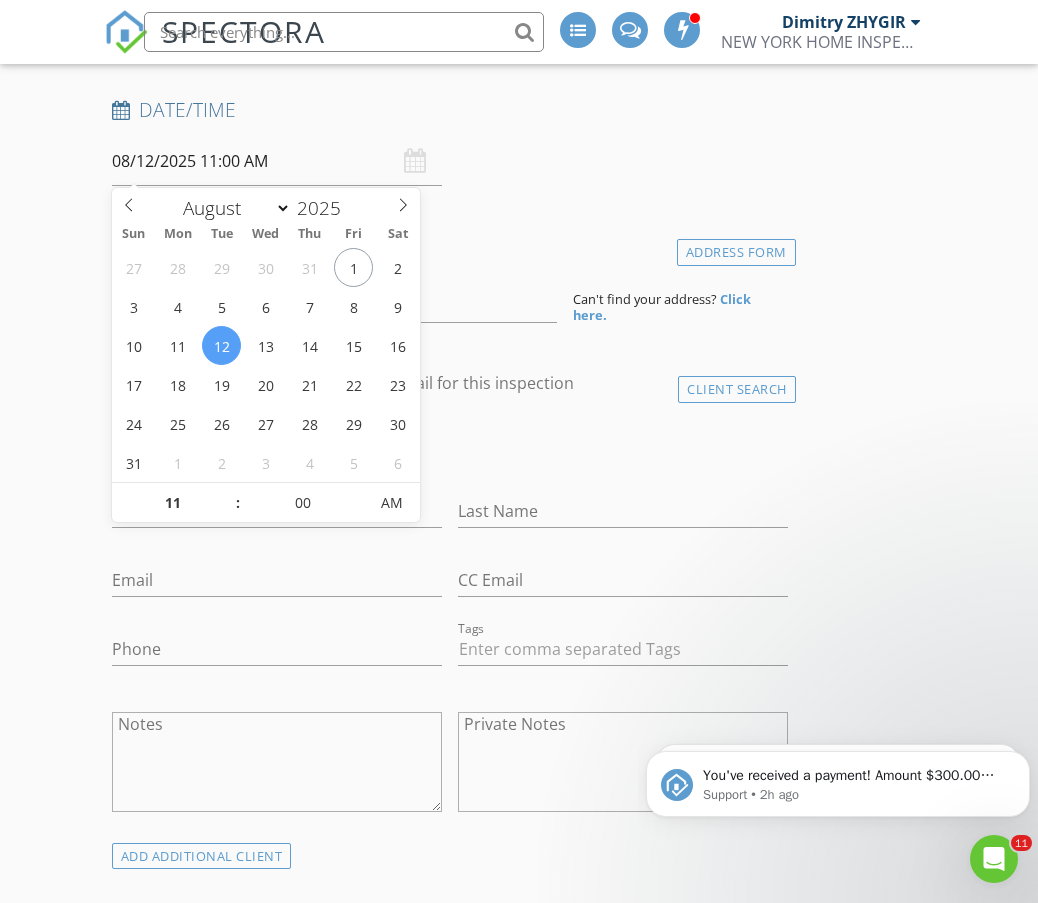 click on "INSPECTOR(S)
check_box_outline_blank   Dimitry ZHYGIR     check_box_outline_blank   Akon Zhen     check_box_outline_blank   Hud Malik     check_box   Jeffrey Alvarez   PRIMARY   Jeffrey Alvarez arrow_drop_down   check_box_outline_blank Jeffrey Alvarez specifically requested
Date/Time
08/12/2025 11:00 AM
Location
Address Form       Can't find your address?   Click here.
client
check_box Enable Client CC email for this inspection   Client Search     check_box_outline_blank Client is a Company/Organization     First Name   Last Name   Email   CC Email   Phone         Tags         Notes   Private Notes
ADD ADDITIONAL client
SERVICES
check_box_outline_blank   Apartment Inspection   check_box_outline_blank   1 Family House Inspection   check_box_outline_blank   2 Family House Inspection" at bounding box center (450, 1419) 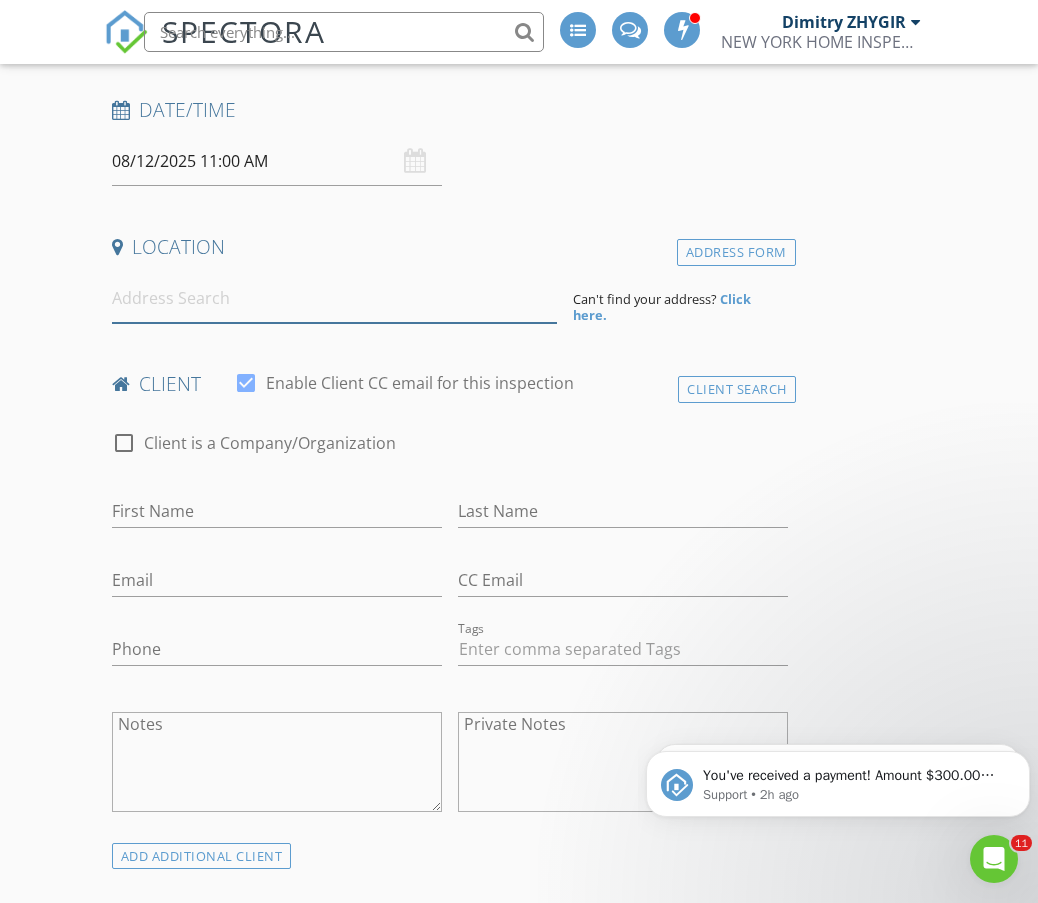 click at bounding box center [334, 298] 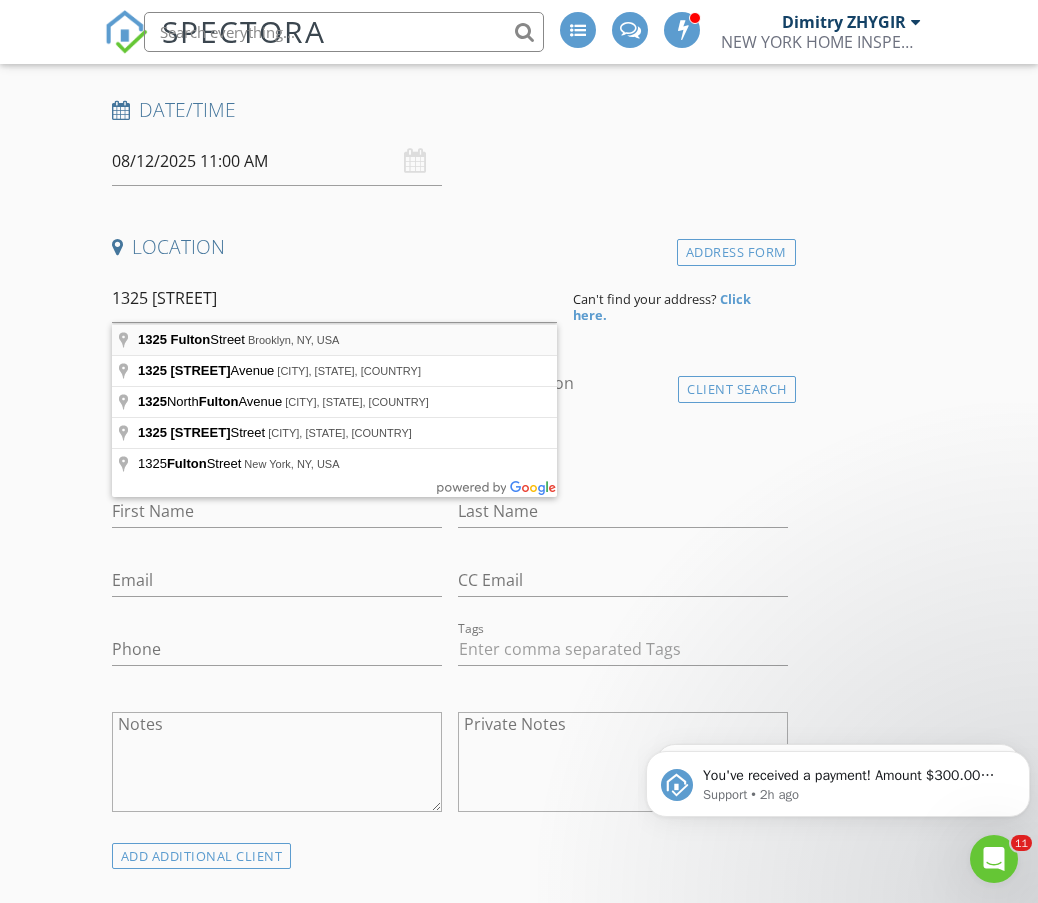 type on "1325 Fulton Street, Brooklyn, NY, USA" 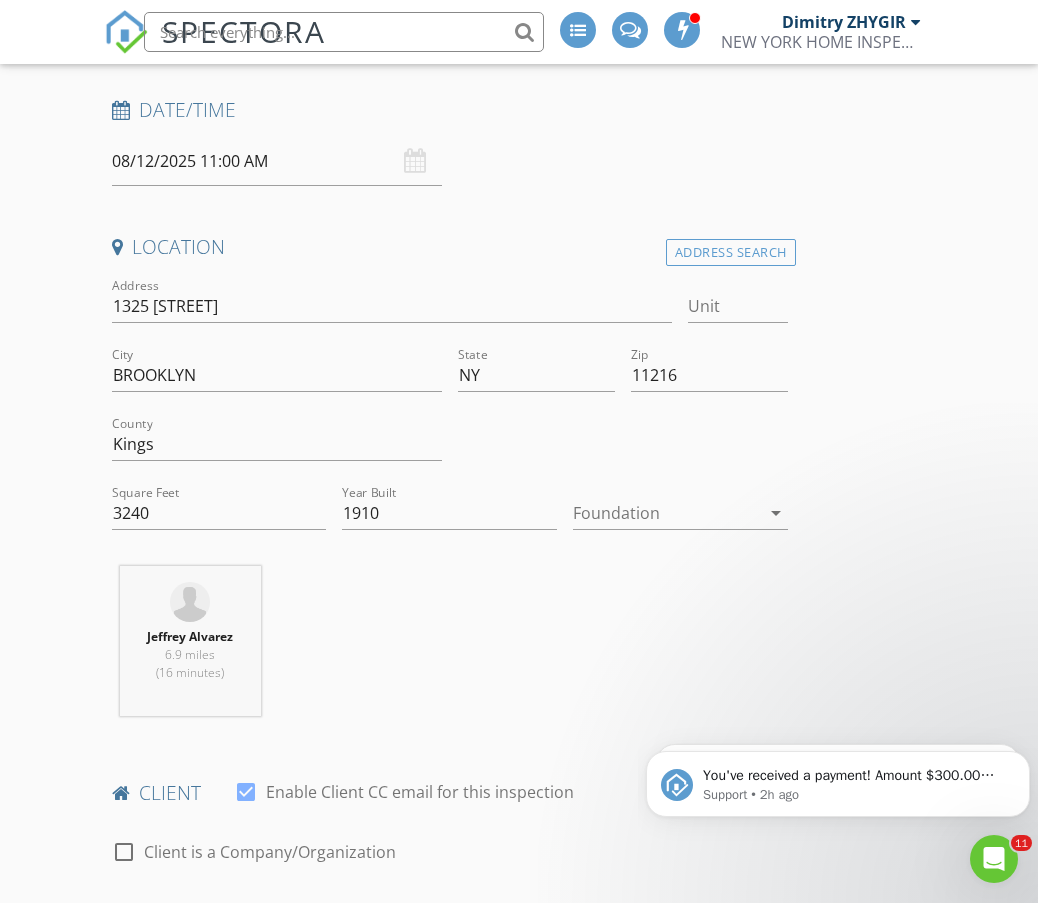 click on "INSPECTOR(S)
check_box_outline_blank   Dimitry ZHYGIR     check_box_outline_blank   Akon Zhen     check_box_outline_blank   Hud Malik     check_box   Jeffrey Alvarez   PRIMARY   Jeffrey Alvarez arrow_drop_down   check_box_outline_blank Jeffrey Alvarez specifically requested
Date/Time
08/12/2025 11:00 AM
Location
Address Search       Address 1325 Fulton St   Unit   City BROOKLYN   State NY   Zip 11216   County Kings     Square Feet 3240   Year Built 1910   Foundation arrow_drop_down     Jeffrey Alvarez     6.9 miles     (16 minutes)
client
check_box Enable Client CC email for this inspection   Client Search     check_box_outline_blank Client is a Company/Organization     First Name   Last Name   Email   CC Email   Phone         Tags         Notes   Private Notes
ADD ADDITIONAL client
check_box_outline_blank" at bounding box center [519, 1682] 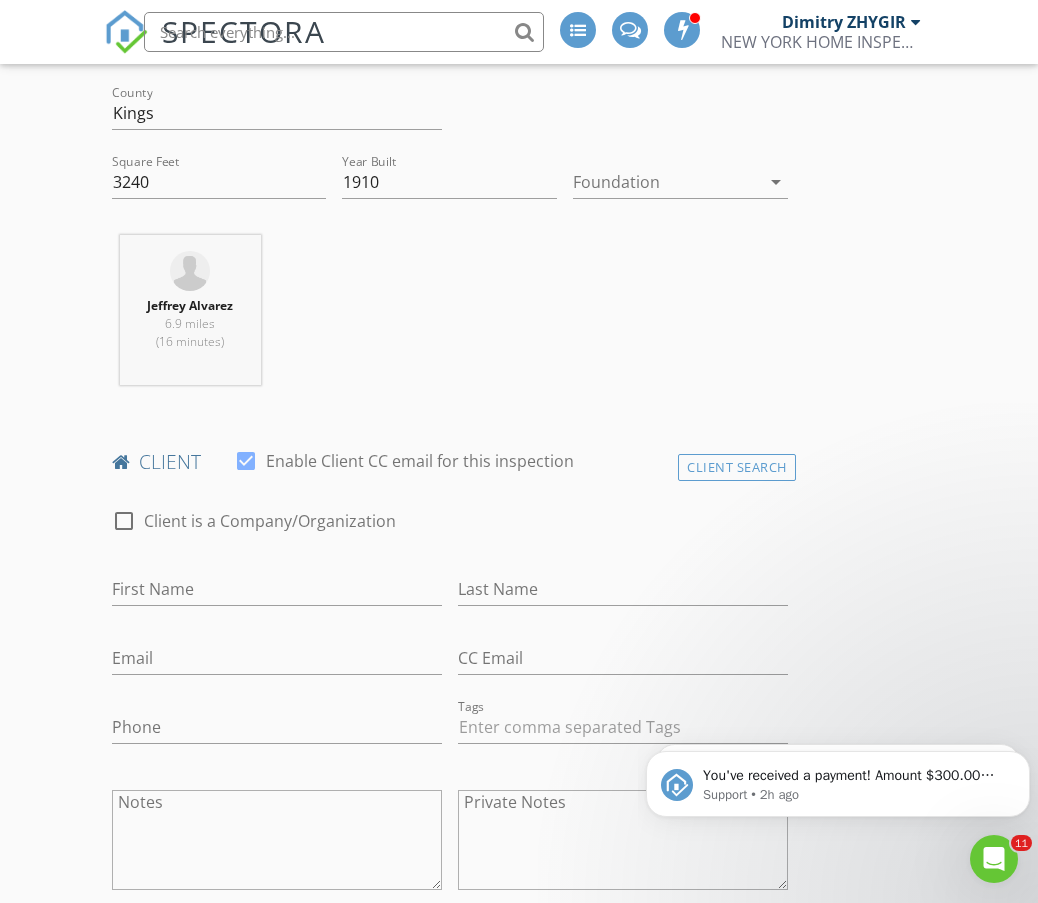 scroll, scrollTop: 667, scrollLeft: 0, axis: vertical 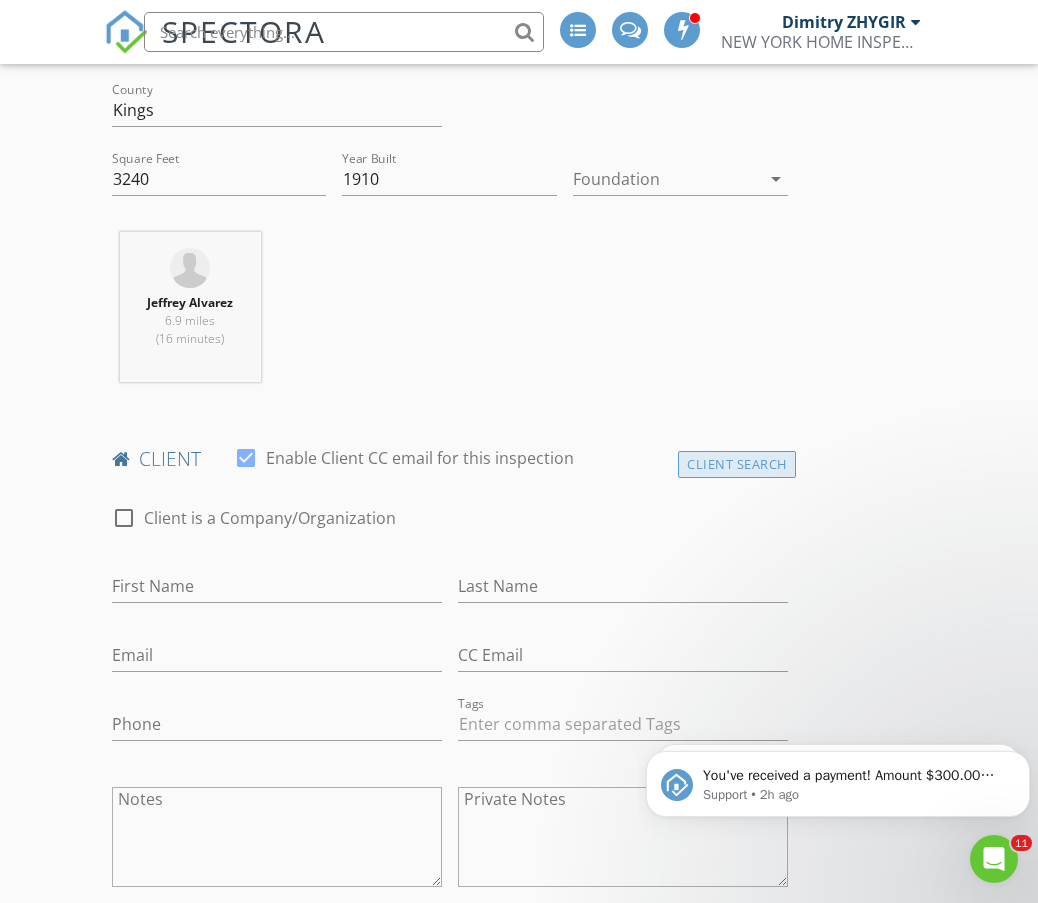 click on "Client Search" at bounding box center [737, 464] 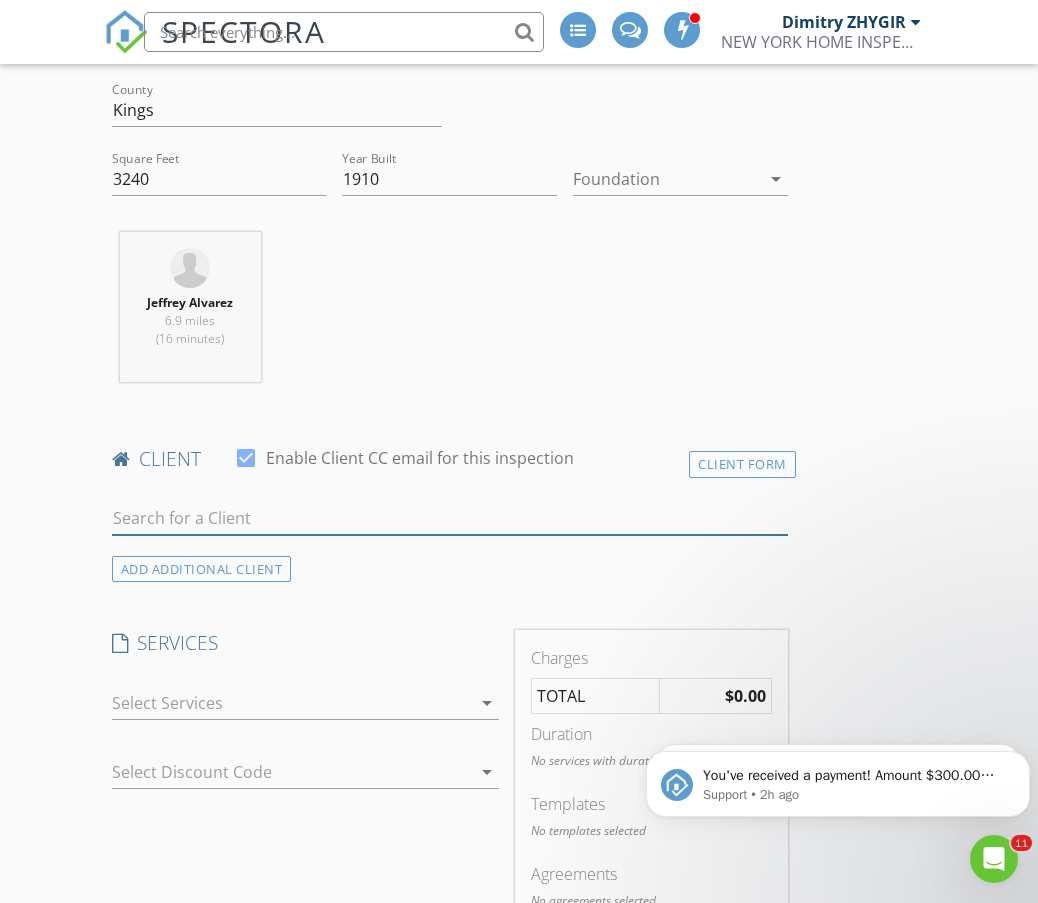 click at bounding box center (450, 518) 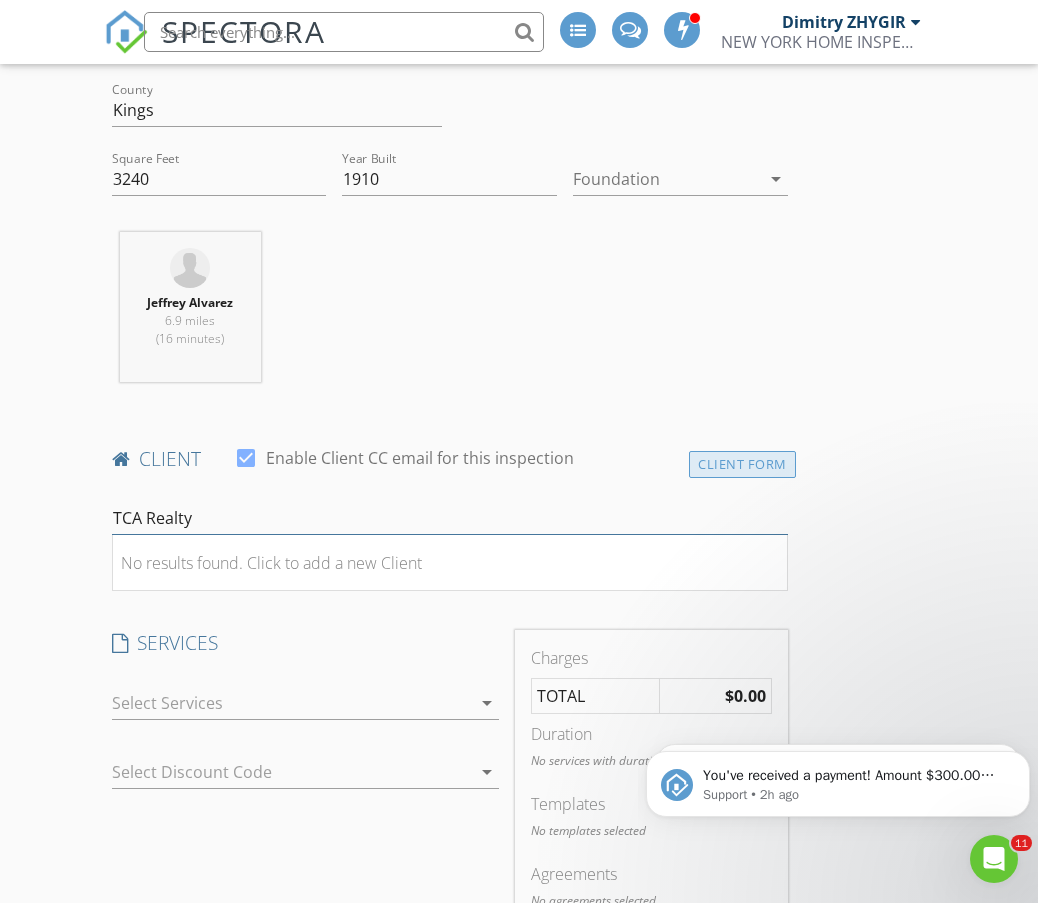 type on "TCA Realty" 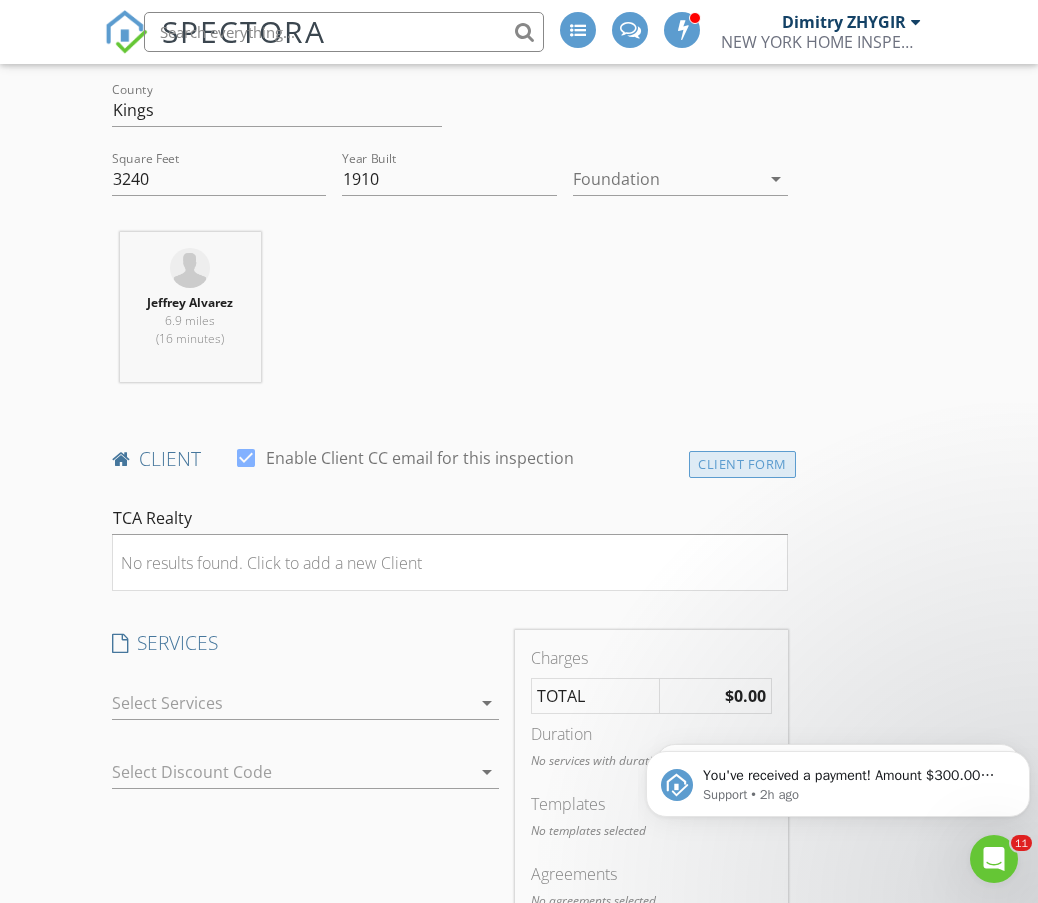 click on "Client Form" at bounding box center [742, 464] 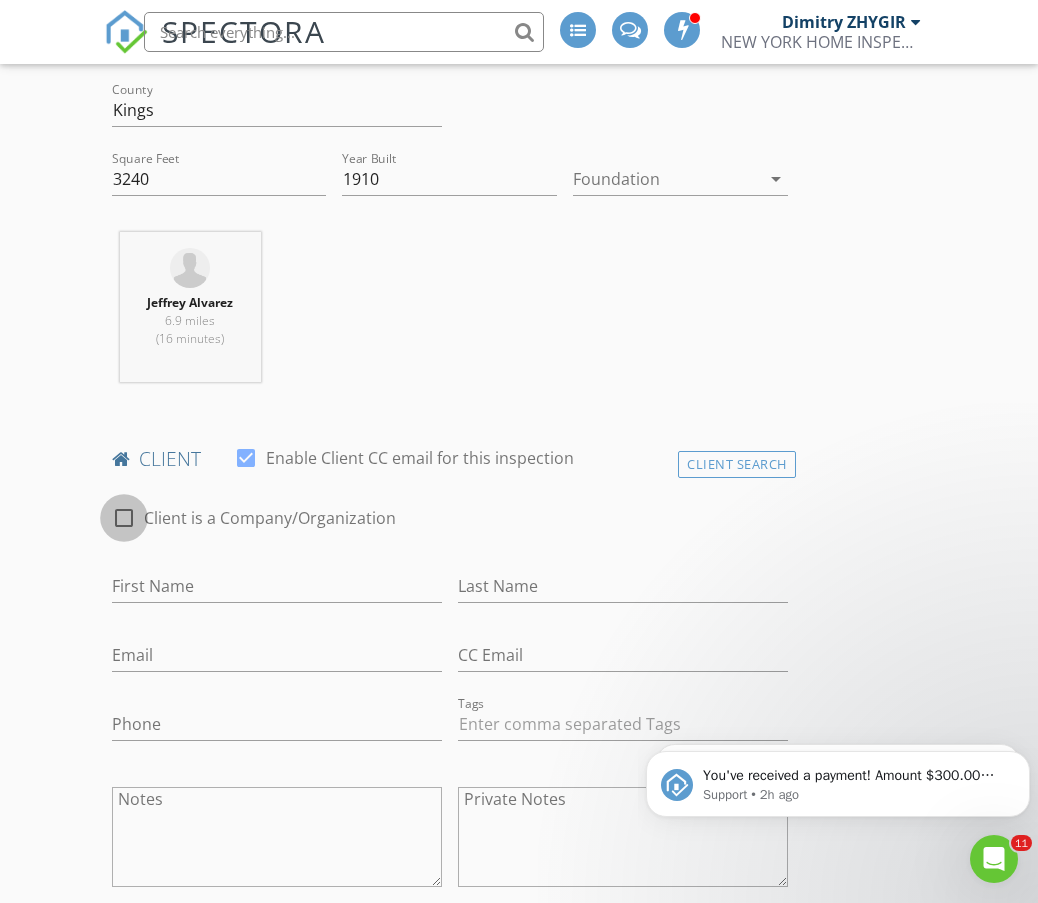 click at bounding box center (124, 518) 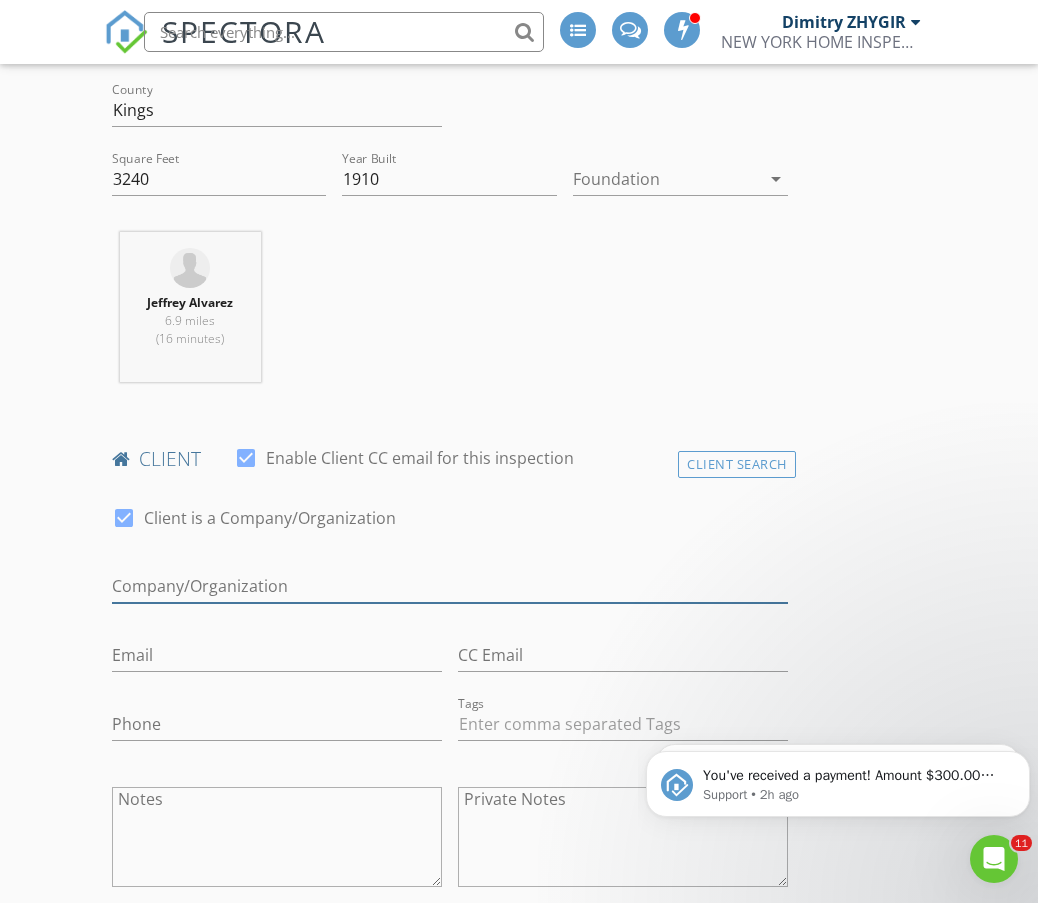 click on "Enable Client CC email for this inspection" at bounding box center (450, 586) 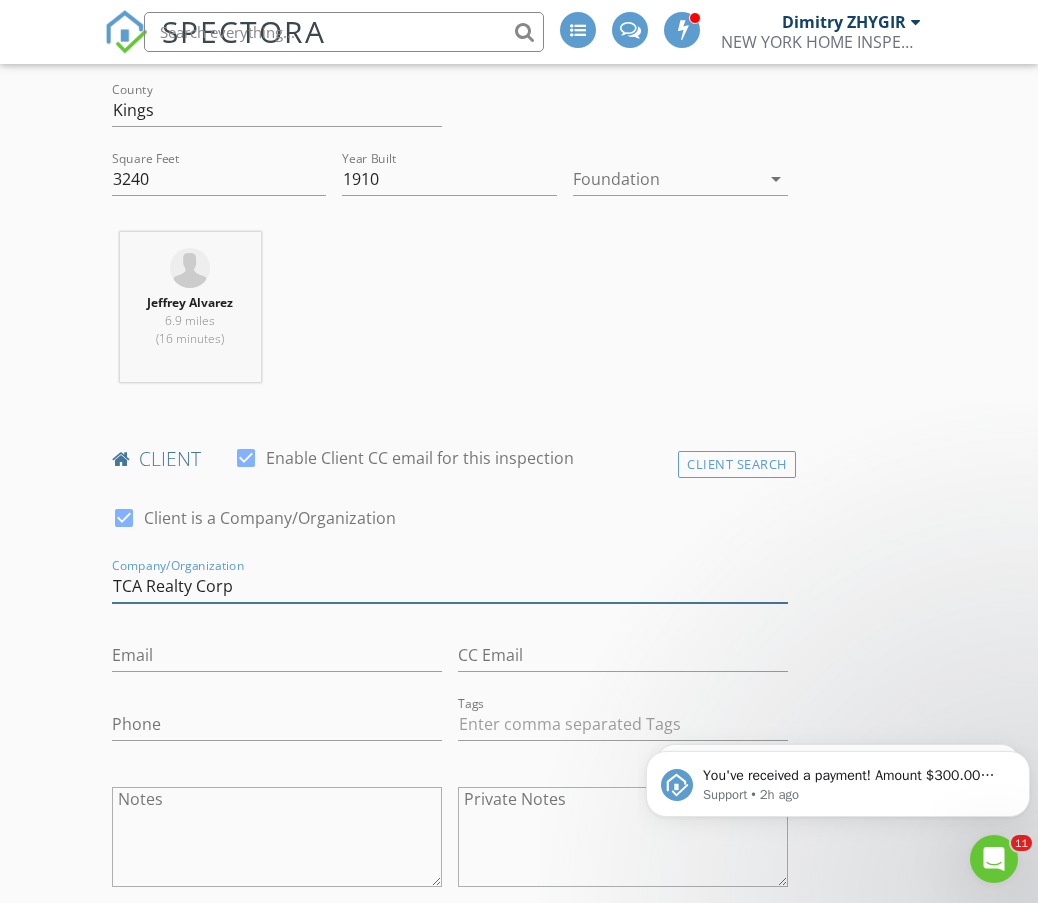 type on "TCA Realty Corp" 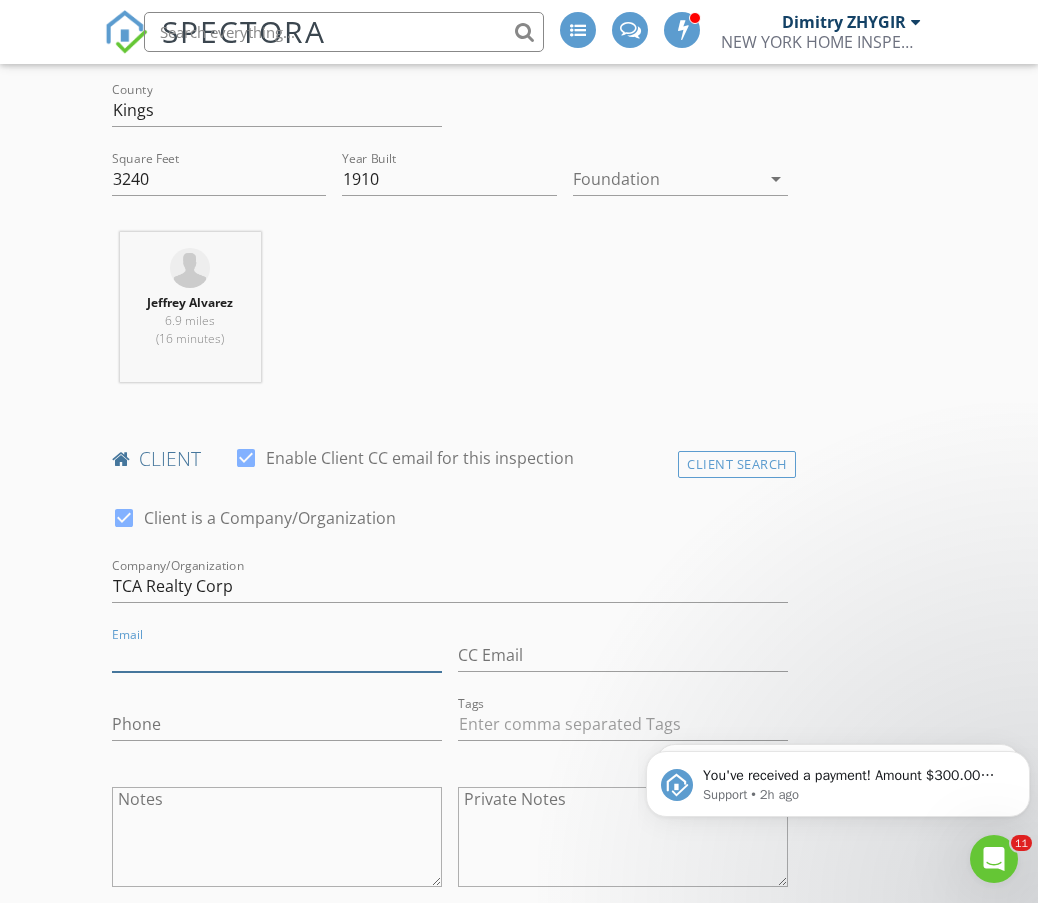 click on "Email" at bounding box center [277, 655] 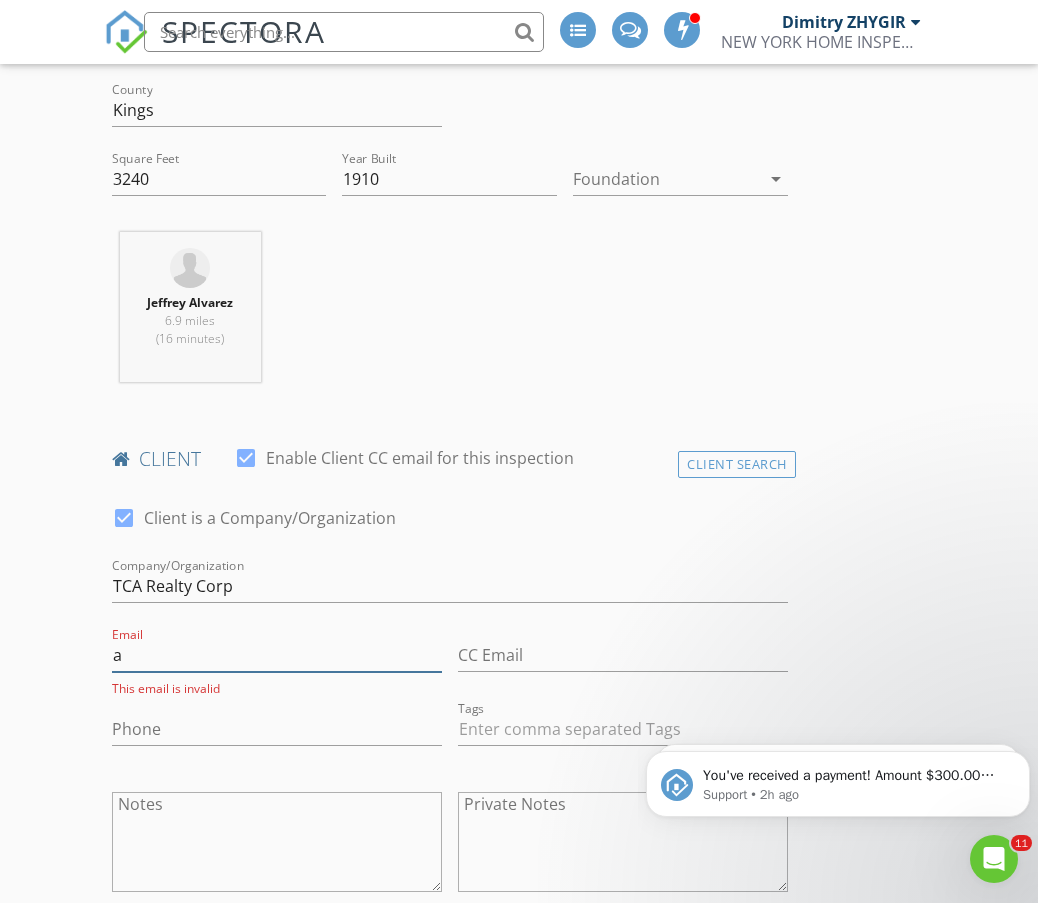 drag, startPoint x: 136, startPoint y: 657, endPoint x: 70, endPoint y: 665, distance: 66.48308 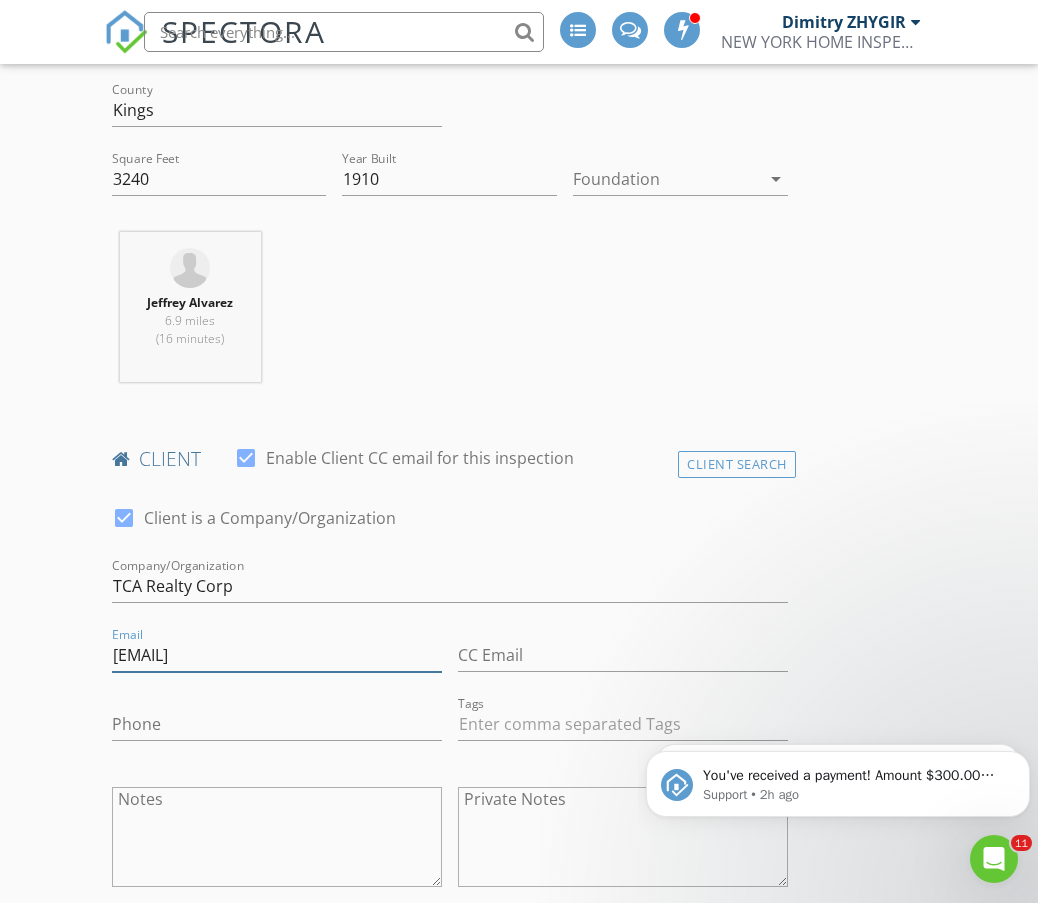 type on "[EMAIL]" 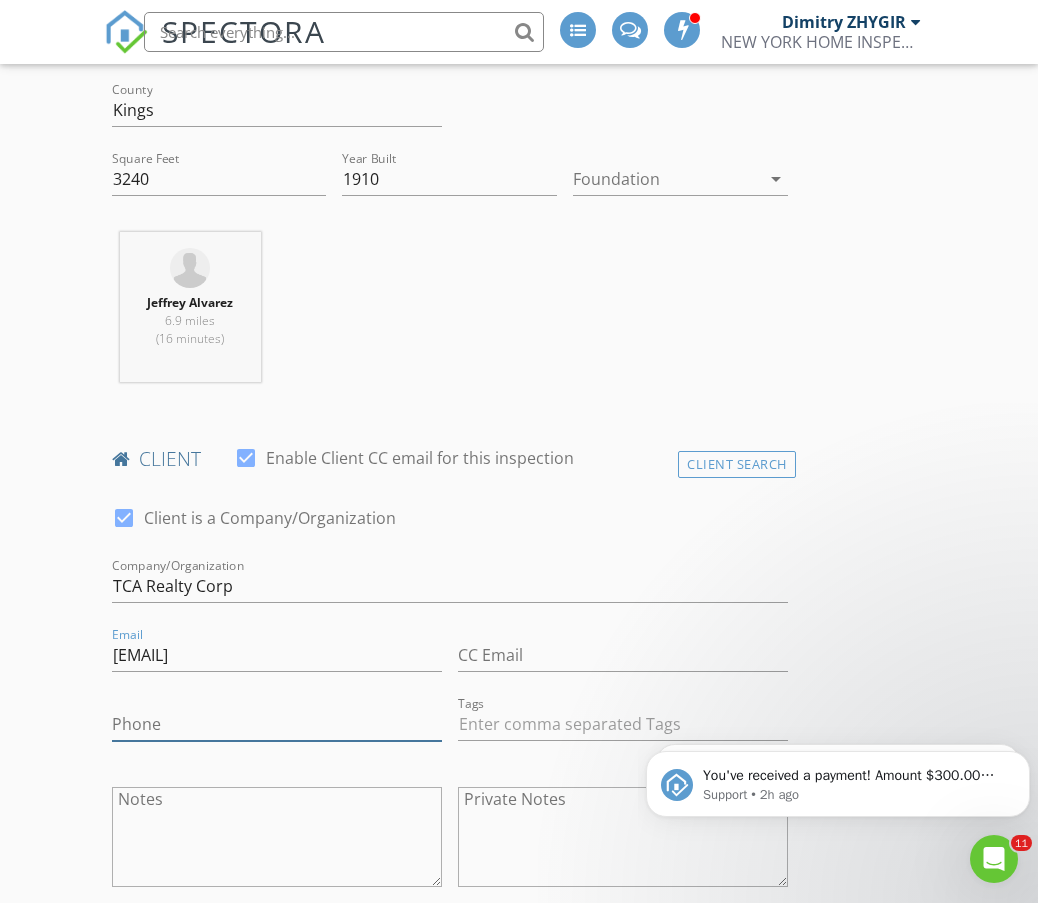 click on "Phone" at bounding box center [277, 724] 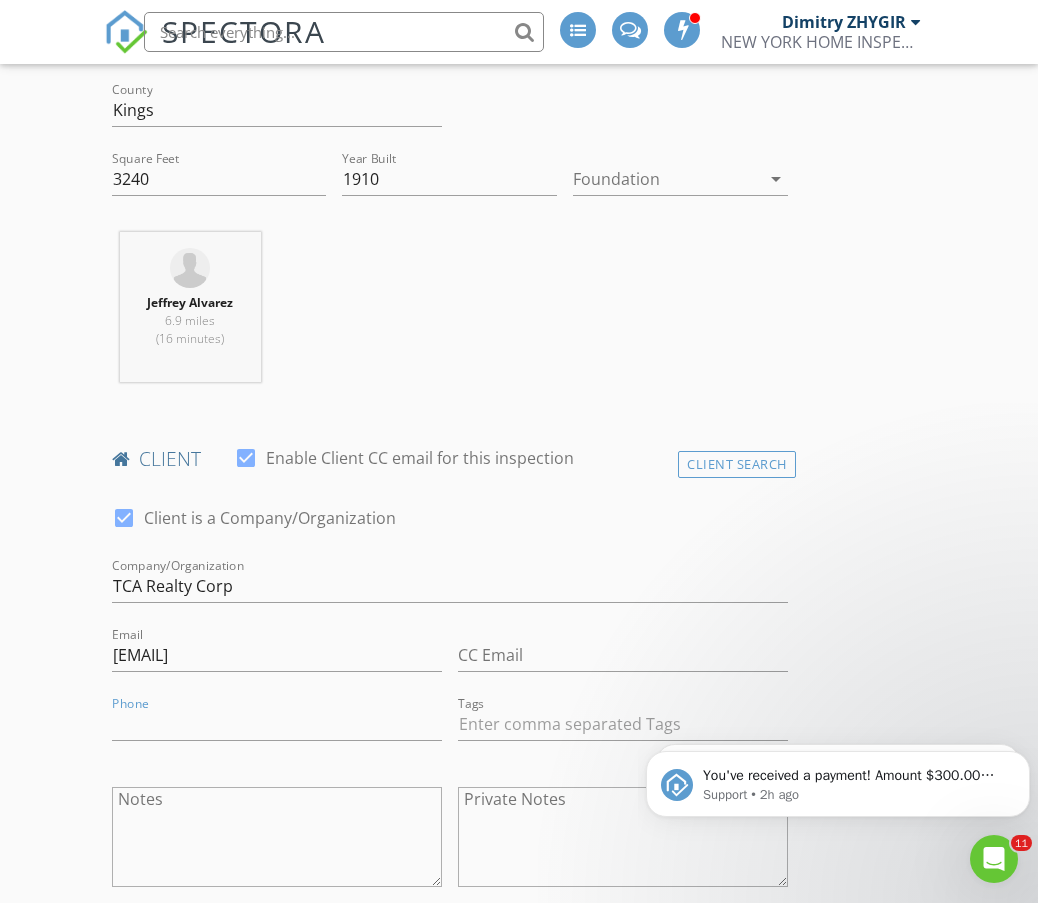 click on "New Inspection
INSPECTOR(S)
check_box_outline_blank   Dimitry ZHYGIR     check_box_outline_blank   Akon Zhen     check_box_outline_blank   Hud Malik     check_box   Jeffrey Alvarez   PRIMARY   Jeffrey Alvarez arrow_drop_down   check_box_outline_blank Jeffrey Alvarez specifically requested
Date/Time
08/12/2025 11:00 AM
Location
Address Search       Address 1325 Fulton St   Unit   City BROOKLYN   State NY   Zip 11216   County Kings     Square Feet 3240   Year Built 1910   Foundation arrow_drop_down     Jeffrey Alvarez     6.9 miles     (16 minutes)
client
check_box Enable Client CC email for this inspection   Client Search     check_box Client is a Company/Organization   Company/Organization TCA Realty Corp       Email albertchat61@gmail.com   CC Email   Phone         Tags         Notes   Private Notes
SERVICES" at bounding box center (519, 1314) 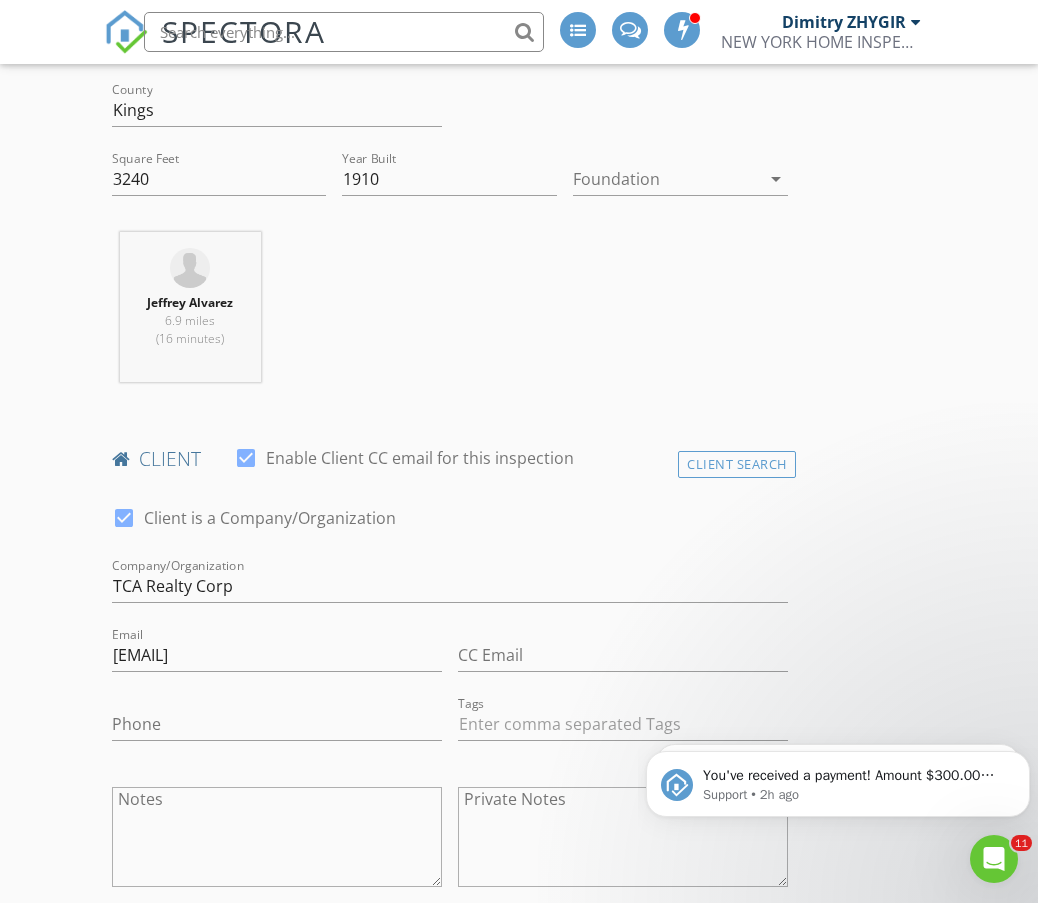 click on "INSPECTOR(S)
check_box_outline_blank   Dimitry ZHYGIR     check_box_outline_blank   Akon Zhen     check_box_outline_blank   Hud Malik     check_box   Jeffrey Alvarez   PRIMARY   Jeffrey Alvarez arrow_drop_down   check_box_outline_blank Jeffrey Alvarez specifically requested
Date/Time
08/12/2025 11:00 AM
Location
Address Search       Address 1325 Fulton St   Unit   City BROOKLYN   State NY   Zip 11216   County Kings     Square Feet 3240   Year Built 1910   Foundation arrow_drop_down     Jeffrey Alvarez     6.9 miles     (16 minutes)
client
check_box Enable Client CC email for this inspection   Client Search     check_box Client is a Company/Organization   Company/Organization TCA Realty Corp       Email albertchat61@gmail.com   CC Email   Phone         Tags         Notes   Private Notes
ADD ADDITIONAL client" at bounding box center [519, 1348] 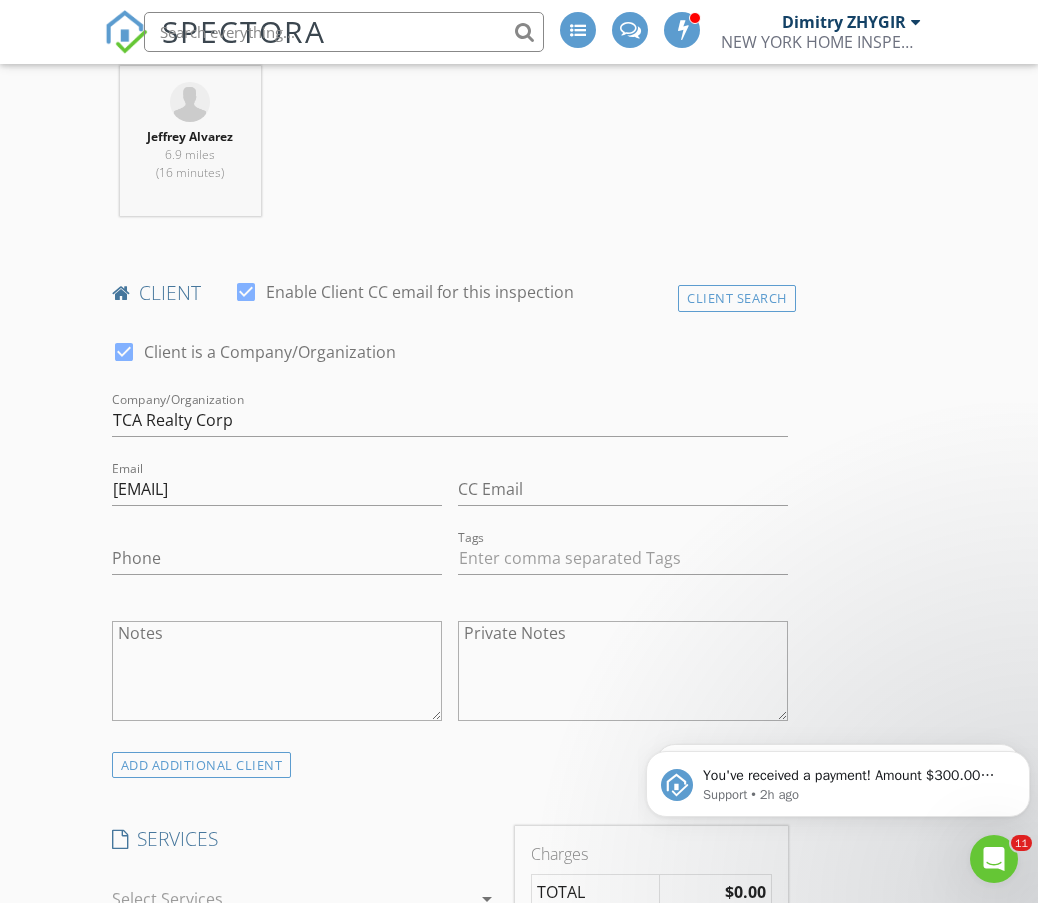 scroll, scrollTop: 1000, scrollLeft: 0, axis: vertical 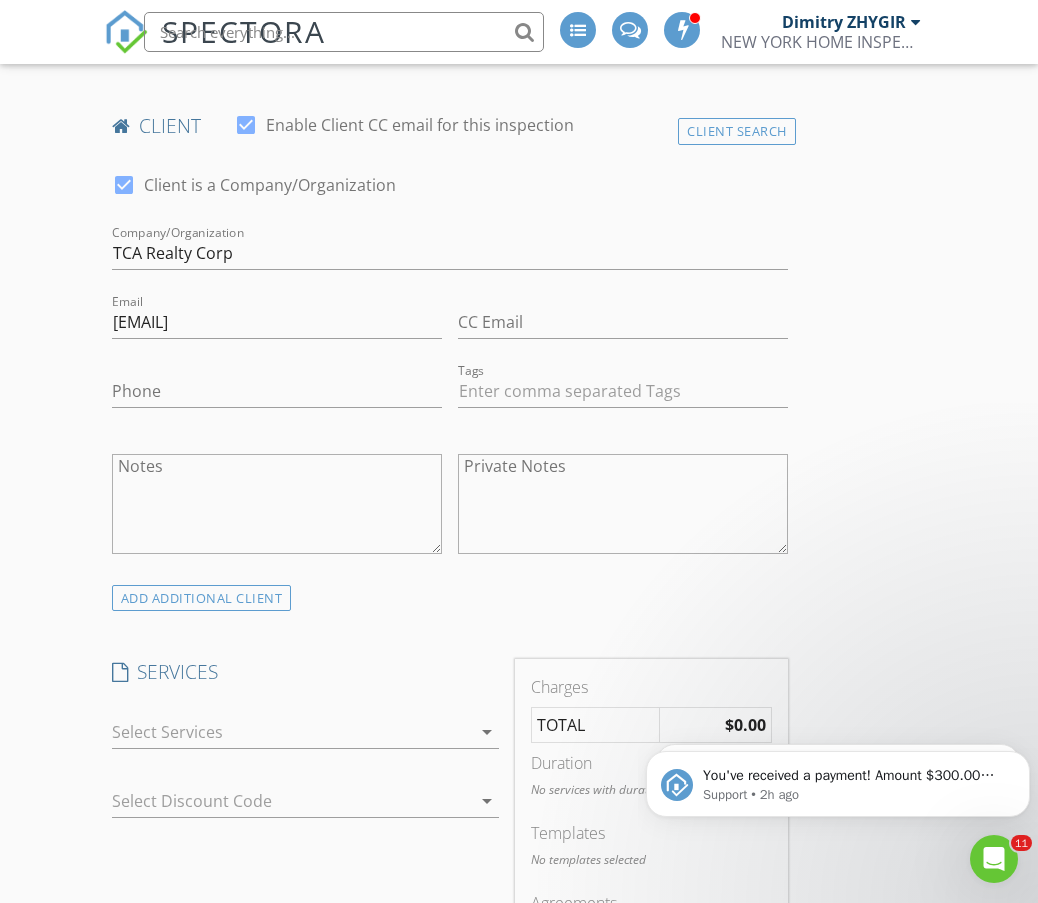 click at bounding box center [292, 732] 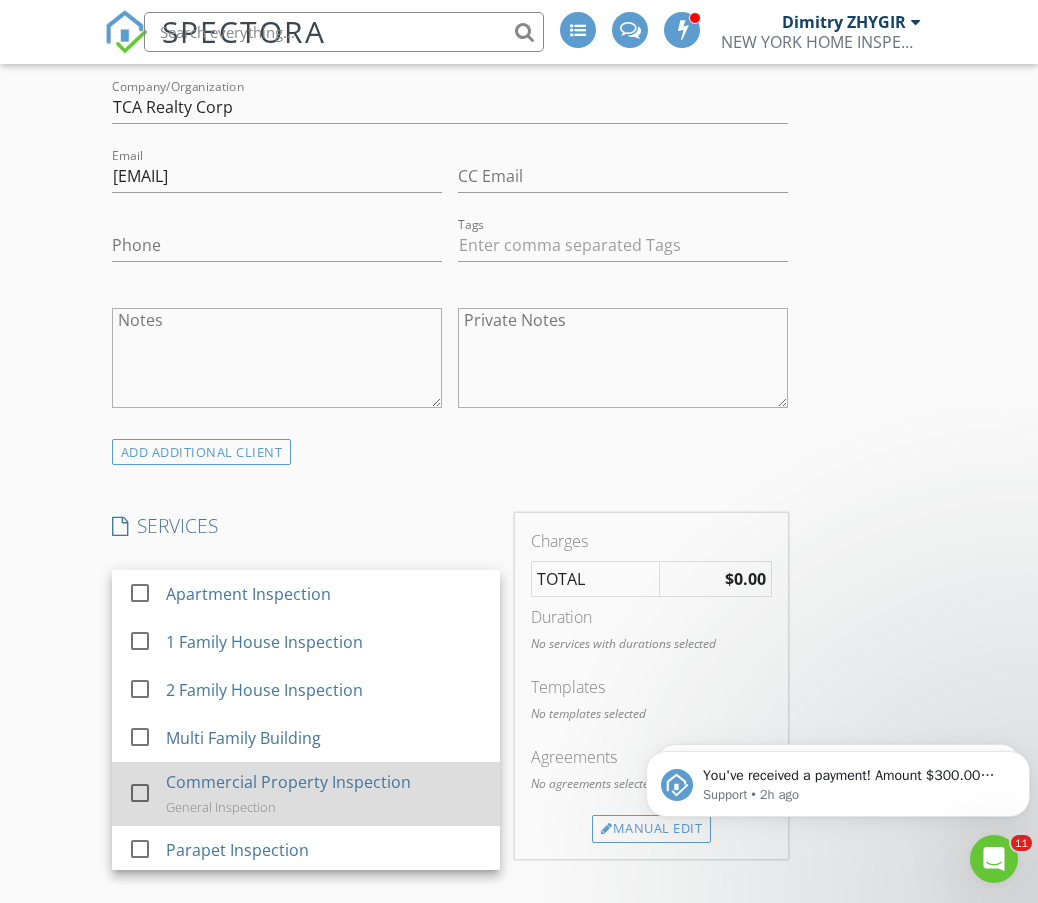 scroll, scrollTop: 1333, scrollLeft: 0, axis: vertical 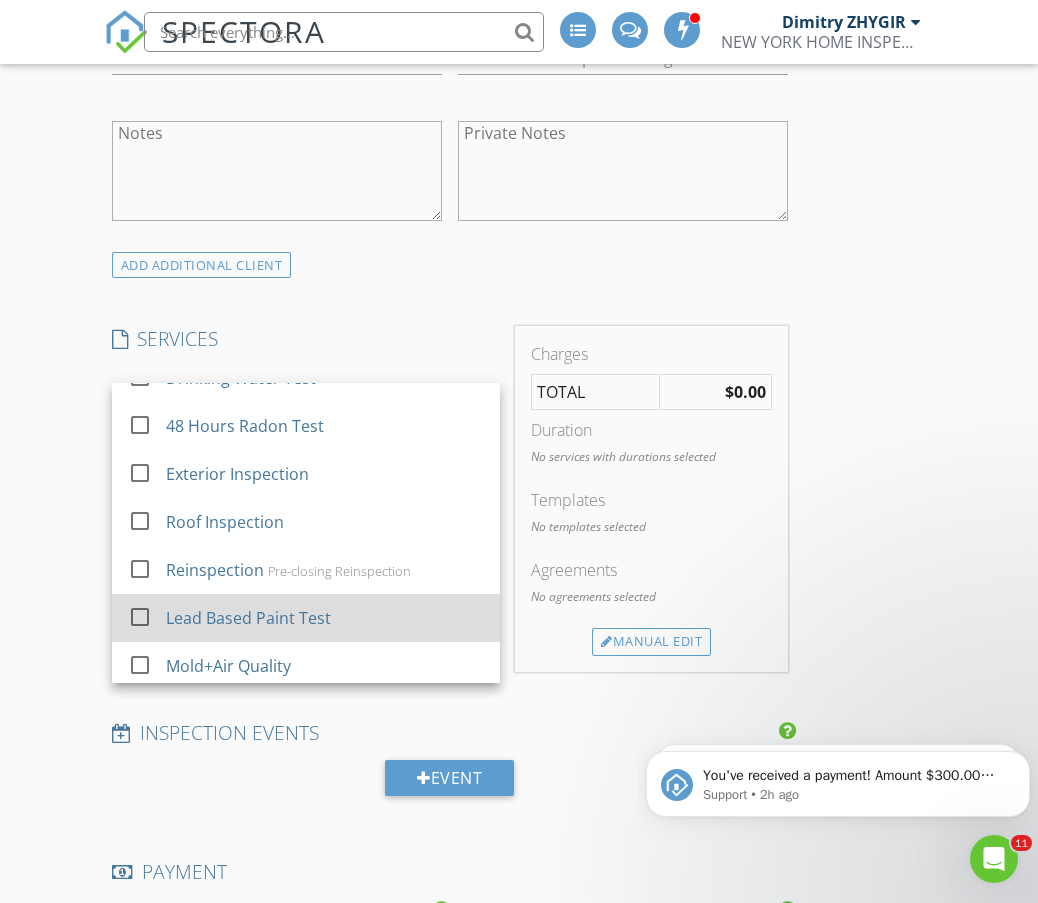 click at bounding box center (140, 616) 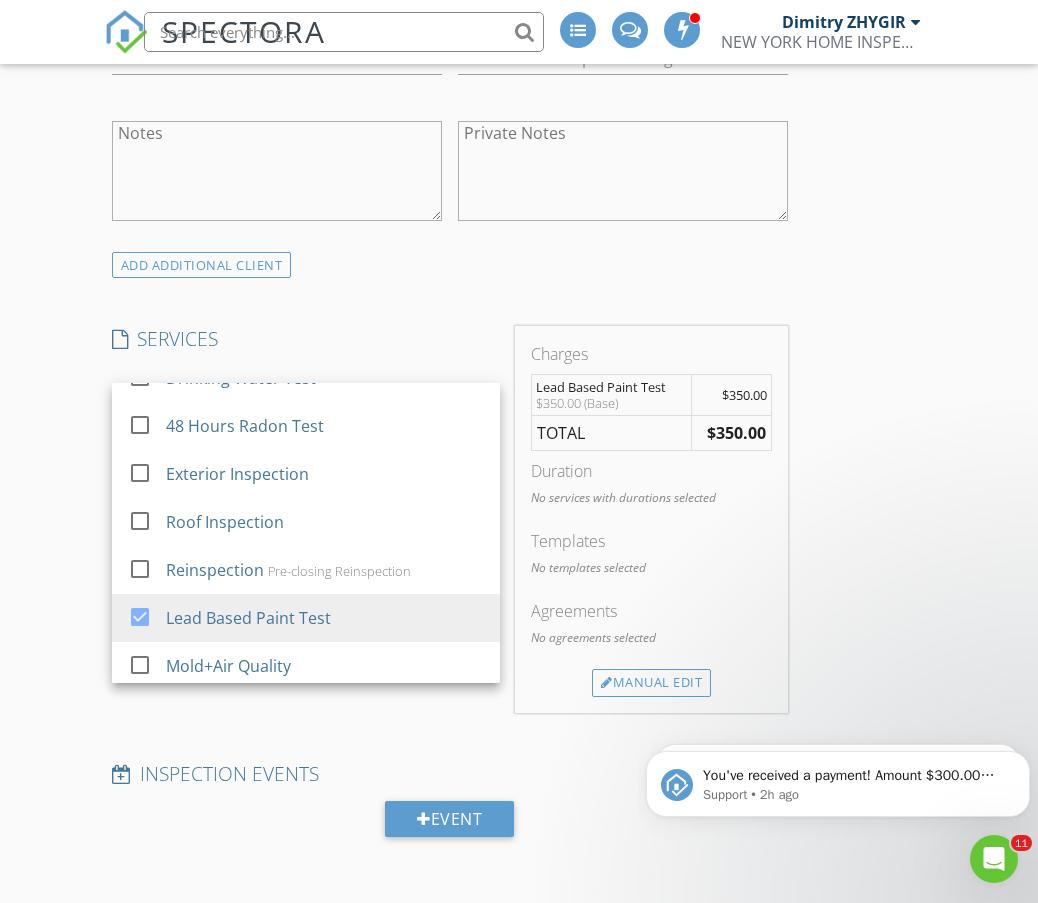 click on "New Inspection
INSPECTOR(S)
check_box_outline_blank   Dimitry ZHYGIR     check_box_outline_blank   Akon Zhen     check_box_outline_blank   Hud Malik     check_box   Jeffrey Alvarez   PRIMARY   Jeffrey Alvarez arrow_drop_down   check_box_outline_blank Jeffrey Alvarez specifically requested
Date/Time
08/12/2025 11:00 AM
Location
Address Search       Address 1325 Fulton St   Unit   City BROOKLYN   State NY   Zip 11216   County Kings     Square Feet 3240   Year Built 1910   Foundation arrow_drop_down     Jeffrey Alvarez     6.9 miles     (16 minutes)
client
check_box Enable Client CC email for this inspection   Client Search     check_box Client is a Company/Organization   Company/Organization TCA Realty Corp       Email albertchat61@gmail.com   CC Email   Phone         Tags         Notes   Private Notes
SERVICES" at bounding box center [519, 668] 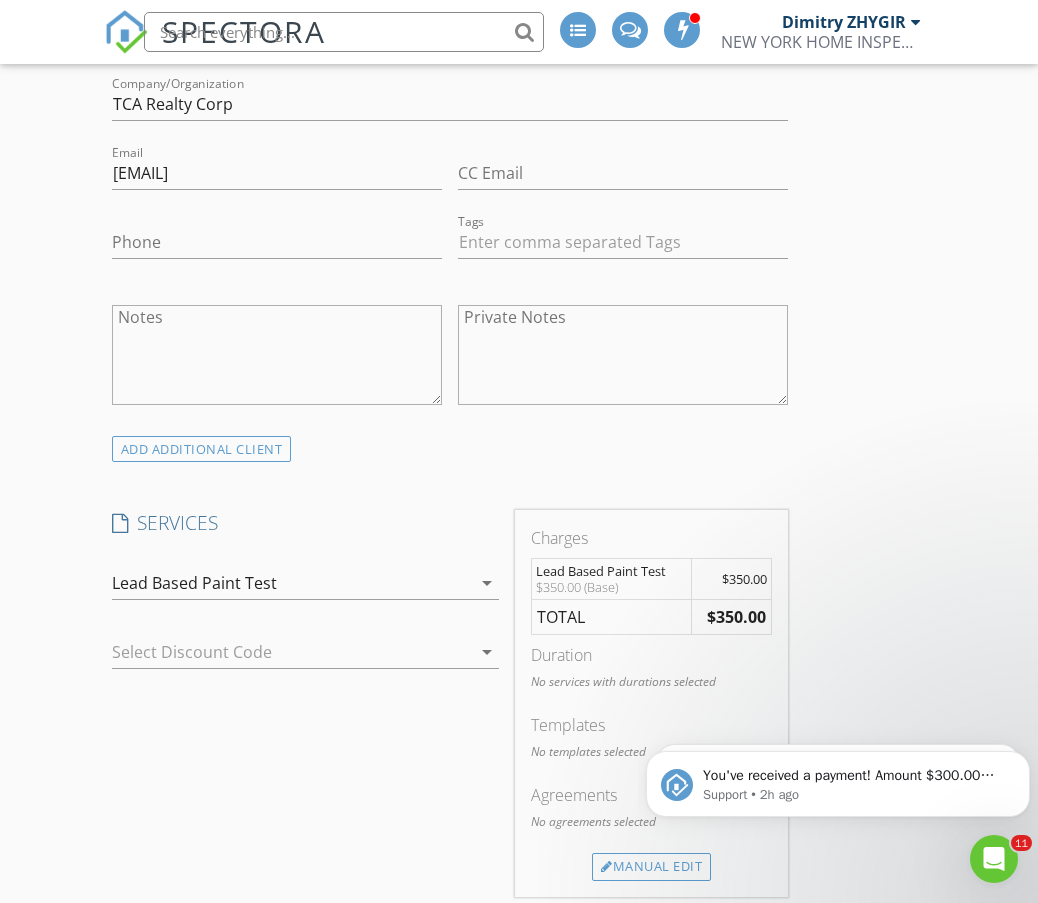 scroll, scrollTop: 1333, scrollLeft: 0, axis: vertical 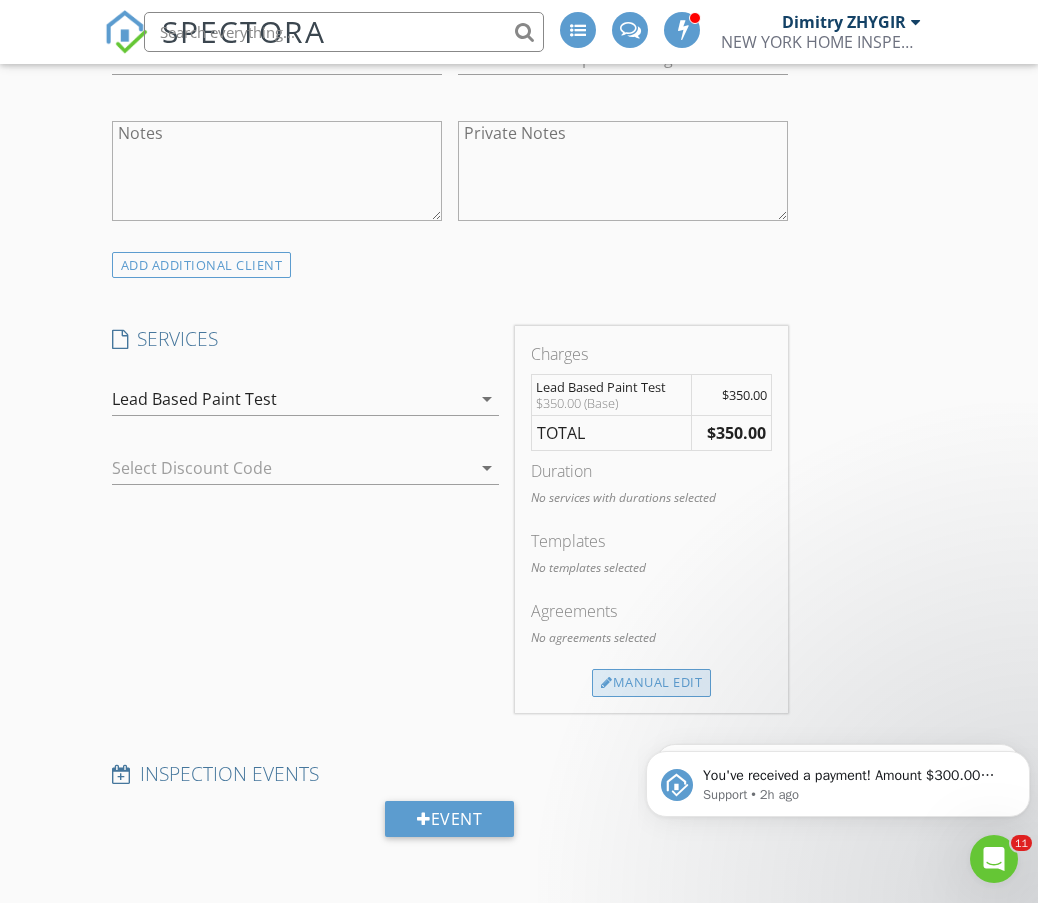 click on "Manual Edit" at bounding box center (651, 683) 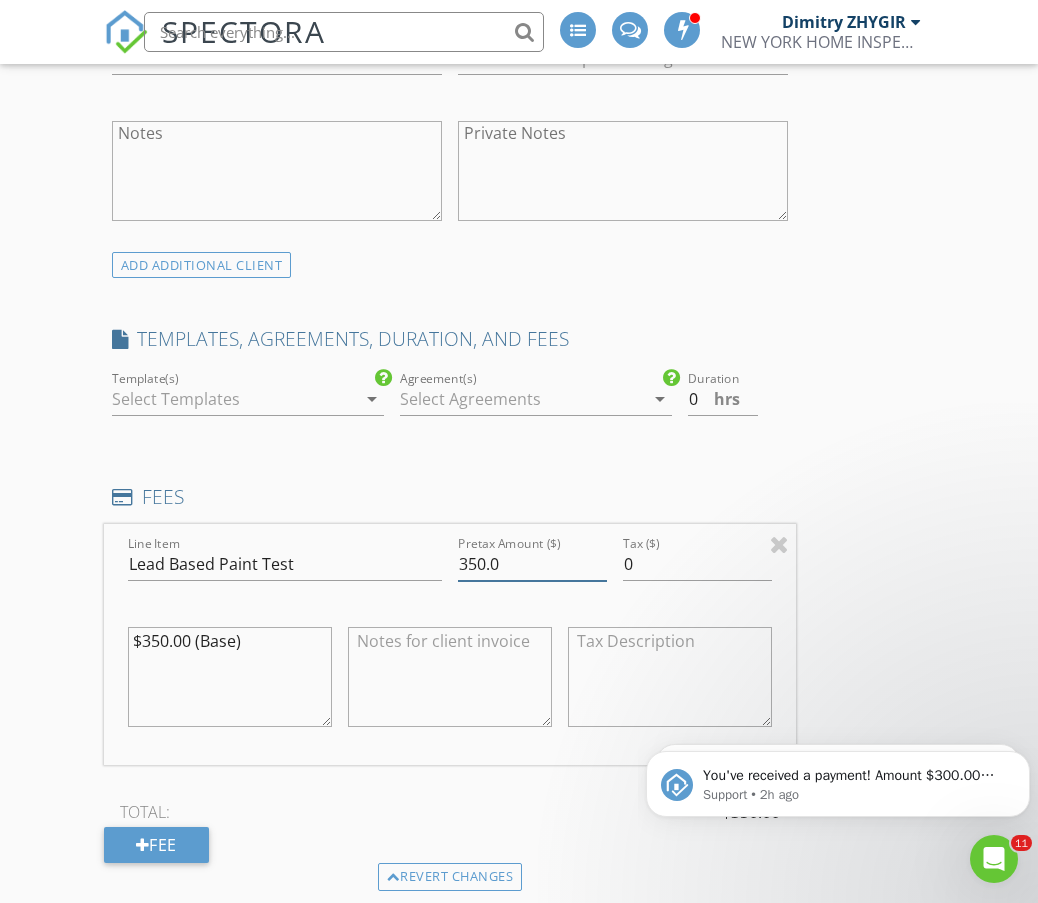 click on "Line Item Lead Based Paint Test     Pretax Amount ($) 350.0   Tax ($) 0   $350.00 (Base)" at bounding box center (450, 644) 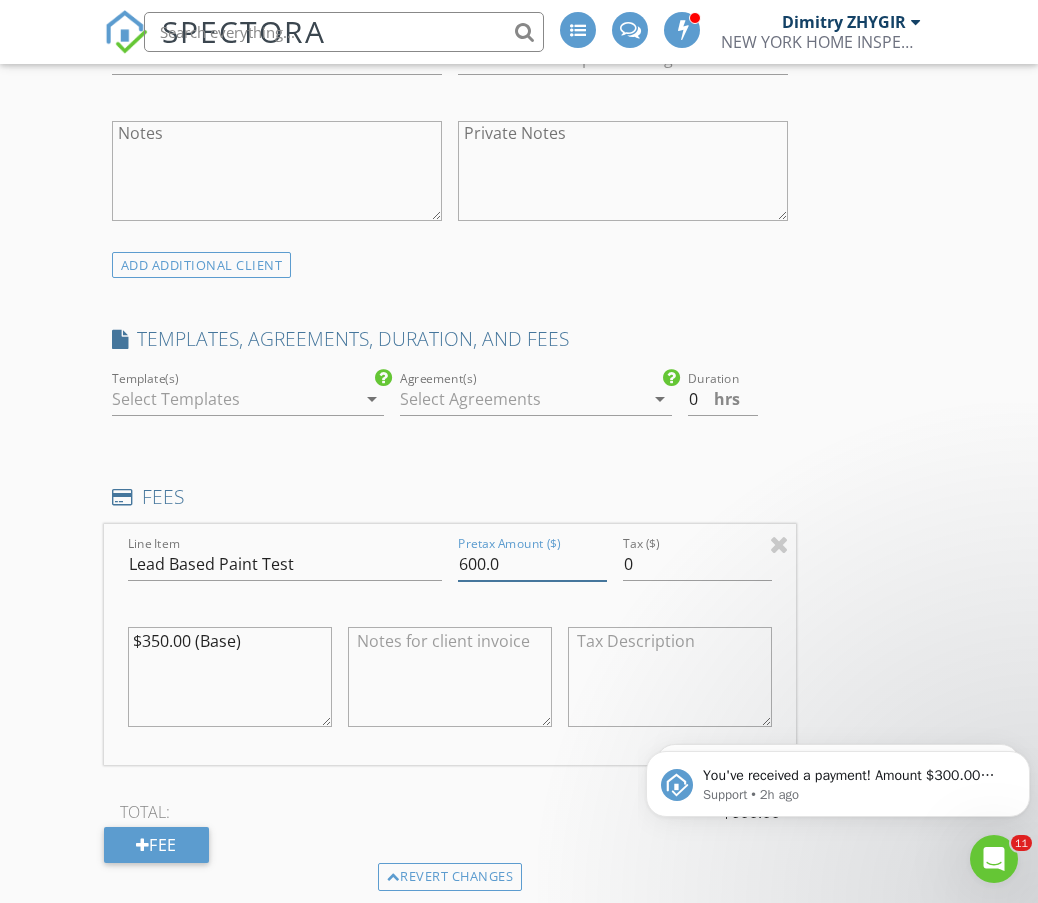 type on "600.0" 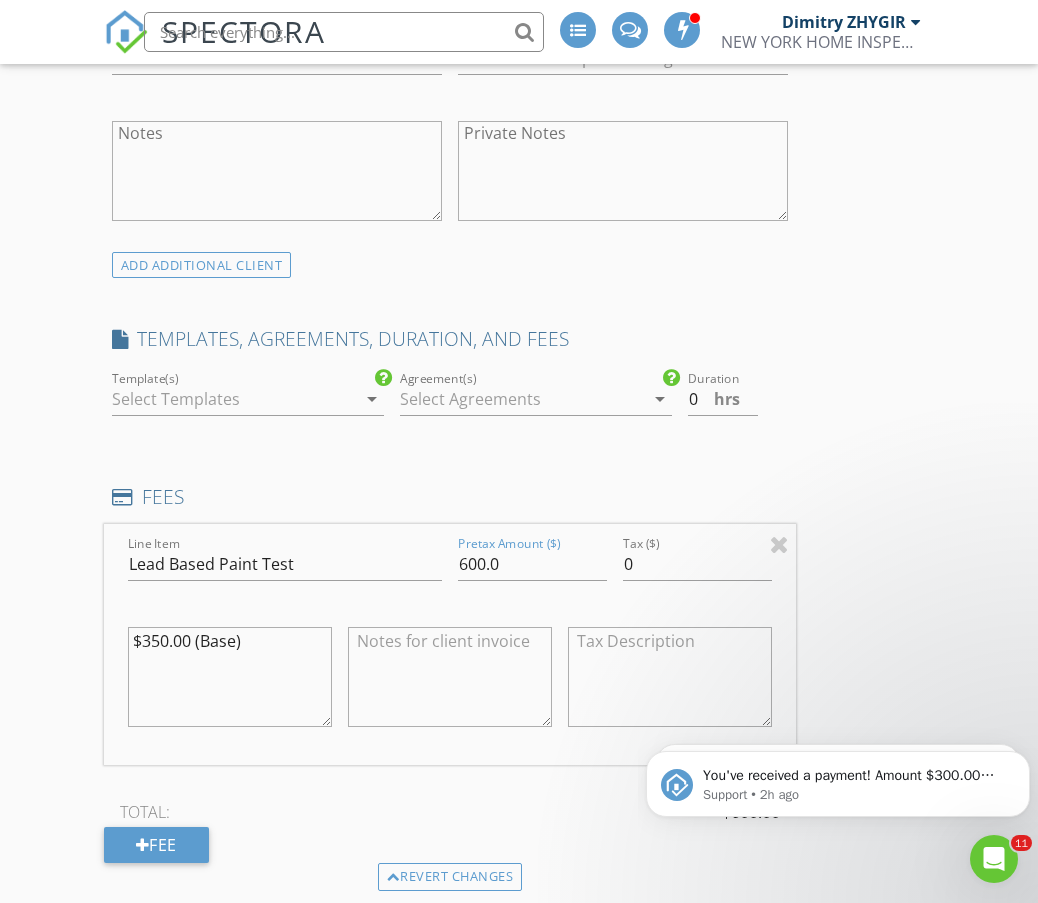 click on "INSPECTOR(S)
check_box_outline_blank   Dimitry ZHYGIR     check_box_outline_blank   Akon Zhen     check_box_outline_blank   Hud Malik     check_box   Jeffrey Alvarez   PRIMARY   Jeffrey Alvarez arrow_drop_down   check_box_outline_blank Jeffrey Alvarez specifically requested
Date/Time
08/12/2025 11:00 AM
Location
Address Search       Address 1325 Fulton St   Unit   City BROOKLYN   State NY   Zip 11216   County Kings     Square Feet 3240   Year Built 1910   Foundation arrow_drop_down     Jeffrey Alvarez     6.9 miles     (16 minutes)
client
check_box Enable Client CC email for this inspection   Client Search     check_box Client is a Company/Organization   Company/Organization TCA Realty Corp       Email albertchat61@gmail.com   CC Email   Phone         Tags         Notes   Private Notes
ADD ADDITIONAL client" at bounding box center (519, 792) 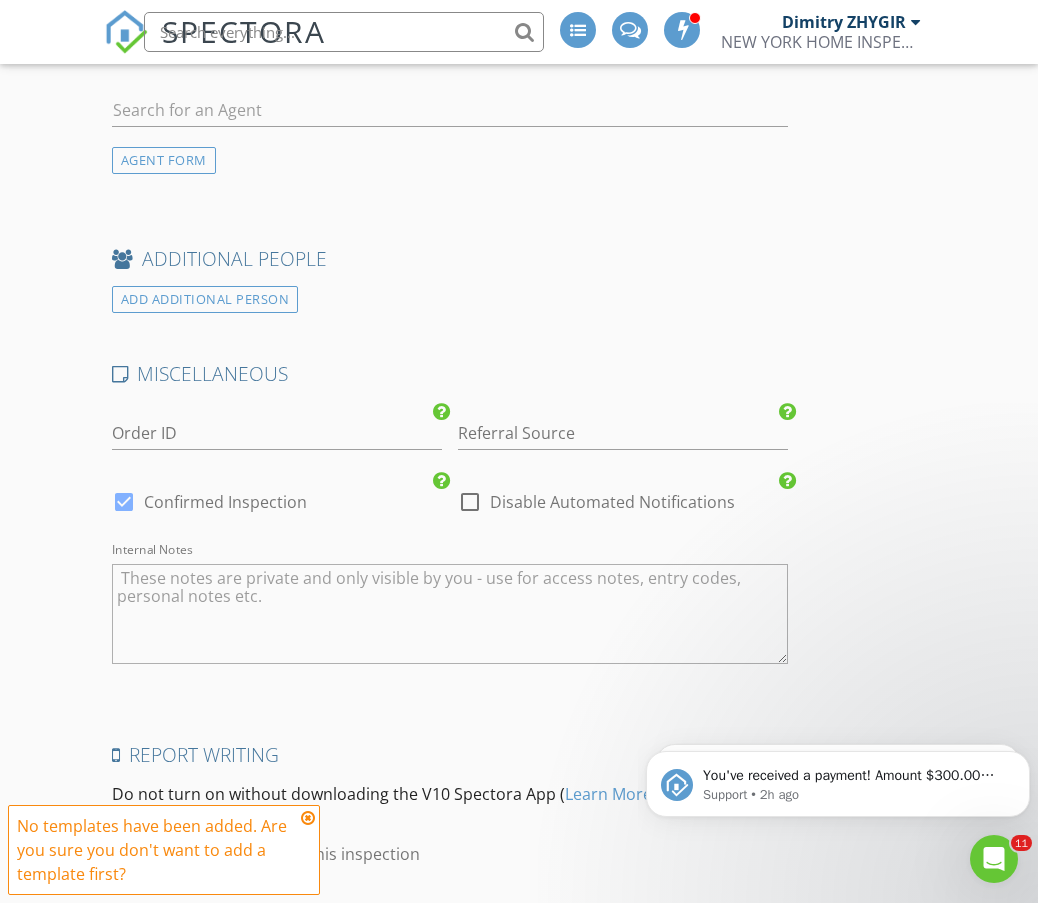 scroll, scrollTop: 3121, scrollLeft: 0, axis: vertical 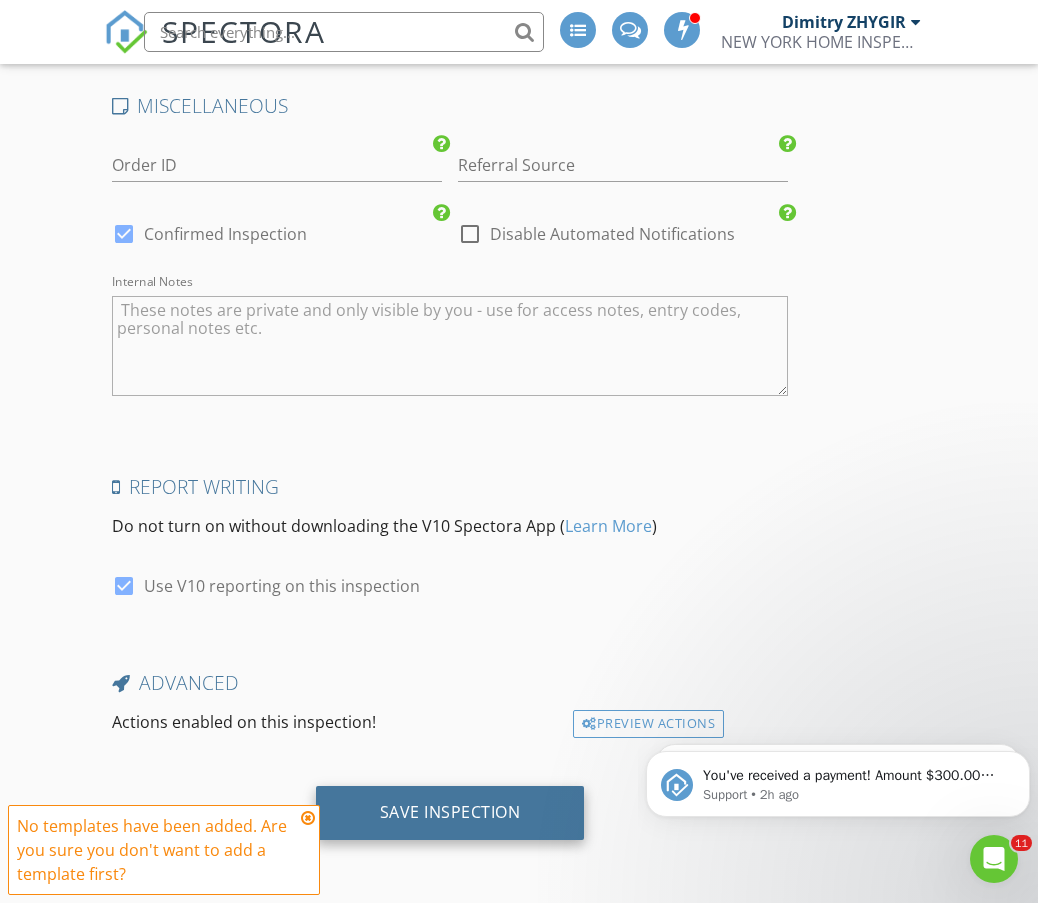 click on "Save Inspection" at bounding box center [450, 812] 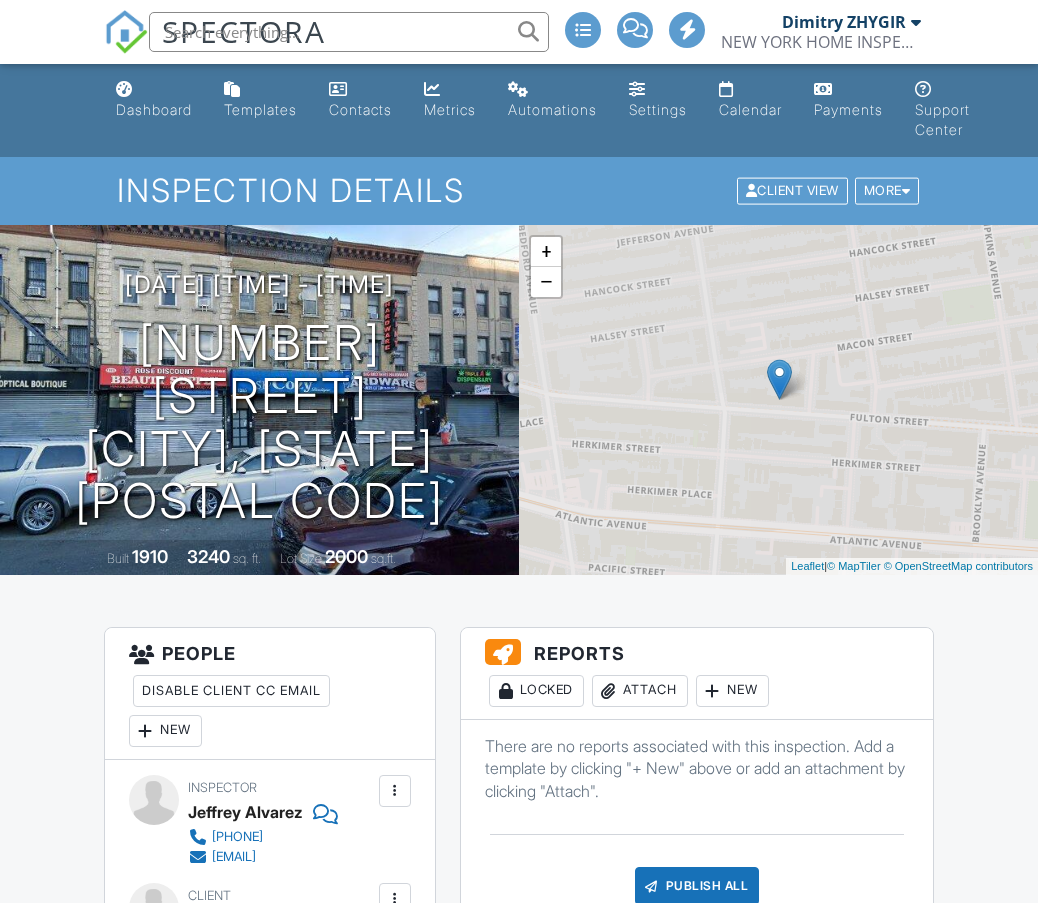 scroll, scrollTop: 0, scrollLeft: 0, axis: both 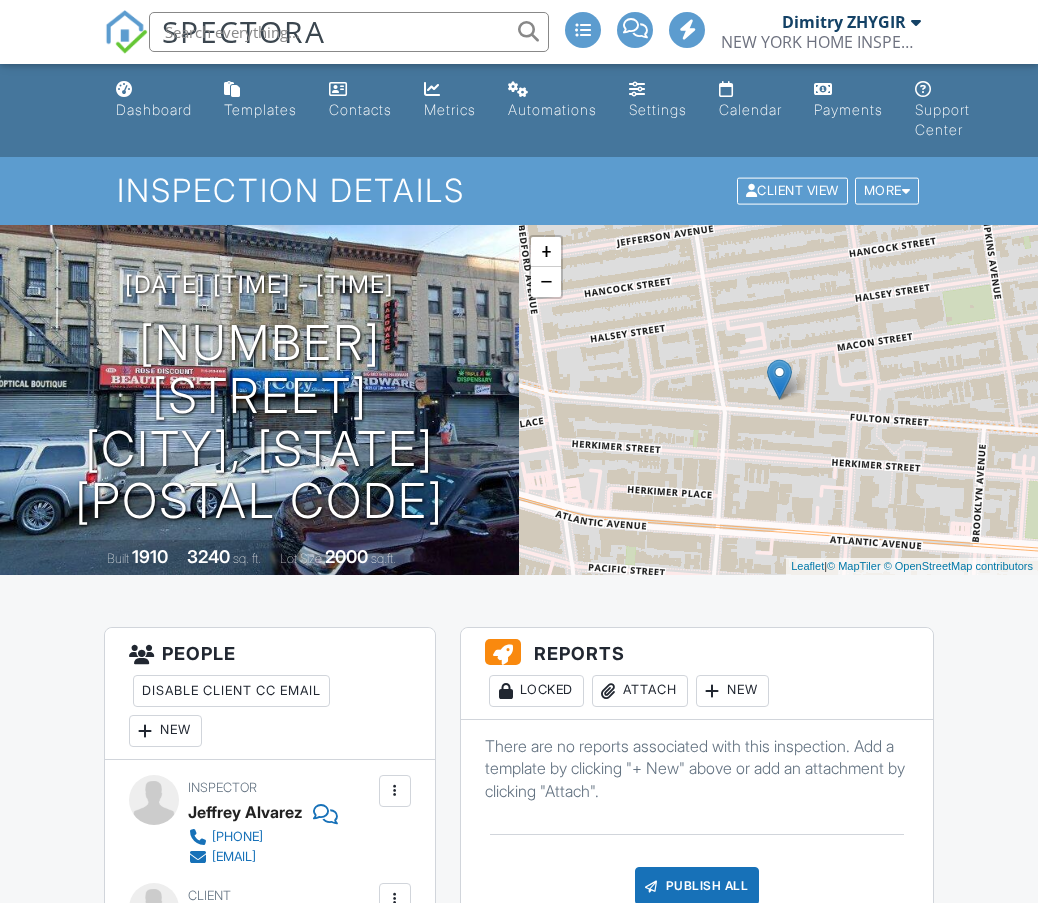 click on "All emails and texts are disabled for this inspection!
All emails and texts have been disabled for this inspection. This may have happened due to someone manually disabling them or this inspection being unconfirmed when it was scheduled. To re-enable emails and texts for this inspection, click the button below.
Turn on emails and texts
Reports
Locked
Attach
New
There are no reports associated with this inspection. Add a template by clicking "+ New" above or add an attachment by clicking "Attach".
Publish All
Checking report completion
Additional Documents
New
There are no attachments to this inspection.
Internal
Order ID
Referral source
Disable All Notifications
▼ Discount - $50.00 off - Special Discount Special Discount - $100.00 off - Special Discount
Discount - $50.00 off - Special Discount
Discount code" at bounding box center [519, 1771] 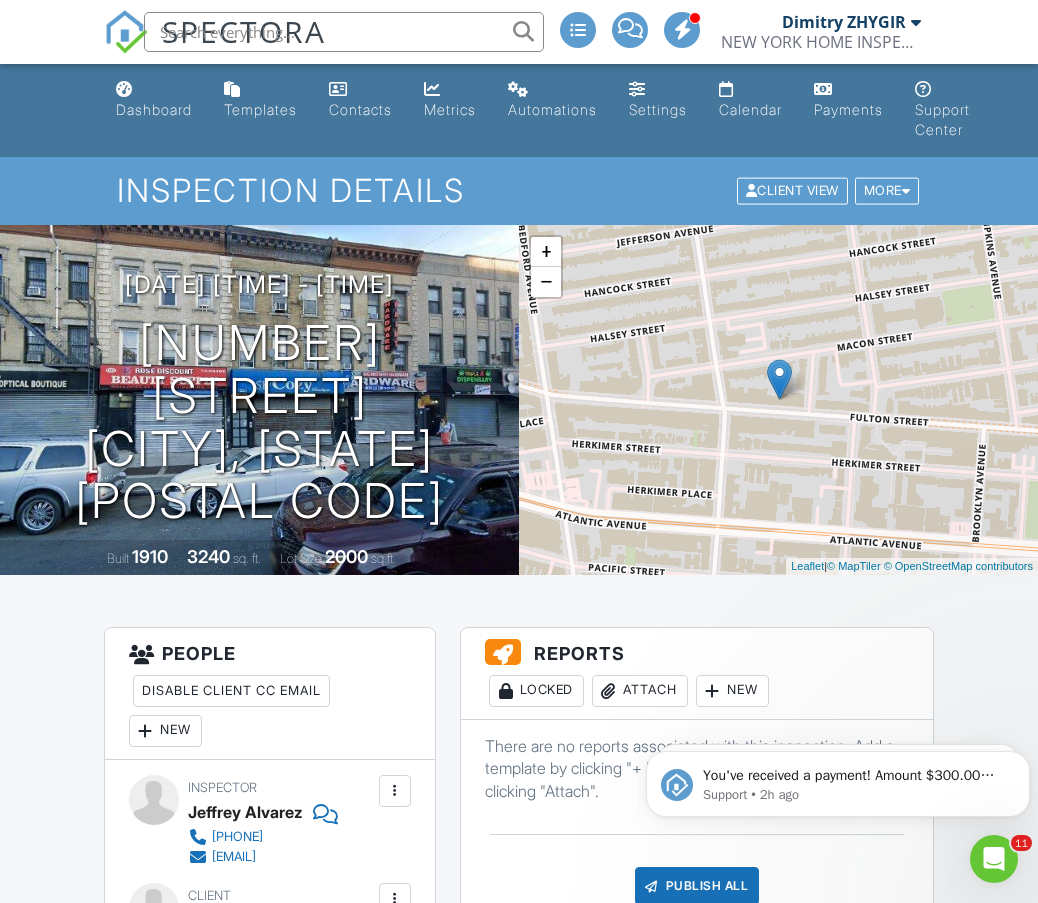 scroll, scrollTop: 0, scrollLeft: 0, axis: both 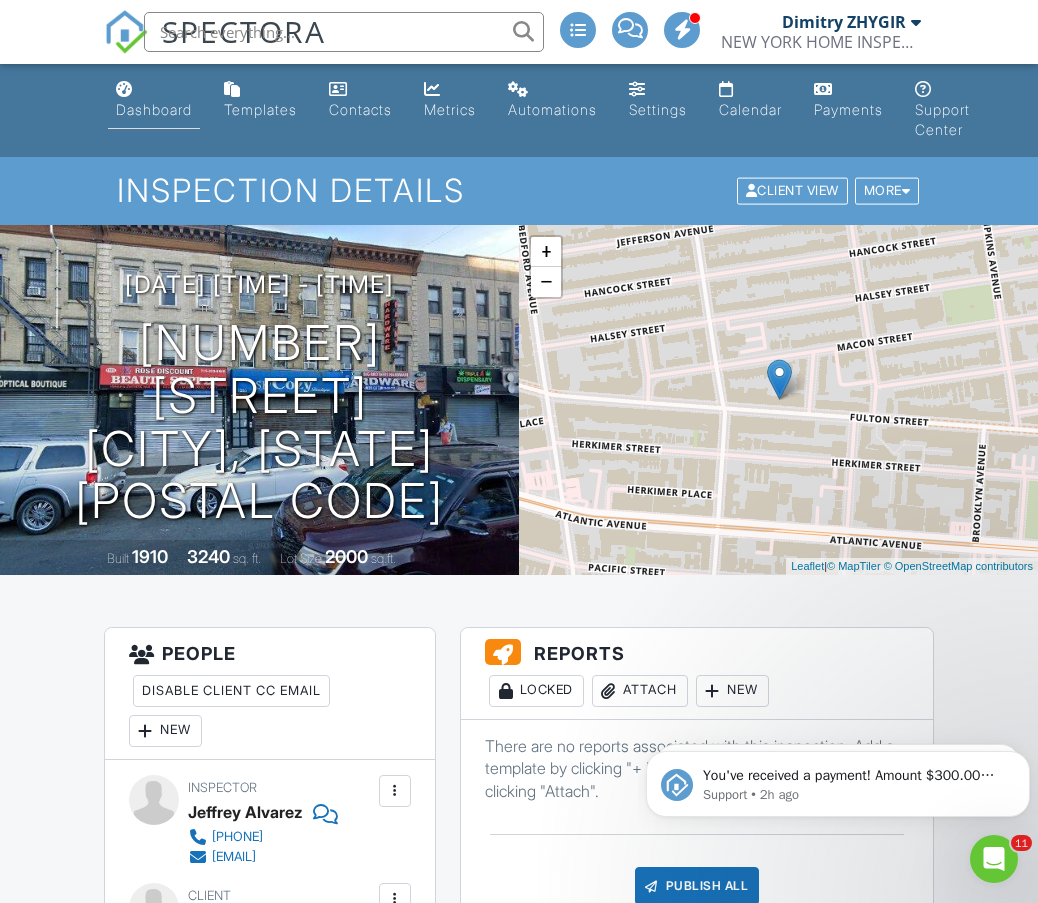 click on "Dashboard" at bounding box center (154, 109) 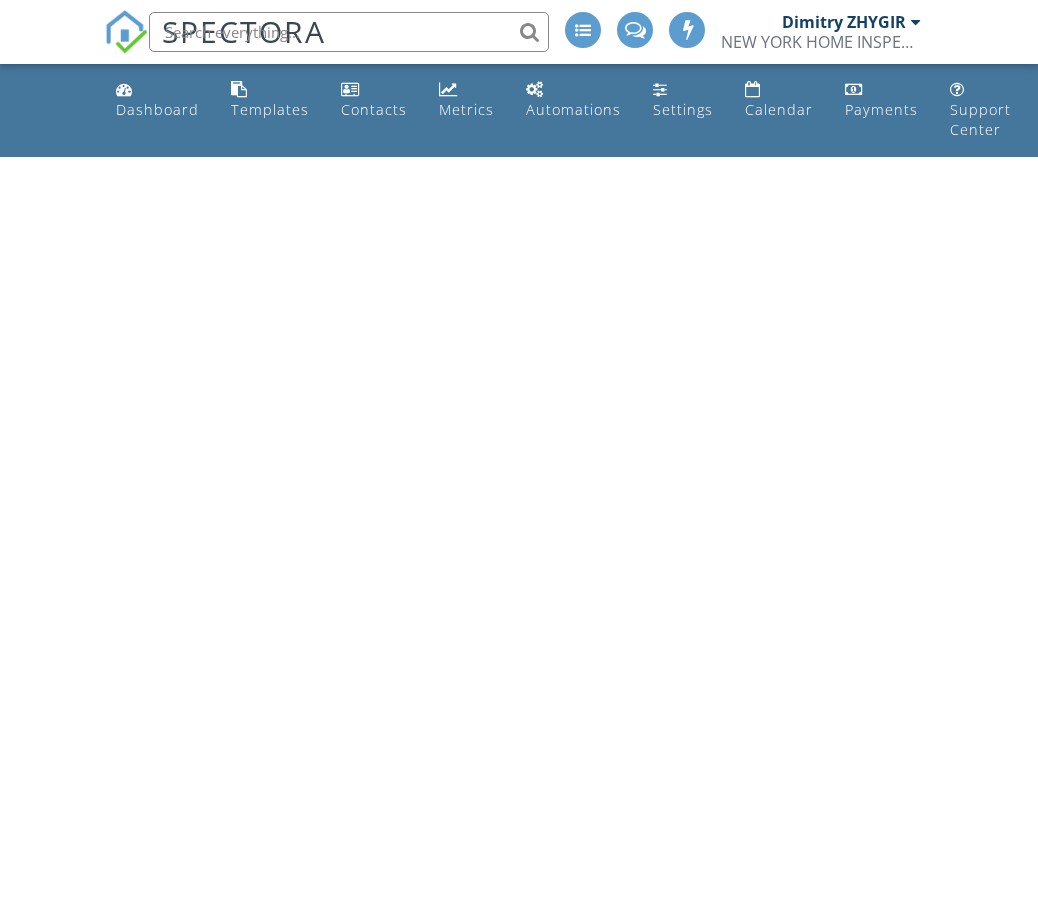 scroll, scrollTop: 0, scrollLeft: 0, axis: both 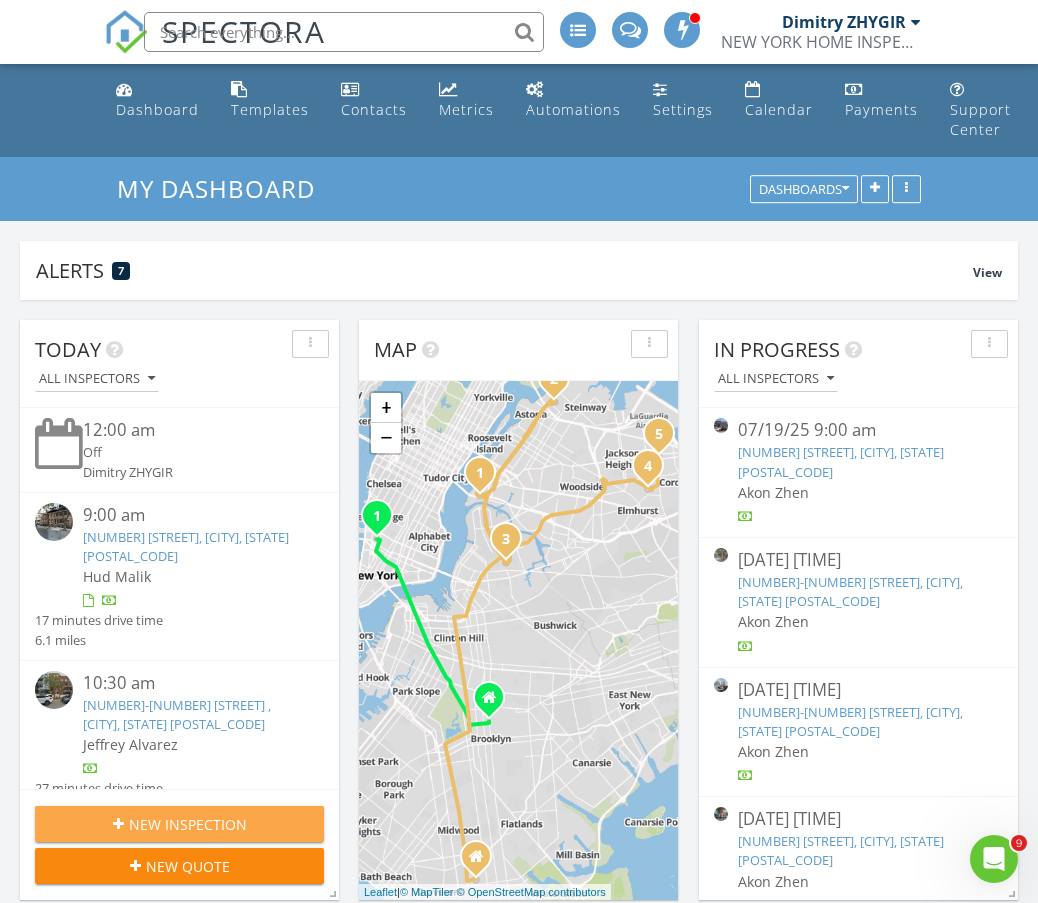 click on "New Inspection" at bounding box center [188, 824] 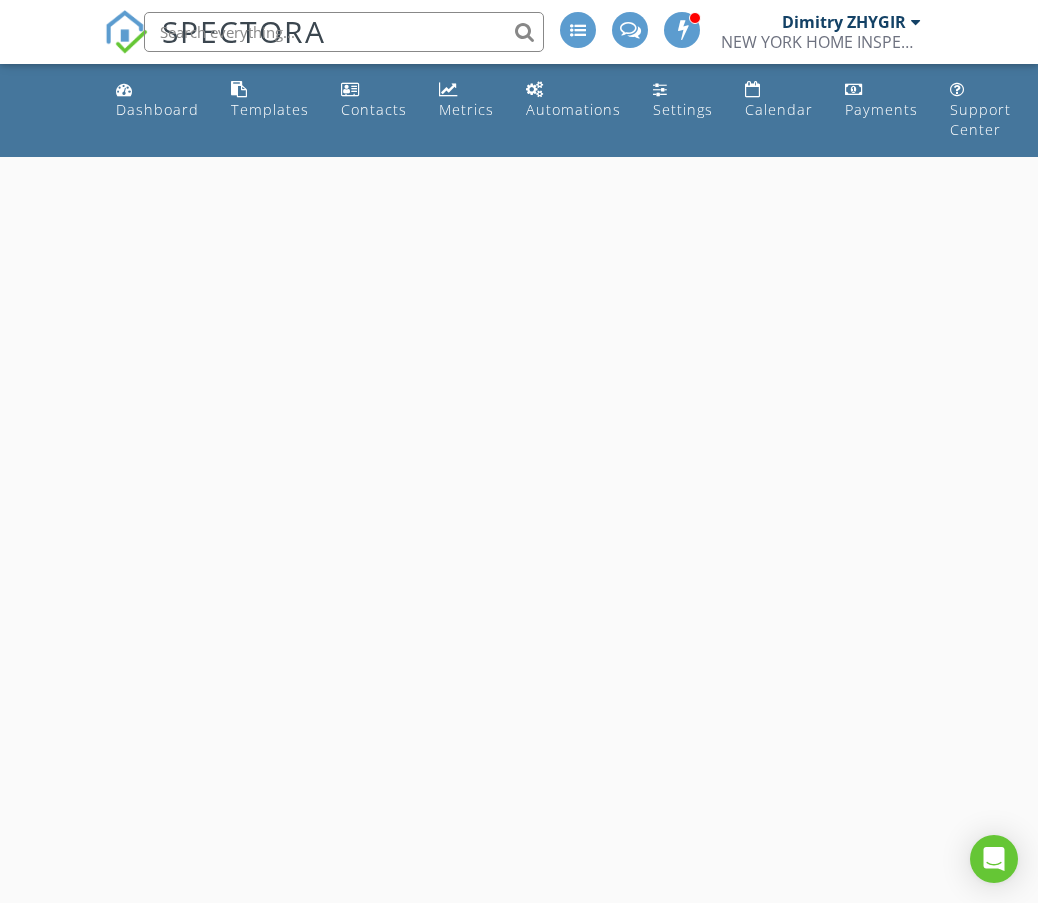 scroll, scrollTop: 0, scrollLeft: 0, axis: both 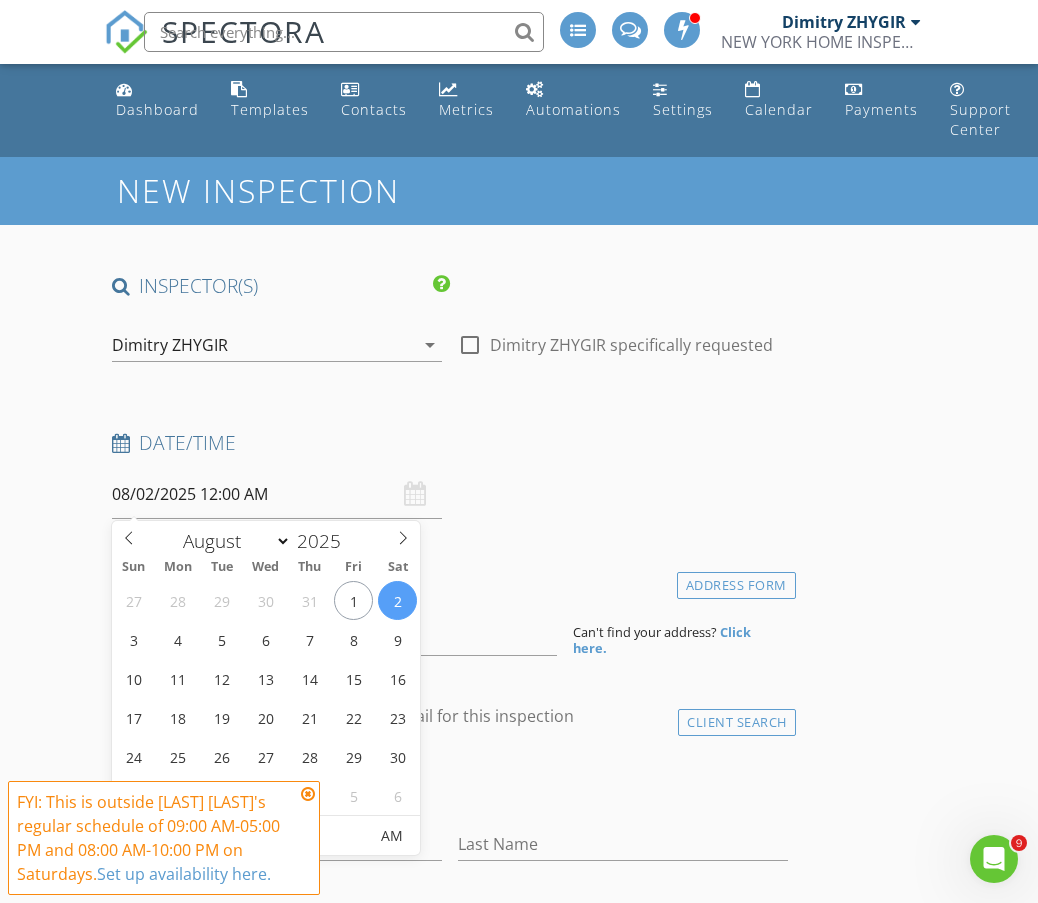 click on "08/02/2025 12:00 AM" at bounding box center (277, 494) 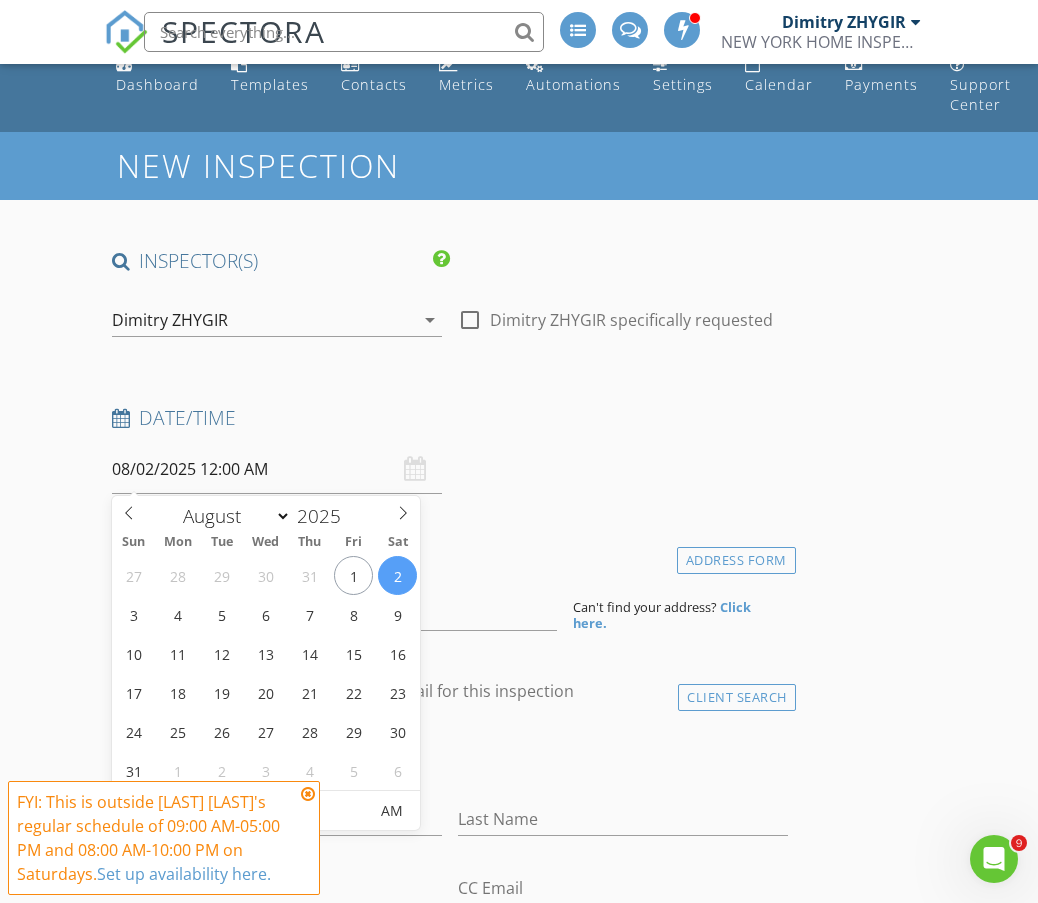 scroll, scrollTop: 167, scrollLeft: 0, axis: vertical 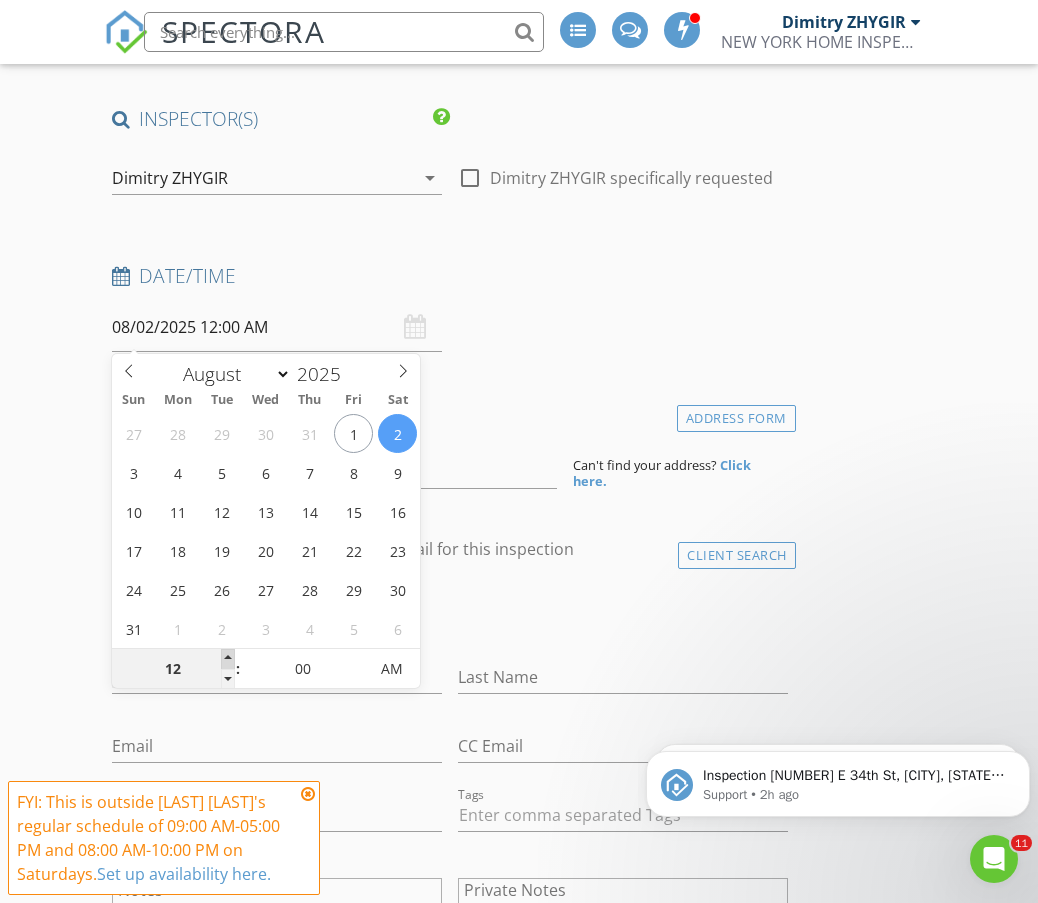 type on "01" 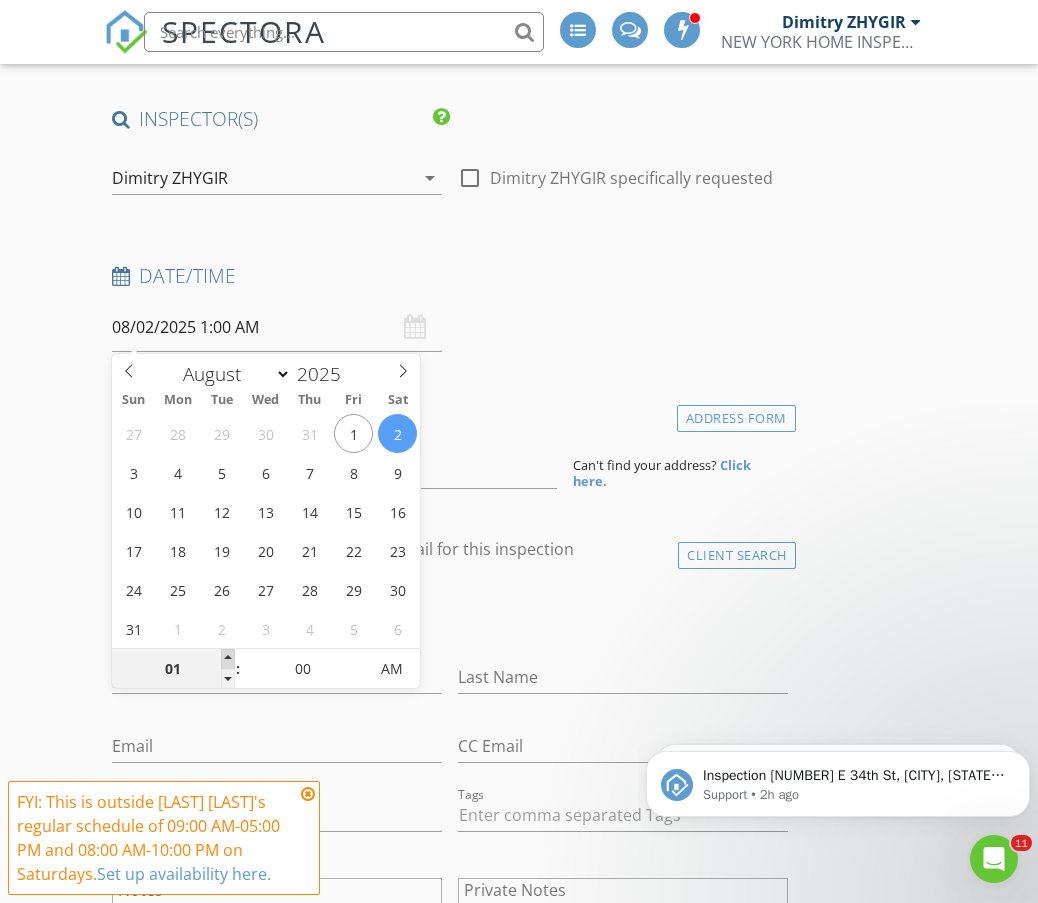 click at bounding box center [228, 659] 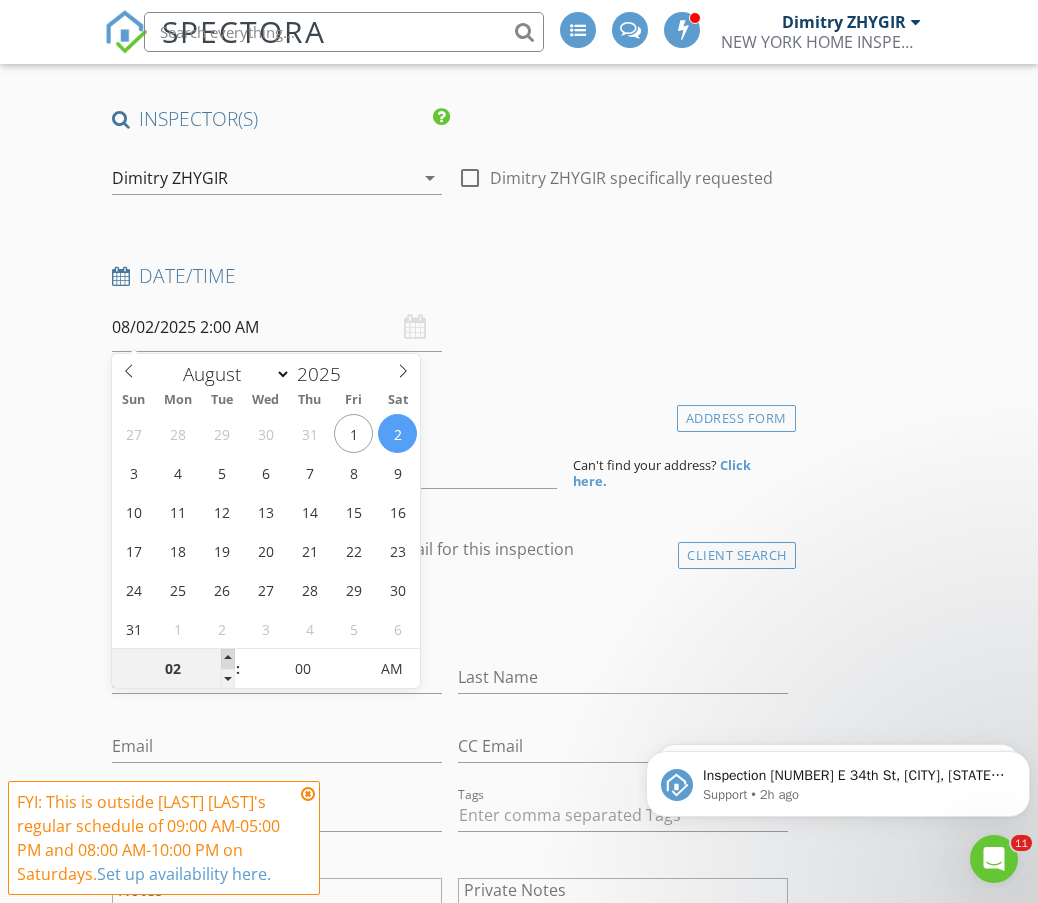 click at bounding box center (228, 659) 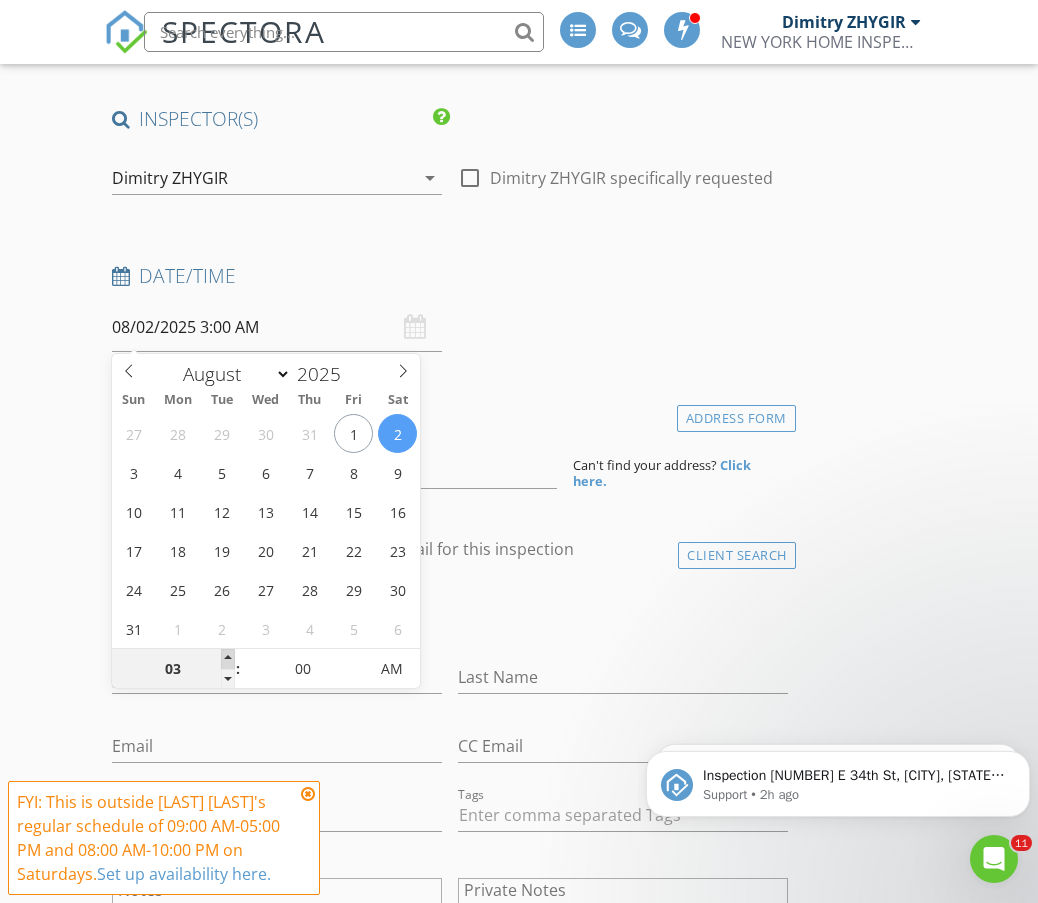 click at bounding box center (228, 659) 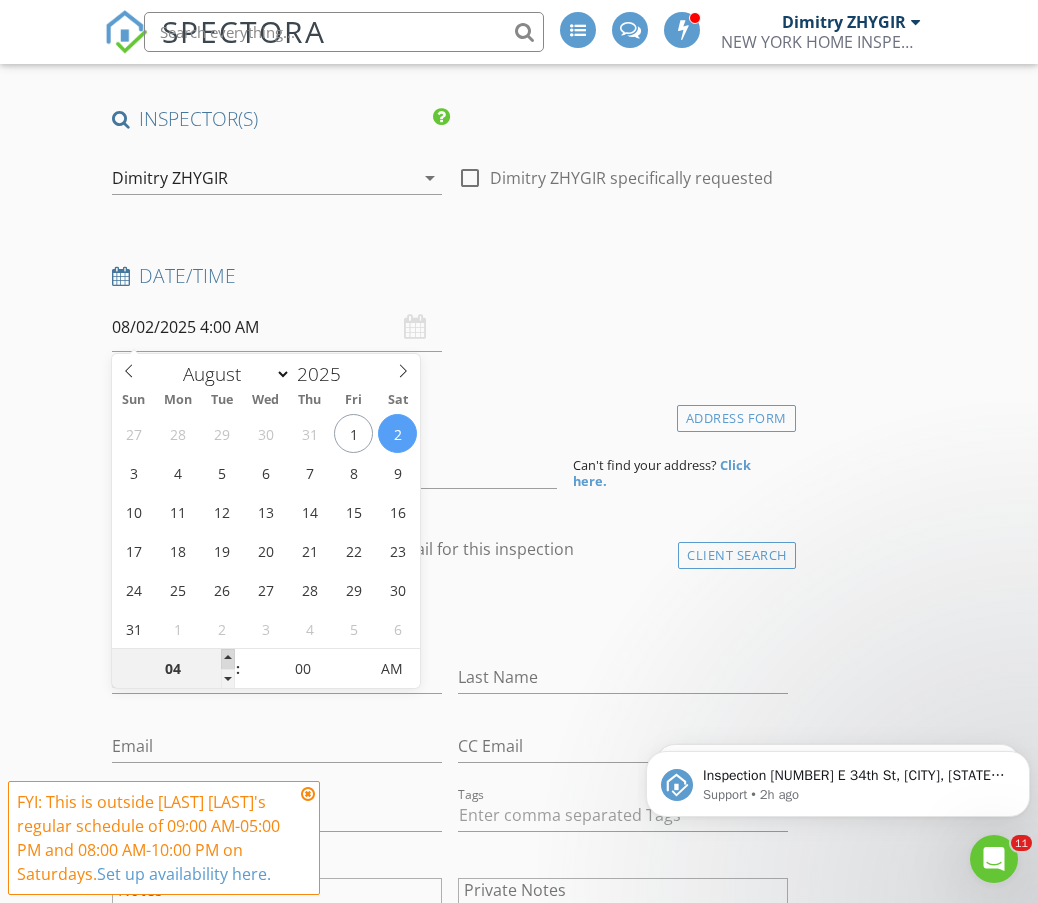 click at bounding box center [228, 659] 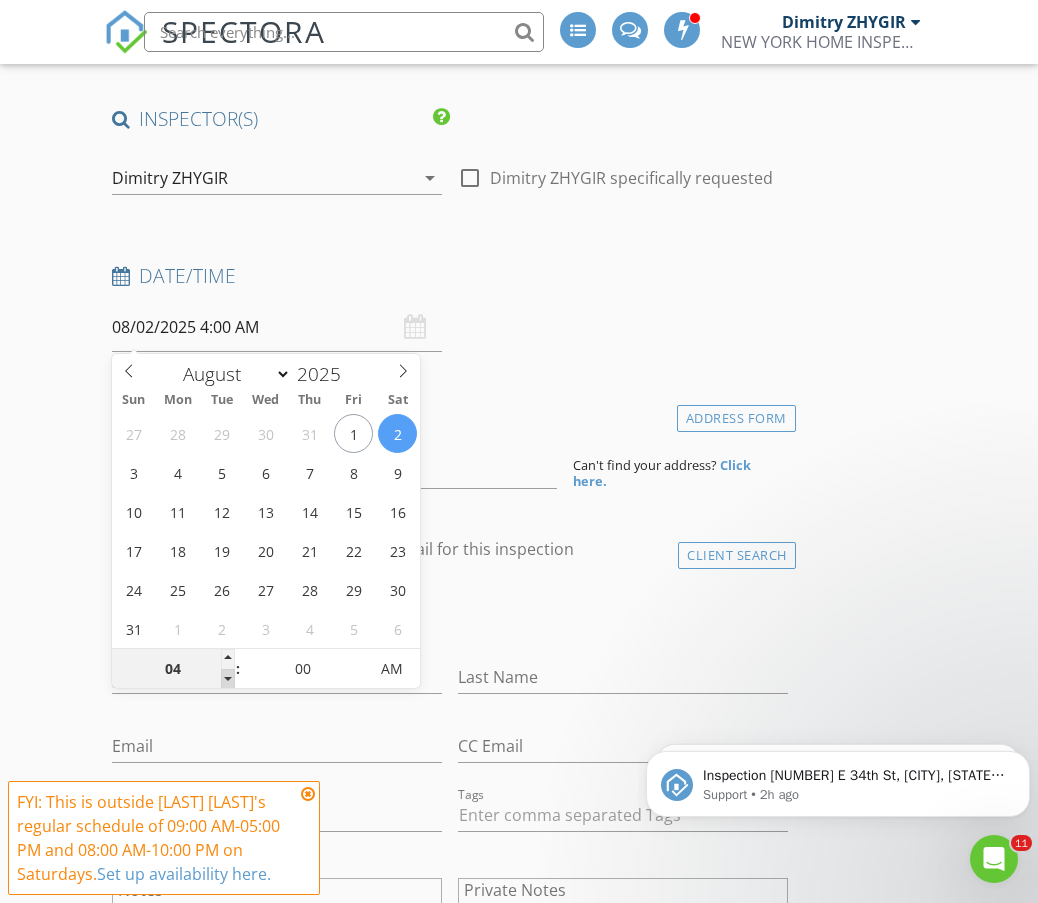 type on "03" 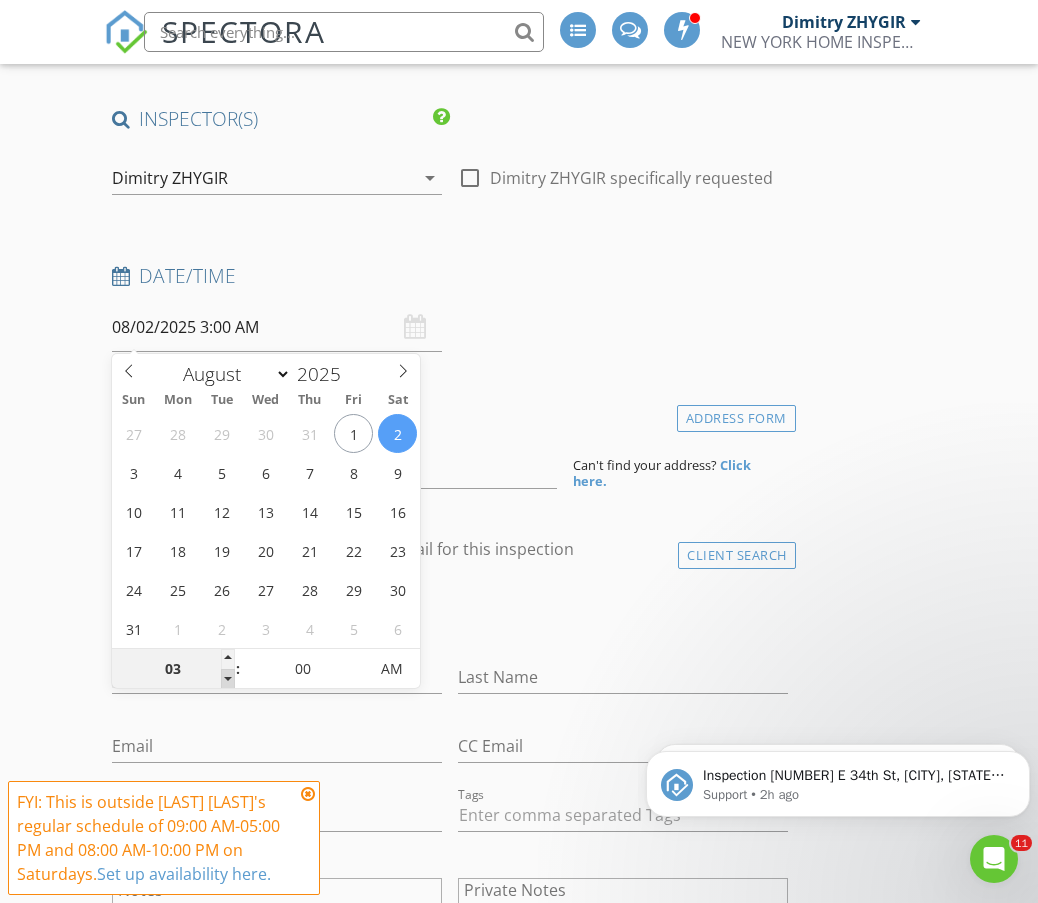 click at bounding box center [228, 679] 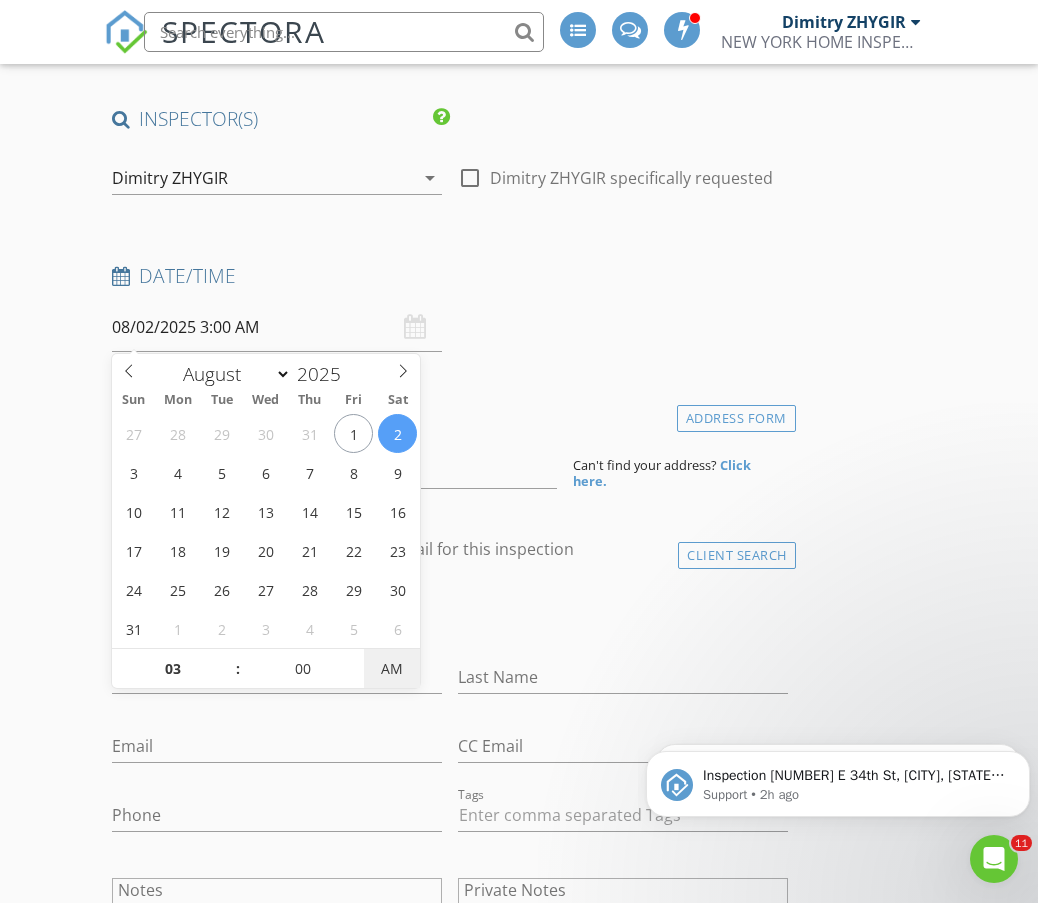 type on "08/02/2025 3:00 PM" 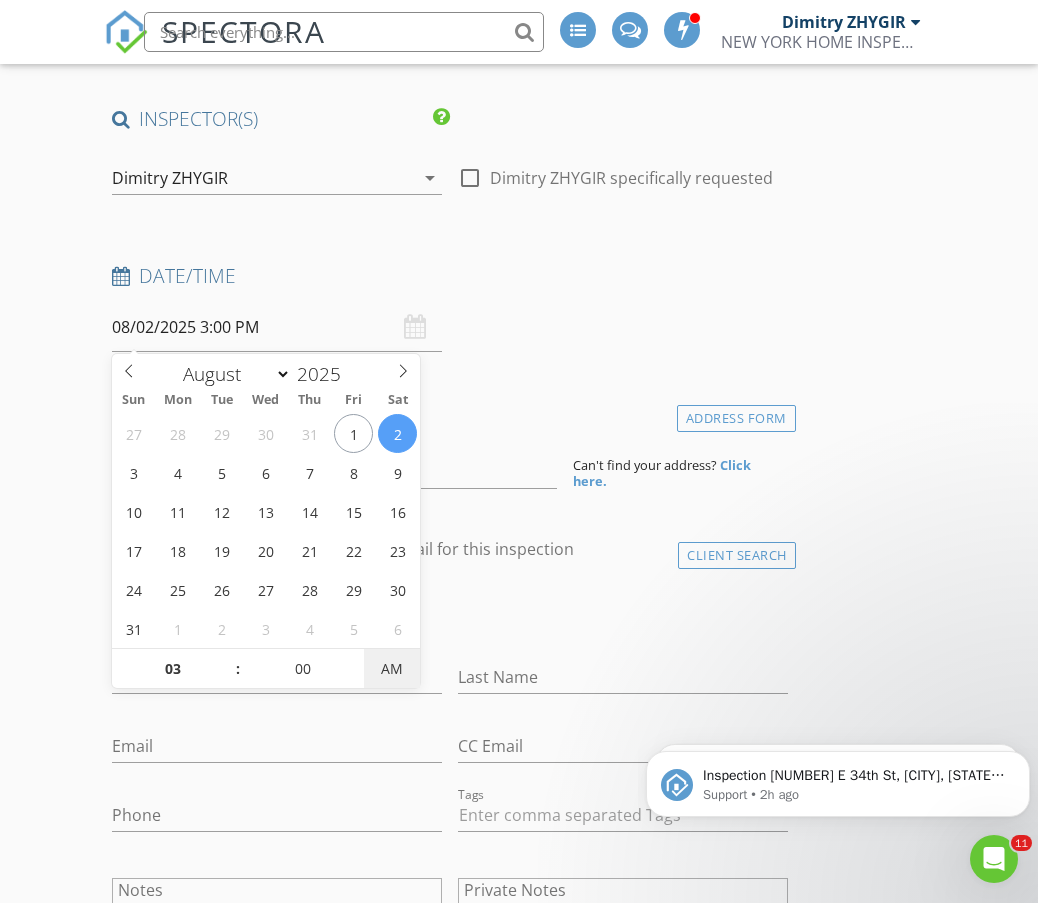 click on "AM" at bounding box center (391, 669) 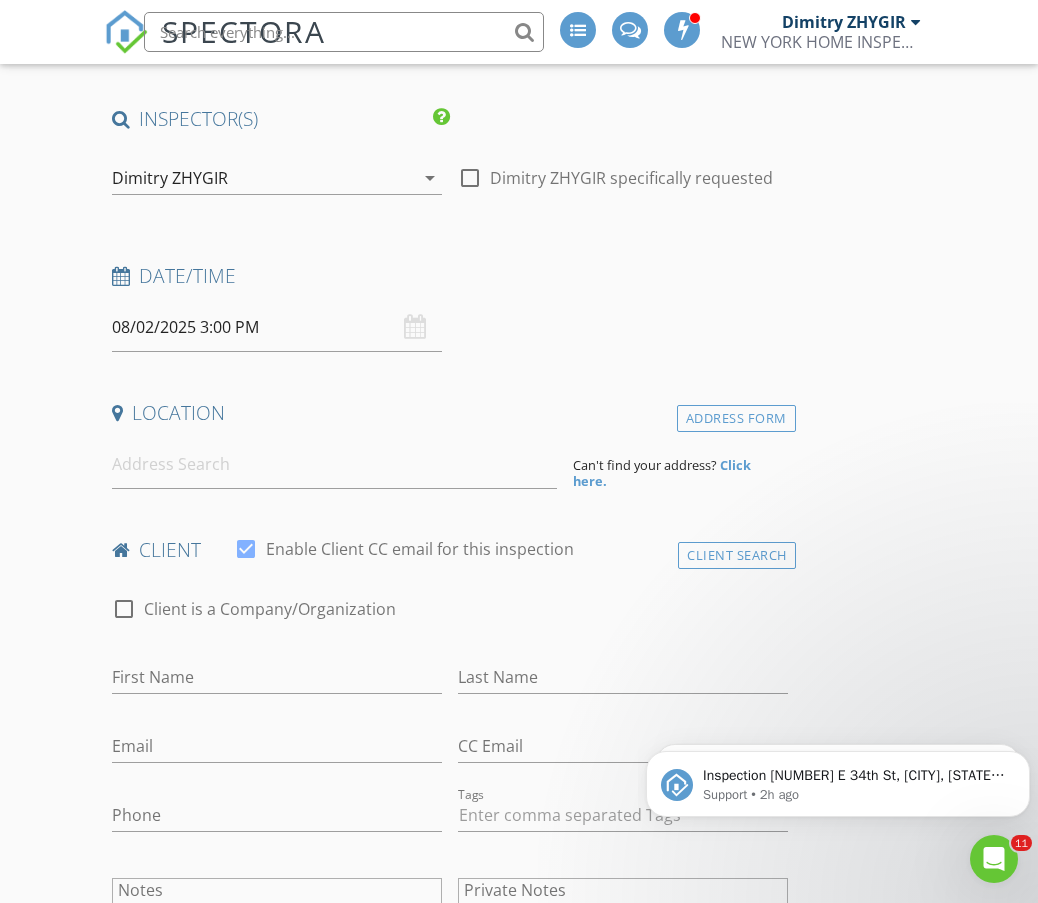 click on "INSPECTOR(S)
check_box   Dimitry ZHYGIR   PRIMARY   check_box_outline_blank   Akon Zhen     check_box_outline_blank   Hud Malik     check_box_outline_blank   Jeffrey Alvarez     Dimitry ZHYGIR arrow_drop_down   check_box_outline_blank Dimitry ZHYGIR specifically requested
Date/Time
08/02/2025 3:00 PM
Location
Address Form       Can't find your address?   Click here.
client
check_box Enable Client CC email for this inspection   Client Search     check_box_outline_blank Client is a Company/Organization     First Name   Last Name   Email   CC Email   Phone         Tags         Notes   Private Notes
ADD ADDITIONAL client
SERVICES
check_box_outline_blank   Apartment Inspection   check_box_outline_blank   1 Family House Inspection   check_box_outline_blank   2 Family House Inspection" at bounding box center (450, 1585) 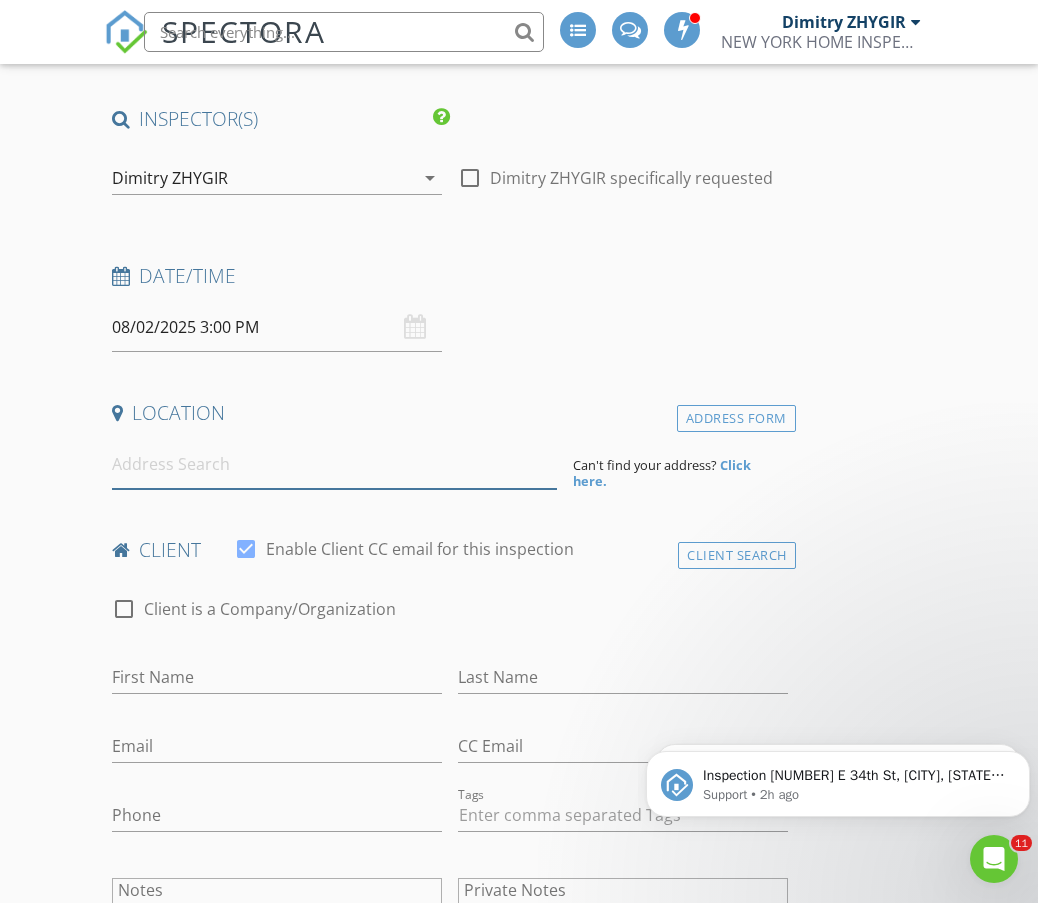 click at bounding box center (334, 464) 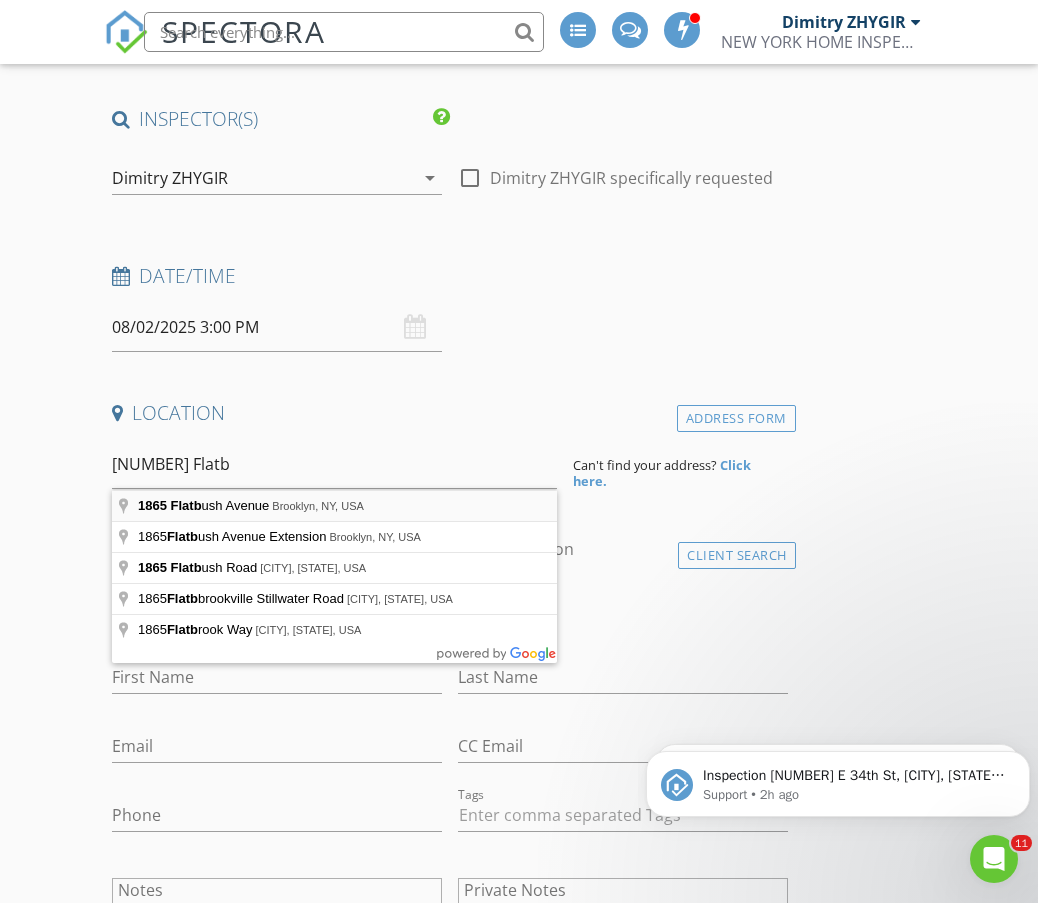 type on "1865 Flatbush Avenue, Brooklyn, NY, USA" 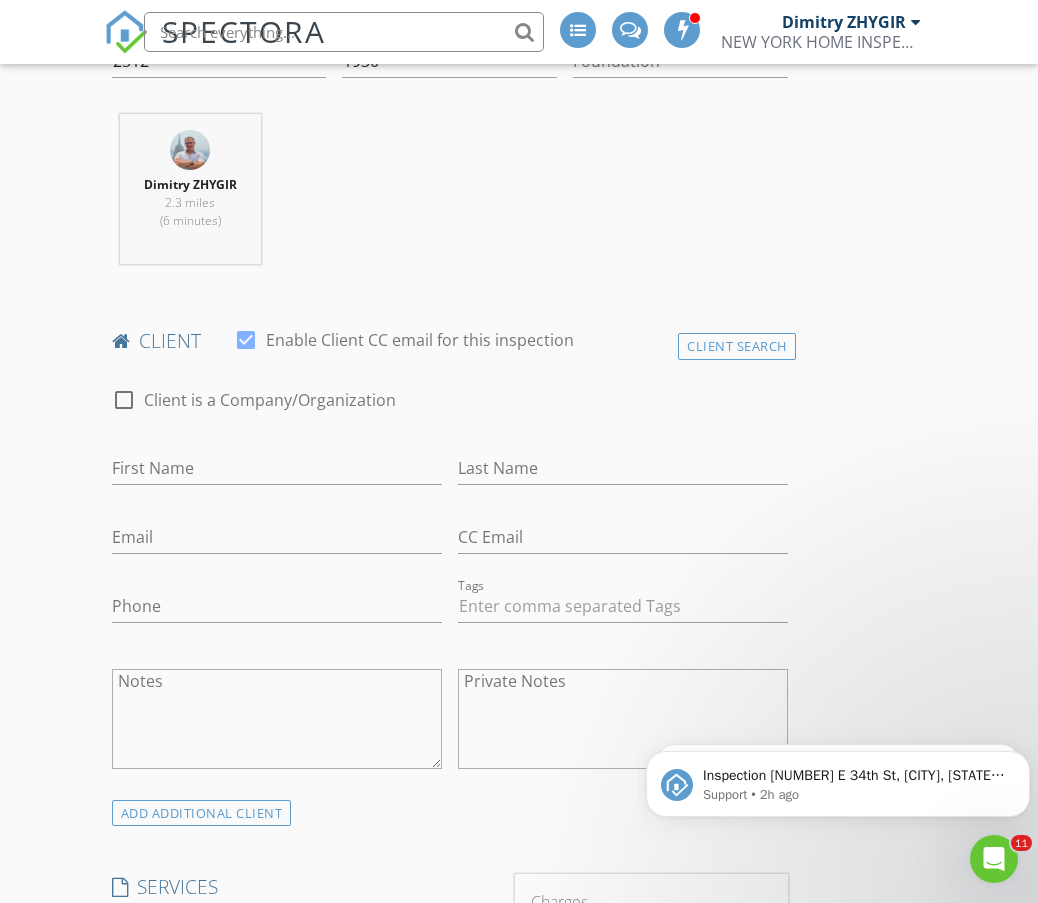 scroll, scrollTop: 833, scrollLeft: 0, axis: vertical 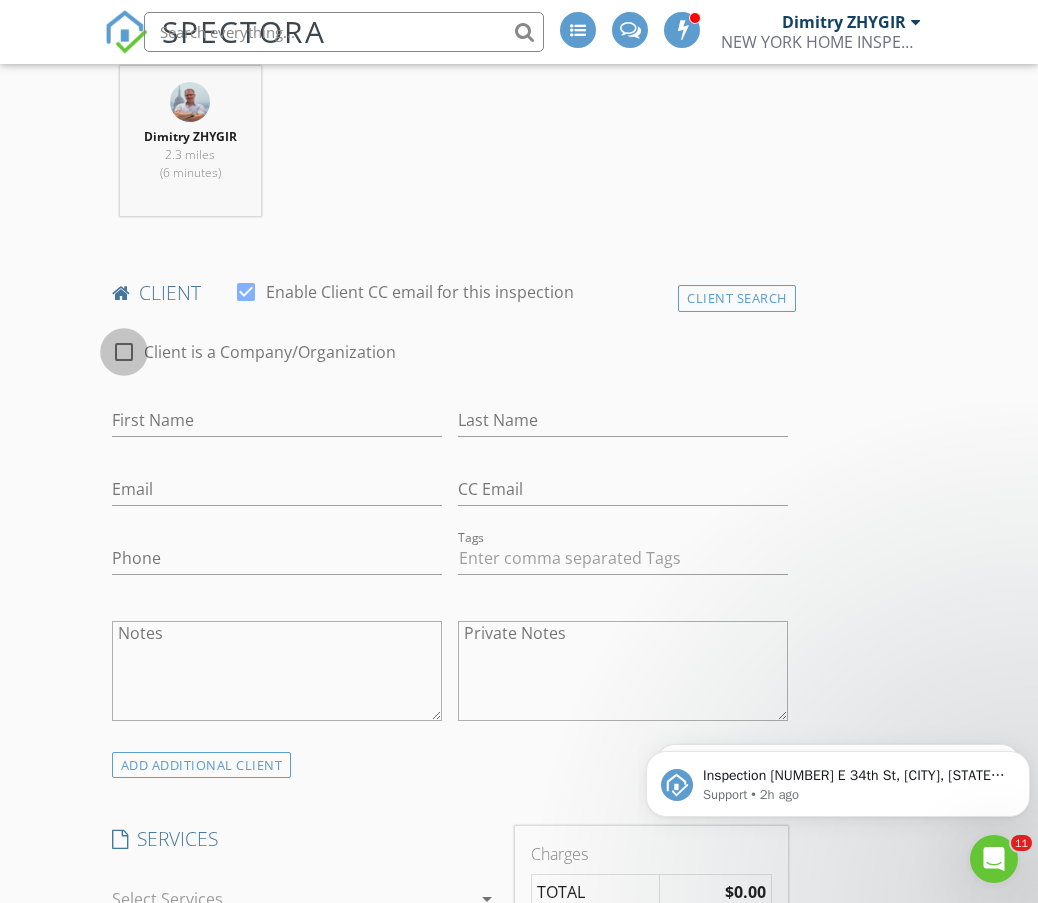 click at bounding box center [124, 352] 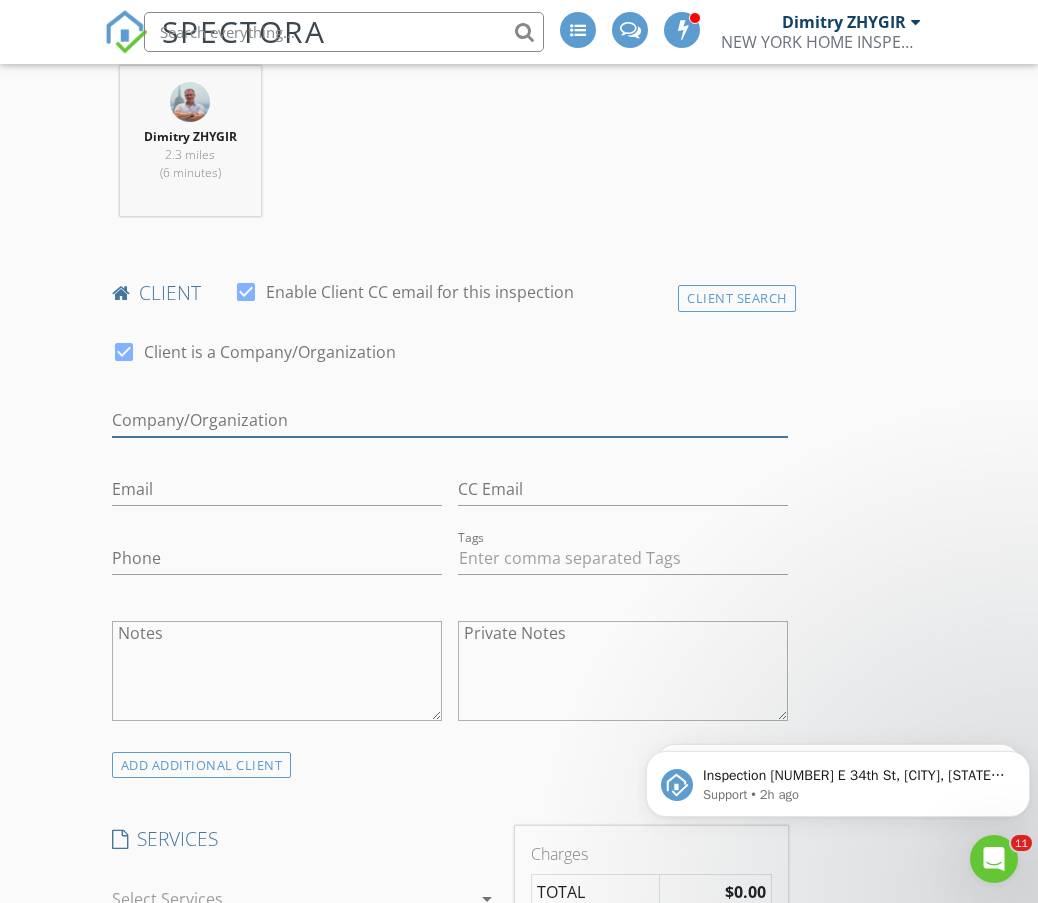click on "Enable Client CC email for this inspection" at bounding box center [450, 420] 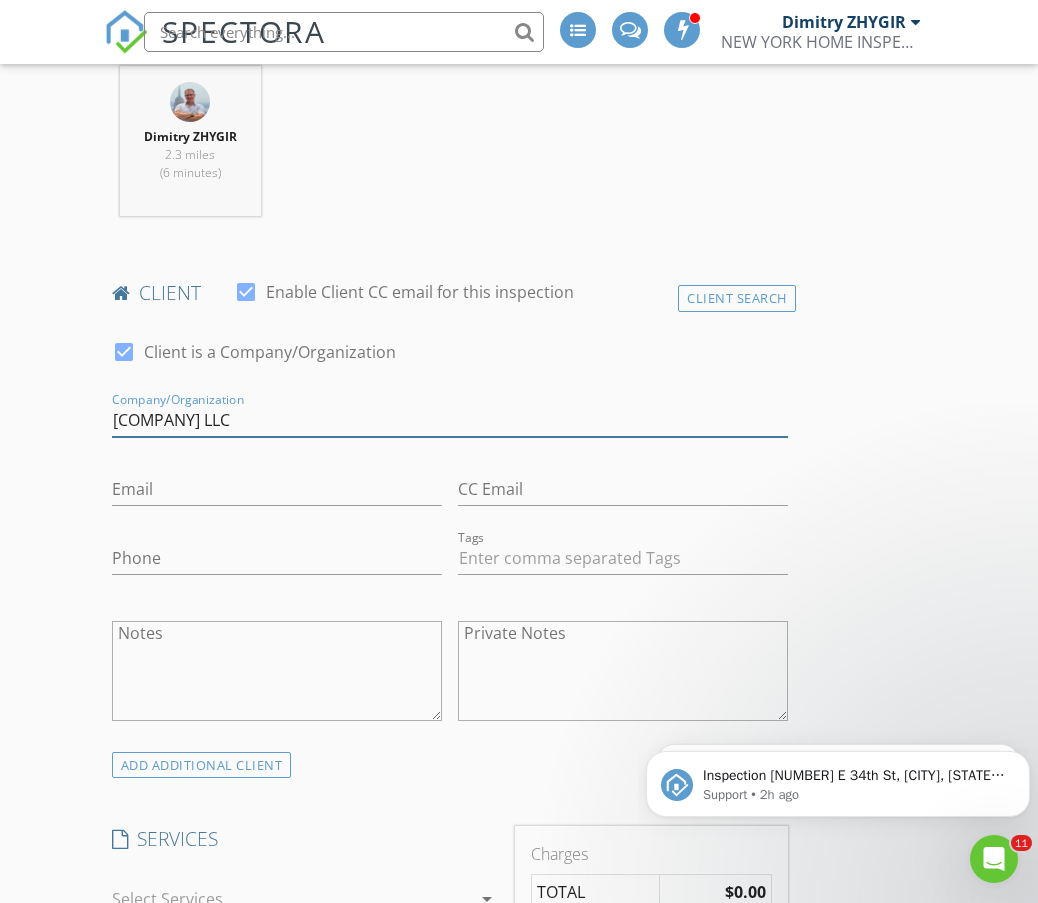type on "Jak Realty LLC" 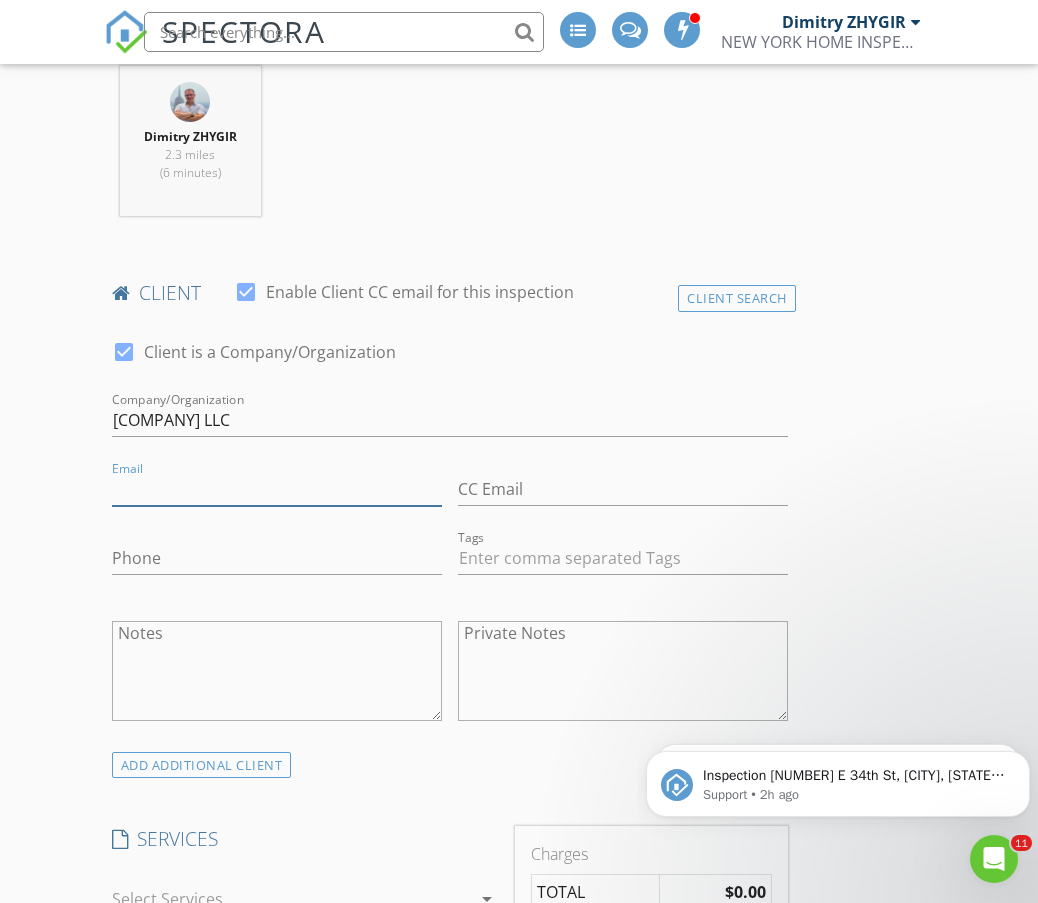 click on "Email" at bounding box center [277, 489] 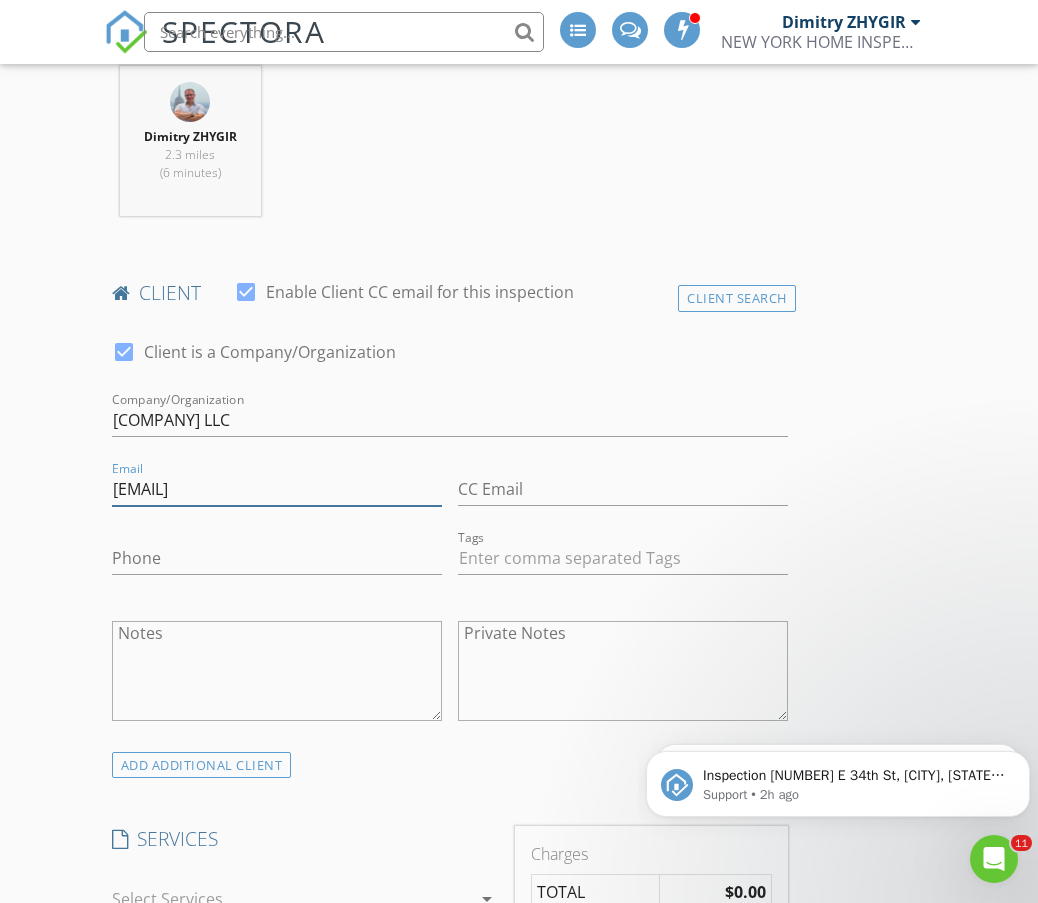 type on "[EMAIL]" 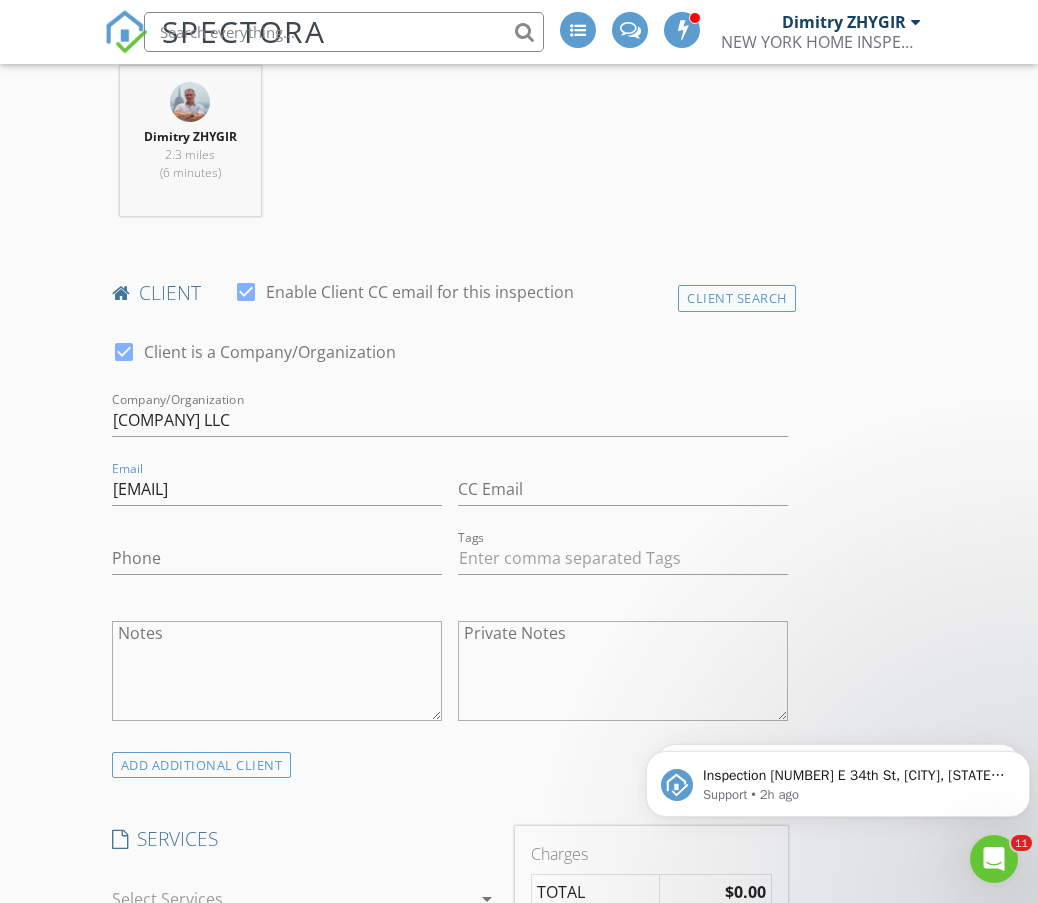click on "New Inspection
INSPECTOR(S)
check_box   Dimitry ZHYGIR   PRIMARY   check_box_outline_blank   Akon Zhen     check_box_outline_blank   Hud Malik     check_box_outline_blank   Jeffrey Alvarez     Dimitry ZHYGIR arrow_drop_down   check_box_outline_blank Dimitry ZHYGIR specifically requested
Date/Time
08/02/2025 3:00 PM
Location
Address Search       Address 1865 Flatbush Ave   Unit   City BROOKLYN   State NY   Zip 11210   County Kings     Square Feet 2512   Year Built 1930   Foundation arrow_drop_down     Dimitry ZHYGIR     2.3 miles     (6 minutes)
client
check_box Enable Client CC email for this inspection   Client Search     check_box Client is a Company/Organization   Company/Organization Jak Realty LLC       Email albertchat61@gmail.com   CC Email   Phone         Tags         Notes   Private Notes
SERVICES" at bounding box center [519, 1148] 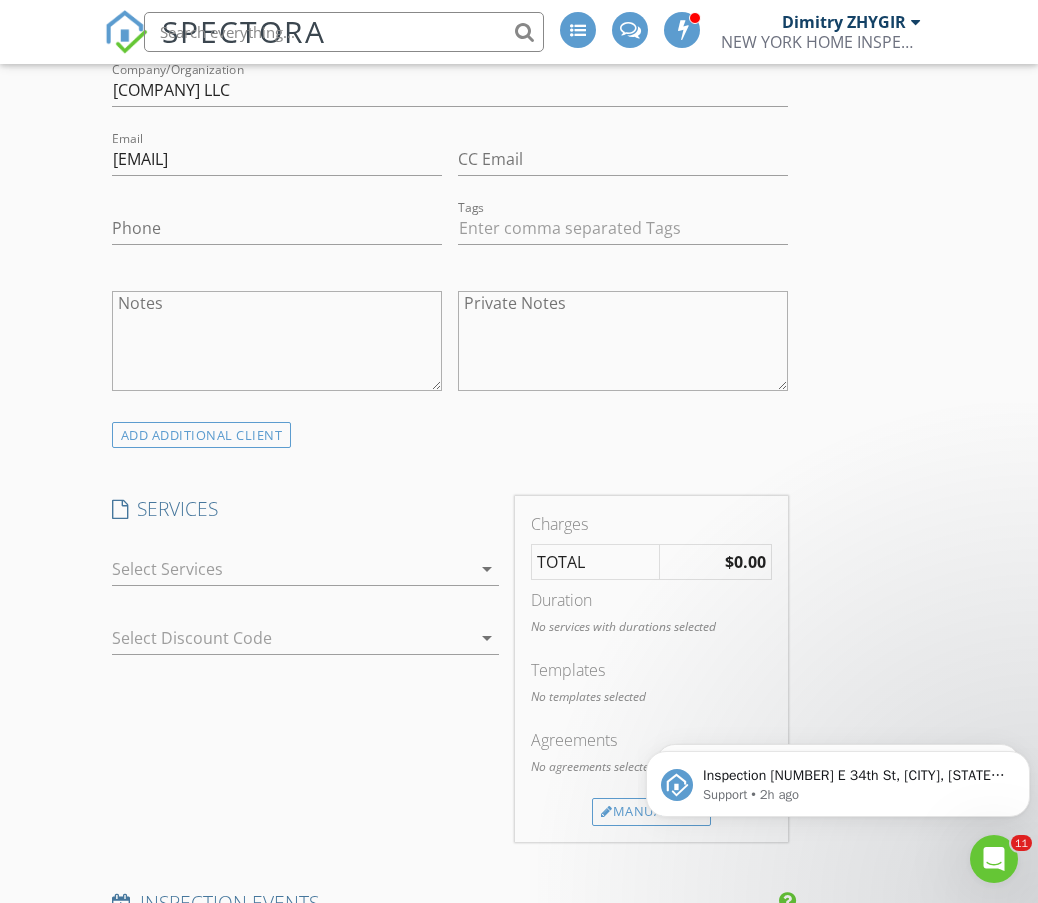 scroll, scrollTop: 1167, scrollLeft: 0, axis: vertical 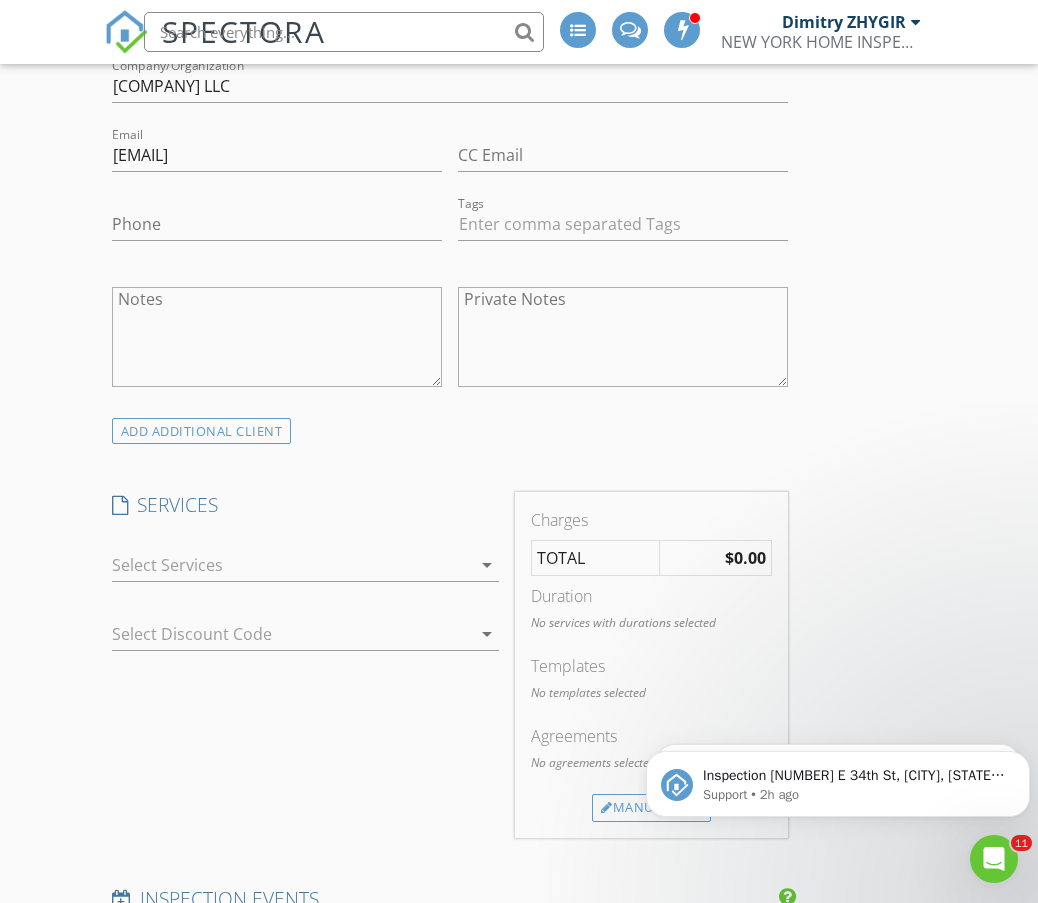 click on "arrow_drop_down" at bounding box center (487, 565) 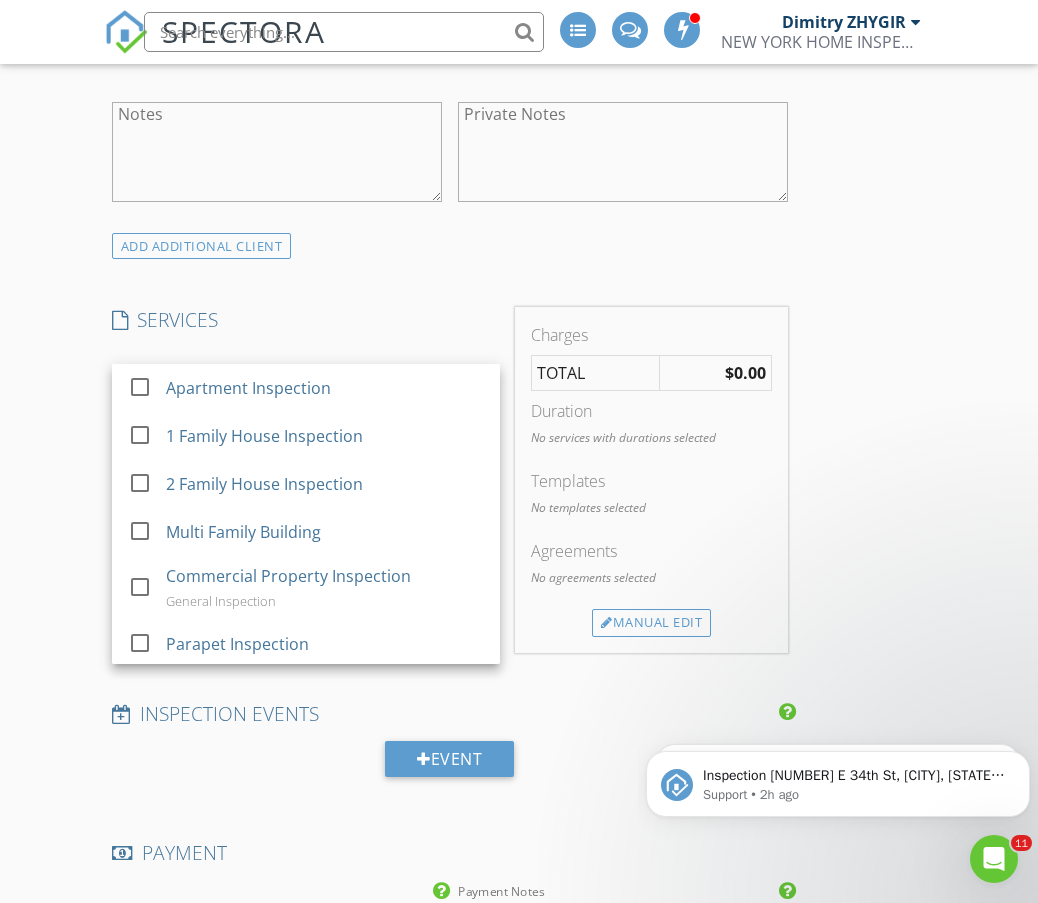 scroll, scrollTop: 1667, scrollLeft: 0, axis: vertical 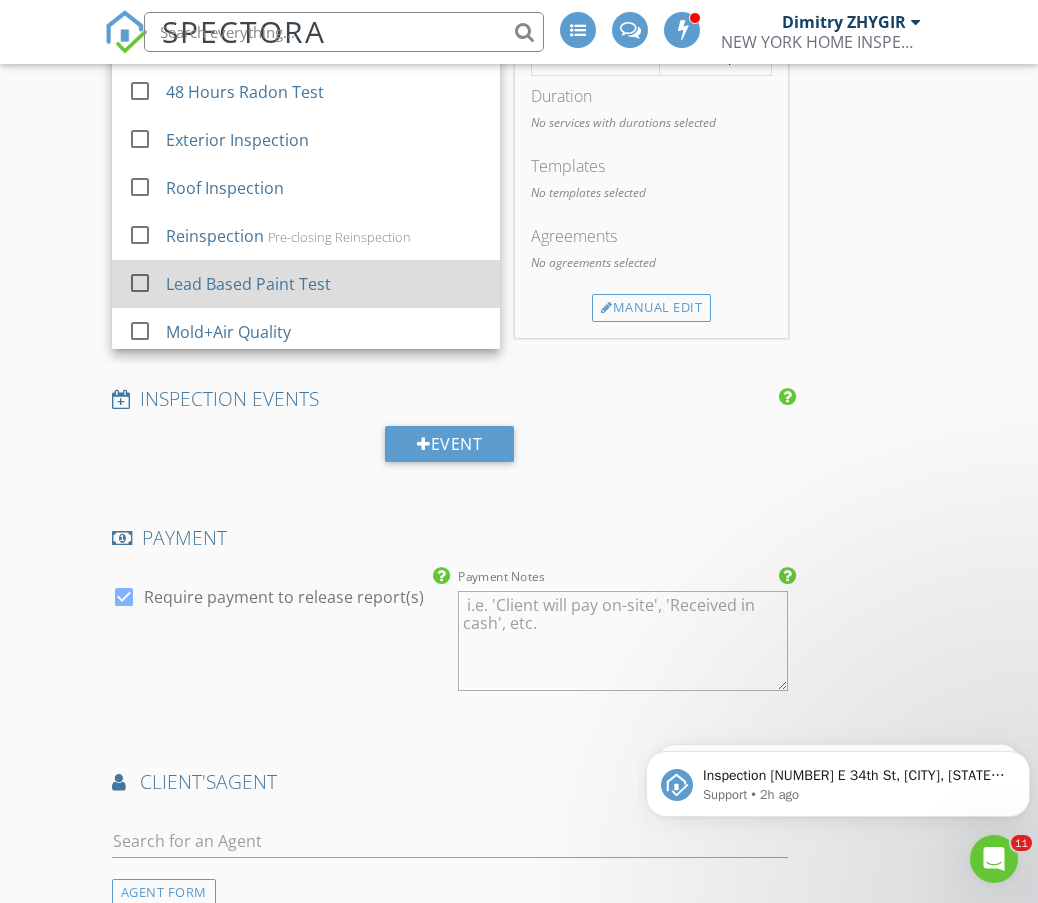 click at bounding box center (140, 282) 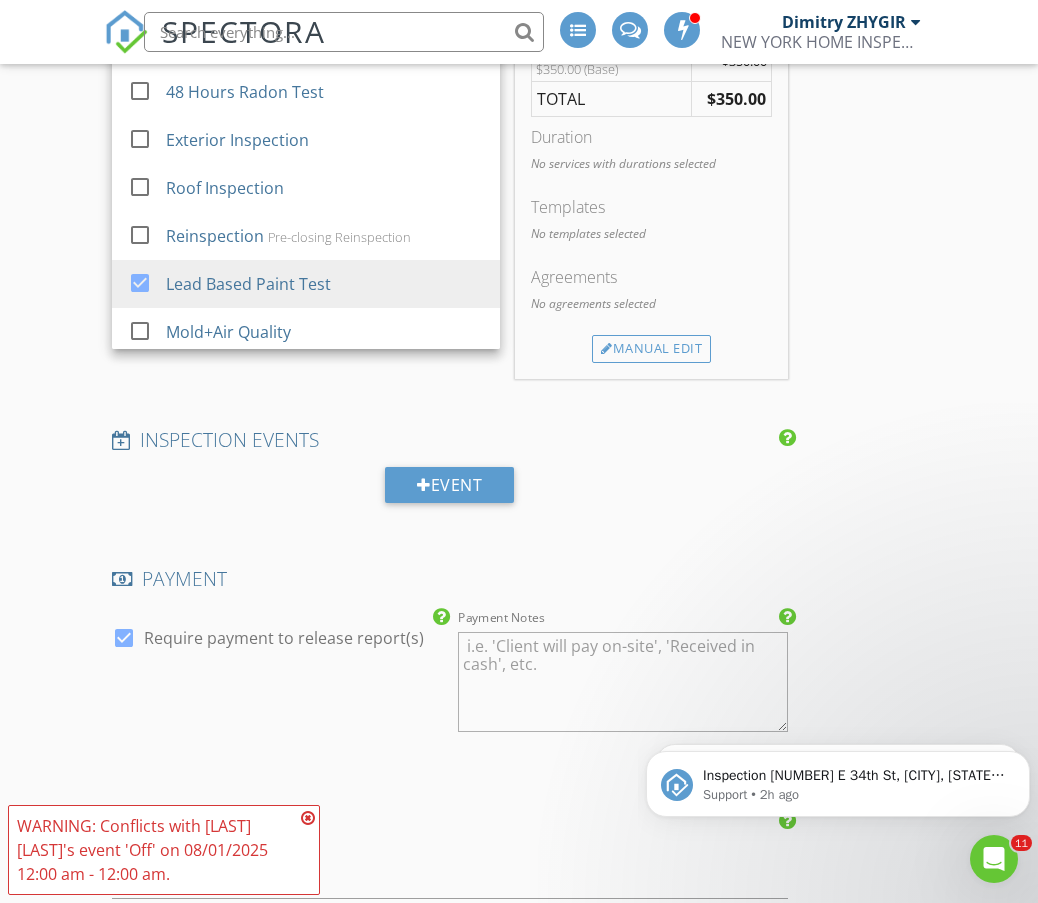 click on "INSPECTION EVENTS" at bounding box center (450, 440) 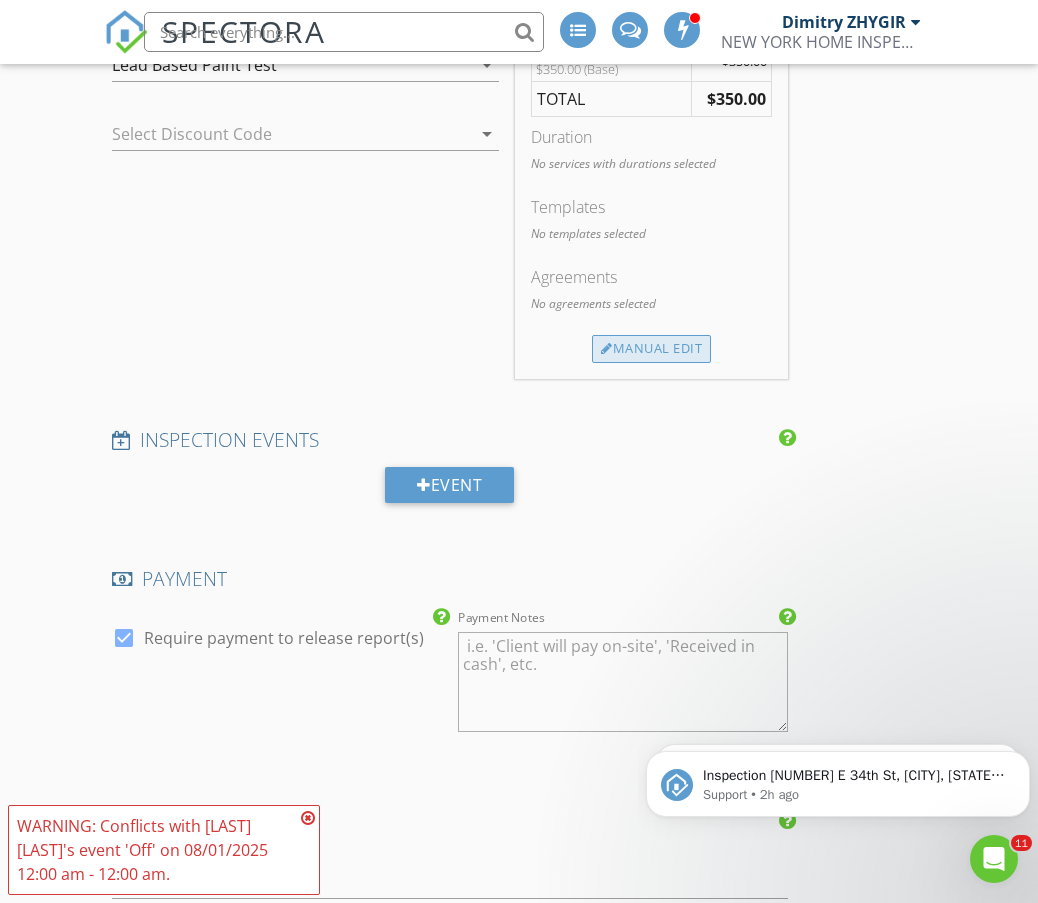 click on "Manual Edit" at bounding box center [651, 349] 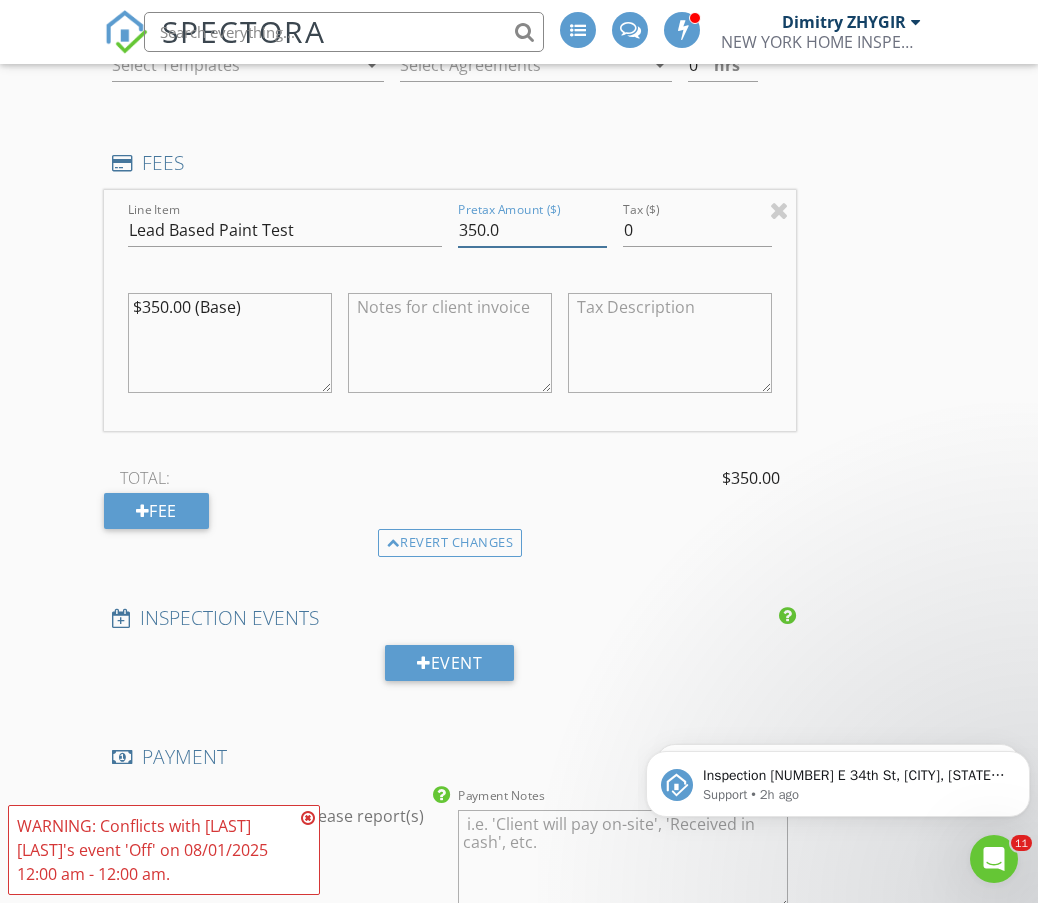 click on "350.0" at bounding box center (532, 230) 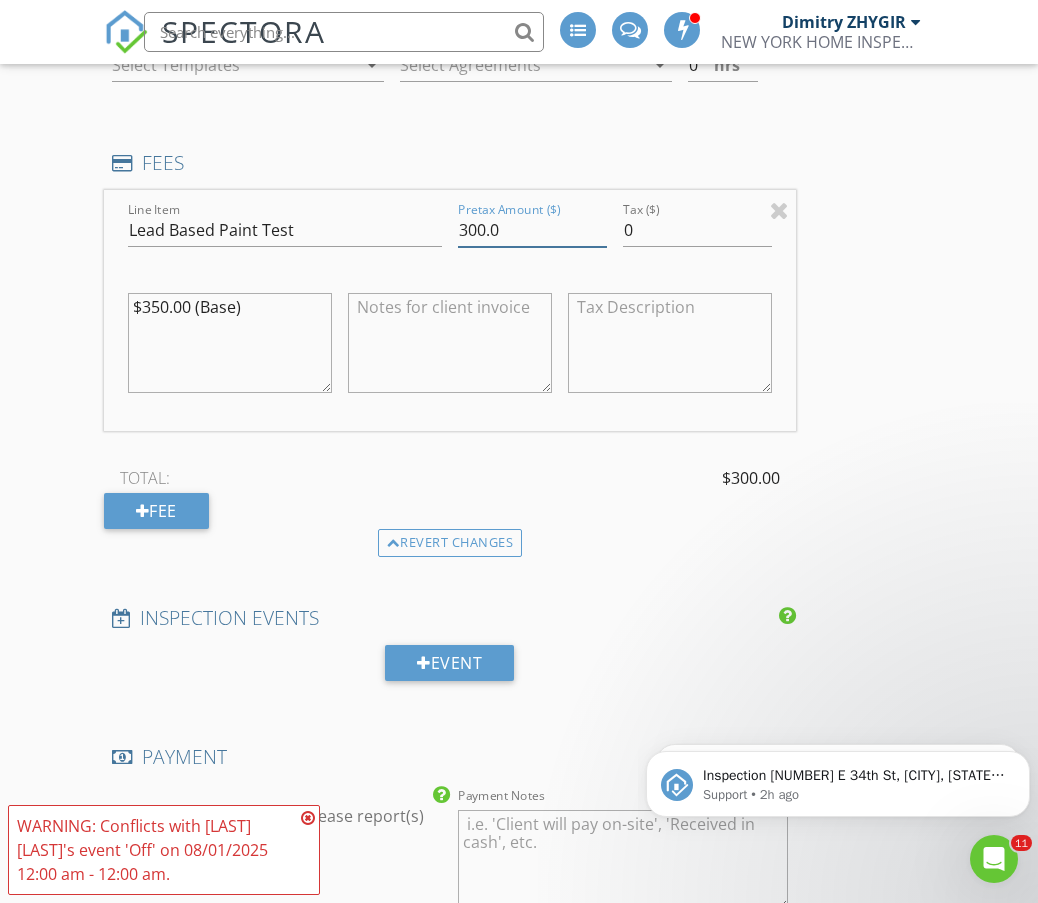 type on "300.0" 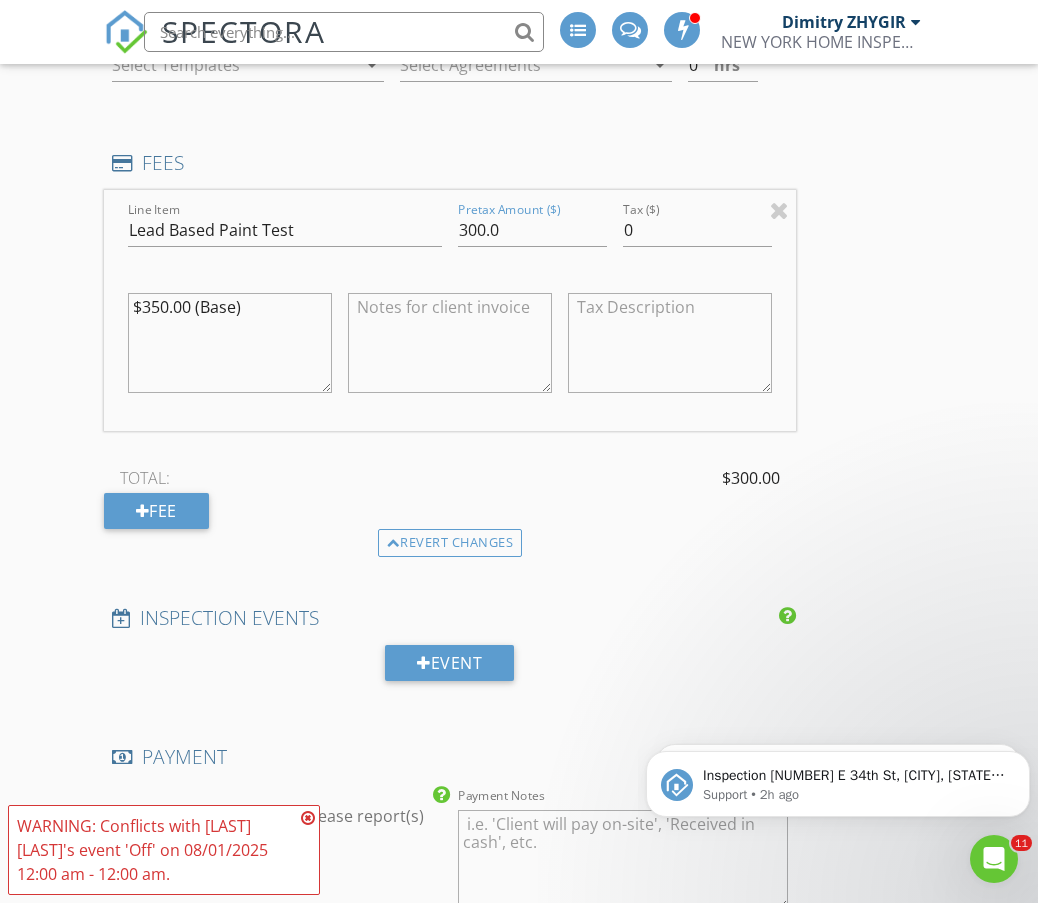 click on "INSPECTOR(S)
check_box   Dimitry ZHYGIR   PRIMARY   check_box_outline_blank   Akon Zhen     check_box_outline_blank   Hud Malik     check_box_outline_blank   Jeffrey Alvarez     Dimitry ZHYGIR arrow_drop_down   check_box_outline_blank Dimitry ZHYGIR specifically requested
Date/Time
08/02/2025 3:00 PM
Location
Address Search       Address 1865 Flatbush Ave   Unit   City BROOKLYN   State NY   Zip 11210   County Kings     Square Feet 2512   Year Built 1930   Foundation arrow_drop_down     Dimitry ZHYGIR     2.3 miles     (6 minutes)
client
check_box Enable Client CC email for this inspection   Client Search     check_box Client is a Company/Organization   Company/Organization Jak Realty LLC       Email albertchat61@gmail.com   CC Email   Phone         Tags         Notes   Private Notes
ADD ADDITIONAL client" at bounding box center [519, 458] 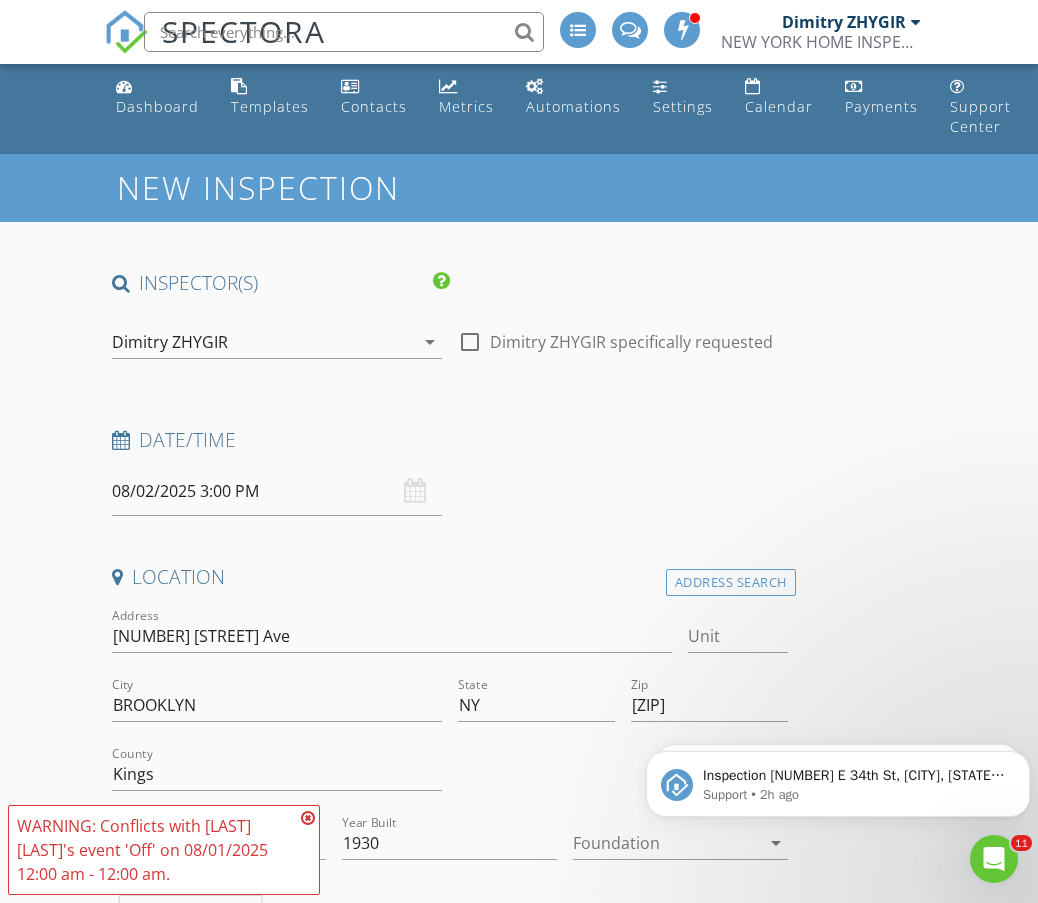 scroll, scrollTop: 0, scrollLeft: 0, axis: both 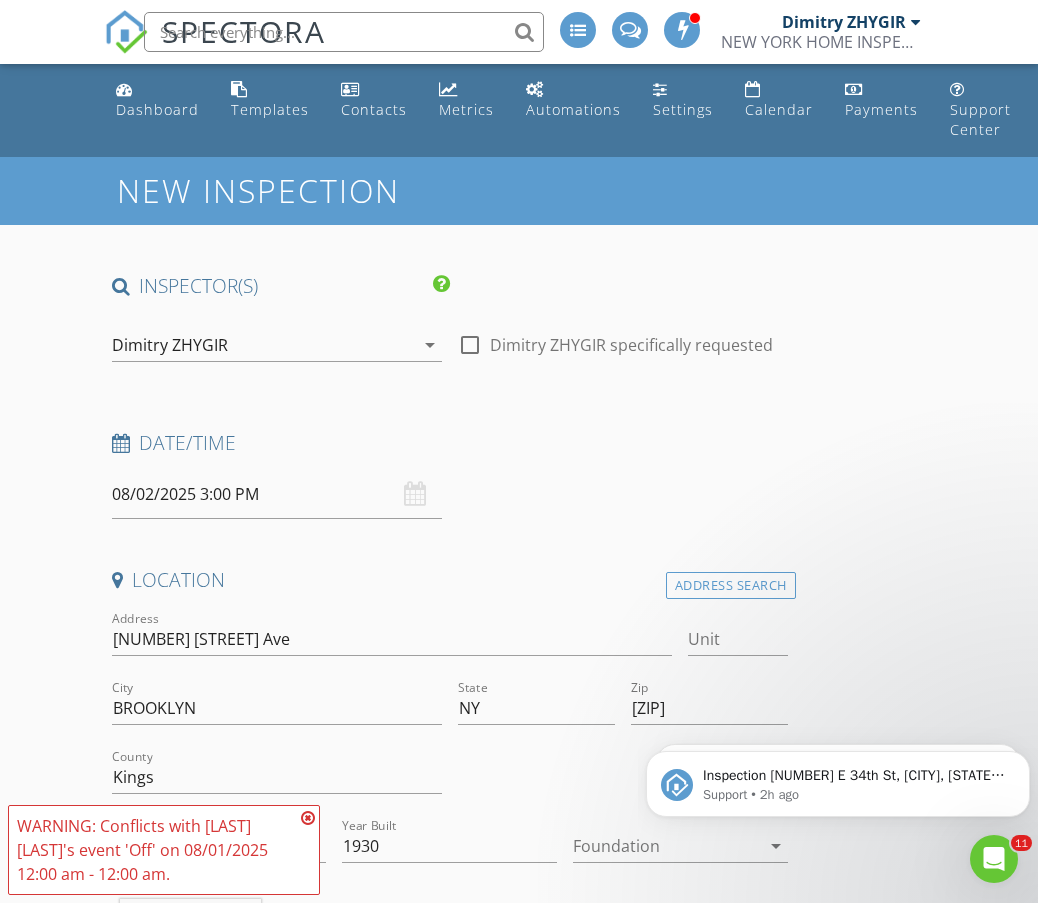 click on "Dimitry ZHYGIR" at bounding box center [263, 345] 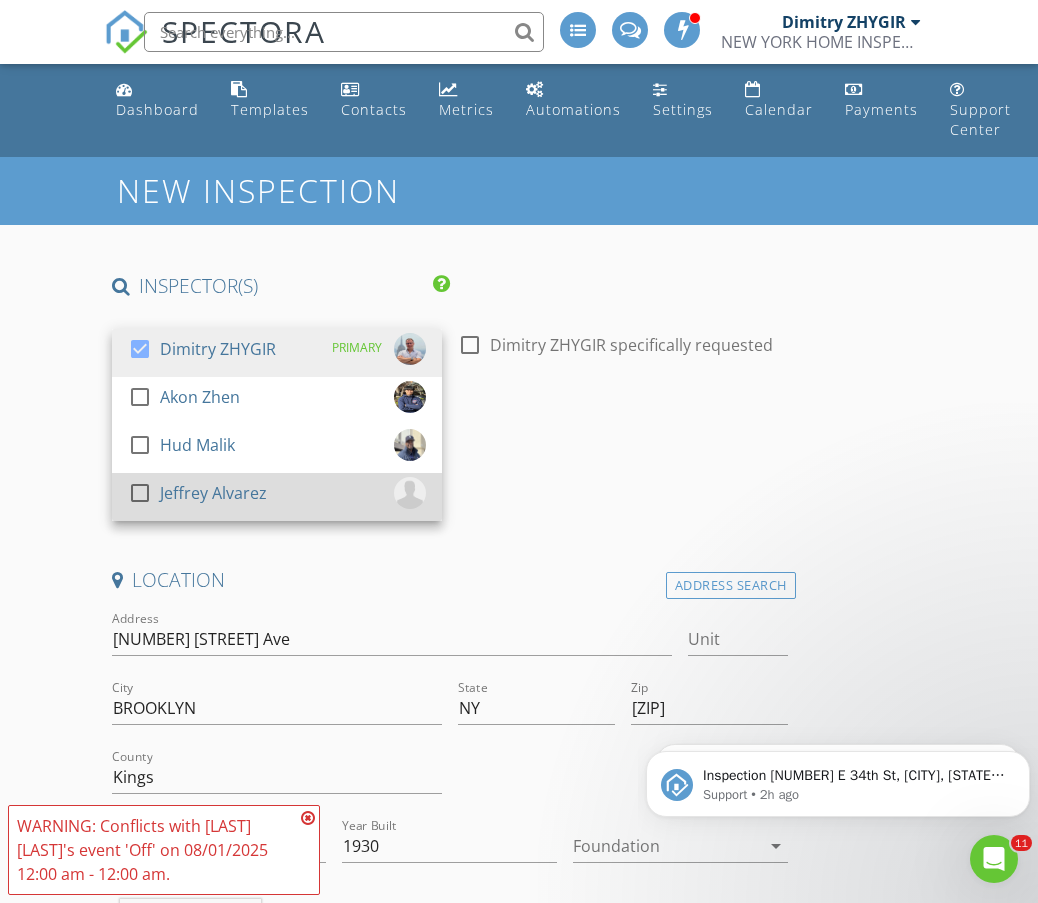 click at bounding box center [140, 493] 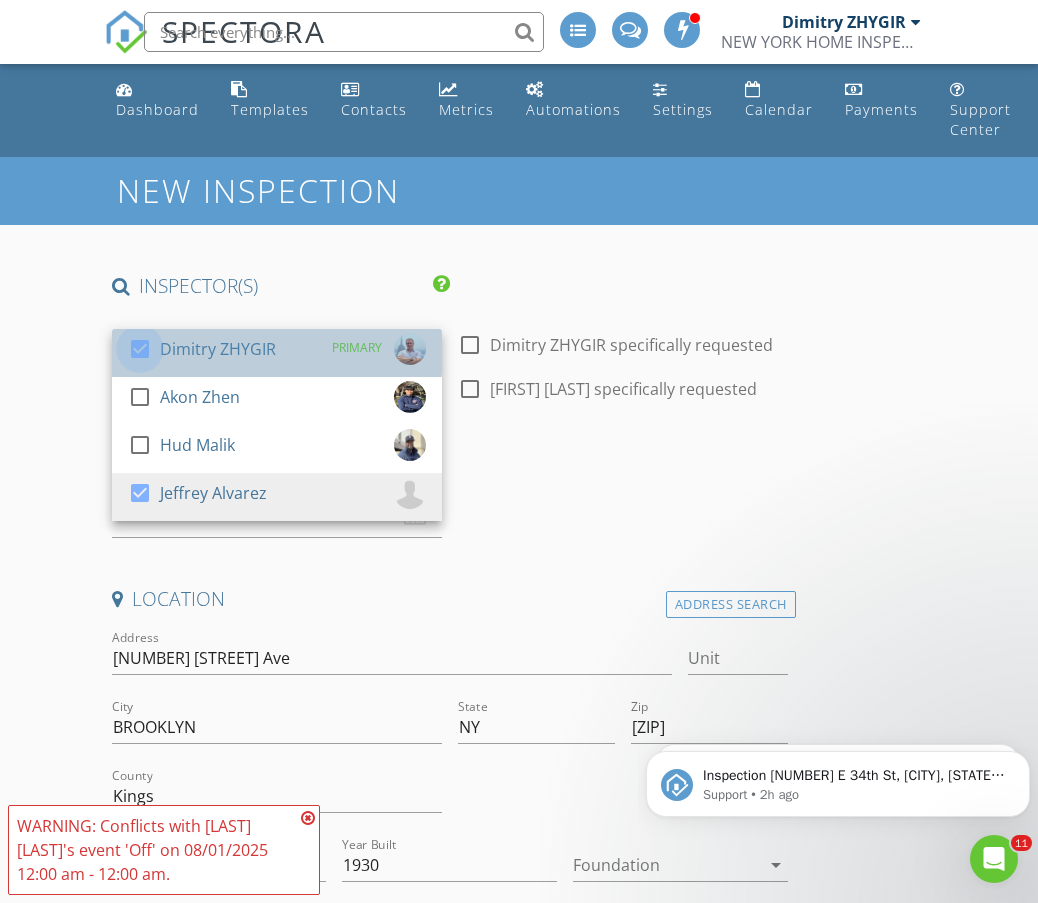 click at bounding box center (140, 349) 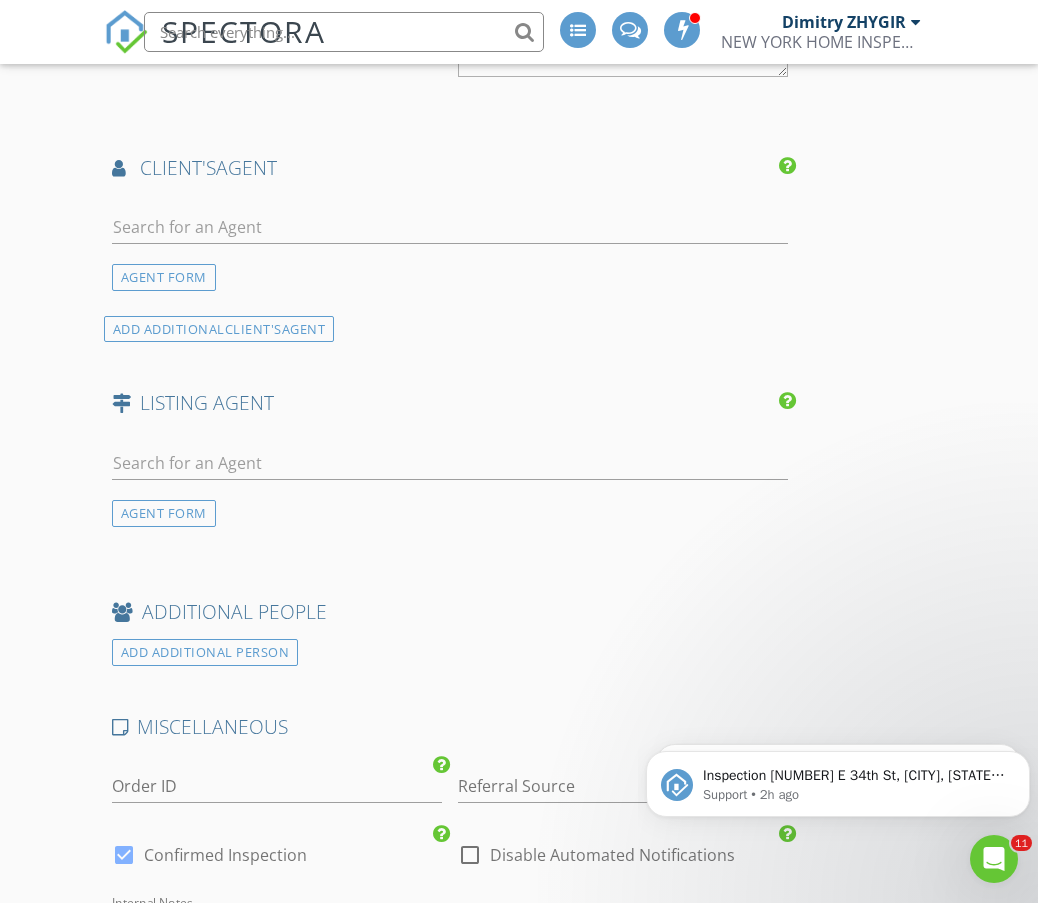 scroll, scrollTop: 3121, scrollLeft: 0, axis: vertical 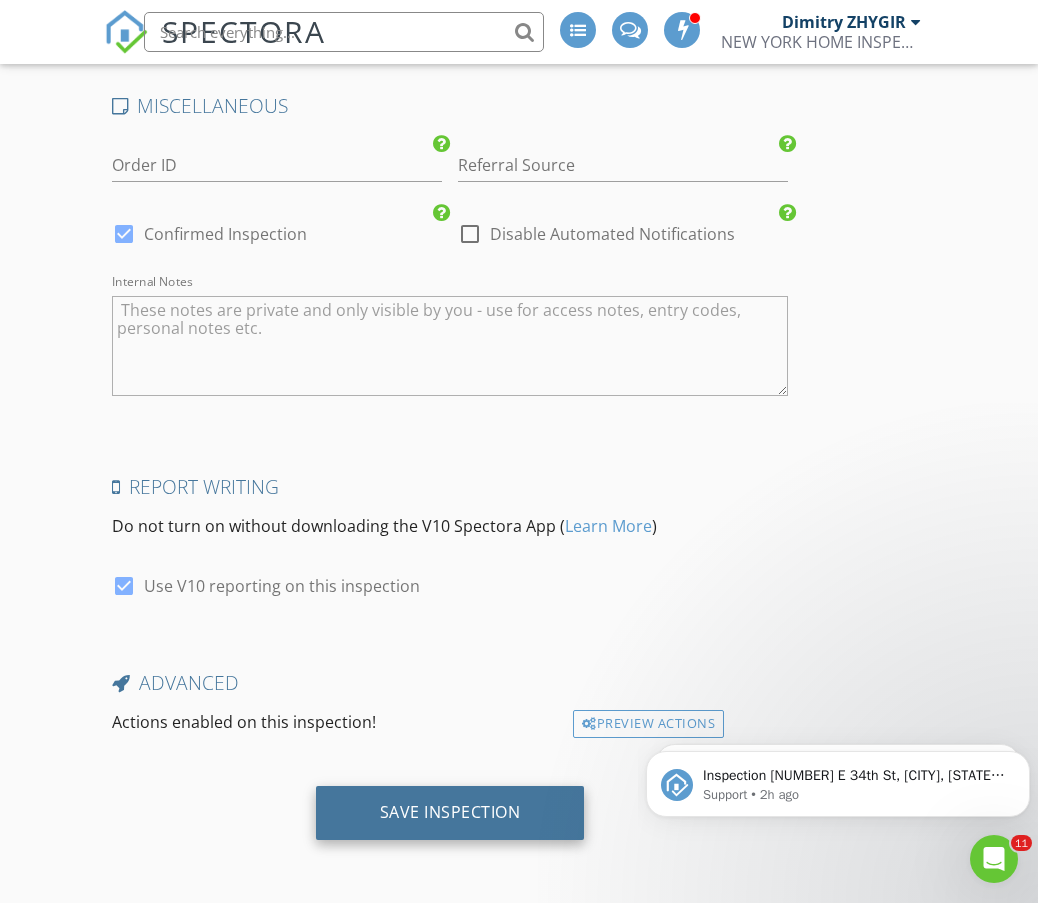 click on "Save Inspection" at bounding box center [450, 813] 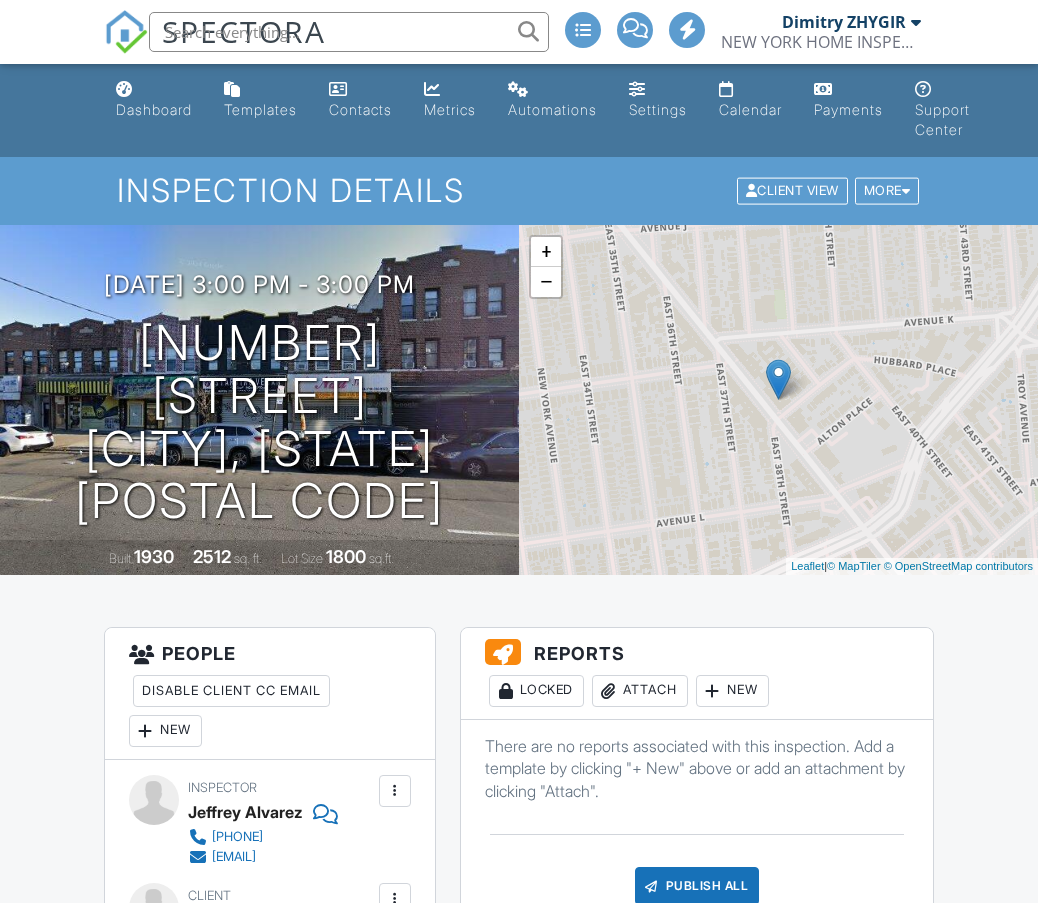 scroll, scrollTop: 0, scrollLeft: 0, axis: both 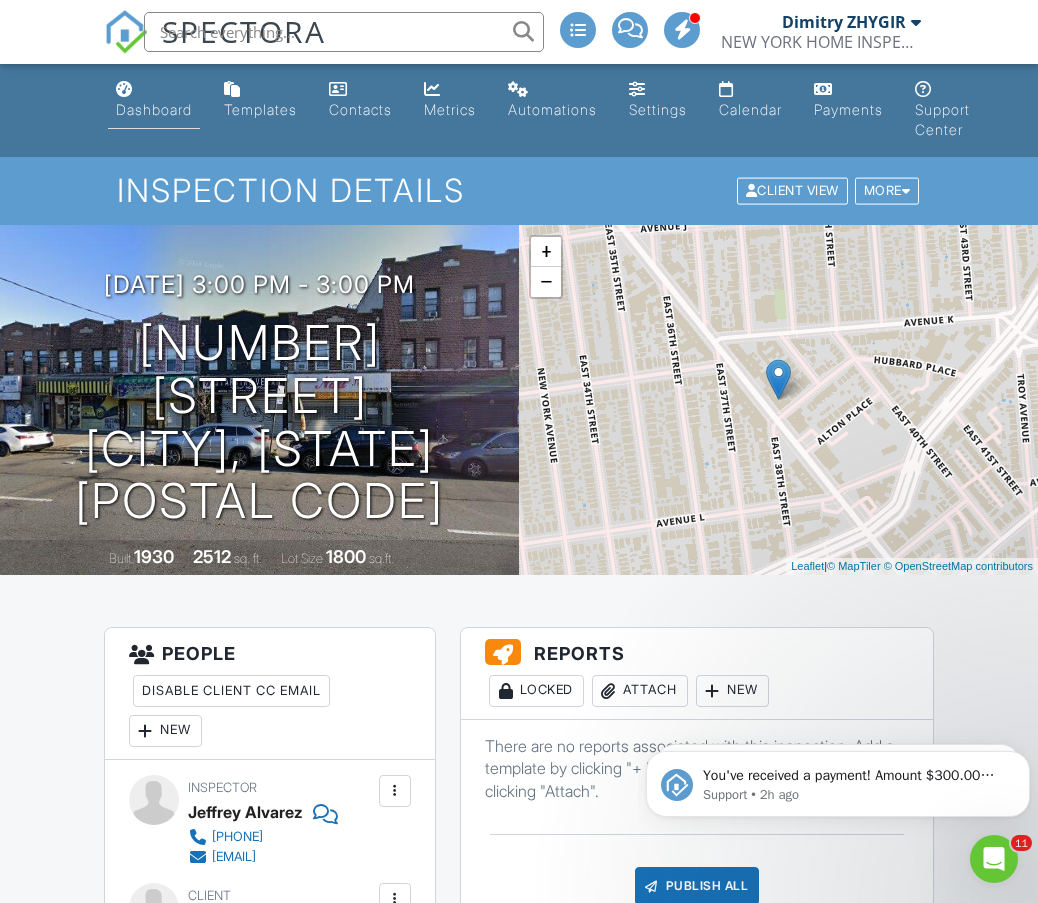 click on "Dashboard" at bounding box center (154, 109) 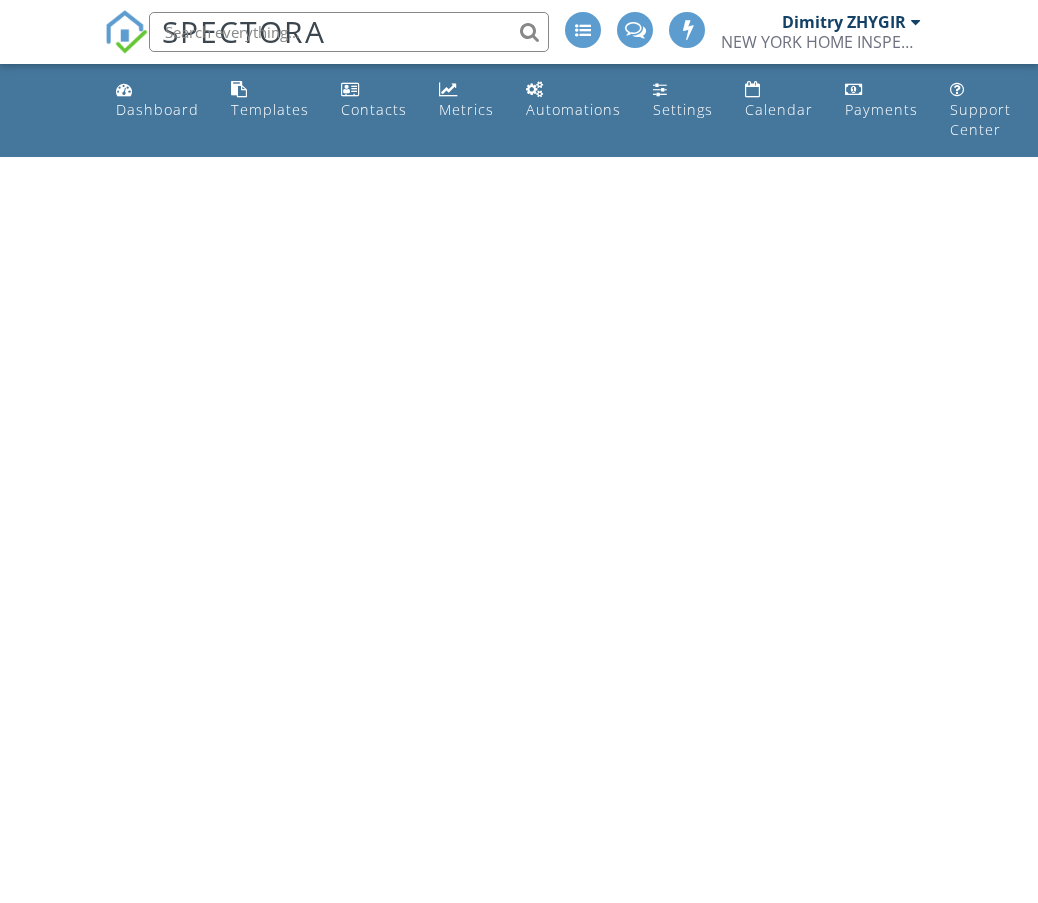 scroll, scrollTop: 0, scrollLeft: 0, axis: both 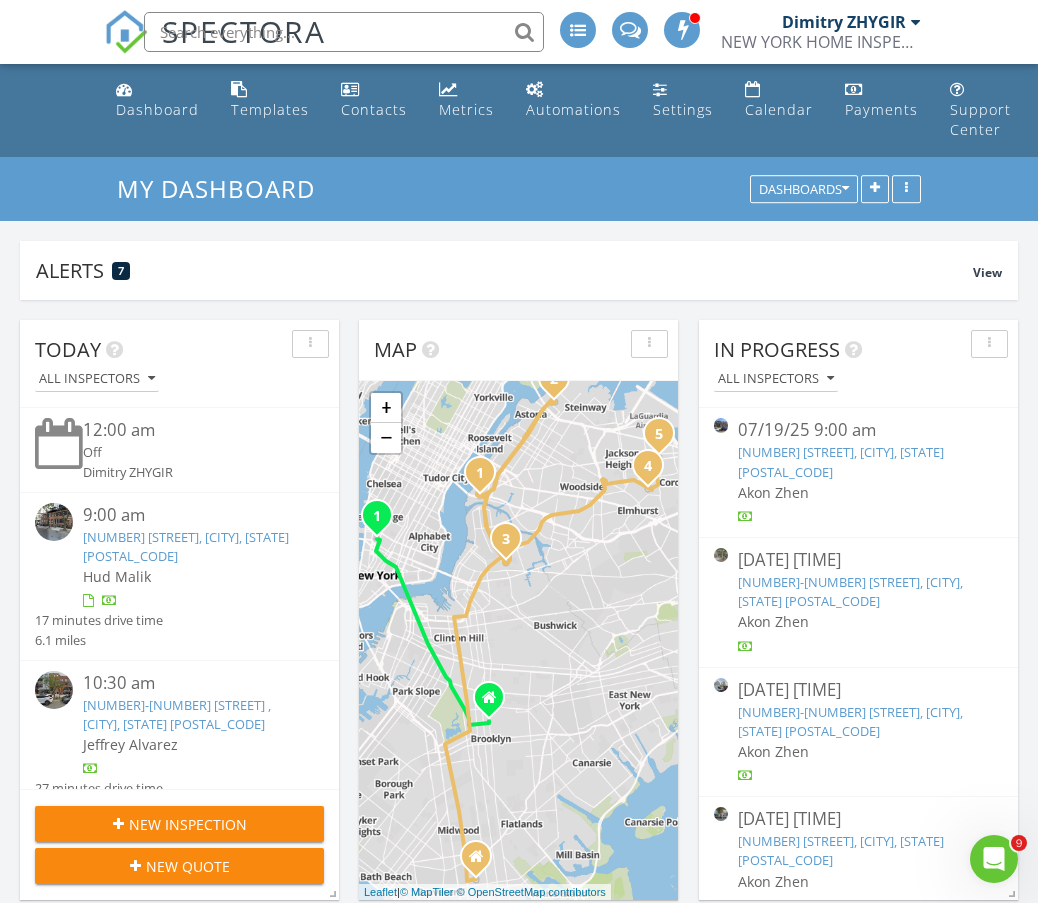 click on "New Inspection" at bounding box center [188, 824] 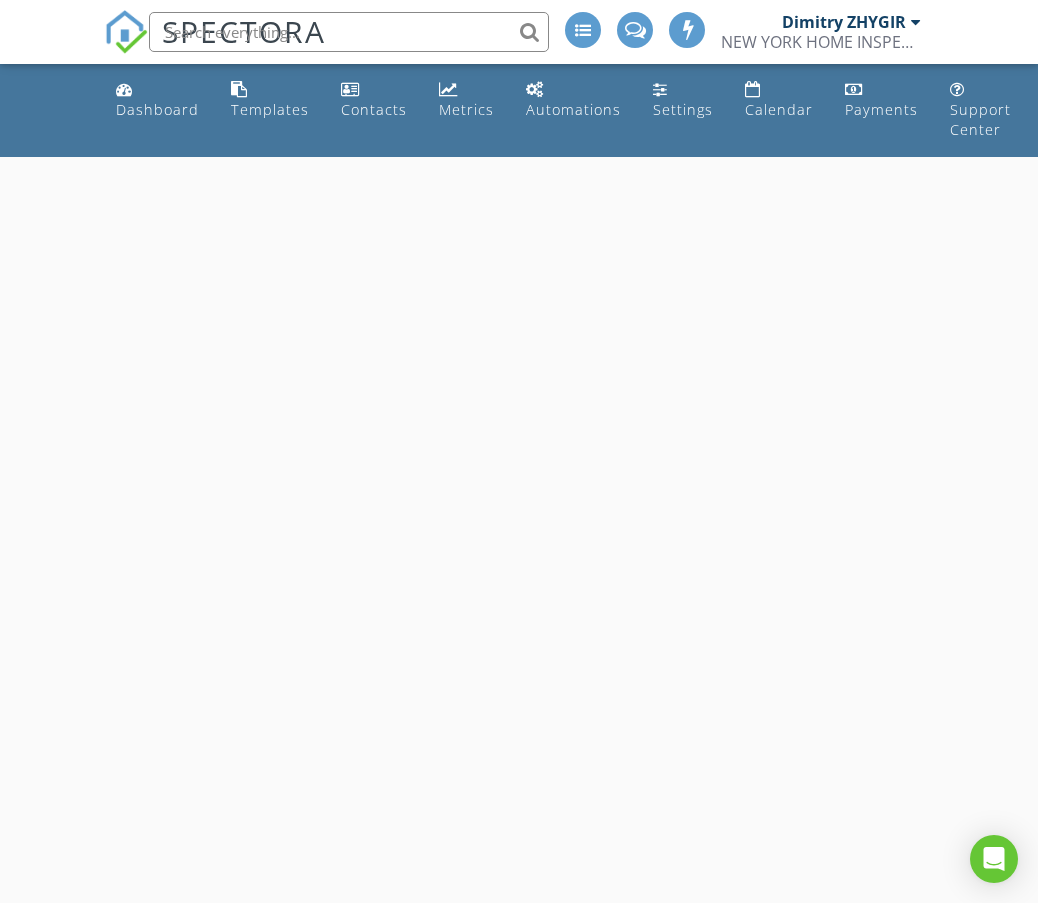 scroll, scrollTop: 0, scrollLeft: 0, axis: both 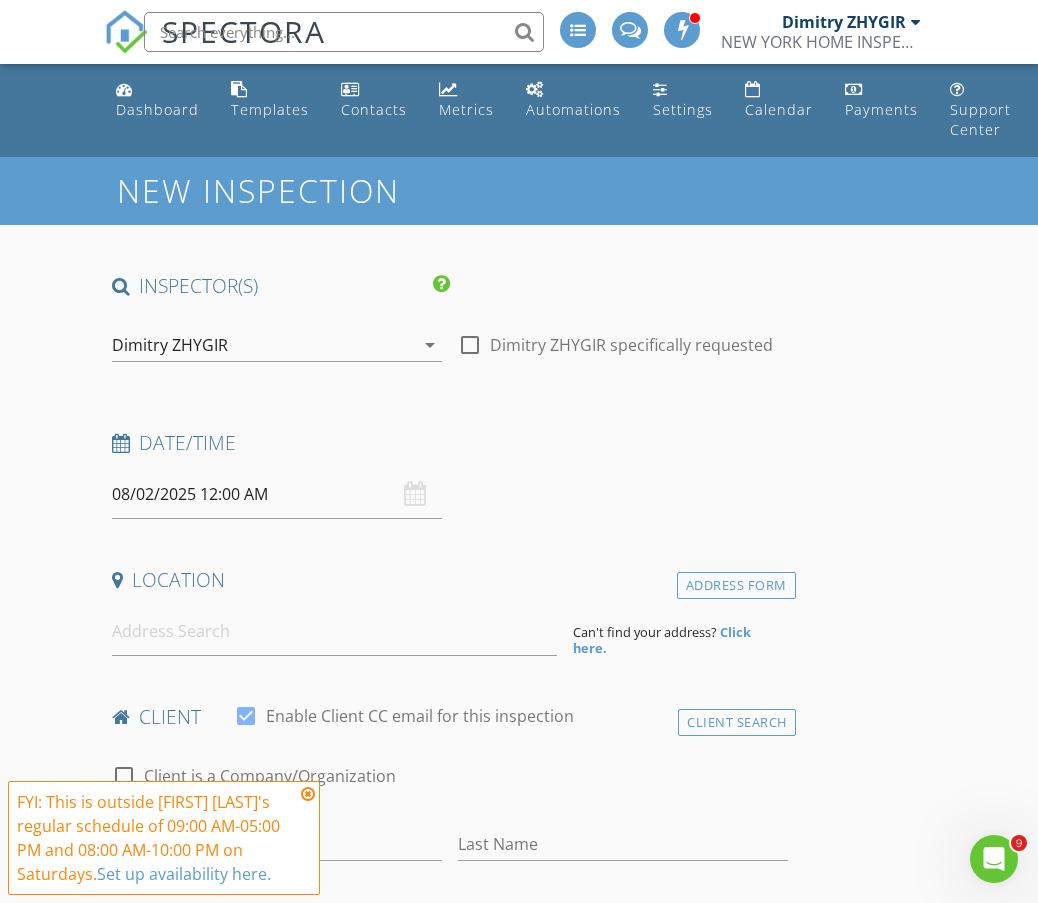 click on "08/02/2025 12:00 AM" at bounding box center (277, 494) 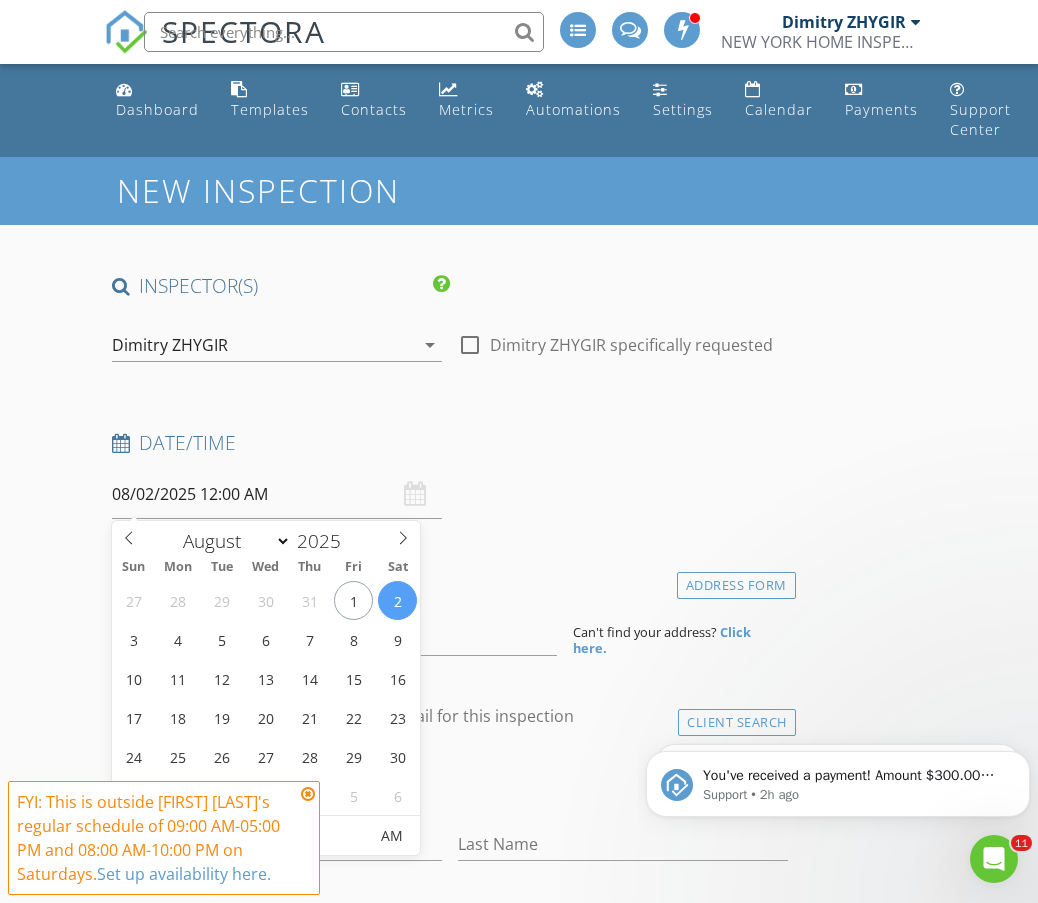 scroll, scrollTop: 0, scrollLeft: 0, axis: both 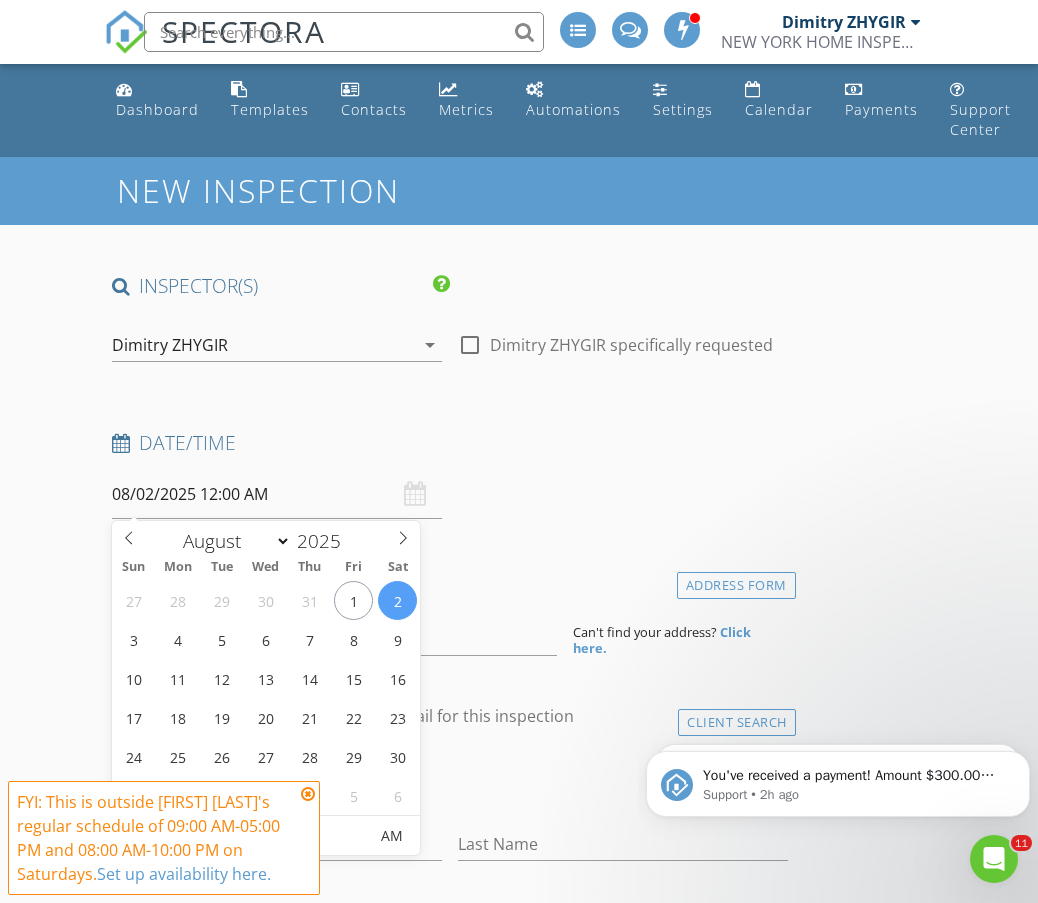 drag, startPoint x: 379, startPoint y: 352, endPoint x: 365, endPoint y: 365, distance: 19.104973 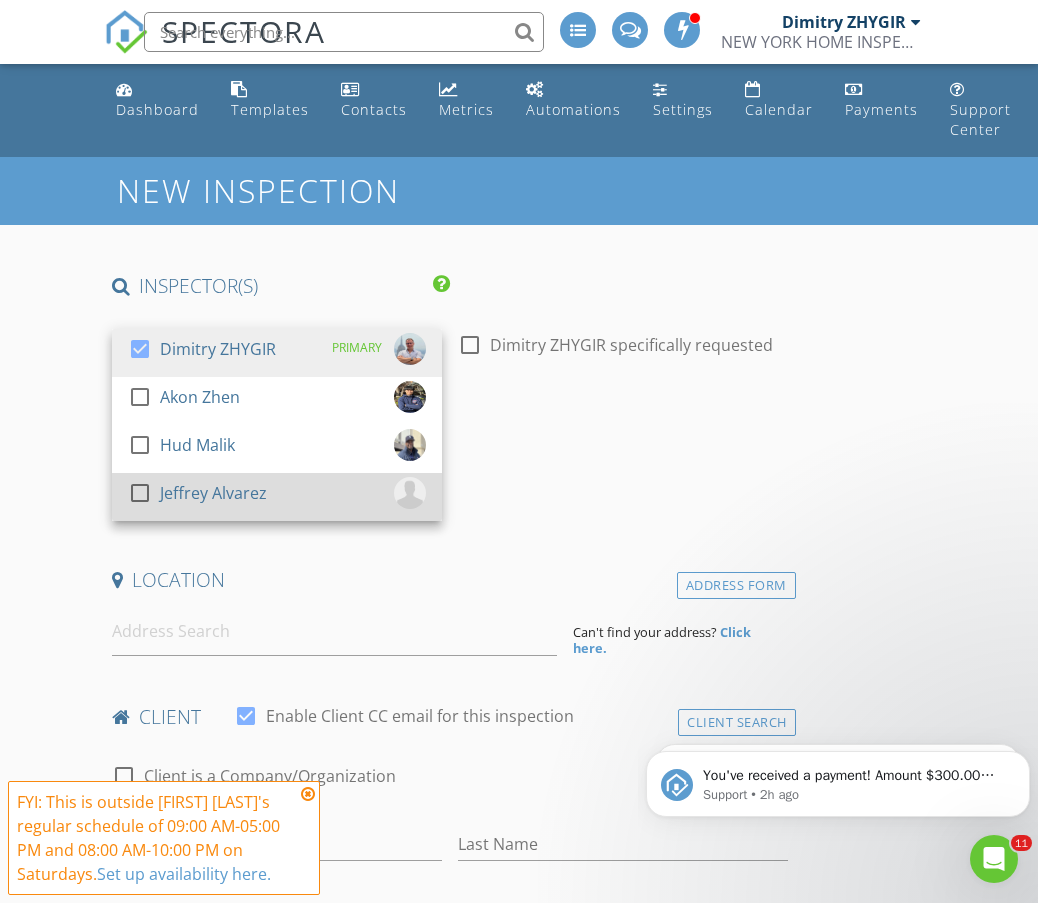 click at bounding box center [140, 493] 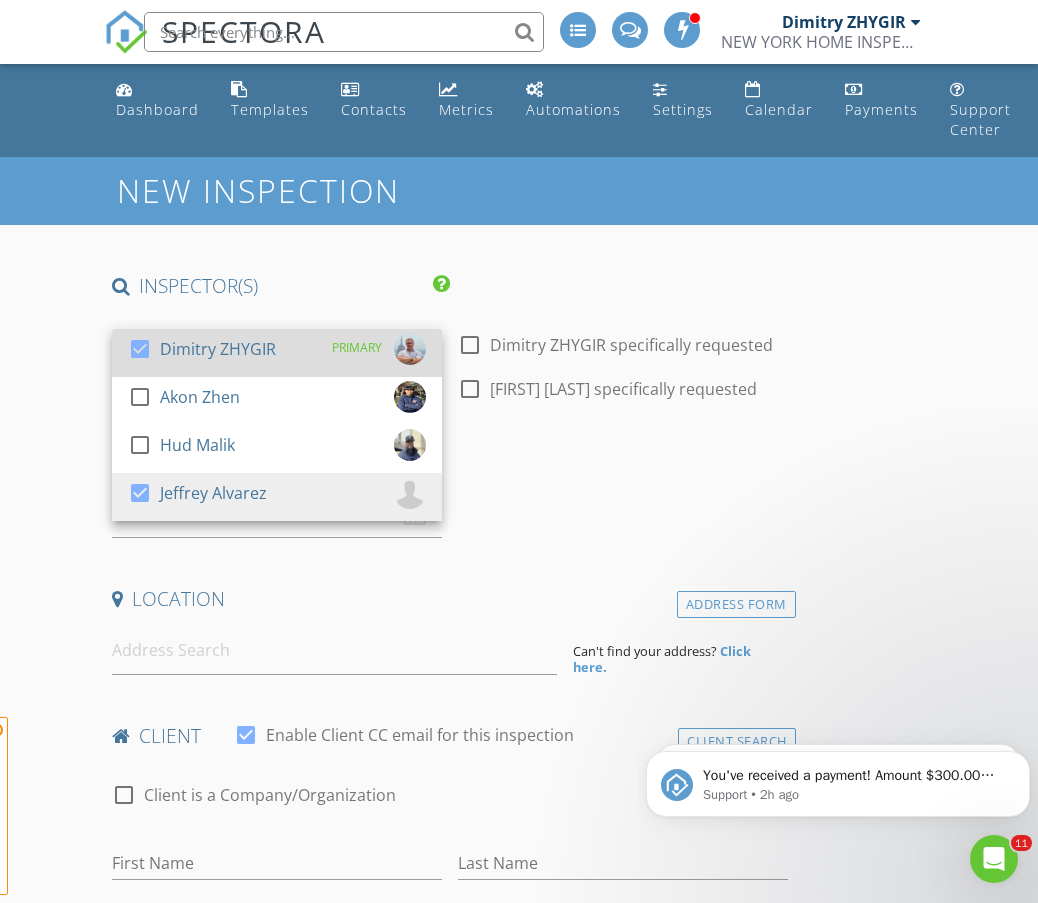 click at bounding box center (140, 349) 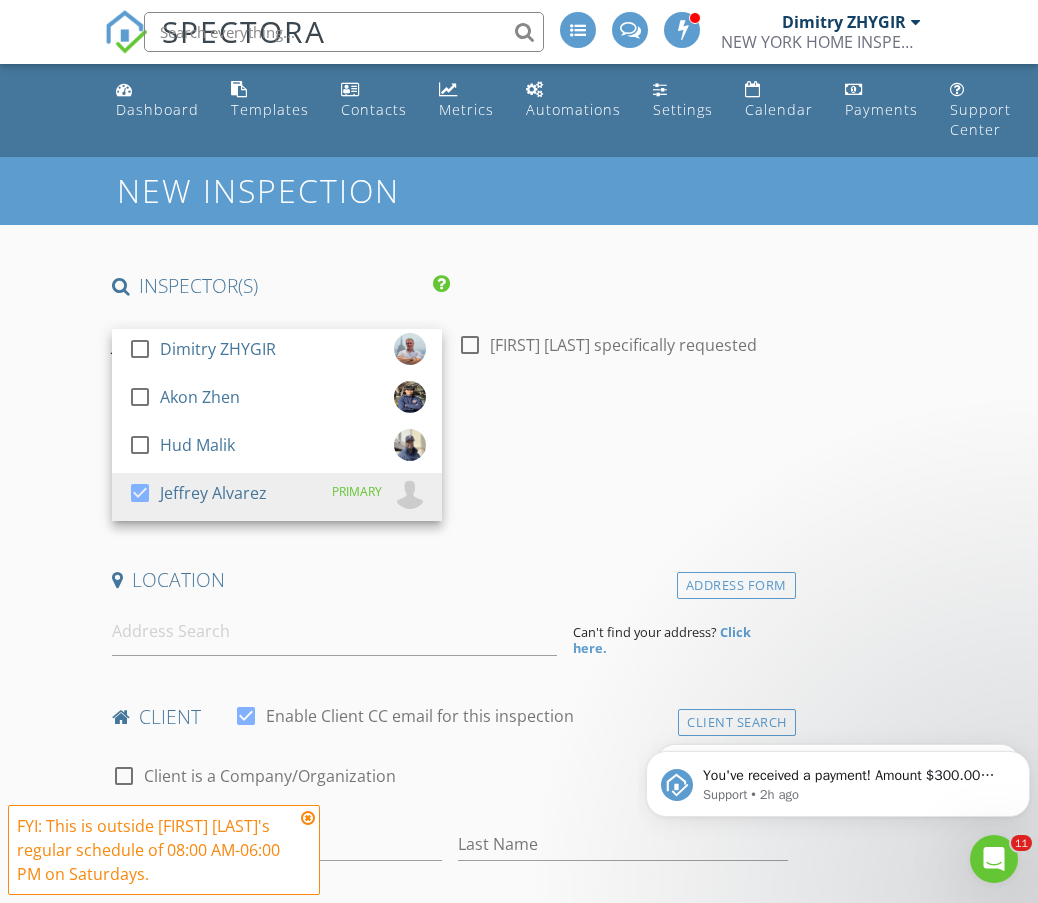 click on "Date/Time
08/02/2025 12:00 AM" at bounding box center (450, 474) 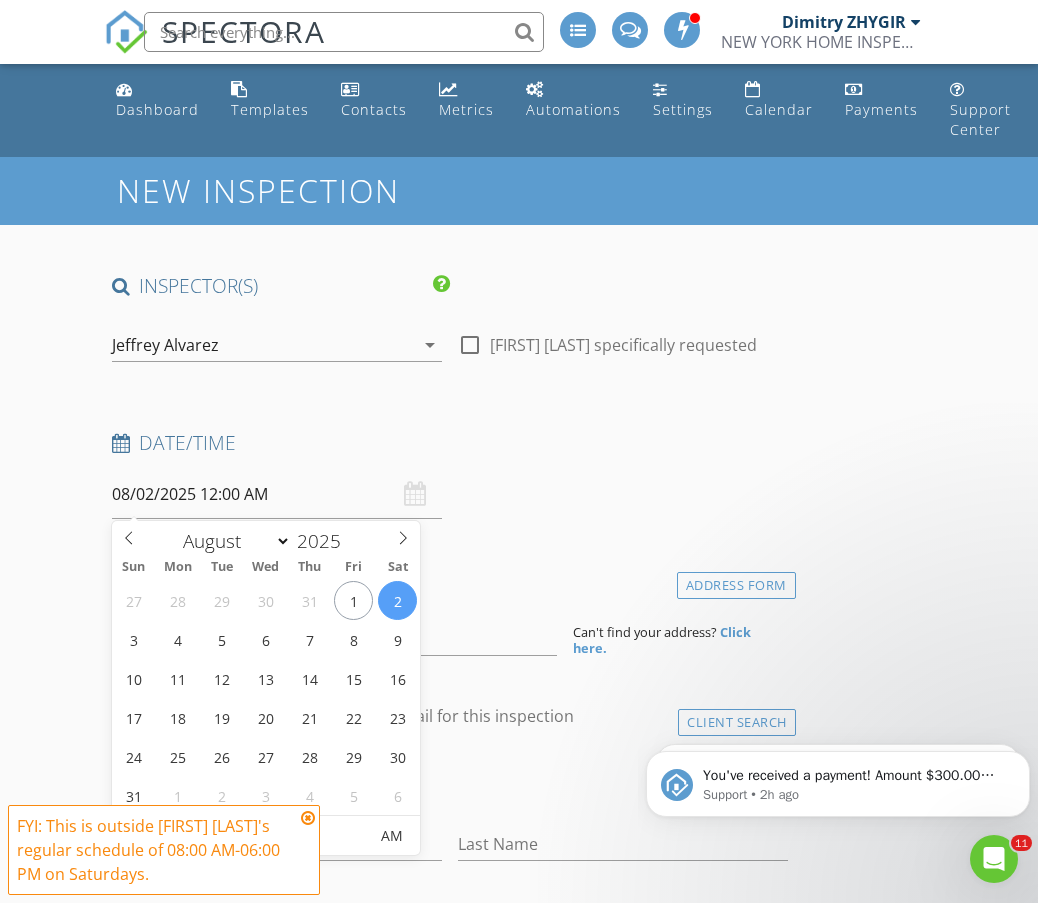click on "08/02/2025 12:00 AM" at bounding box center [277, 494] 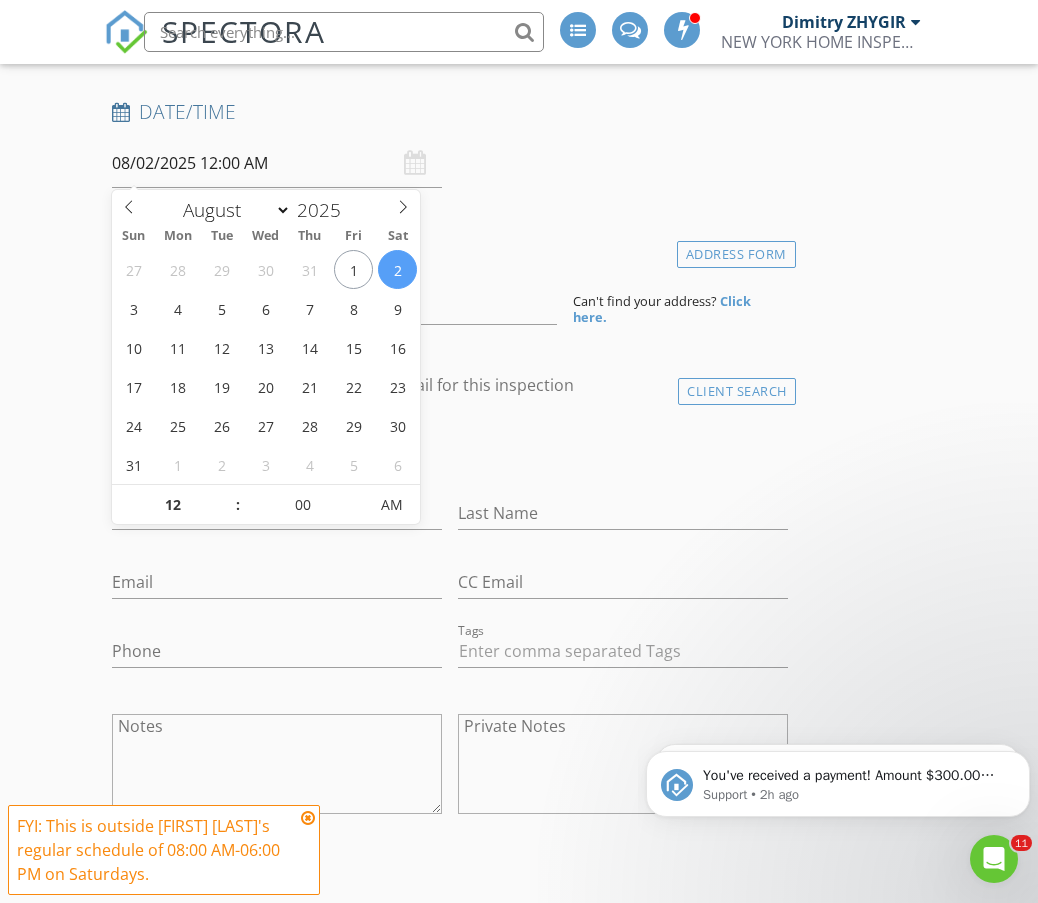 scroll, scrollTop: 333, scrollLeft: 0, axis: vertical 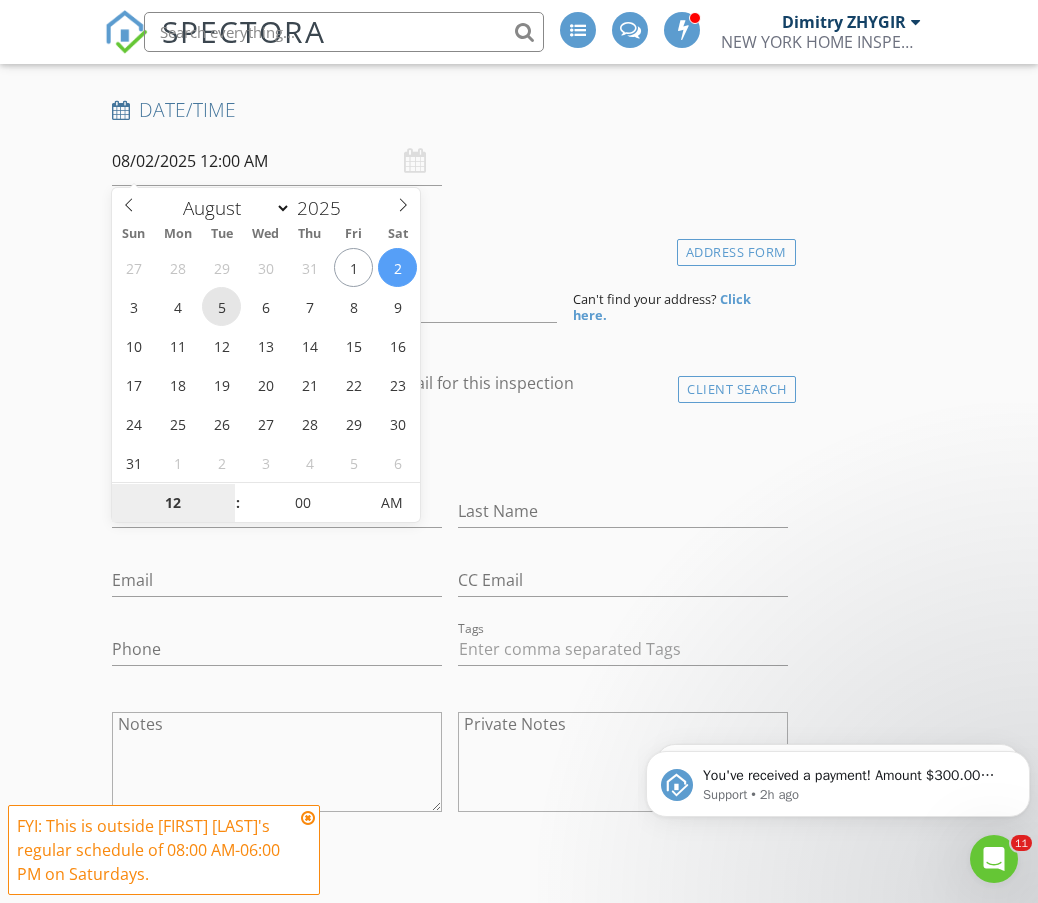 type on "08/05/2025 12:00 AM" 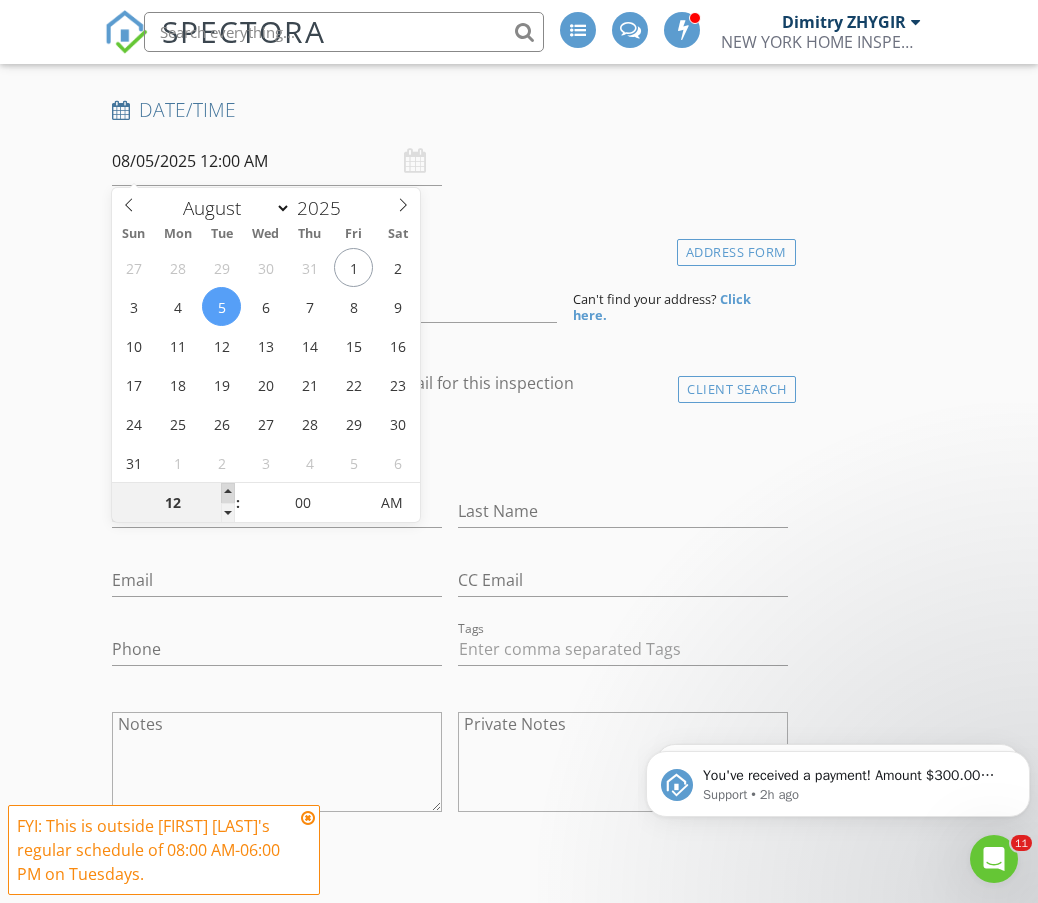 type on "01" 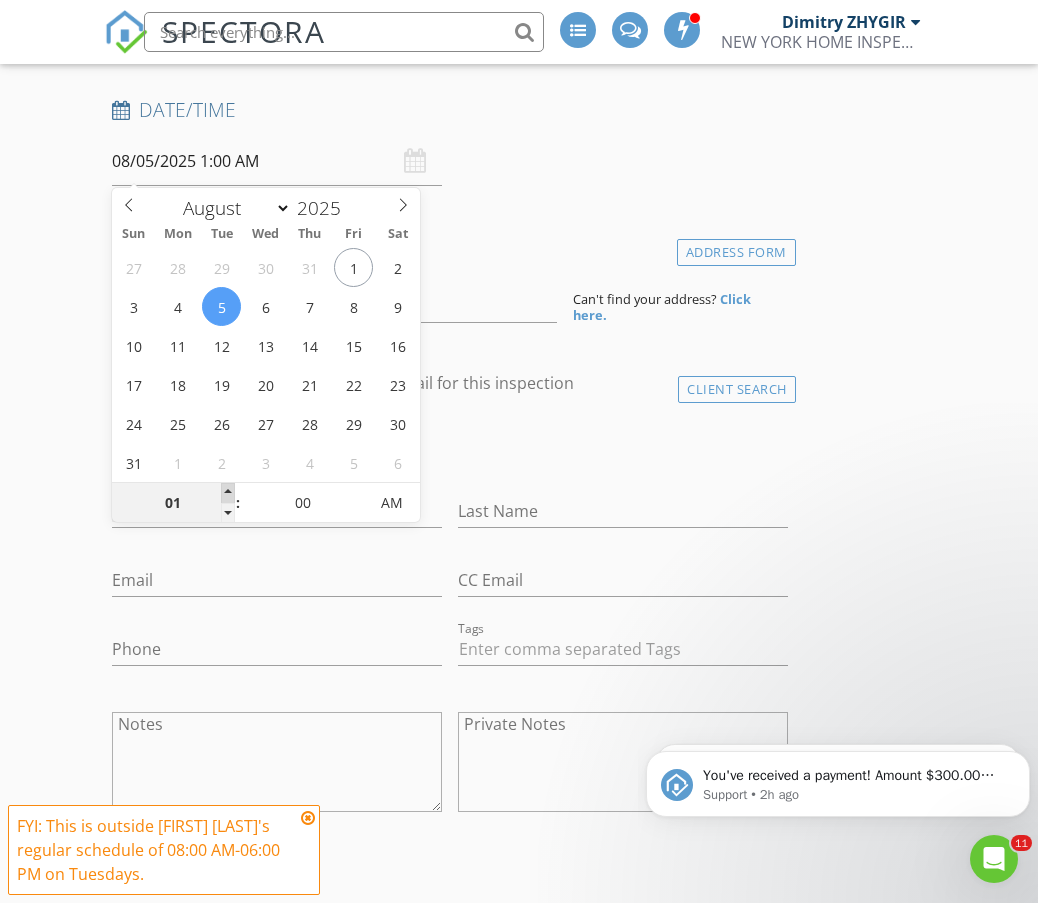 click at bounding box center (228, 493) 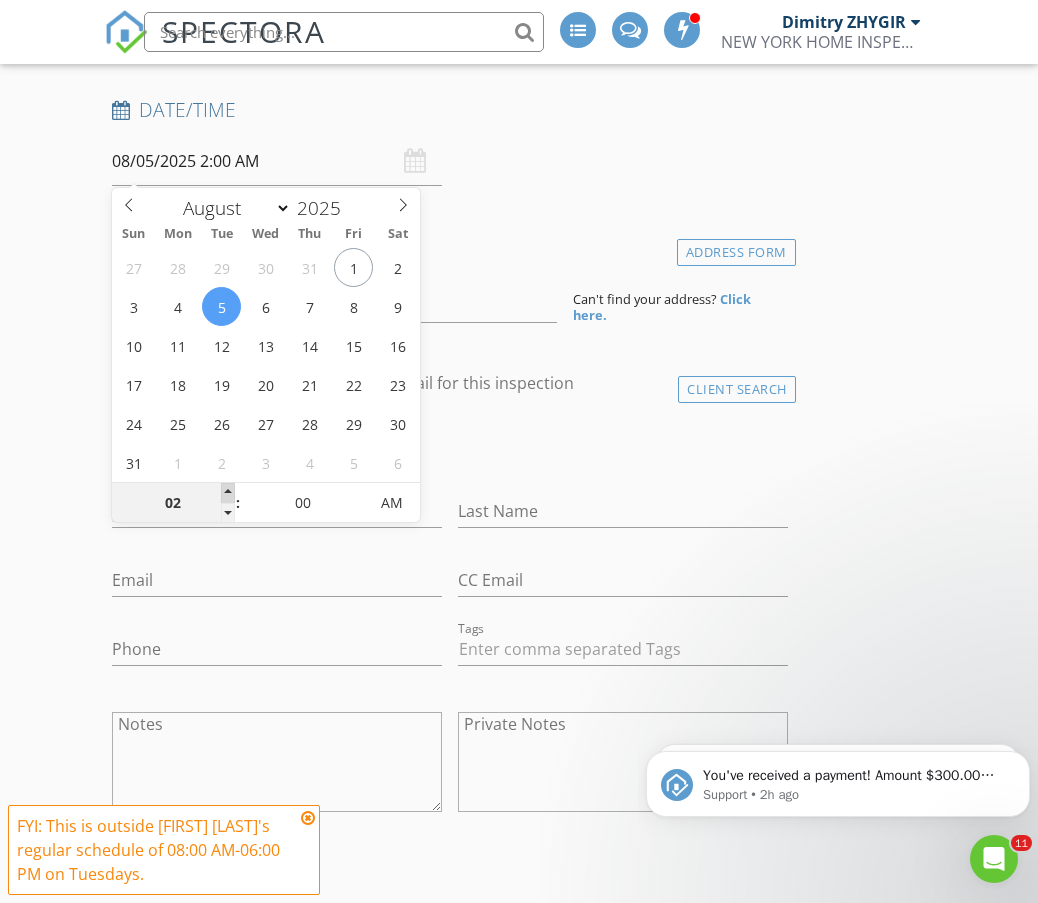 click at bounding box center (228, 493) 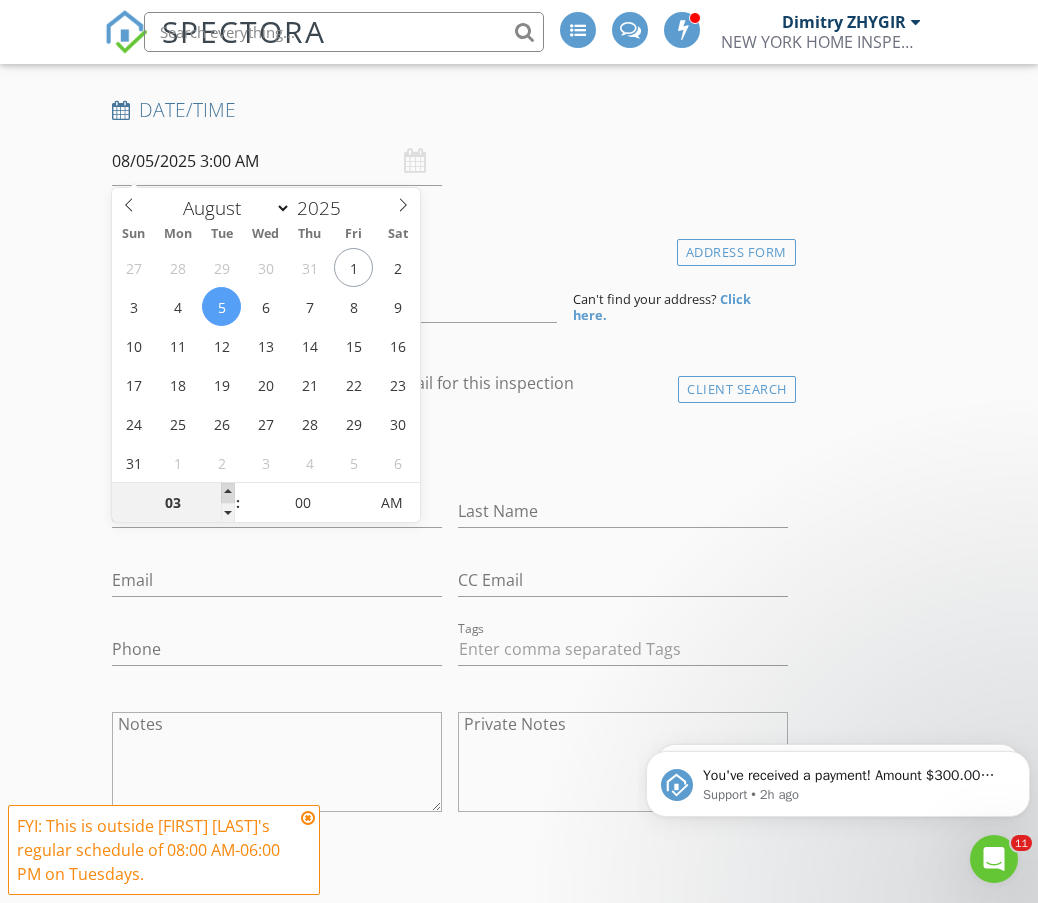 click at bounding box center (228, 493) 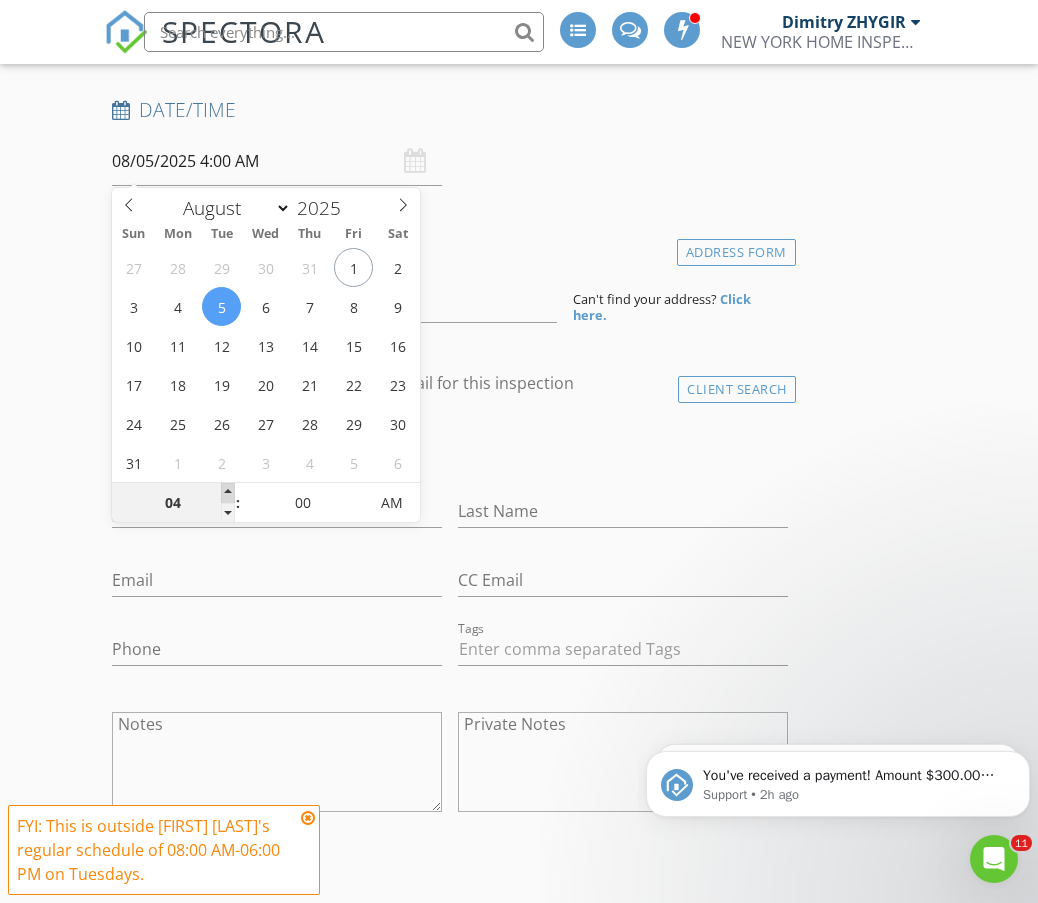 click at bounding box center [228, 493] 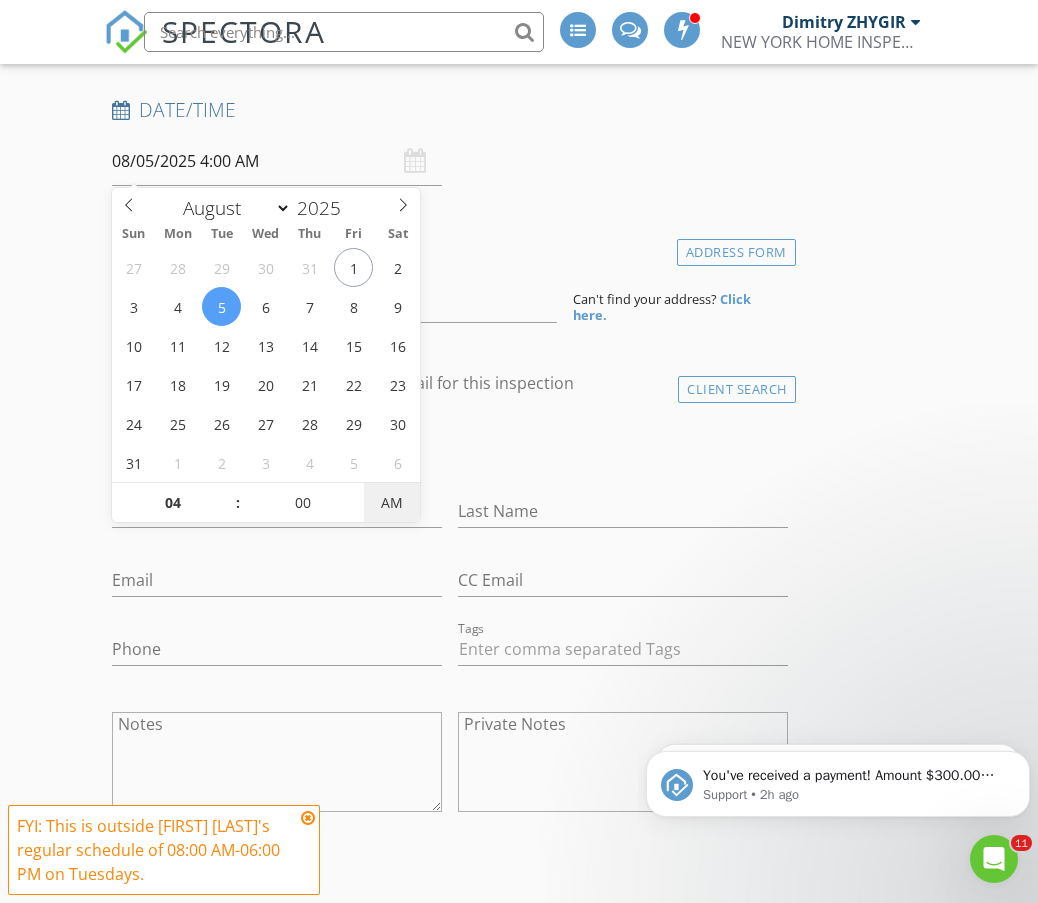 type on "08/05/2025 4:00 PM" 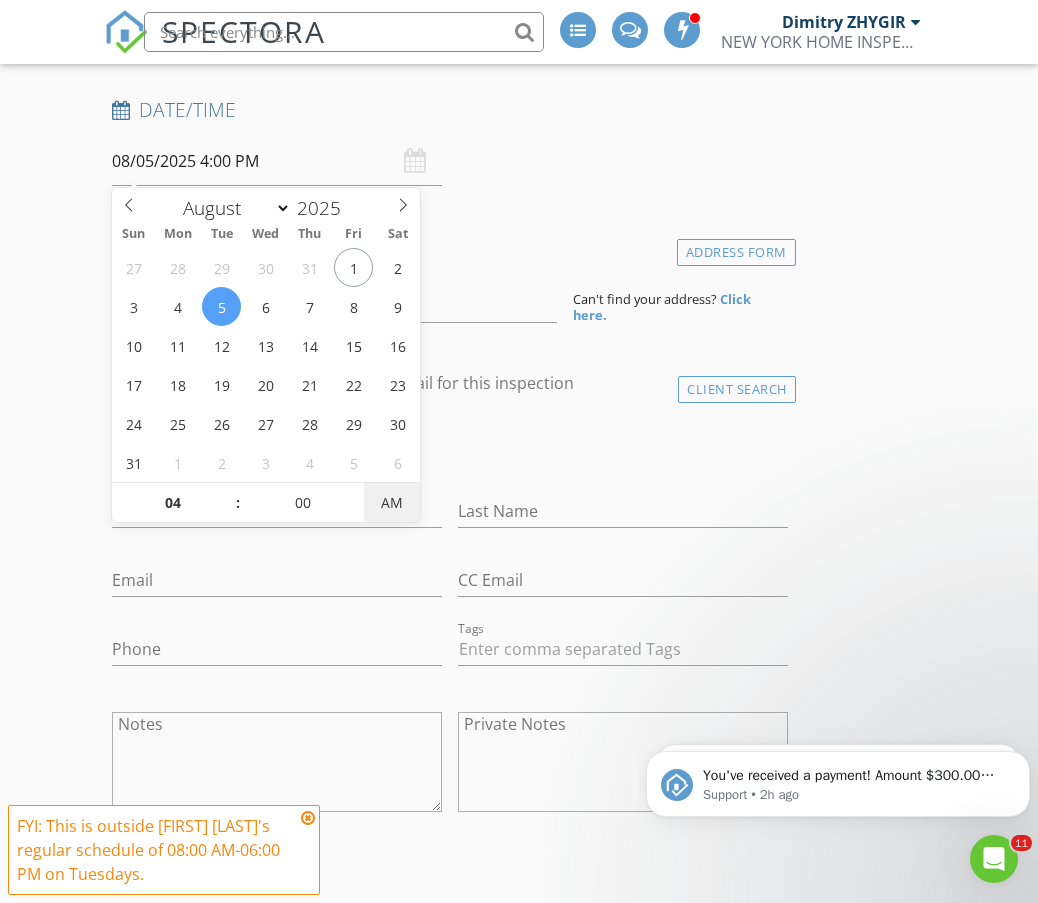 click on "AM" at bounding box center (391, 503) 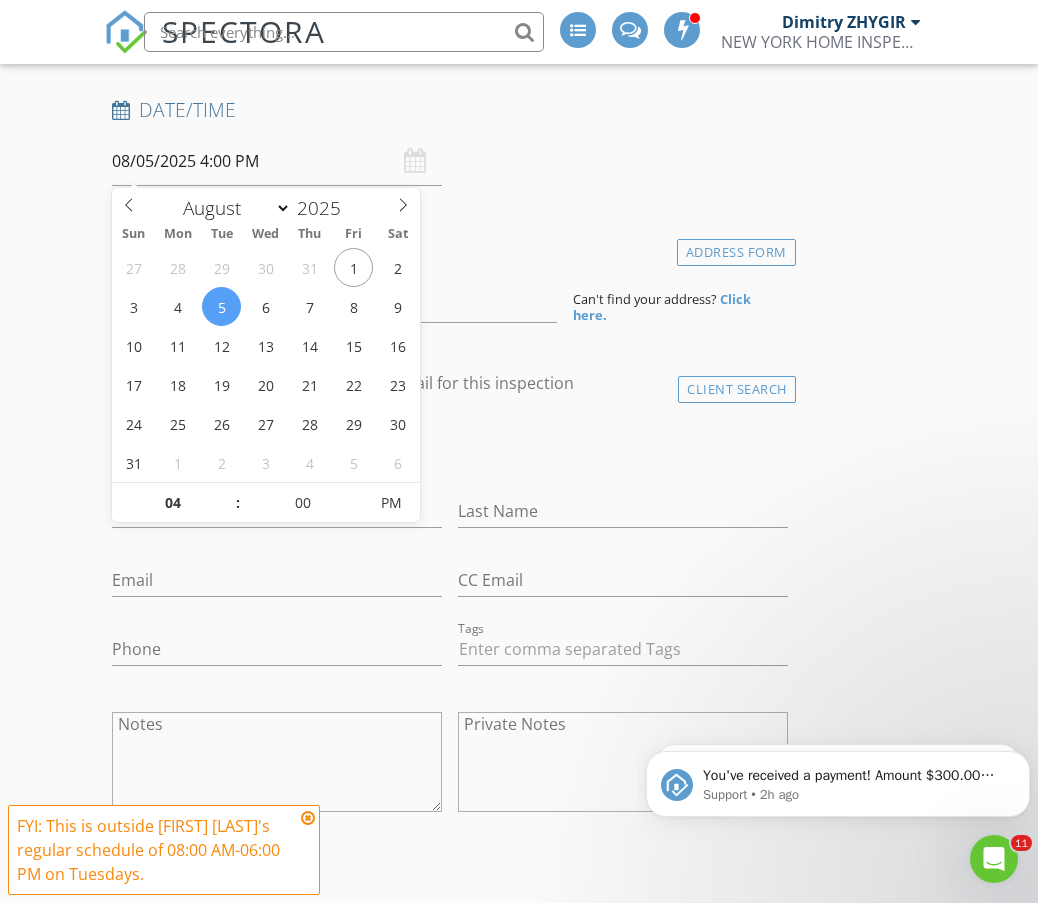 click on "Location" at bounding box center (450, 247) 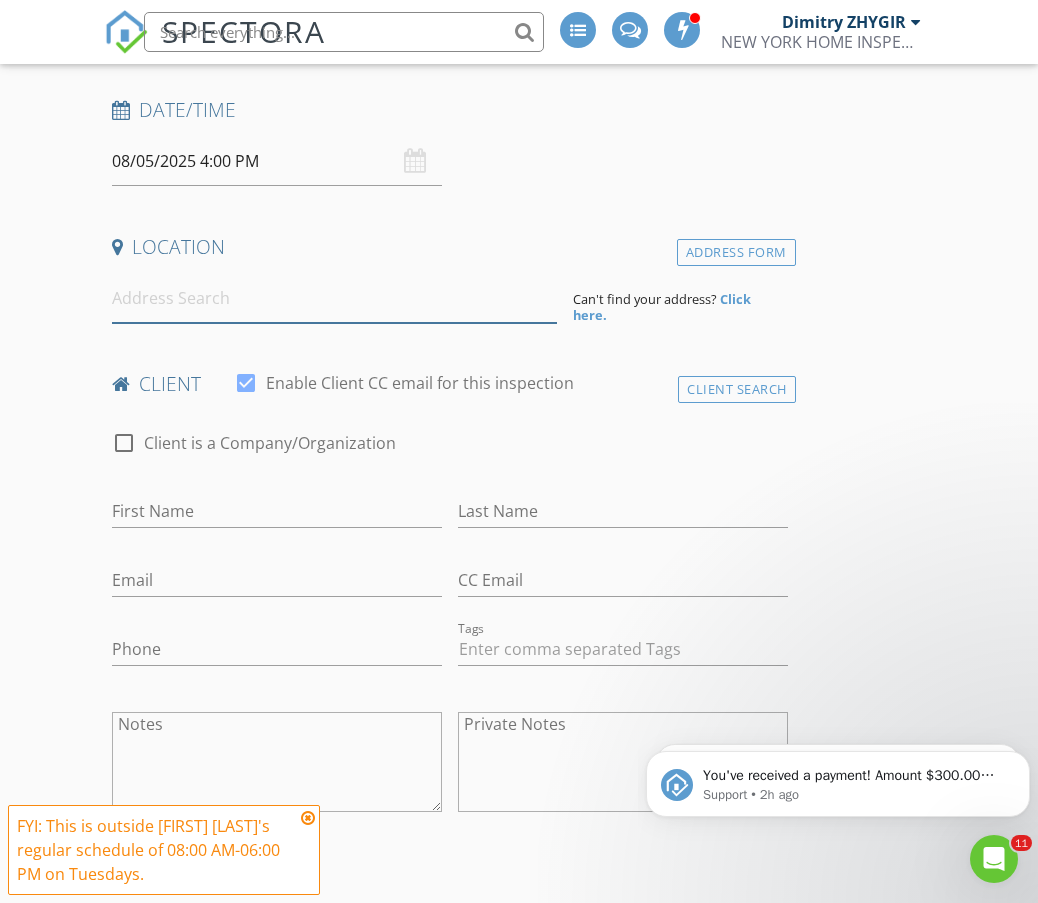 click at bounding box center [334, 298] 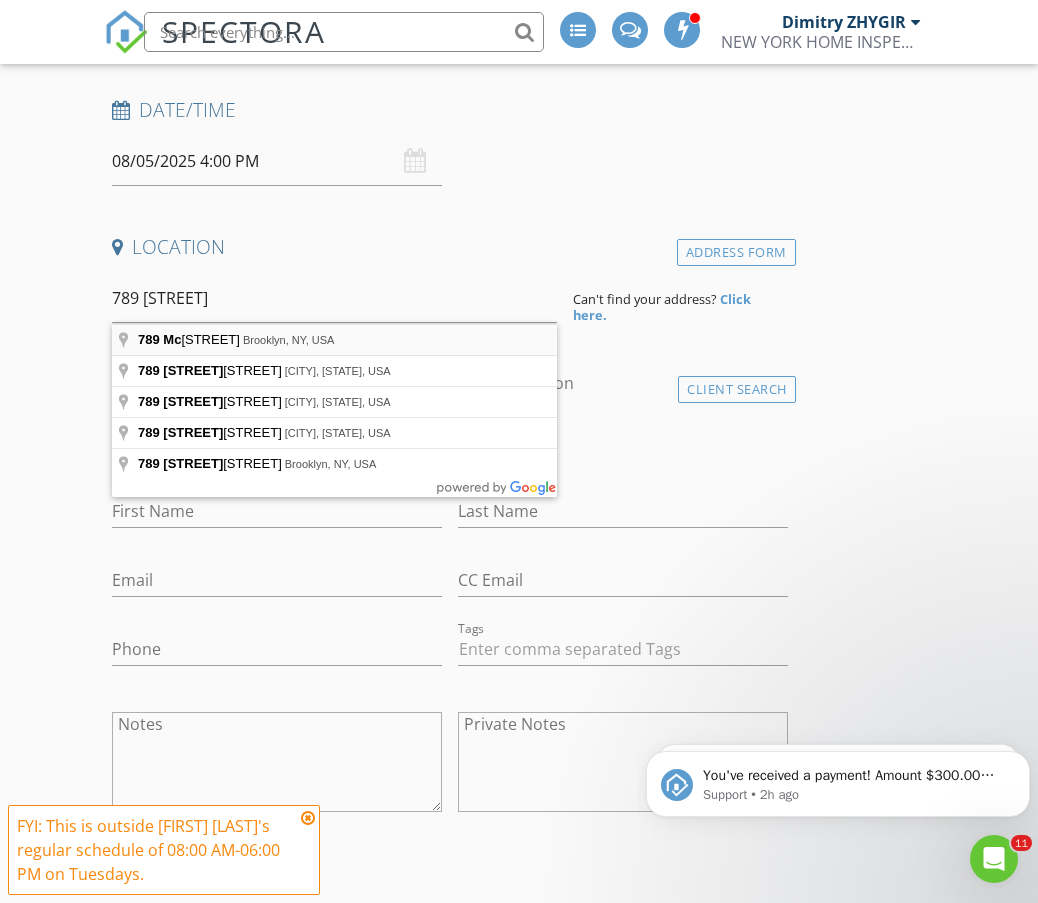 type on "789 [STREET], [CITY], [STATE], USA" 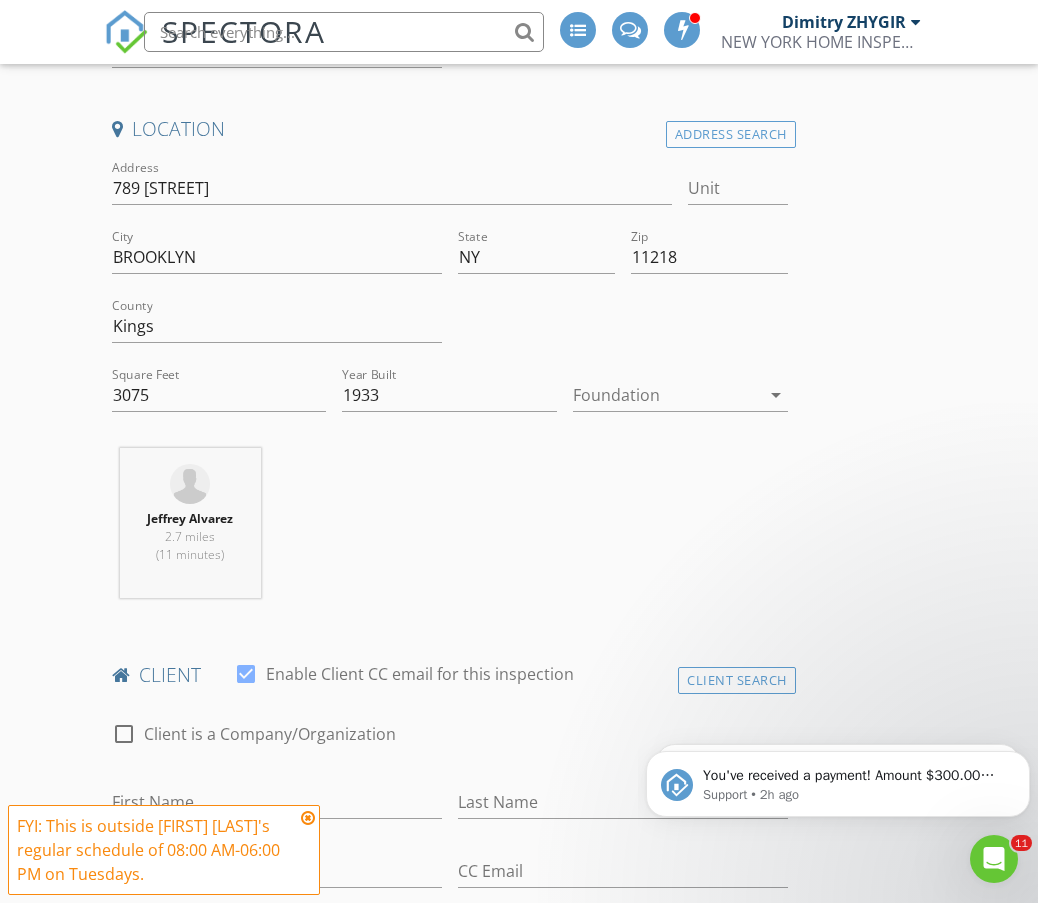 scroll, scrollTop: 667, scrollLeft: 0, axis: vertical 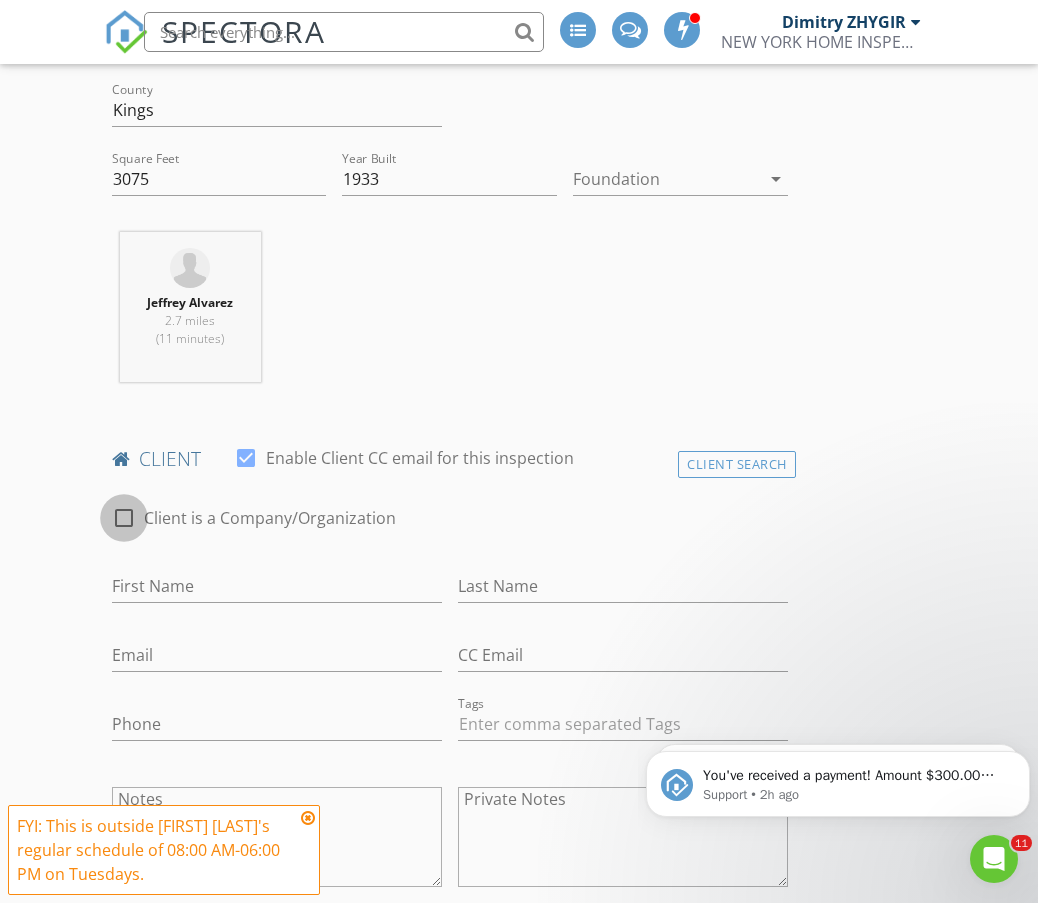 click at bounding box center (124, 518) 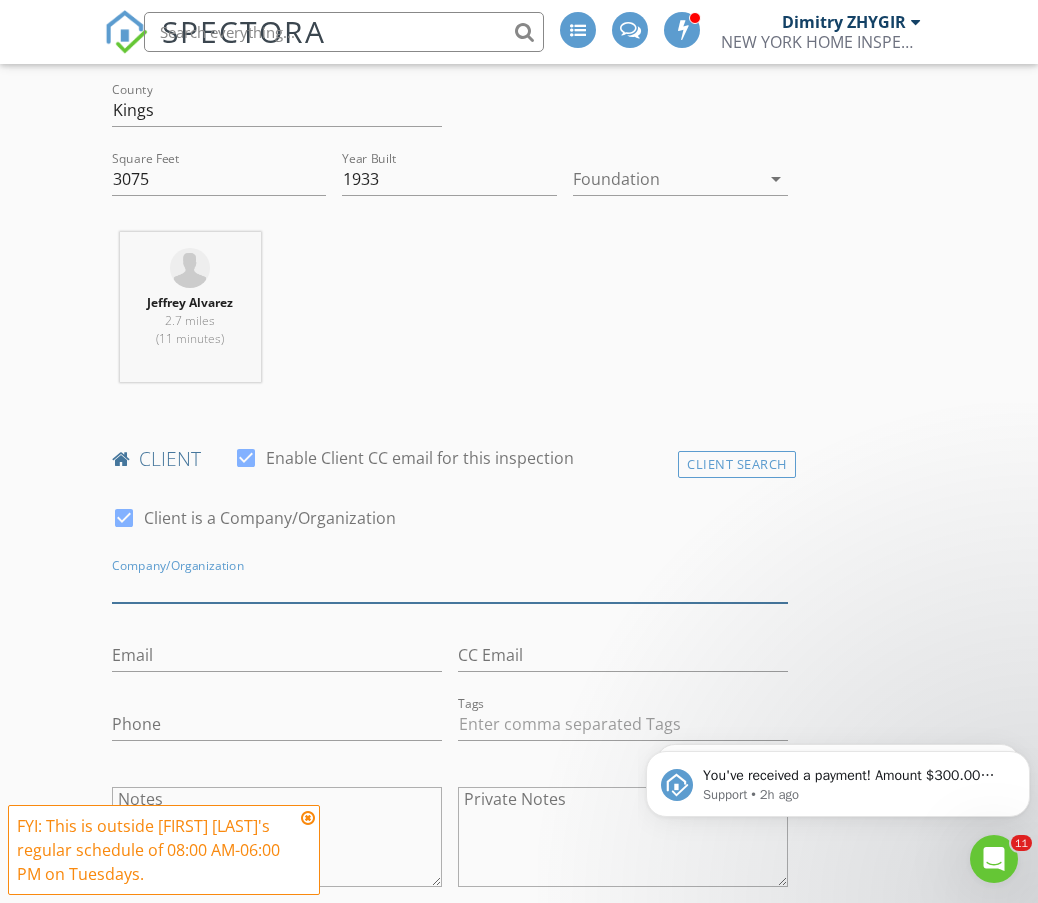 click on "Enable Client CC email for this inspection" at bounding box center [450, 586] 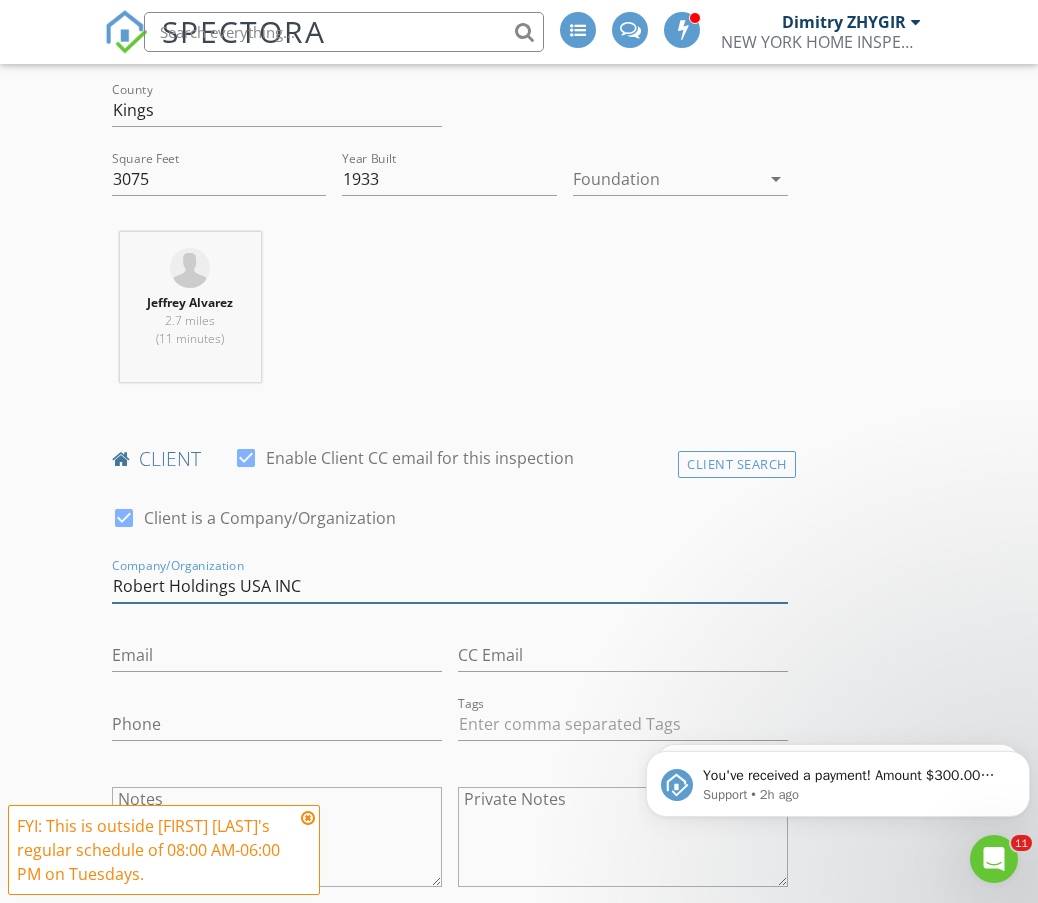 type on "Robert Holdings USA INC" 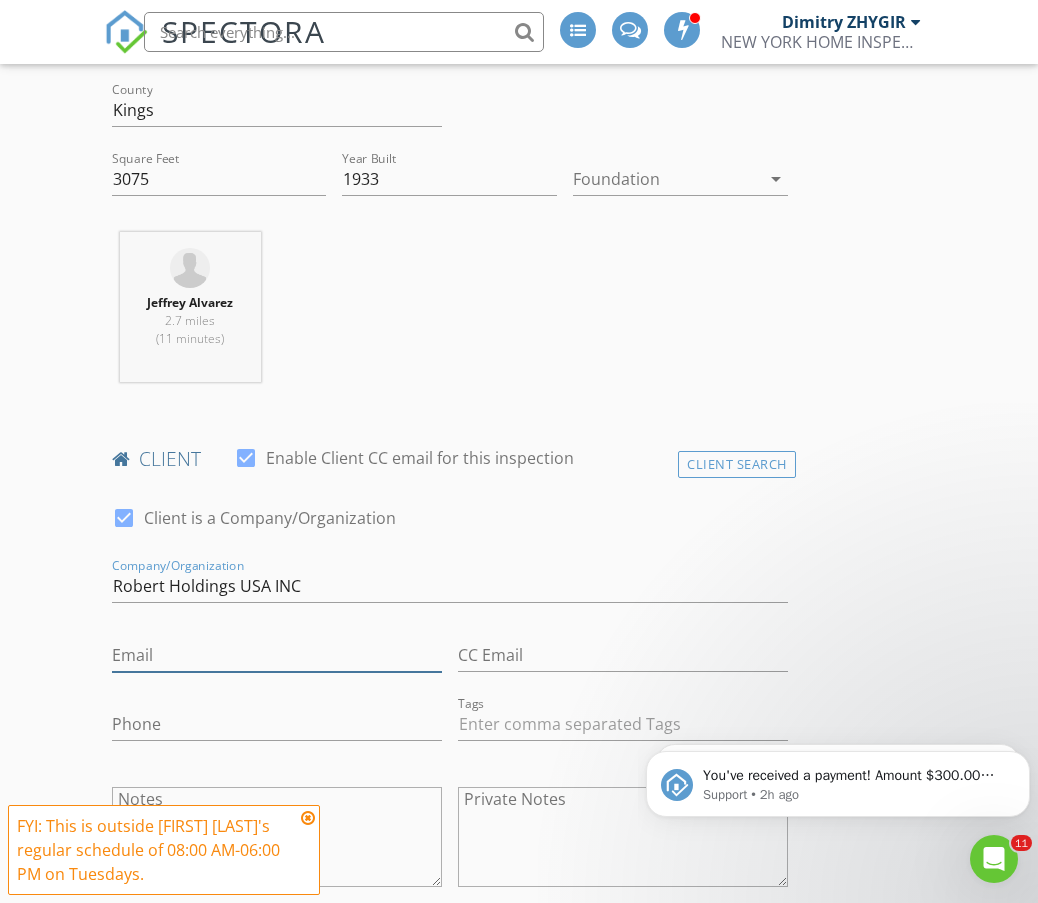 click on "Email" at bounding box center (277, 655) 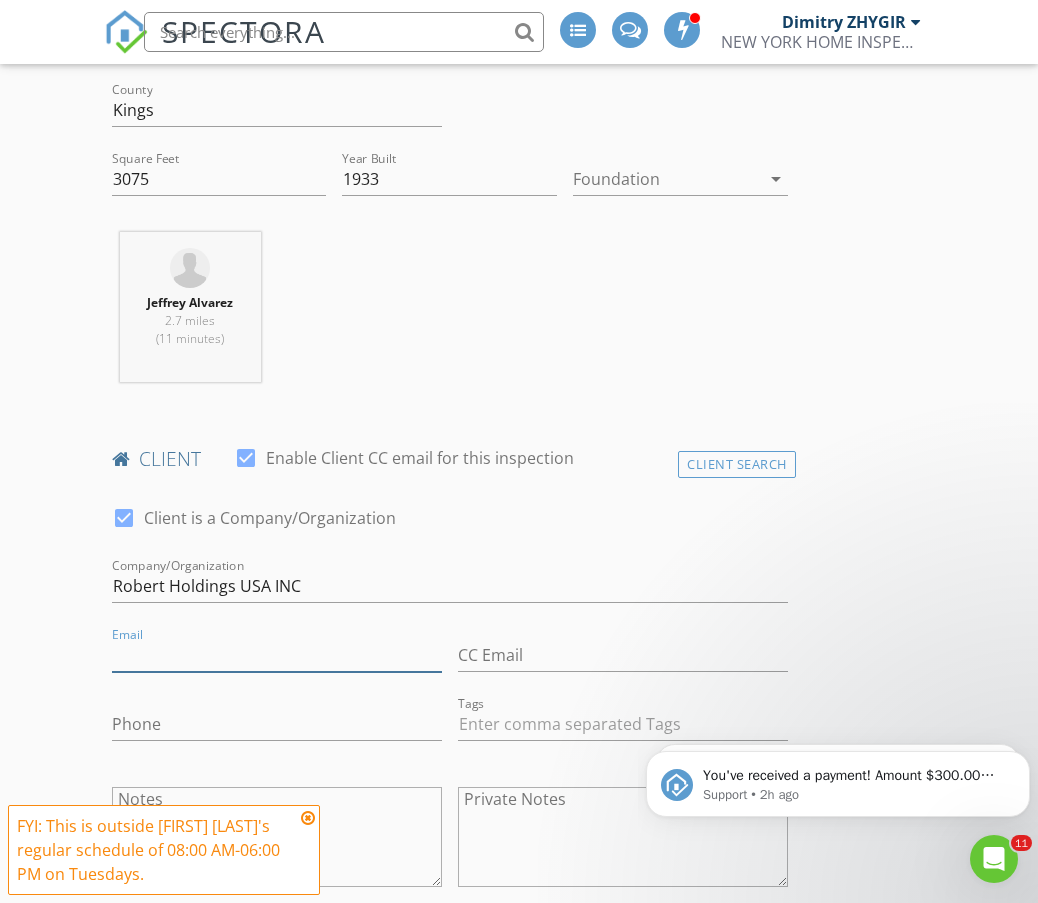 paste on "[EMAIL]" 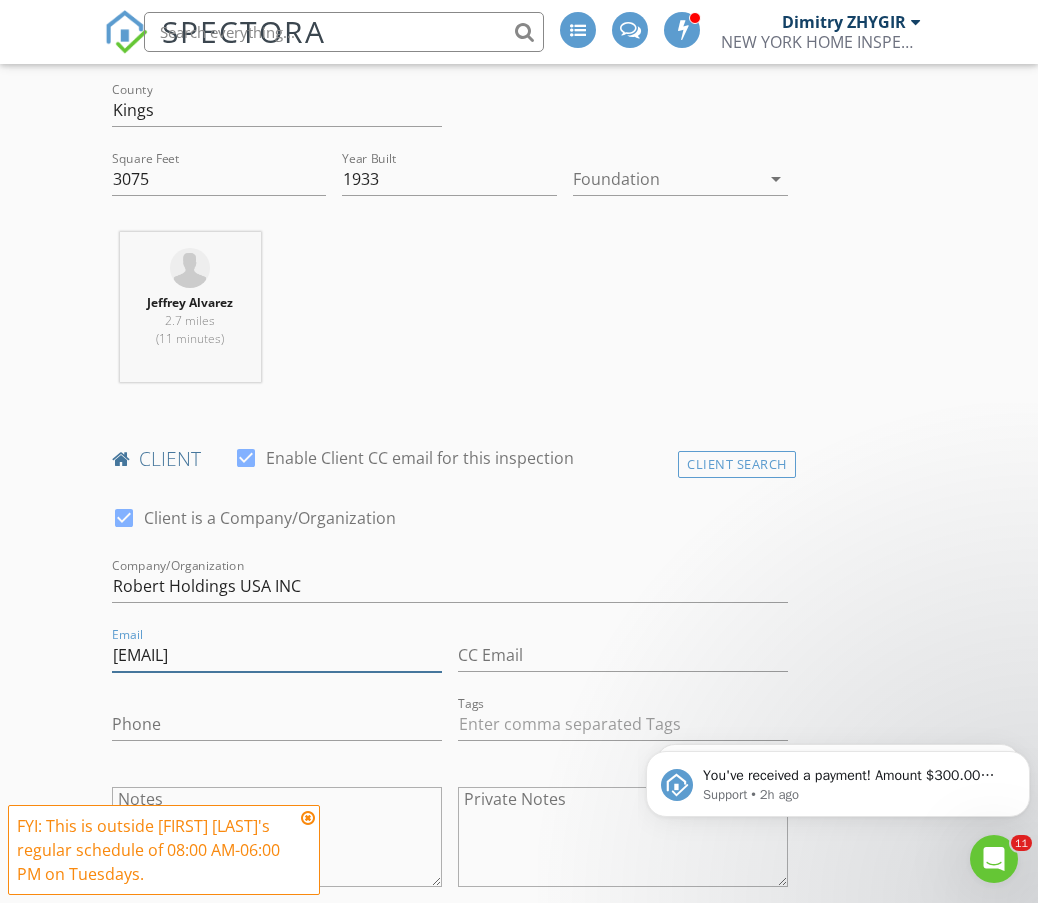 type on "[EMAIL]" 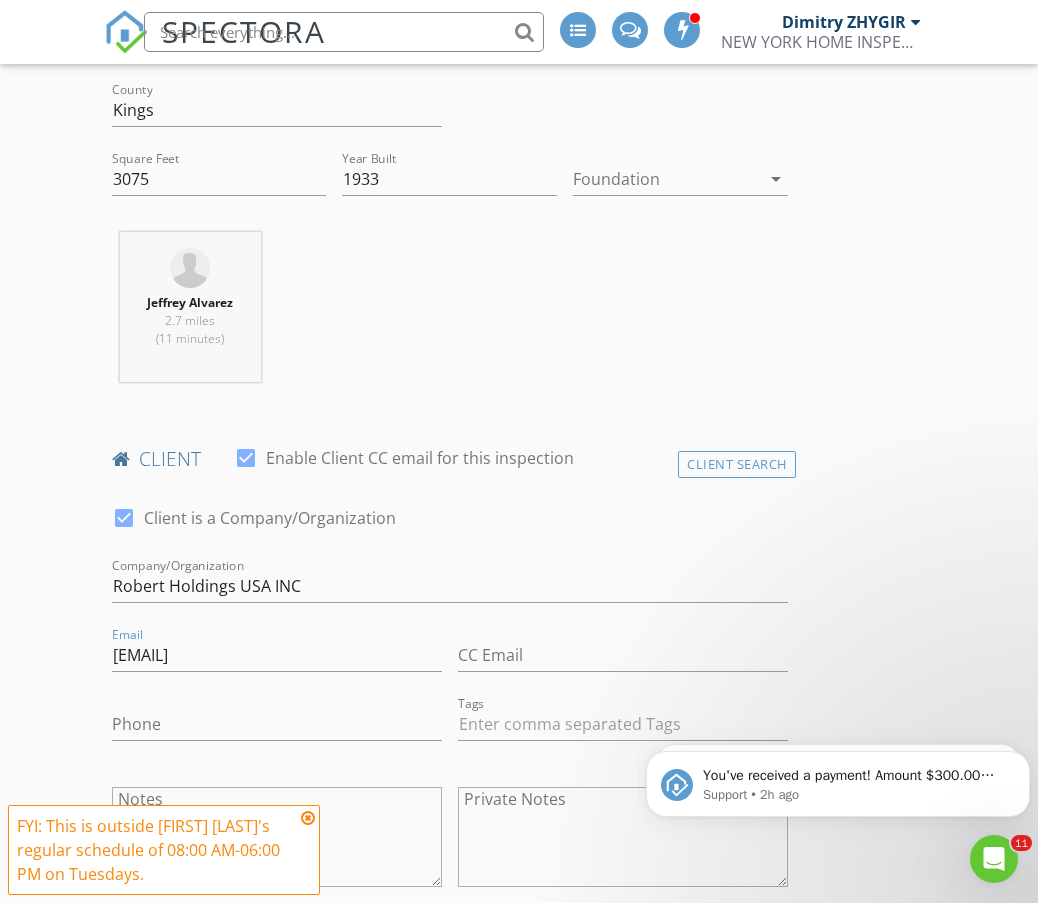 click on "New Inspection
INSPECTOR(S)
check_box_outline_blank   Dimitry ZHYGIR     check_box_outline_blank   Akon Zhen     check_box_outline_blank   Hud Malik     check_box   Jeffrey Alvarez   PRIMARY   Jeffrey Alvarez arrow_drop_down   check_box_outline_blank Jeffrey Alvarez specifically requested
Date/Time
08/05/2025 4:00 PM
Location
Address Search       Address 789 McDonald Ave   Unit   City BROOKLYN   State NY   Zip 11218   County Kings     Square Feet 3075   Year Built 1933   Foundation arrow_drop_down     Jeffrey Alvarez     2.7 miles     (11 minutes)
client
check_box Enable Client CC email for this inspection   Client Search     check_box Client is a Company/Organization   Company/Organization Robert Holdings USA INC       Email albertchat61@gmail.com   CC Email   Phone         Tags         Notes   Private Notes          check_box_outline_blank" at bounding box center [519, 1314] 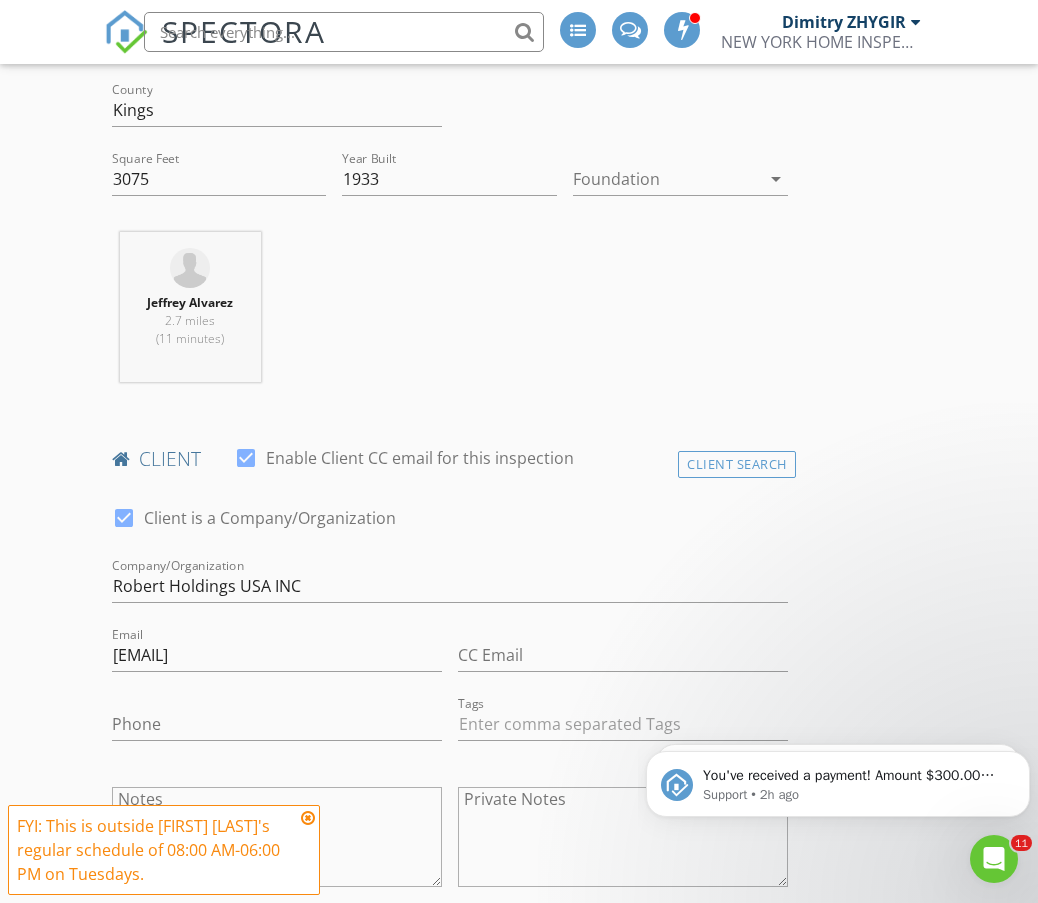 click on "INSPECTOR(S)
check_box_outline_blank   Dimitry ZHYGIR     check_box_outline_blank   Akon Zhen     check_box_outline_blank   Hud Malik     check_box   Jeffrey Alvarez   PRIMARY   Jeffrey Alvarez arrow_drop_down   check_box_outline_blank Jeffrey Alvarez specifically requested
Date/Time
08/05/2025 4:00 PM
Location
Address Search       Address 789 McDonald Ave   Unit   City BROOKLYN   State NY   Zip 11218   County Kings     Square Feet 3075   Year Built 1933   Foundation arrow_drop_down     Jeffrey Alvarez     2.7 miles     (11 minutes)
client
check_box Enable Client CC email for this inspection   Client Search     check_box Client is a Company/Organization   Company/Organization Robert Holdings USA INC       Email albertchat61@gmail.com   CC Email   Phone         Tags         Notes   Private Notes
ADD ADDITIONAL client" at bounding box center [519, 1348] 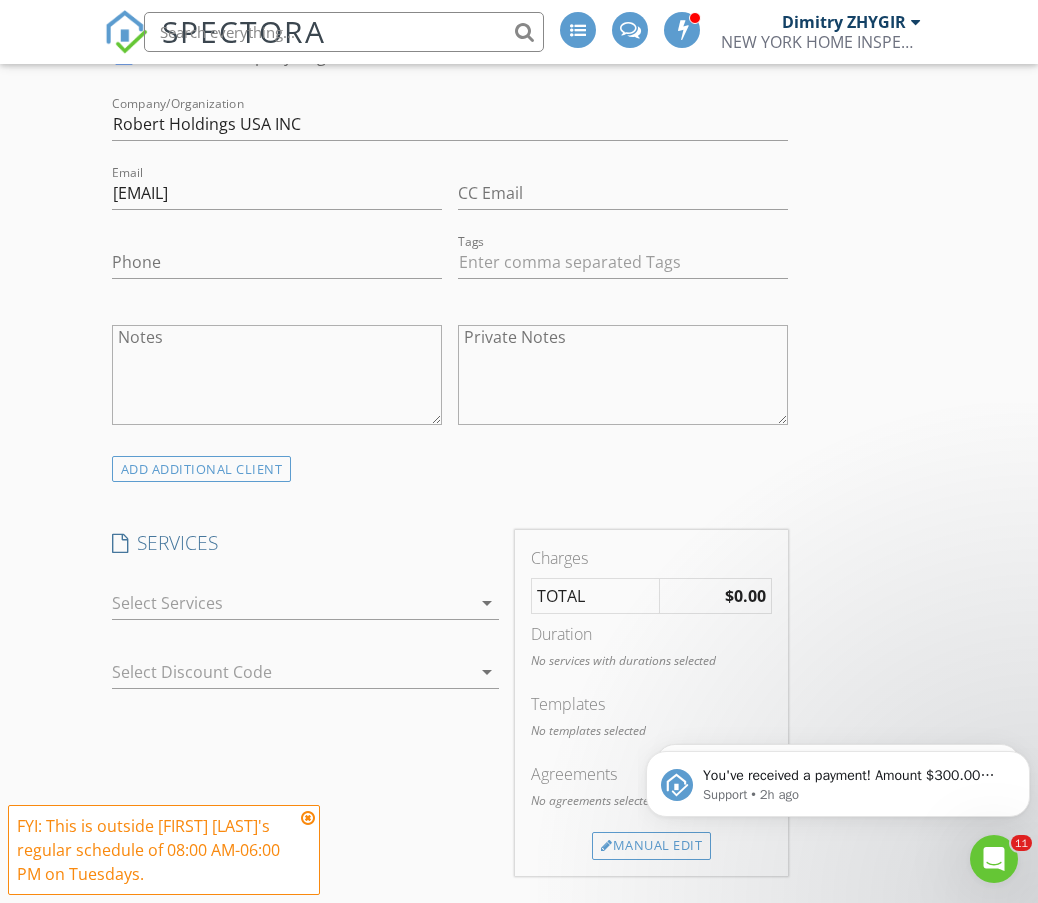 scroll, scrollTop: 1167, scrollLeft: 0, axis: vertical 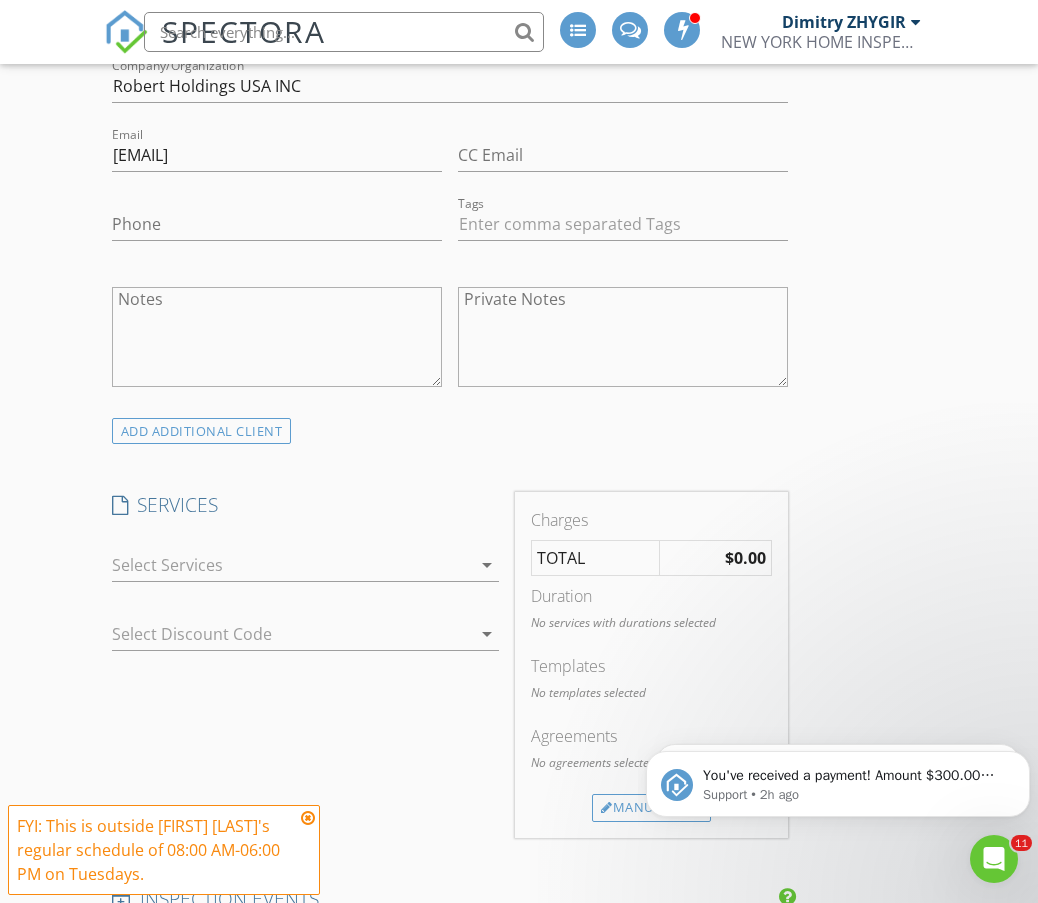click on "arrow_drop_down" at bounding box center [485, 565] 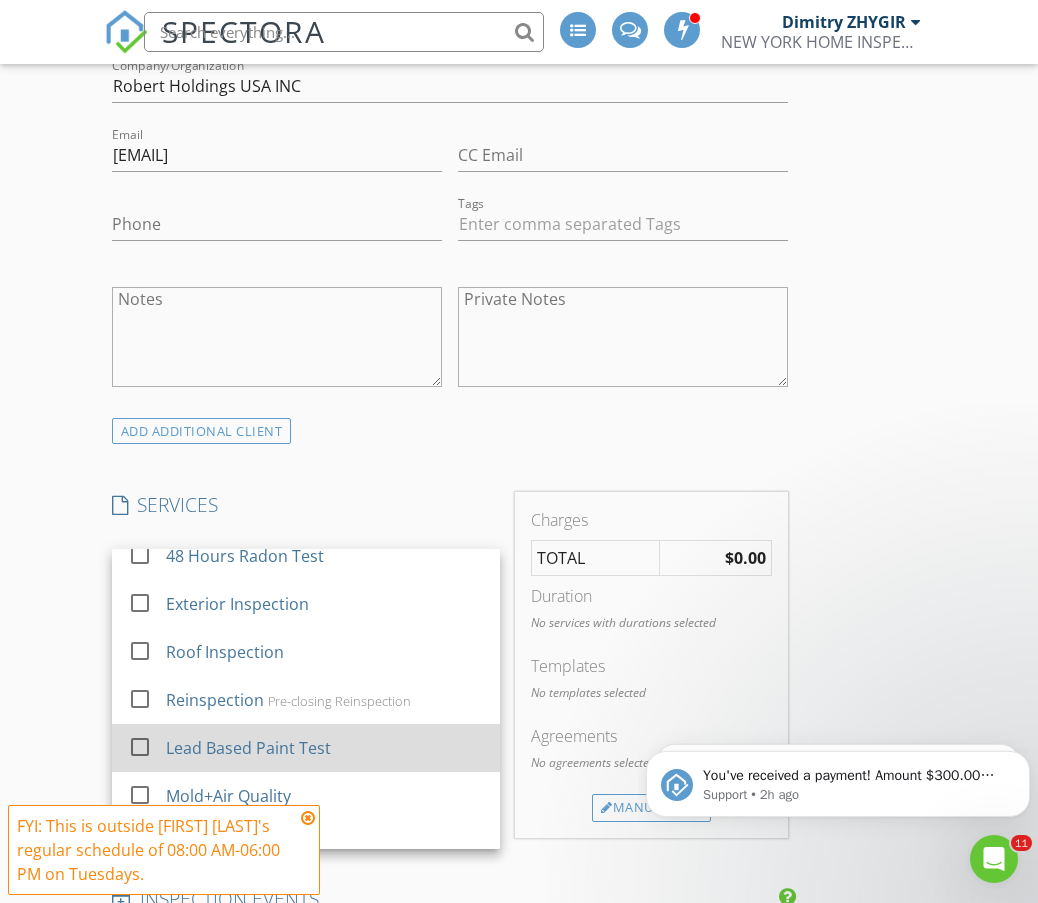 scroll, scrollTop: 388, scrollLeft: 0, axis: vertical 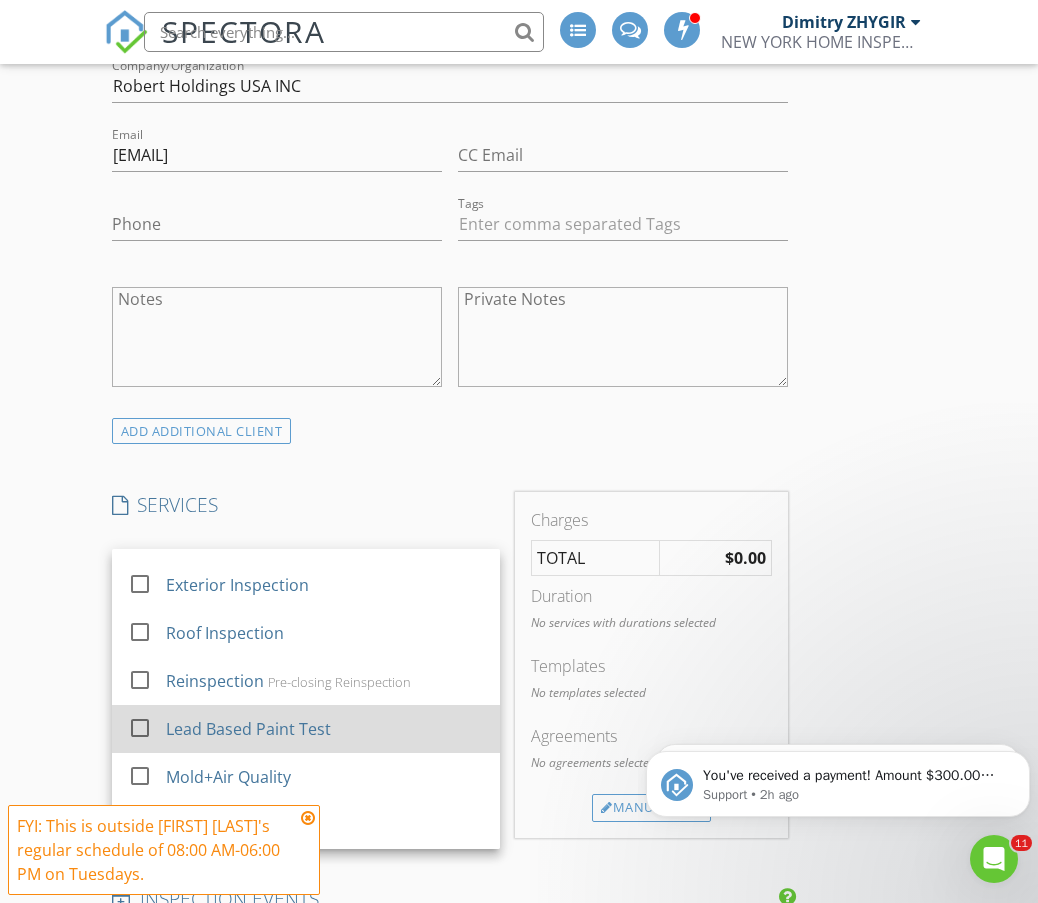 click at bounding box center [140, 727] 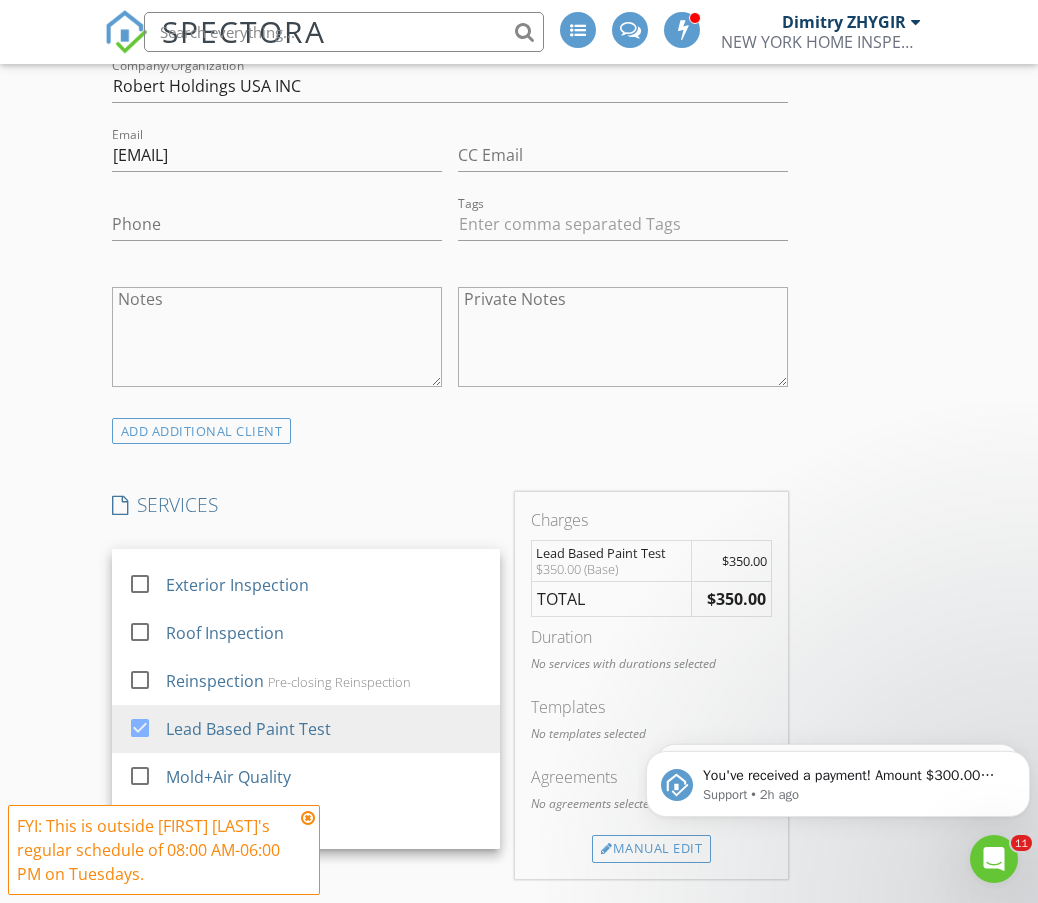 click on "INSPECTOR(S)
check_box_outline_blank   Dimitry ZHYGIR     check_box_outline_blank   Akon Zhen     check_box_outline_blank   Hud Malik     check_box   Jeffrey Alvarez   PRIMARY   Jeffrey Alvarez arrow_drop_down   check_box_outline_blank Jeffrey Alvarez specifically requested
Date/Time
08/05/2025 4:00 PM
Location
Address Search       Address 789 McDonald Ave   Unit   City BROOKLYN   State NY   Zip 11218   County Kings     Square Feet 3075   Year Built 1933   Foundation arrow_drop_down     Jeffrey Alvarez     2.7 miles     (11 minutes)
client
check_box Enable Client CC email for this inspection   Client Search     check_box Client is a Company/Organization   Company/Organization Robert Holdings USA INC       Email albertchat61@gmail.com   CC Email   Phone         Tags         Notes   Private Notes
ADD ADDITIONAL client" at bounding box center (519, 868) 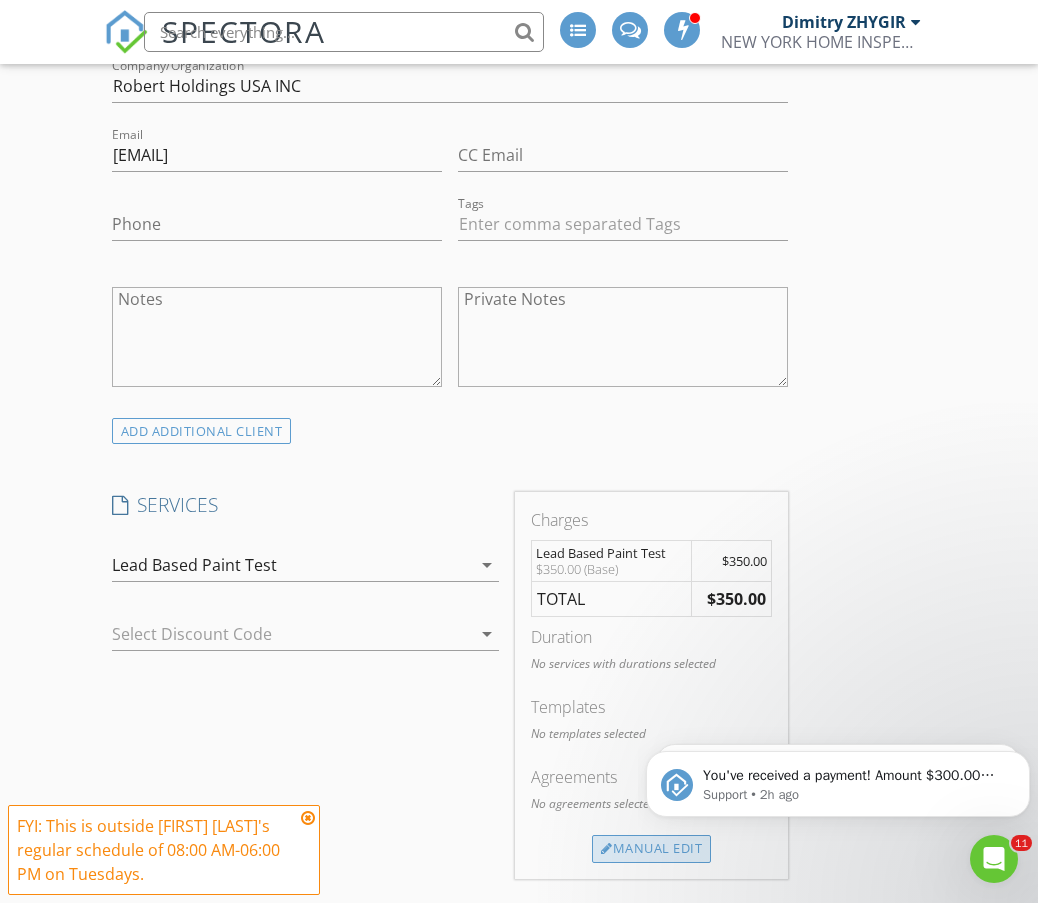 click on "Manual Edit" at bounding box center [651, 849] 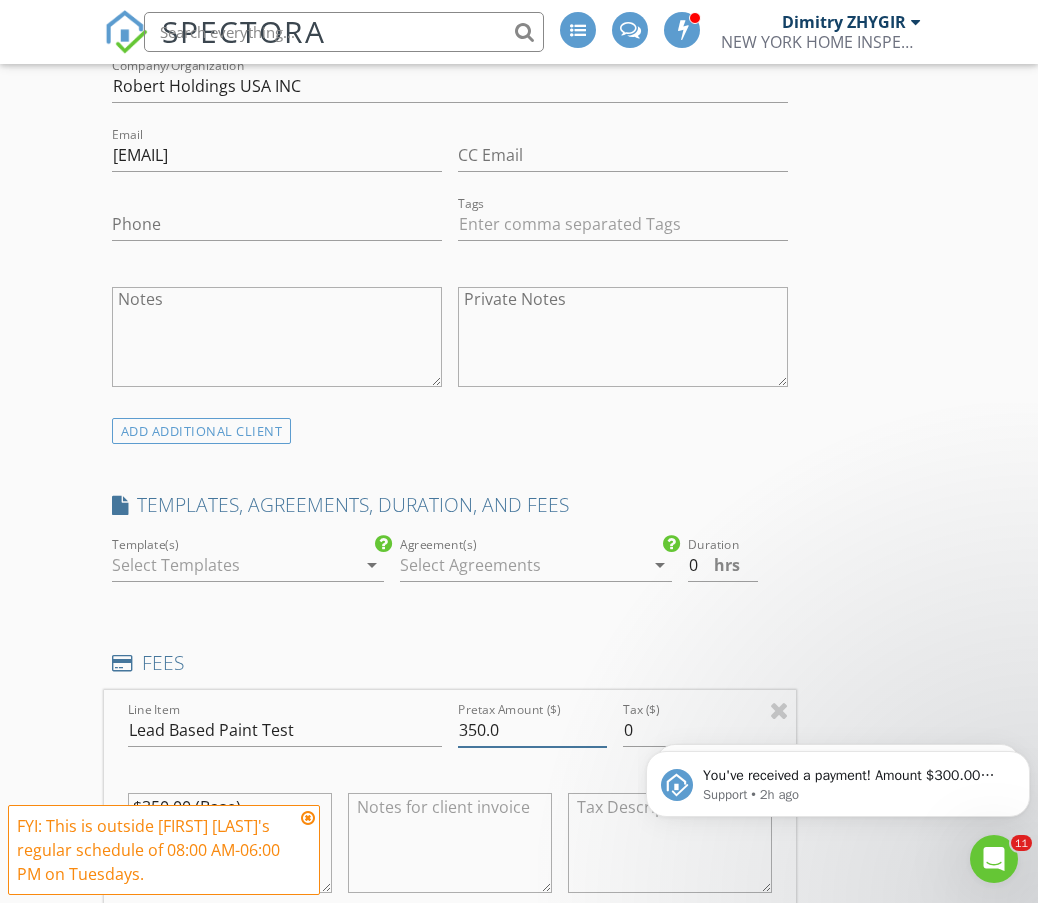 click on "350.0" at bounding box center [532, 730] 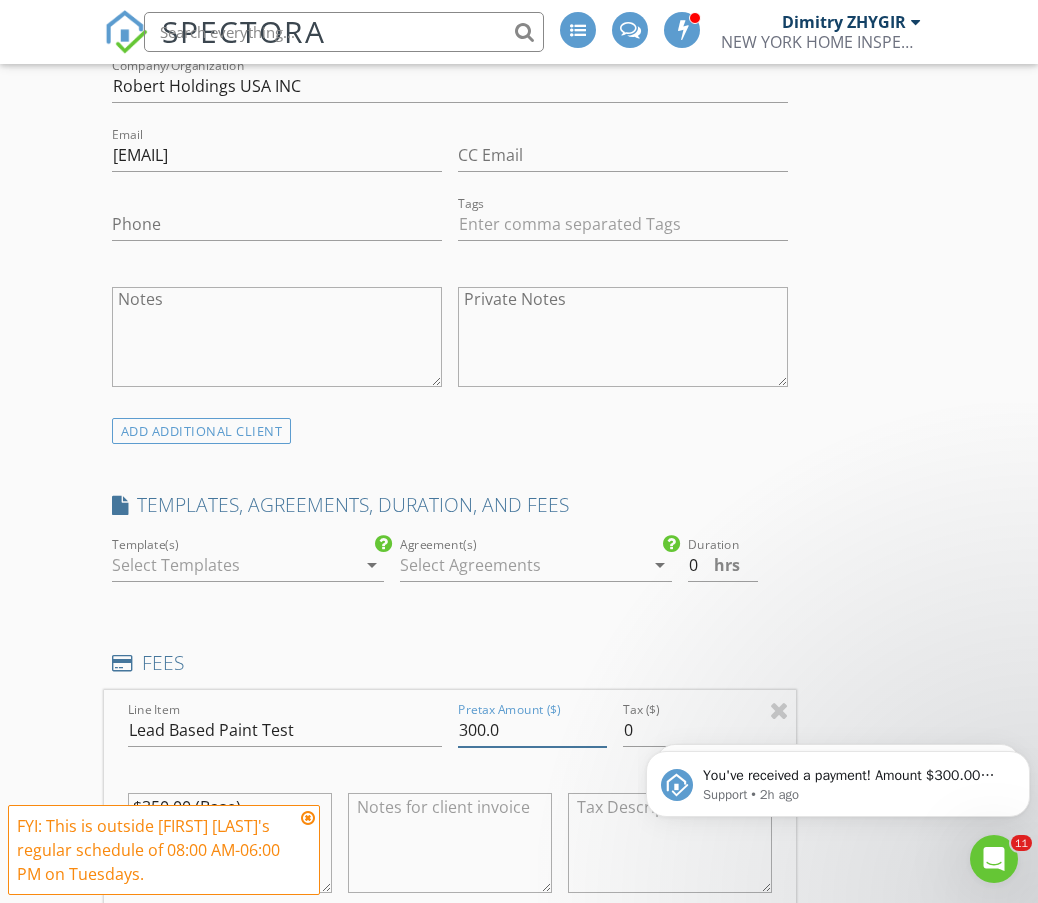 type on "300.0" 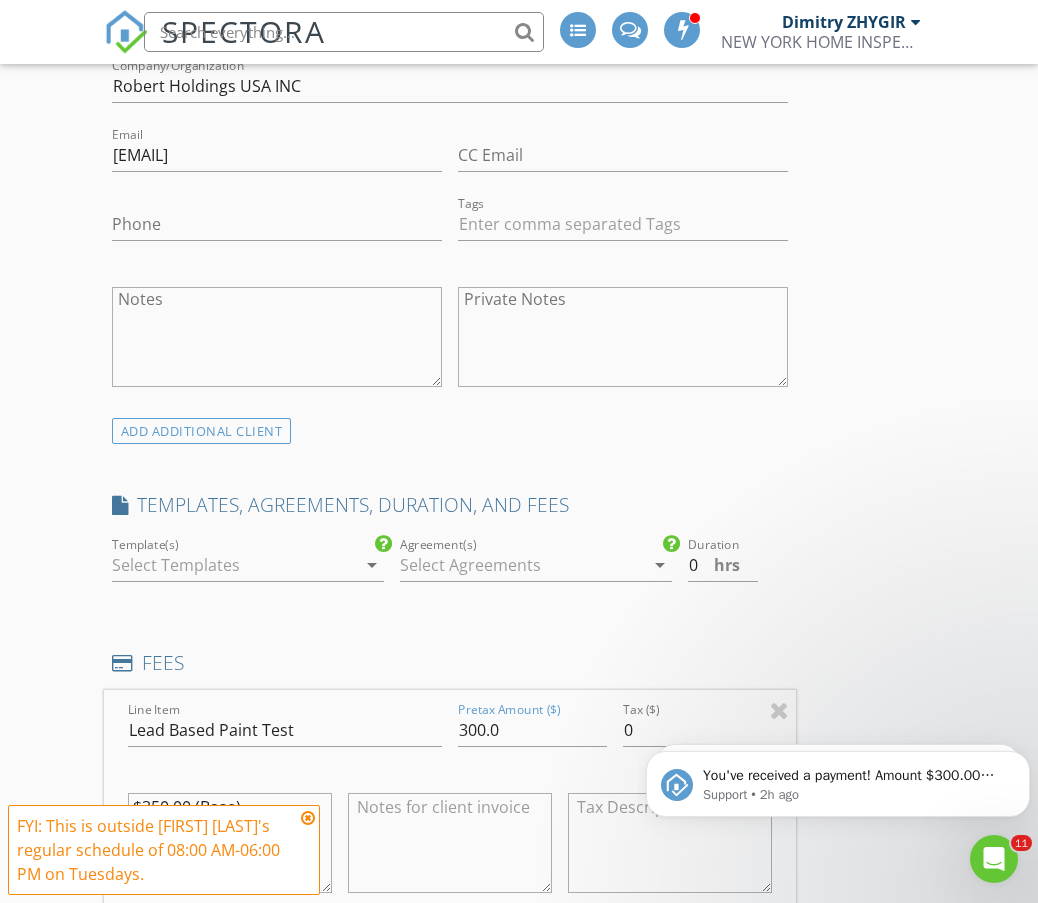 click on "INSPECTOR(S)
check_box_outline_blank   Dimitry ZHYGIR     check_box_outline_blank   Akon Zhen     check_box_outline_blank   Hud Malik     check_box   Jeffrey Alvarez   PRIMARY   Jeffrey Alvarez arrow_drop_down   check_box_outline_blank Jeffrey Alvarez specifically requested
Date/Time
08/05/2025 4:00 PM
Location
Address Search       Address 789 McDonald Ave   Unit   City BROOKLYN   State NY   Zip 11218   County Kings     Square Feet 3075   Year Built 1933   Foundation arrow_drop_down     Jeffrey Alvarez     2.7 miles     (11 minutes)
client
check_box Enable Client CC email for this inspection   Client Search     check_box Client is a Company/Organization   Company/Organization Robert Holdings USA INC       Email albertchat61@gmail.com   CC Email   Phone         Tags         Notes   Private Notes
ADD ADDITIONAL client" at bounding box center [519, 958] 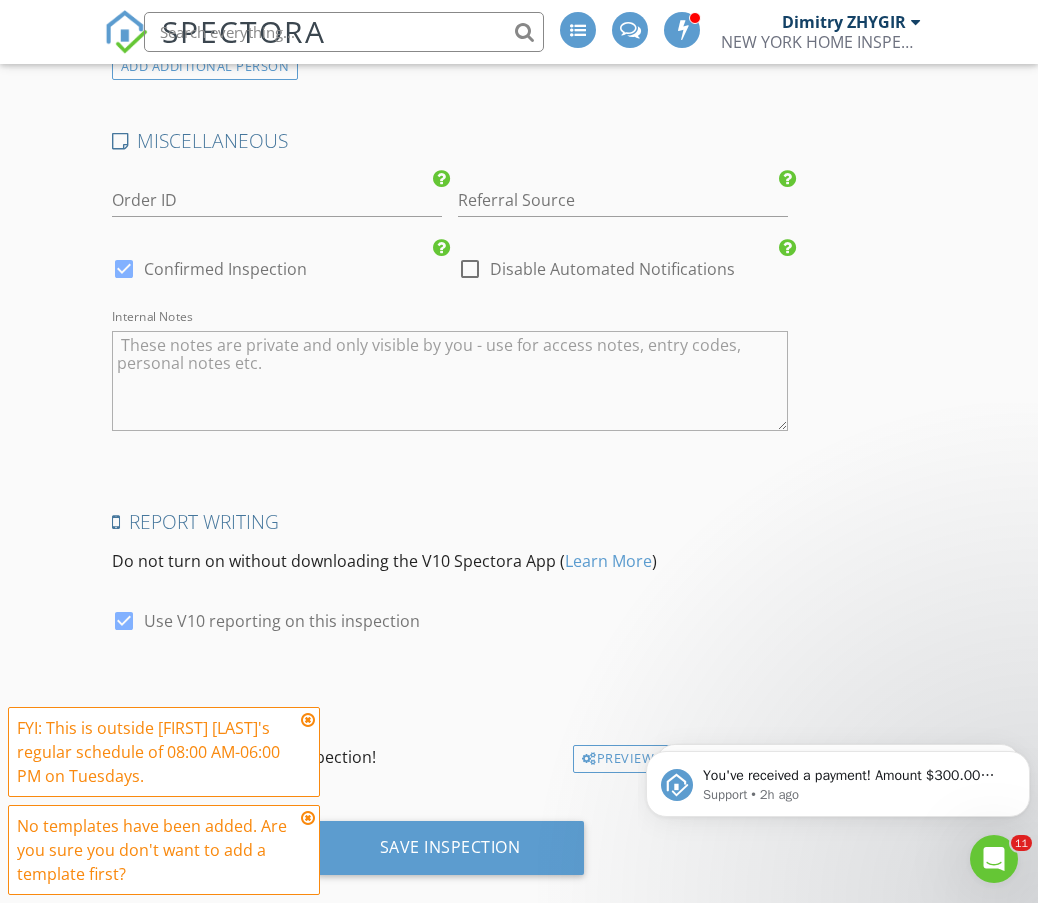 scroll, scrollTop: 3121, scrollLeft: 0, axis: vertical 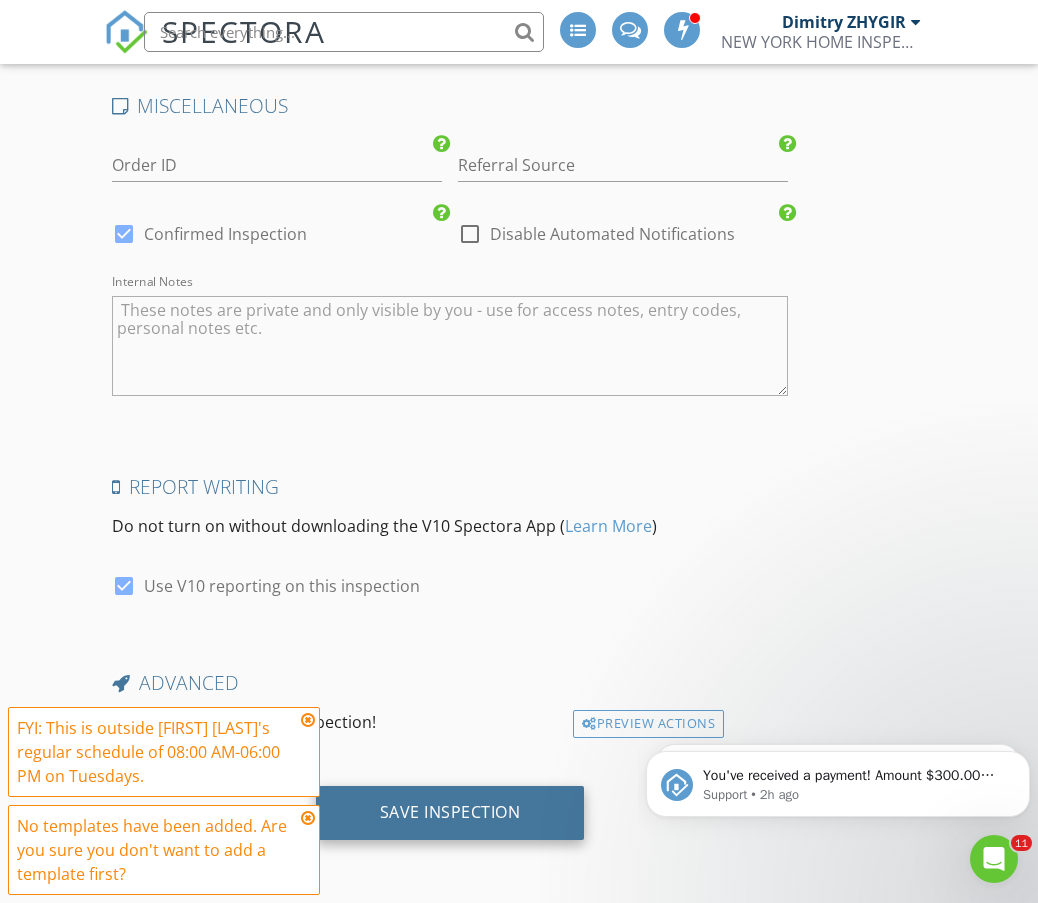 click on "Save Inspection" at bounding box center (450, 813) 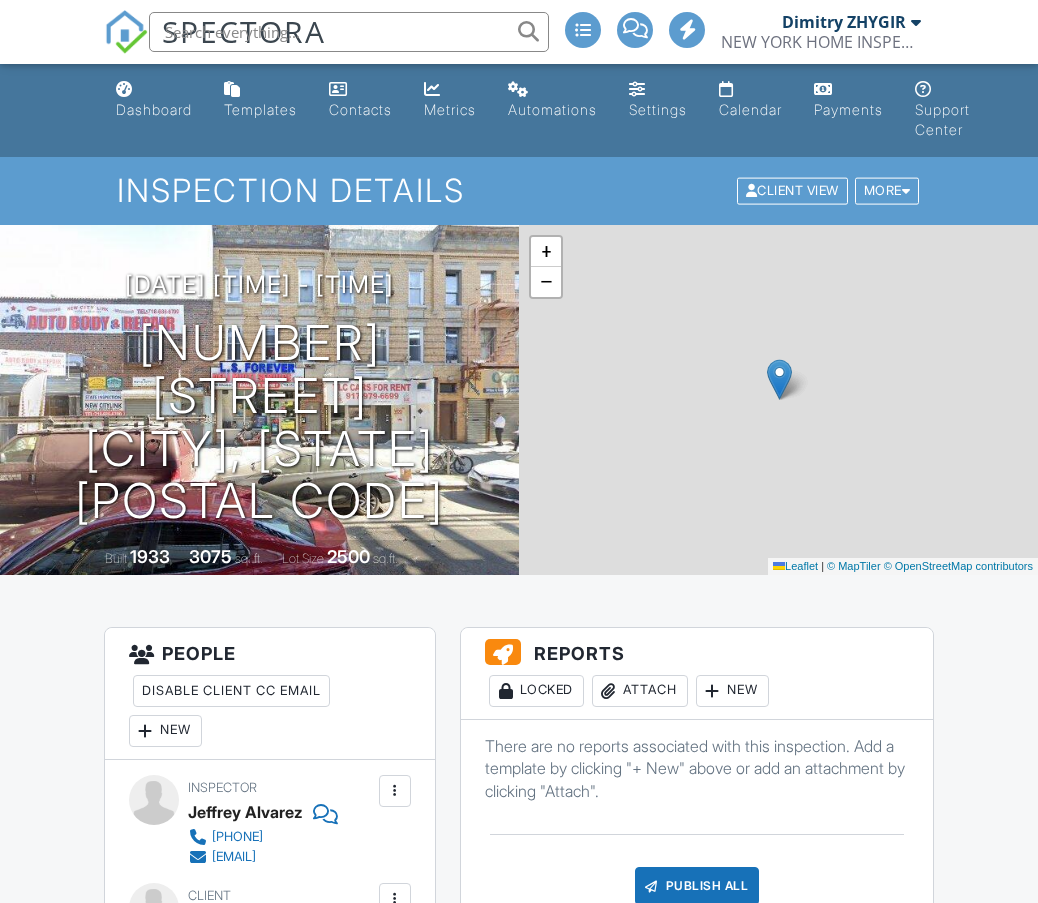 scroll, scrollTop: 0, scrollLeft: 0, axis: both 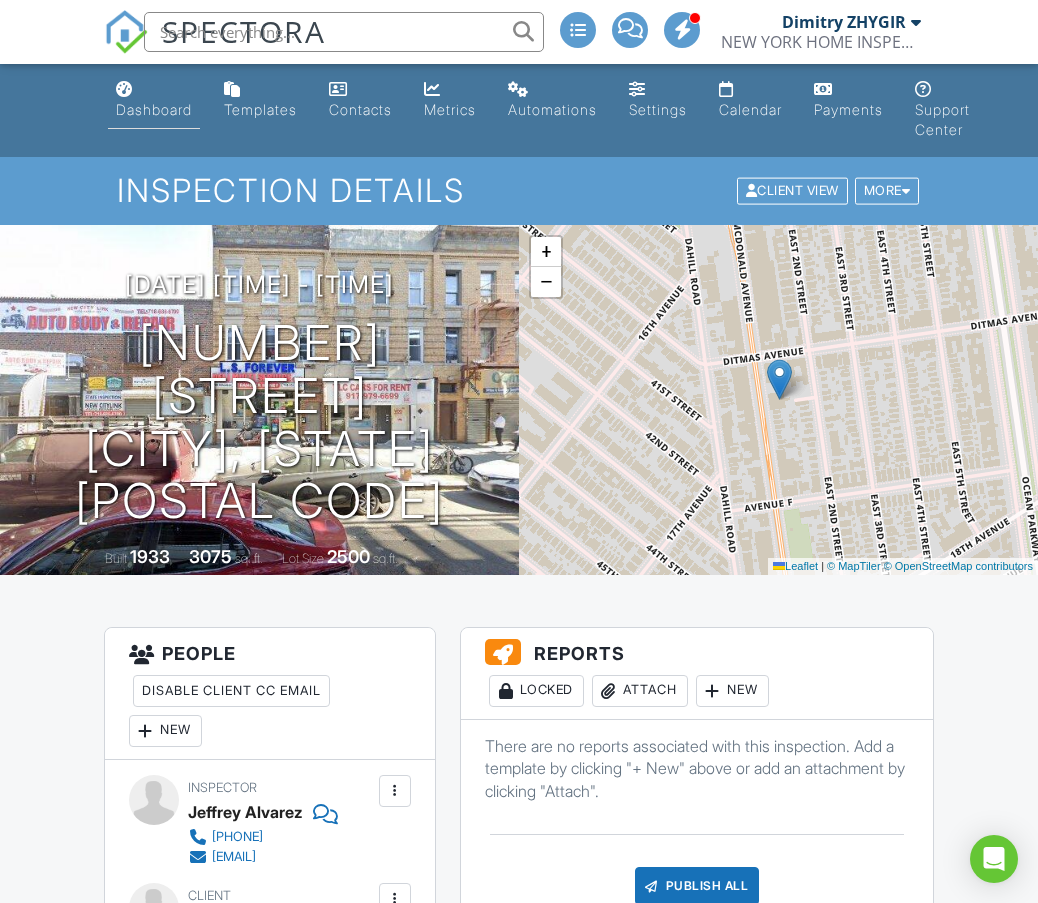 click on "Dashboard" at bounding box center [154, 100] 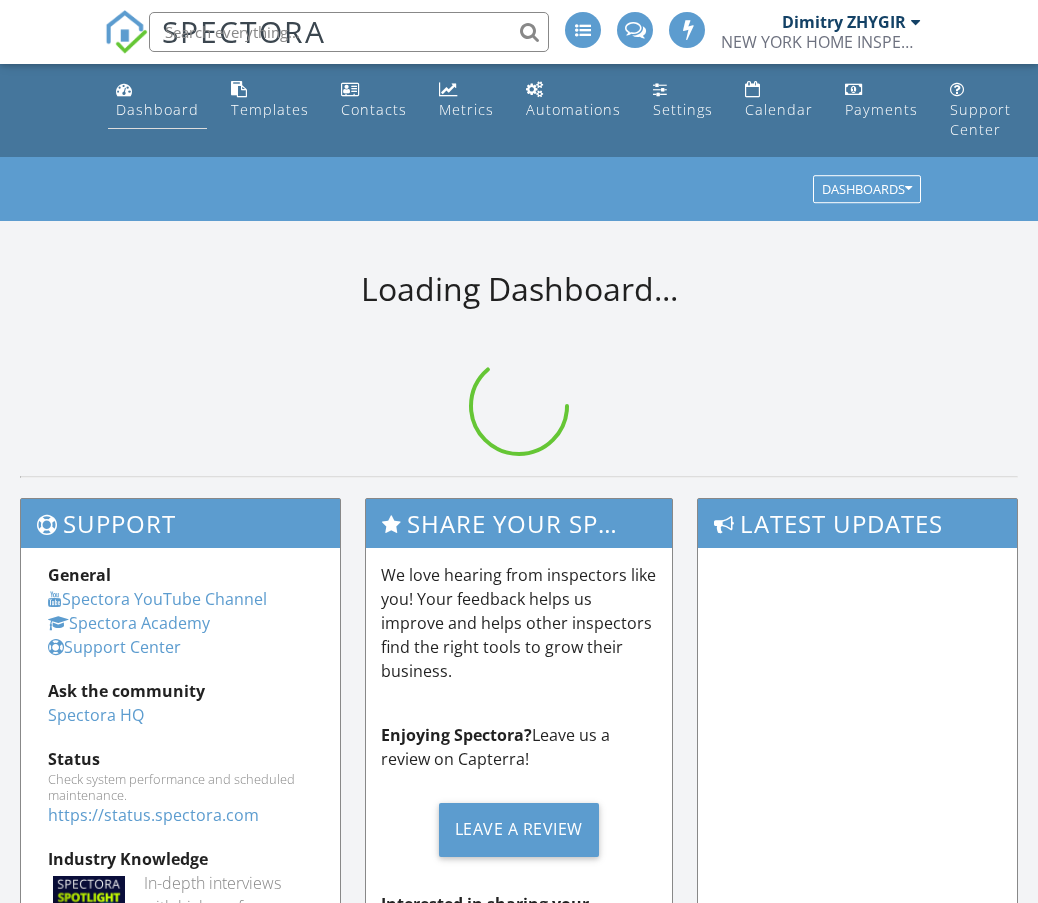 scroll, scrollTop: 0, scrollLeft: 0, axis: both 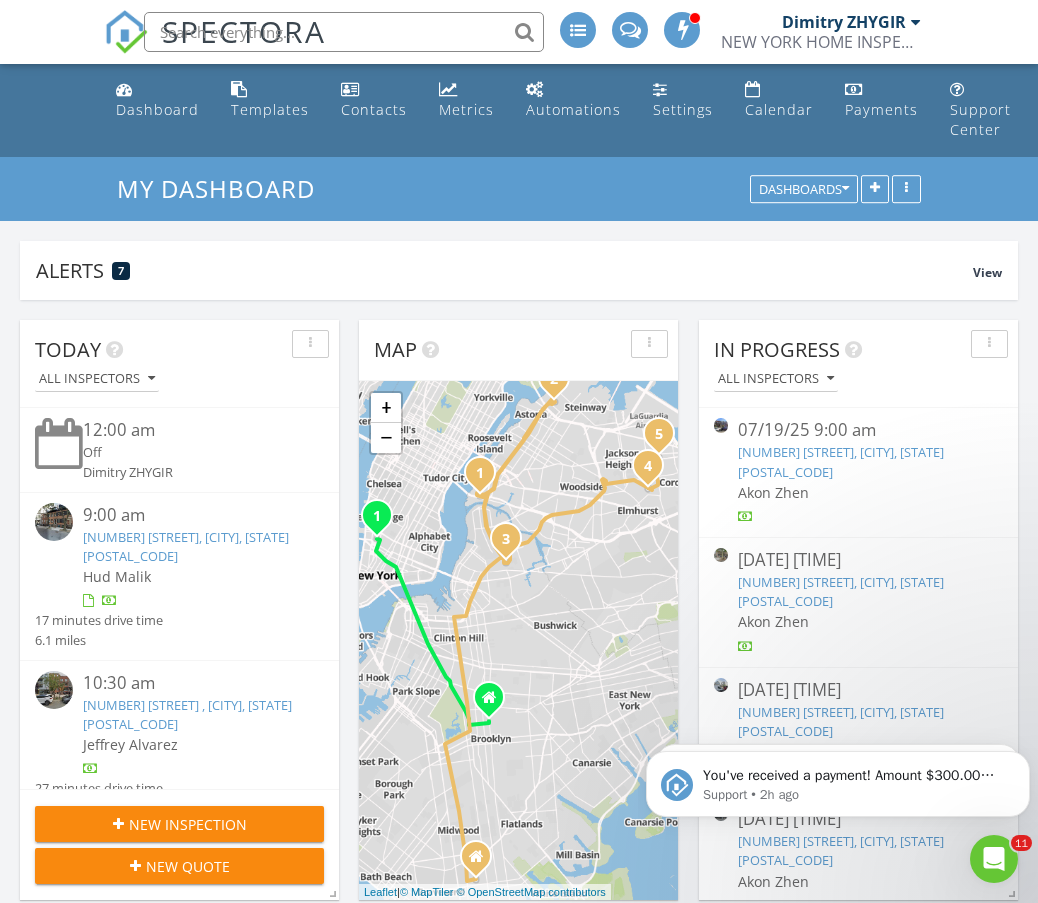 click on "New Inspection" at bounding box center (179, 824) 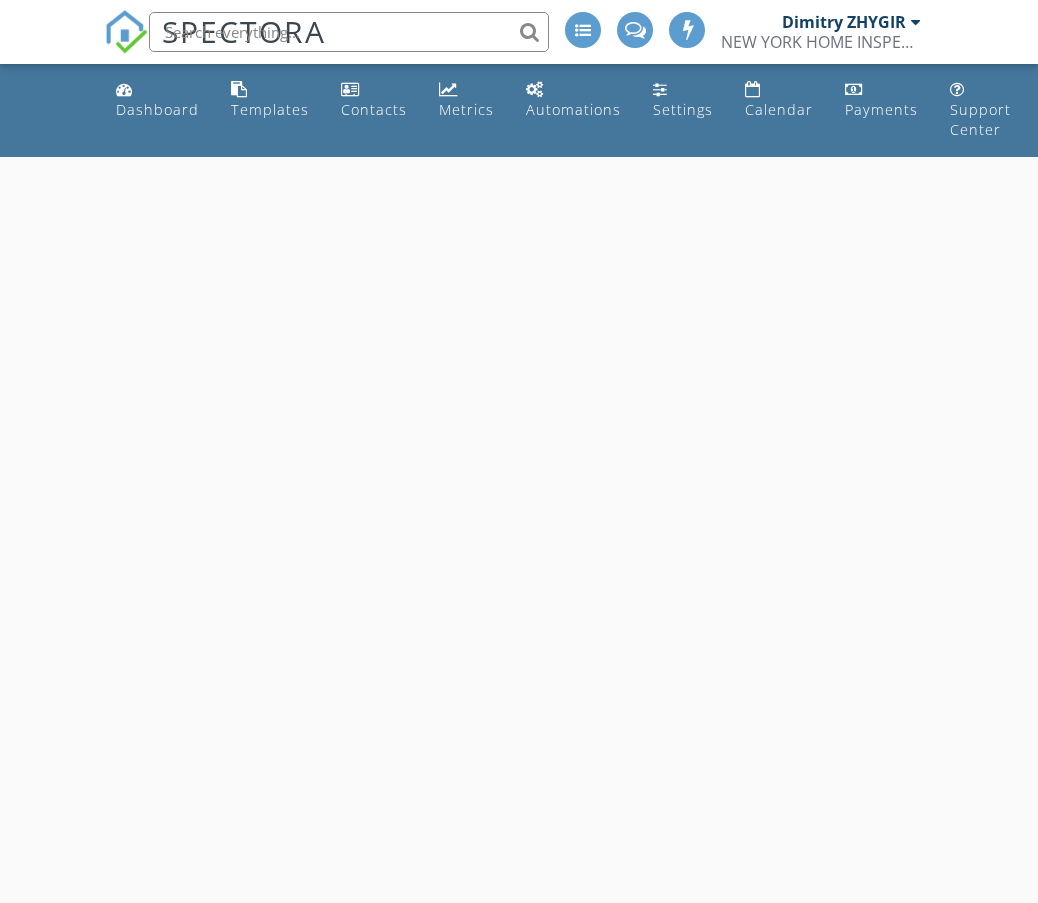 scroll, scrollTop: 0, scrollLeft: 0, axis: both 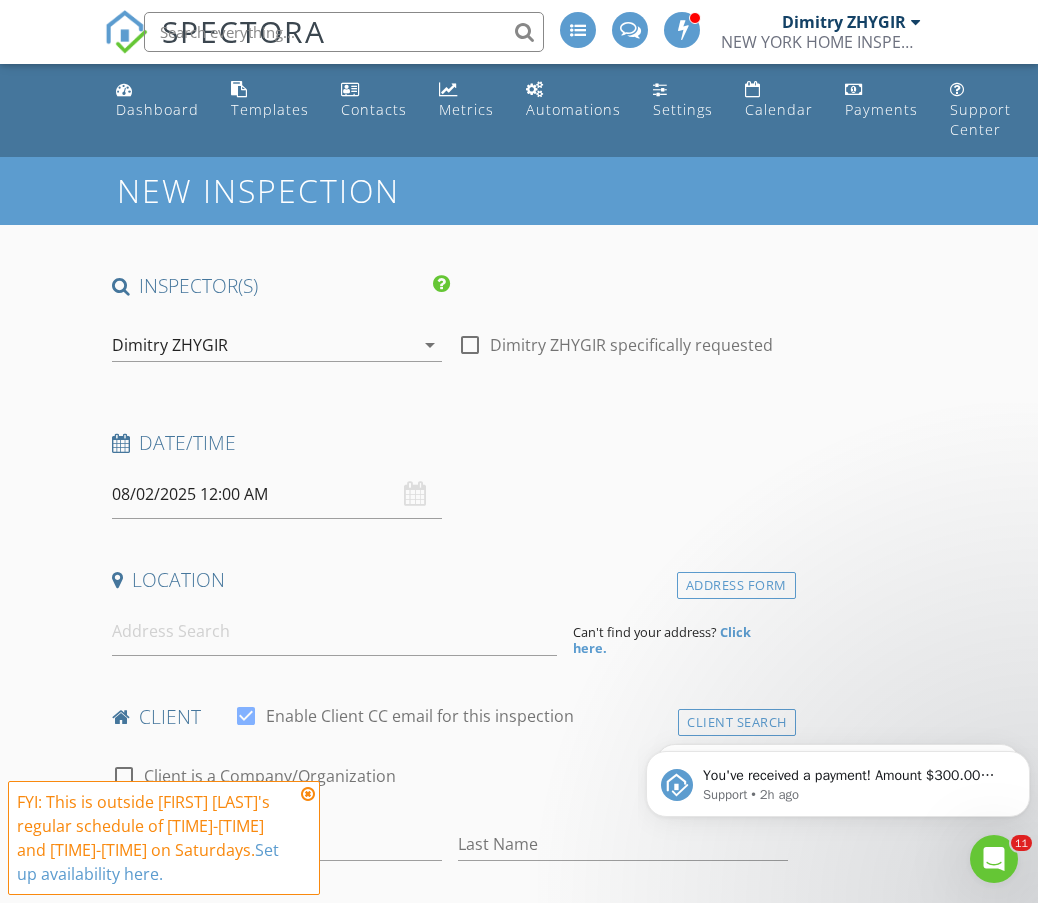 click on "08/02/2025 12:00 AM" at bounding box center [277, 494] 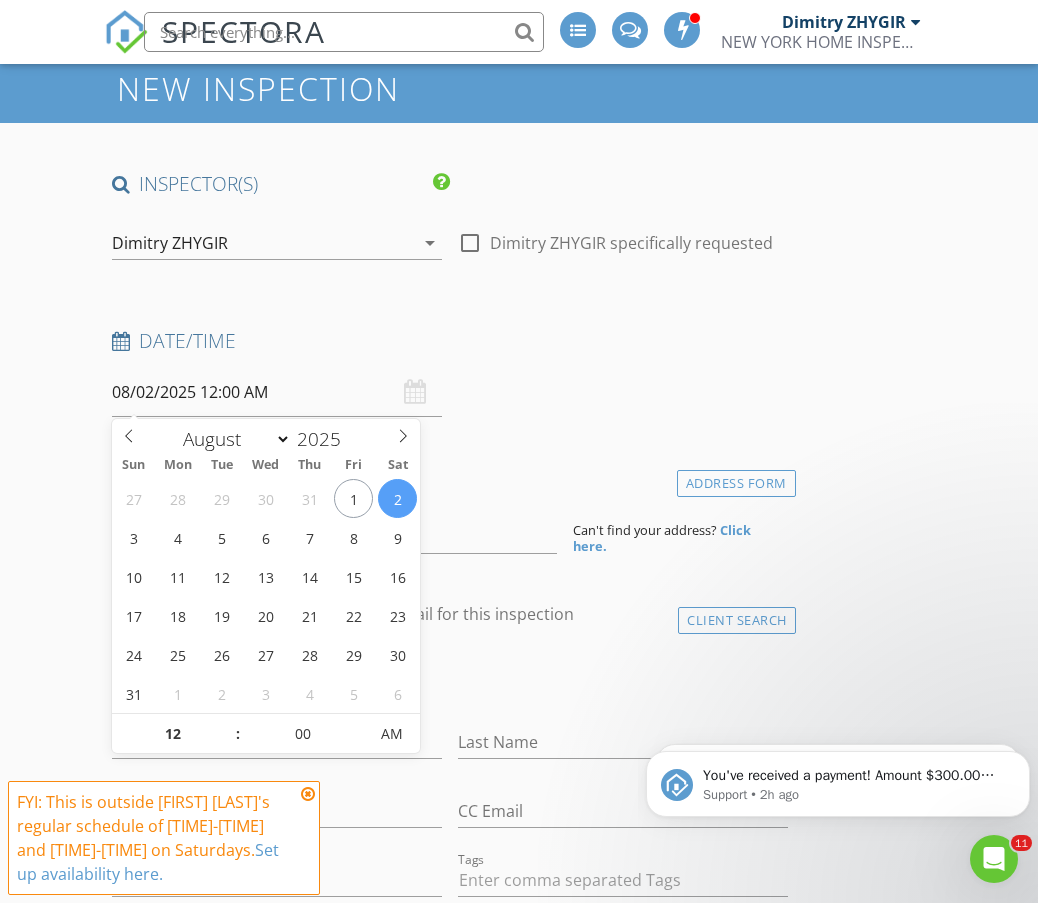 scroll, scrollTop: 333, scrollLeft: 0, axis: vertical 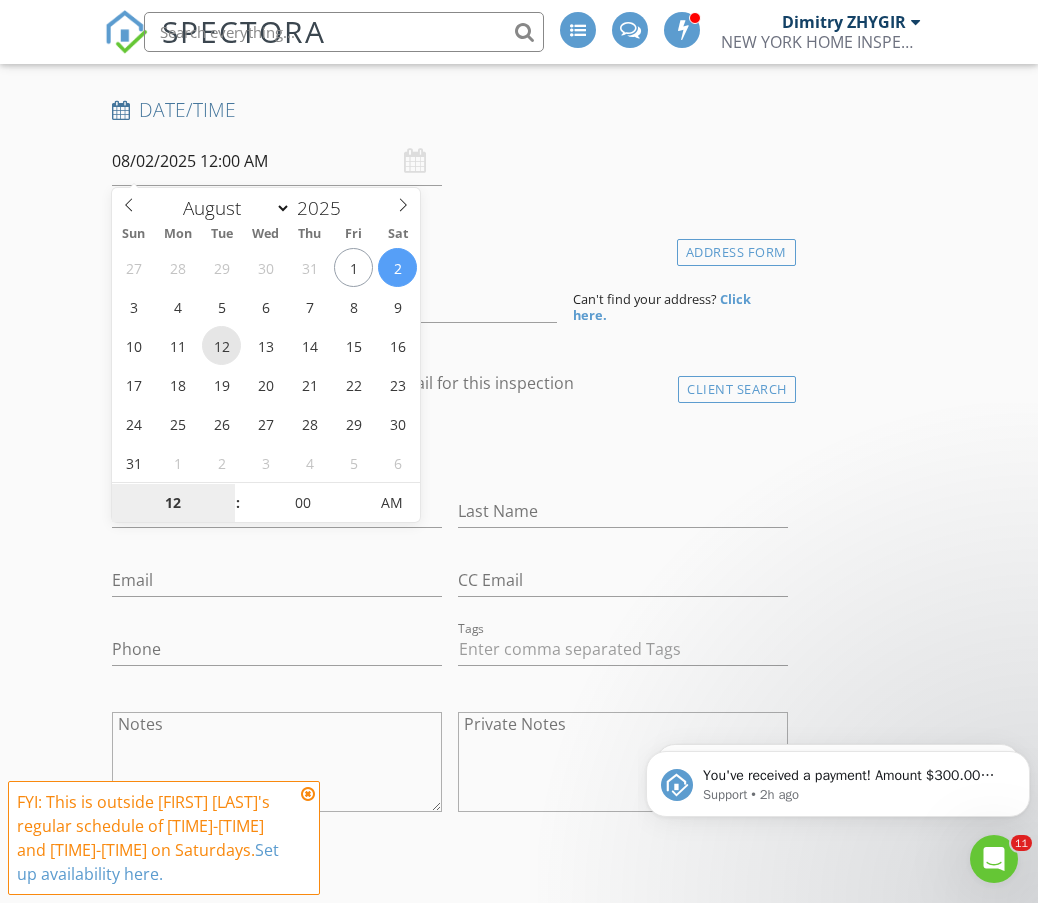 type on "08/12/2025 12:00 AM" 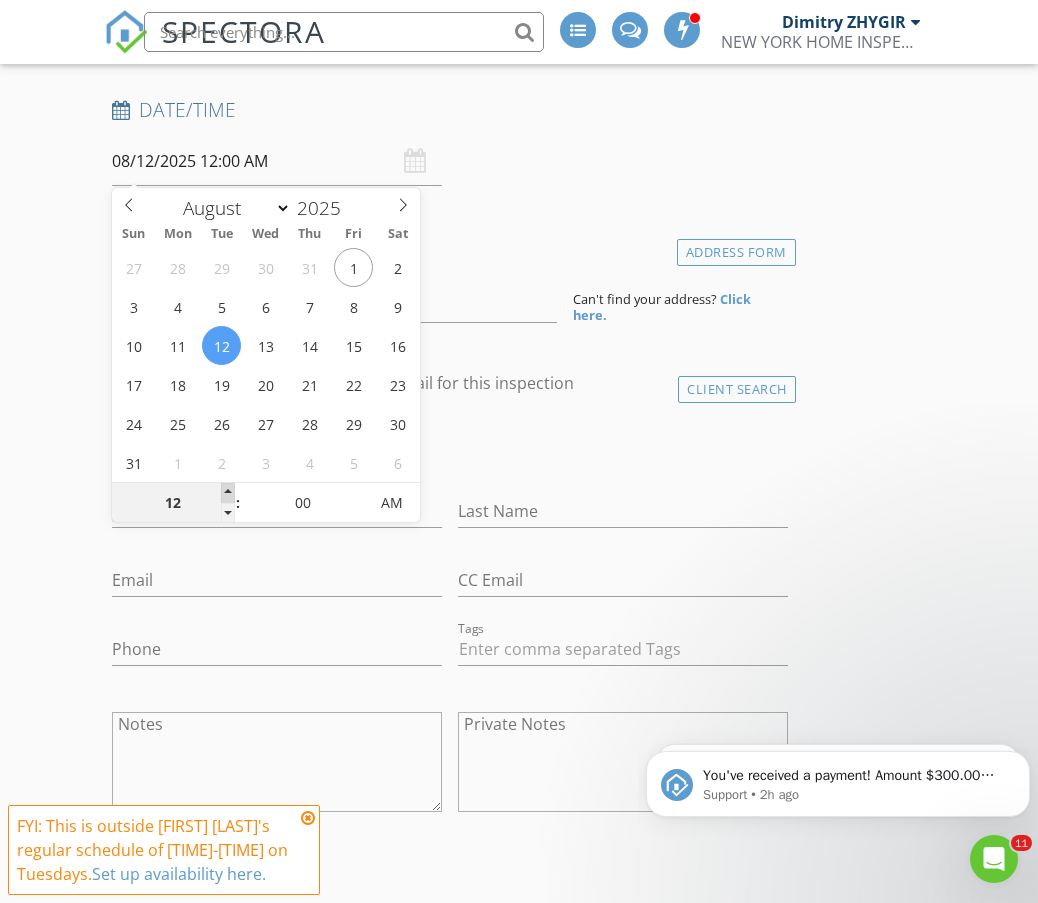 type on "01" 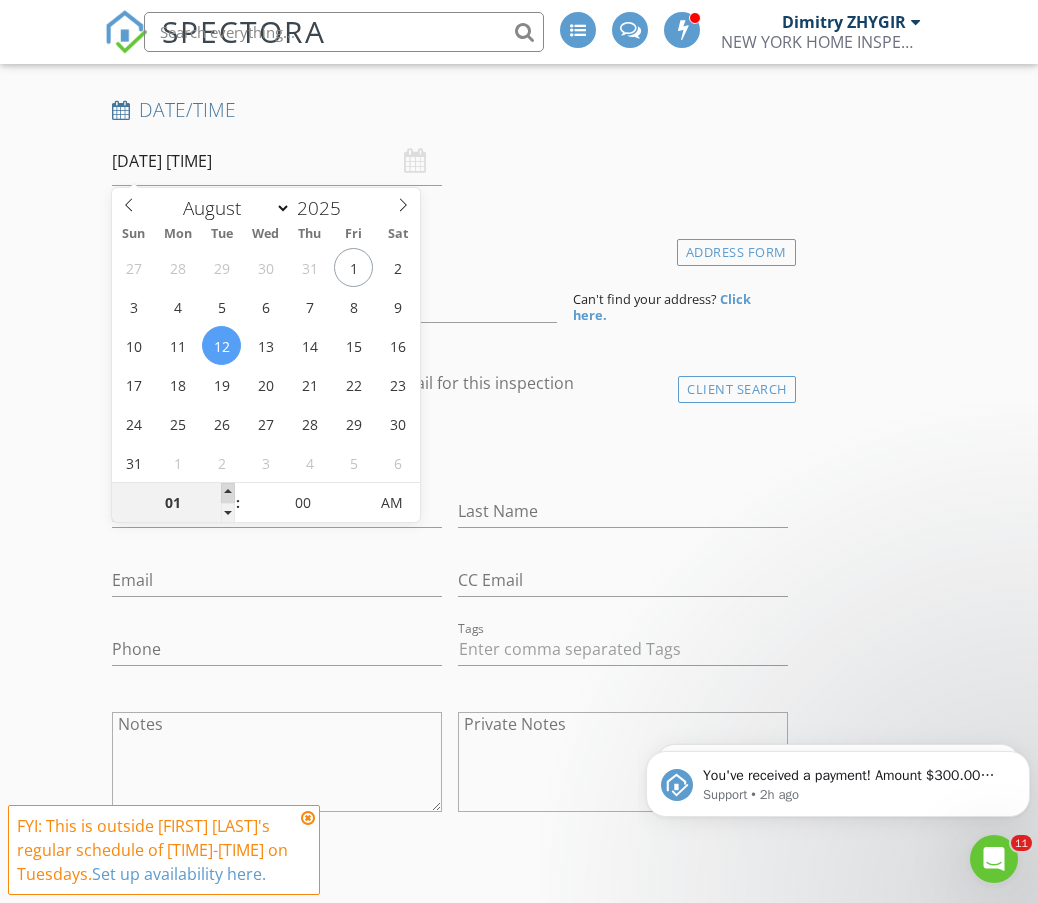 click at bounding box center (228, 493) 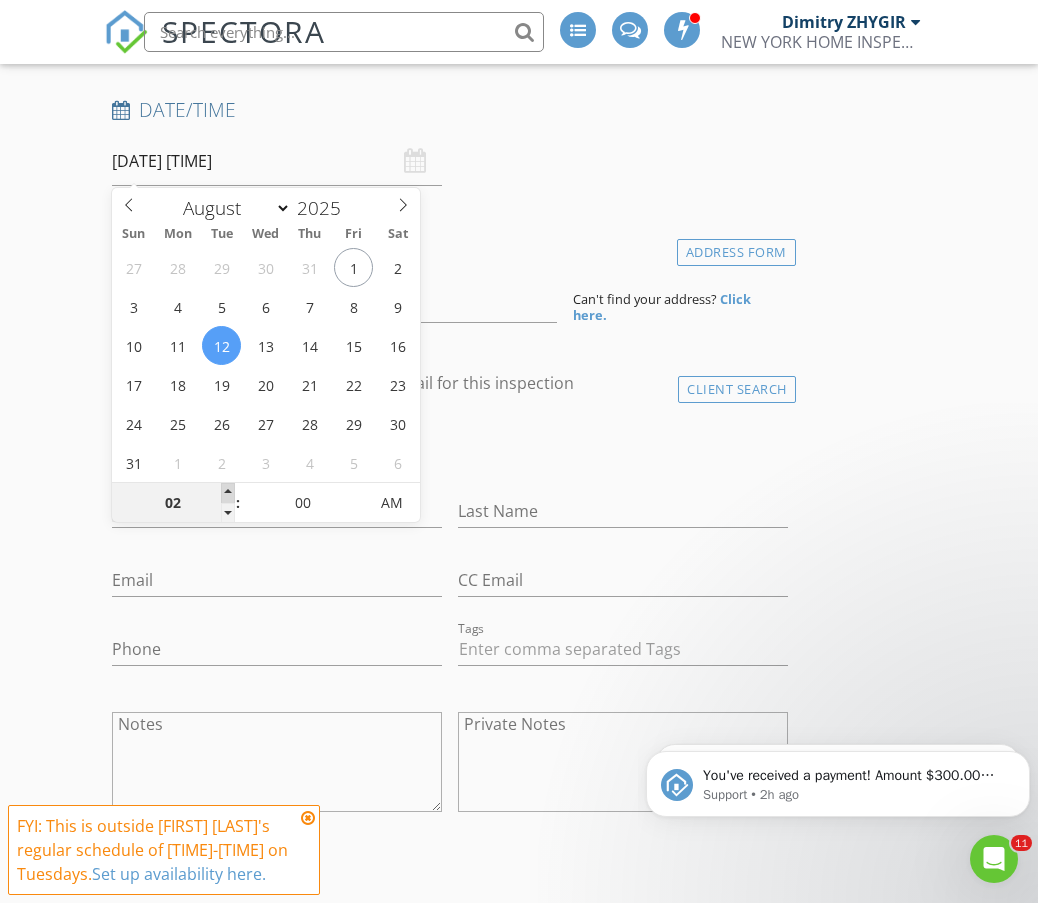 click at bounding box center [228, 493] 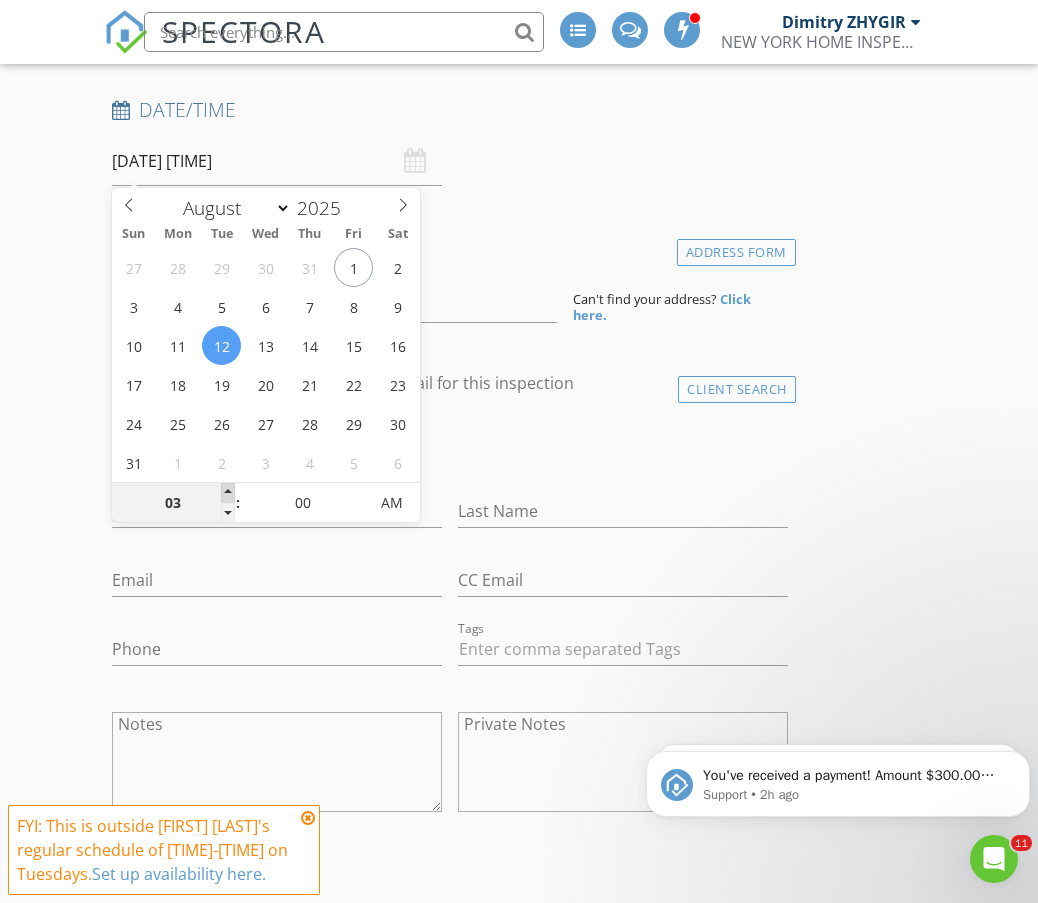 click at bounding box center [228, 493] 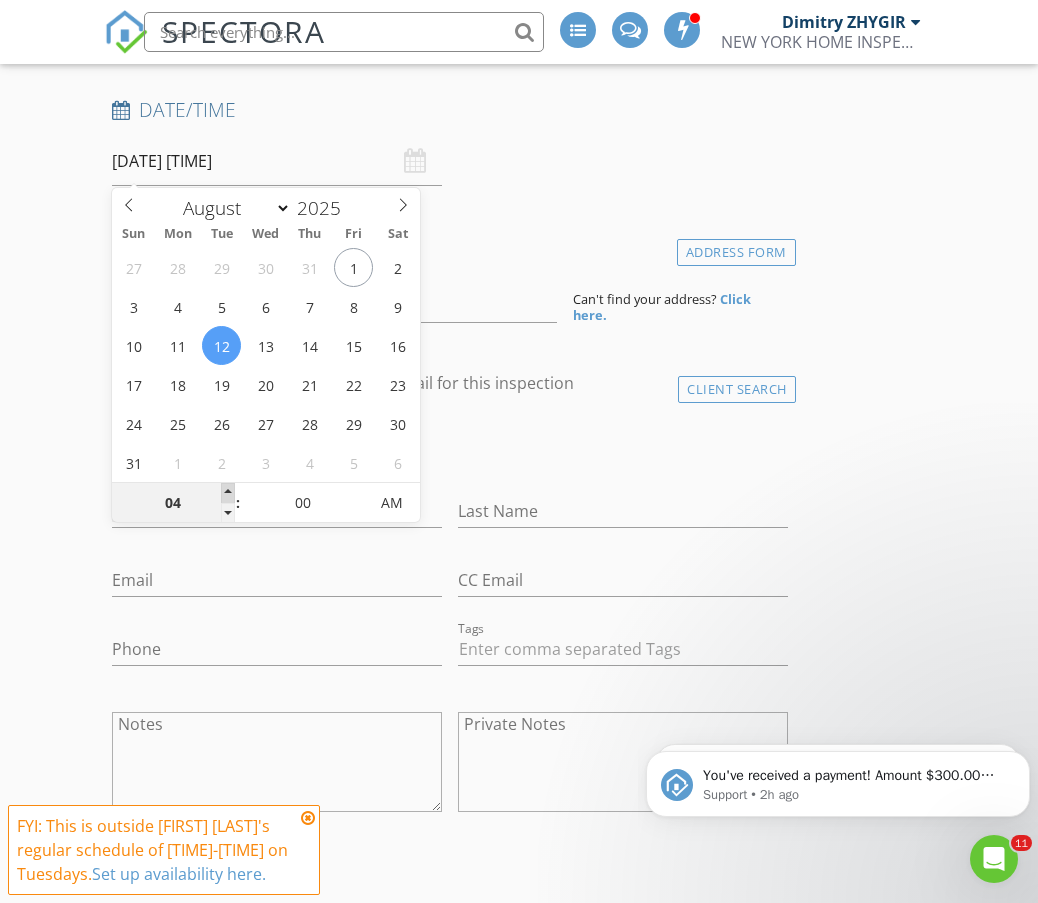 click at bounding box center (228, 493) 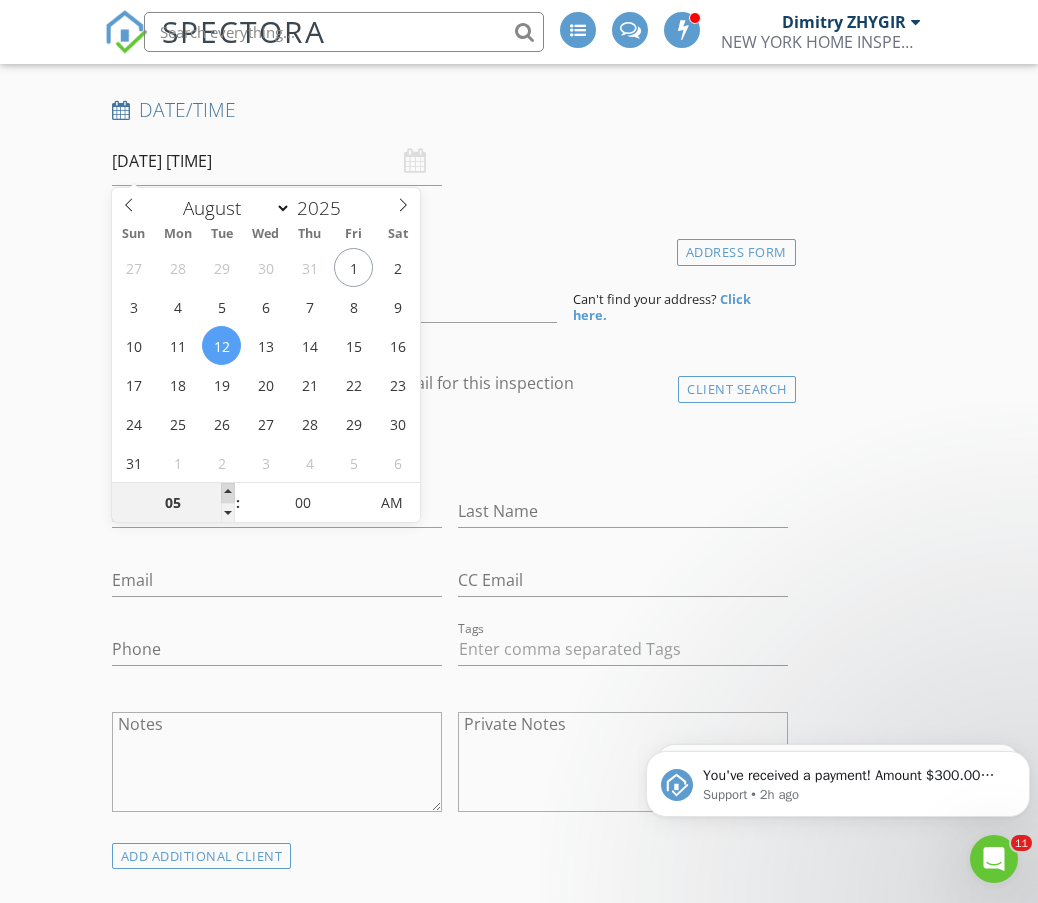 click at bounding box center [228, 493] 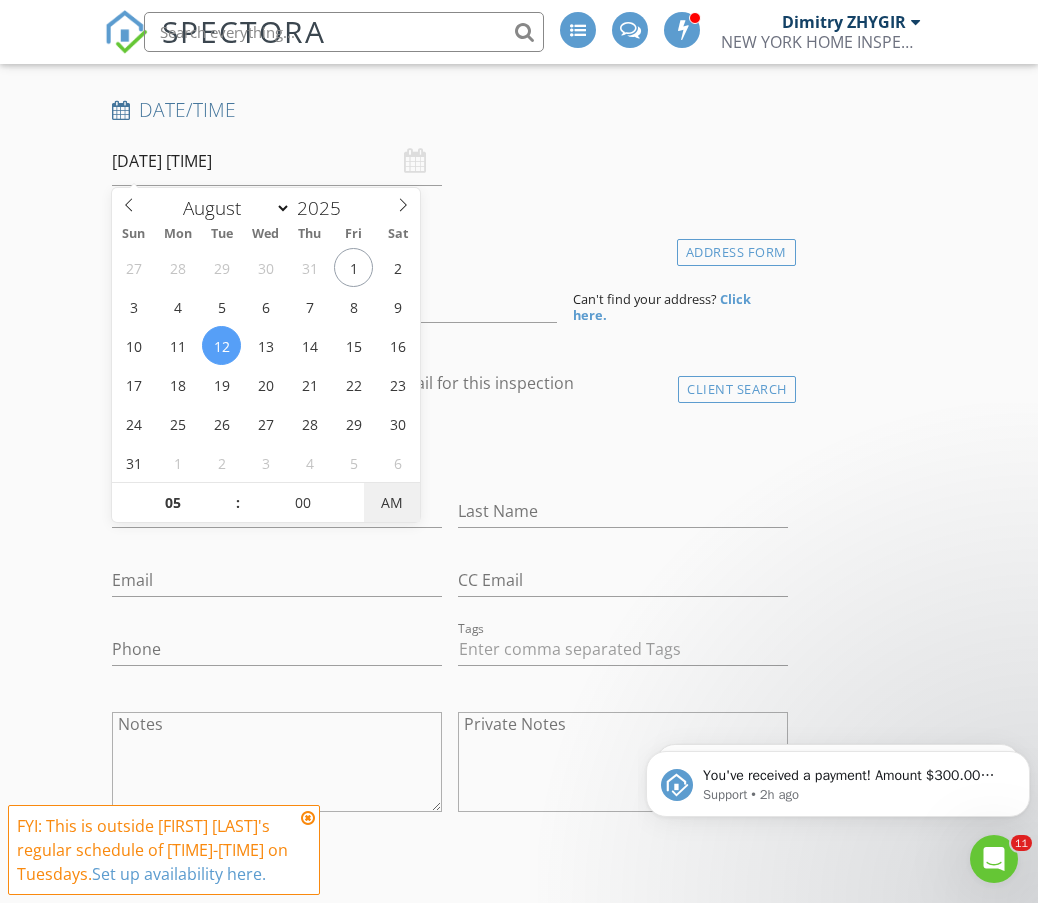 type on "[DATE] [TIME]" 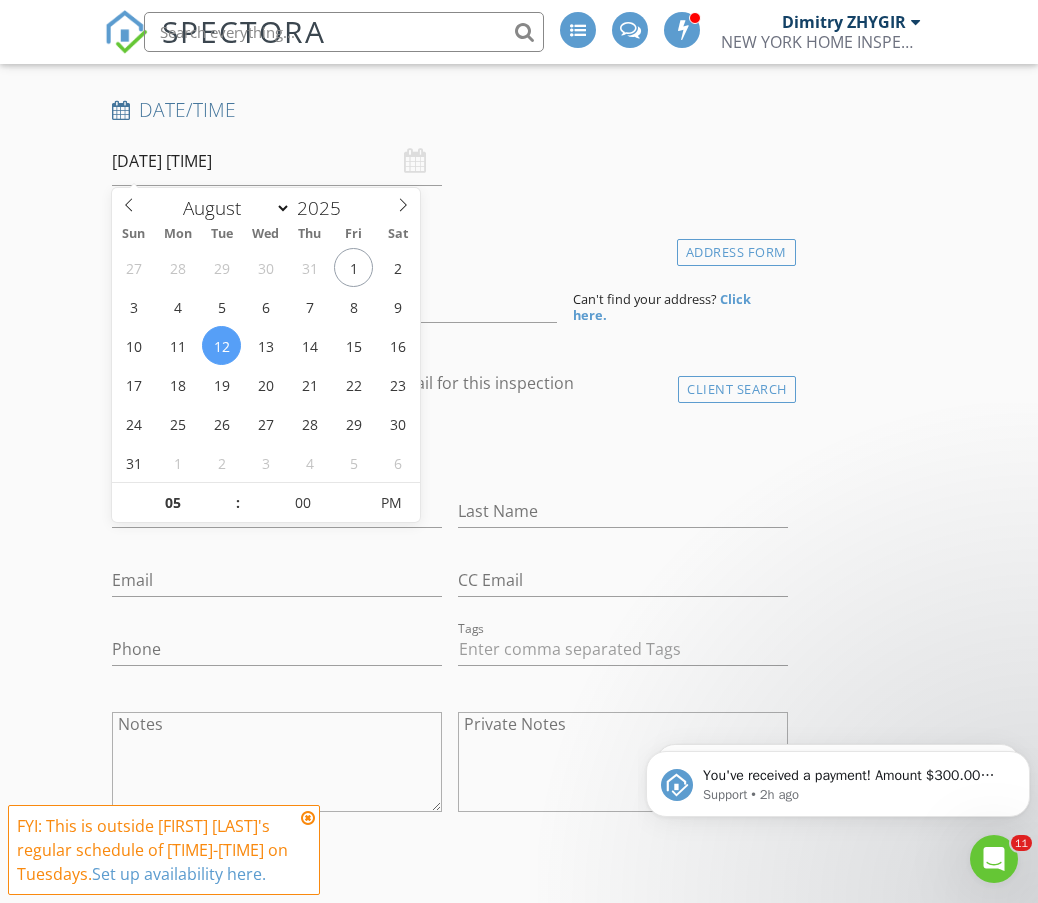 click on "Location" at bounding box center (450, 247) 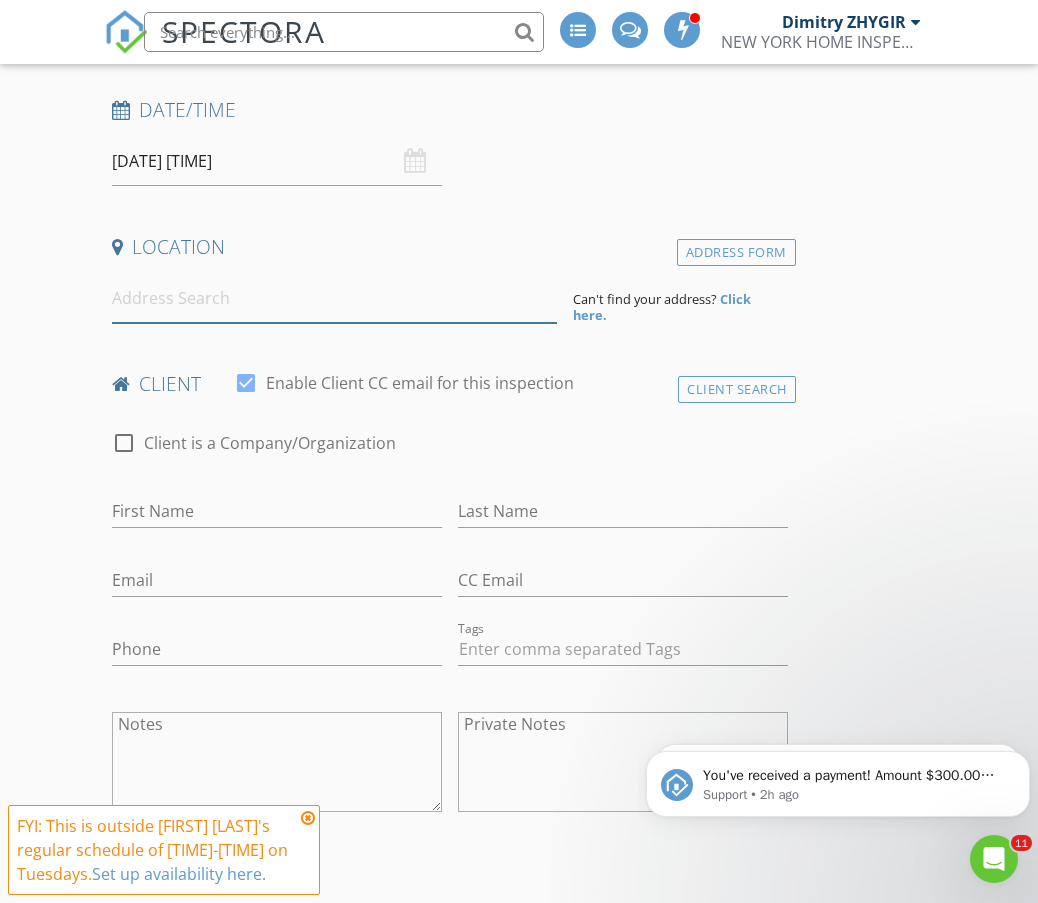click at bounding box center (334, 298) 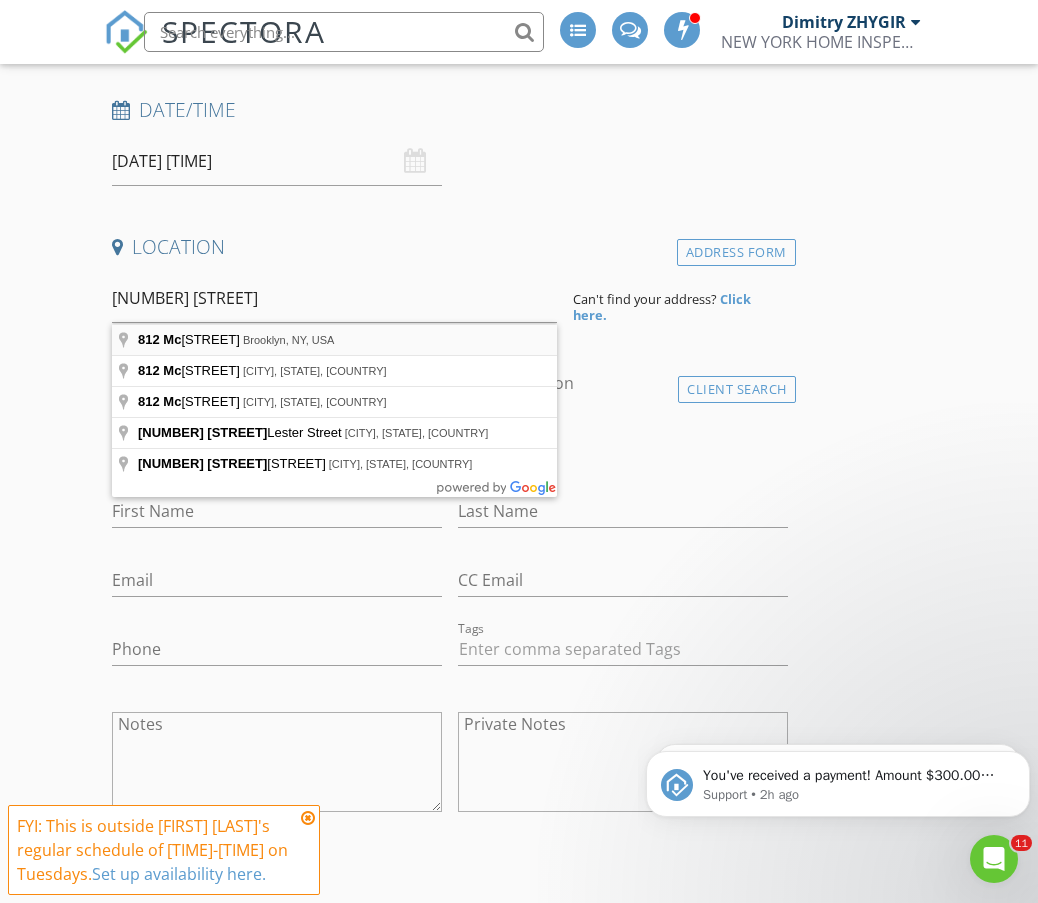 type on "812 McDonald Avenue, Brooklyn, NY, USA" 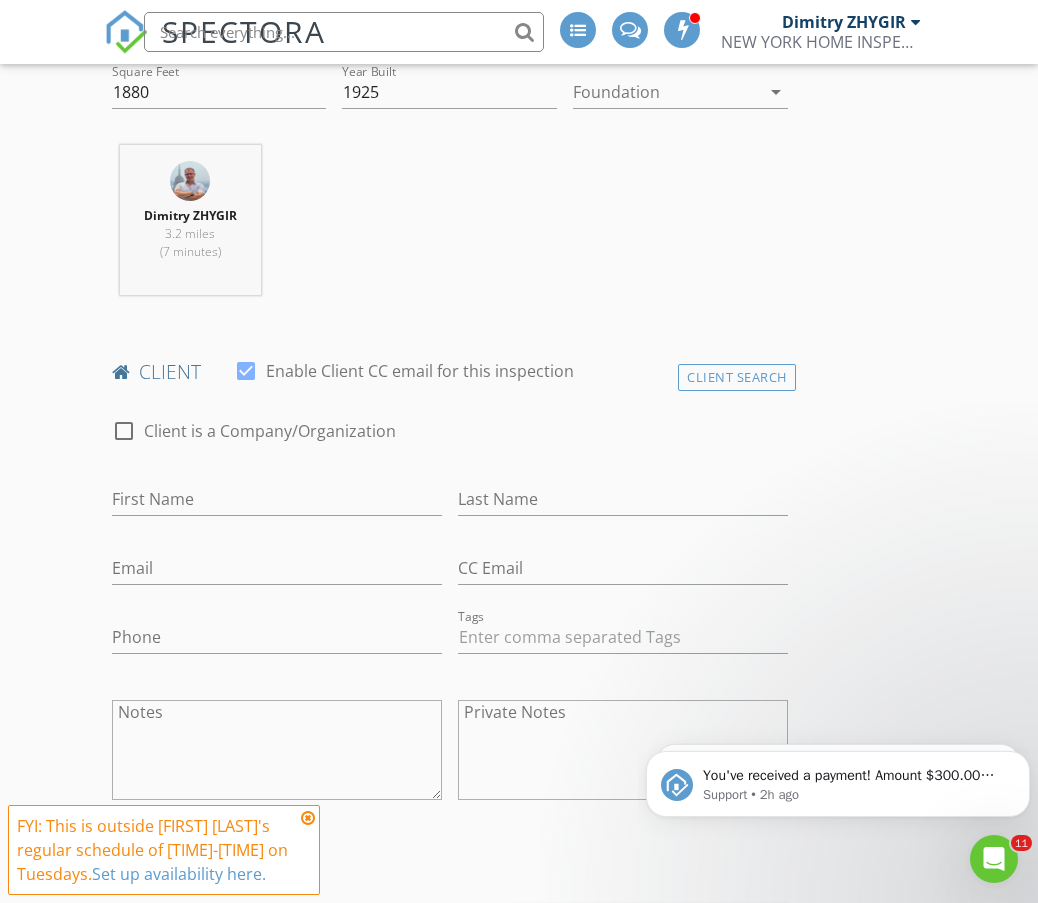 scroll, scrollTop: 1000, scrollLeft: 0, axis: vertical 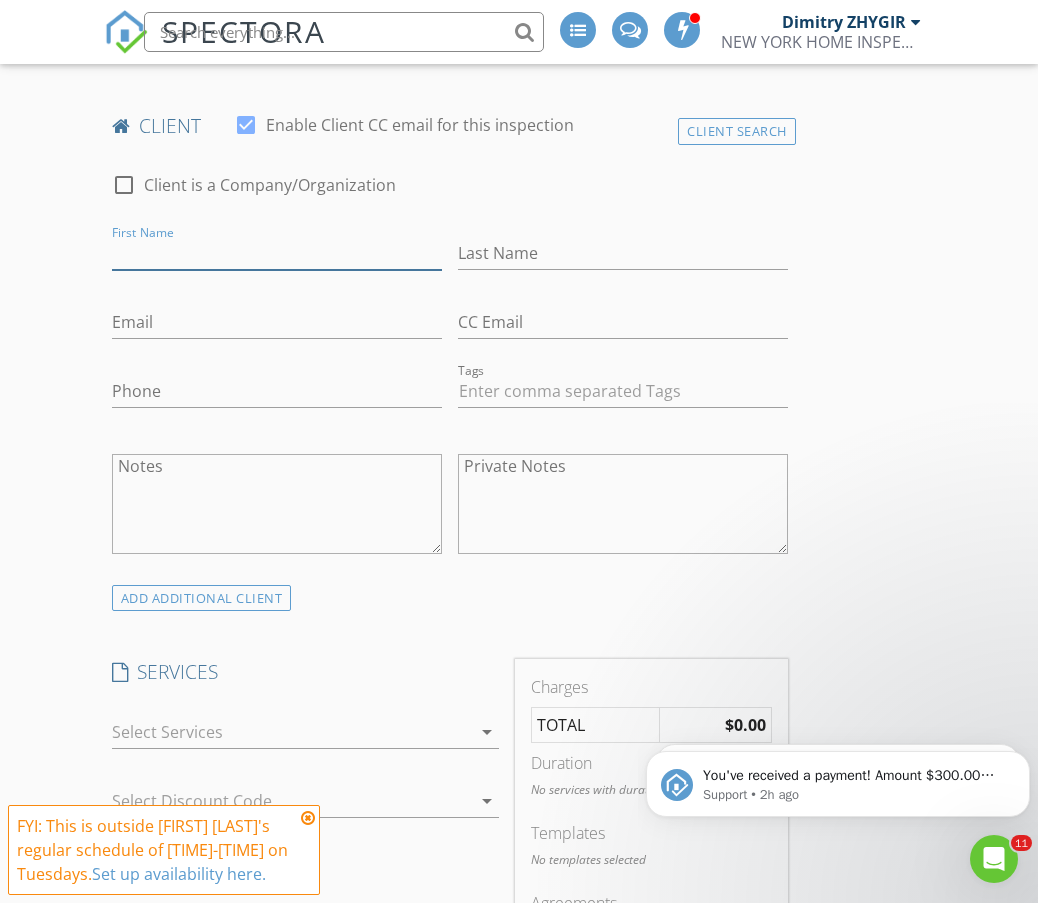 click on "First Name" at bounding box center [277, 253] 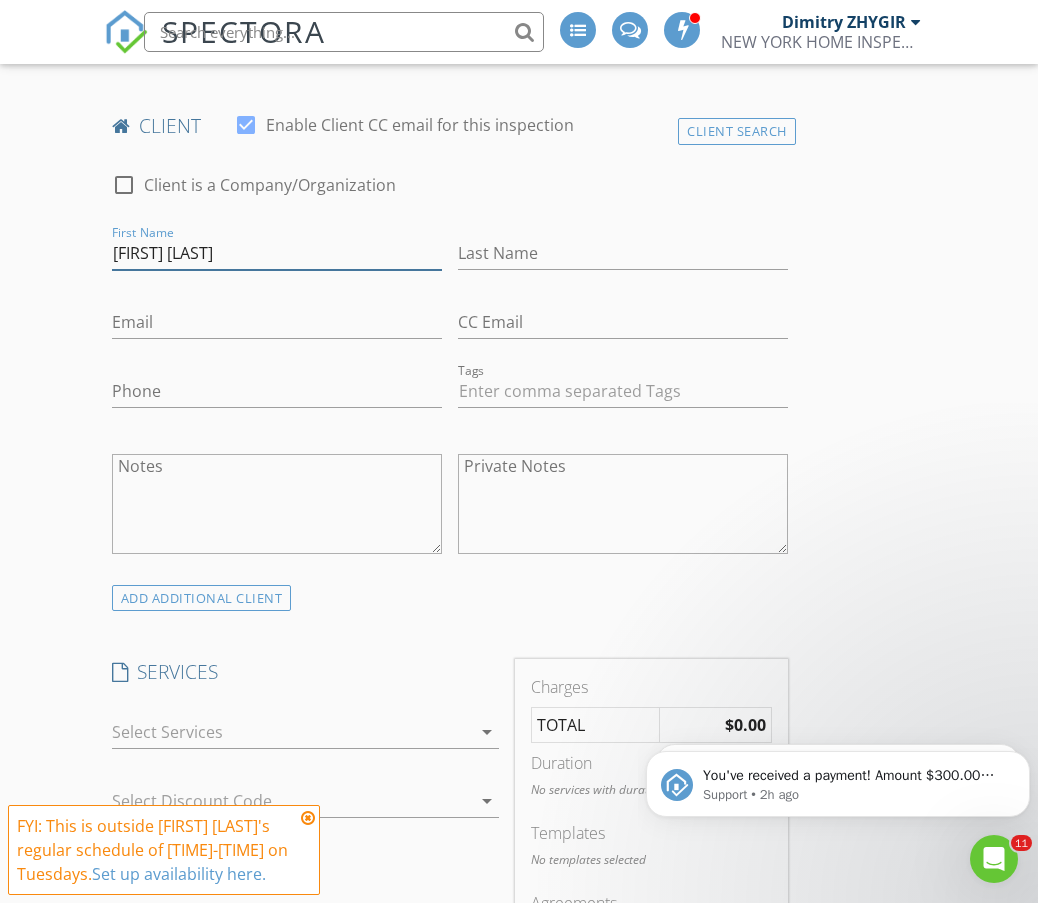 type on "[FIRST] [LAST]" 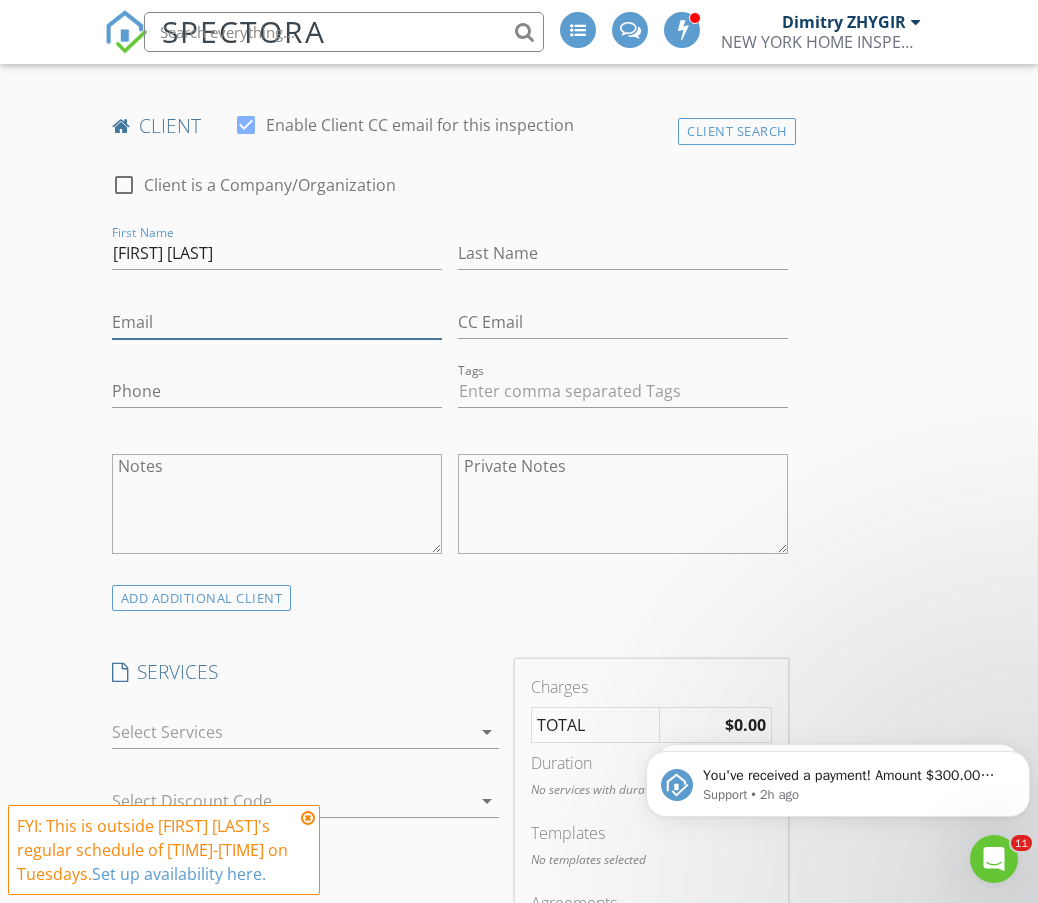 click on "Email" at bounding box center (277, 322) 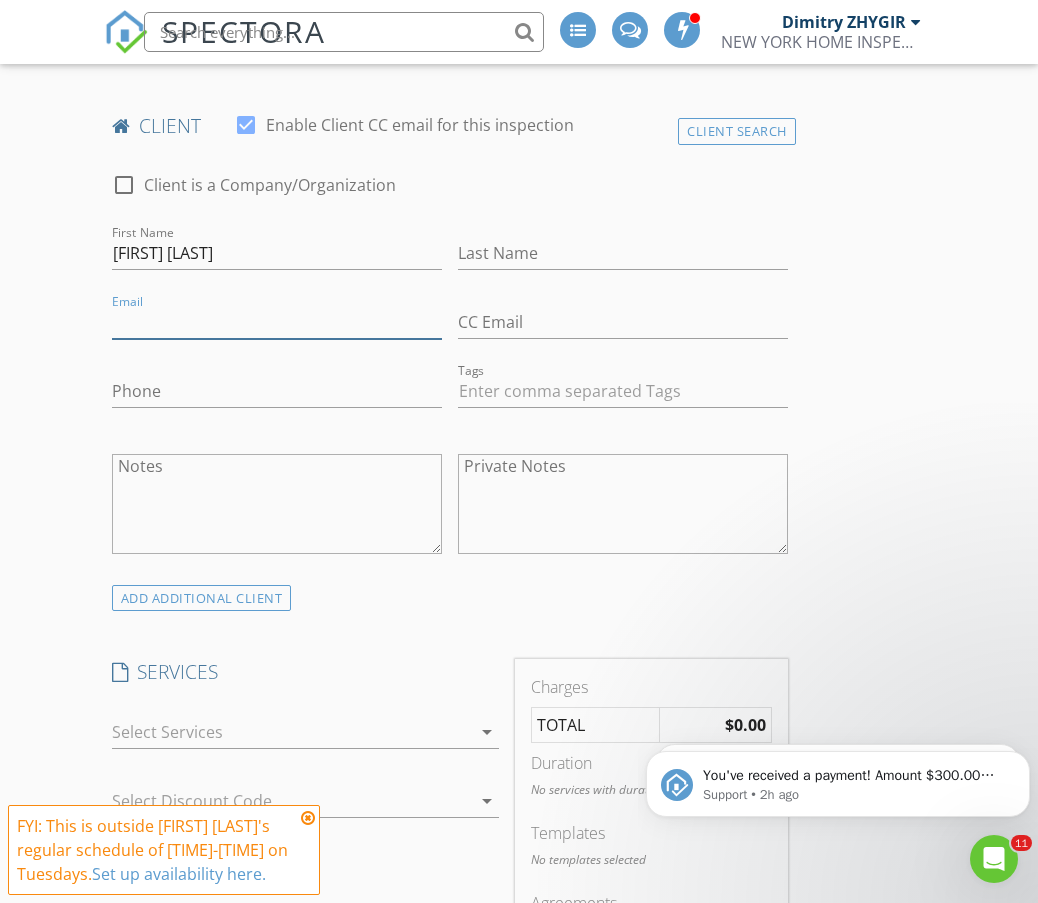 paste on "[EMAIL]" 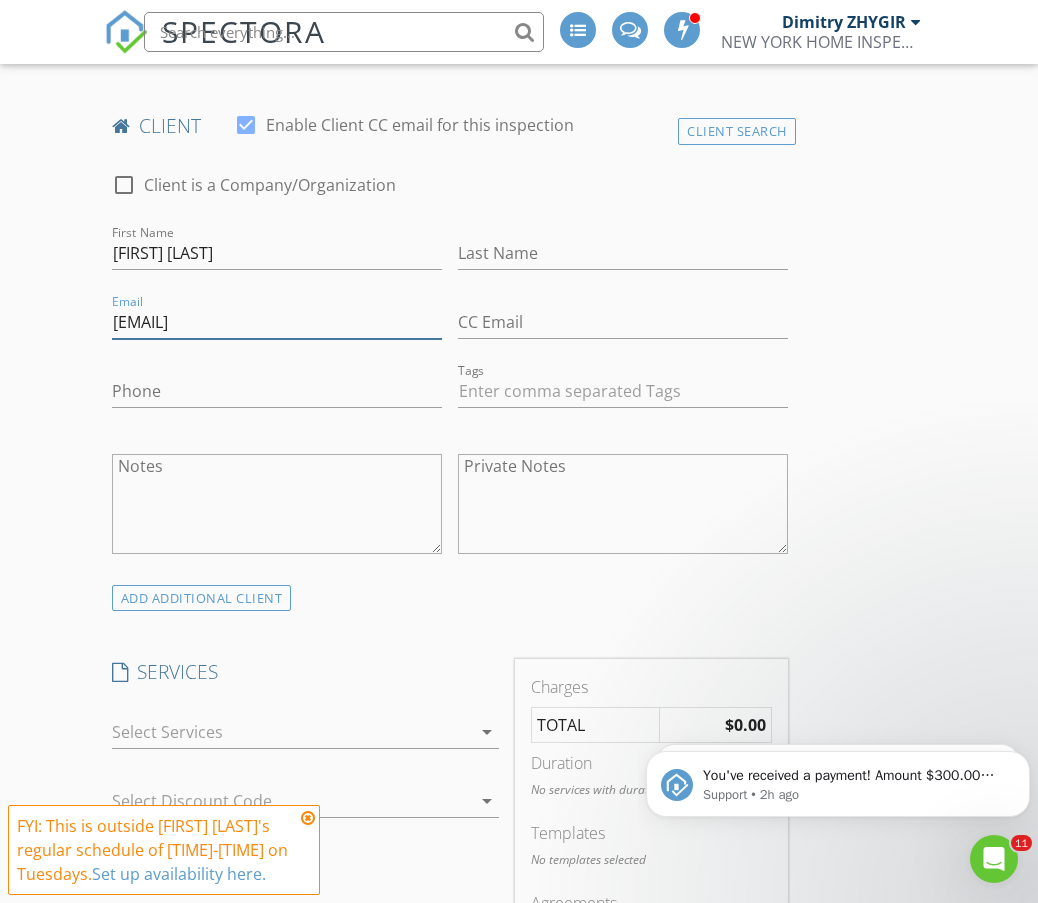 type on "[EMAIL]" 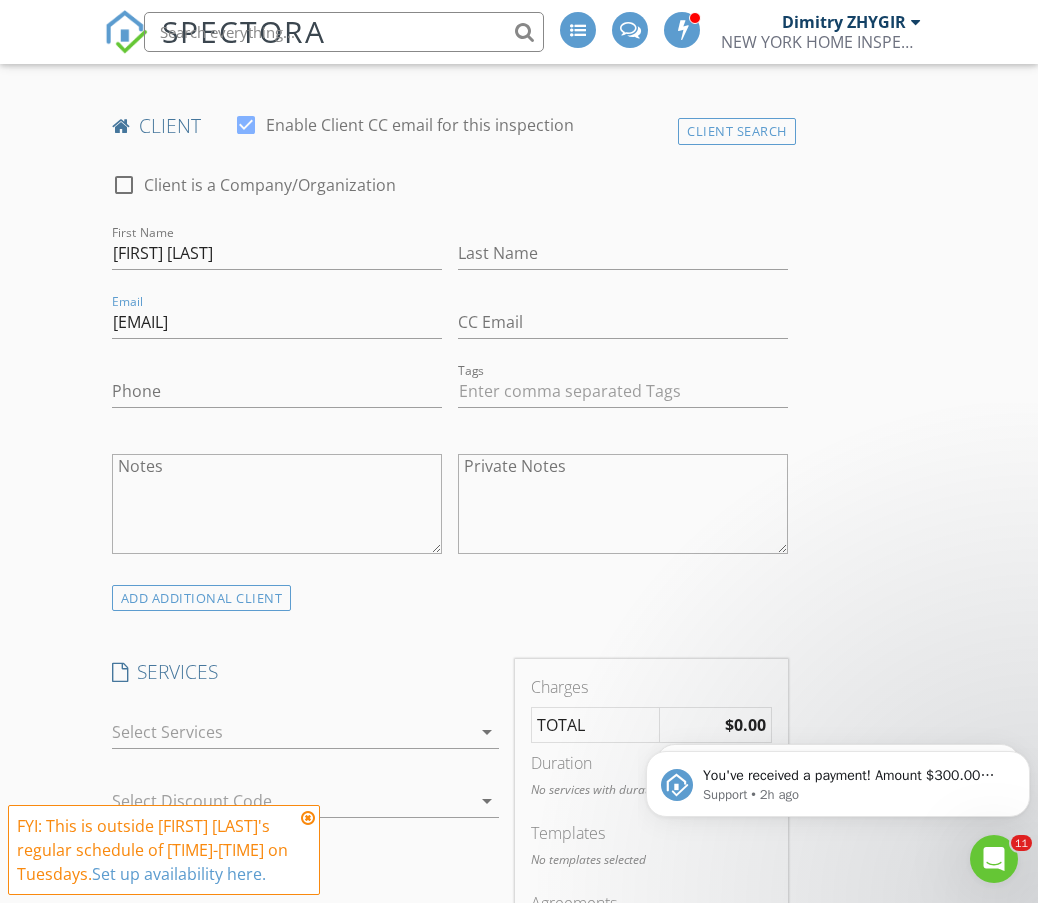 click on "arrow_drop_down" at bounding box center (487, 732) 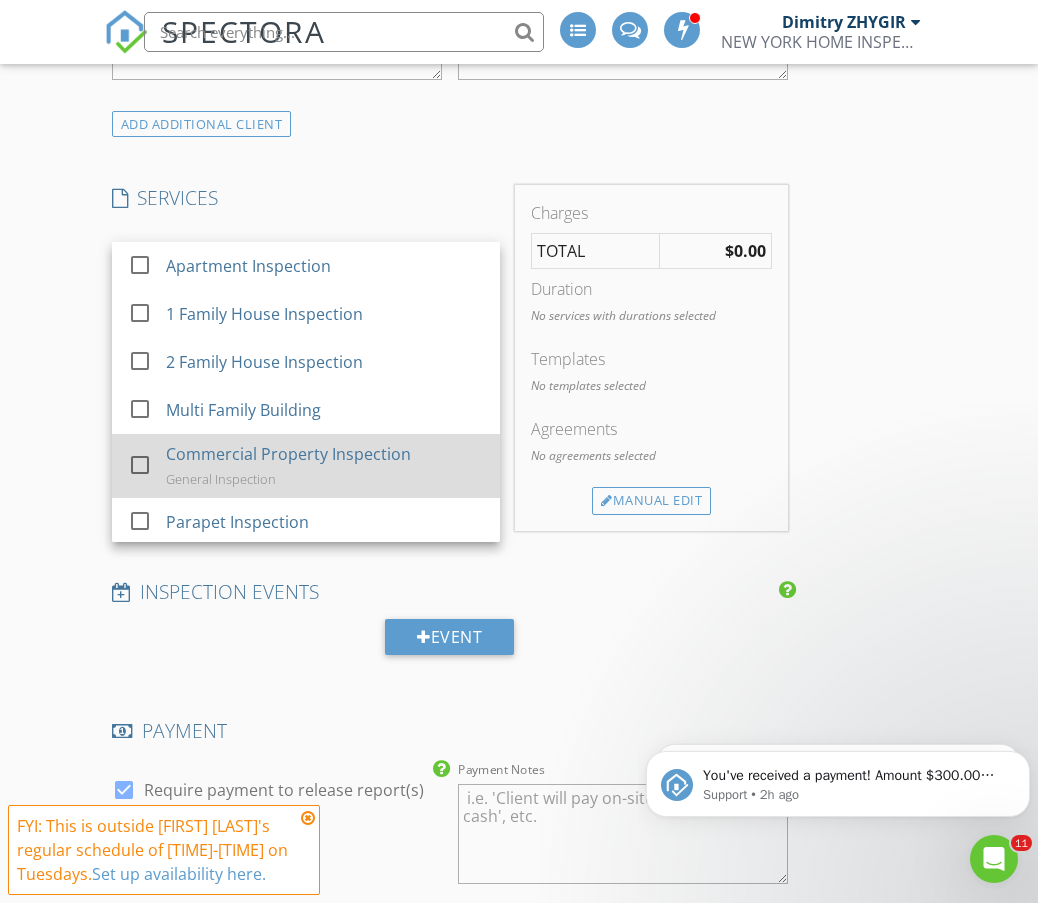 scroll, scrollTop: 1500, scrollLeft: 0, axis: vertical 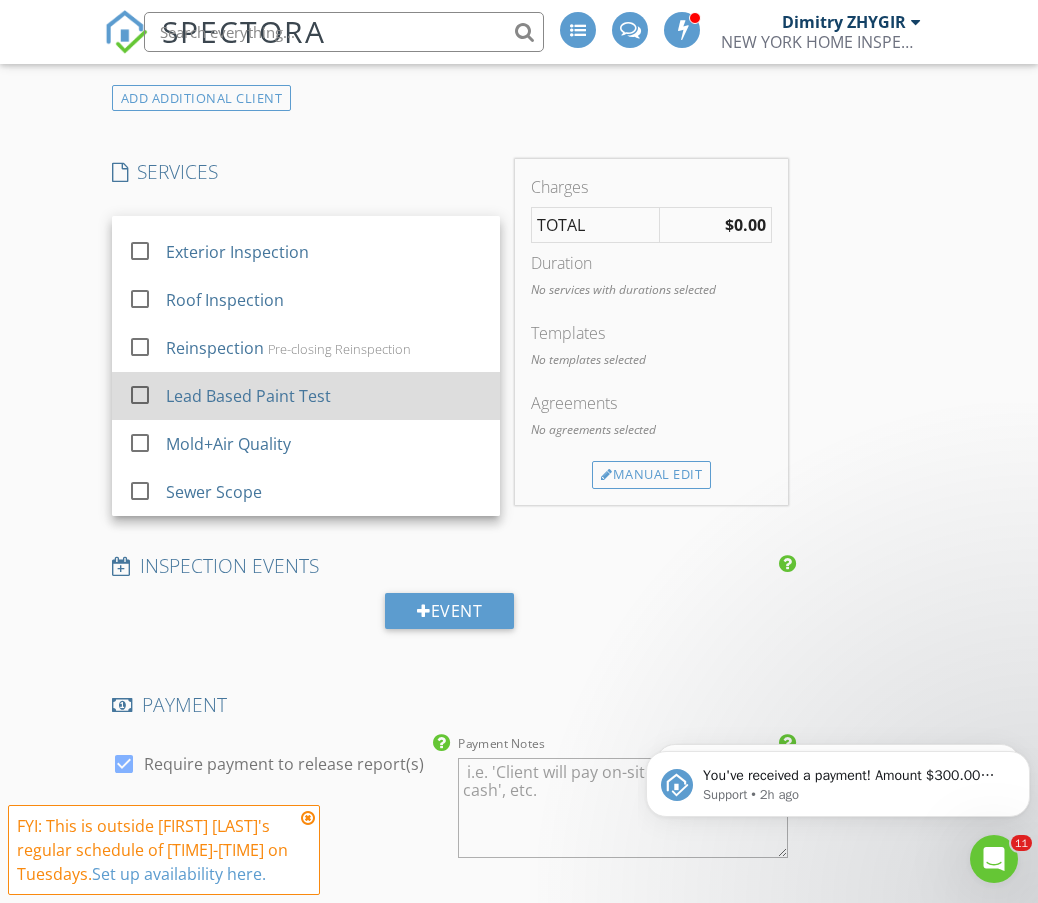 click on "Lead Based Paint Test" at bounding box center (247, 396) 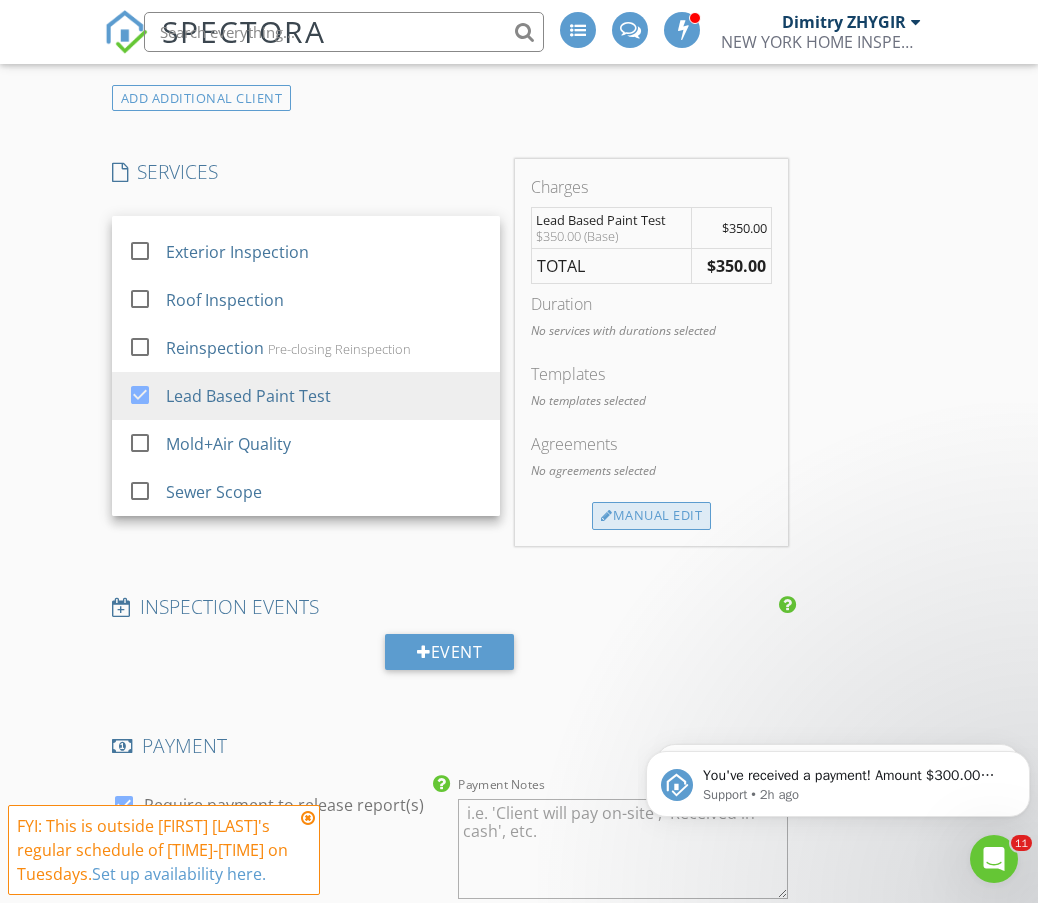 click on "Manual Edit" at bounding box center (651, 516) 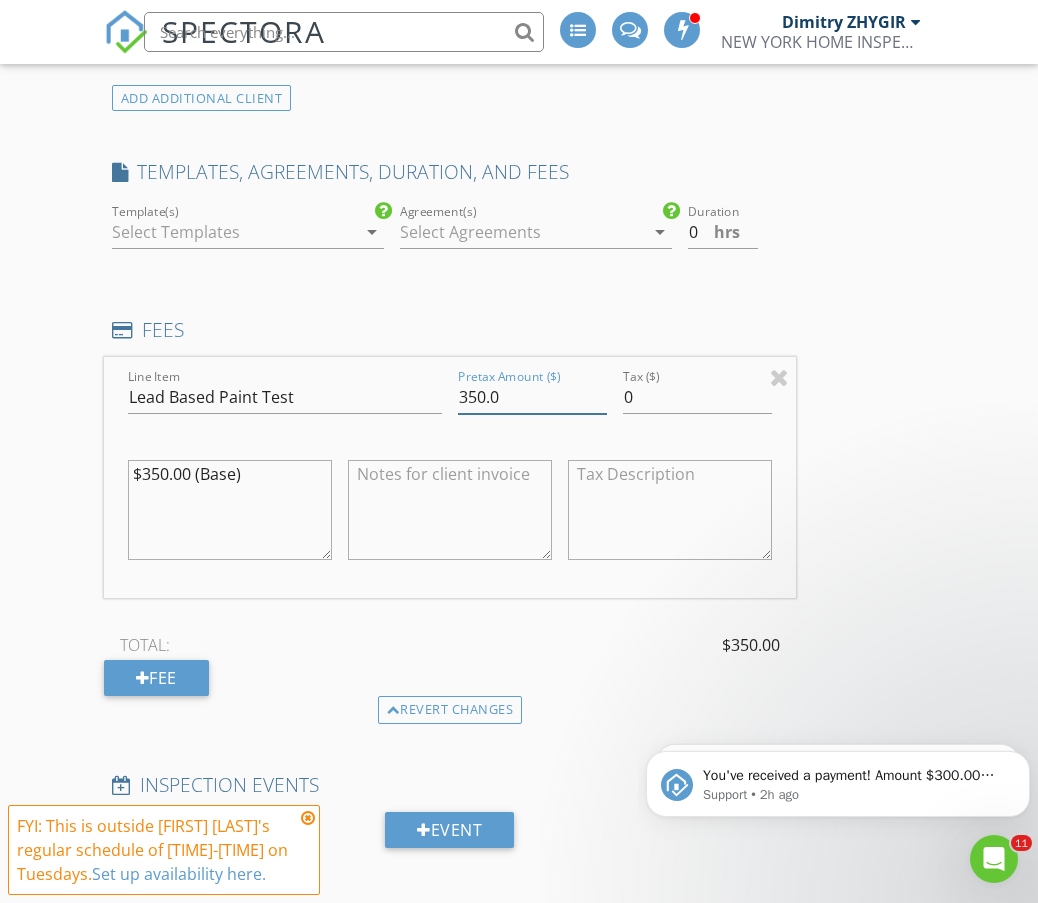drag, startPoint x: 447, startPoint y: 398, endPoint x: 435, endPoint y: 403, distance: 13 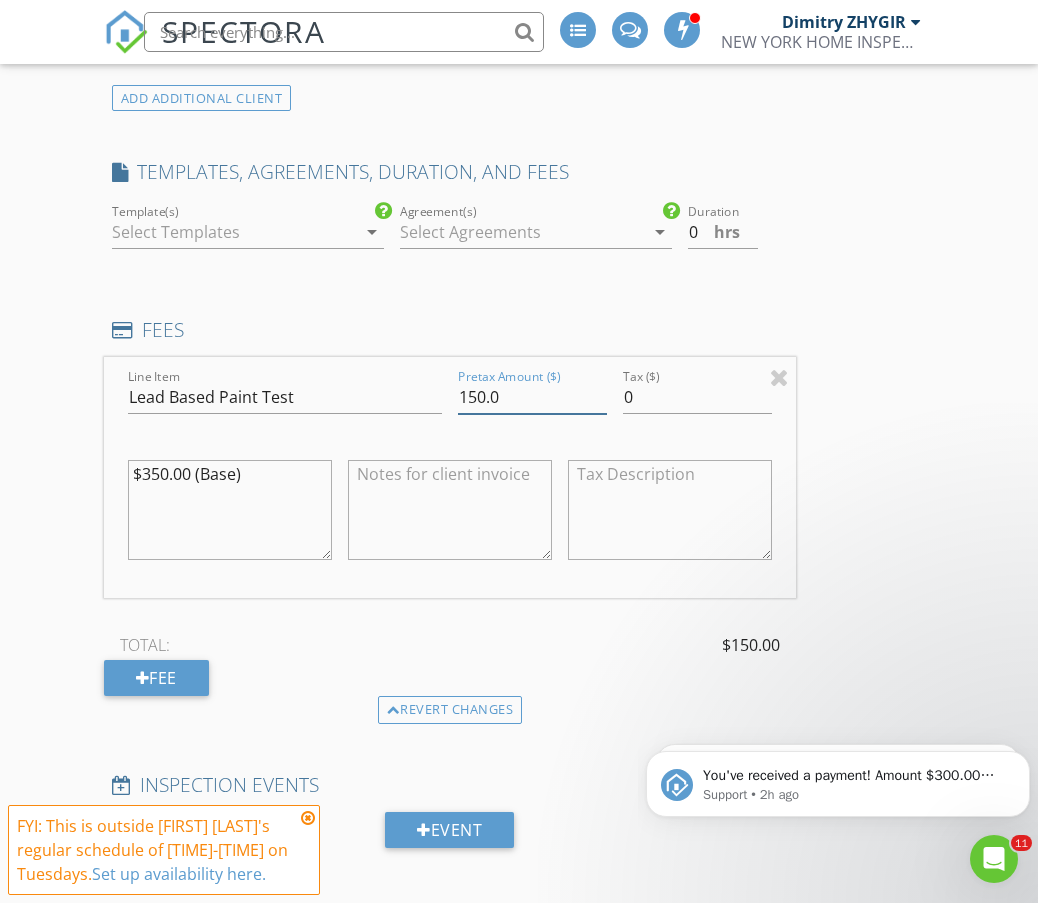 type on "150.0" 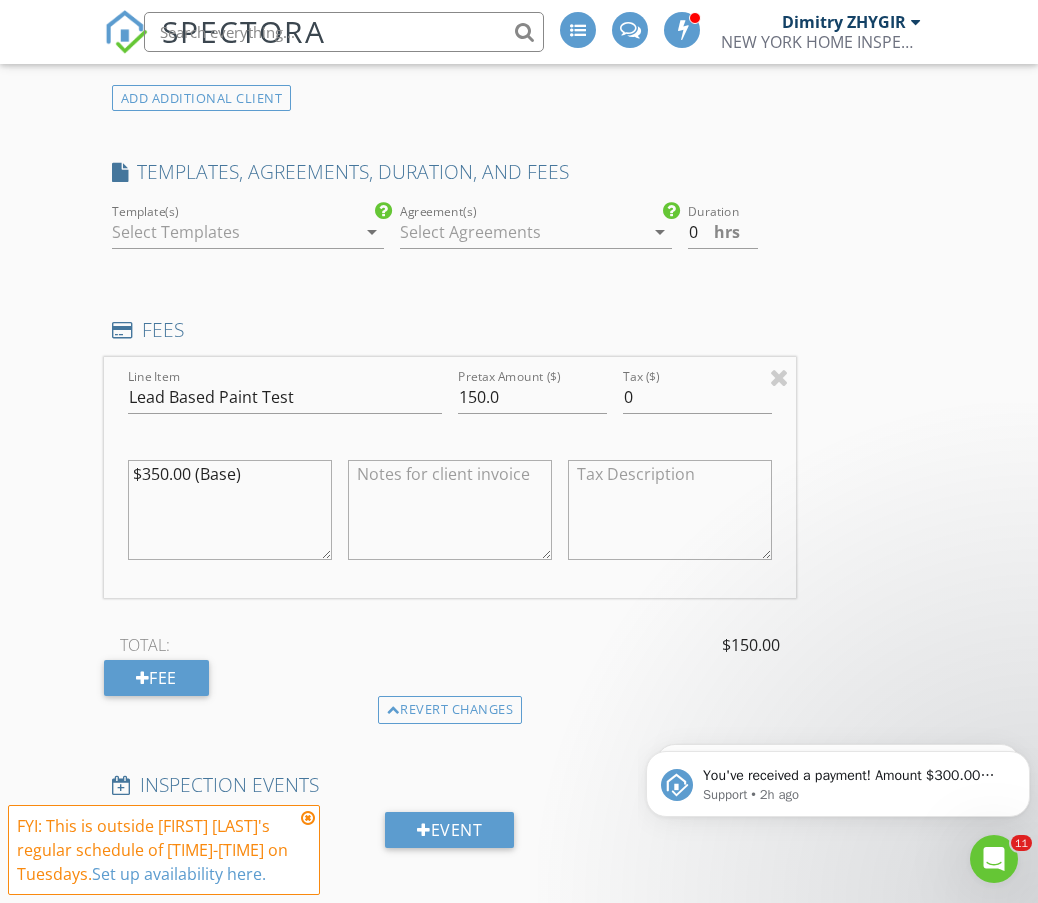 click on "INSPECTOR(S)
check_box   Dimitry ZHYGIR   PRIMARY   check_box_outline_blank   Akon Zhen     check_box_outline_blank   Hud Malik     check_box_outline_blank   Jeffrey Alvarez     Dimitry ZHYGIR arrow_drop_down   check_box_outline_blank Dimitry ZHYGIR specifically requested
Date/Time
08/12/2025 5:00 PM
Location
Address Search       Address 812 McDonald Ave   Unit   City BROOKLYN   State NY   Zip 11218   County Kings     Square Feet 1880   Year Built 1925   Foundation arrow_drop_down     Dimitry ZHYGIR     3.2 miles     (7 minutes)
client
check_box Enable Client CC email for this inspection   Client Search     check_box_outline_blank Client is a Company/Organization     First Name Albert Chattah   Last Name   Email albertchat61@gmail.com   CC Email   Phone         Tags         Notes   Private Notes
SERVICES" at bounding box center (519, 625) 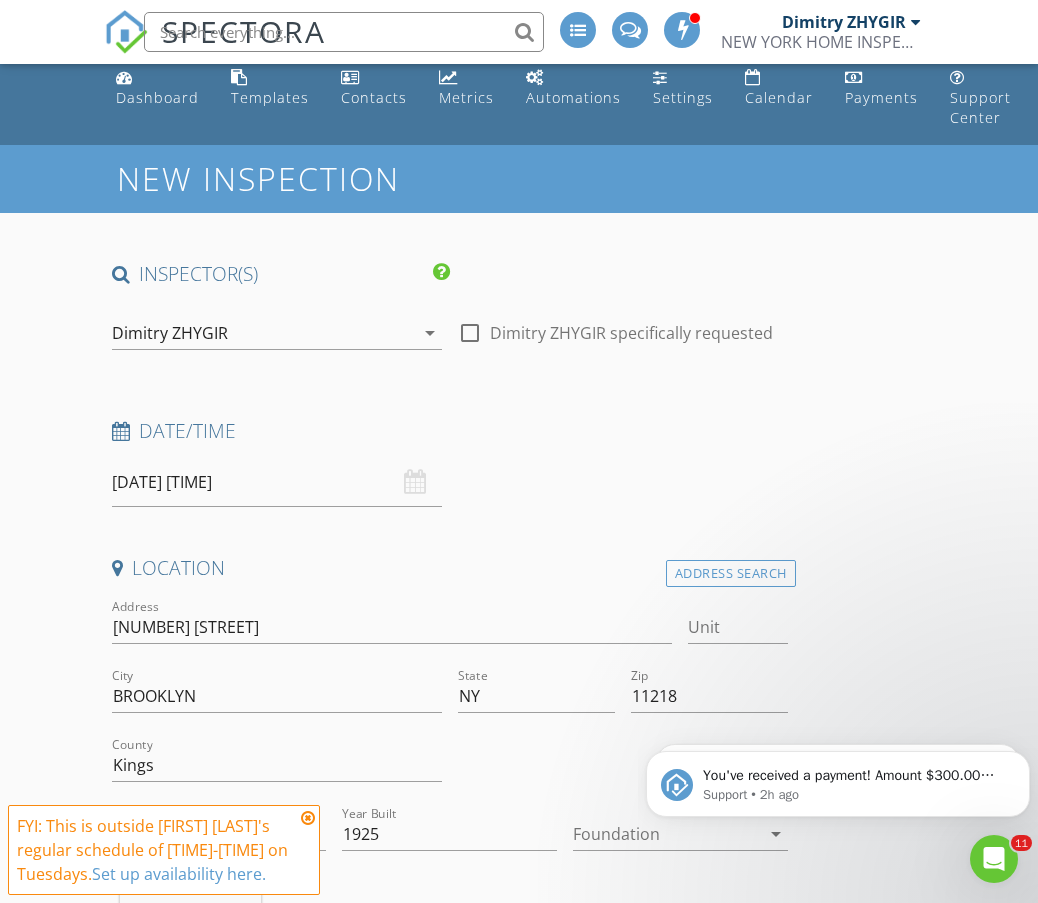 scroll, scrollTop: 0, scrollLeft: 0, axis: both 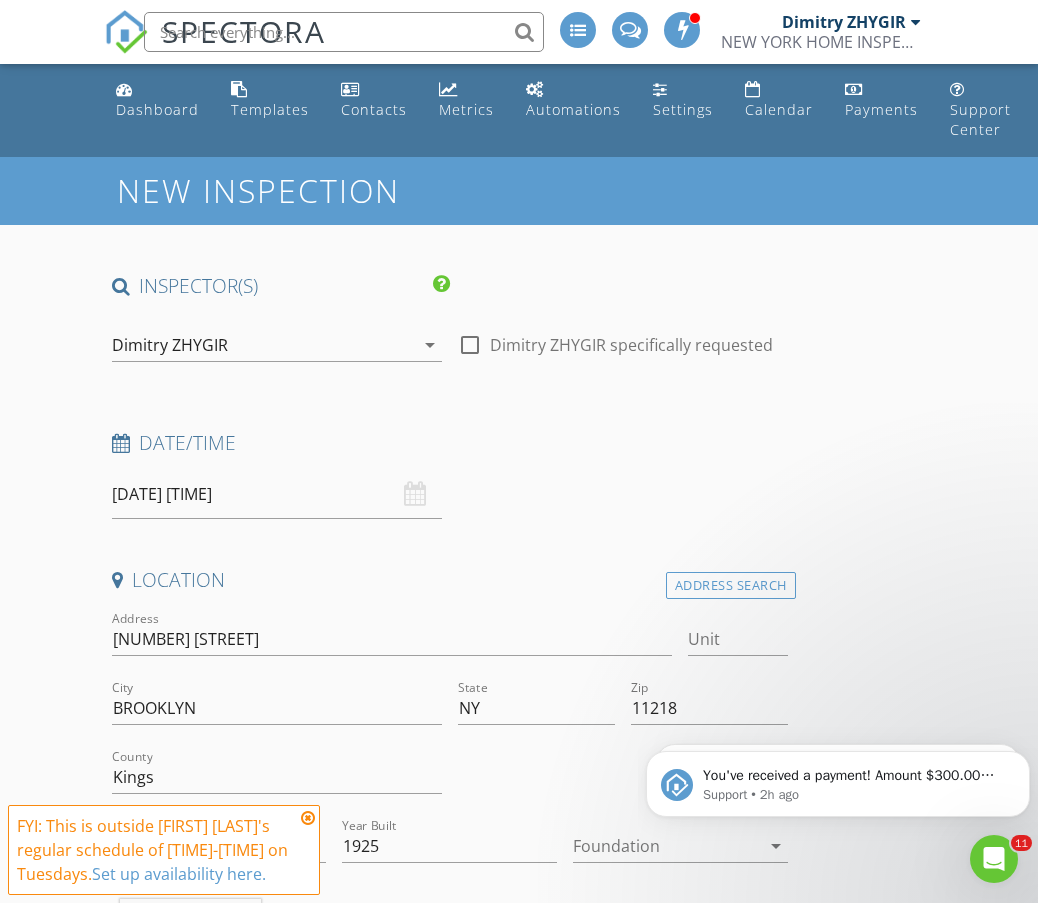 click on "arrow_drop_down" at bounding box center (430, 345) 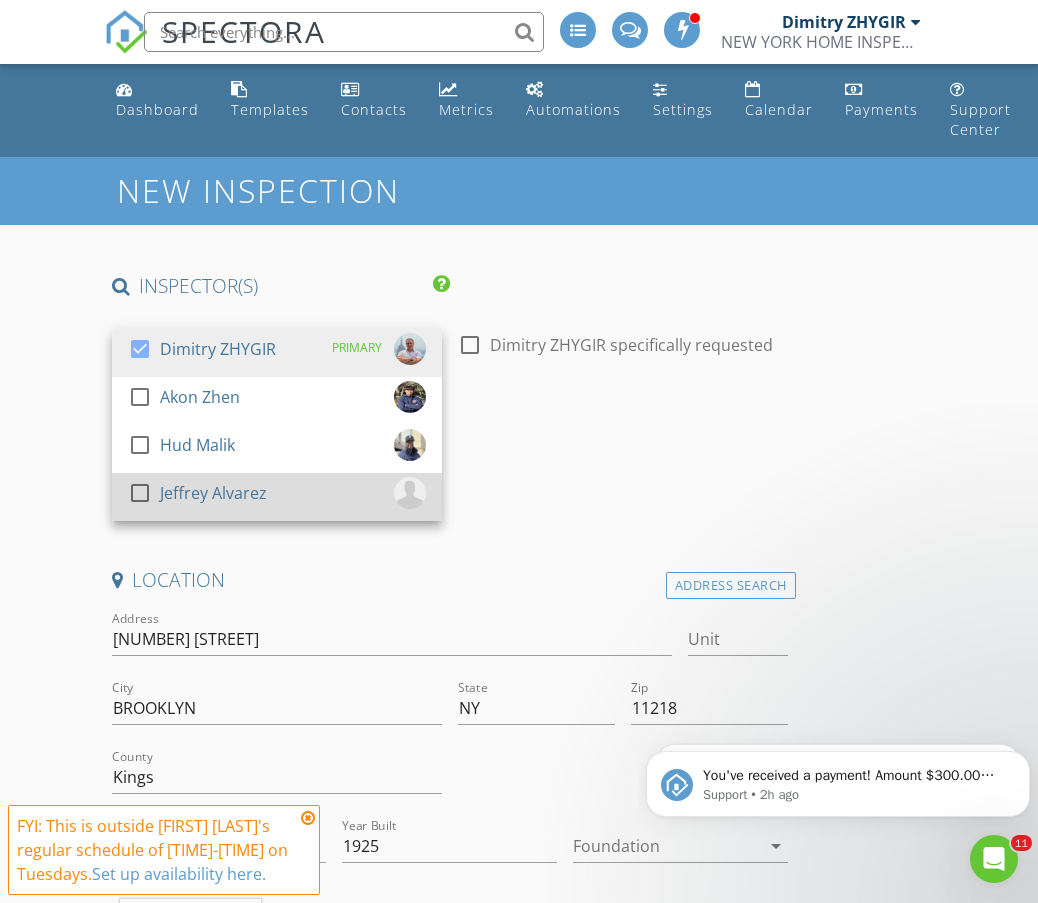 click at bounding box center (140, 493) 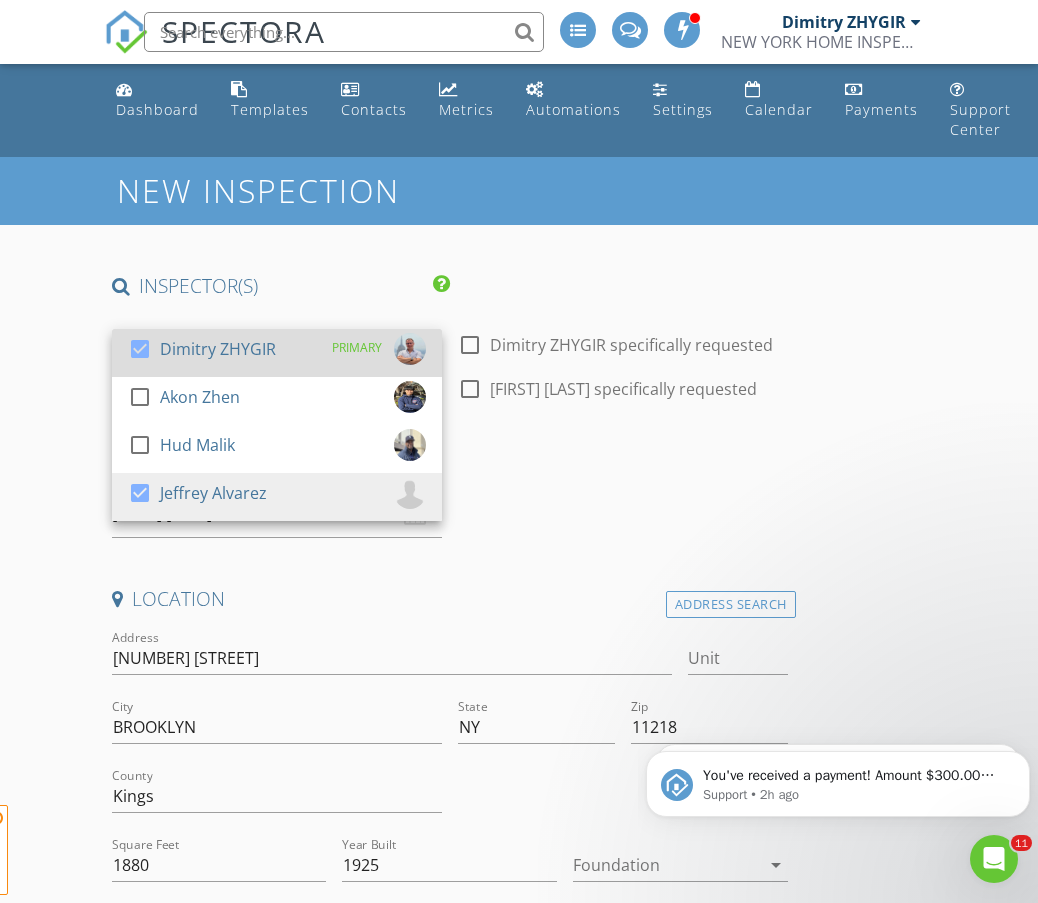 click at bounding box center (140, 349) 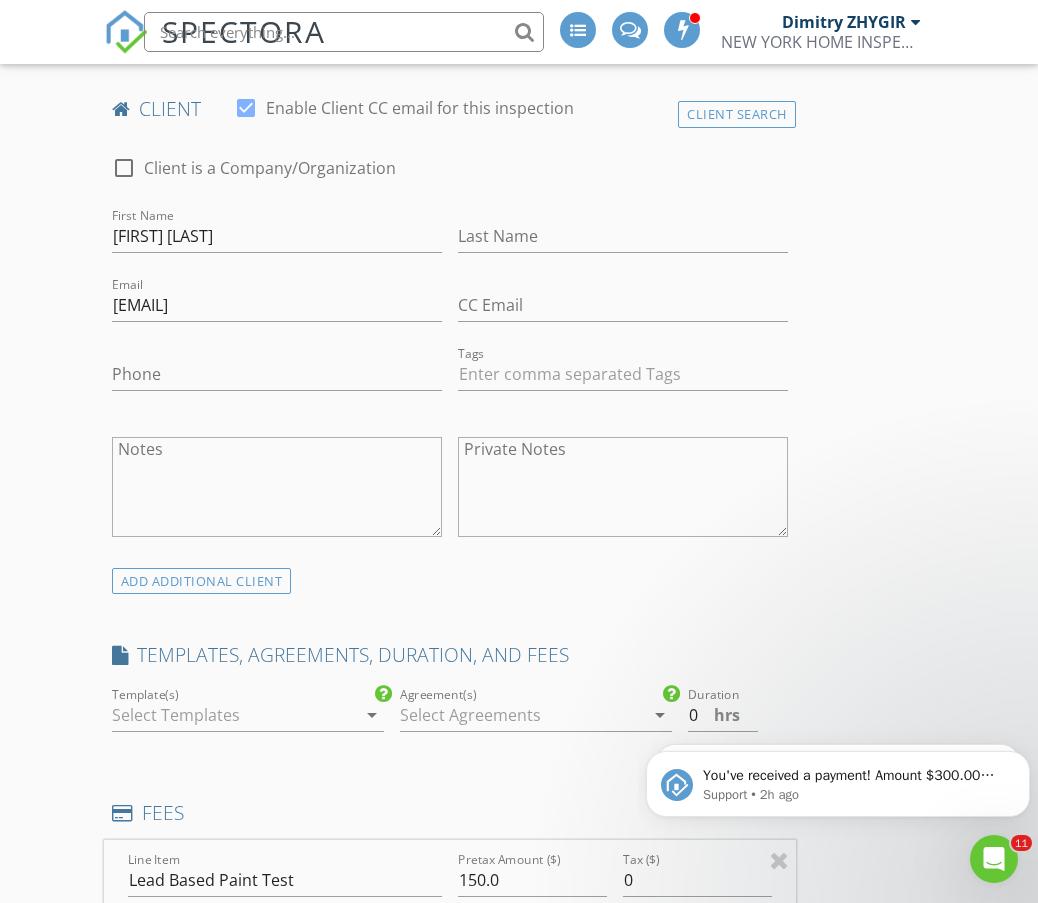 scroll, scrollTop: 3121, scrollLeft: 0, axis: vertical 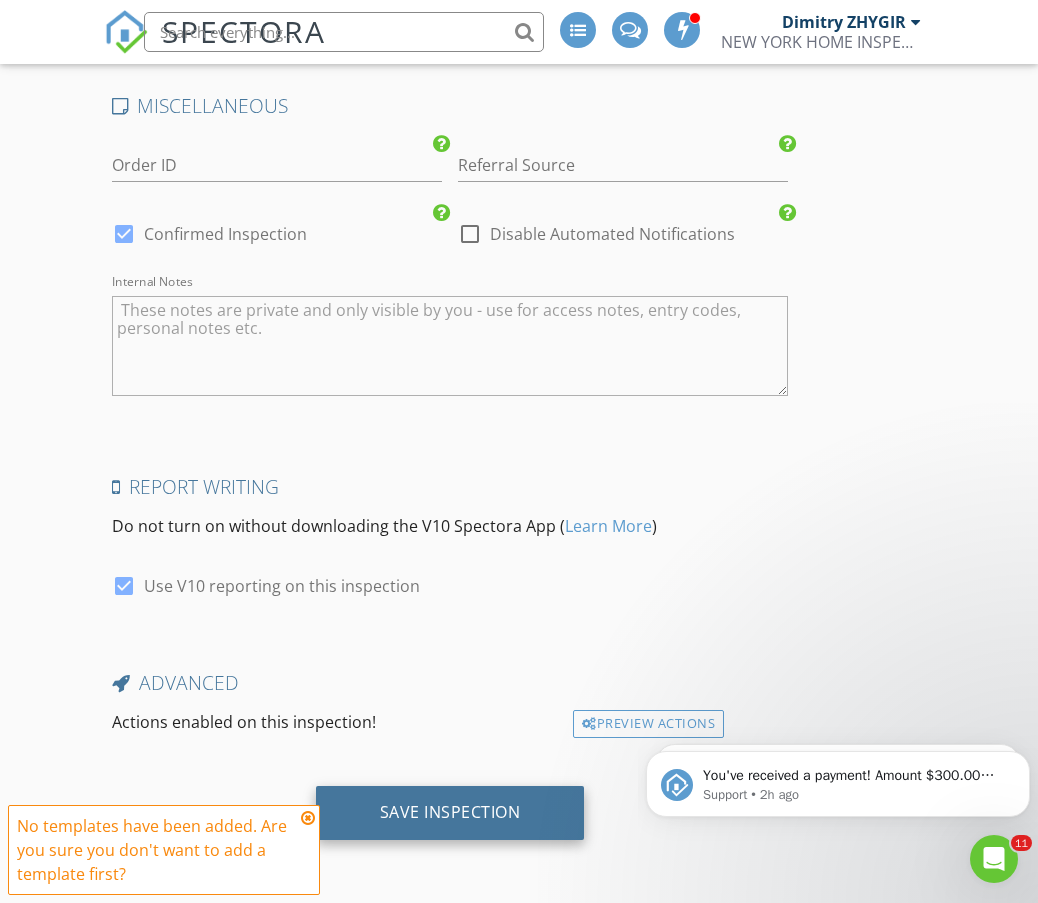 click on "Save Inspection" at bounding box center [450, 813] 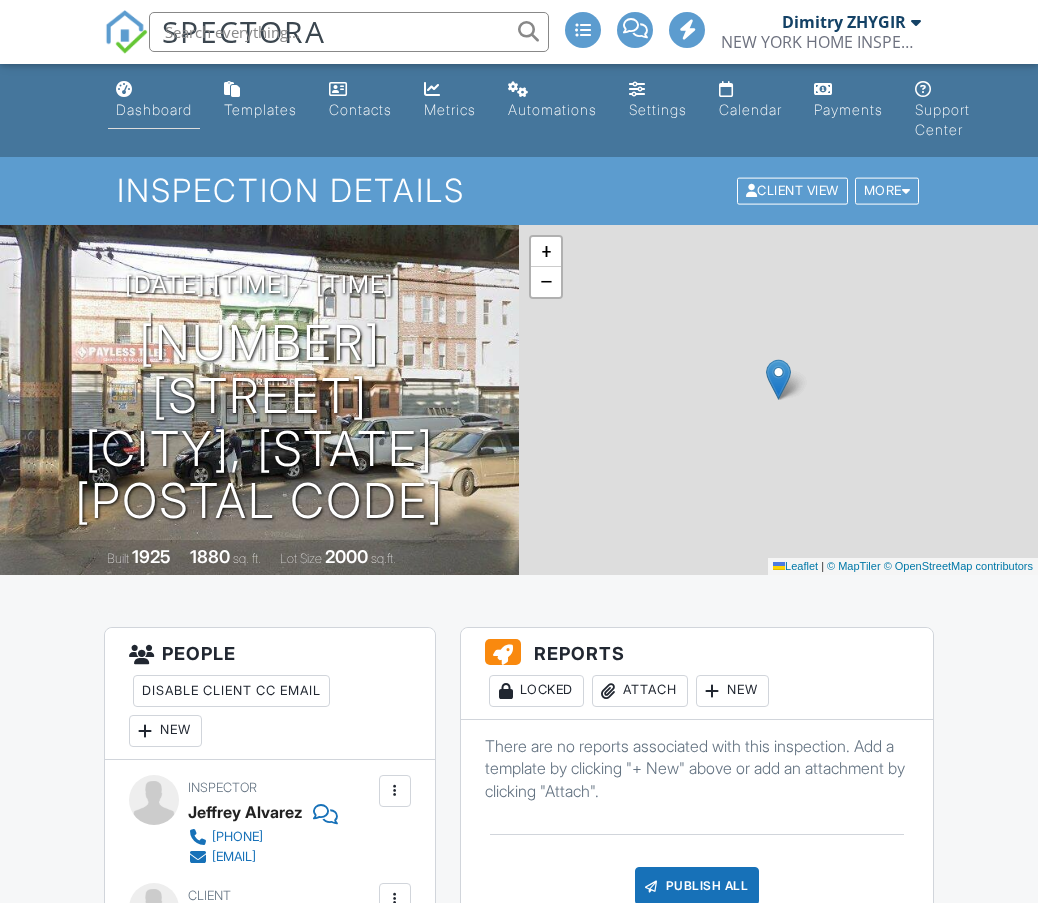scroll, scrollTop: 0, scrollLeft: 0, axis: both 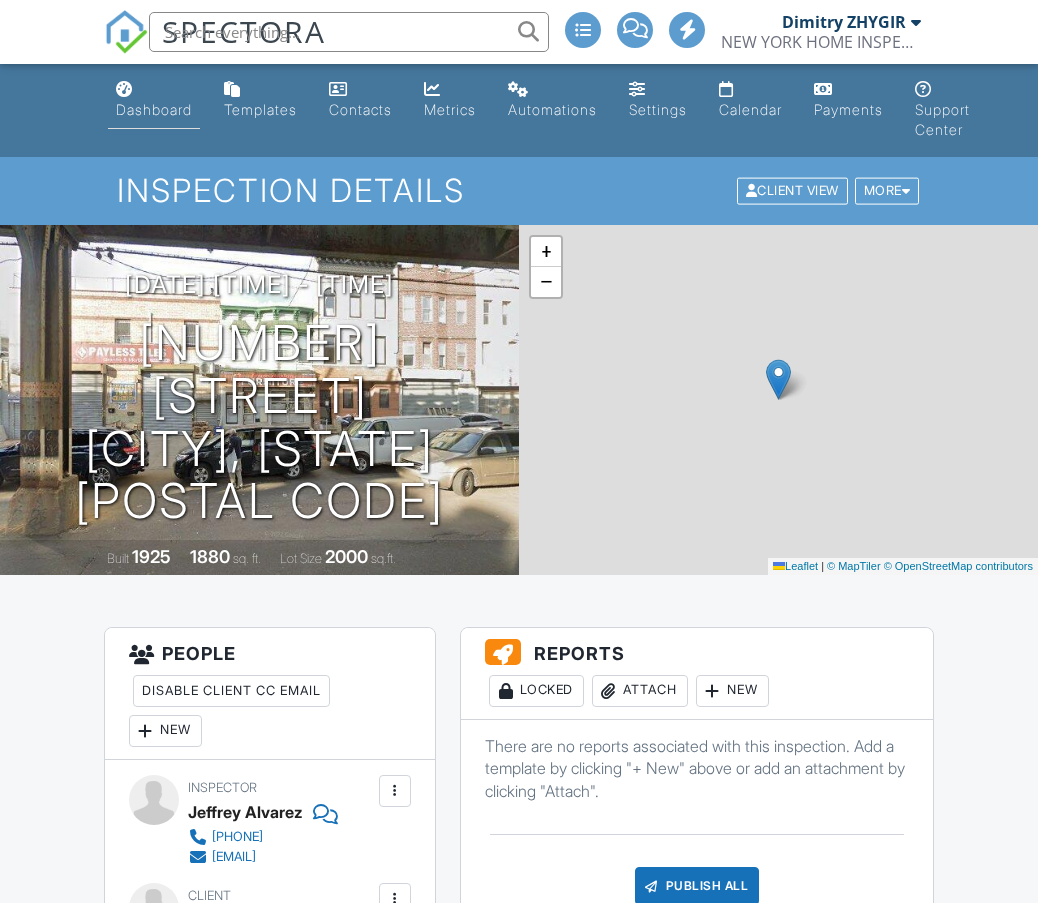 click at bounding box center [124, 89] 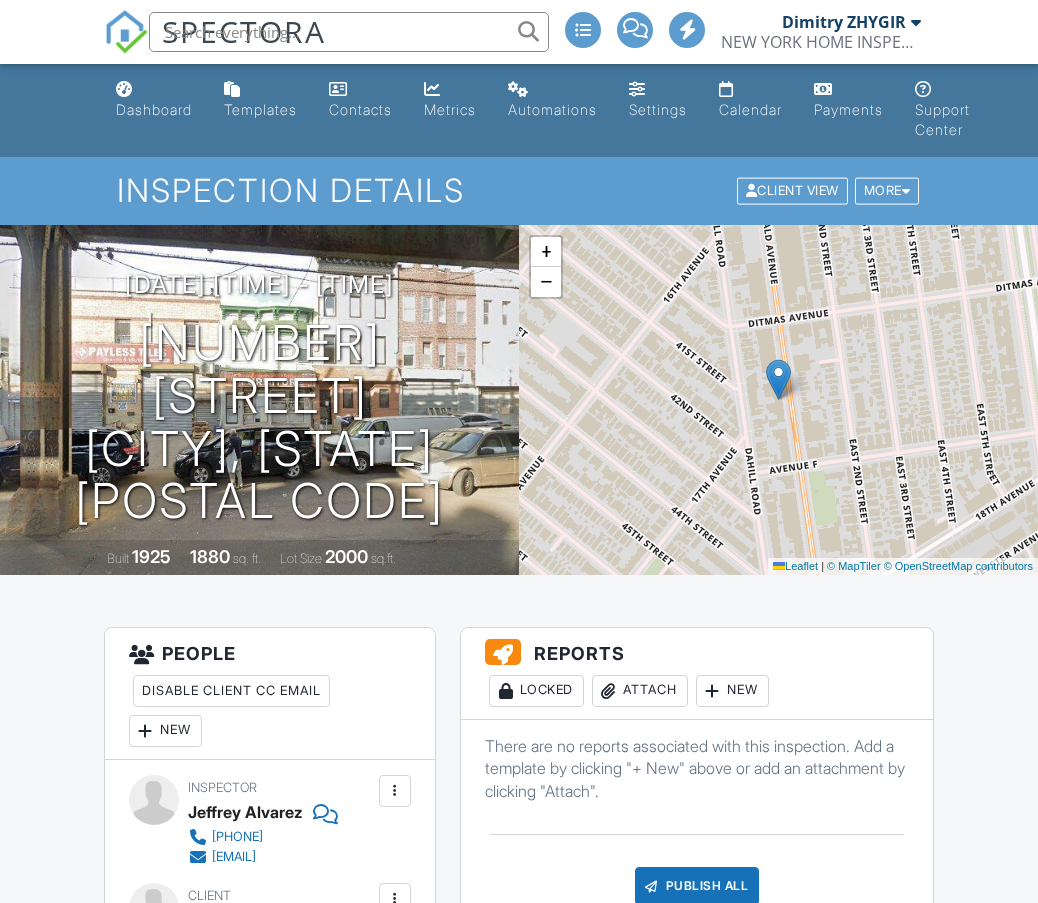 scroll, scrollTop: 0, scrollLeft: 0, axis: both 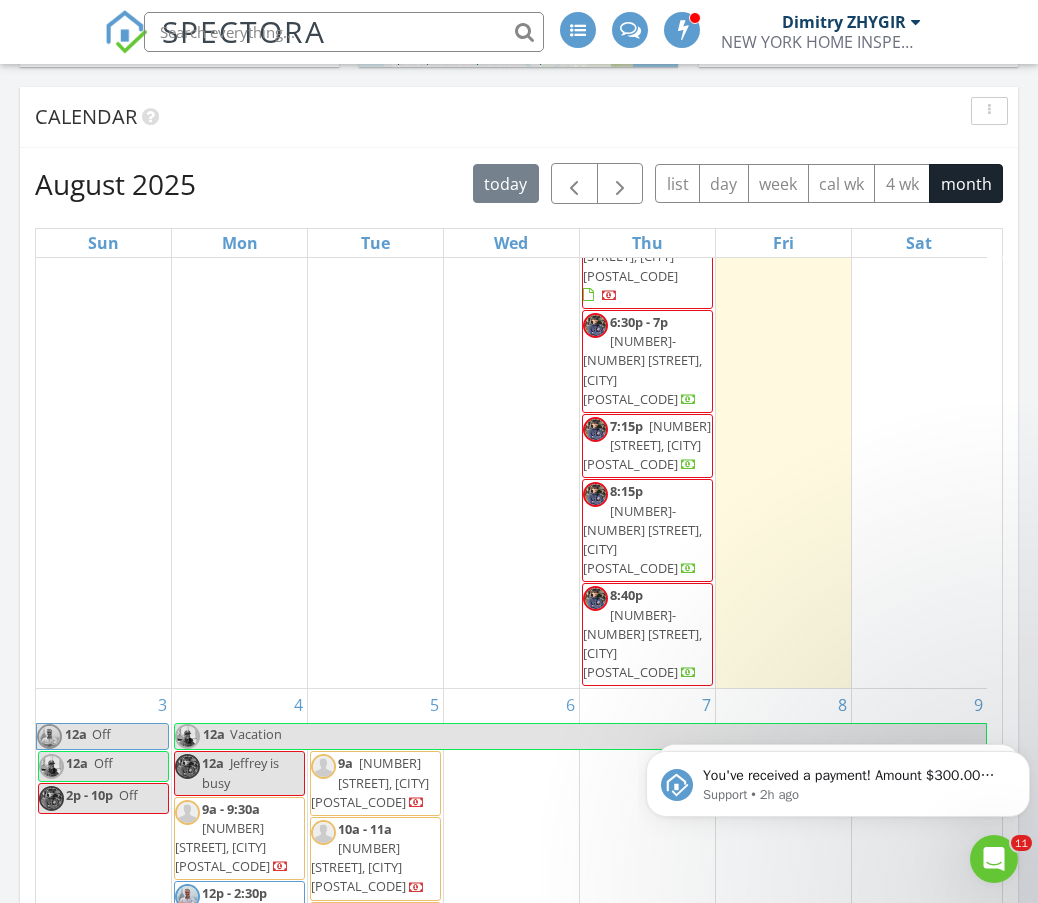 click on "795 Flushing Ave, BROOKLYN 11206" at bounding box center (370, 782) 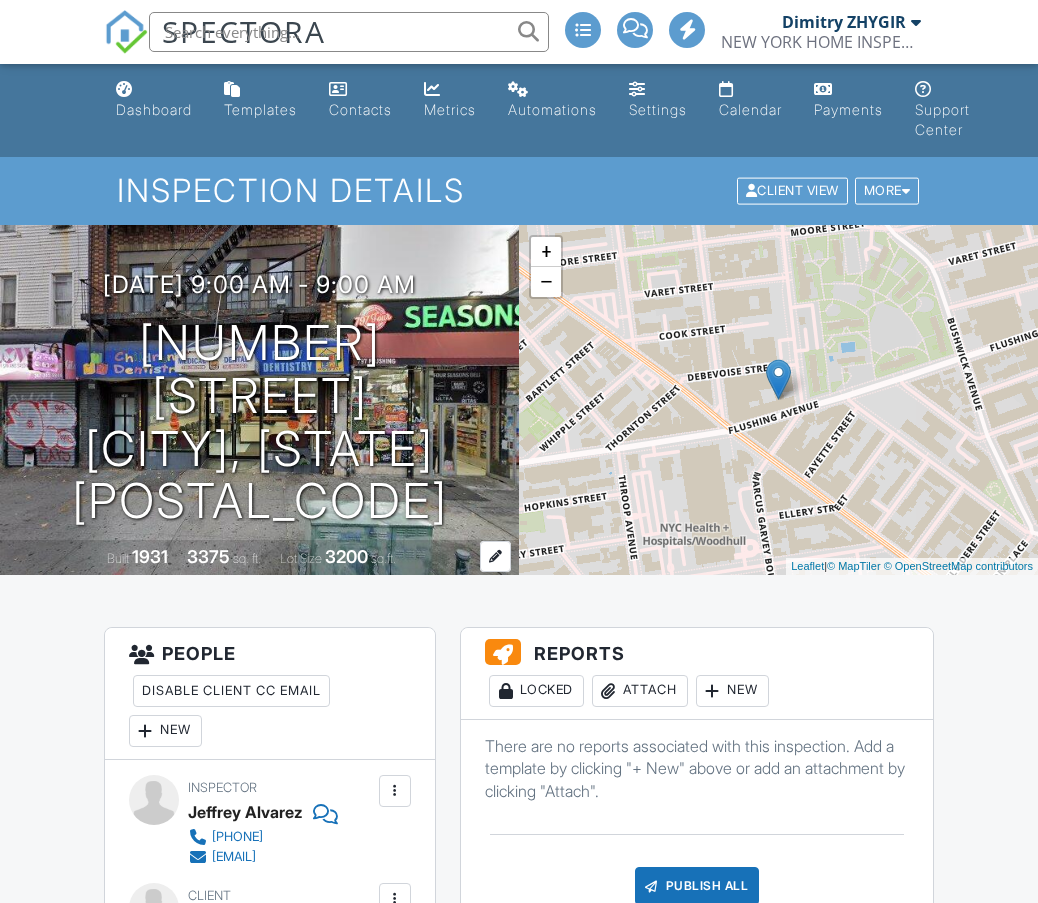 scroll, scrollTop: 0, scrollLeft: 0, axis: both 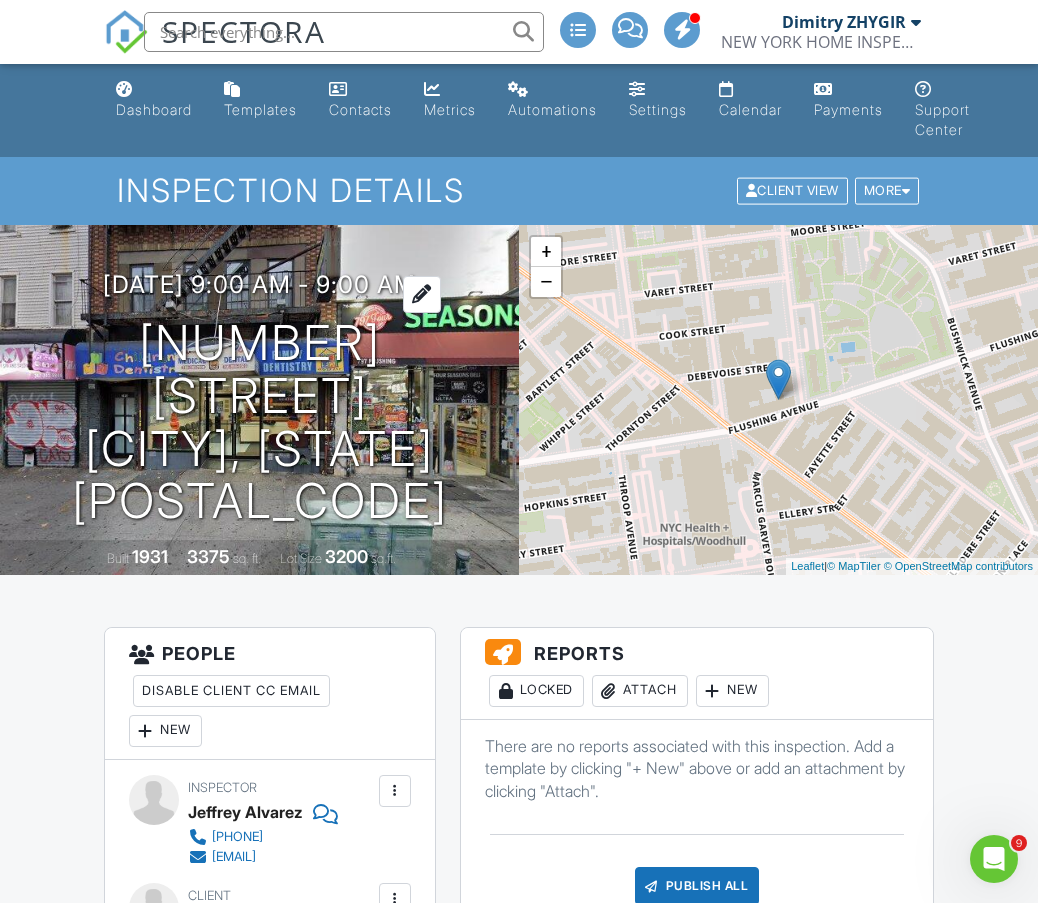 click on "[DATE]  9:00 am
- 9:00 am" at bounding box center (259, 284) 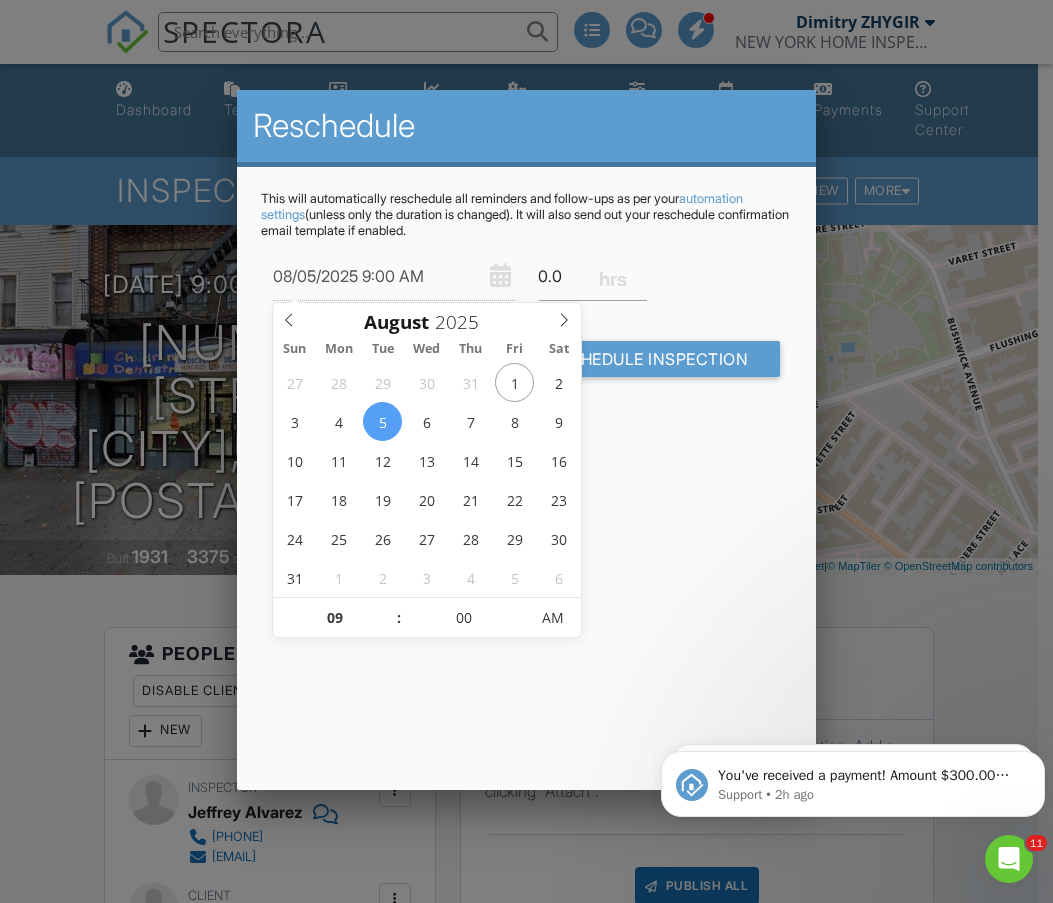 scroll, scrollTop: 0, scrollLeft: 0, axis: both 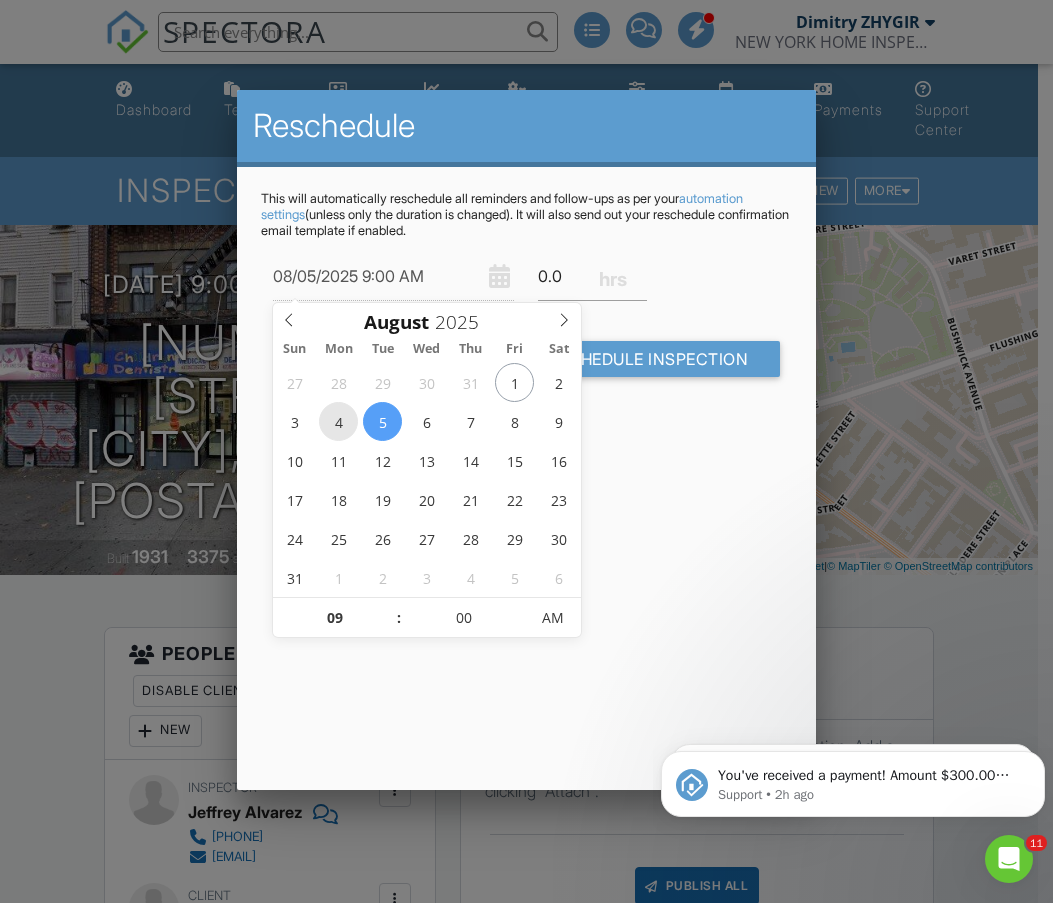 type on "08/04/2025 9:00 AM" 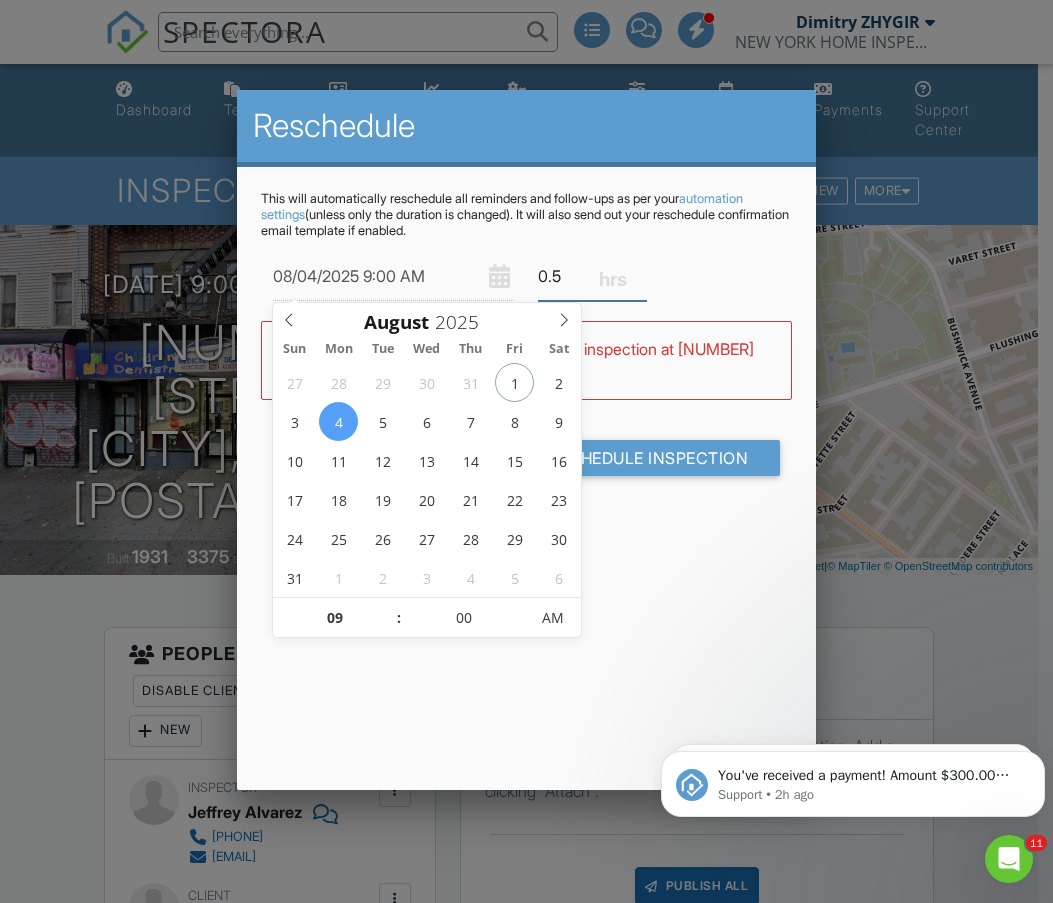 type on "0.5" 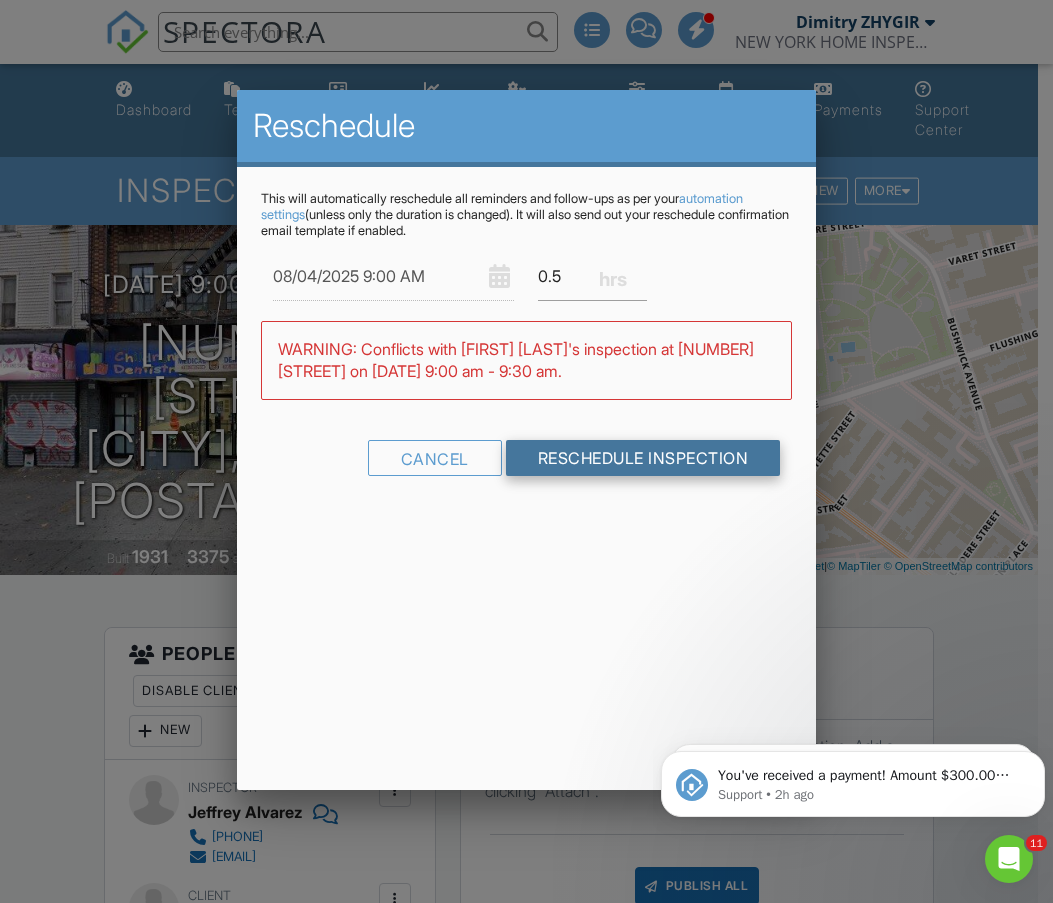 click on "Reschedule Inspection" at bounding box center [643, 458] 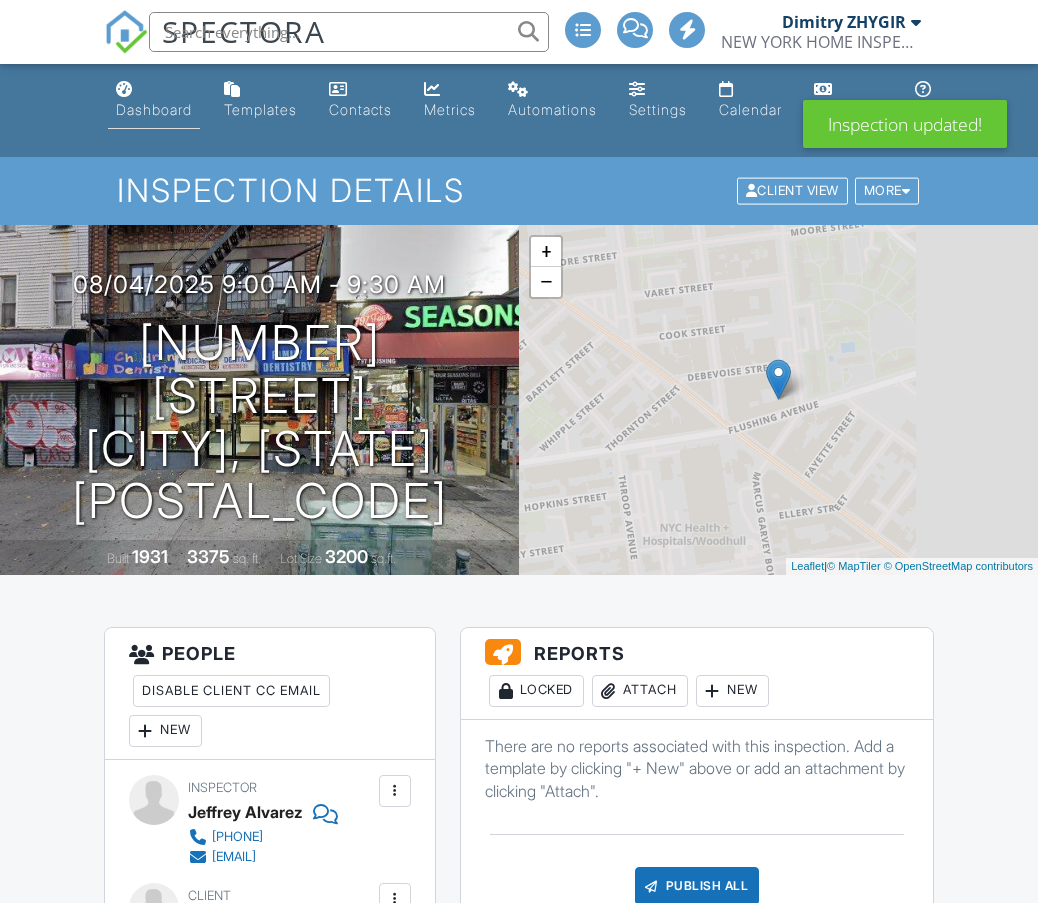 scroll, scrollTop: 0, scrollLeft: 0, axis: both 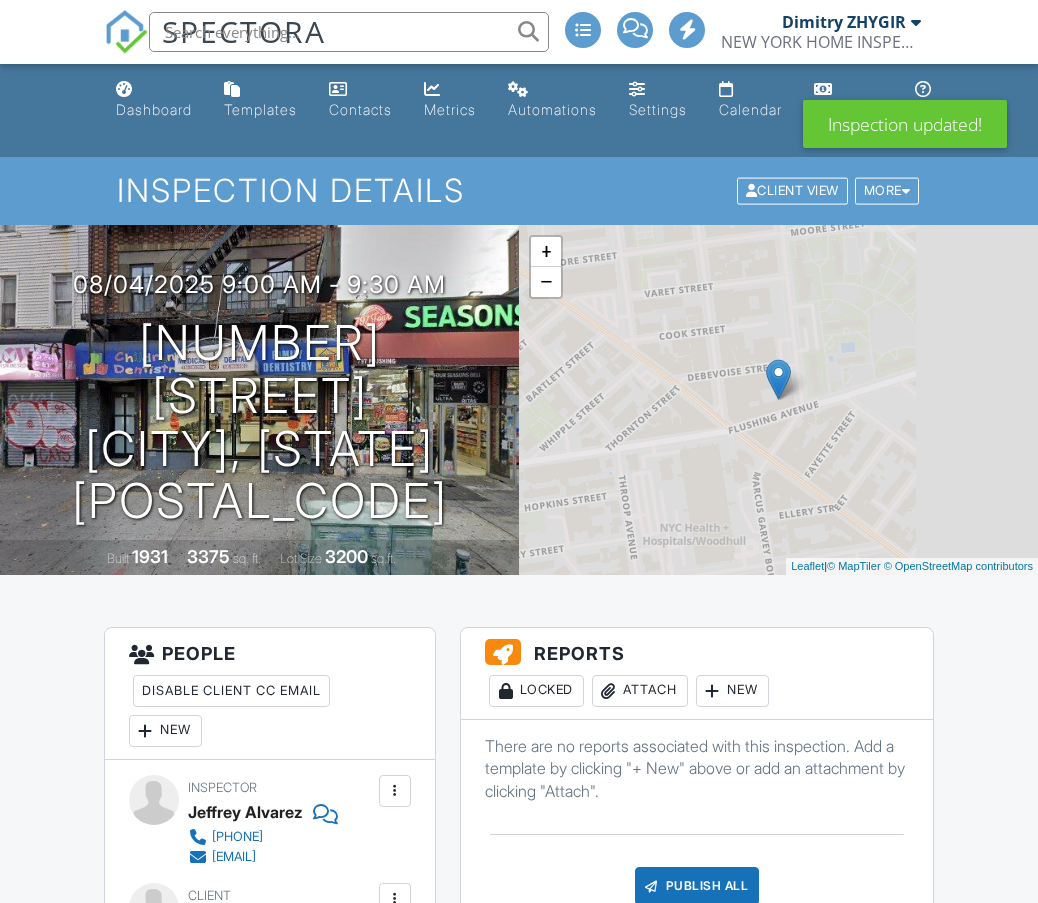 click on "Dashboard" at bounding box center (154, 109) 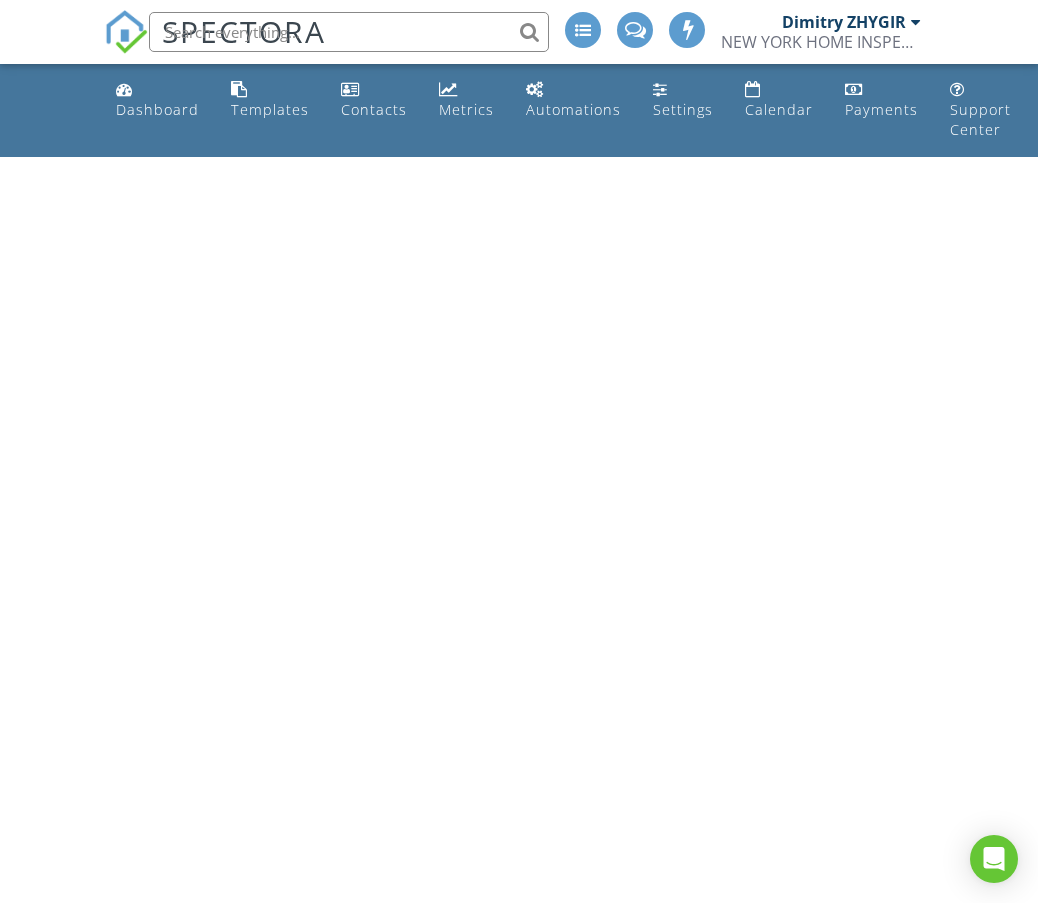 scroll, scrollTop: 0, scrollLeft: 0, axis: both 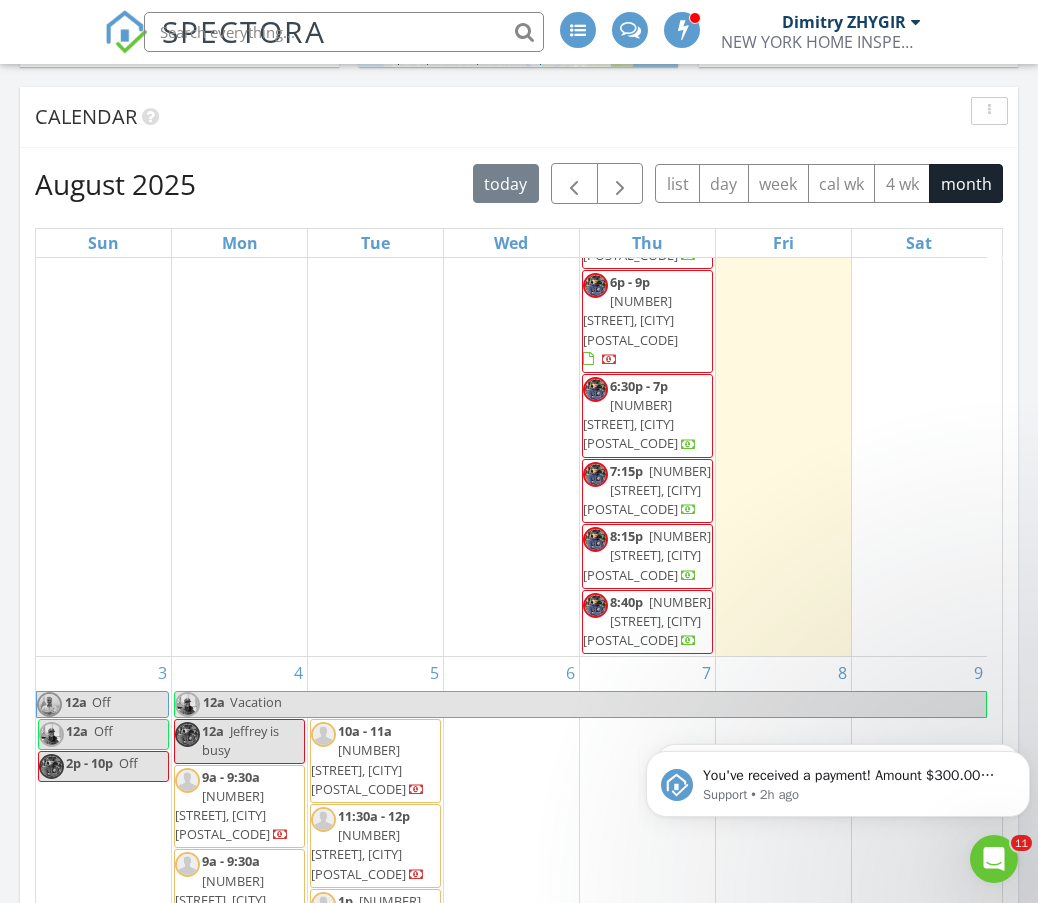 click on "10a - 11a
2115 Ave Y, BROOKLYN 11235" at bounding box center (375, 761) 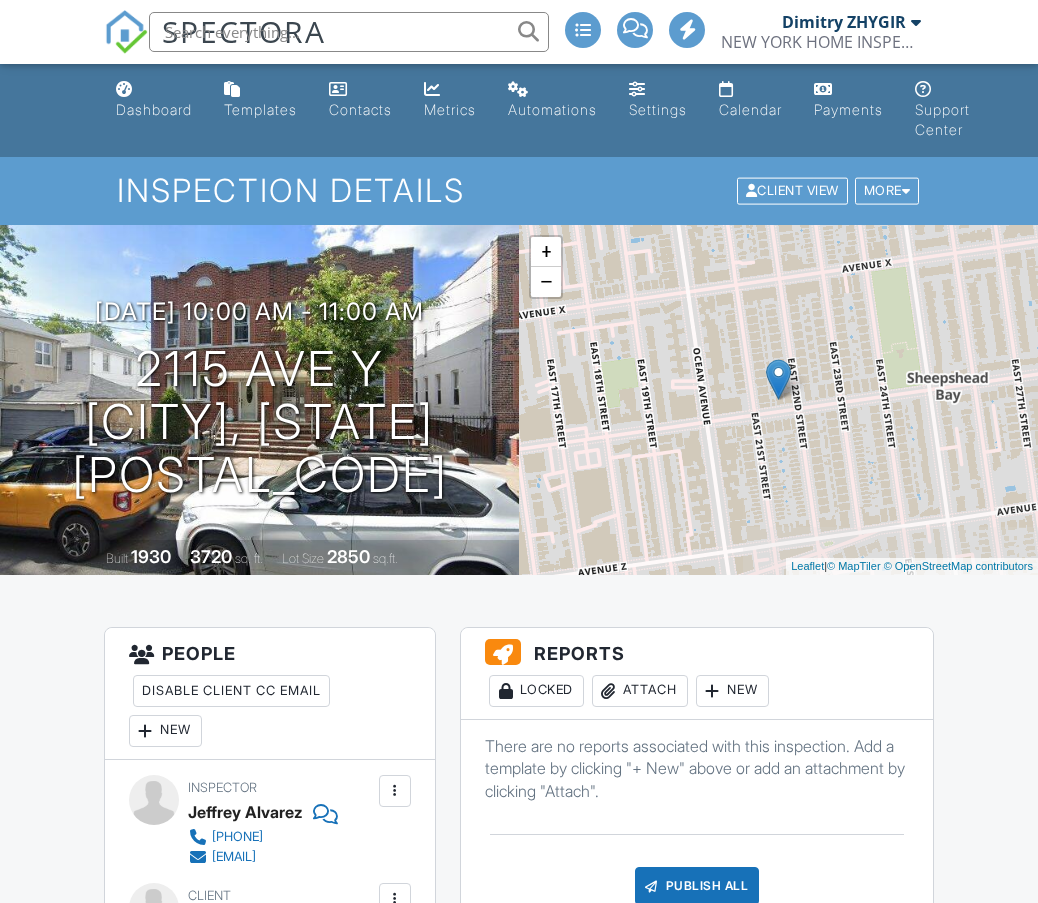 scroll, scrollTop: 0, scrollLeft: 0, axis: both 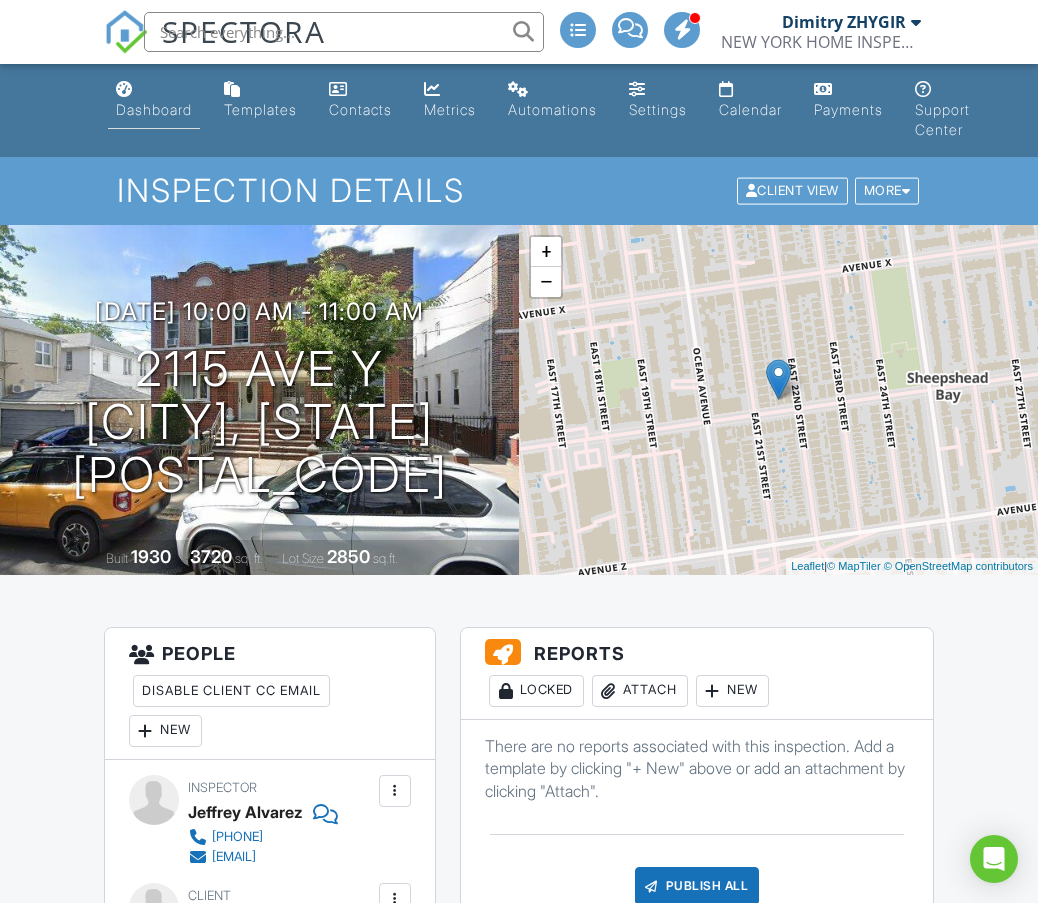 click on "Dashboard" at bounding box center [154, 100] 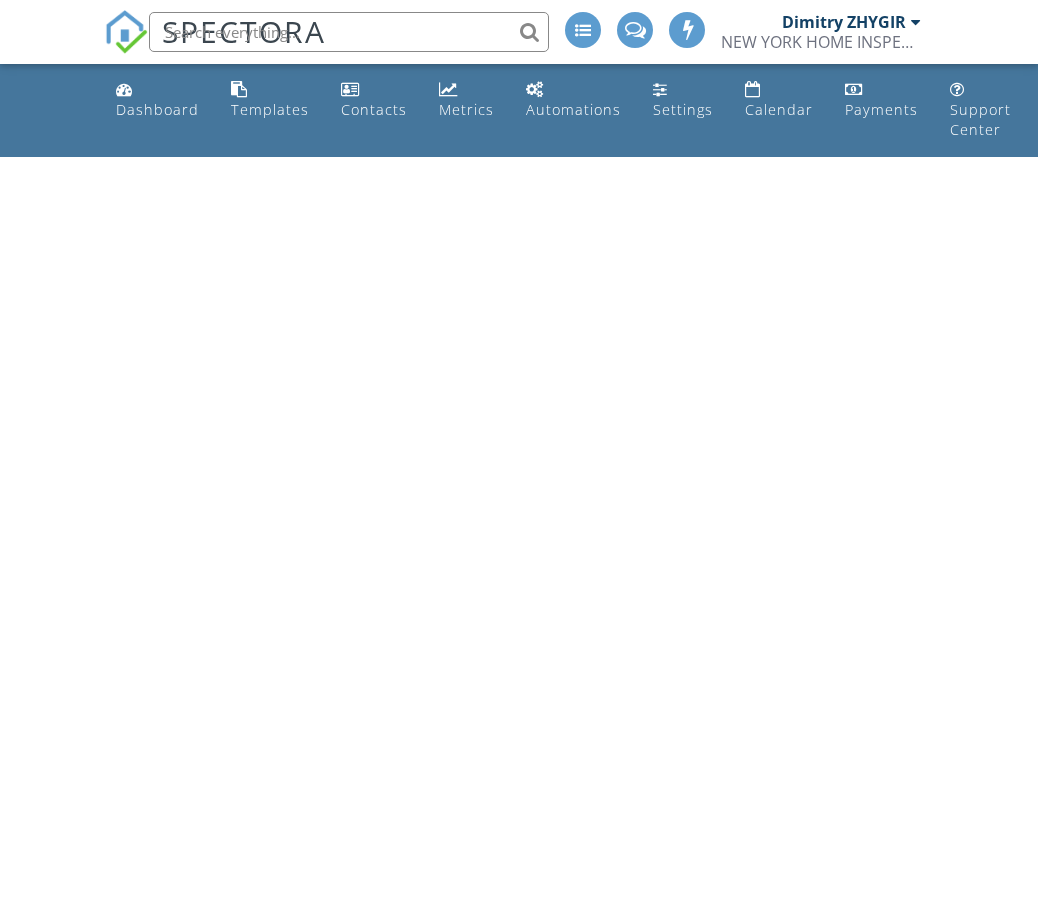 scroll, scrollTop: 0, scrollLeft: 0, axis: both 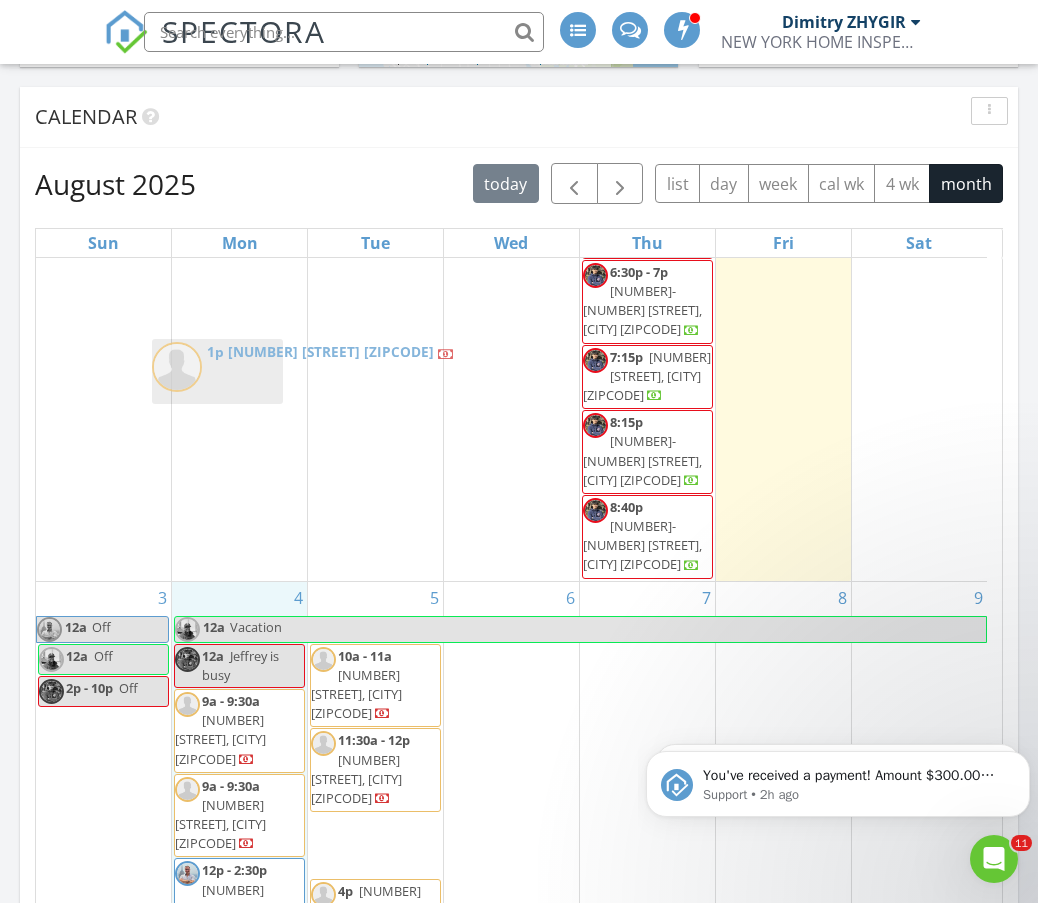 drag, startPoint x: 393, startPoint y: 565, endPoint x: 235, endPoint y: 360, distance: 258.82233 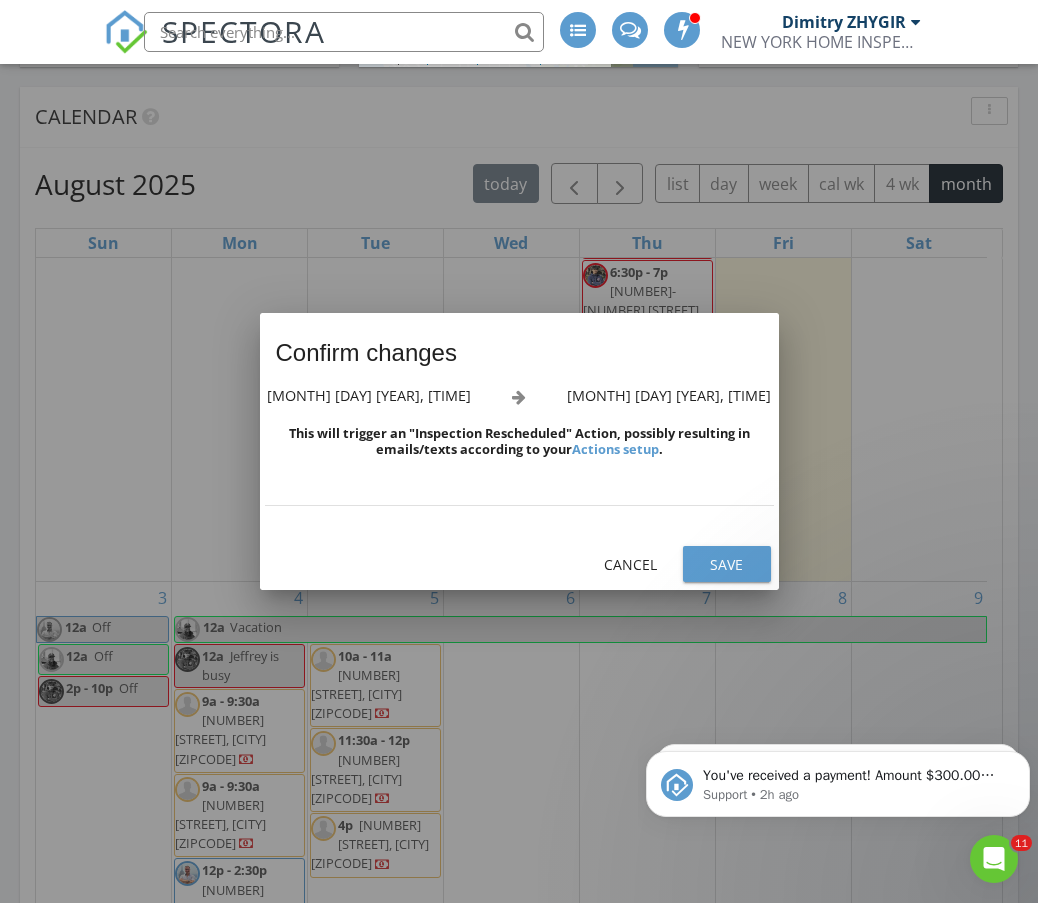 click on "Save" at bounding box center (727, 564) 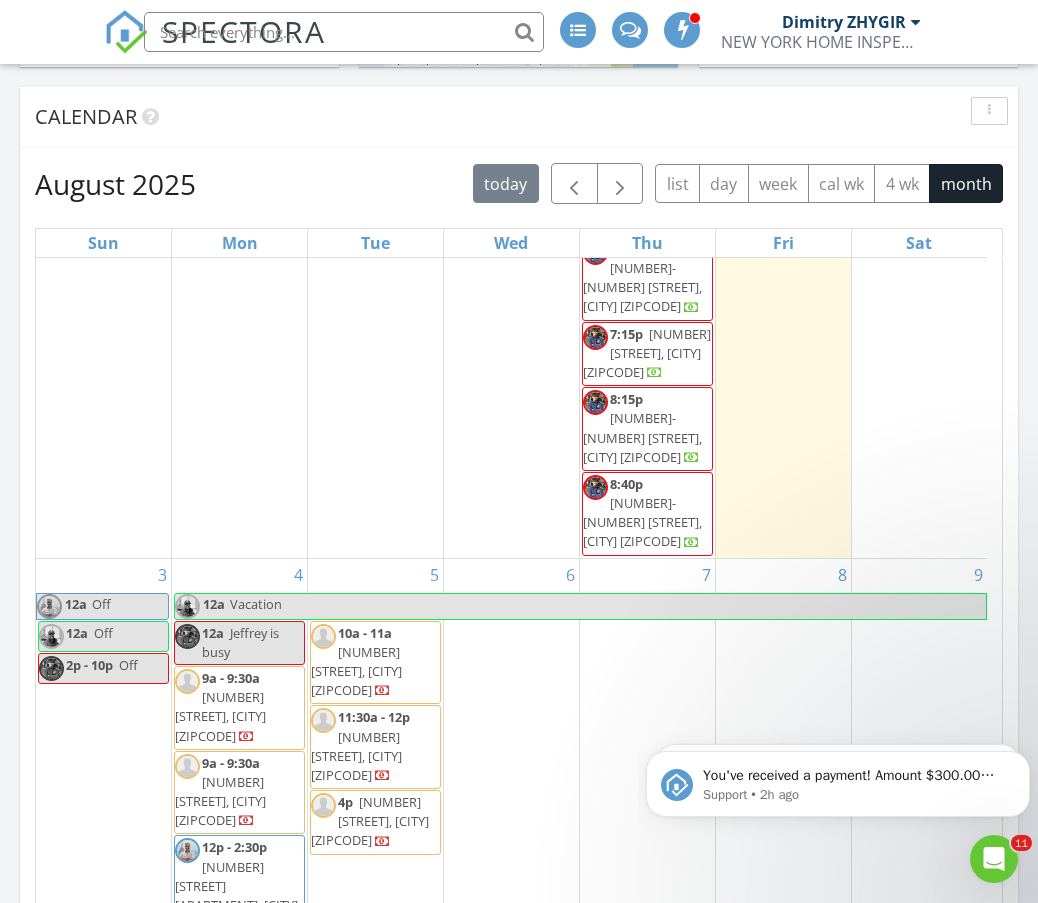 scroll, scrollTop: 1492, scrollLeft: 0, axis: vertical 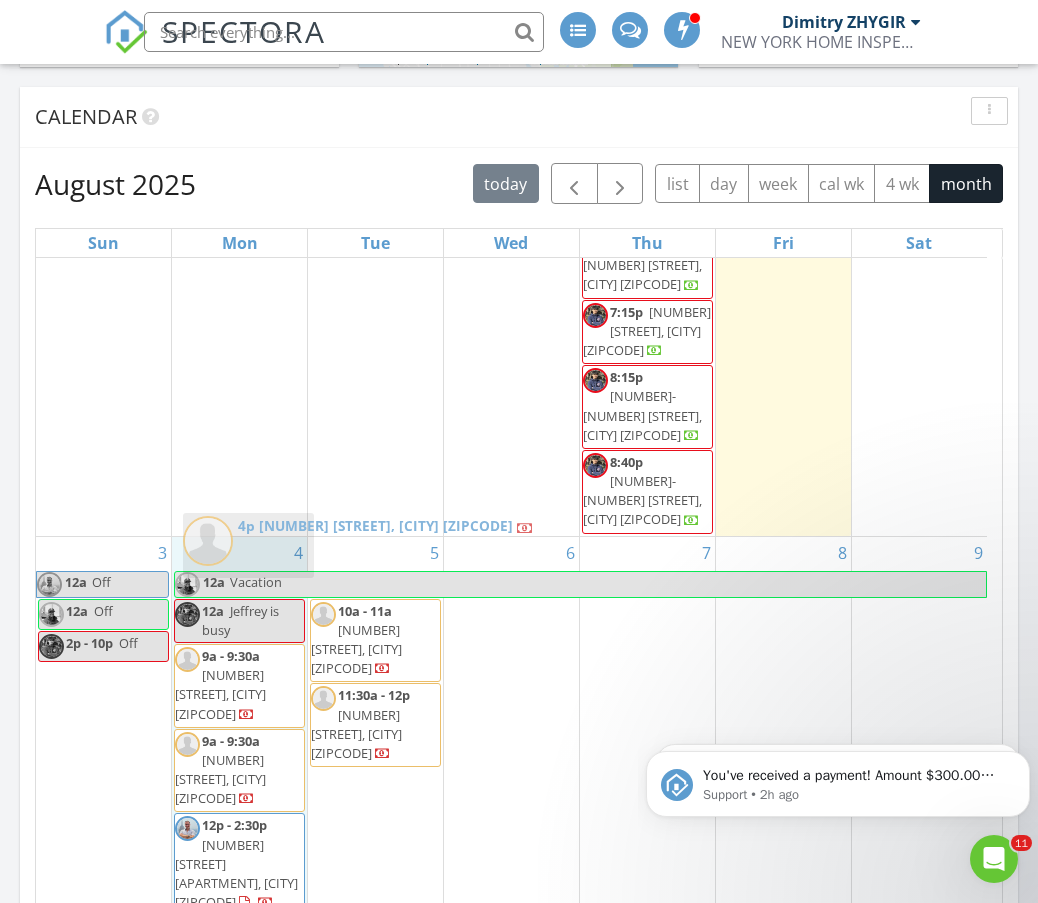 drag, startPoint x: 389, startPoint y: 531, endPoint x: 262, endPoint y: 545, distance: 127.769325 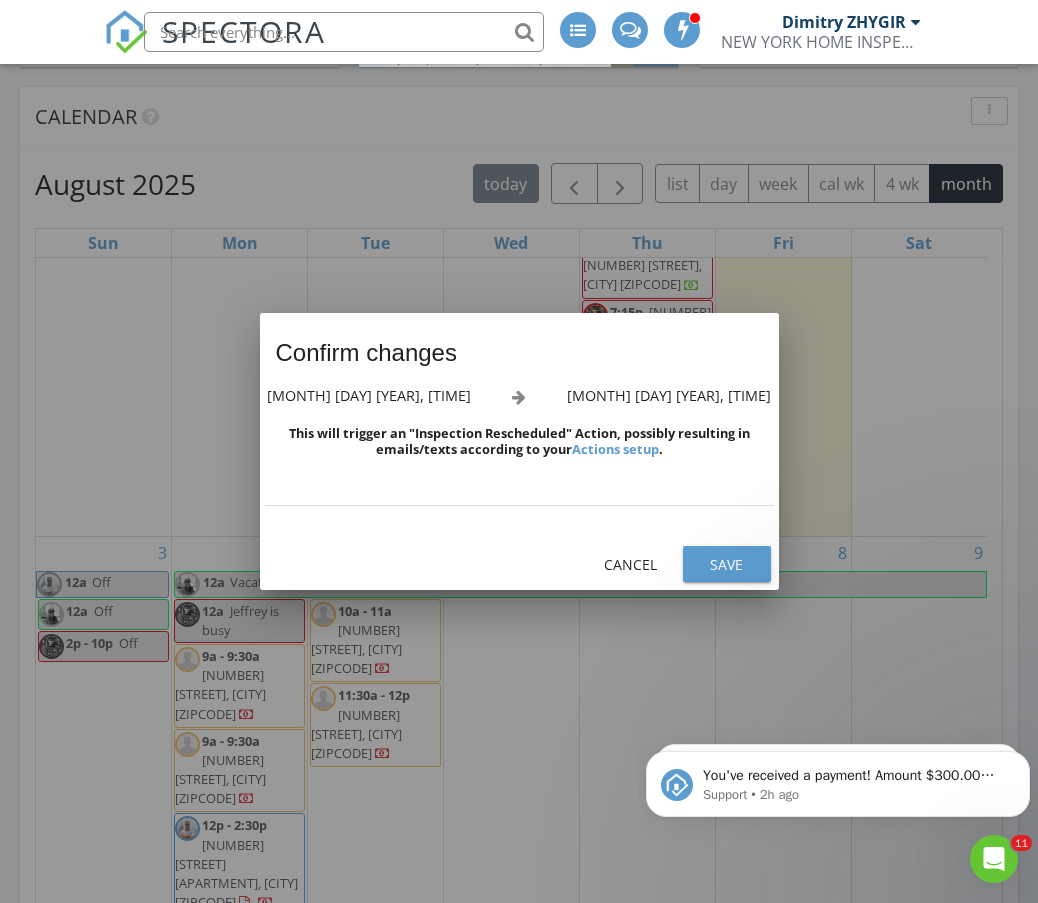 click on "Save" at bounding box center [727, 564] 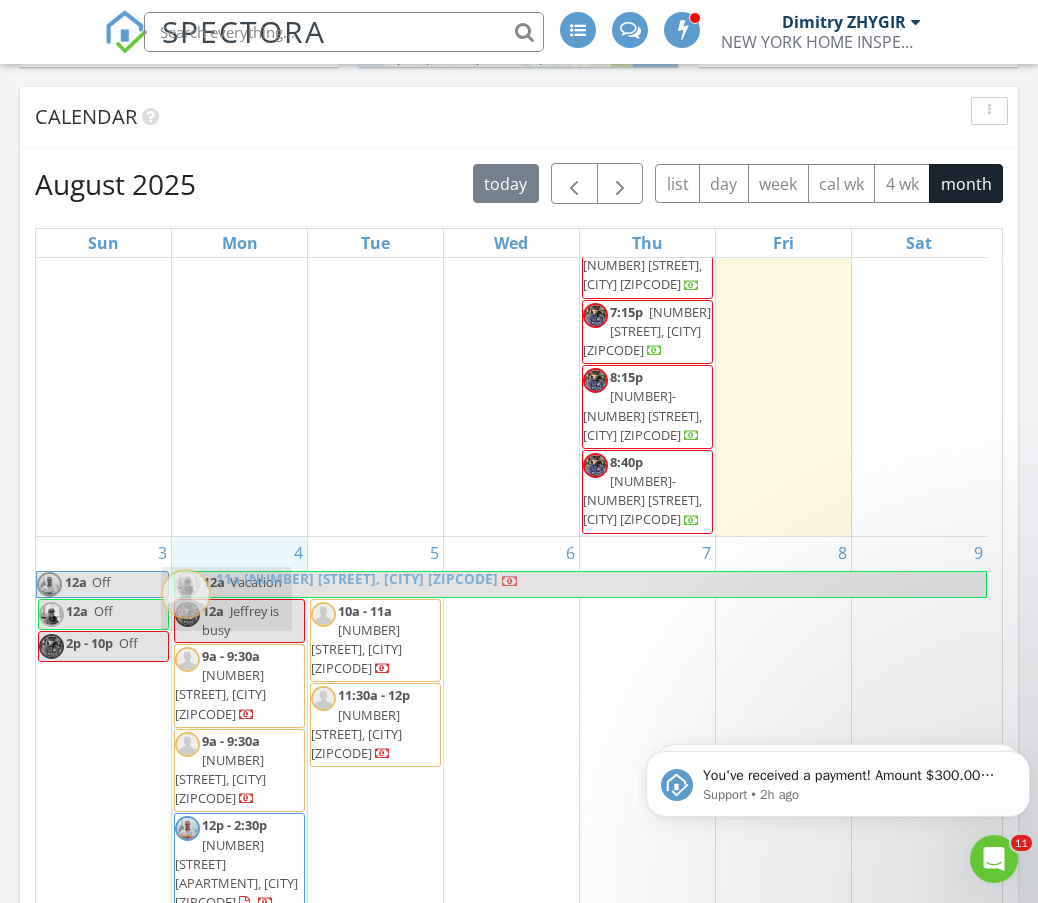 drag, startPoint x: 370, startPoint y: 810, endPoint x: 221, endPoint y: 599, distance: 258.30603 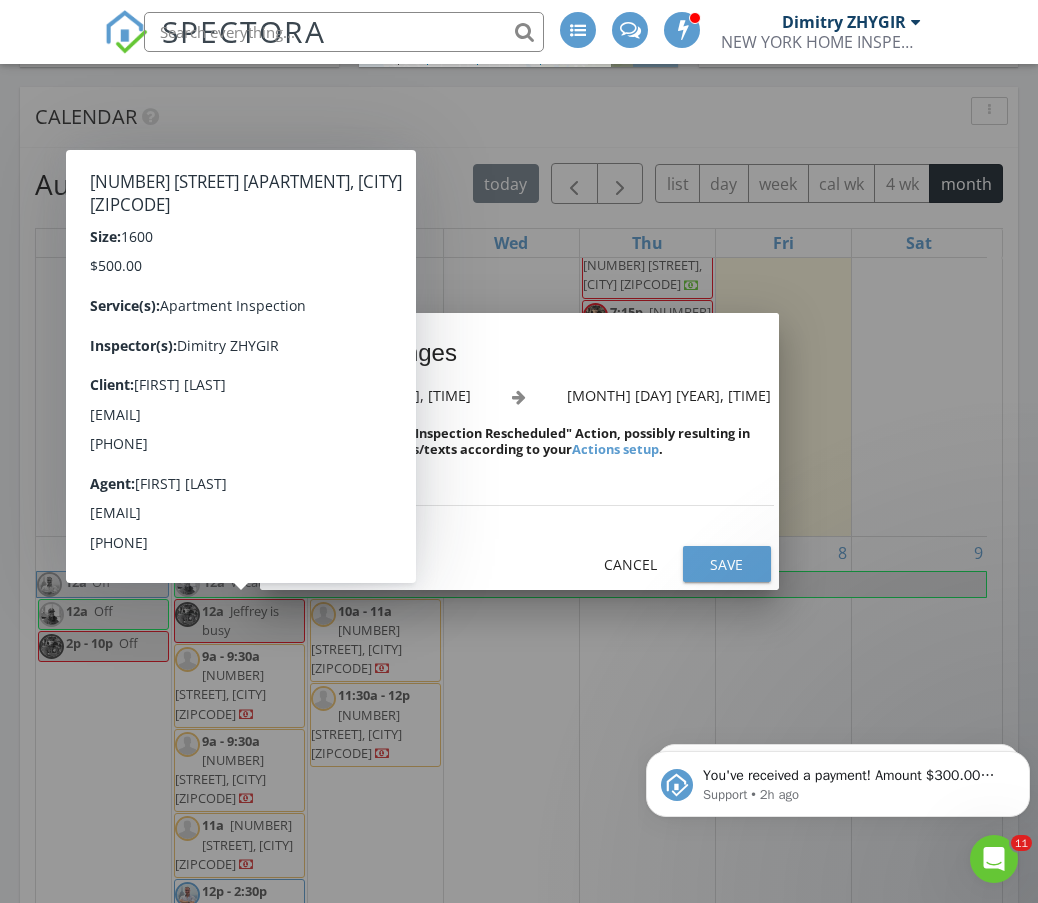 click on "Save" at bounding box center (727, 564) 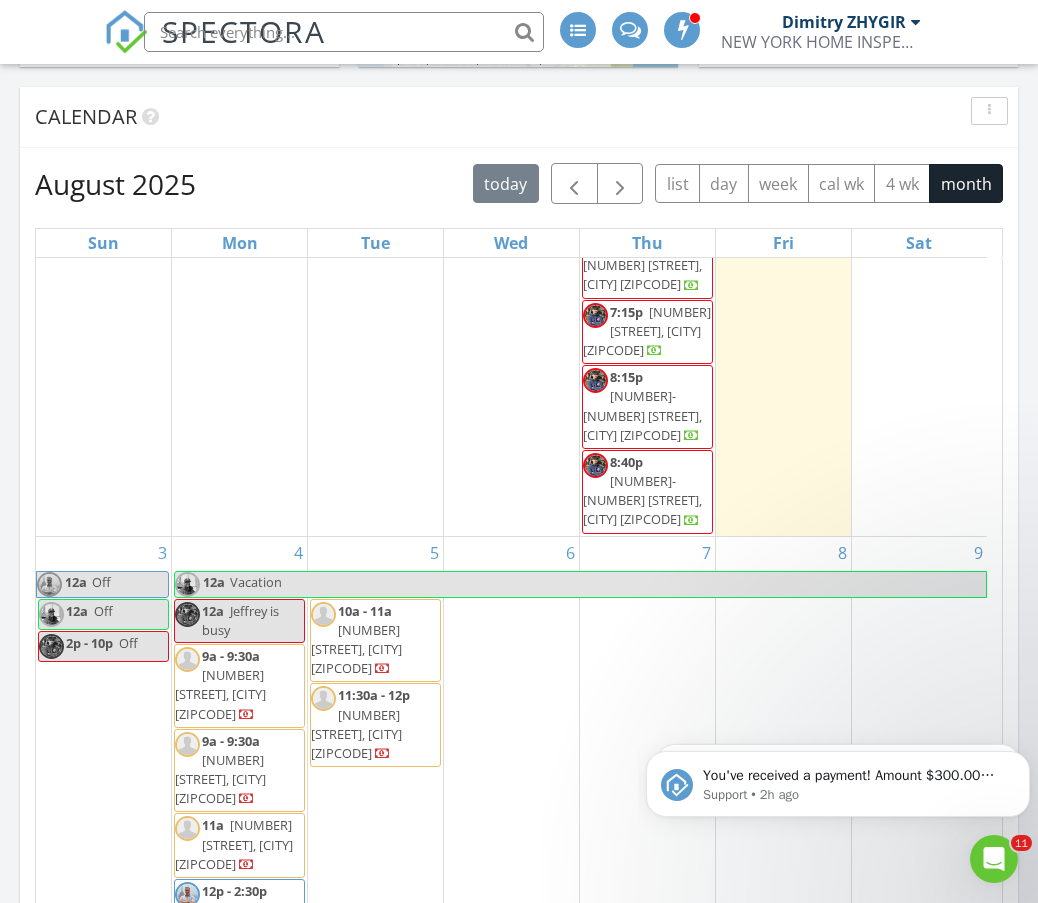 scroll, scrollTop: 1558, scrollLeft: 0, axis: vertical 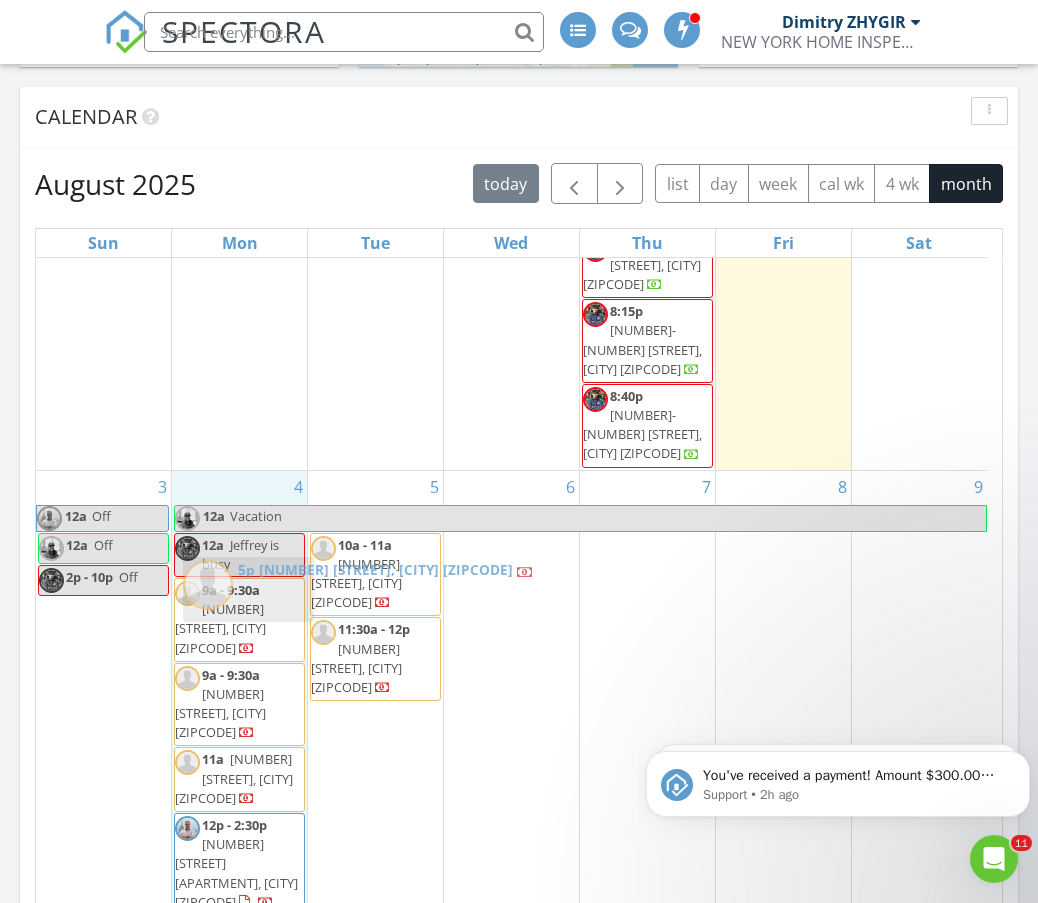 drag, startPoint x: 387, startPoint y: 804, endPoint x: 260, endPoint y: 584, distance: 254.02559 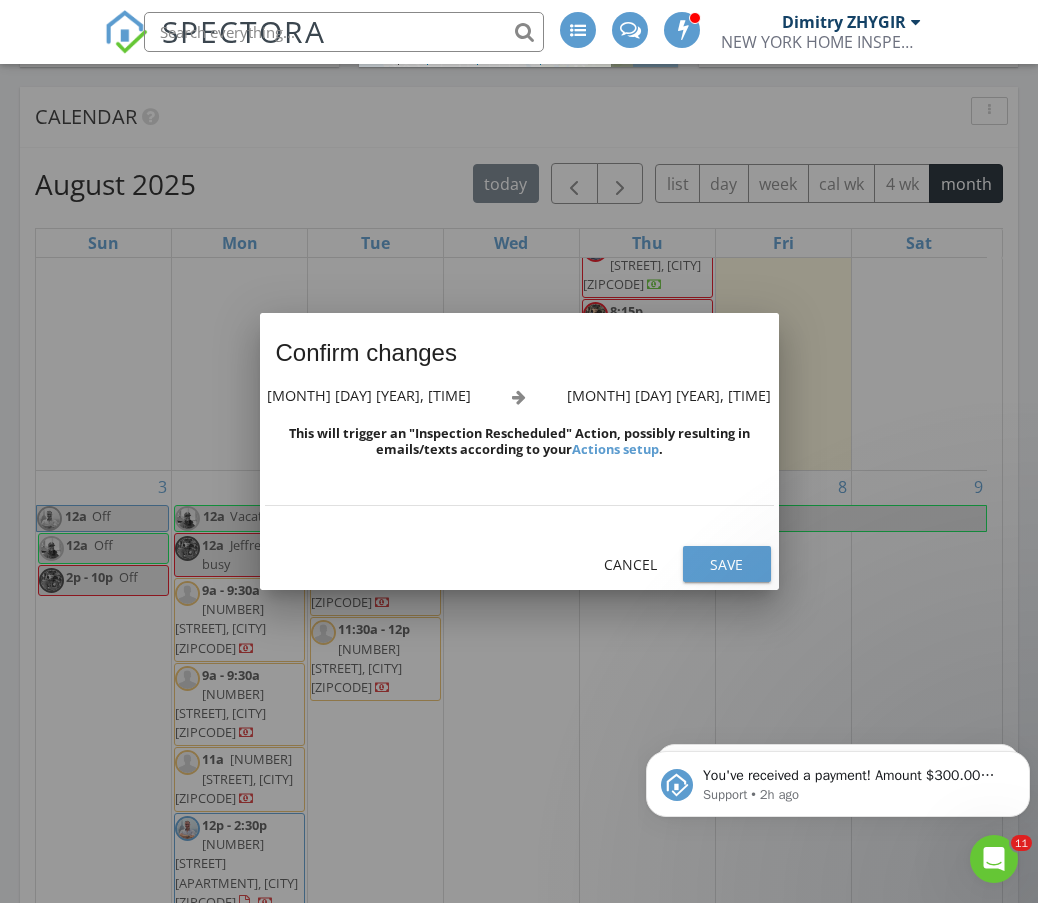 scroll, scrollTop: 1522, scrollLeft: 0, axis: vertical 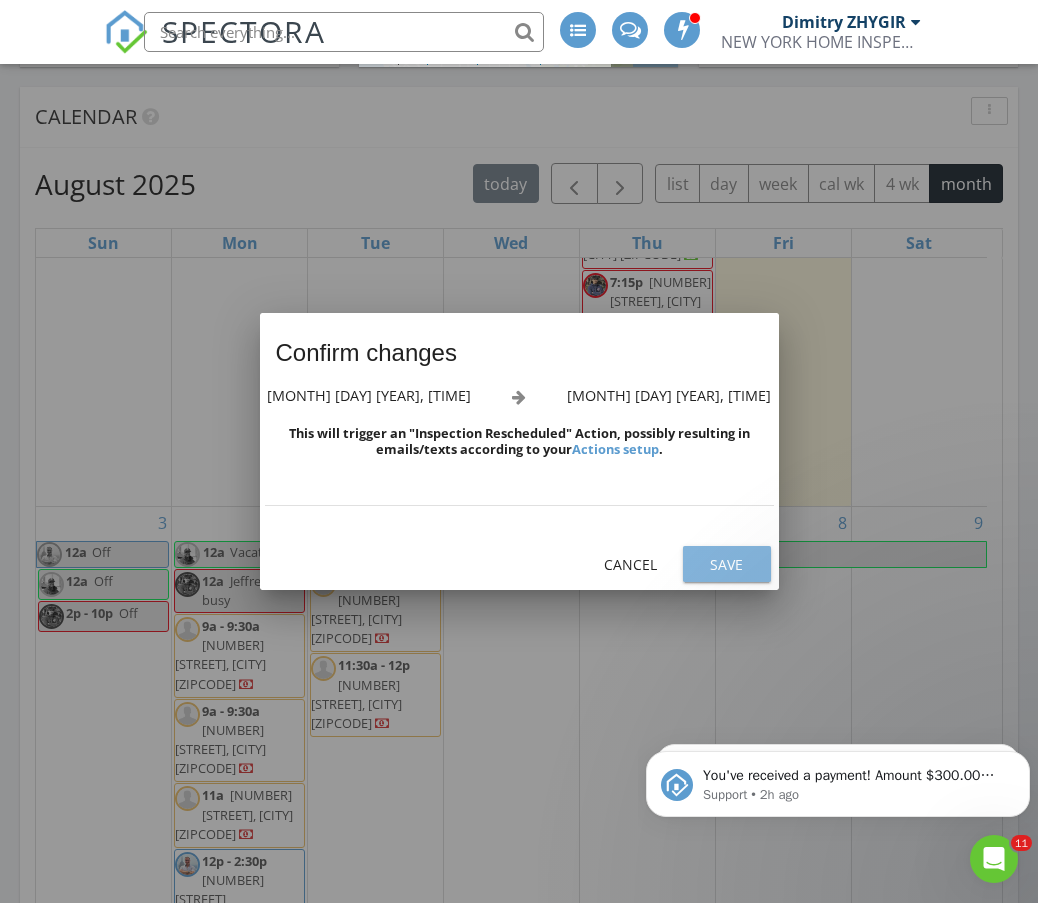 click on "Save" at bounding box center (727, 564) 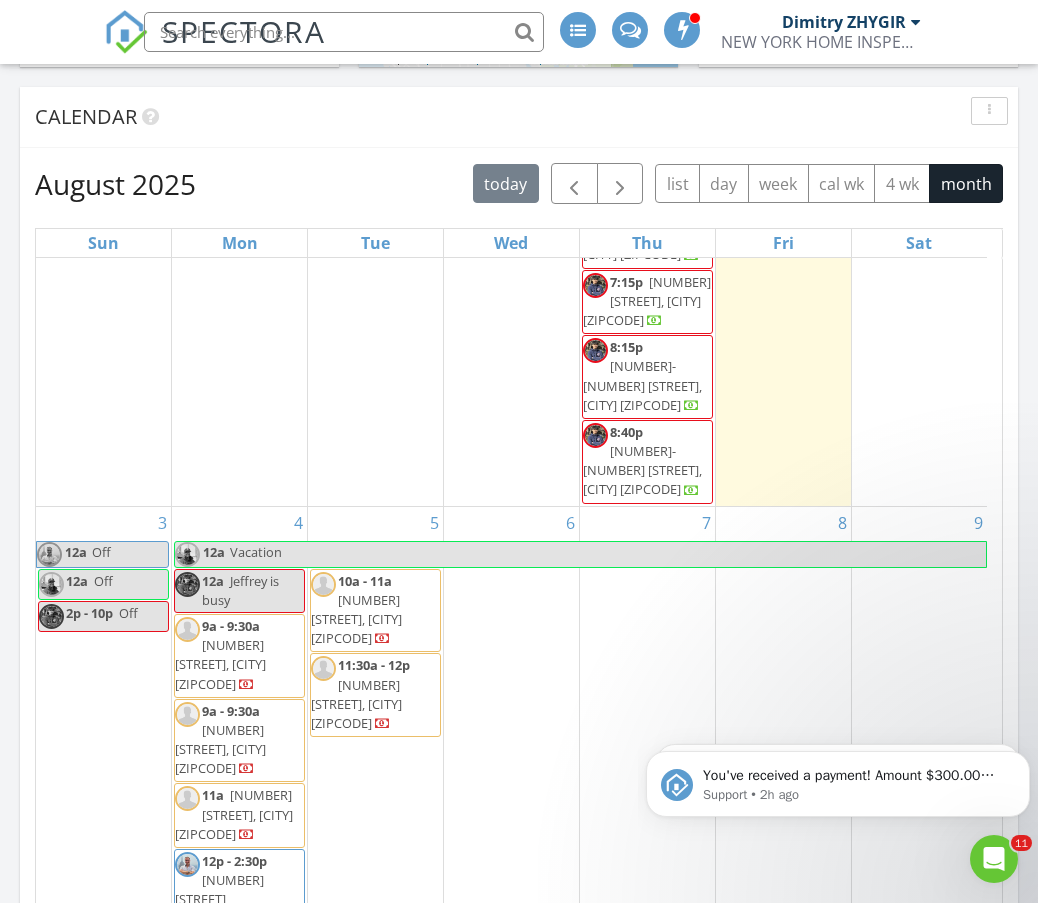 click on "Jeffrey is busy" at bounding box center (240, 590) 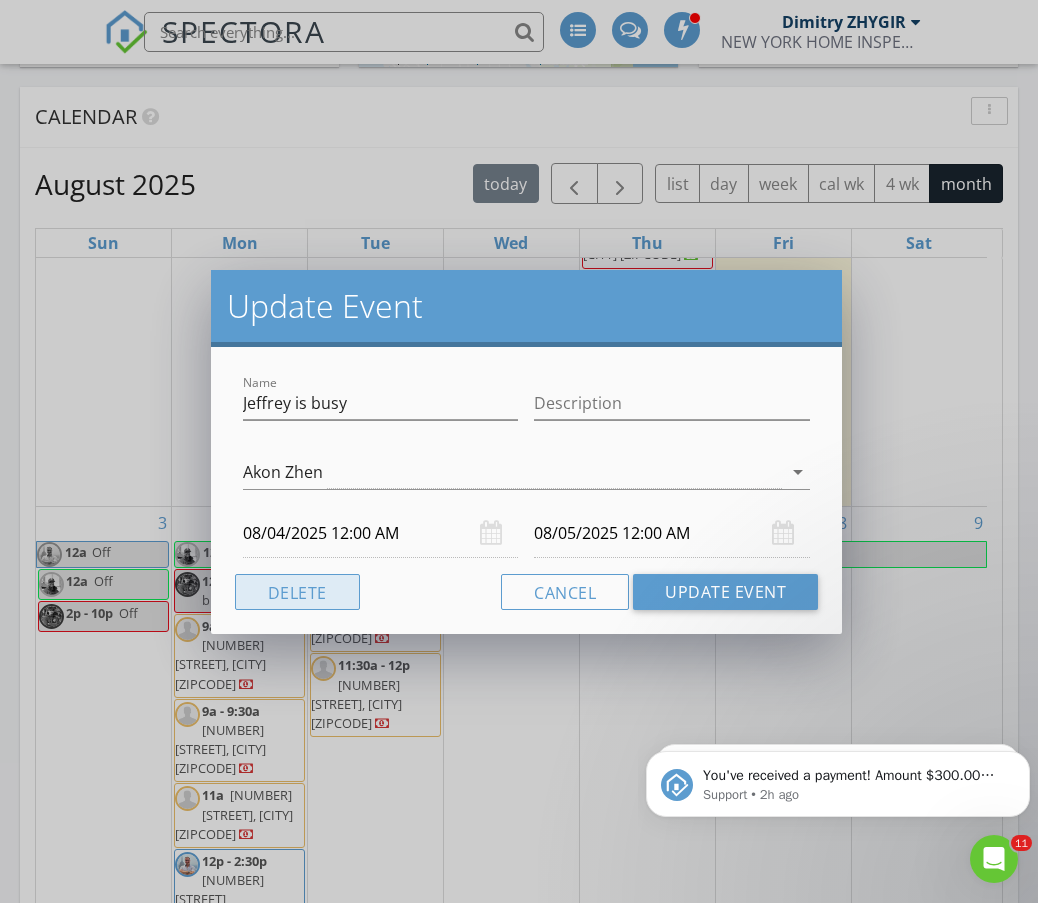 click on "Delete" at bounding box center (297, 592) 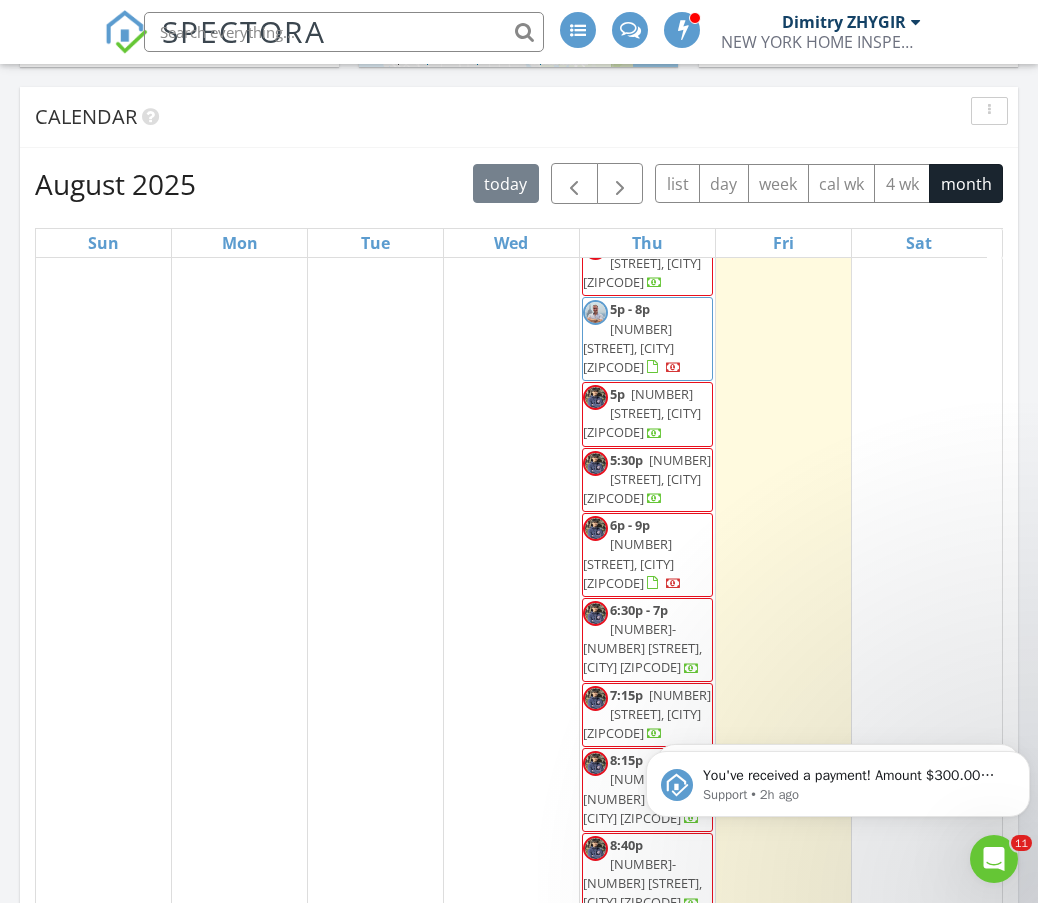 scroll, scrollTop: 1542, scrollLeft: 0, axis: vertical 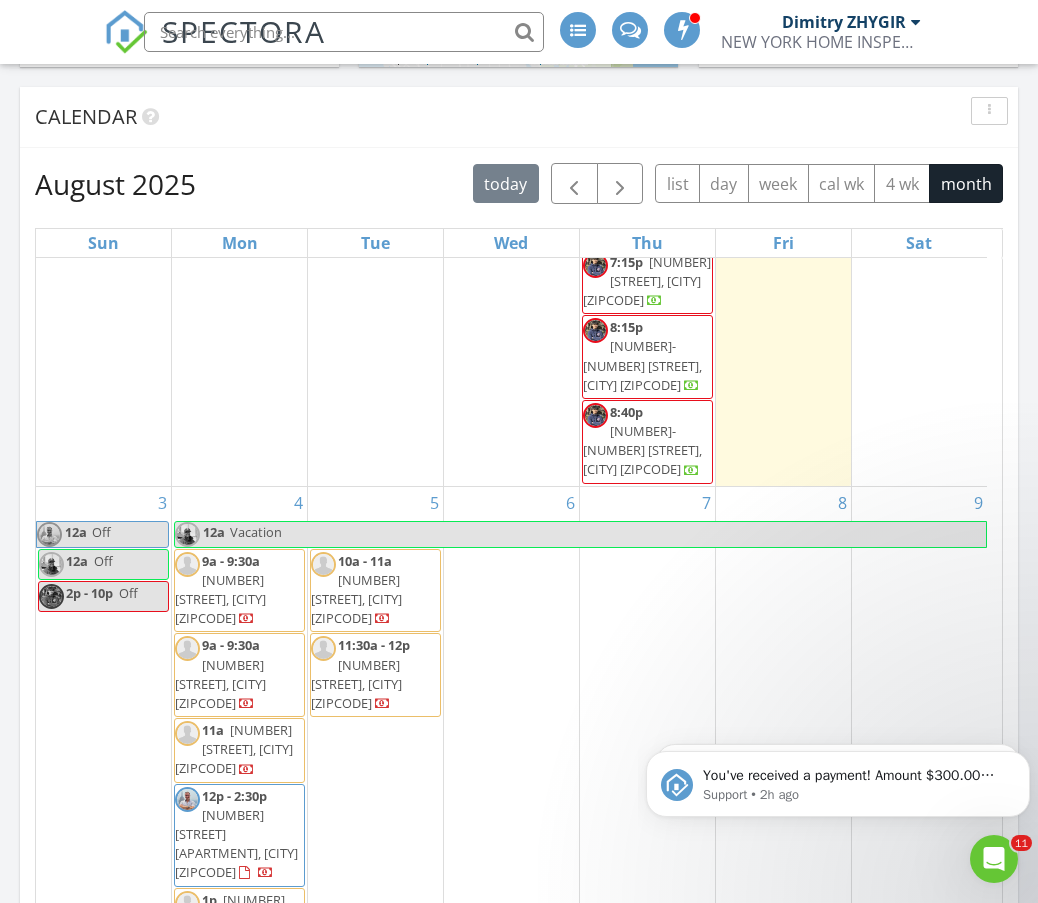 click on "5
10a - 11a
2115 Ave Y, BROOKLYN 11235
11:30a - 12p
3156 Wissman Ave, BRONX 10465" at bounding box center [375, 786] 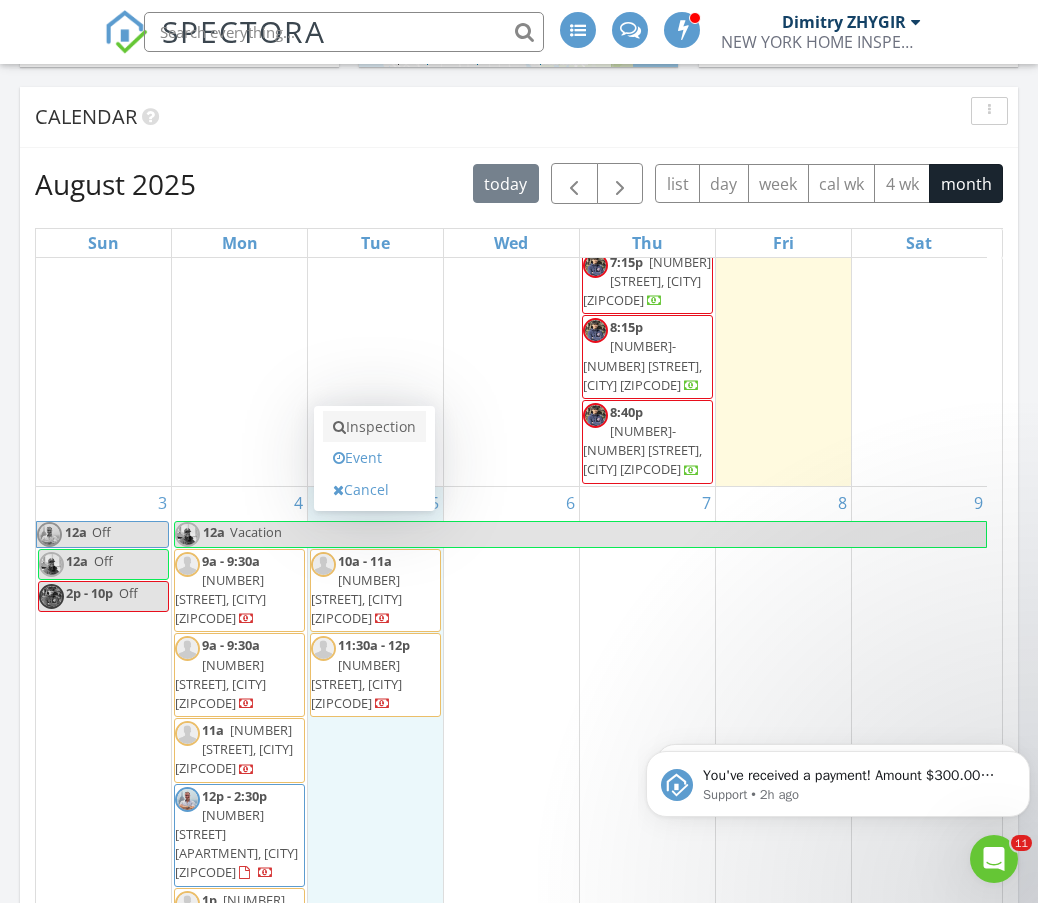click on "Inspection" at bounding box center (374, 427) 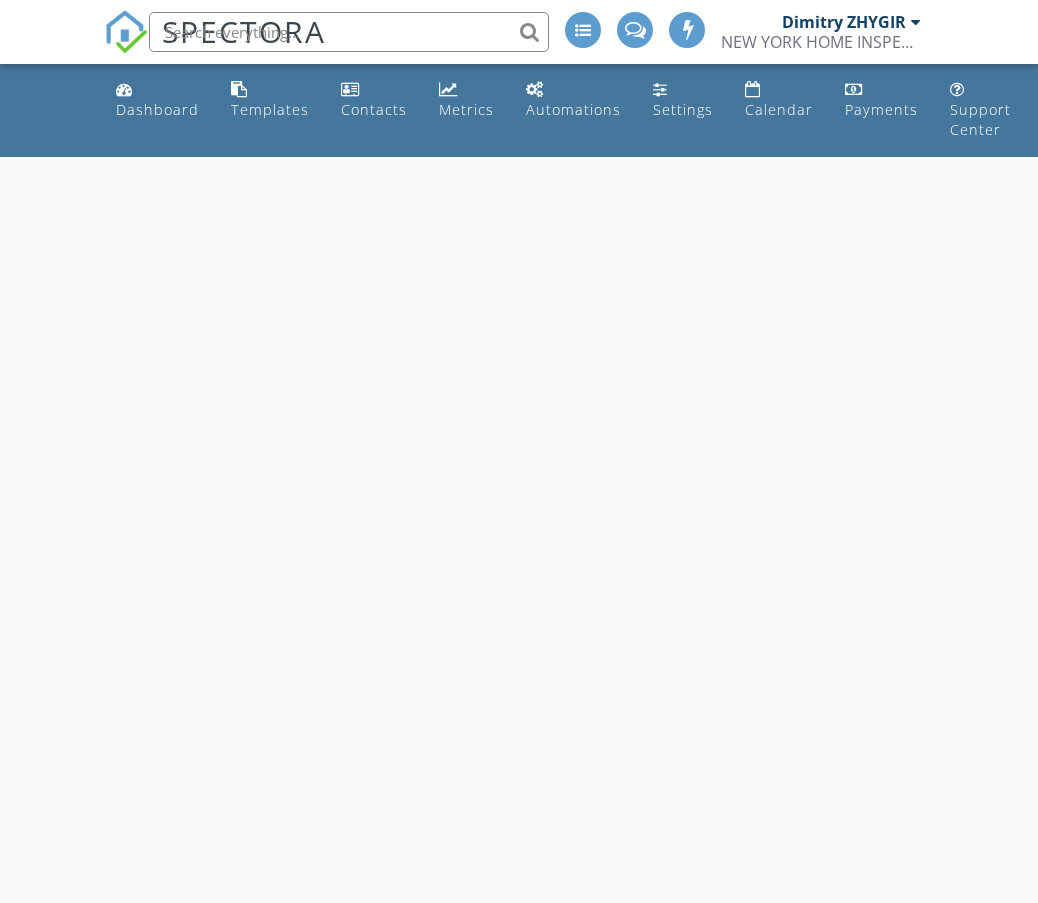 scroll, scrollTop: 0, scrollLeft: 0, axis: both 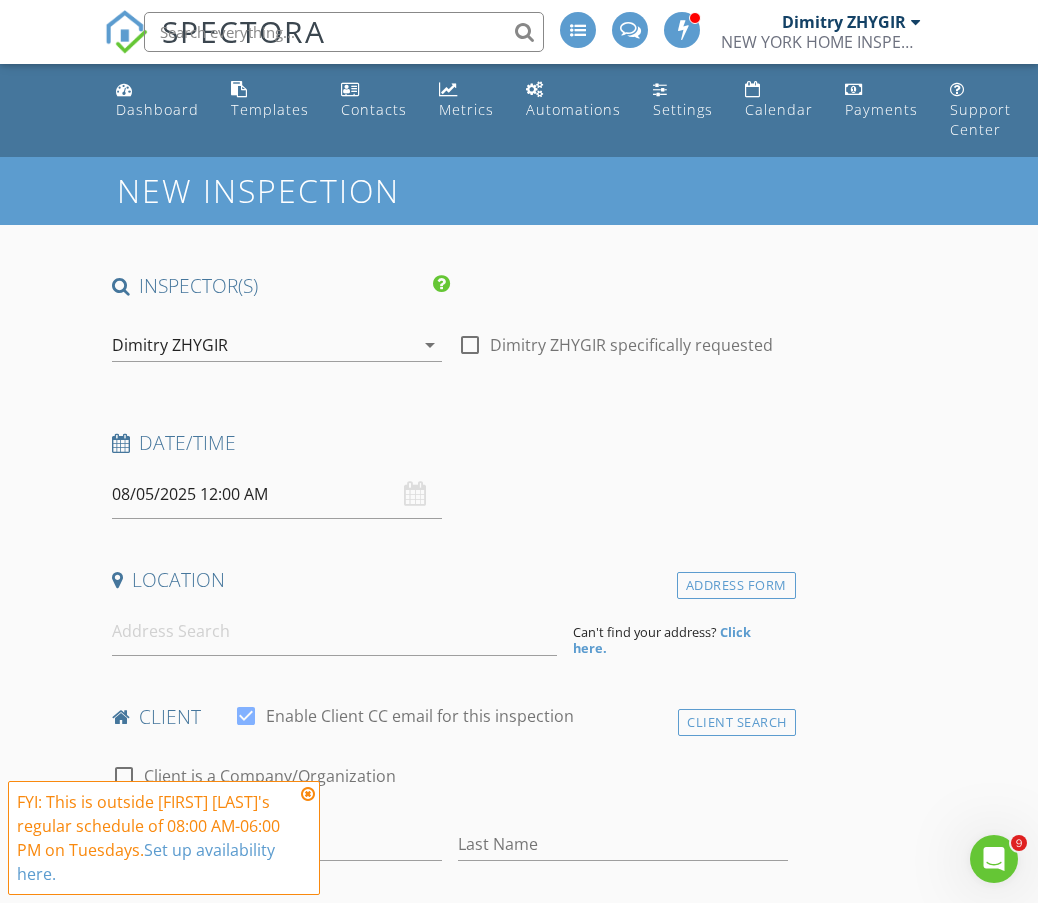 click on "08/05/2025 12:00 AM" at bounding box center (277, 494) 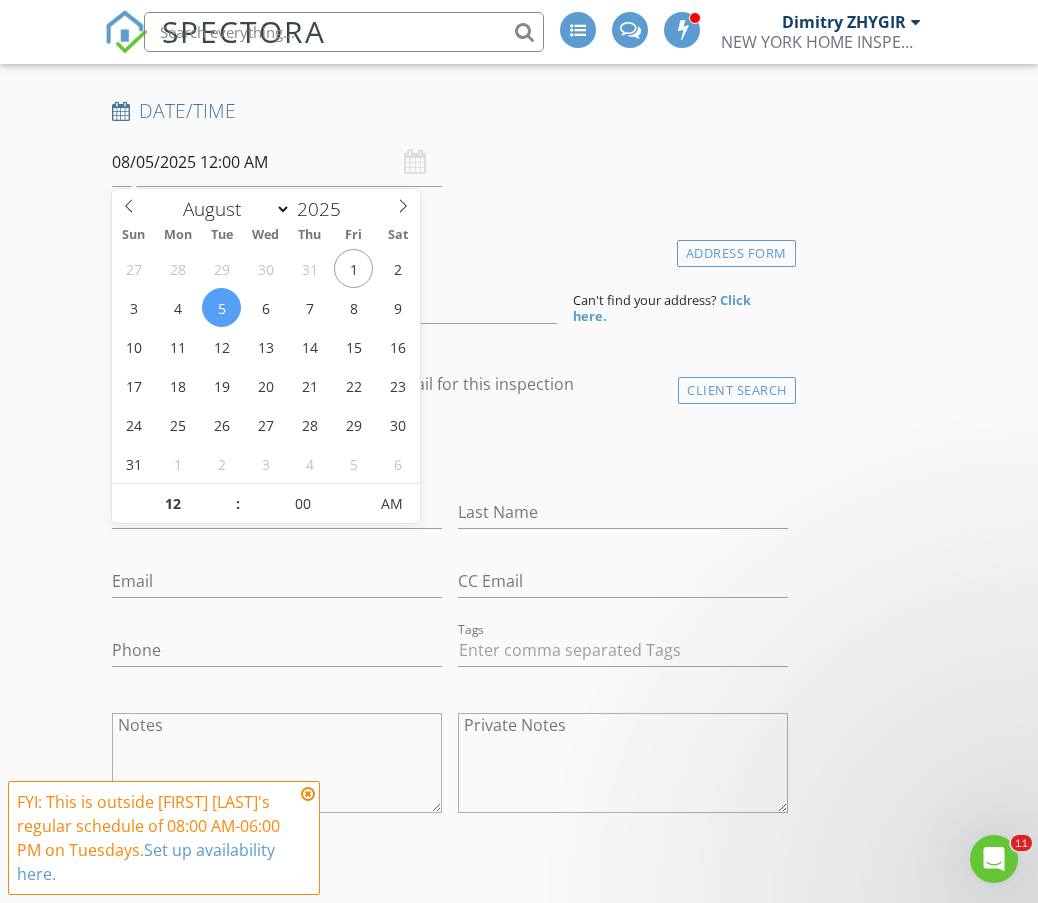 scroll, scrollTop: 333, scrollLeft: 0, axis: vertical 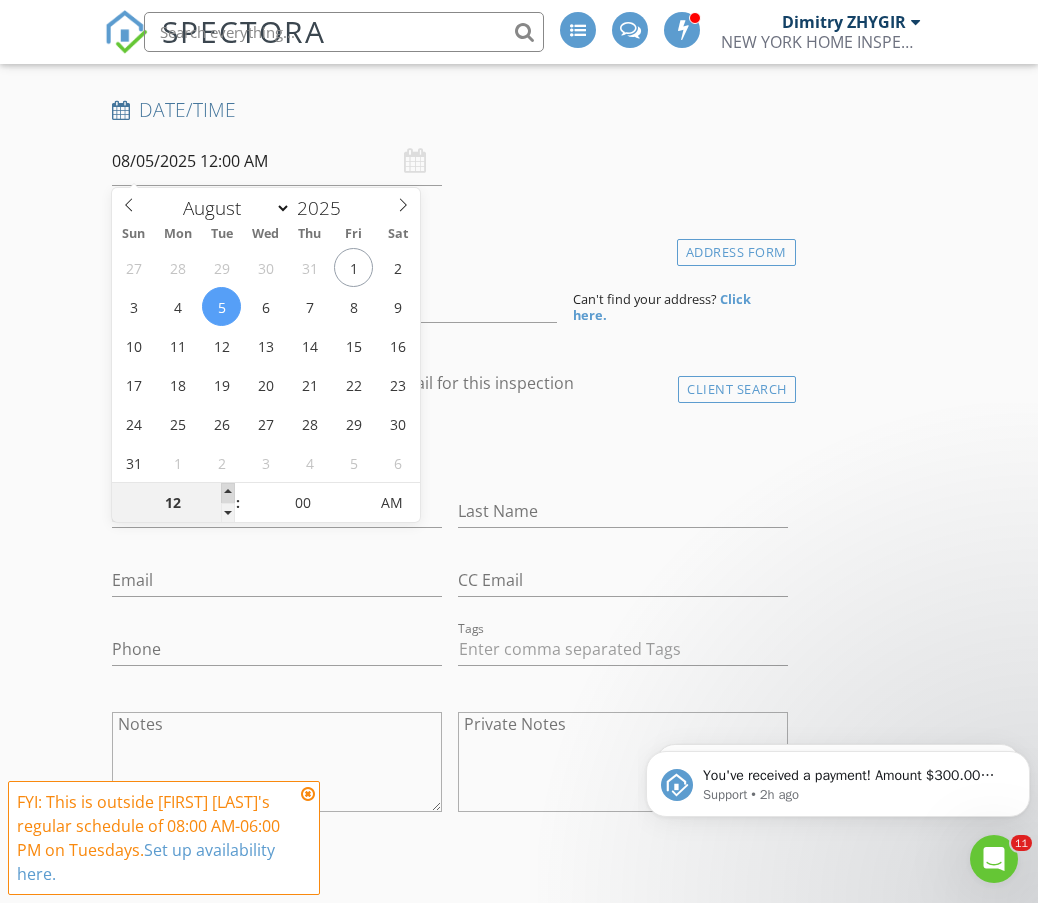type on "01" 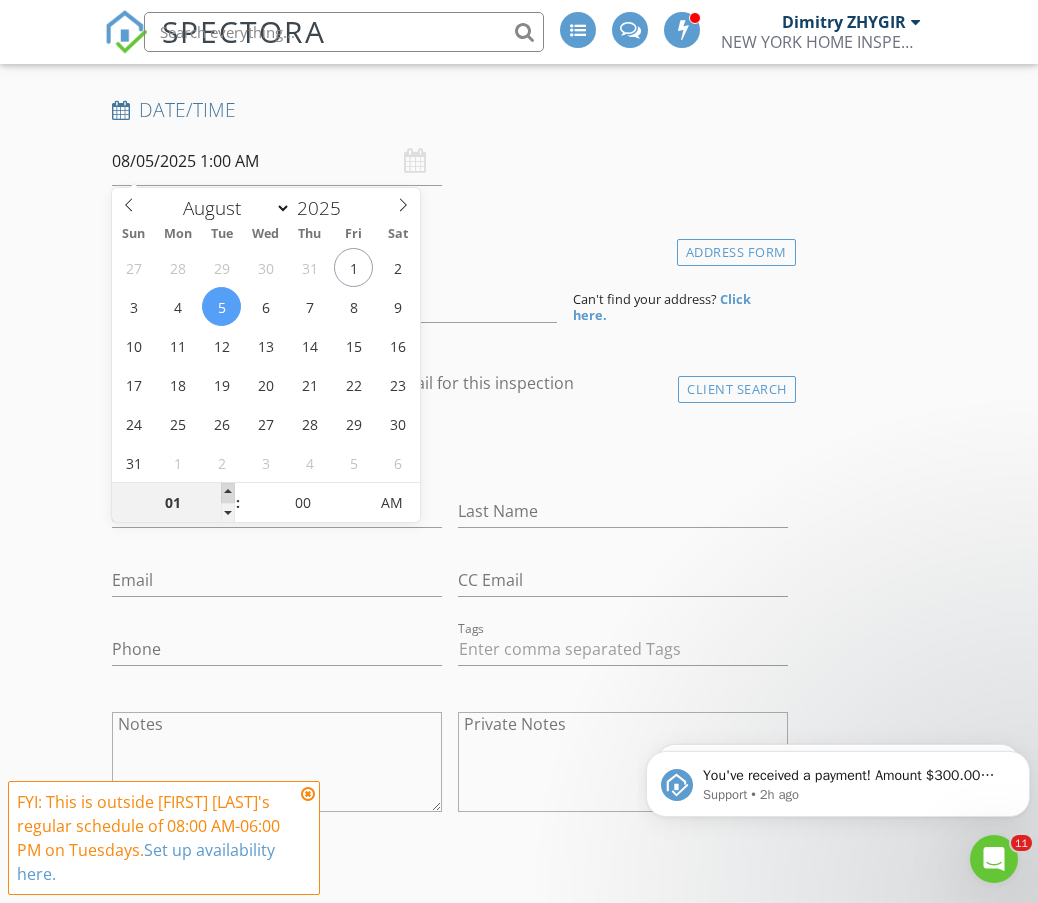 click at bounding box center (228, 493) 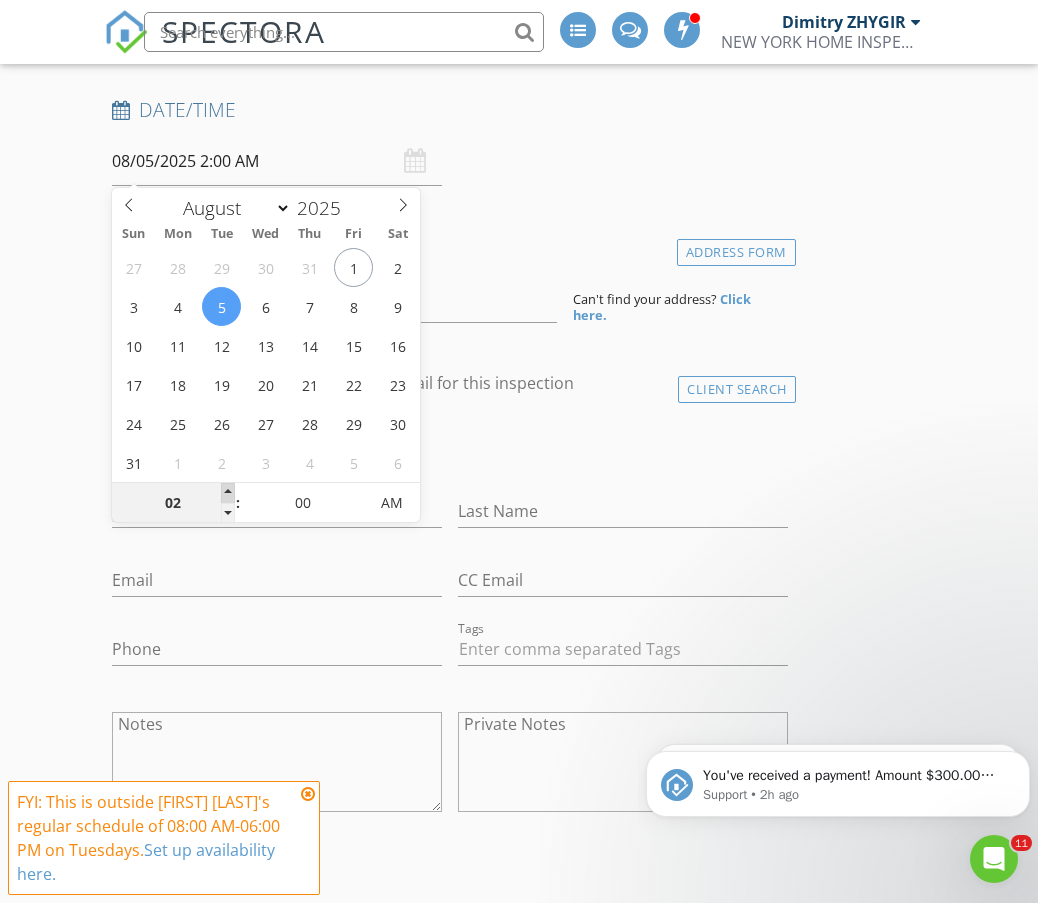 click at bounding box center (228, 493) 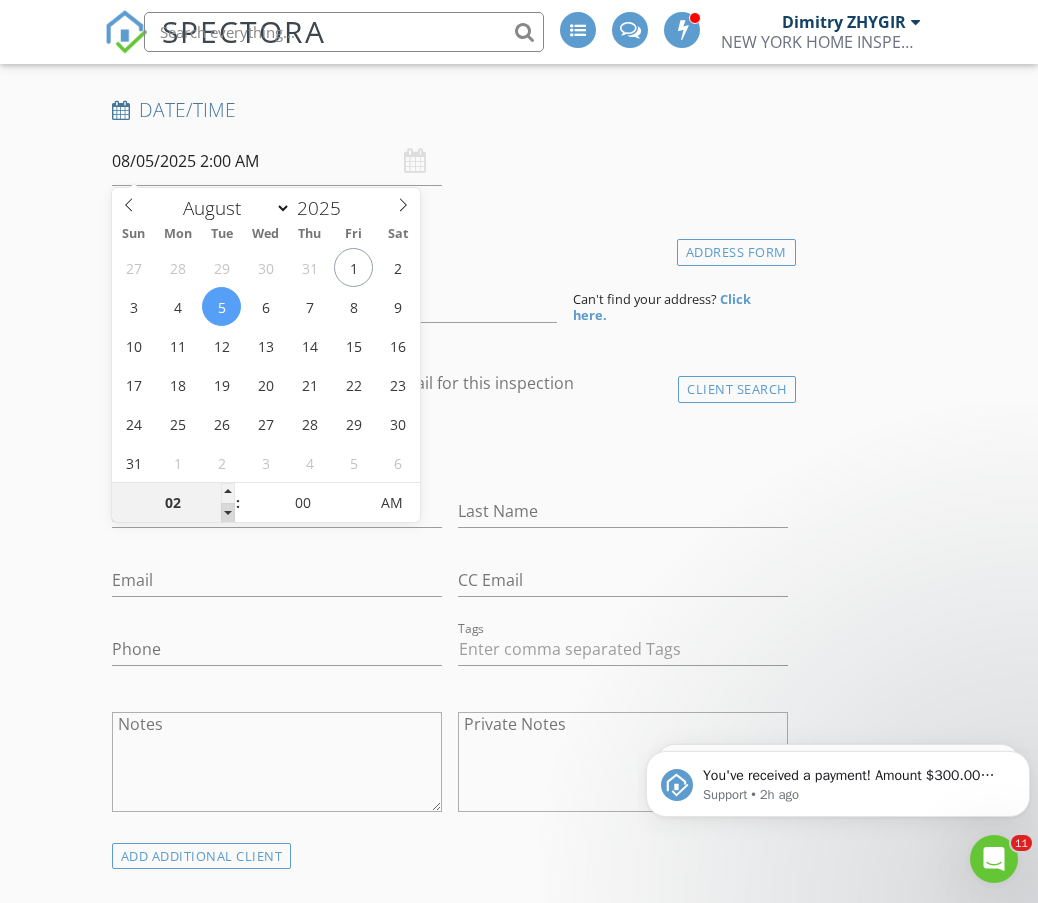 type on "01" 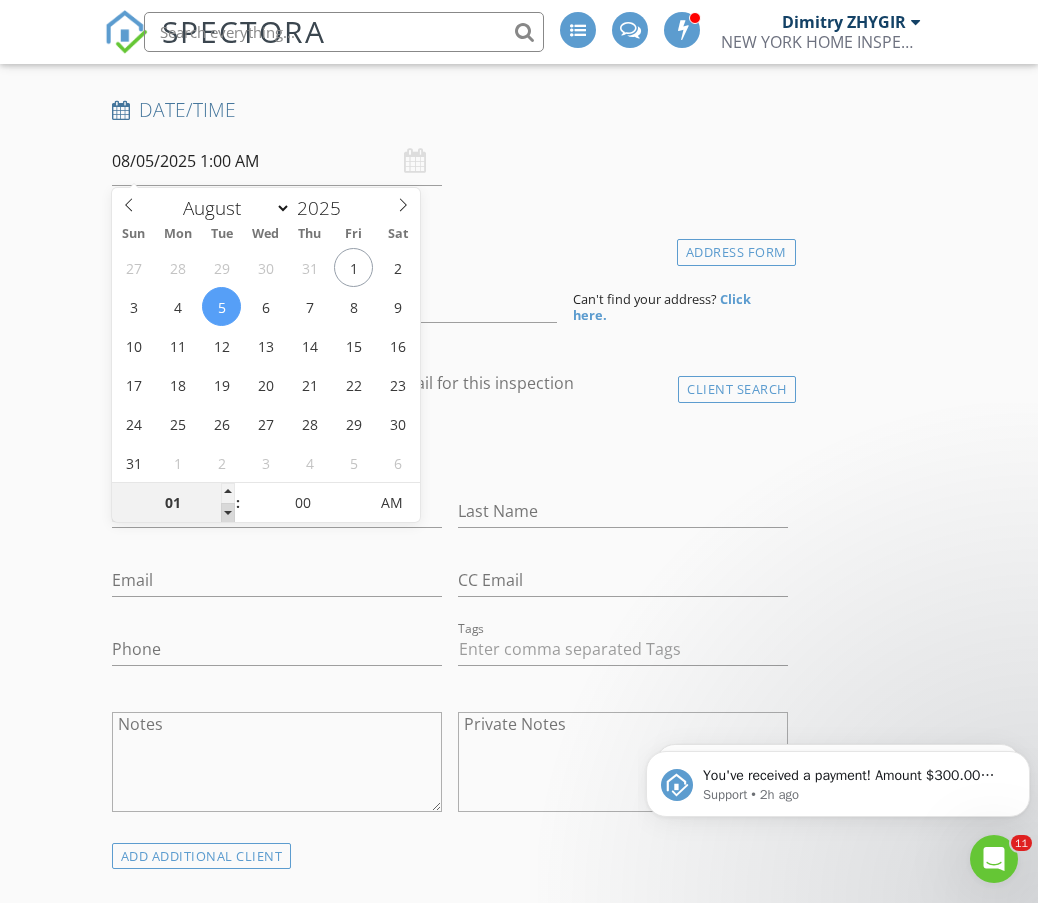 click at bounding box center (228, 513) 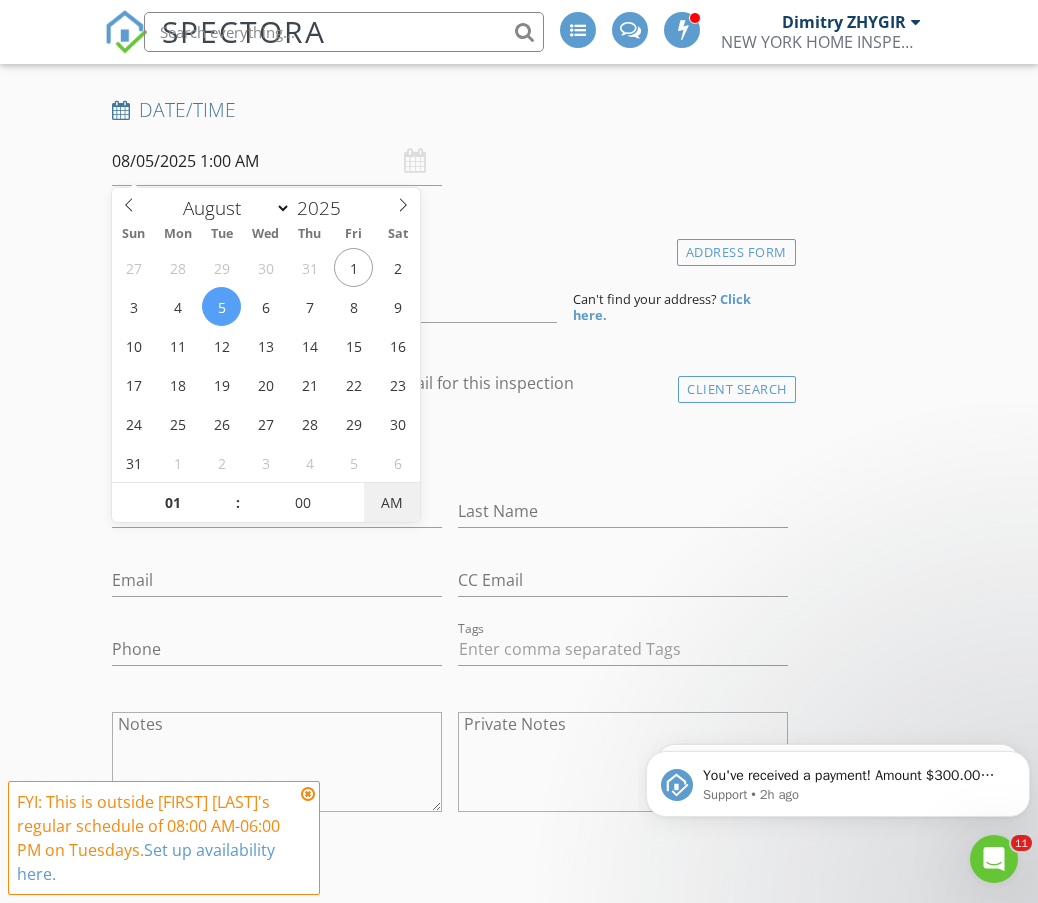 type on "08/05/2025 1:00 PM" 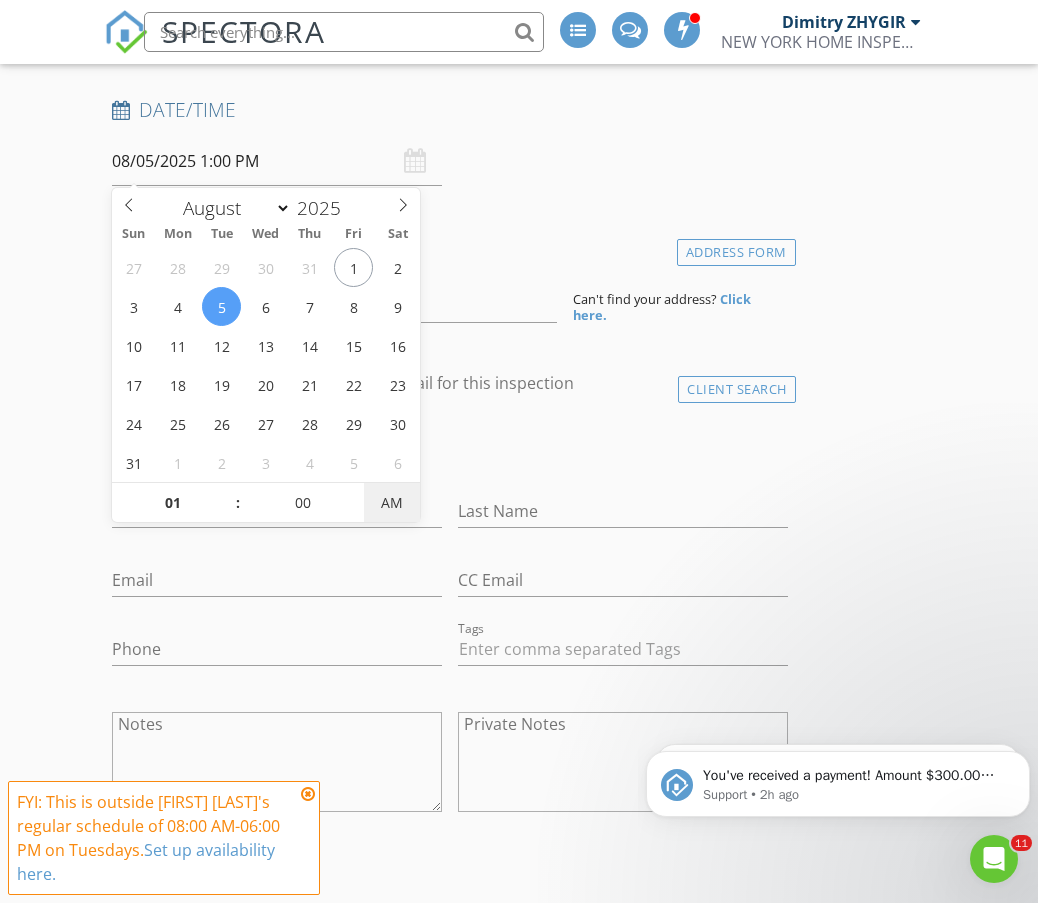 click on "AM" at bounding box center (391, 503) 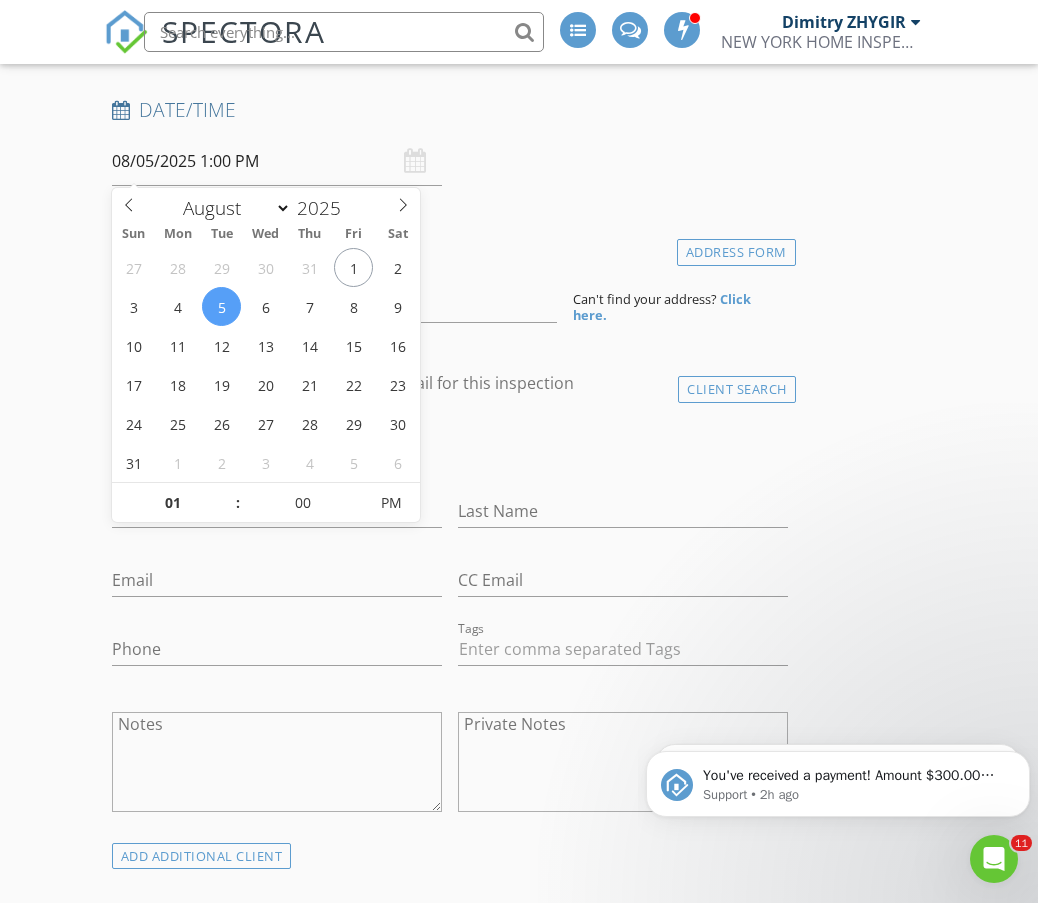 click on "INSPECTOR(S)
check_box   Dimitry ZHYGIR   PRIMARY   check_box_outline_blank   Akon Zhen     check_box_outline_blank   Hud Malik     check_box_outline_blank   Jeffrey Alvarez     Dimitry ZHYGIR arrow_drop_down   check_box_outline_blank Dimitry ZHYGIR specifically requested
Date/Time
08/05/2025 1:00 PM
Location
Address Form       Can't find your address?   Click here.
client
check_box Enable Client CC email for this inspection   Client Search     check_box_outline_blank Client is a Company/Organization     First Name   Last Name   Email   CC Email   Phone         Tags         Notes   Private Notes
ADD ADDITIONAL client
SERVICES
check_box_outline_blank   Apartment Inspection   check_box_outline_blank   1 Family House Inspection   check_box_outline_blank   2 Family House Inspection" at bounding box center (450, 1419) 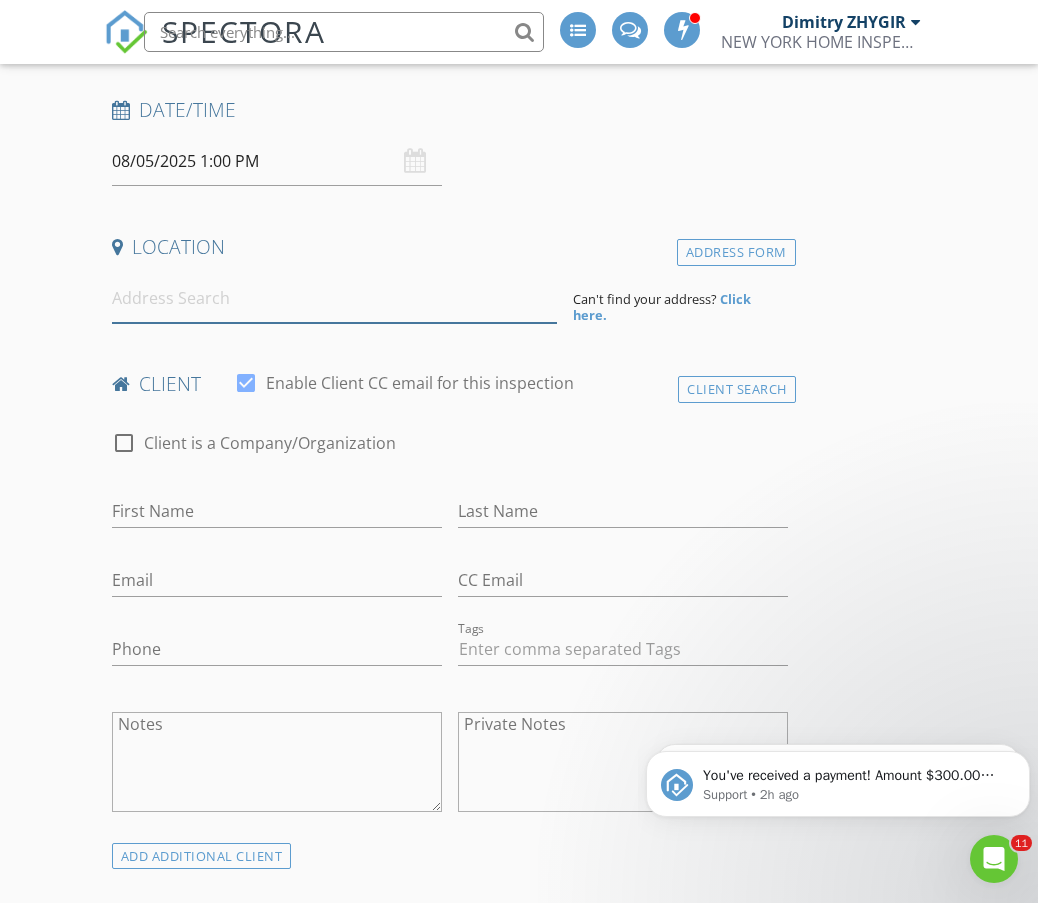 click at bounding box center (334, 298) 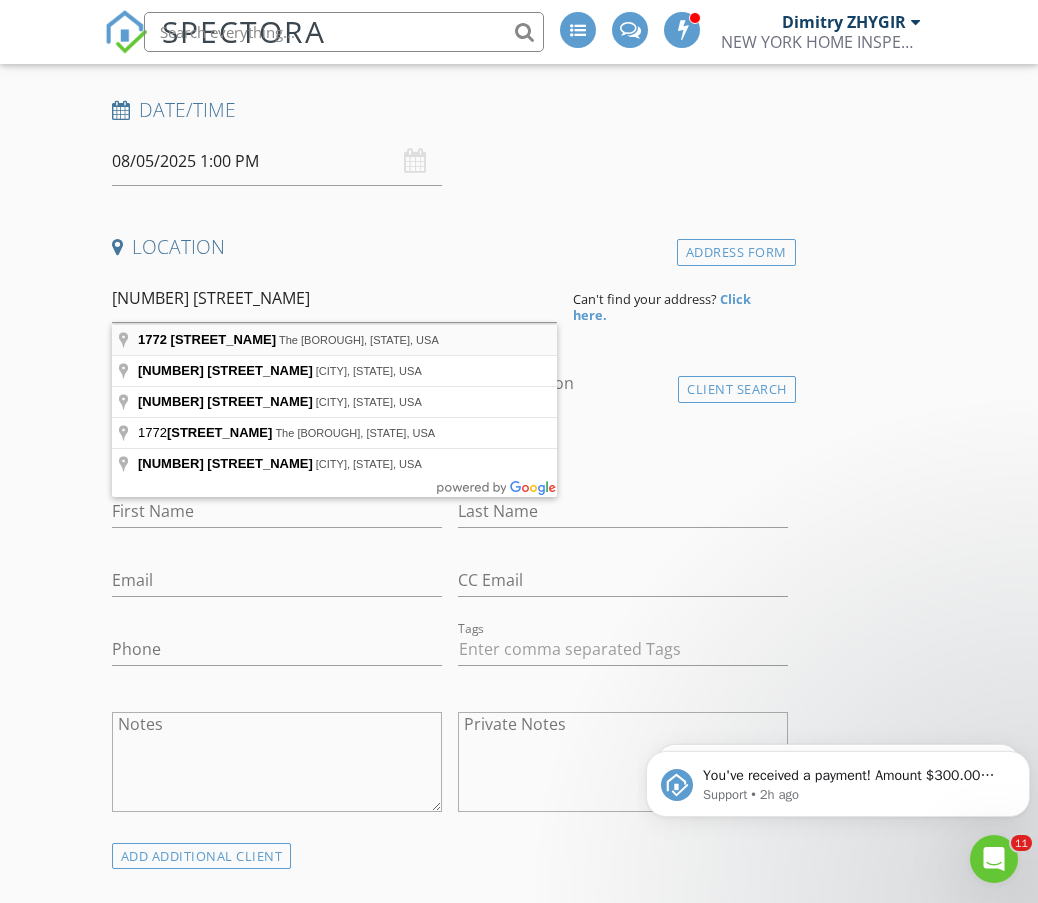 type on "1772 East Tremont Avenue, The Bronx, NY, USA" 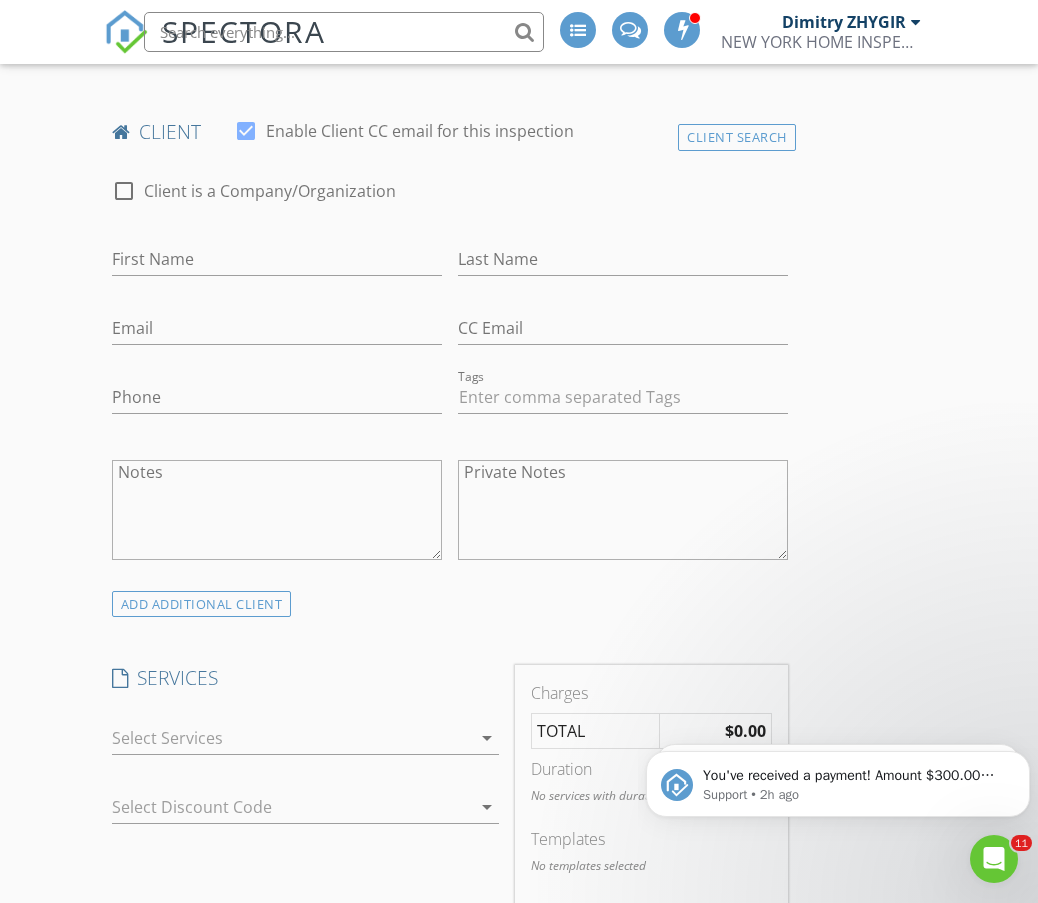 scroll, scrollTop: 1000, scrollLeft: 0, axis: vertical 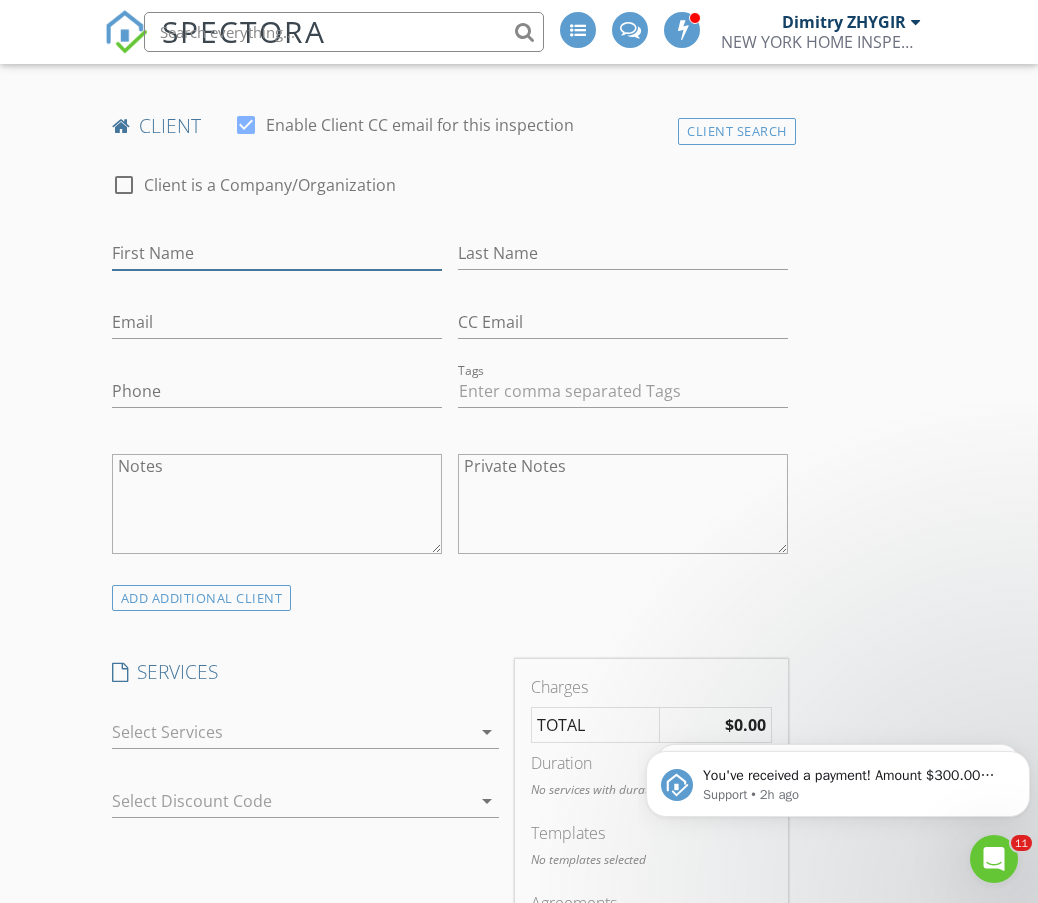 click on "First Name" at bounding box center [277, 253] 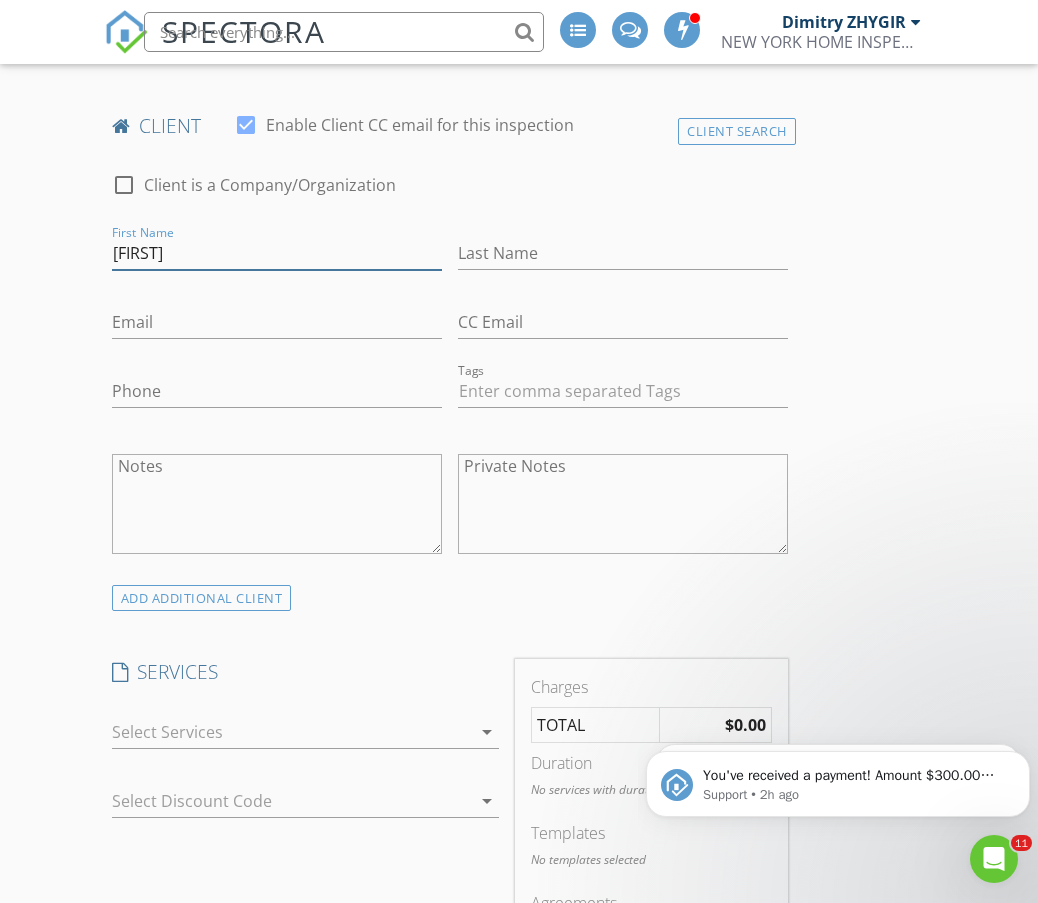 type on "Teddy" 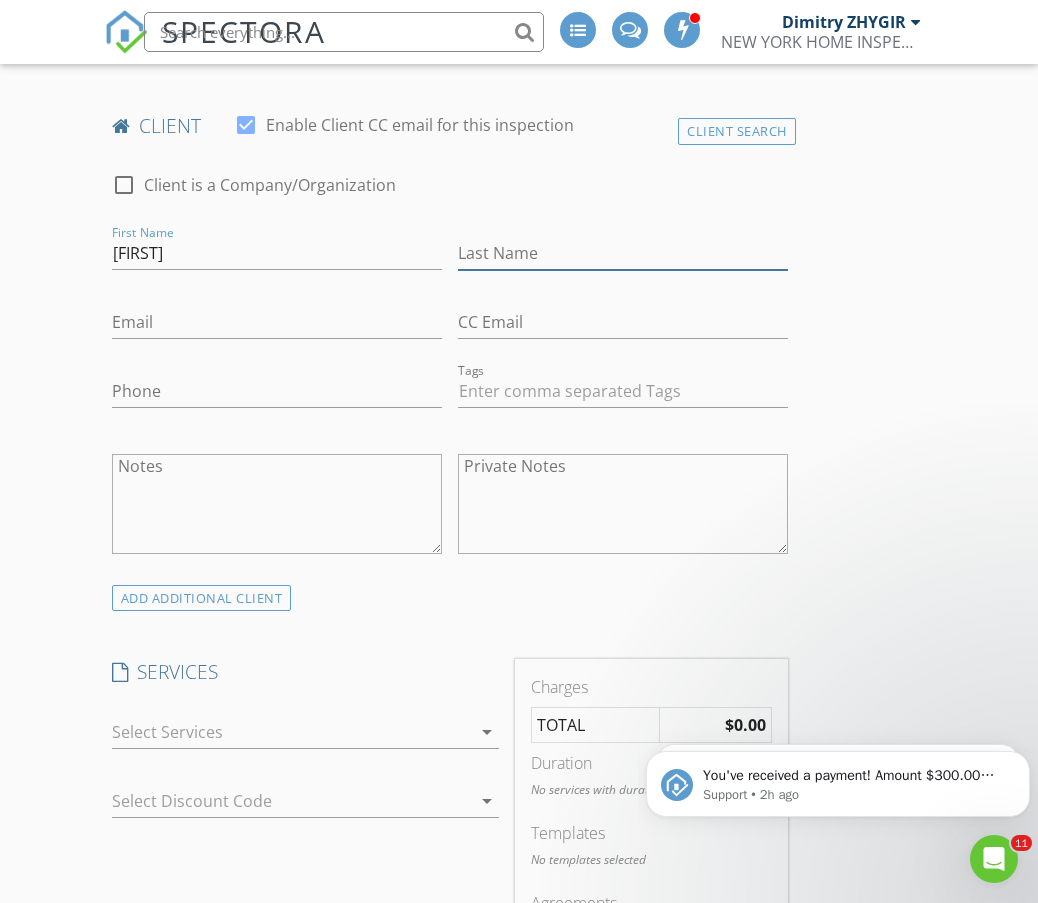 click on "Last Name" at bounding box center [623, 253] 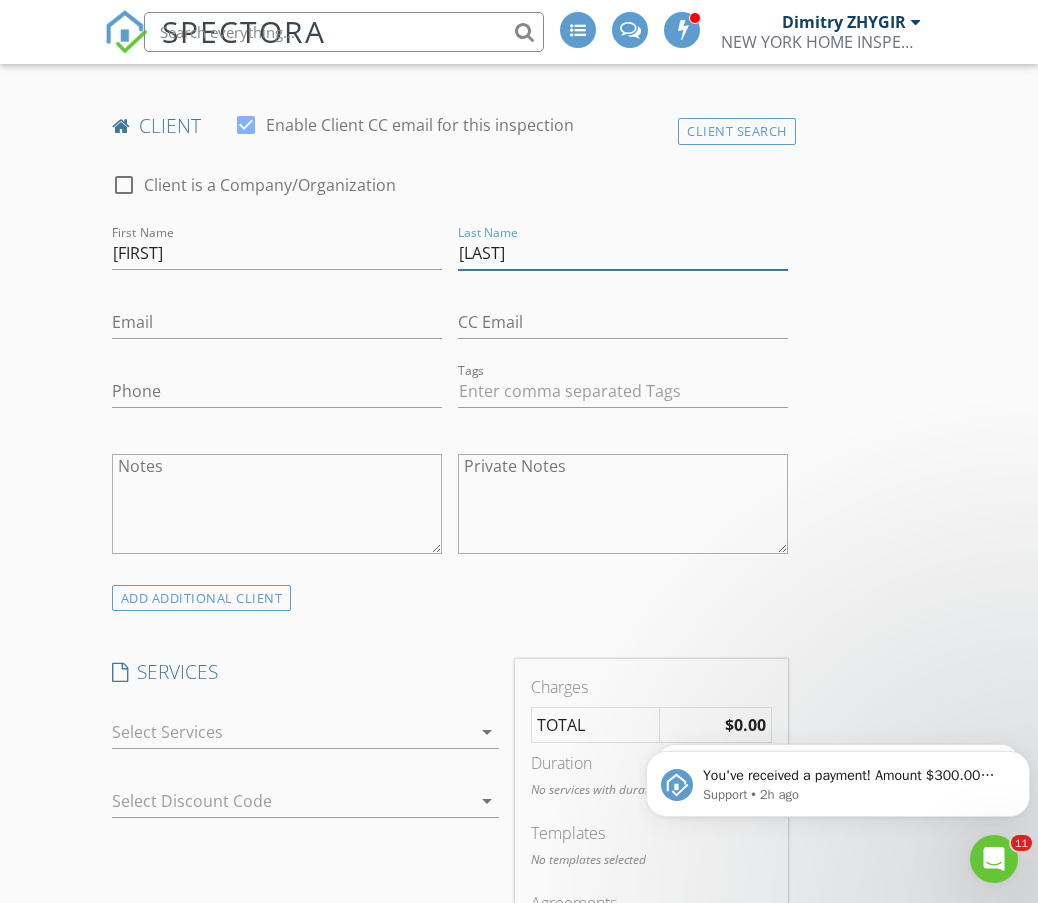 type on "Chattah" 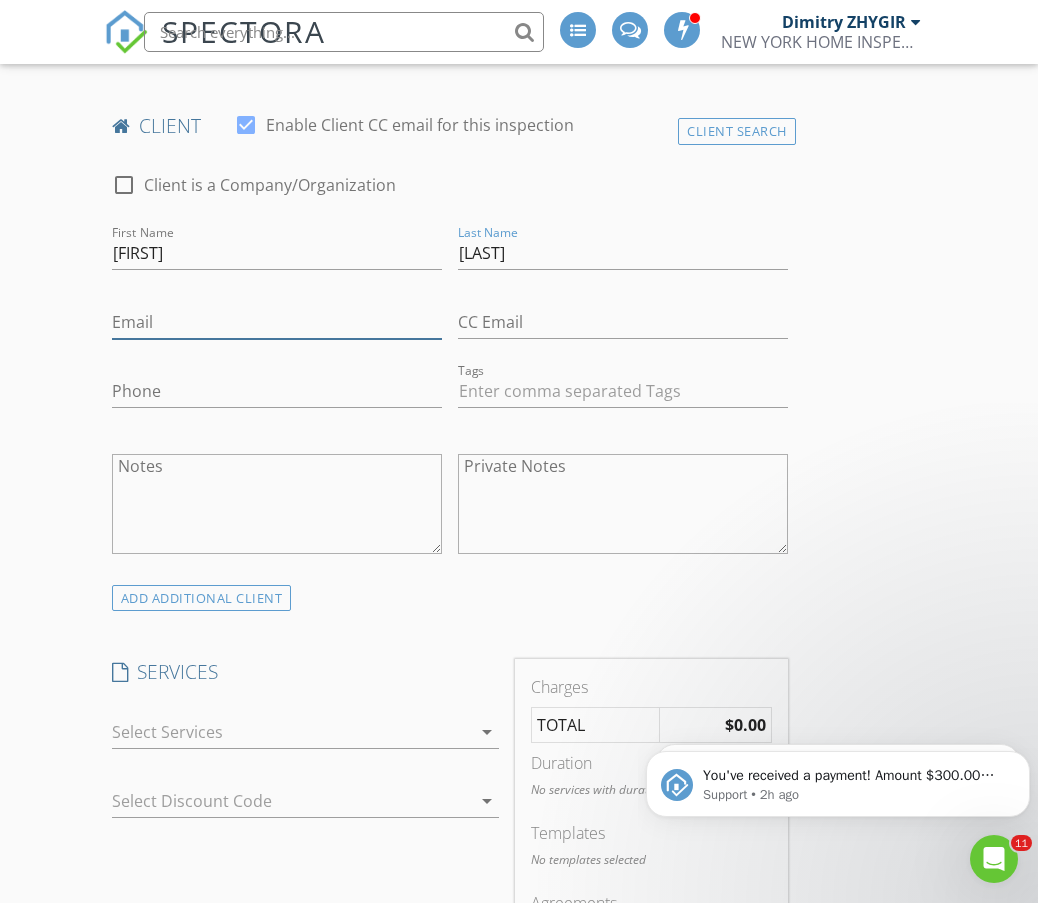 click on "Email" at bounding box center [277, 322] 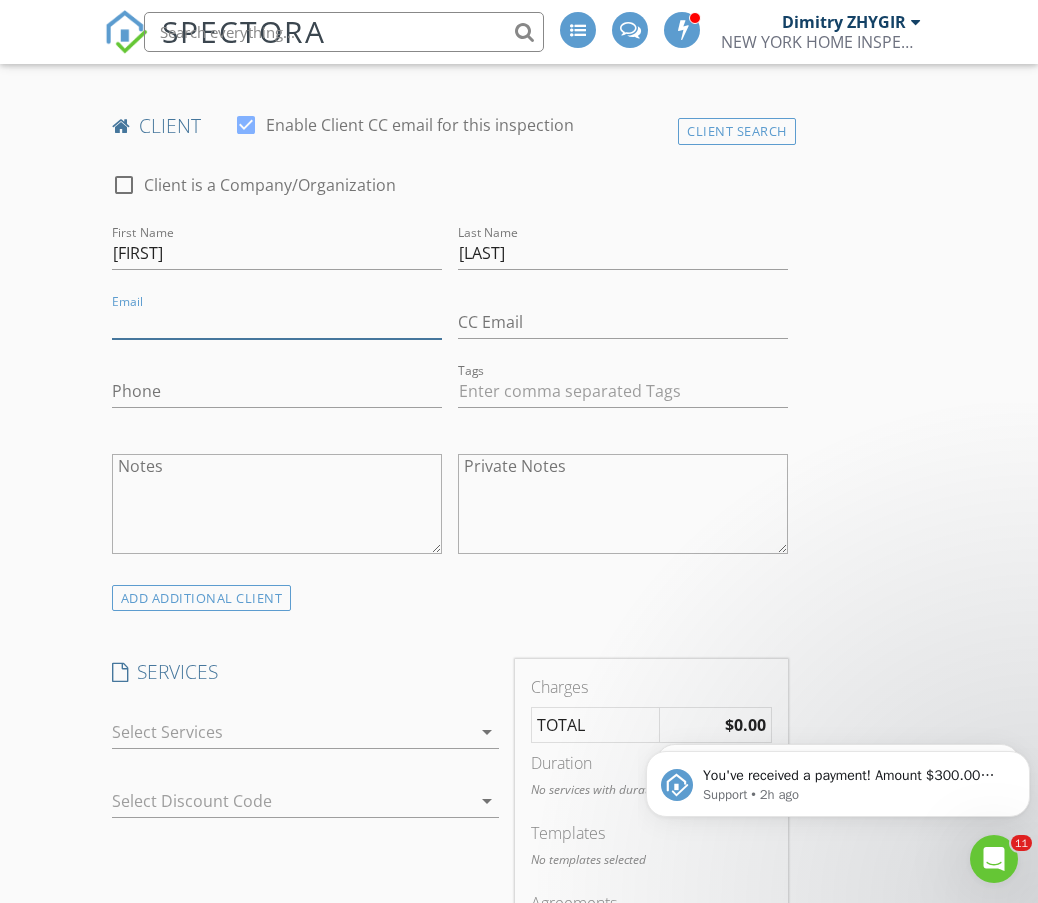 paste on "[EMAIL]" 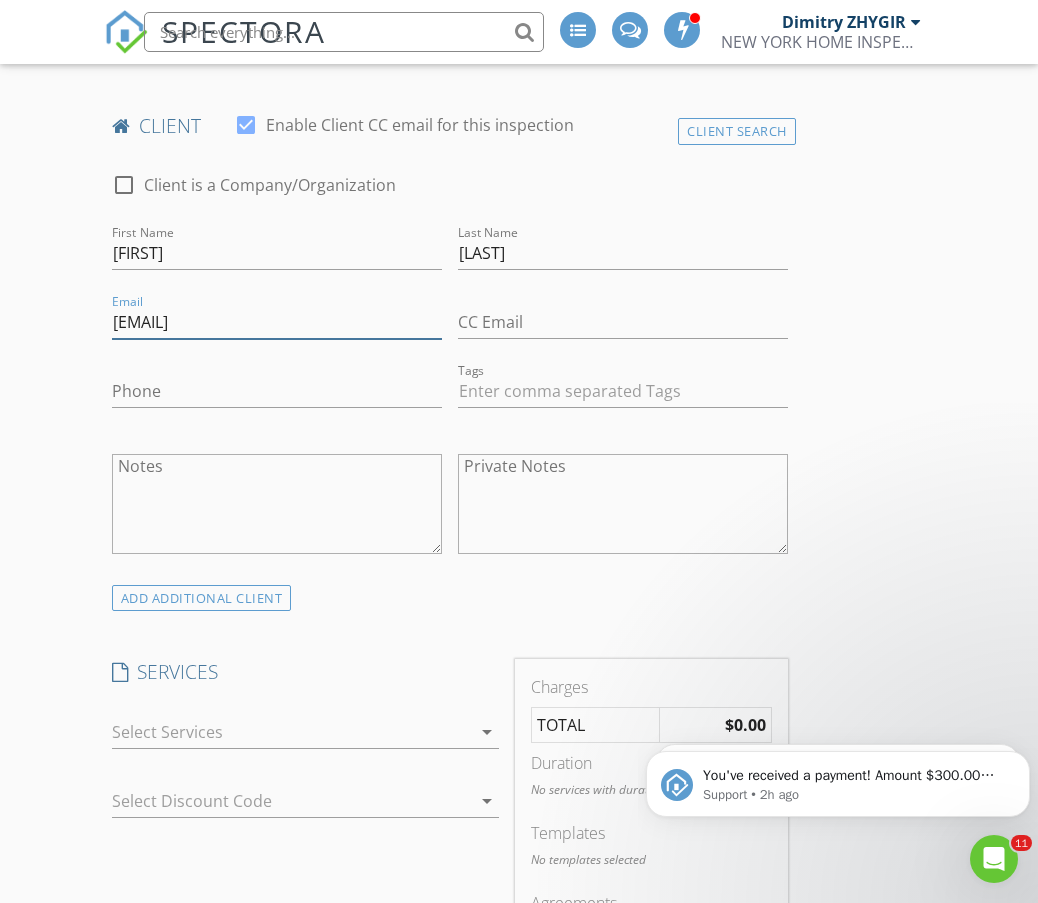 type on "[EMAIL]" 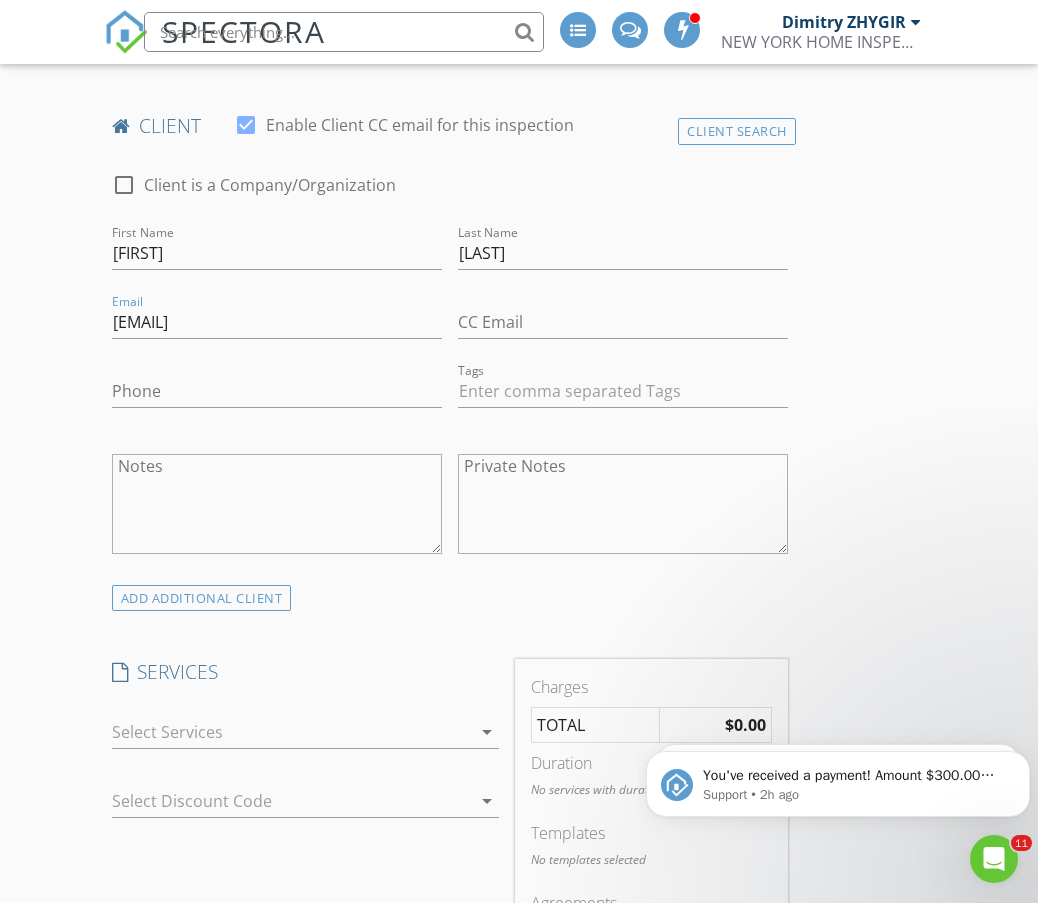 click on "INSPECTOR(S)
check_box   Dimitry ZHYGIR   PRIMARY   check_box_outline_blank   Akon Zhen     check_box_outline_blank   Hud Malik     check_box_outline_blank   Jeffrey Alvarez     Dimitry ZHYGIR arrow_drop_down   check_box_outline_blank Dimitry ZHYGIR specifically requested
Date/Time
08/05/2025 1:00 PM
Location
Address Search       Address 1772 E Tremont Ave   Unit   City BRONX   State NY   Zip 10460   County Bronx     Square Feet 2640   Year Built 1930   Foundation arrow_drop_down     Dimitry ZHYGIR     22.8 miles     (36 minutes)
client
check_box Enable Client CC email for this inspection   Client Search     check_box_outline_blank Client is a Company/Organization     First Name Teddy   Last Name Chattah   Email albertchat61@gmail.com   CC Email   Phone         Tags         Notes   Private Notes
SERVICES" at bounding box center [519, 1015] 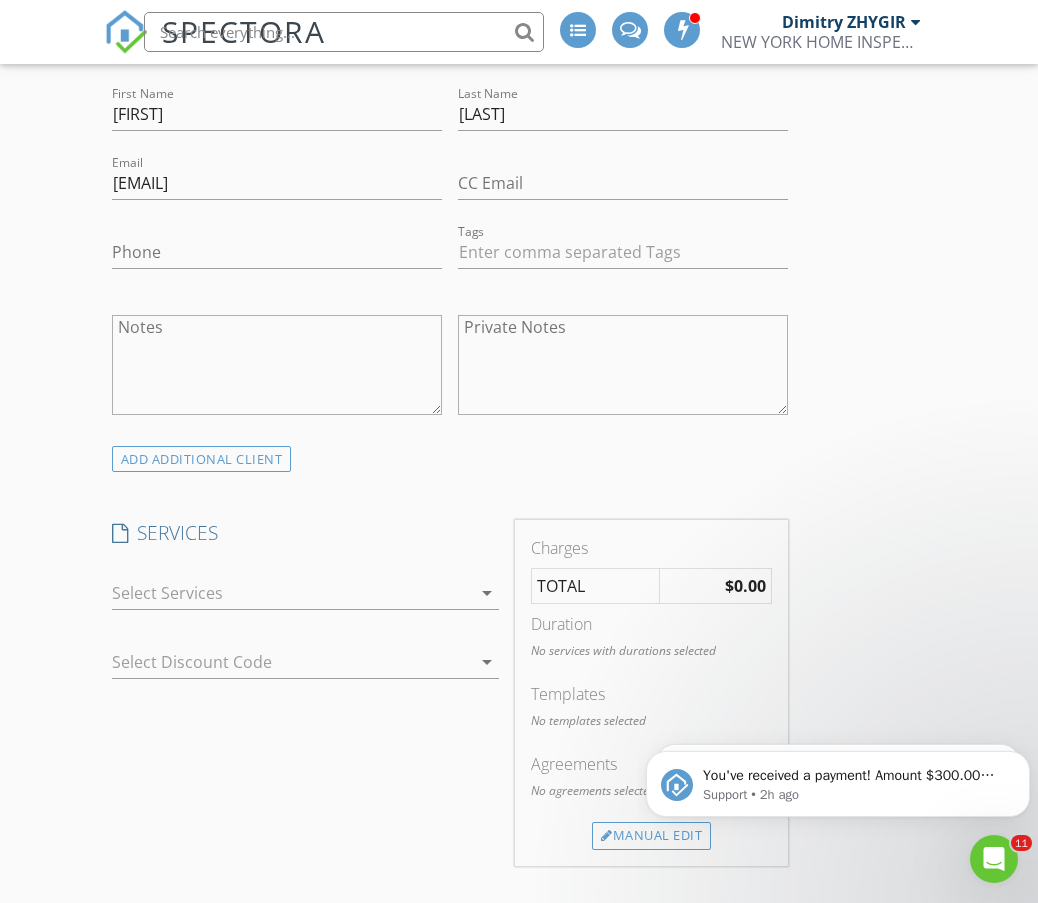 scroll, scrollTop: 1167, scrollLeft: 0, axis: vertical 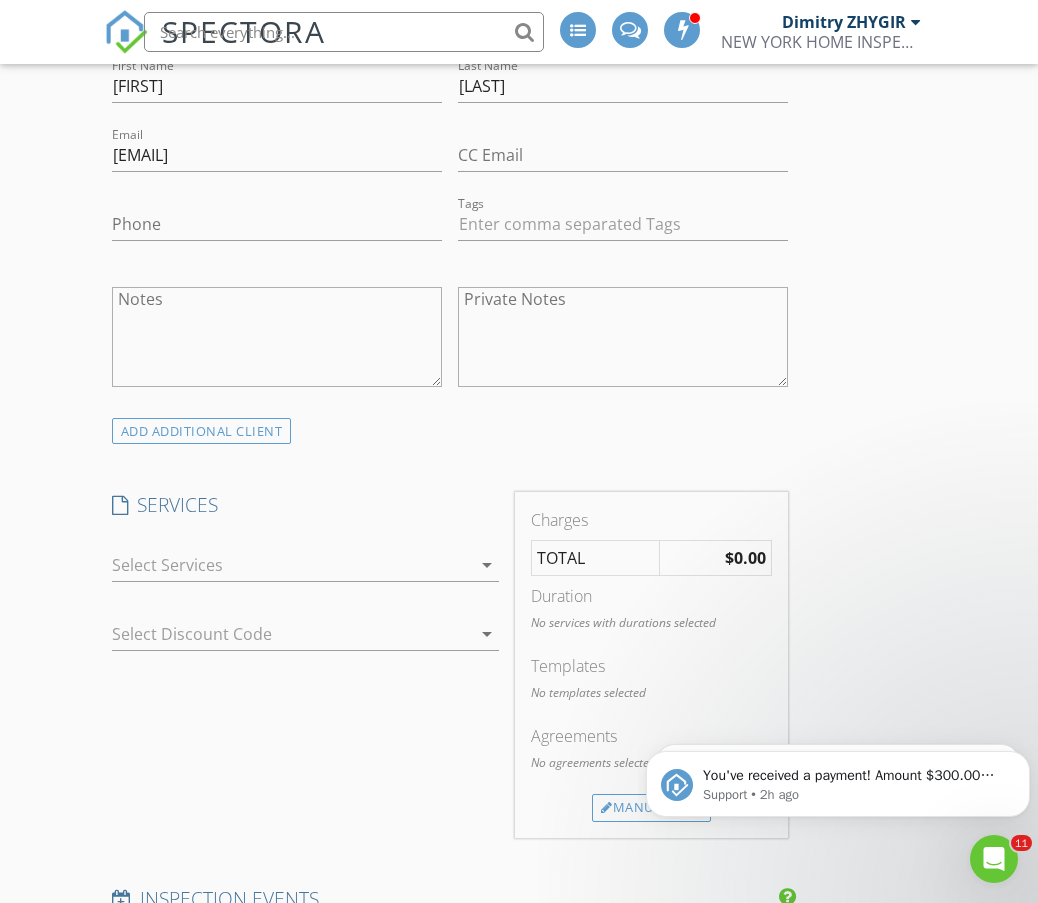 click on "arrow_drop_down" at bounding box center [487, 565] 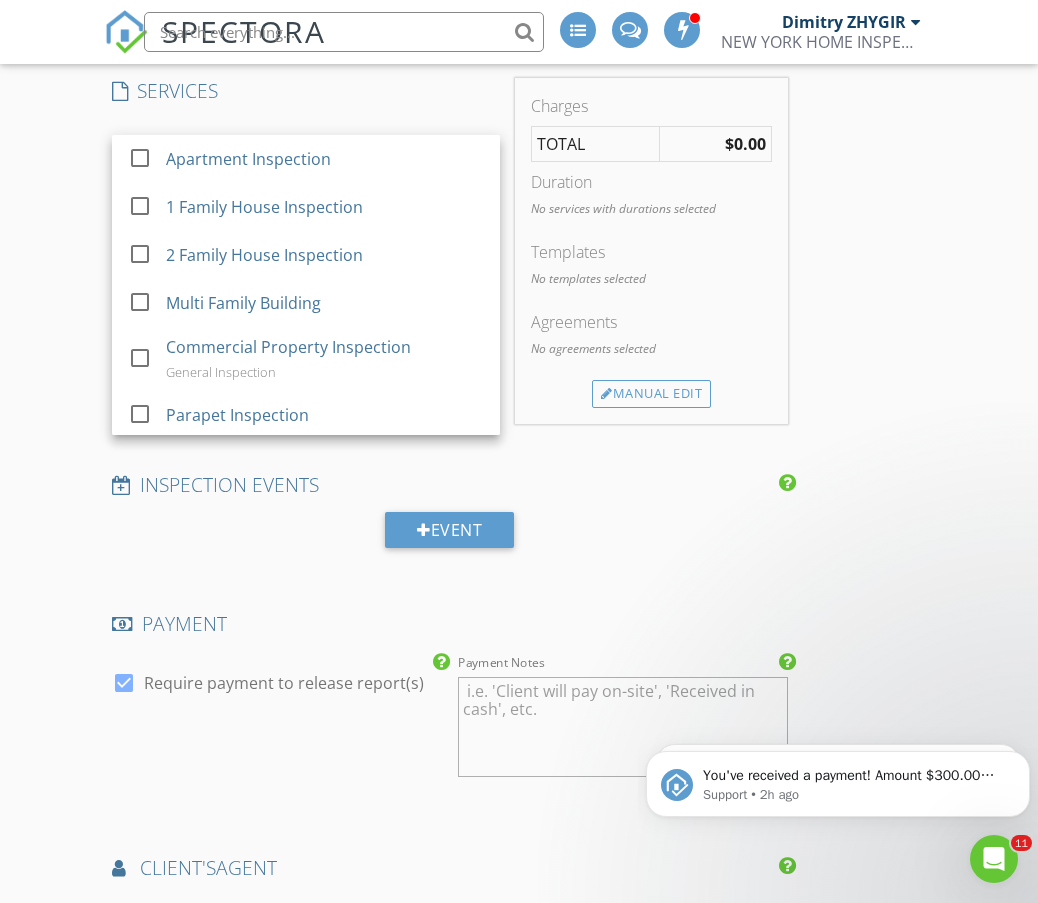 scroll, scrollTop: 1667, scrollLeft: 0, axis: vertical 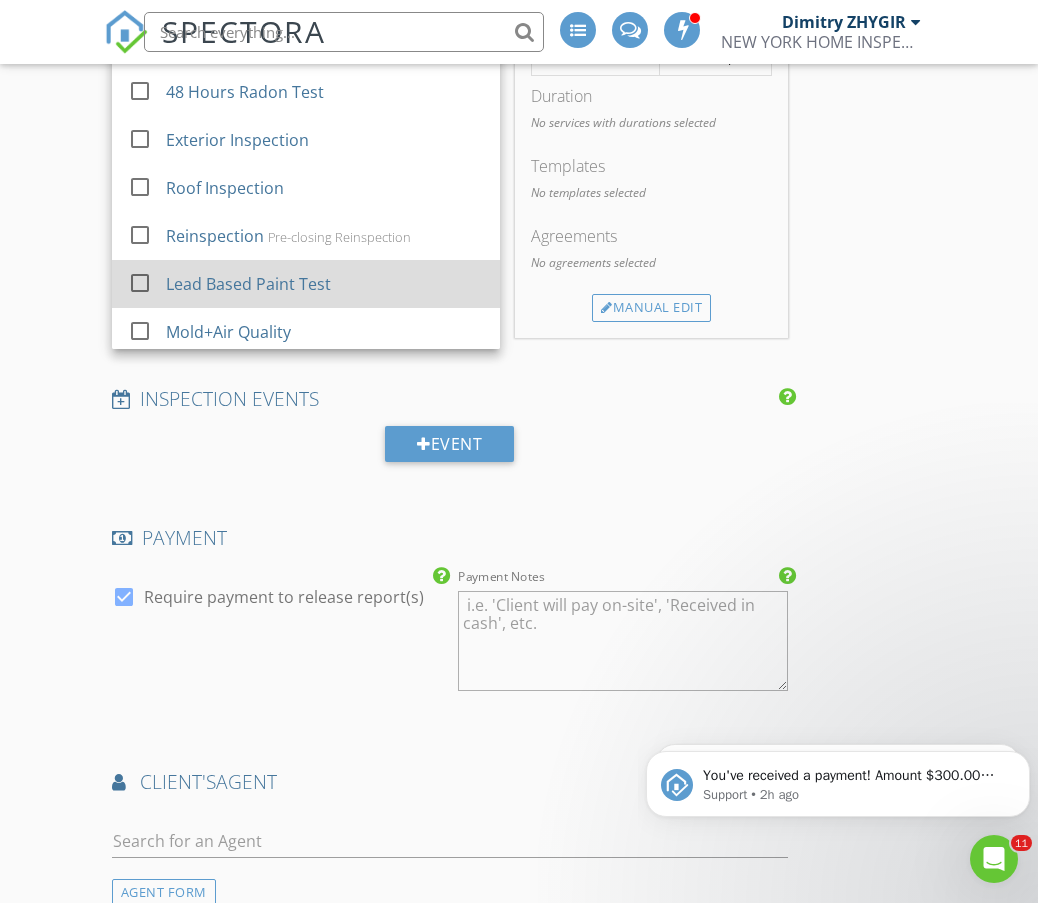 click on "Lead Based Paint Test" at bounding box center [247, 284] 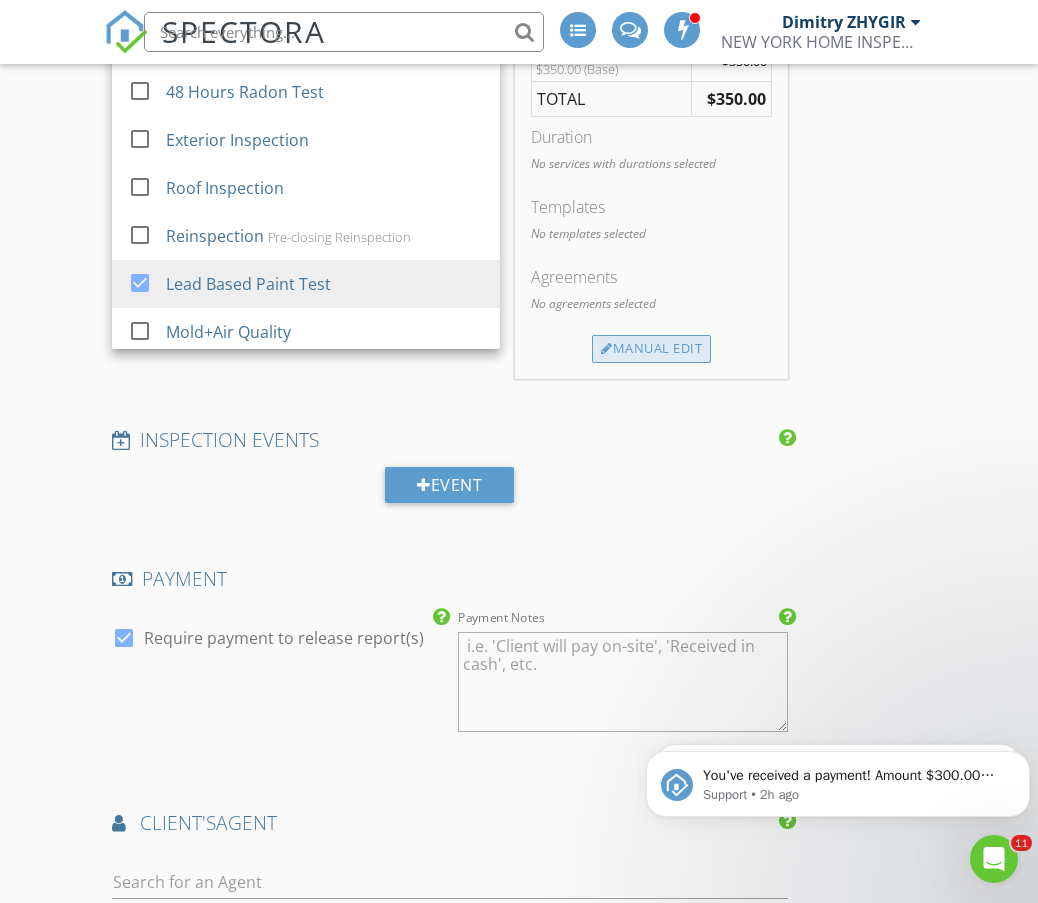 click on "Manual Edit" at bounding box center [651, 349] 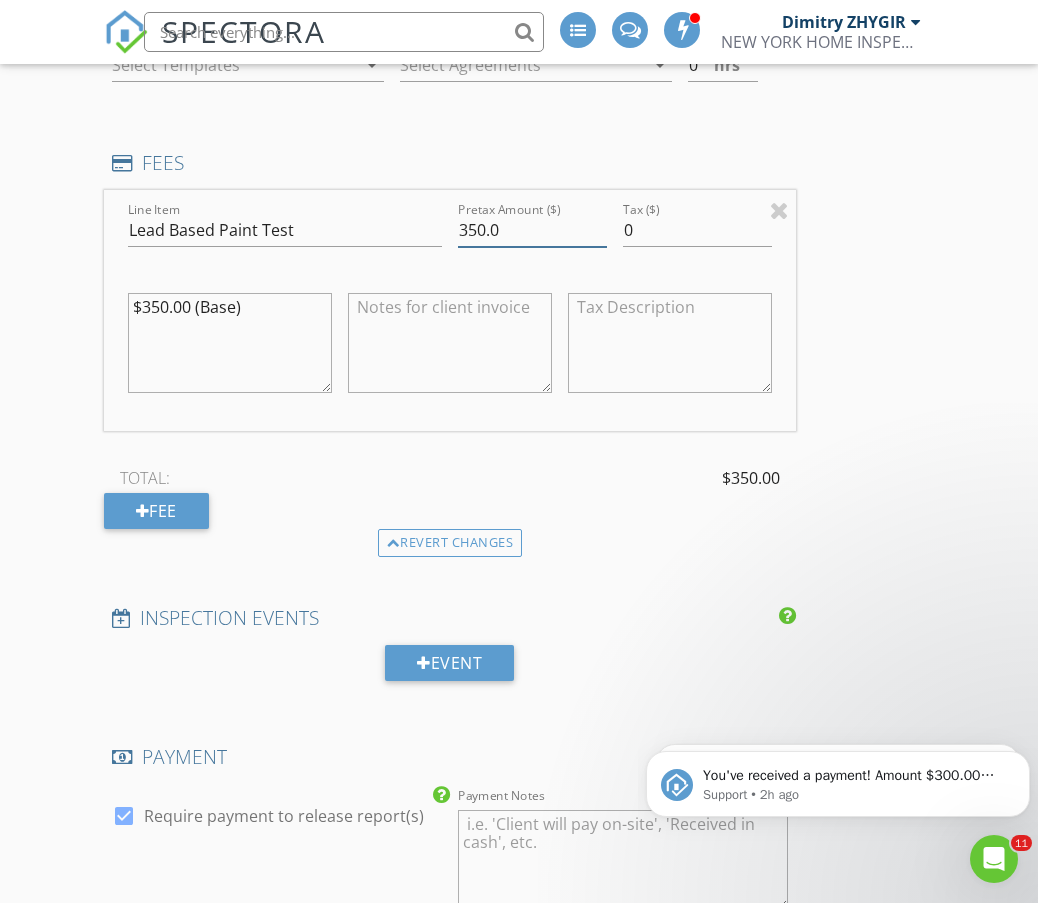 click on "350.0" at bounding box center [532, 230] 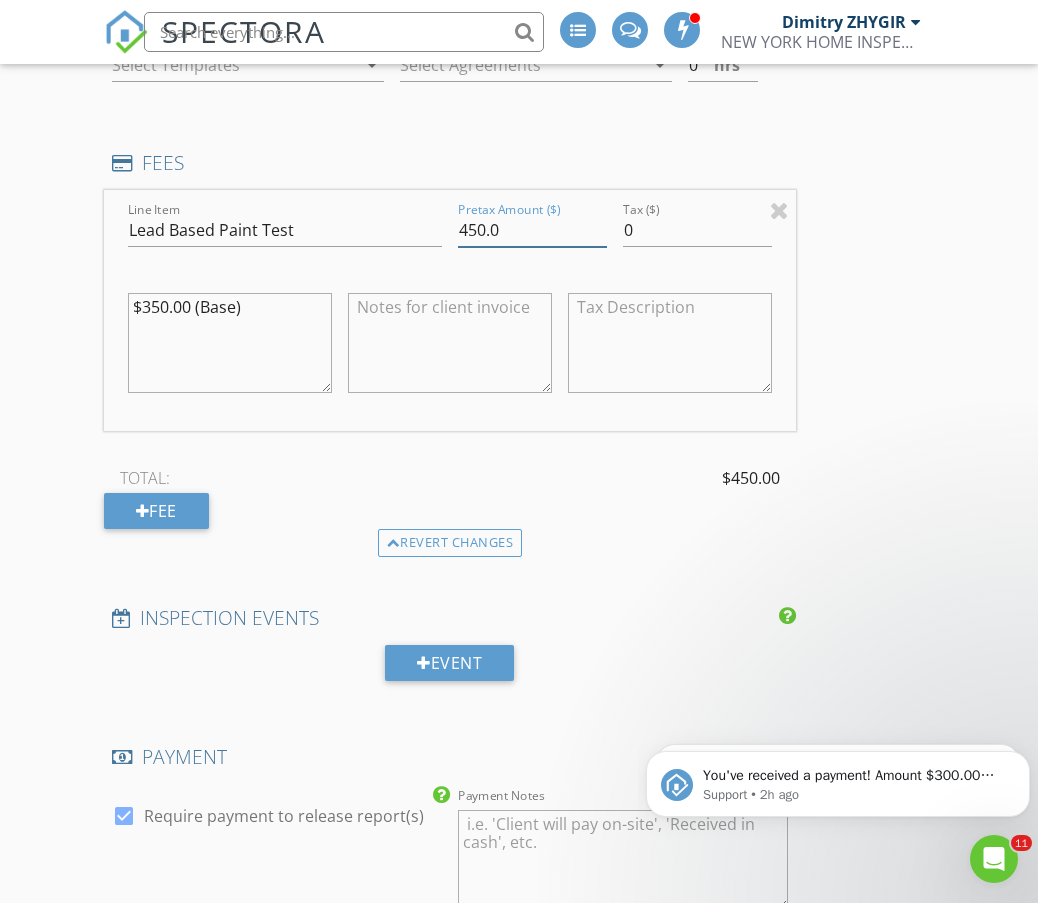 type on "450.0" 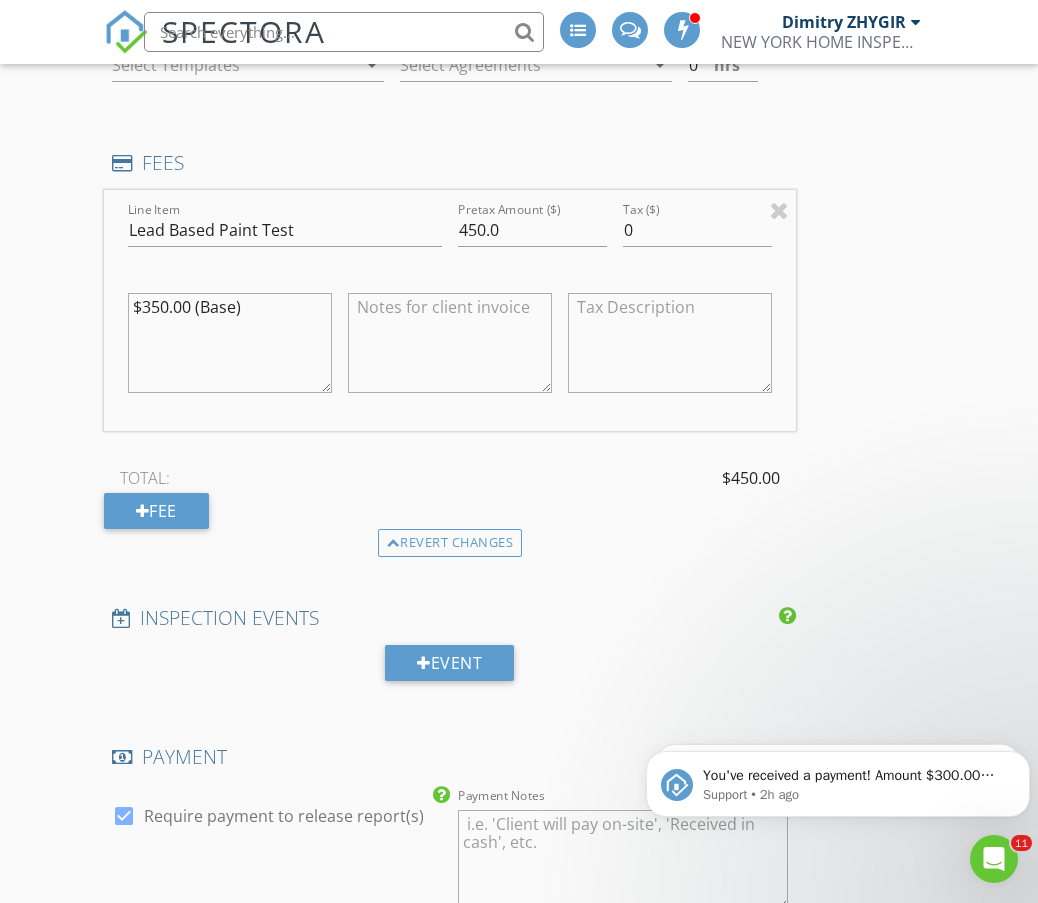 click on "INSPECTOR(S)
check_box   Dimitry ZHYGIR   PRIMARY   check_box_outline_blank   Akon Zhen     check_box_outline_blank   Hud Malik     check_box_outline_blank   Jeffrey Alvarez     Dimitry ZHYGIR arrow_drop_down   check_box_outline_blank Dimitry ZHYGIR specifically requested
Date/Time
08/05/2025 1:00 PM
Location
Address Search       Address 1772 E Tremont Ave   Unit   City BRONX   State NY   Zip 10460   County Bronx     Square Feet 2640   Year Built 1930   Foundation arrow_drop_down     Dimitry ZHYGIR     22.8 miles     (36 minutes)
client
check_box Enable Client CC email for this inspection   Client Search     check_box_outline_blank Client is a Company/Organization     First Name Teddy   Last Name Chattah   Email albertchat61@gmail.com   CC Email   Phone         Tags         Notes   Private Notes
SERVICES" at bounding box center (519, 458) 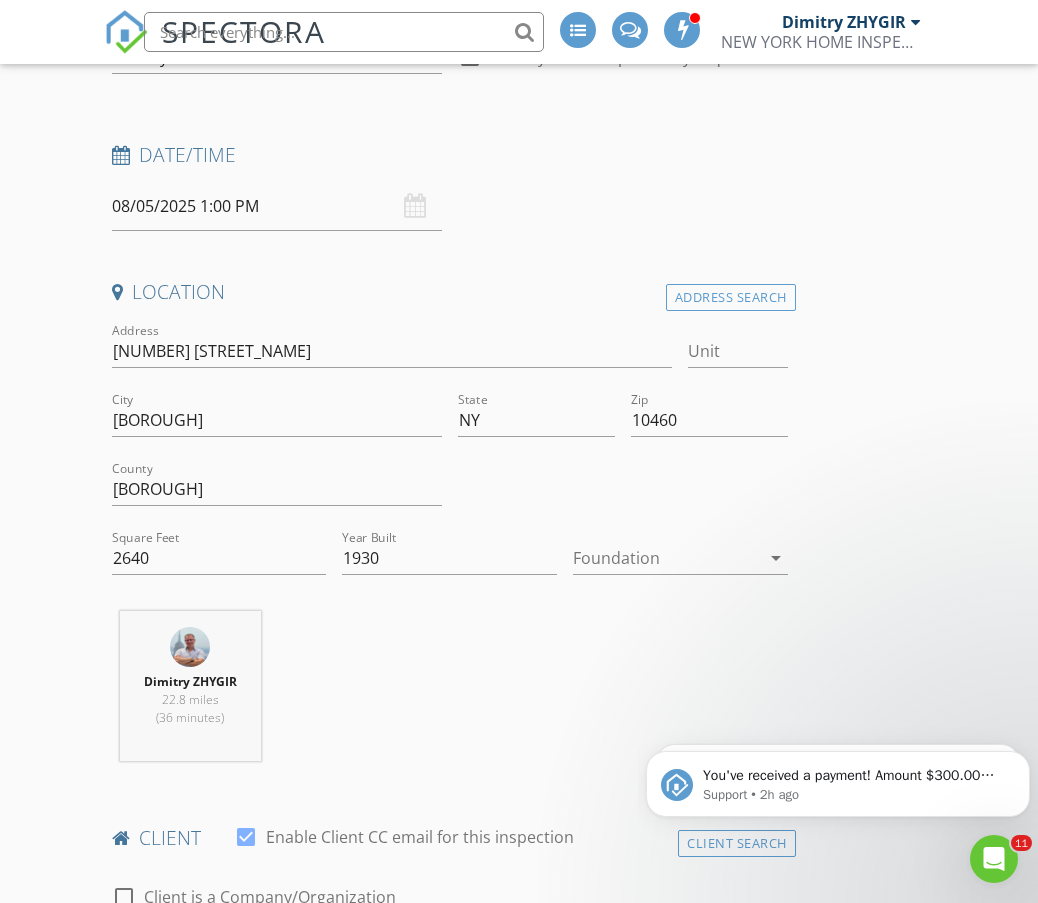 scroll, scrollTop: 0, scrollLeft: 0, axis: both 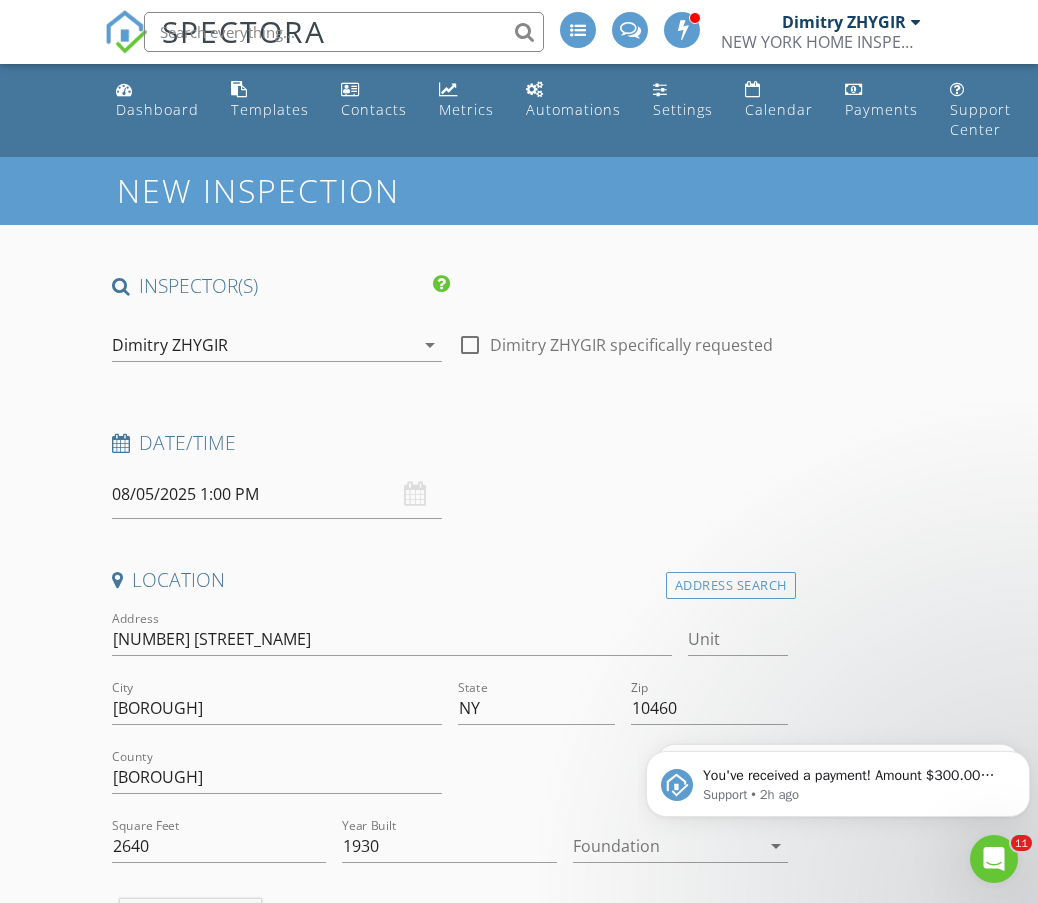 click on "arrow_drop_down" at bounding box center (430, 345) 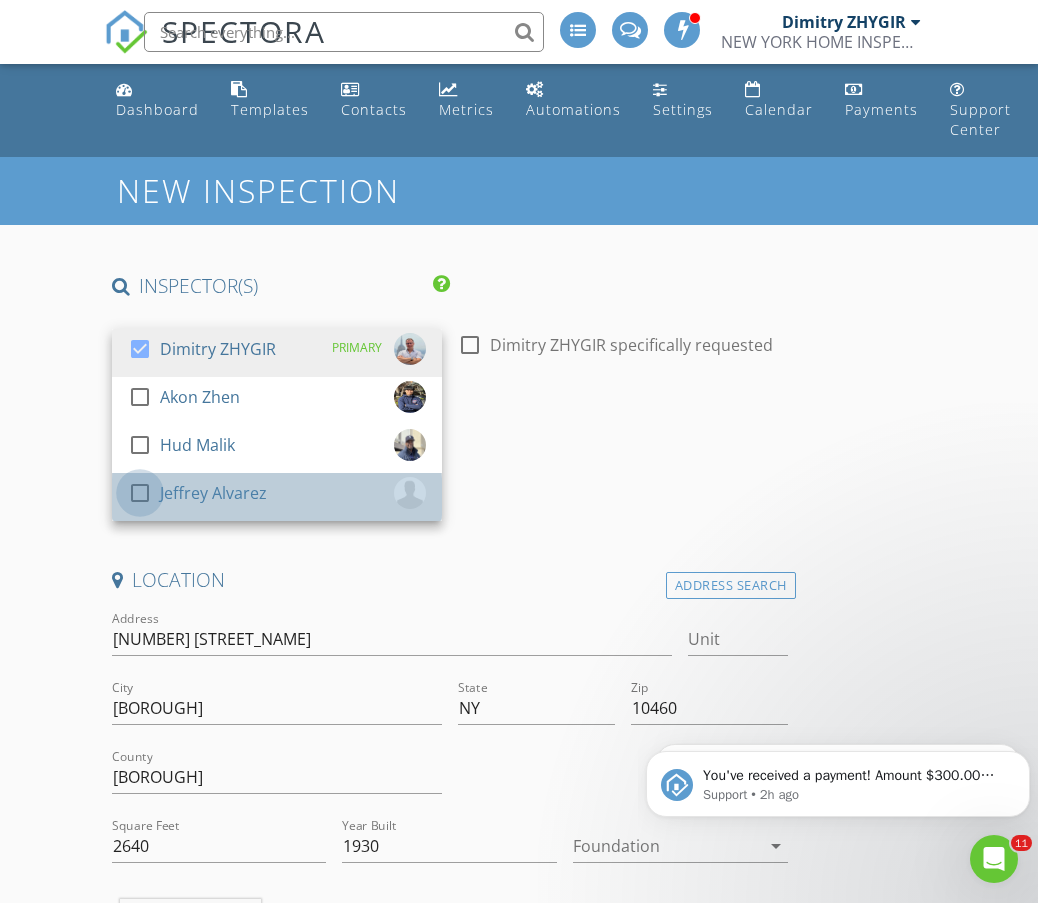 click at bounding box center [140, 493] 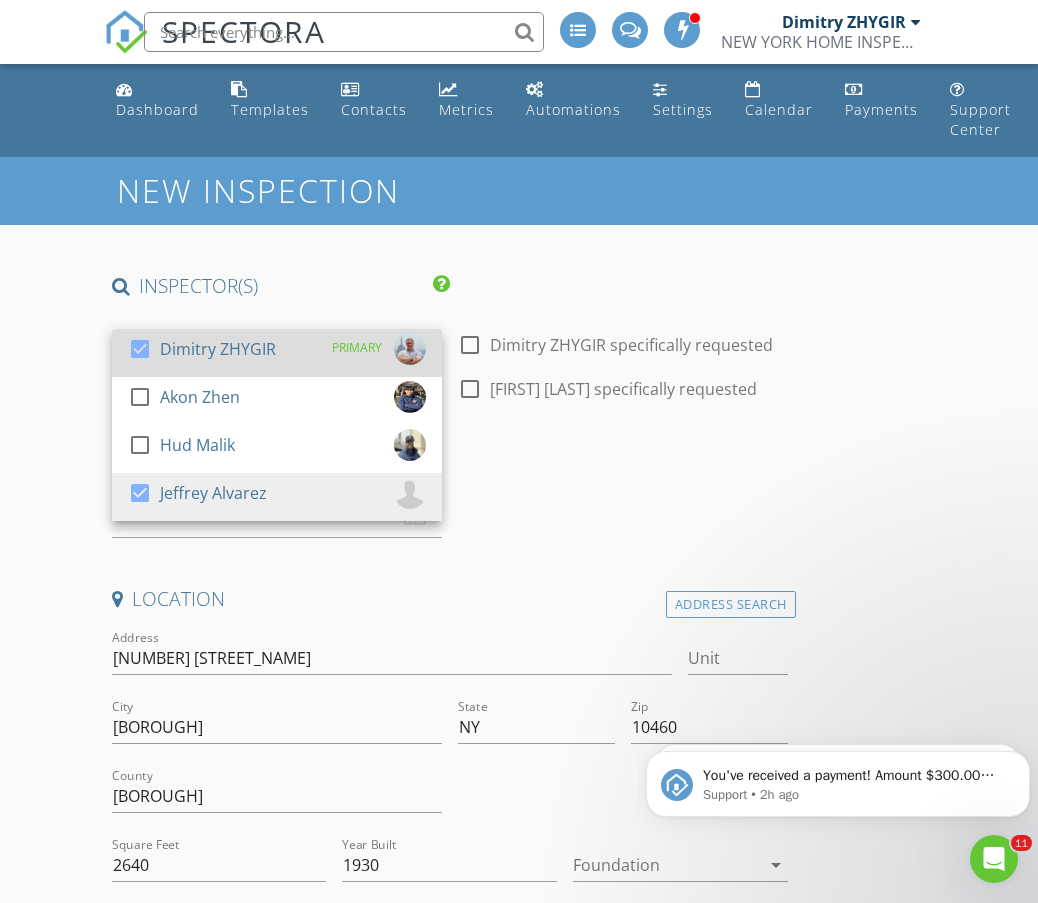click at bounding box center [140, 349] 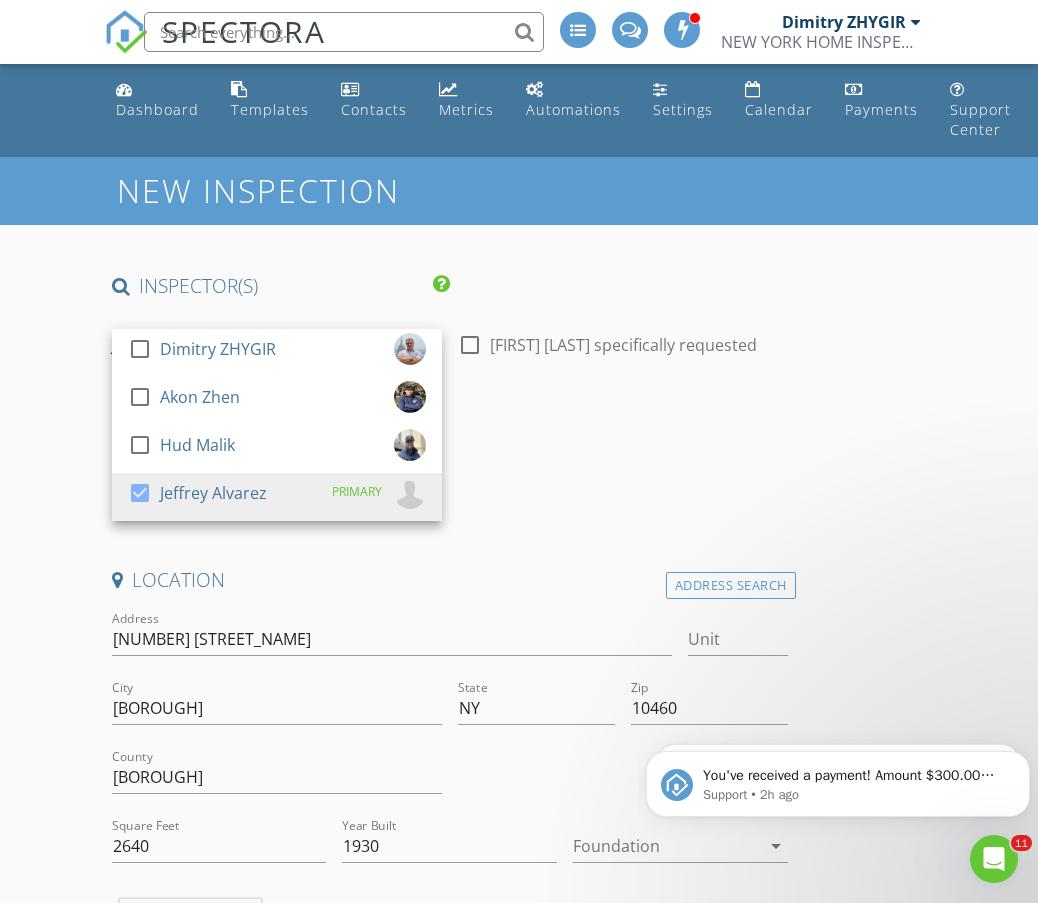 click on "New Inspection
INSPECTOR(S)
check_box_outline_blank   Dimitry ZHYGIR     check_box_outline_blank   Akon Zhen     check_box_outline_blank   Hud Malik     check_box   Jeffrey Alvarez   PRIMARY   Jeffrey Alvarez arrow_drop_down   check_box_outline_blank Jeffrey Alvarez specifically requested
Date/Time
08/05/2025 1:00 PM
Location
Address Search       Address 1772 E Tremont Ave   Unit   City BRONX   State NY   Zip 10460   County Bronx     Square Feet 2640   Year Built 1930   Foundation arrow_drop_down     Jeffrey Alvarez     4.2 miles     (7 minutes)
client
check_box Enable Client CC email for this inspection   Client Search     check_box_outline_blank Client is a Company/Organization     First Name Teddy   Last Name Chattah   Email albertchat61@gmail.com   CC Email   Phone         Tags         Notes   Private Notes          check_box_outline_blank" at bounding box center (519, 2090) 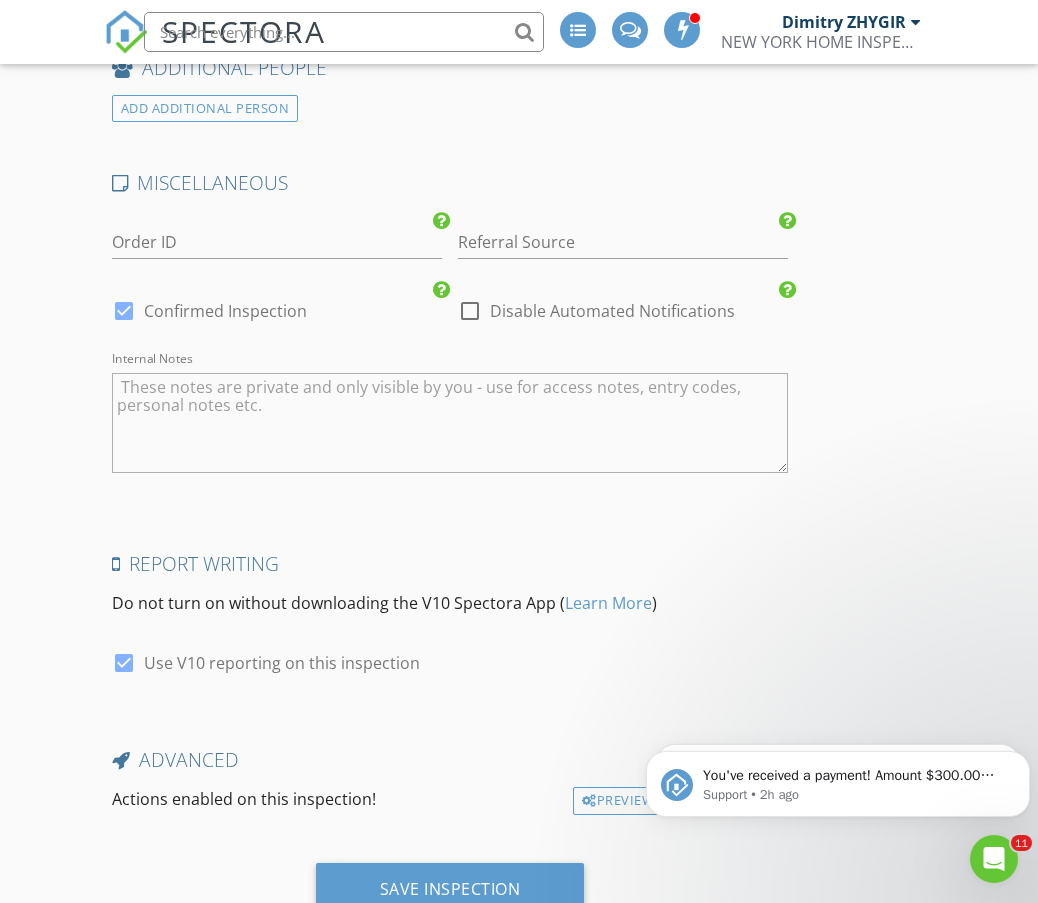 scroll, scrollTop: 3121, scrollLeft: 0, axis: vertical 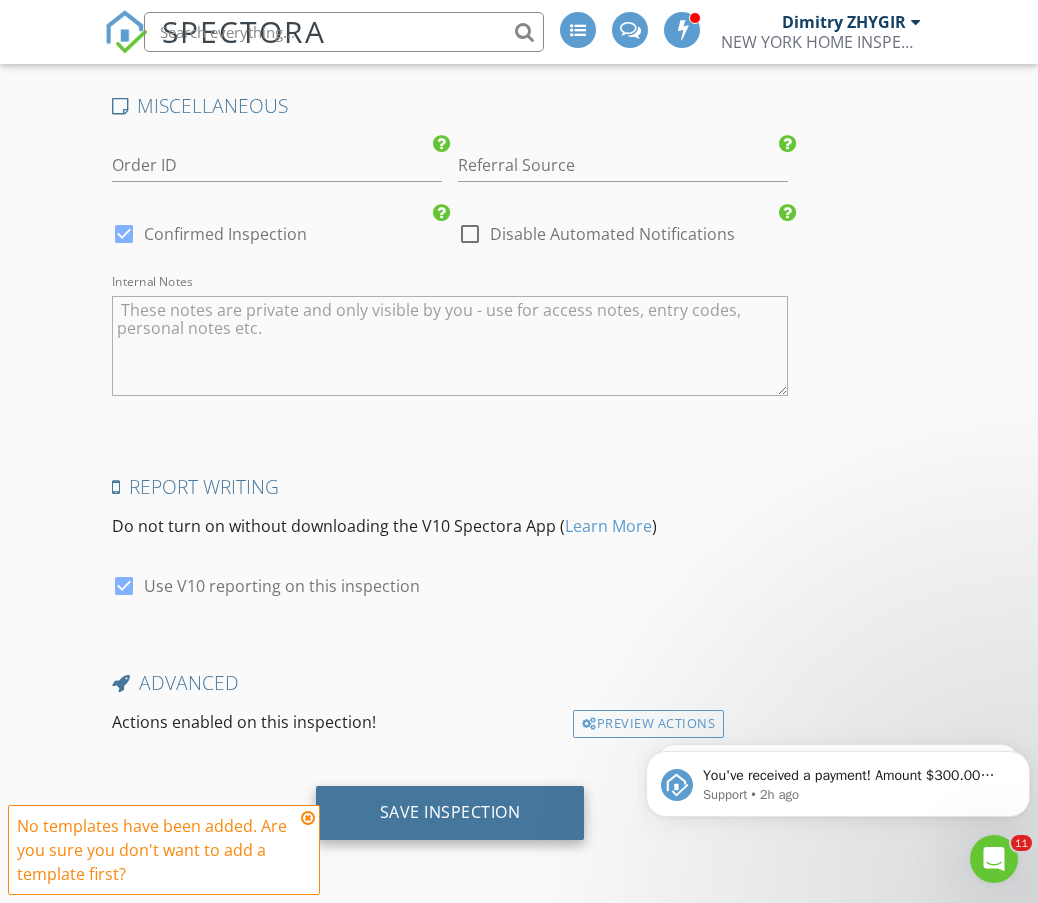 click on "Save Inspection" at bounding box center (450, 812) 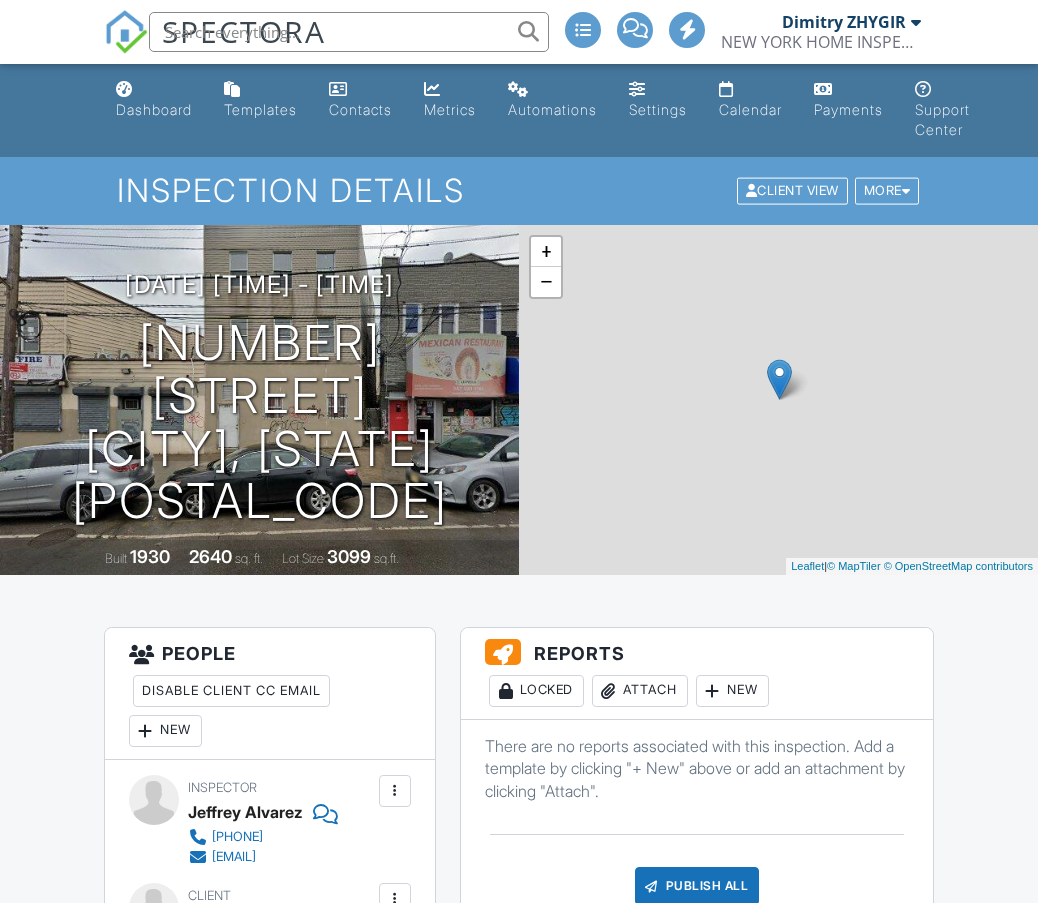 scroll, scrollTop: 0, scrollLeft: 0, axis: both 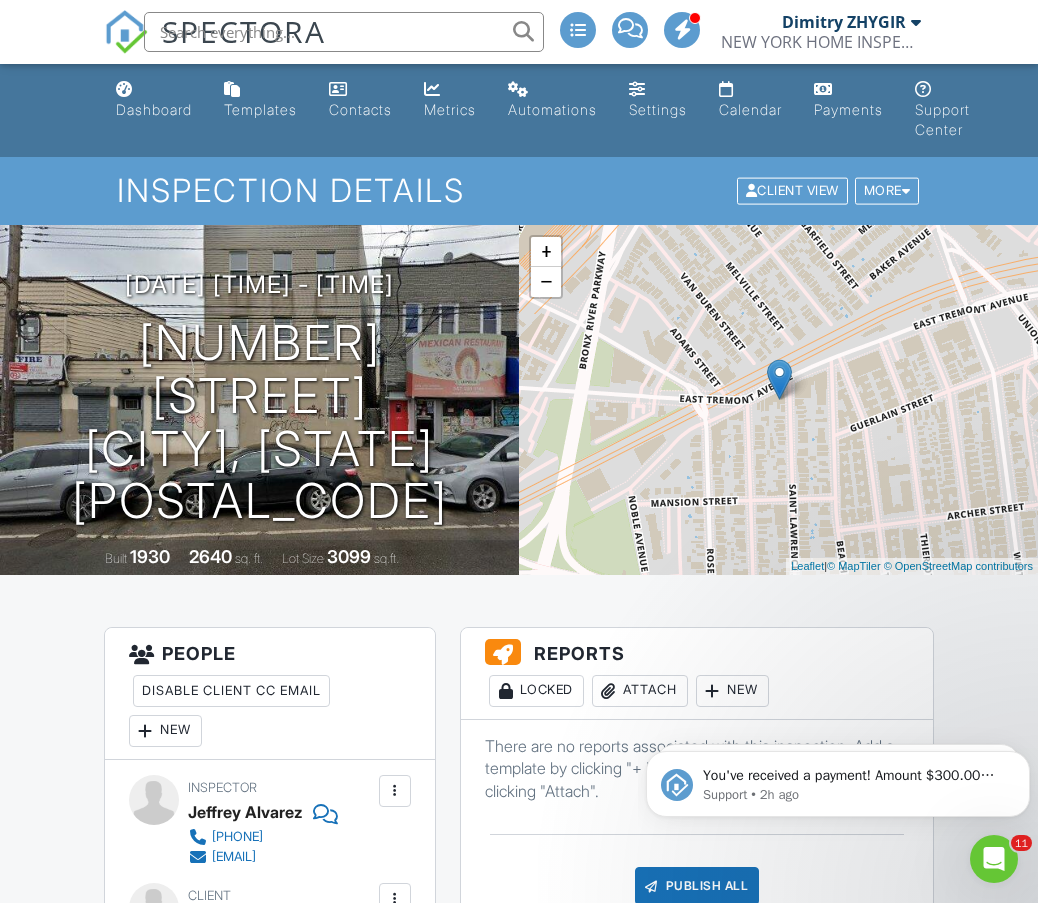 click on "Dashboard" at bounding box center (154, 109) 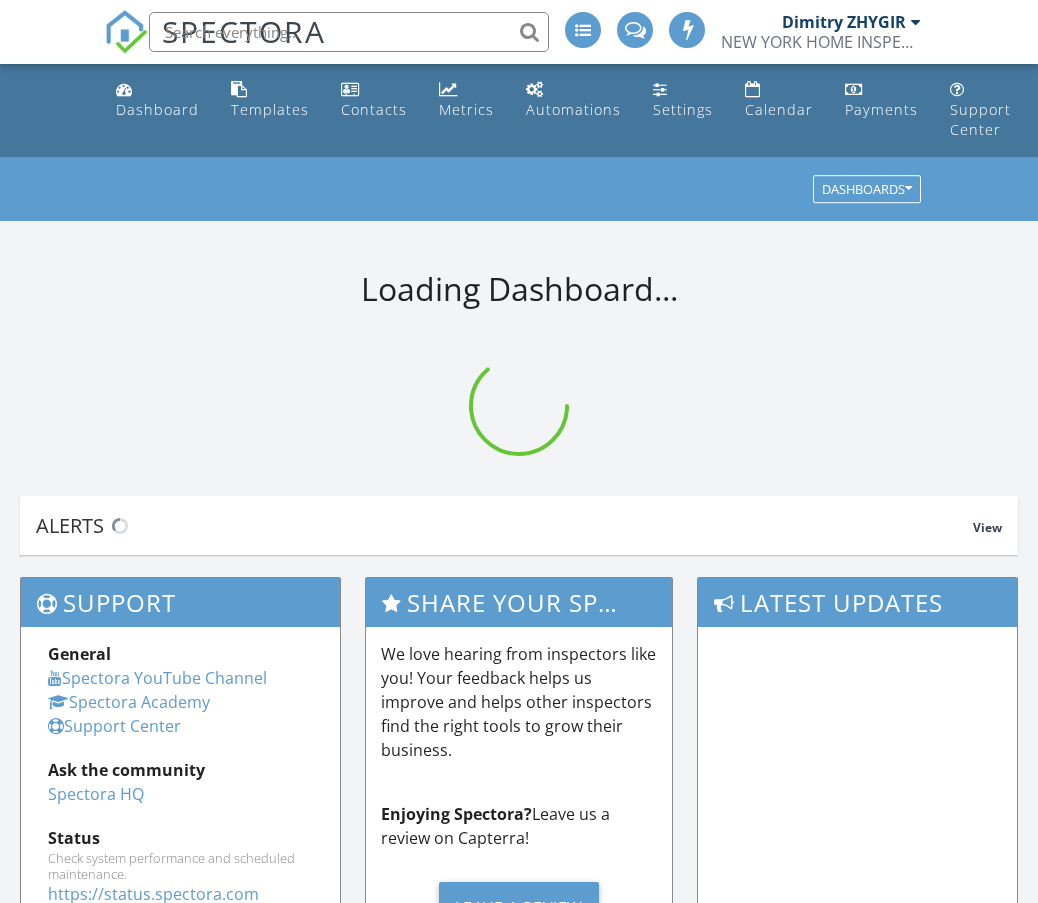 scroll, scrollTop: 0, scrollLeft: 0, axis: both 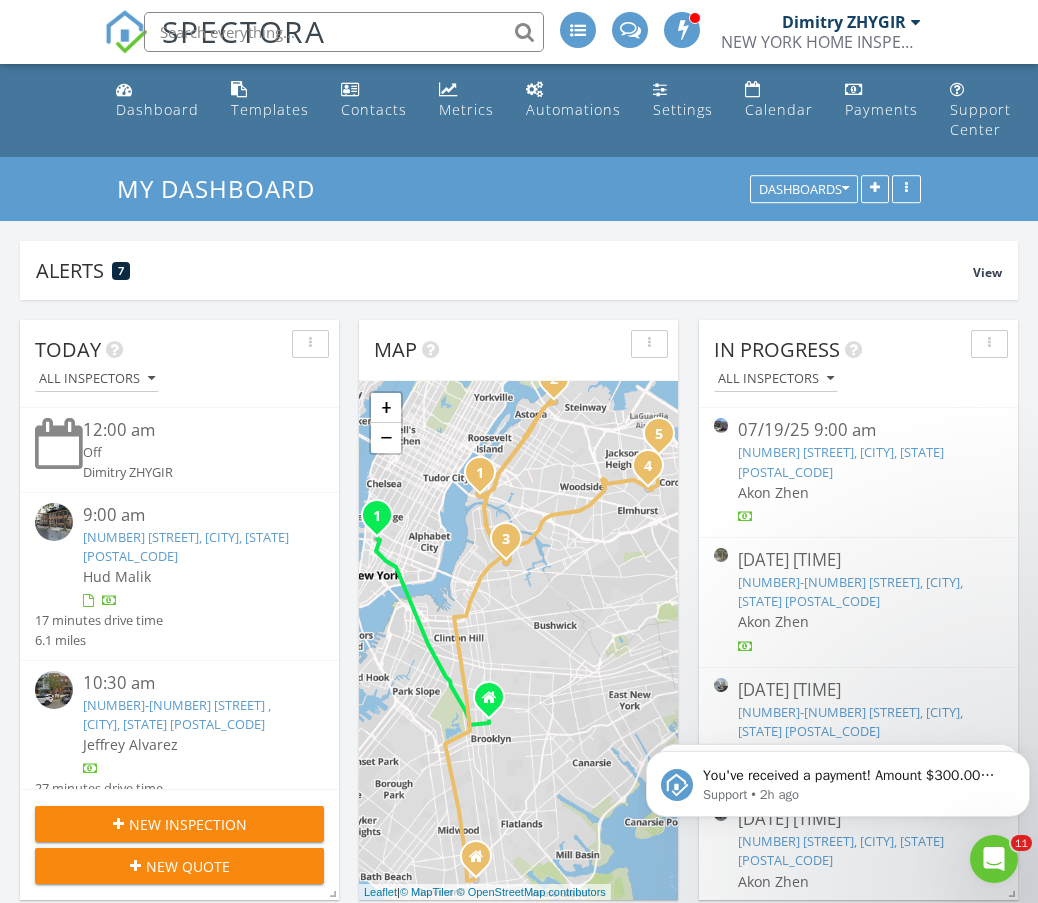 click on "Today
All Inspectors
12:00 am
Off
Dimitry ZHYGIR
9:00 am
27 Vandam St, New York, NY 10013
Hud Malik
17 minutes drive time   6.1 miles       10:30 am
5-39 51st Ave , LONG ISLAND CITY, NY 11101
Jeffrey Alvarez
27 minutes drive time   11.5 miles       11:30 am
23-41 23rd St, LONG ISLAND CITY, NY 11105
Jeffrey Alvarez
9 minutes drive time   3.5 miles       12:00 pm
233 Withers St, BROOKLYN, NY 11211
Jeffrey Alvarez
14 minutes drive time   5.0 miles           4:00 pm
Work
Hud Malik
4:30 pm
92-20 Lamont Ave, FLUSHING, NY 11373" at bounding box center [519, 1210] 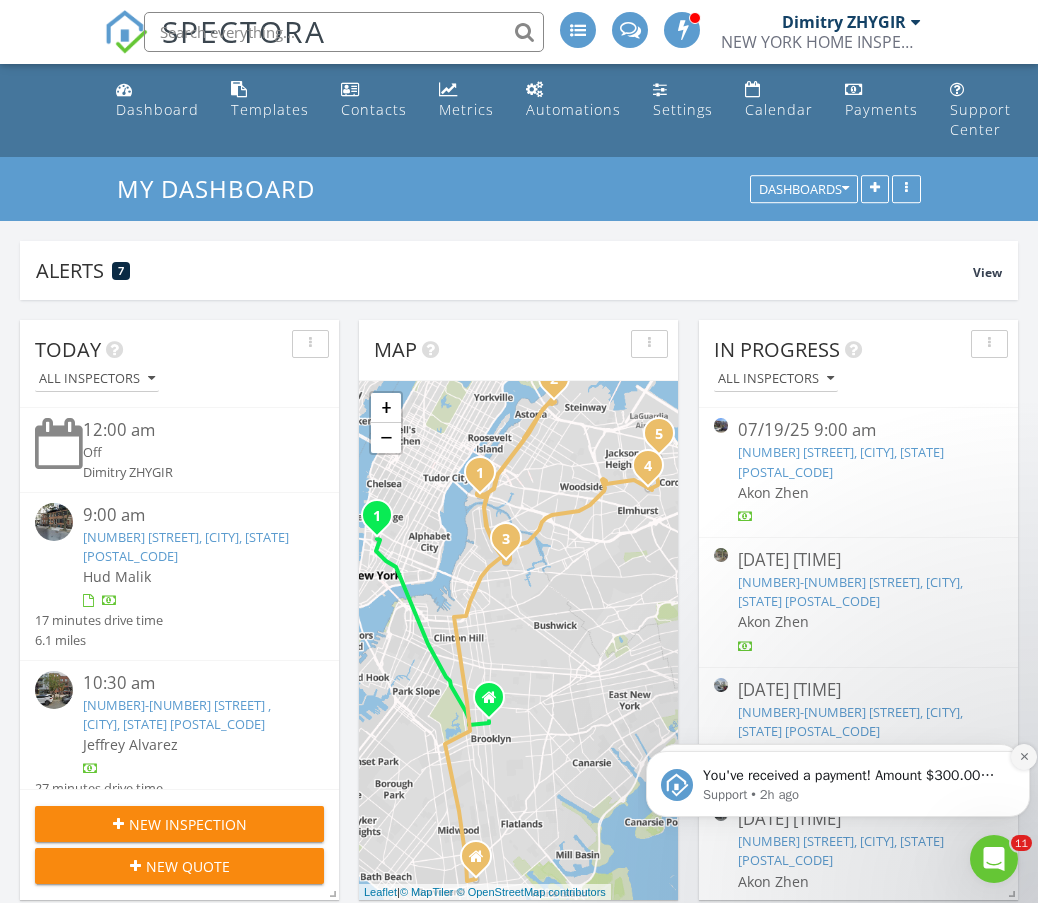 click 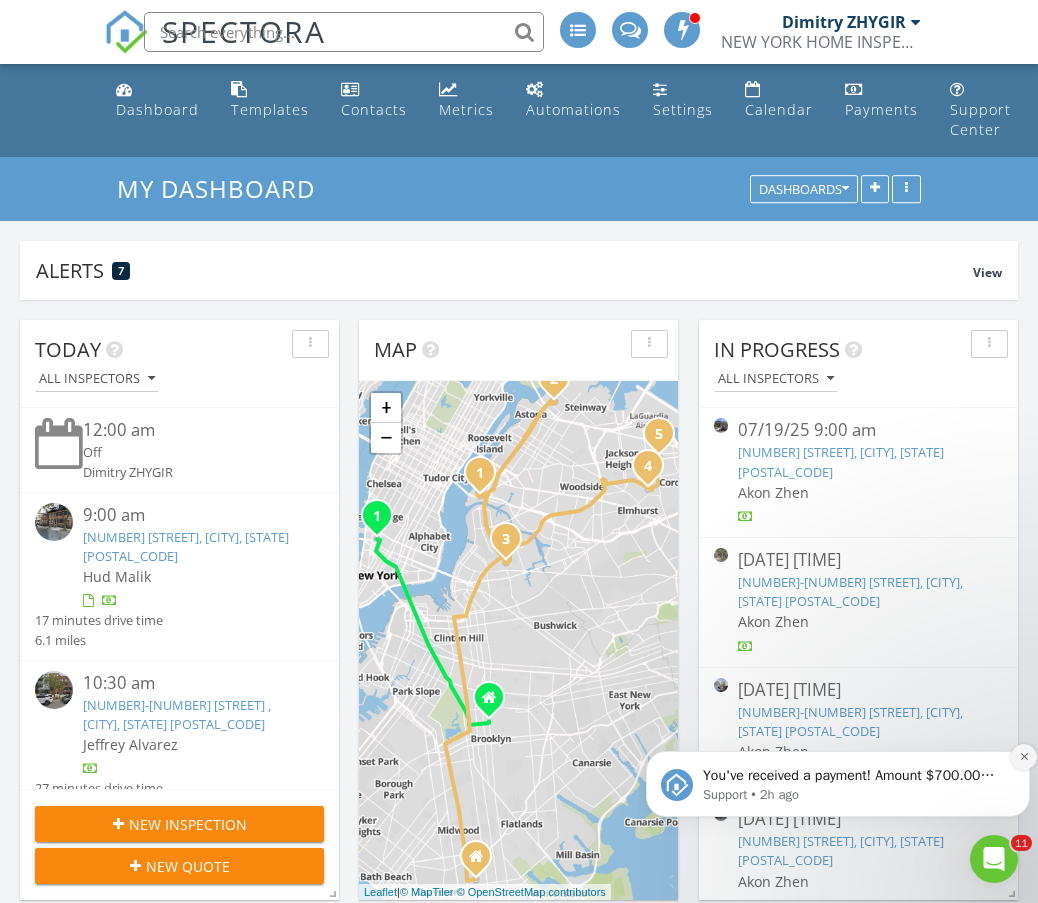 click 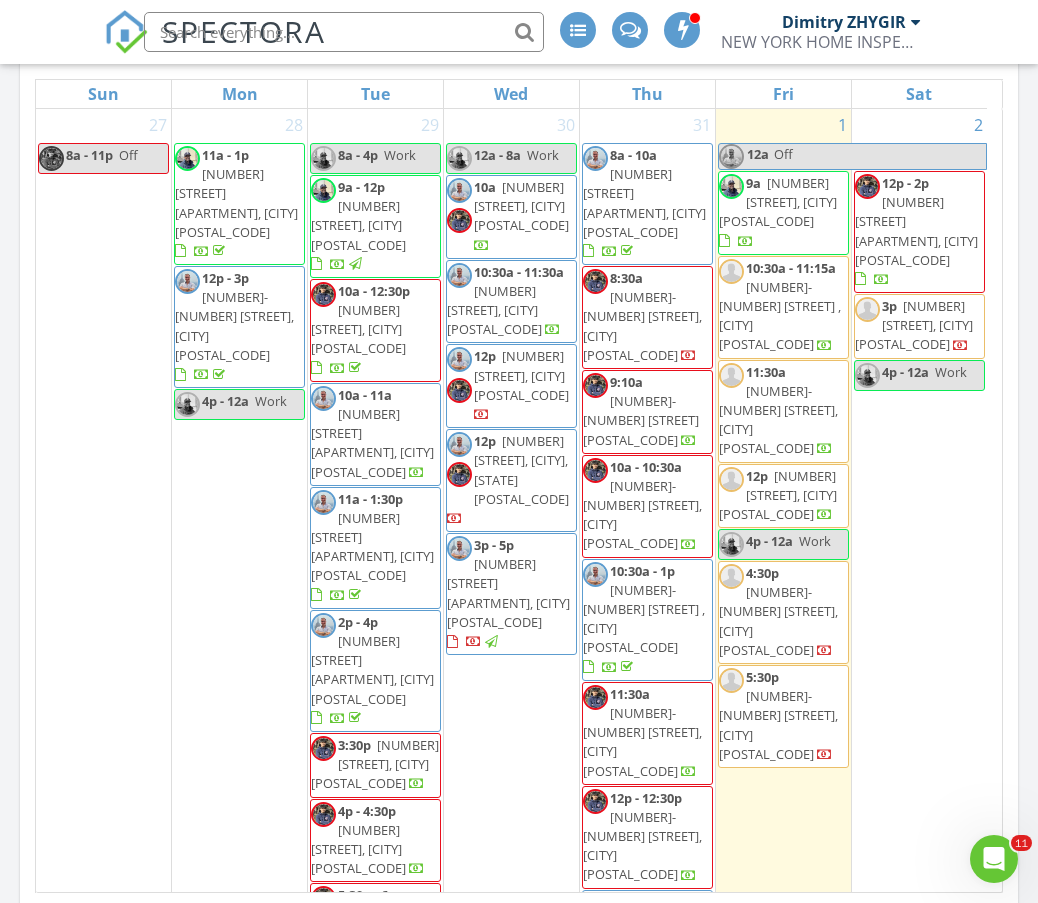 scroll, scrollTop: 1000, scrollLeft: 0, axis: vertical 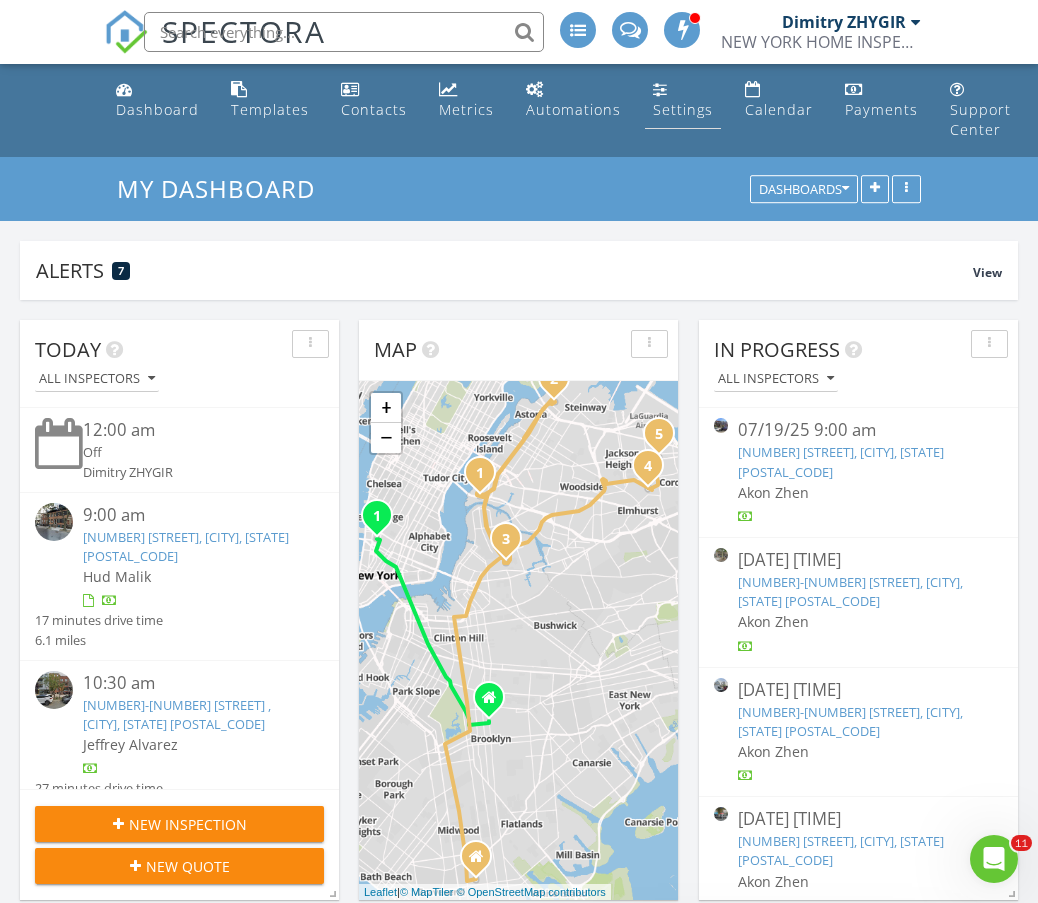 click on "Settings" at bounding box center [683, 100] 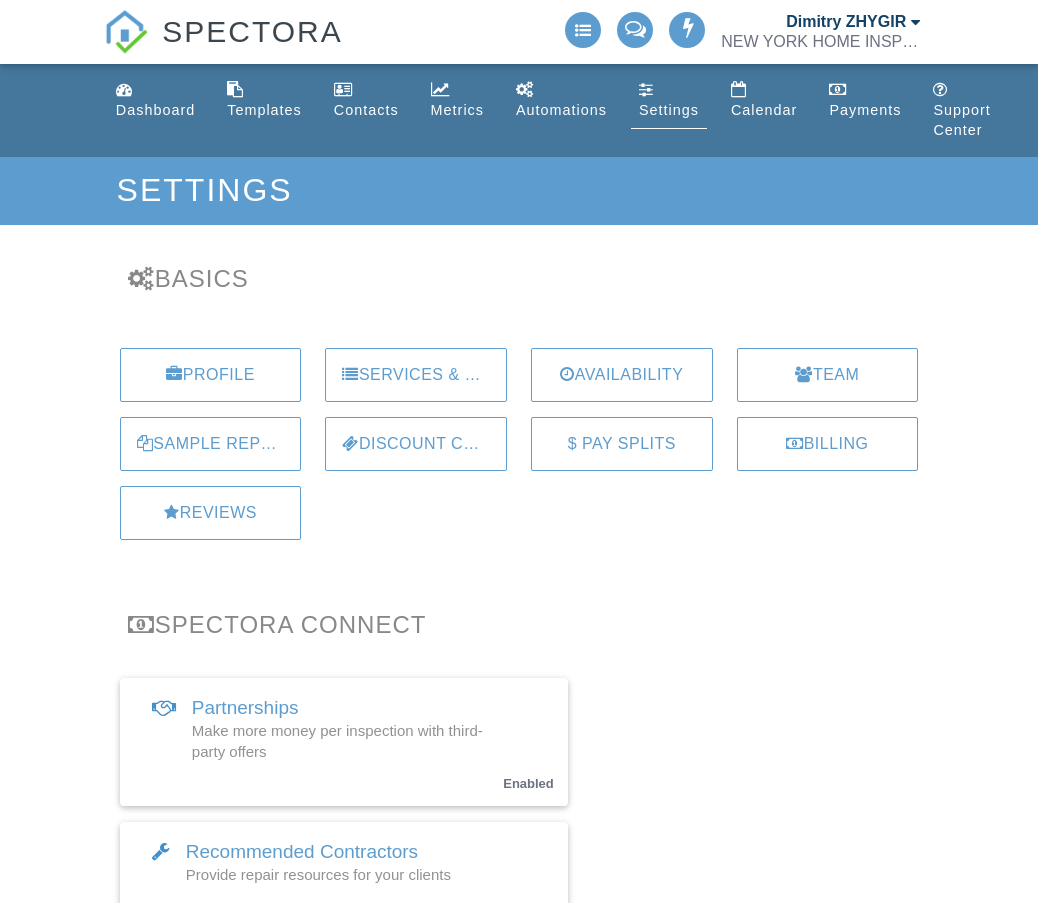 scroll, scrollTop: 0, scrollLeft: 0, axis: both 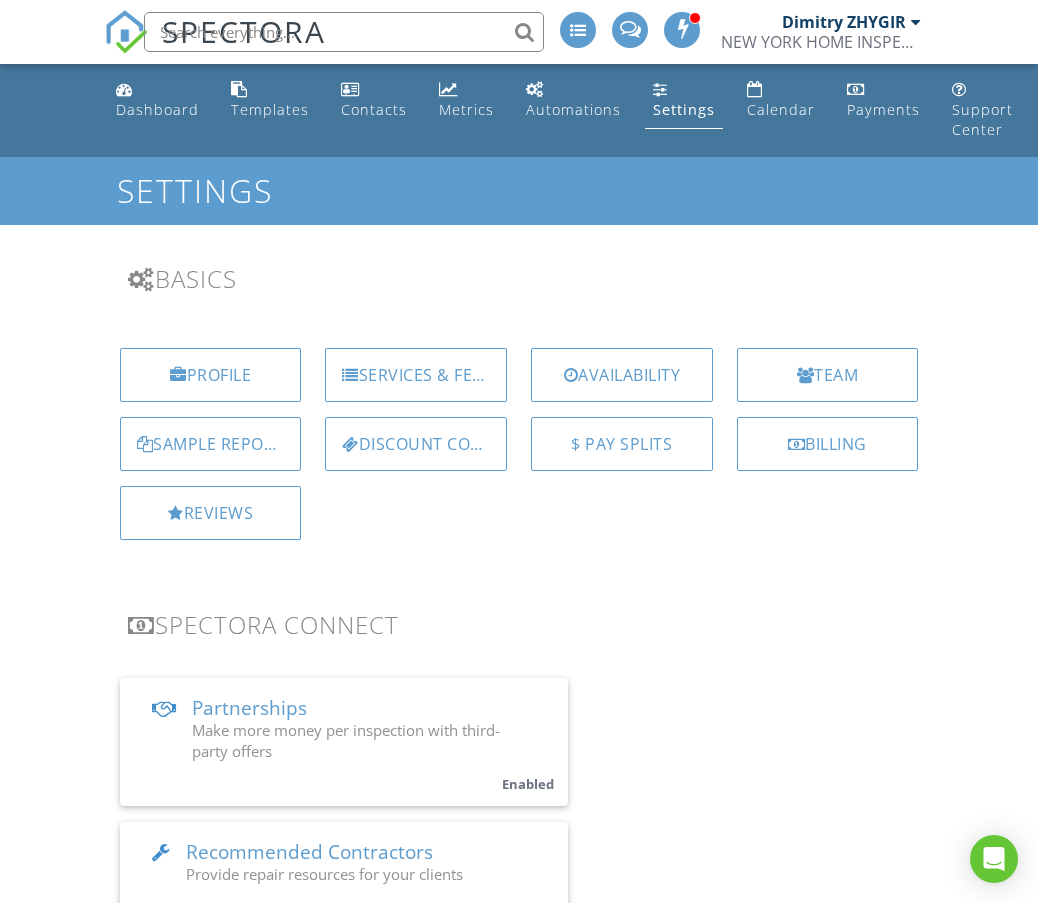 click on "Services & Fees" at bounding box center (416, 375) 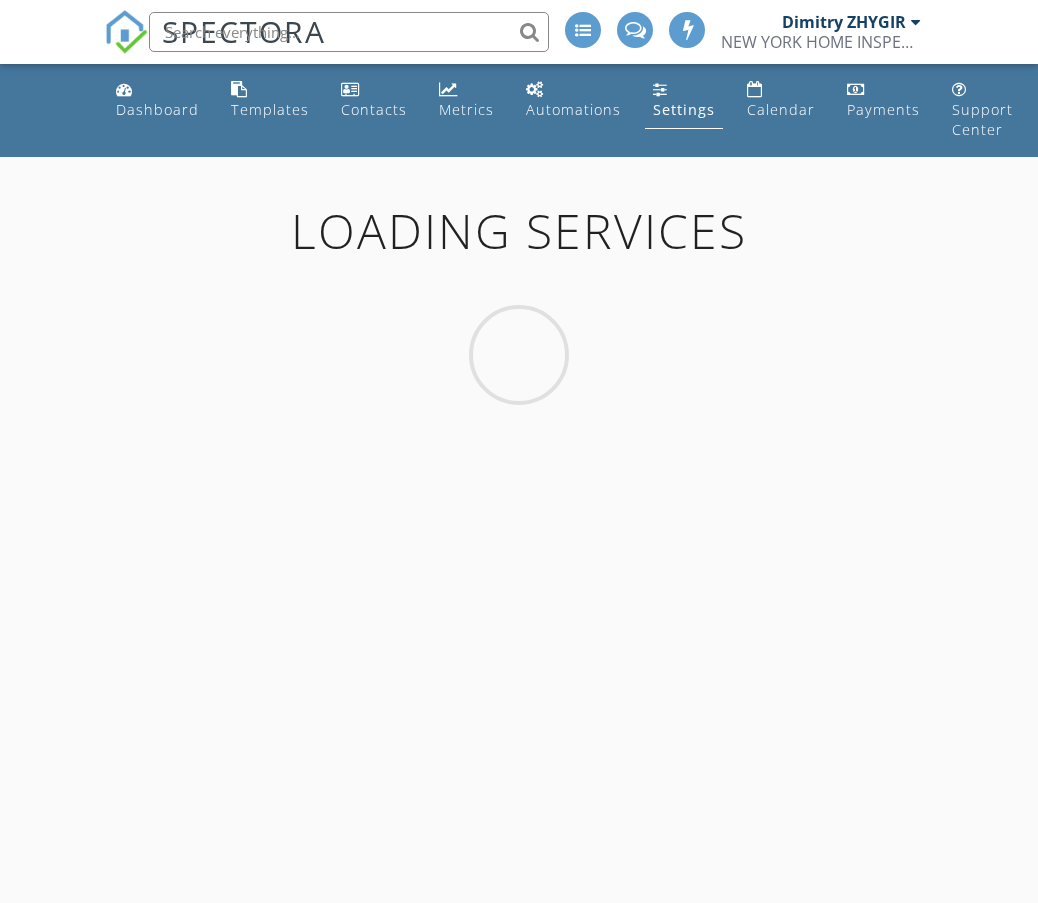 scroll, scrollTop: 0, scrollLeft: 0, axis: both 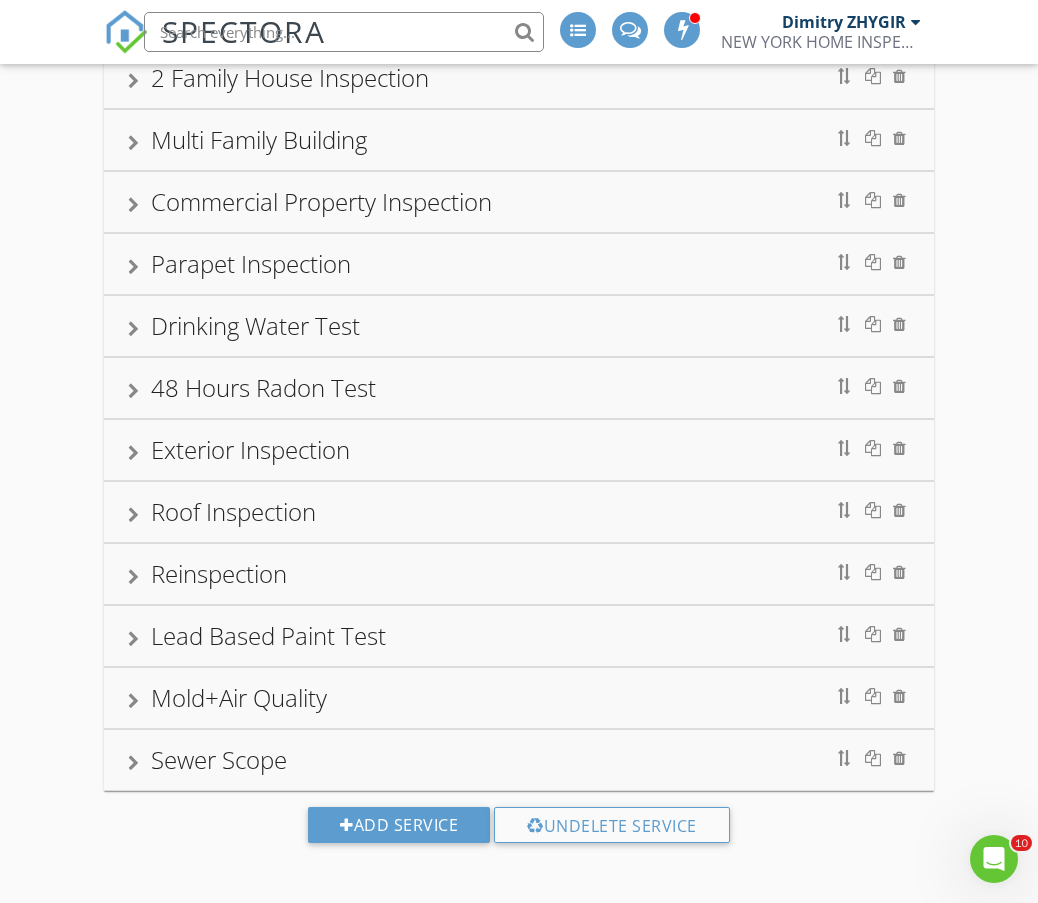 click on "Lead Based Paint Test" at bounding box center (268, 635) 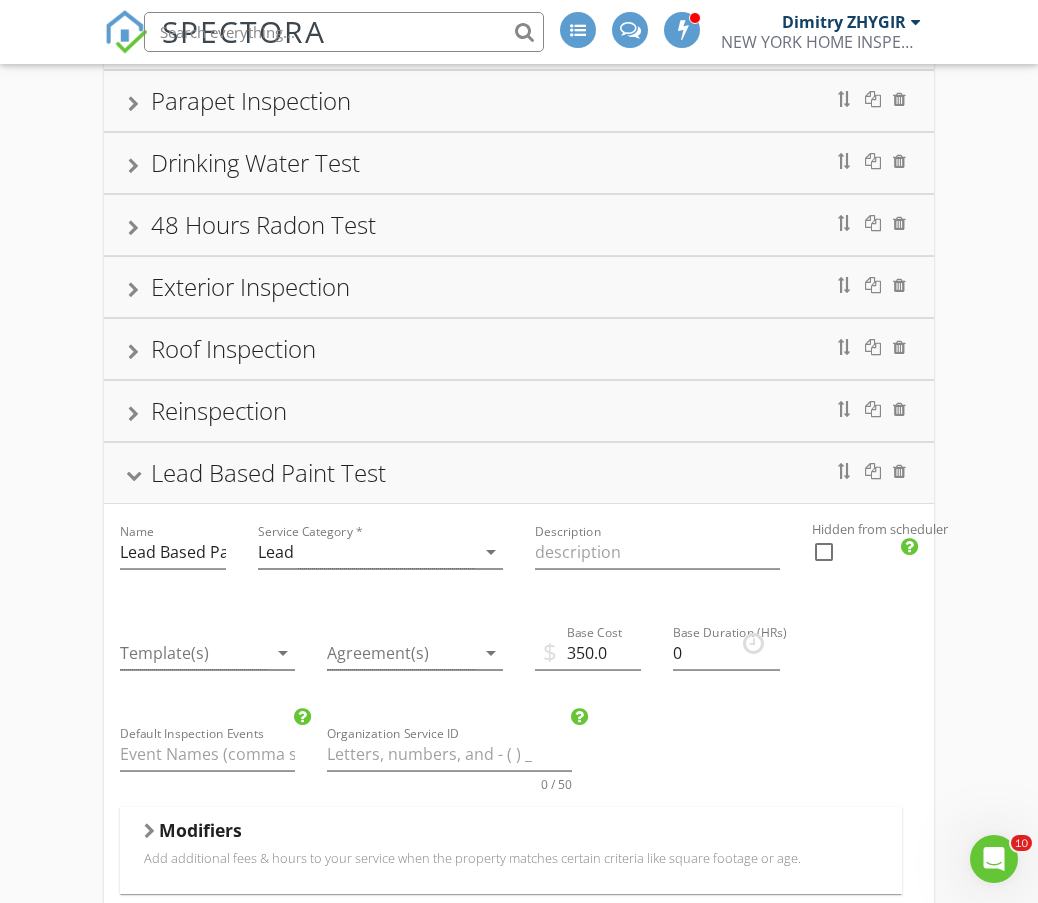 scroll, scrollTop: 500, scrollLeft: 0, axis: vertical 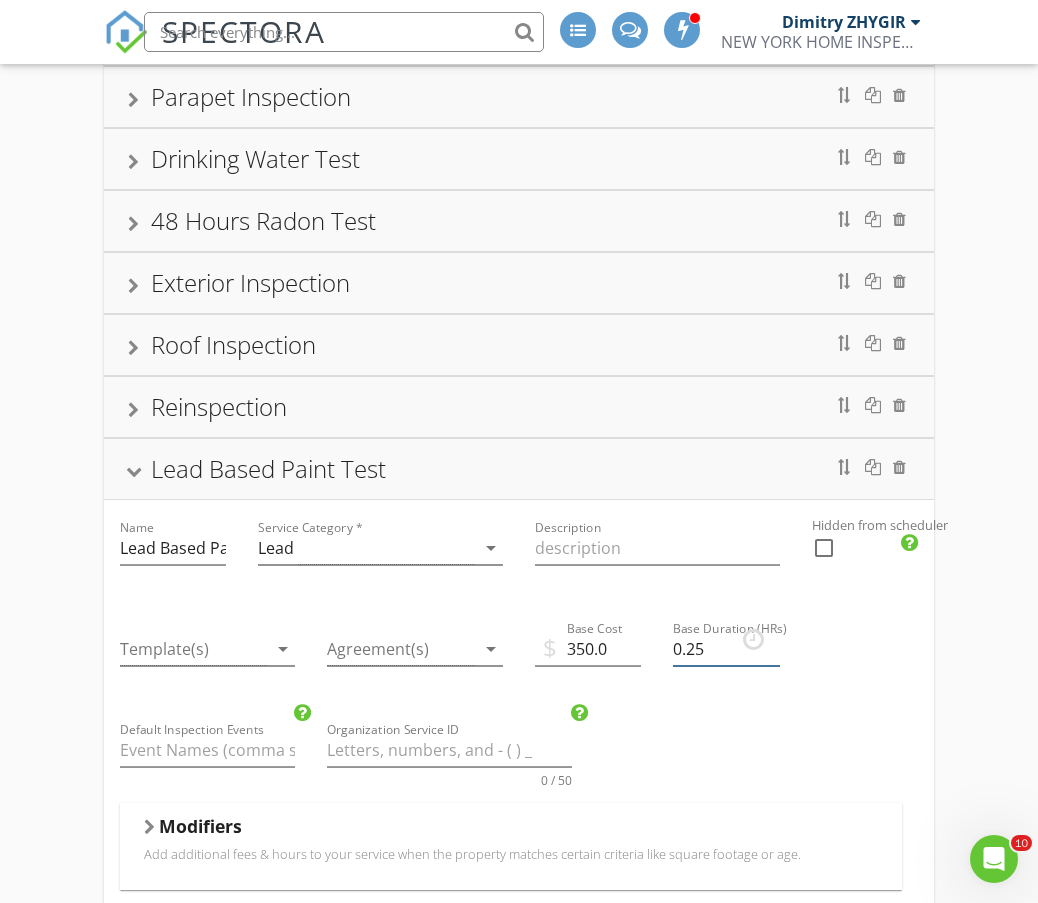 click on "0.25" at bounding box center [726, 649] 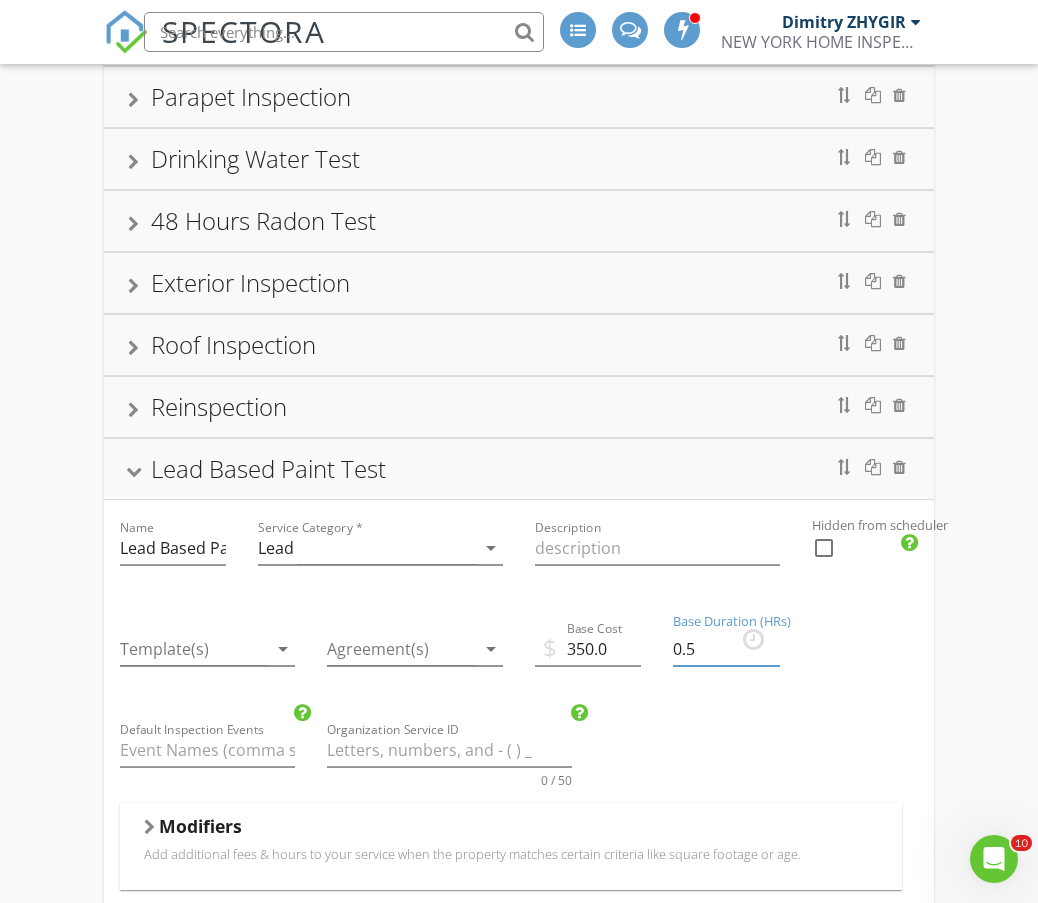 click on "0.5" at bounding box center [726, 649] 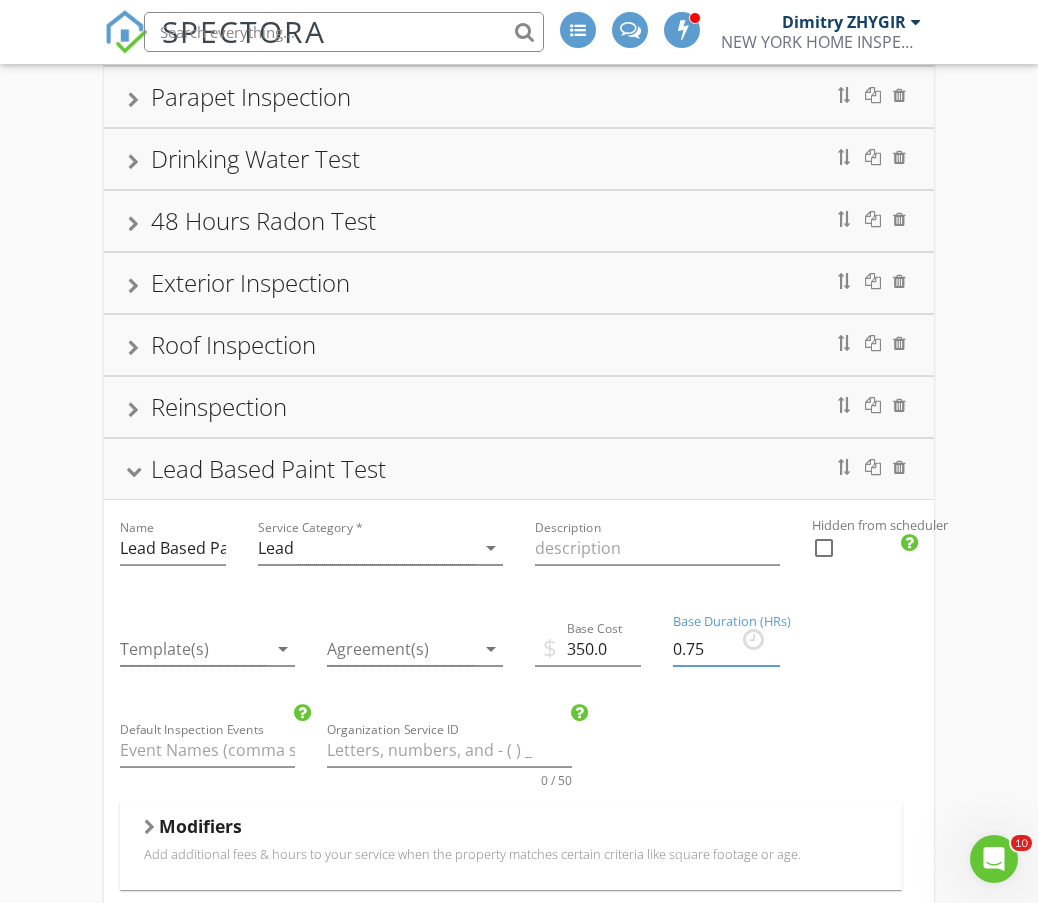 click on "0.75" at bounding box center (726, 649) 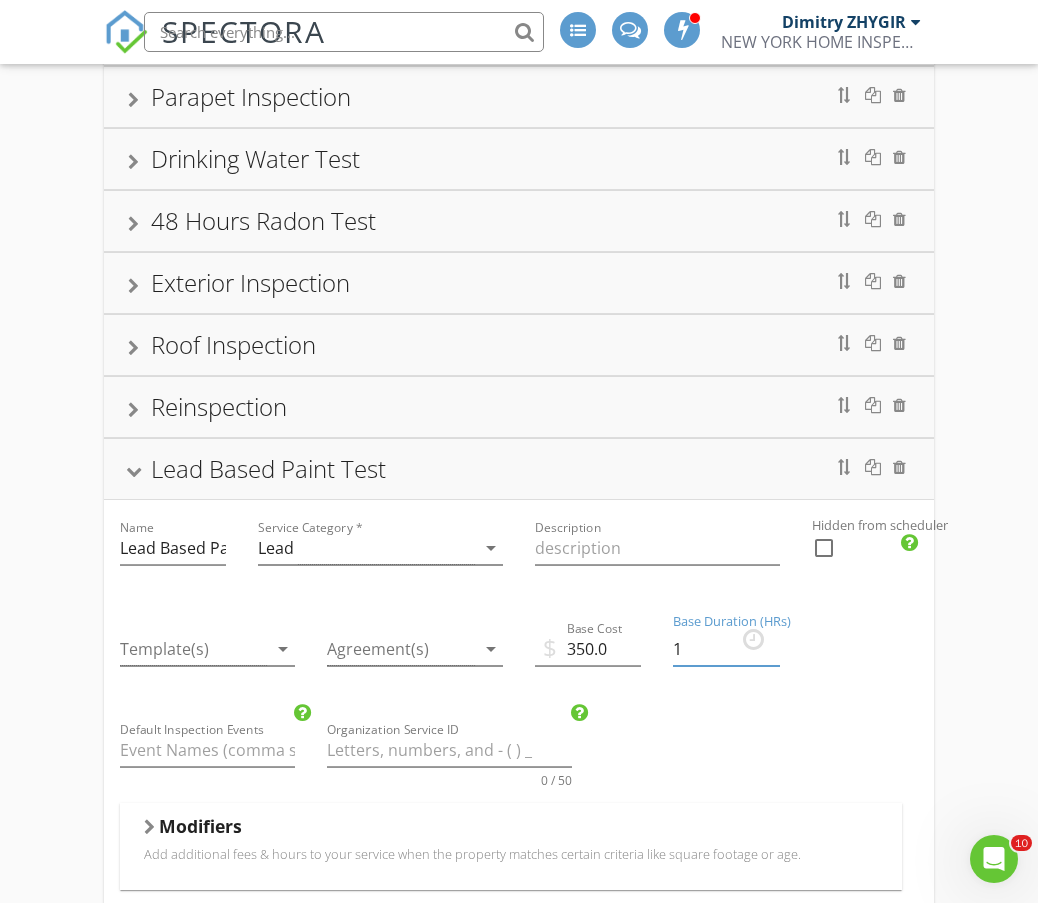 click on "1" at bounding box center [726, 649] 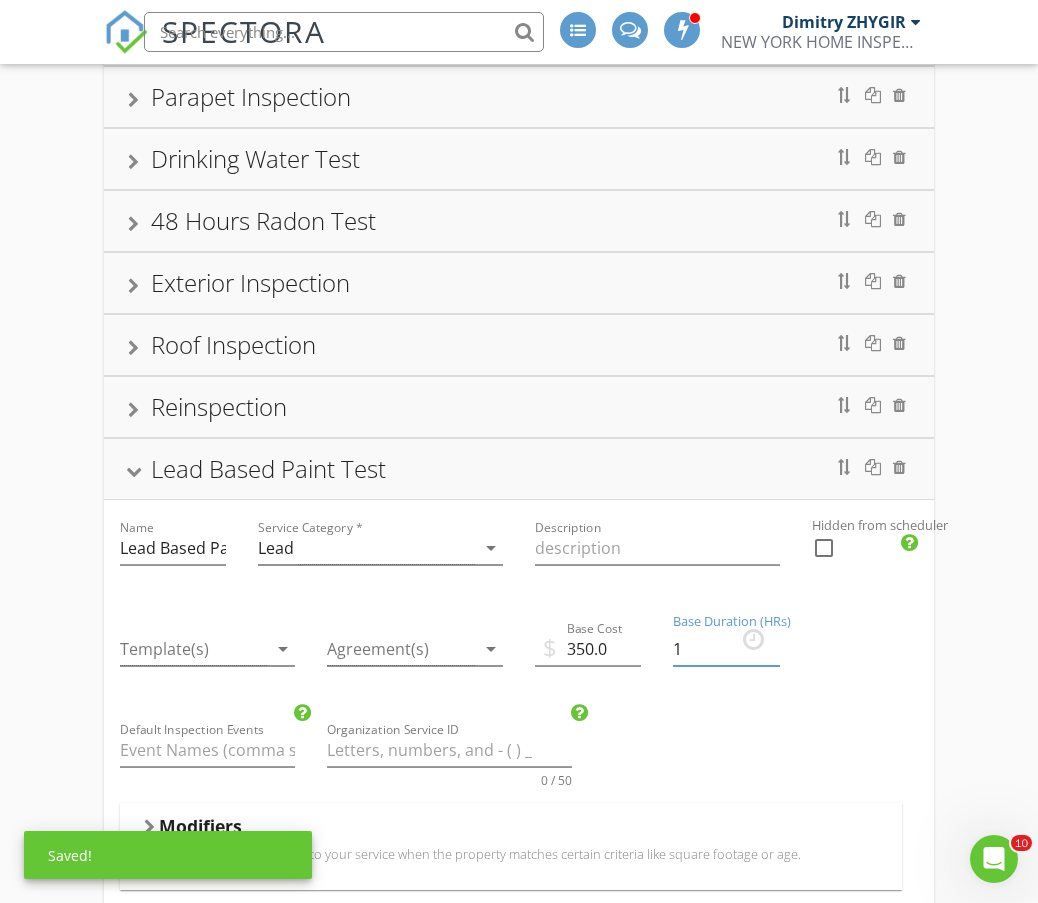 click on "Name Lead Based Paint Test   Service Category * Lead arrow_drop_down   Description   Hidden from scheduler   check_box_outline_blank     Template(s) arrow_drop_down   Agreement(s) arrow_drop_down   $   Base Cost 350.0   Base Duration (HRs) 1   Default Inspection Events     Organization Service ID 0 / 50             Modifiers
Add additional fees & hours to your service when the
property matches certain criteria like square footage or age.
Modifiers
Add-Ons
Give your client options to add additional services and upsells.
Add-On
Taxes
Add a percentage to the total for this service. Taxes are calculated
after all modifiers and add-ons are processed.
Tax
Partnership Offers
Select which company  enabled Partnerships .
MOVING SERVICES
check_box PODS check_box" at bounding box center [519, 974] 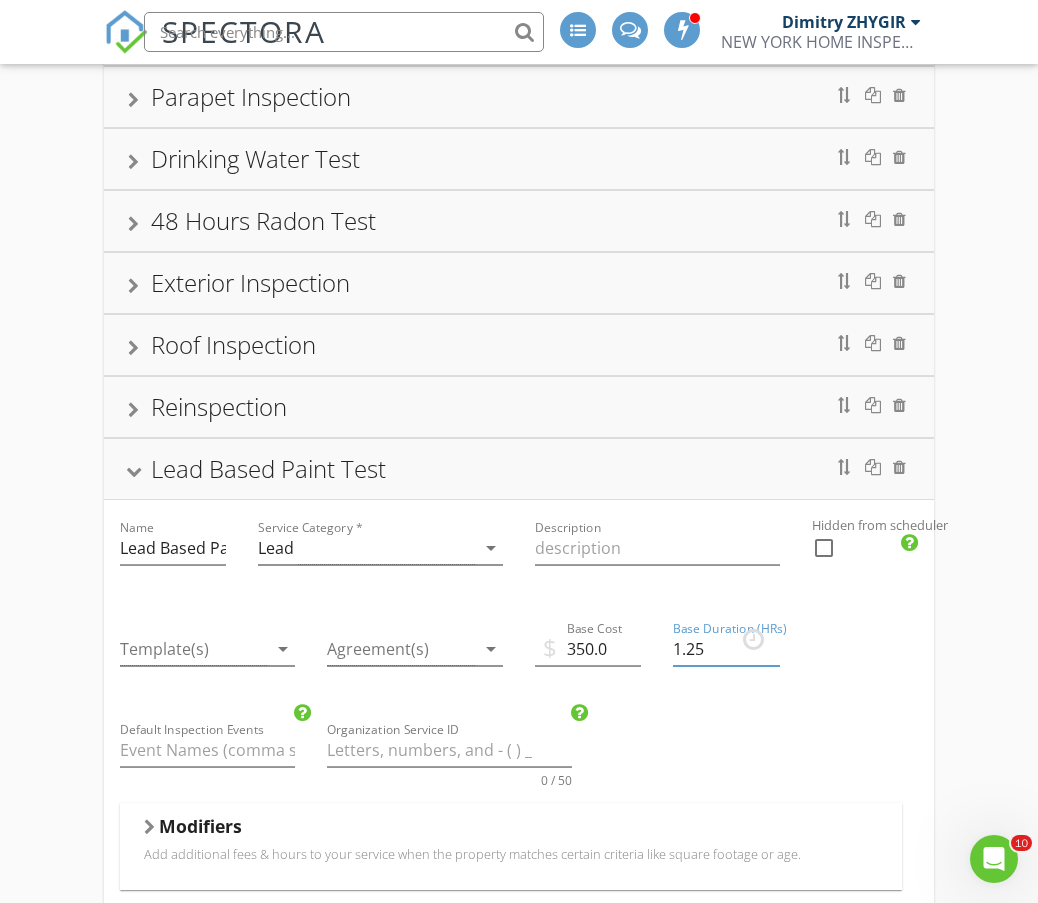 click on "1.25" at bounding box center [726, 649] 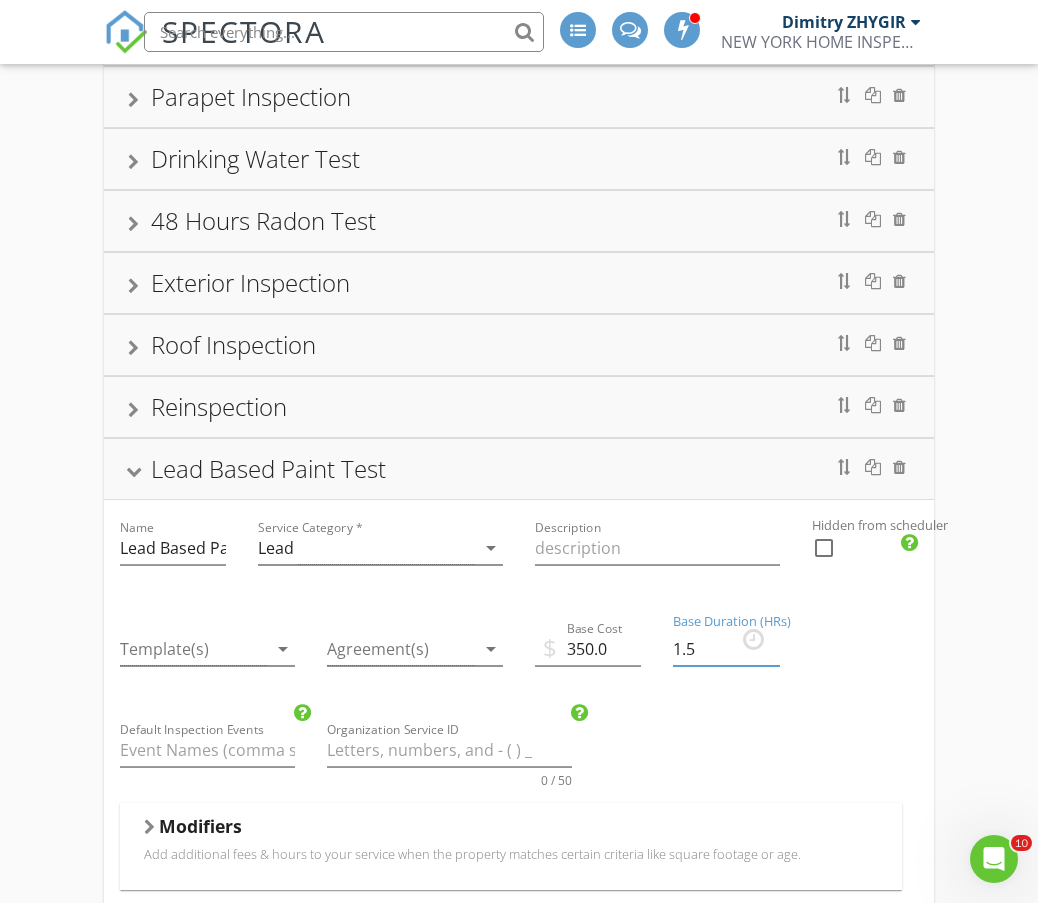type on "1.5" 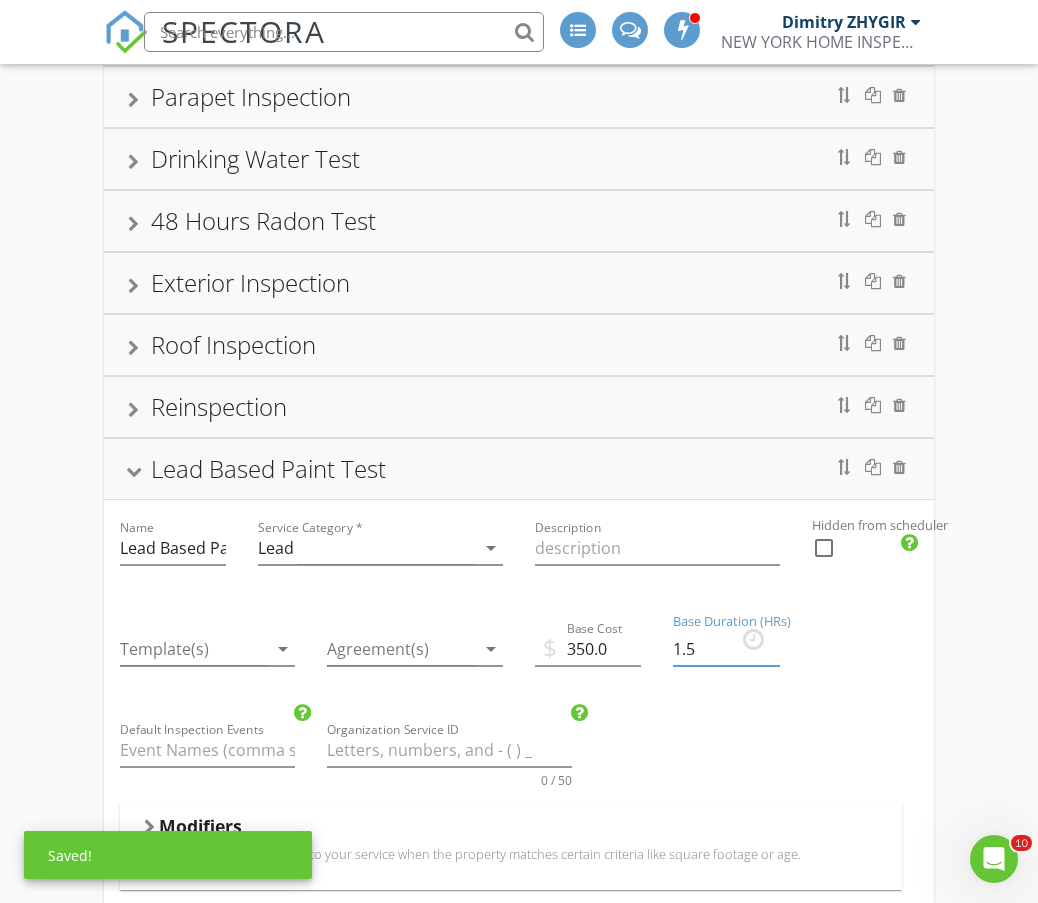 click on "Name Lead Based Paint Test   Service Category * Lead arrow_drop_down   Description   Hidden from scheduler   check_box_outline_blank     Template(s) arrow_drop_down   Agreement(s) arrow_drop_down   $   Base Cost 350.0   Base Duration (HRs) 1.5   Default Inspection Events     Organization Service ID 0 / 50             Modifiers
Add additional fees & hours to your service when the
property matches certain criteria like square footage or age.
Modifiers
Add-Ons
Give your client options to add additional services and upsells.
Add-On
Taxes
Add a percentage to the total for this service. Taxes are calculated
after all modifiers and add-ons are processed.
Tax
Partnership Offers
Select which company  enabled Partnerships .
MOVING SERVICES
check_box PODS check_box" at bounding box center (519, 974) 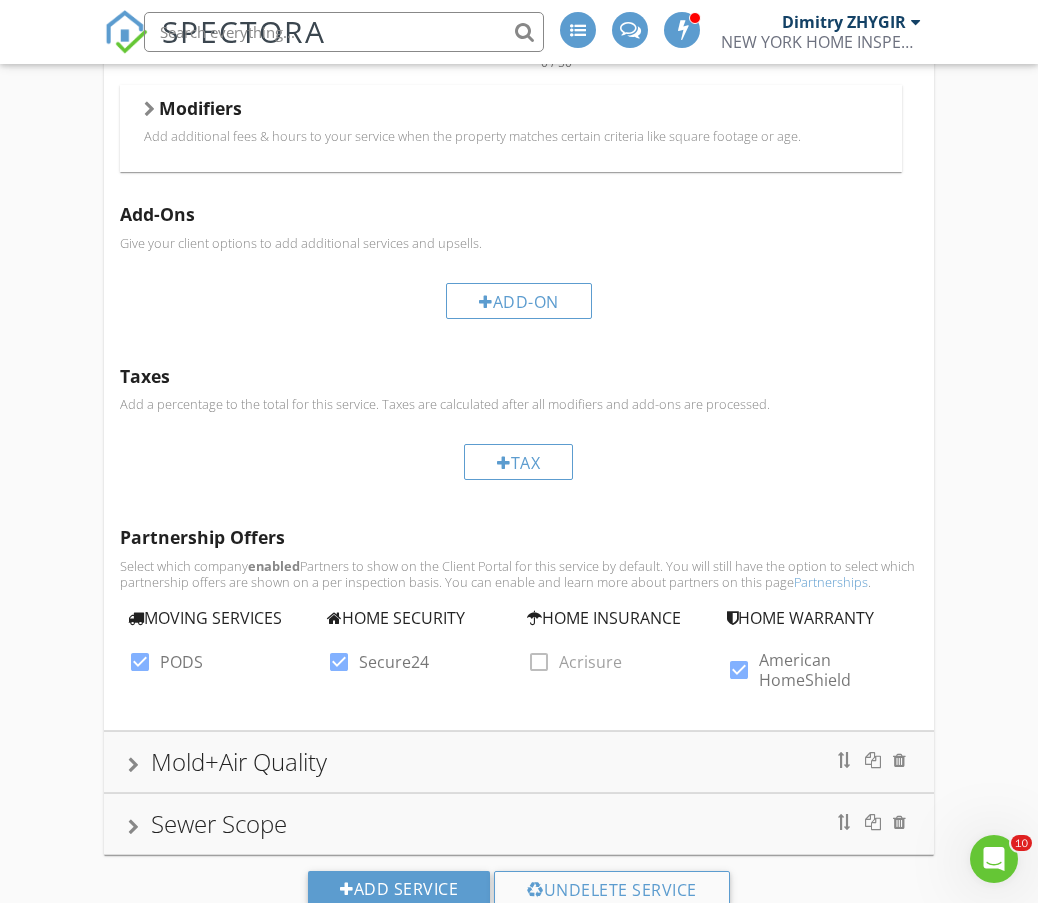 scroll, scrollTop: 1285, scrollLeft: 0, axis: vertical 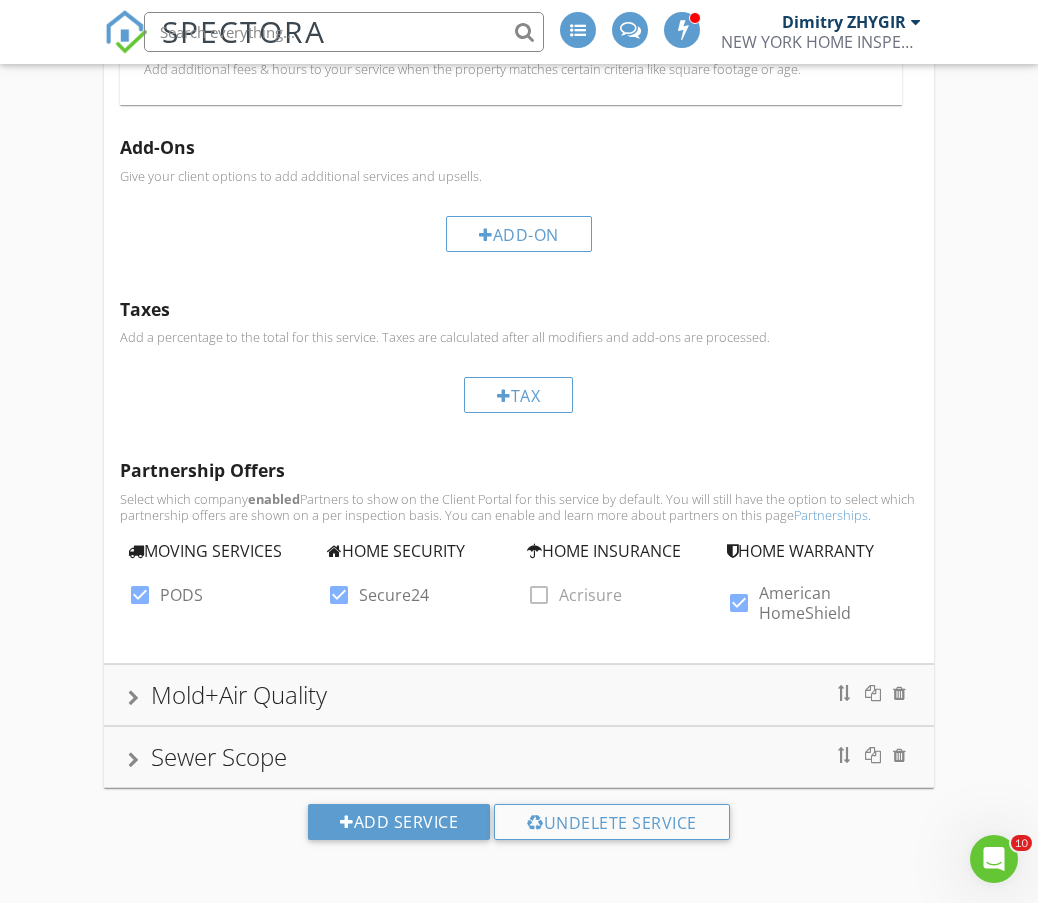 click on "Apartment Inspection         1 Family House Inspection         2 Family House Inspection          Multi Family Building         Commercial Property Inspection         Parapet Inspection         Drinking Water Test         48 Hours Radon Test         Exterior Inspection         Roof Inspection         Reinspection         Lead Based Paint Test   Name Lead Based Paint Test   Service Category * Lead arrow_drop_down   Description   Hidden from scheduler   check_box_outline_blank     Template(s) arrow_drop_down   Agreement(s) arrow_drop_down   $   Base Cost 350.0   Base Duration (HRs) 1.5   Default Inspection Events     Organization Service ID 0 / 50             Modifiers
Add additional fees & hours to your service when the
property matches certain criteria like square footage or age.
Modifiers
Add-Ons
Give your client options to add additional services and upsells.
Taxes             PODS" at bounding box center (519, -79) 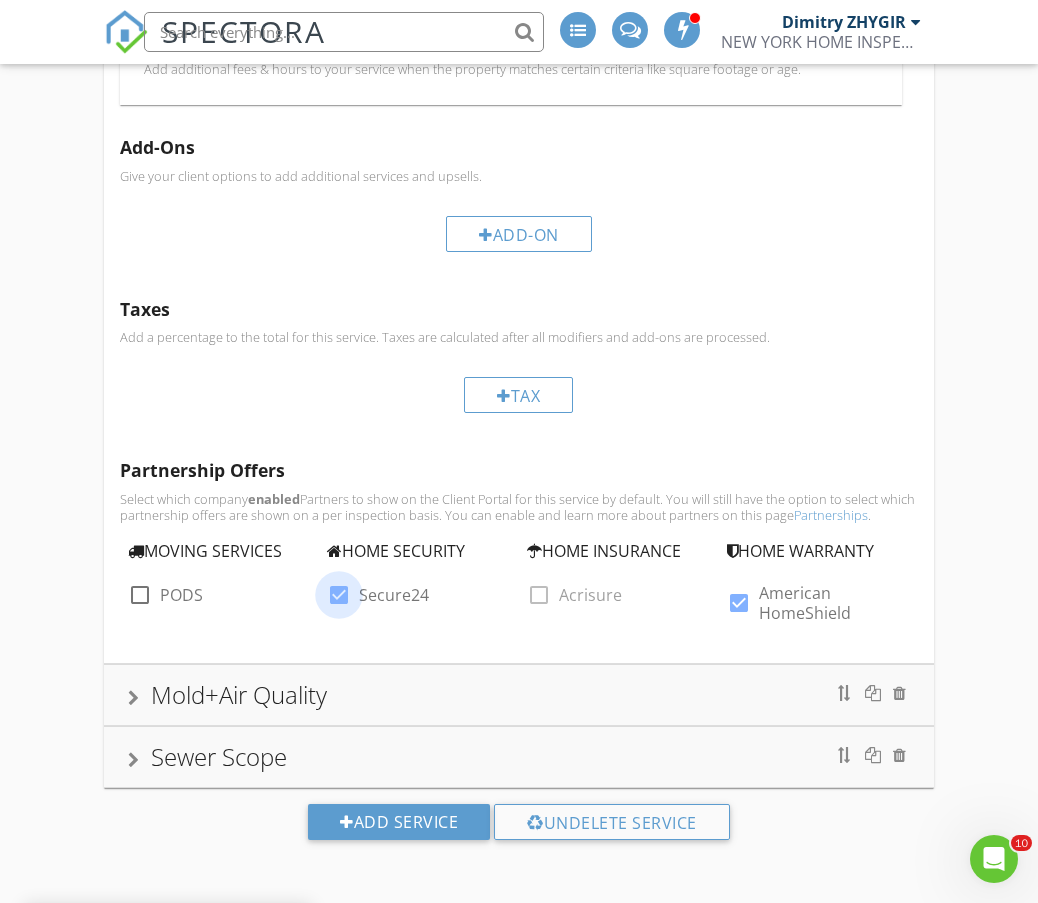 click at bounding box center (339, 595) 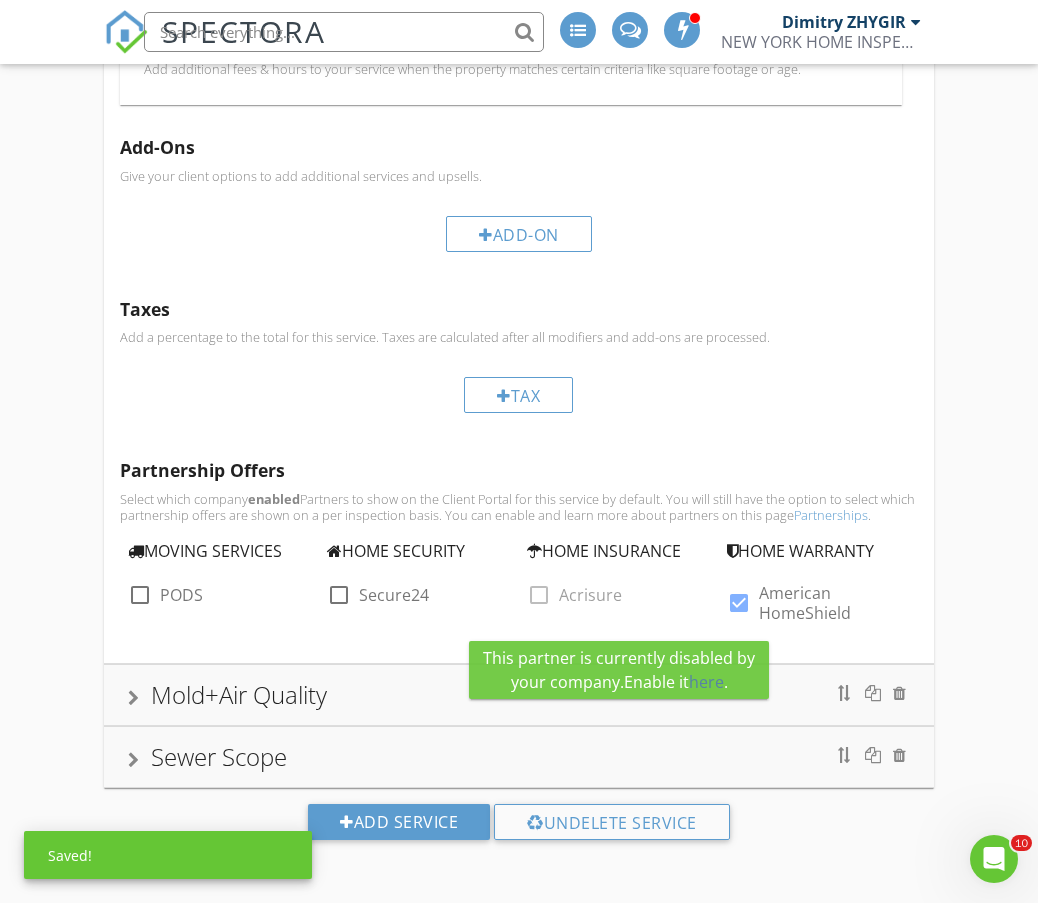 click at bounding box center (739, 603) 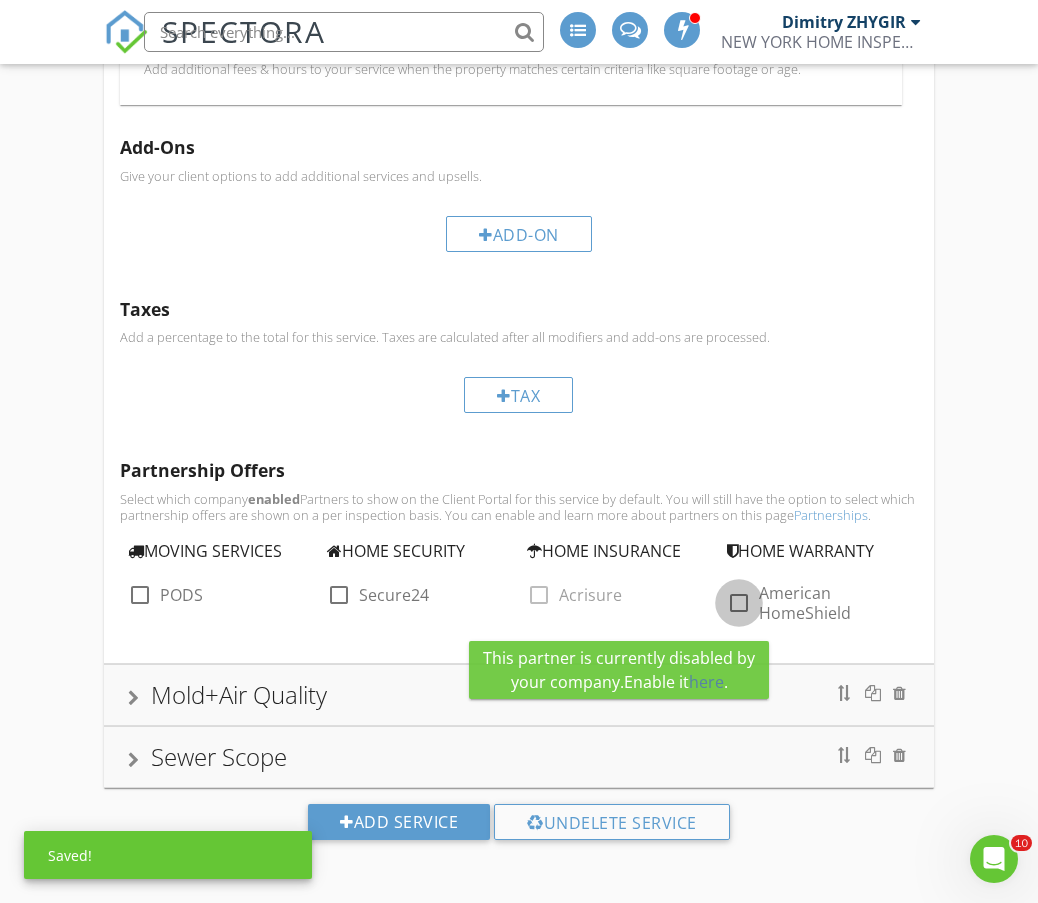 checkbox on "false" 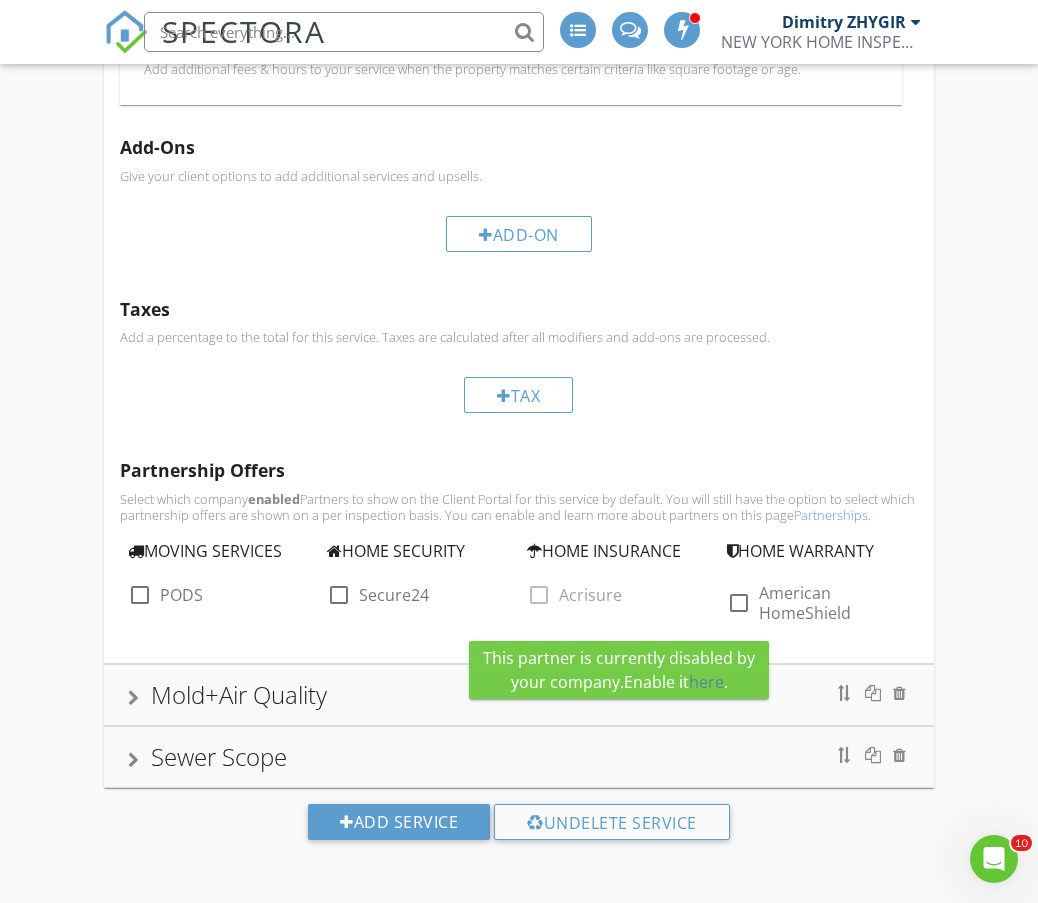 click on "Apartment Inspection         1 Family House Inspection         2 Family House Inspection          Multi Family Building         Commercial Property Inspection         Parapet Inspection         Drinking Water Test         48 Hours Radon Test         Exterior Inspection         Roof Inspection         Reinspection         Lead Based Paint Test   Name Lead Based Paint Test   Service Category * Lead arrow_drop_down   Description   Hidden from scheduler   check_box_outline_blank     Template(s) arrow_drop_down   Agreement(s) arrow_drop_down   $   Base Cost 350.0   Base Duration (HRs) 1.5   Default Inspection Events     Organization Service ID 0 / 50             Modifiers
Add additional fees & hours to your service when the
property matches certain criteria like square footage or age.
Modifiers
Add-Ons
Give your client options to add additional services and upsells.
Taxes             PODS" at bounding box center (519, -79) 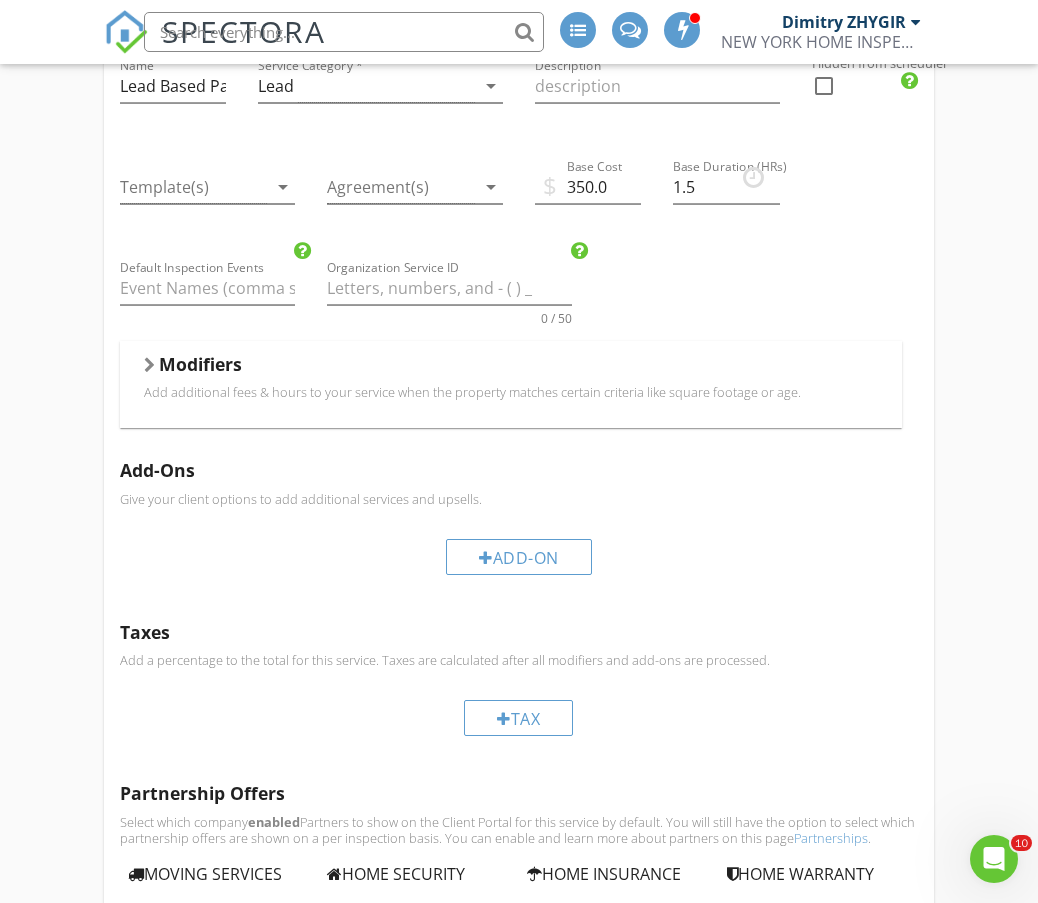 scroll, scrollTop: 785, scrollLeft: 0, axis: vertical 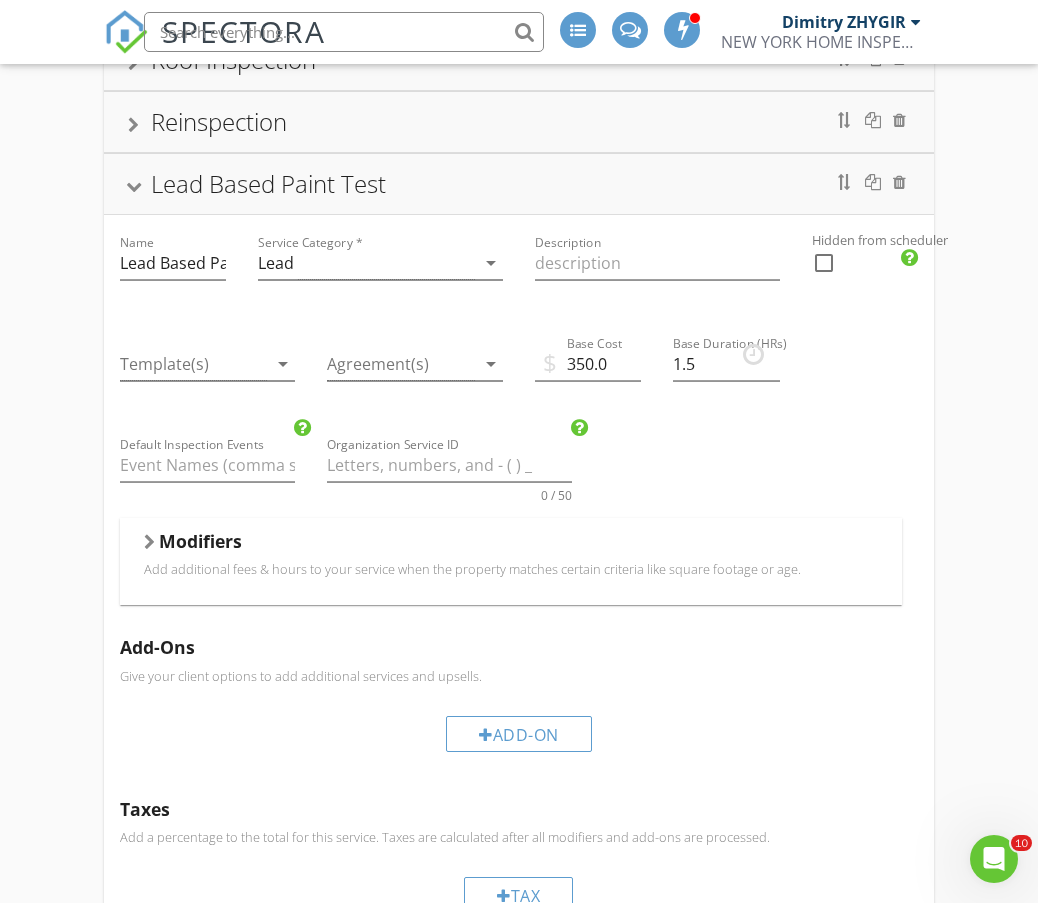 click on "Add-Ons
Give your client options to add additional services and upsells.
Add-On" at bounding box center [519, 701] 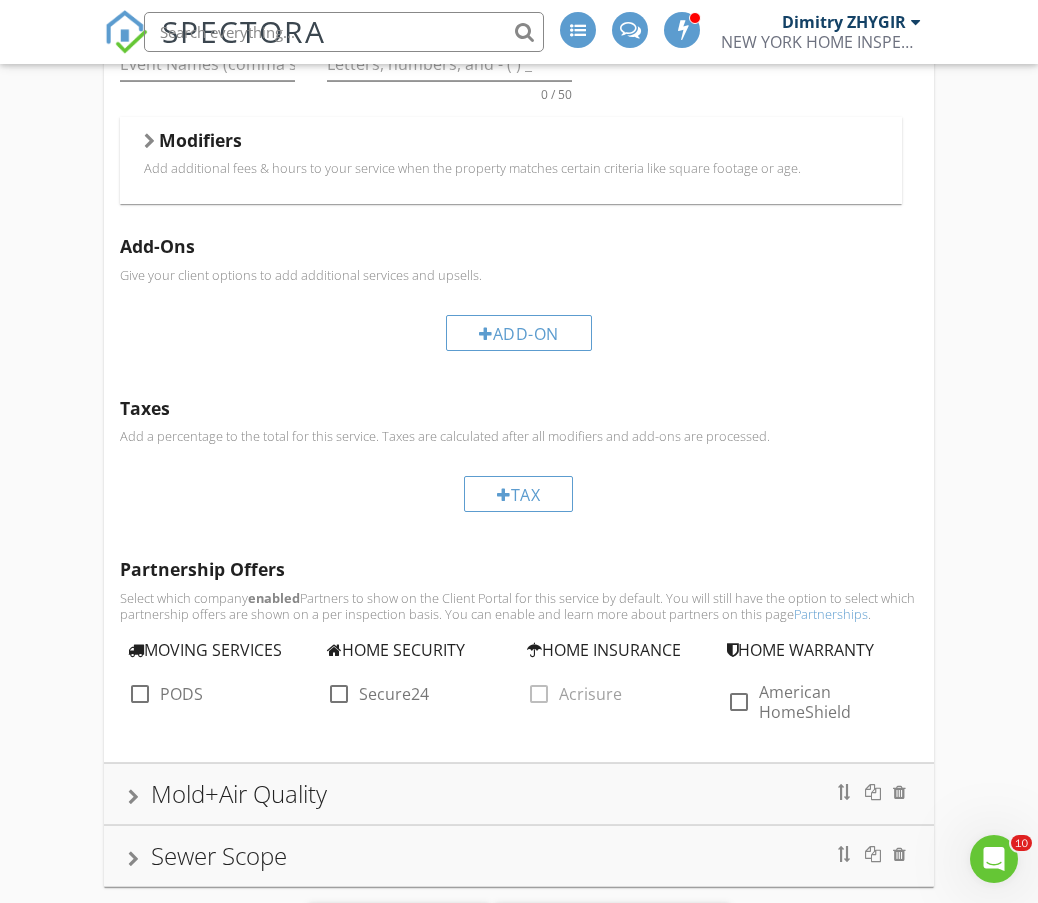 scroll, scrollTop: 1285, scrollLeft: 0, axis: vertical 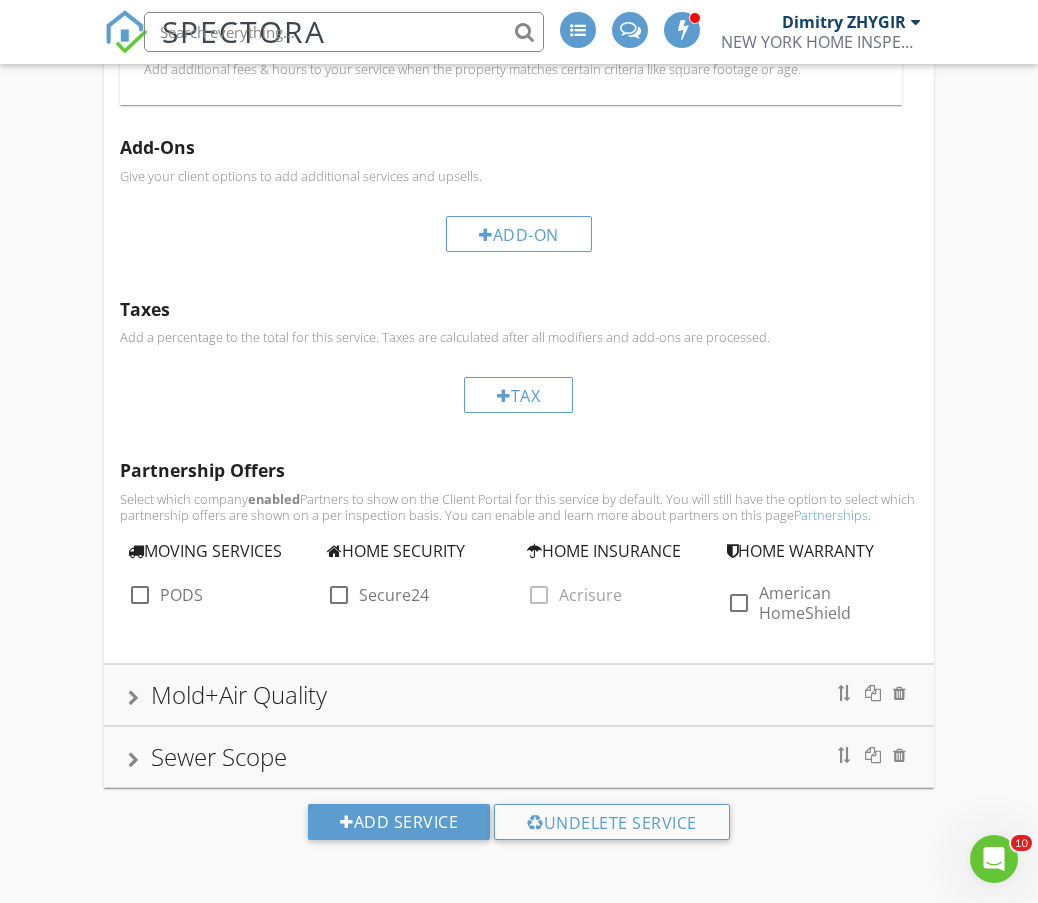 click at bounding box center (133, 760) 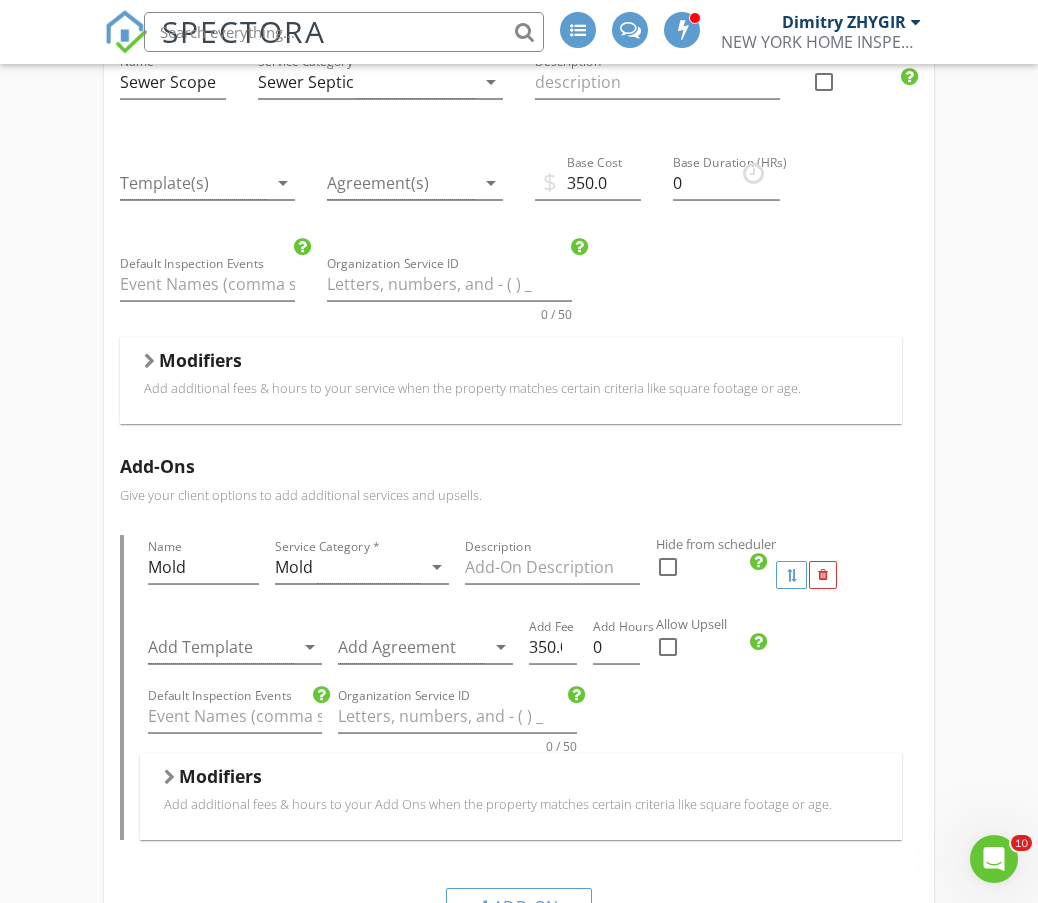 scroll, scrollTop: 1244, scrollLeft: 0, axis: vertical 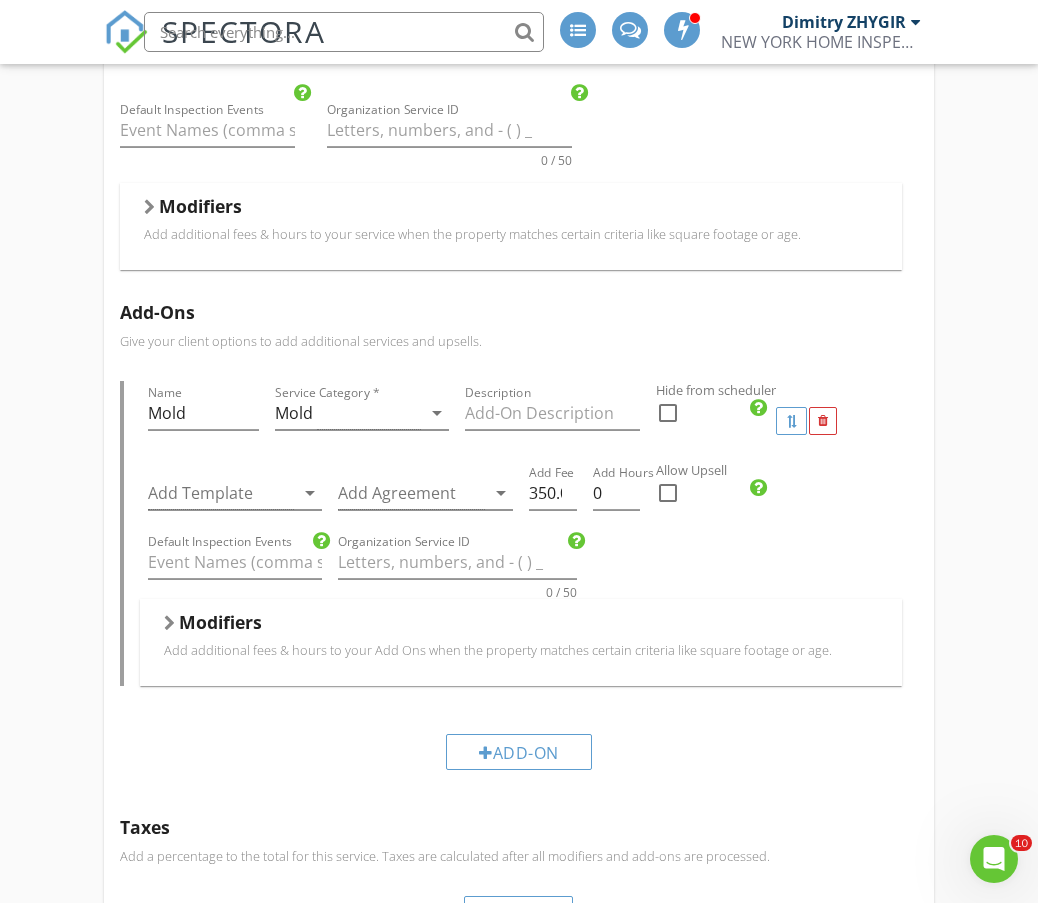 click on "Apartment Inspection         1 Family House Inspection         2 Family House Inspection          Multi Family Building         Commercial Property Inspection         Parapet Inspection         Drinking Water Test         48 Hours Radon Test         Exterior Inspection         Roof Inspection         Reinspection         Lead Based Paint Test   Name Lead Based Paint Test   Service Category * Lead arrow_drop_down   Description   Hidden from scheduler   check_box_outline_blank             Mold+Air Quality         Sewer Scope   Name Sewer Scope   Service Category * Sewer Septic arrow_drop_down   Description   Hidden from scheduler   check_box_outline_blank     Template(s) arrow_drop_down   Agreement(s) arrow_drop_down   $   Base Cost 350.0   Base Duration (HRs) 0   Default Inspection Events     Organization Service ID 0 / 50             Modifiers
Modifiers
Add-Ons
Give your client options to add additional services and upsells.
Name Mold" at bounding box center [519, 139] 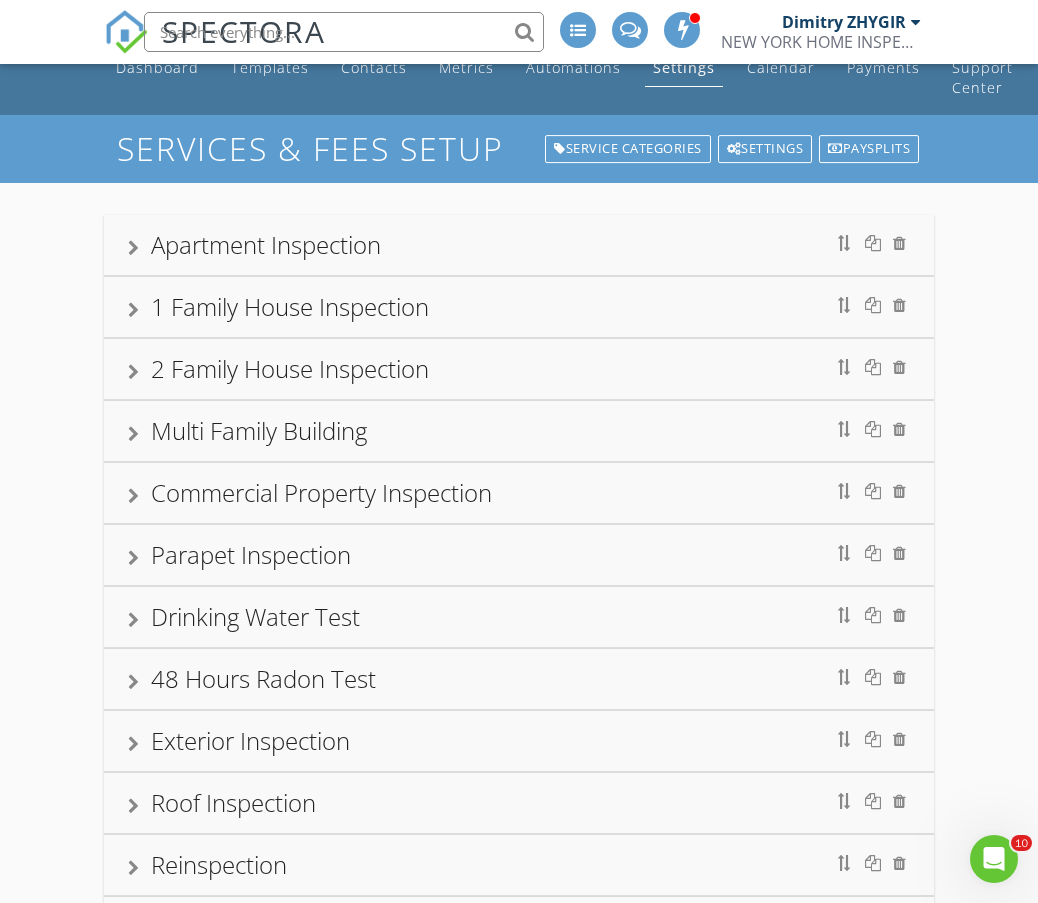 scroll, scrollTop: 0, scrollLeft: 0, axis: both 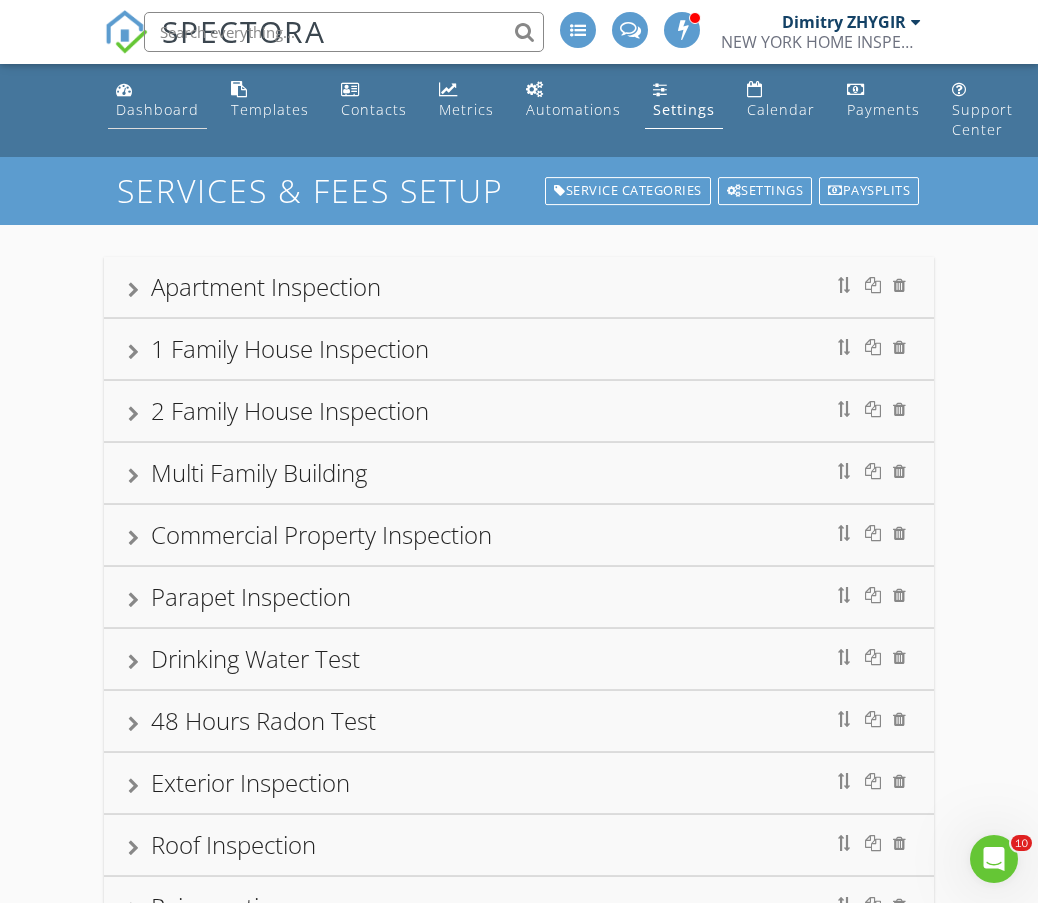 click on "Dashboard" at bounding box center (157, 100) 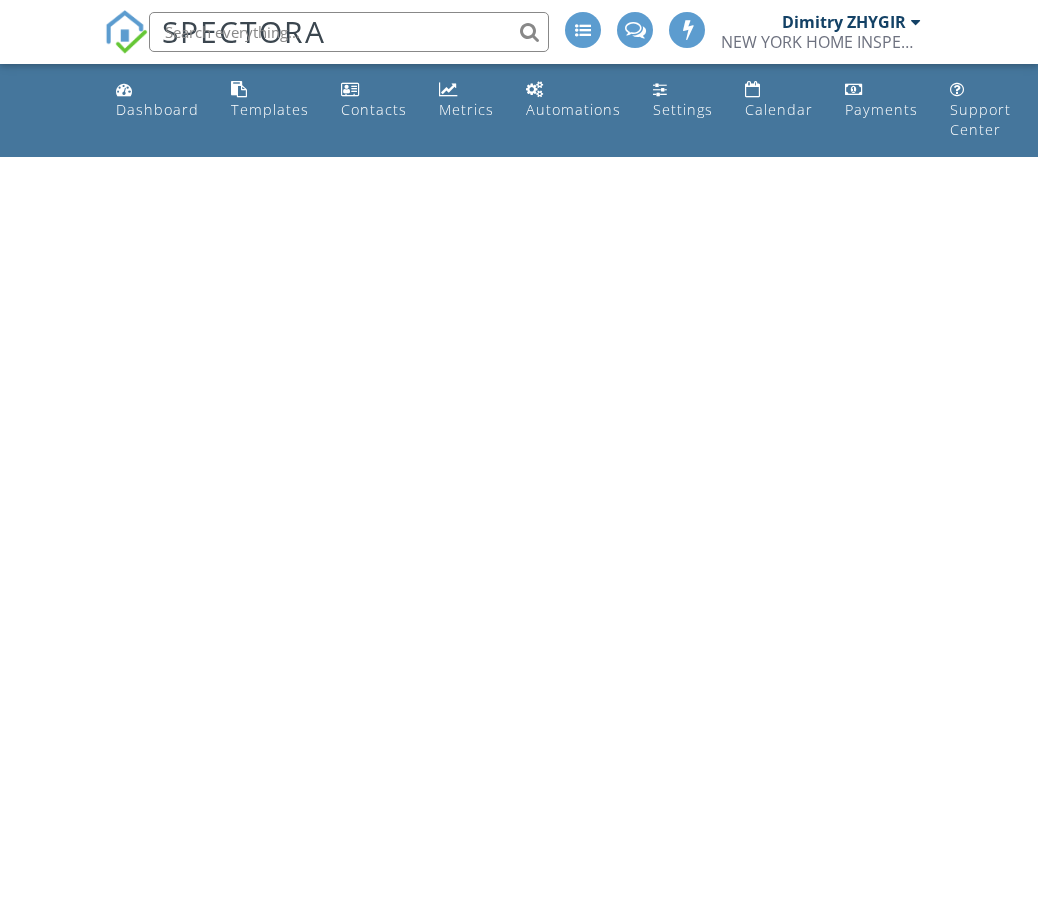 scroll, scrollTop: 0, scrollLeft: 0, axis: both 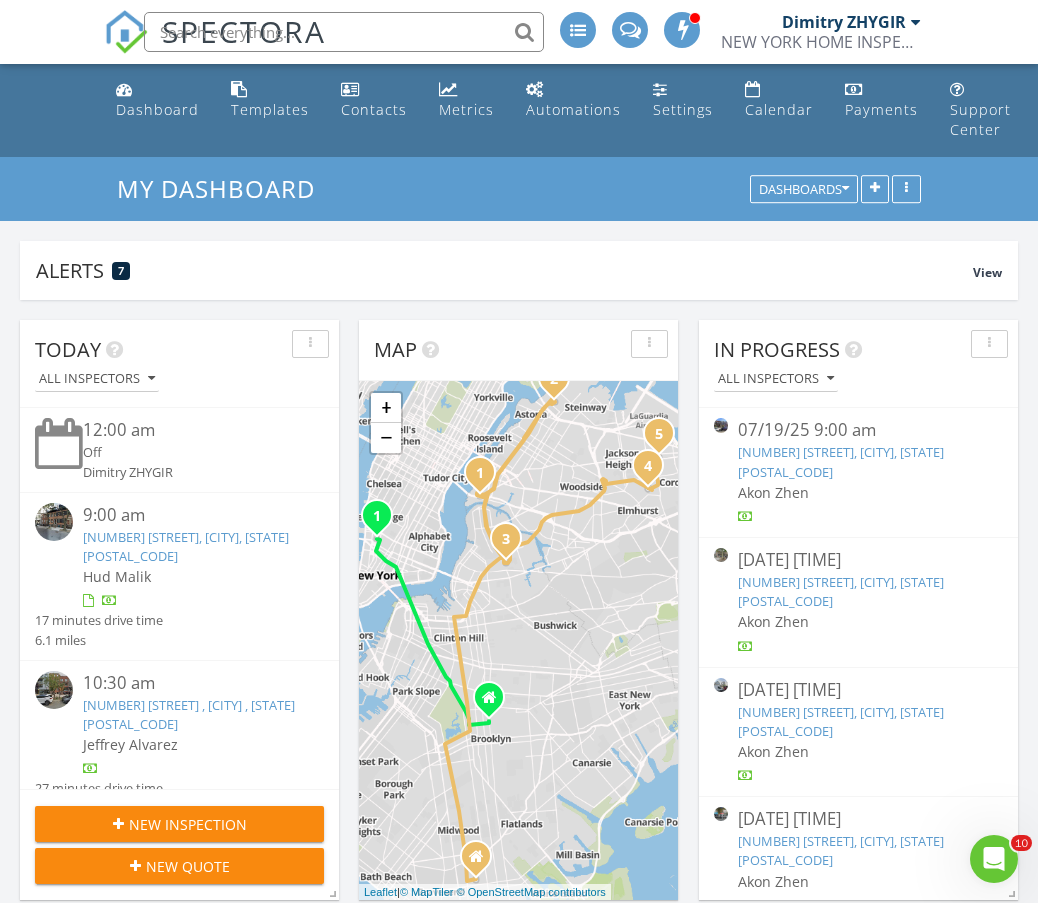 click on "[NUMBER] [STREET], [CITY], [STATE] [POSTAL_CODE]
[NAME]
[DRIVE_TIME]       [DISTANCE]       [TIME]
[NUMBER] [STREET] , [CITY], [STATE] [POSTAL_CODE]
[NAME]
[DRIVE_TIME]       [DISTANCE]       [TIME]
[NUMBER] [STREET], [CITY], [STATE] [POSTAL_CODE]
[NAME]
[DRIVE_TIME]       [DISTANCE]       [TIME]
[NUMBER] [STREET], [CITY], [STATE] [POSTAL_CODE]
[NAME]
[DRIVE_TIME]       [DISTANCE]           [TIME]
Work
[NAME]
[TIME]
[NUMBER] [STREET], [CITY], [STATE] [POSTAL_CODE]" at bounding box center [519, 1210] 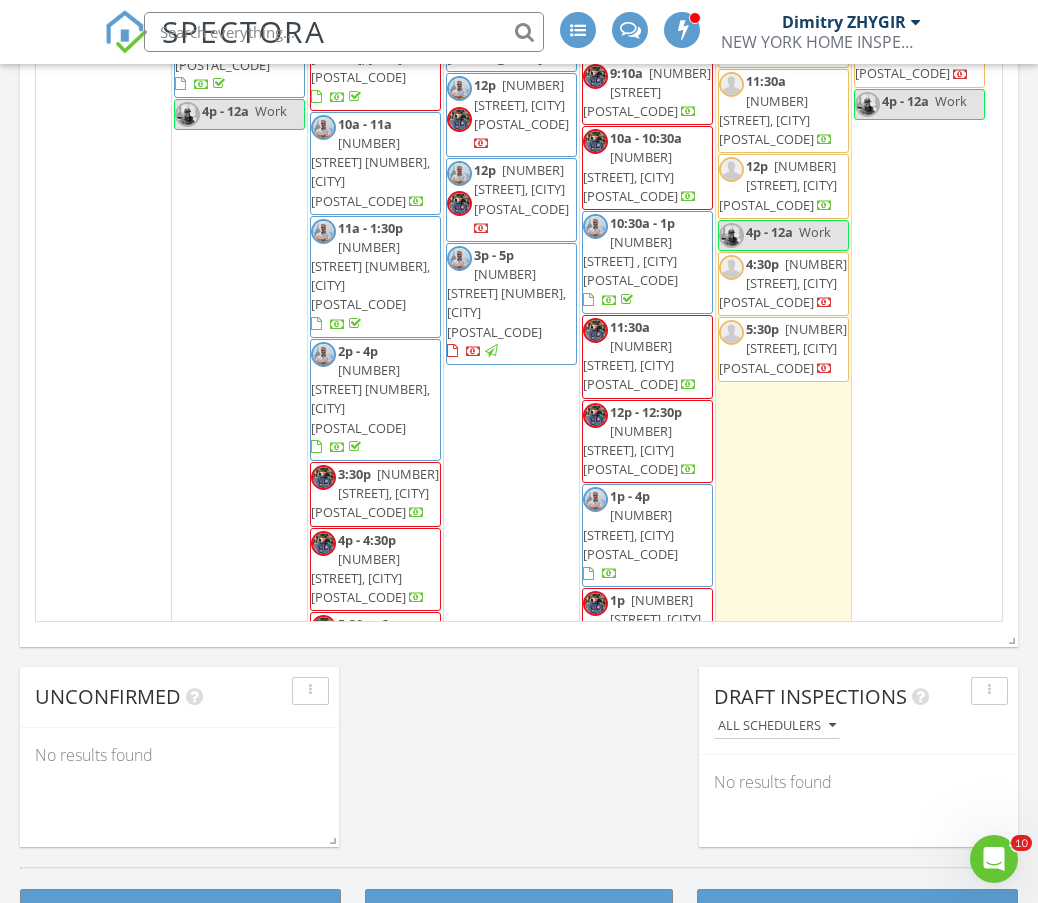scroll, scrollTop: 1333, scrollLeft: 0, axis: vertical 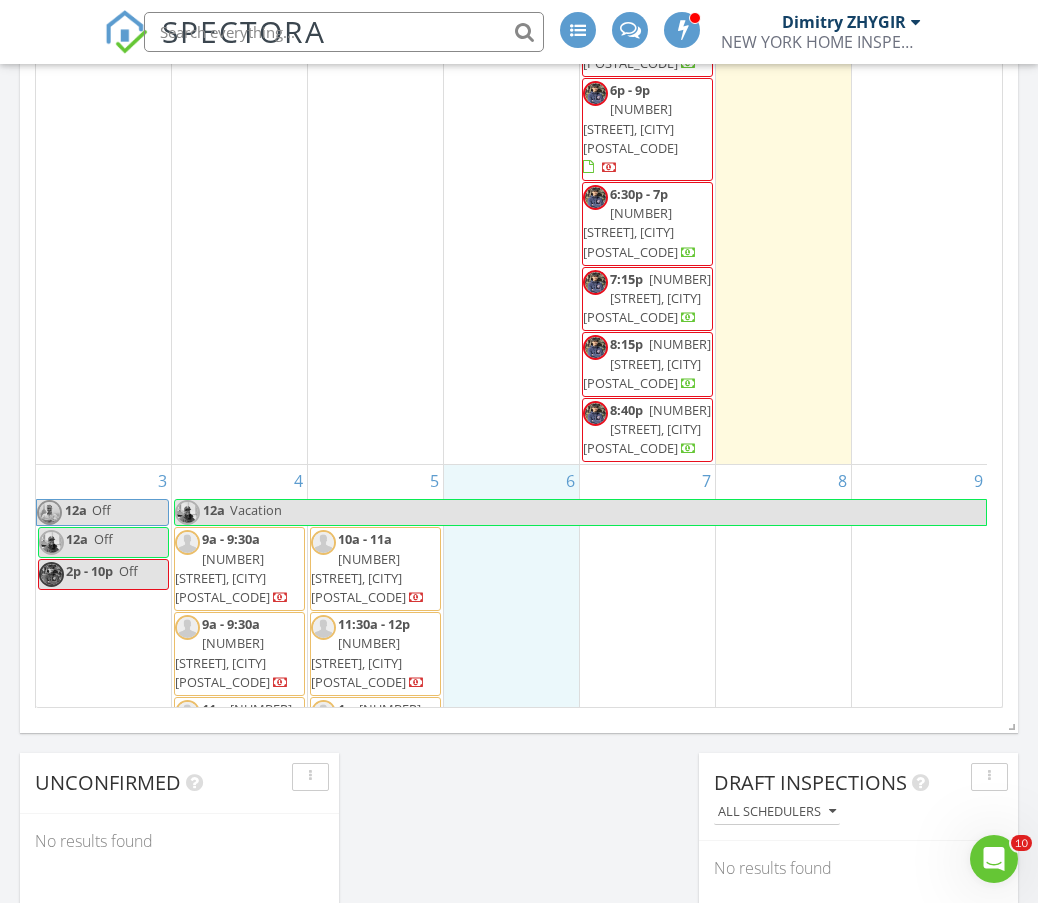 click on "6" at bounding box center [511, 774] 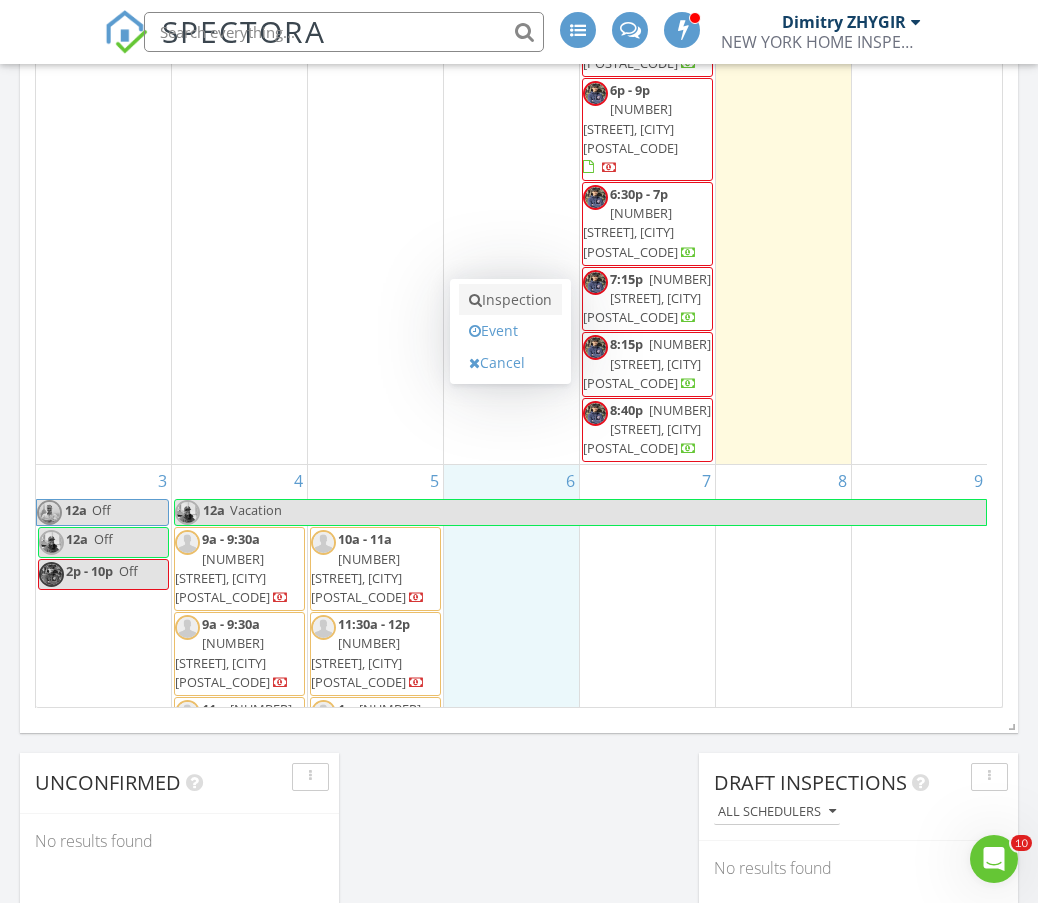 click on "Inspection" at bounding box center (510, 300) 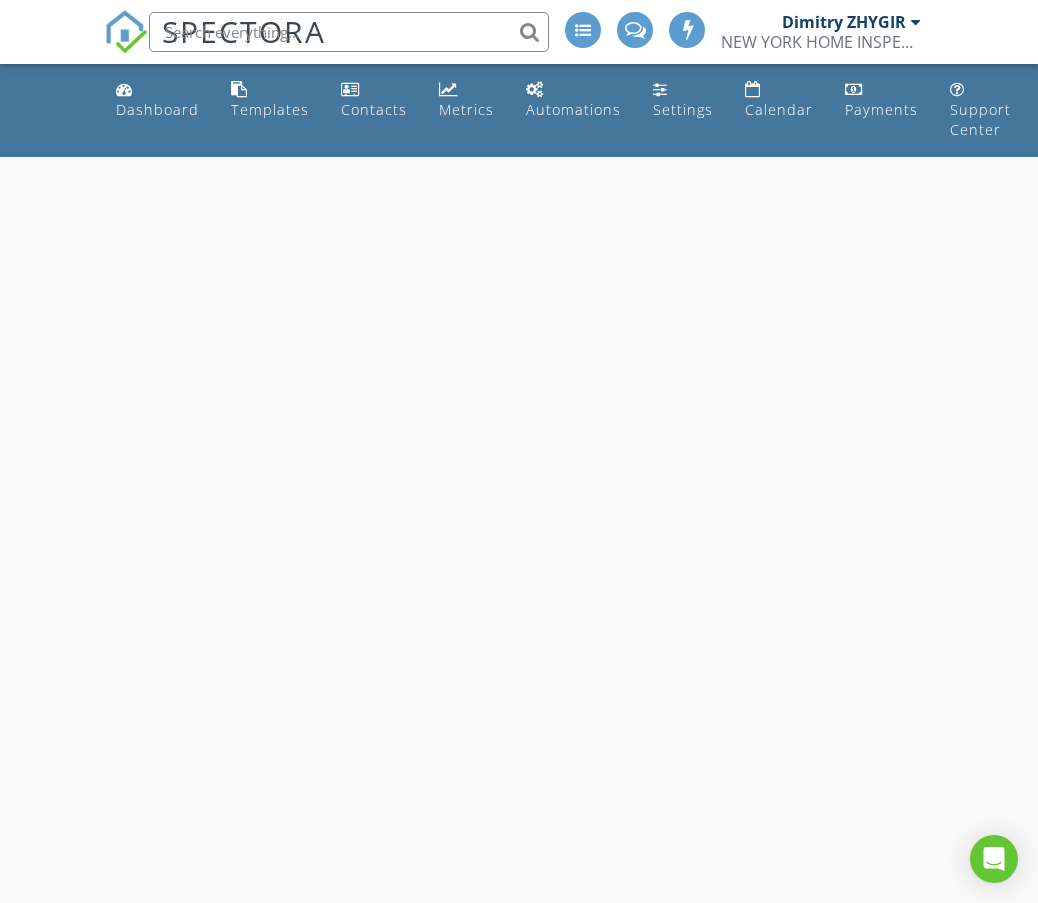 scroll, scrollTop: 0, scrollLeft: 0, axis: both 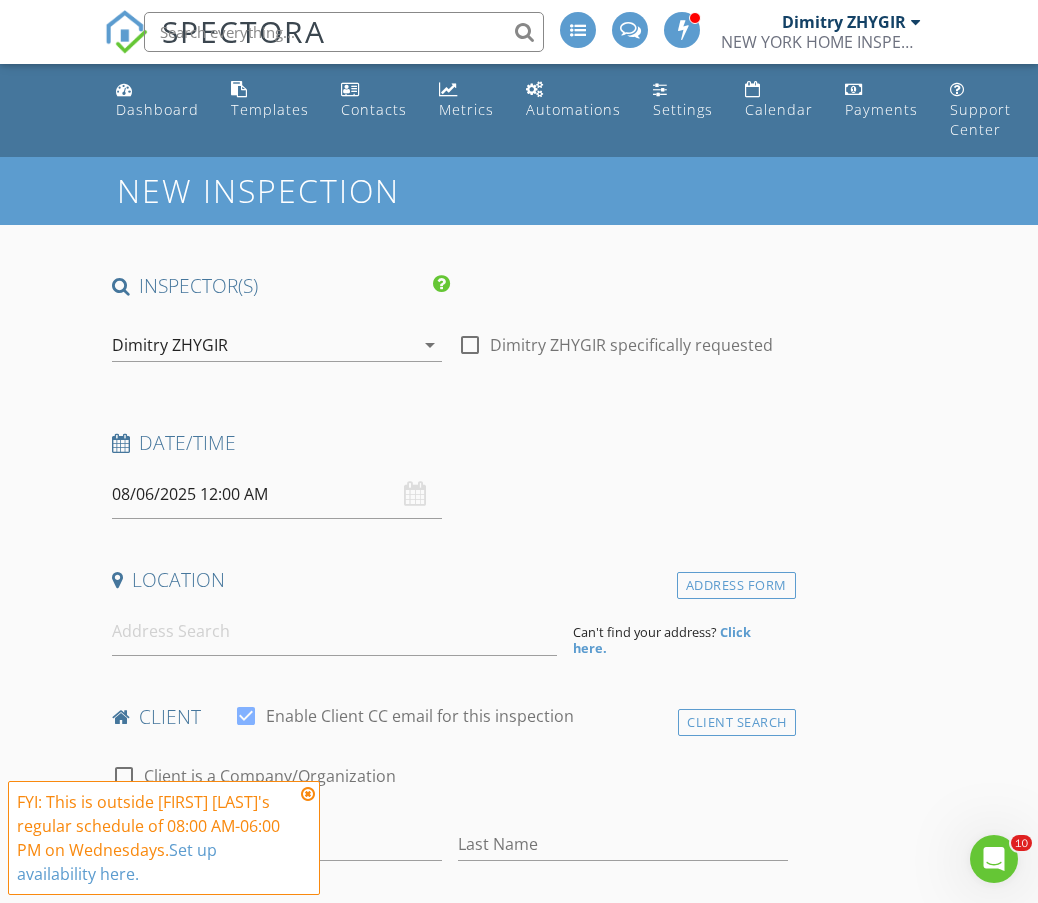 click on "Dimitry ZHYGIR" at bounding box center (263, 345) 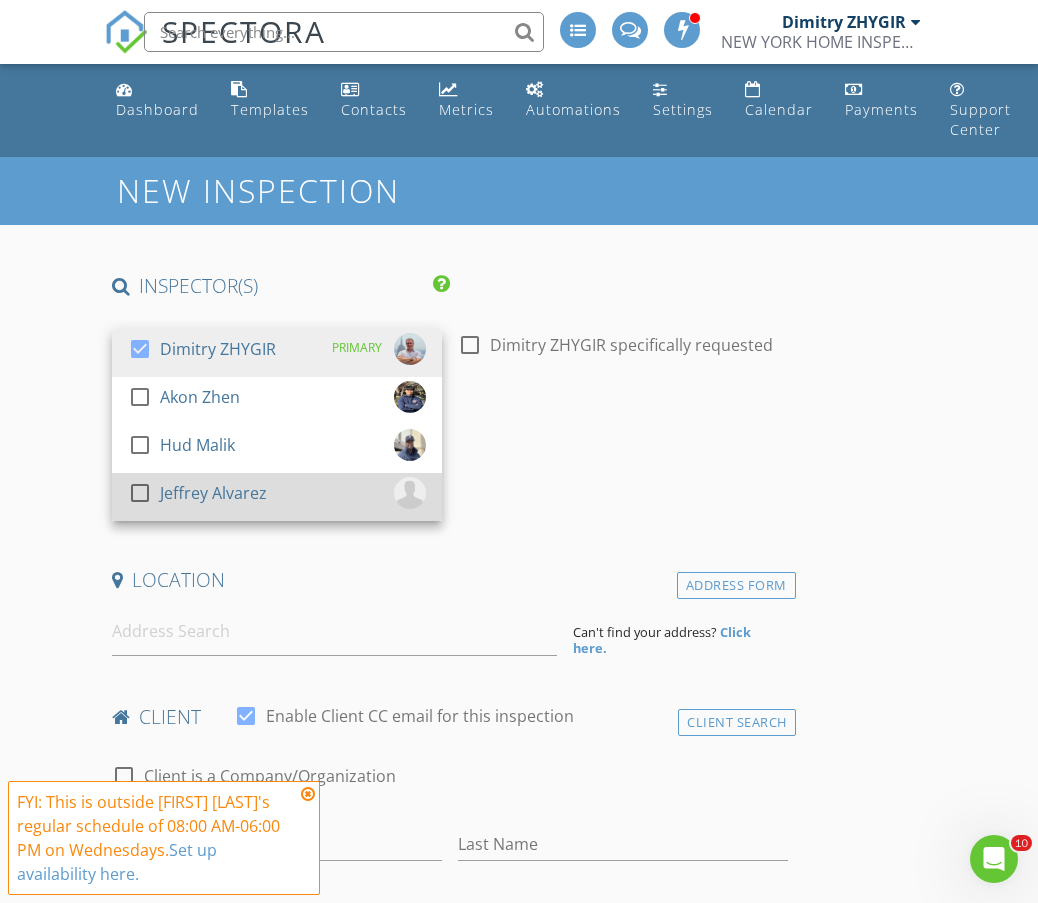 click at bounding box center [140, 493] 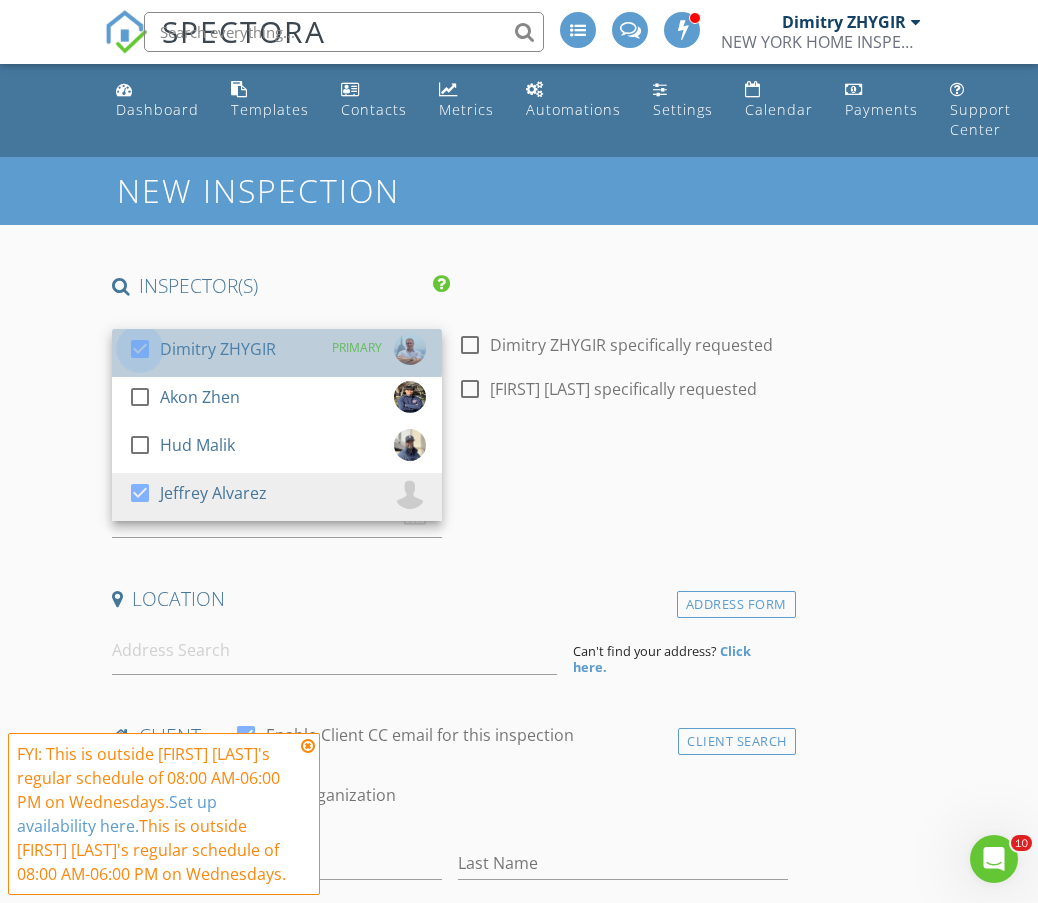 click at bounding box center [140, 349] 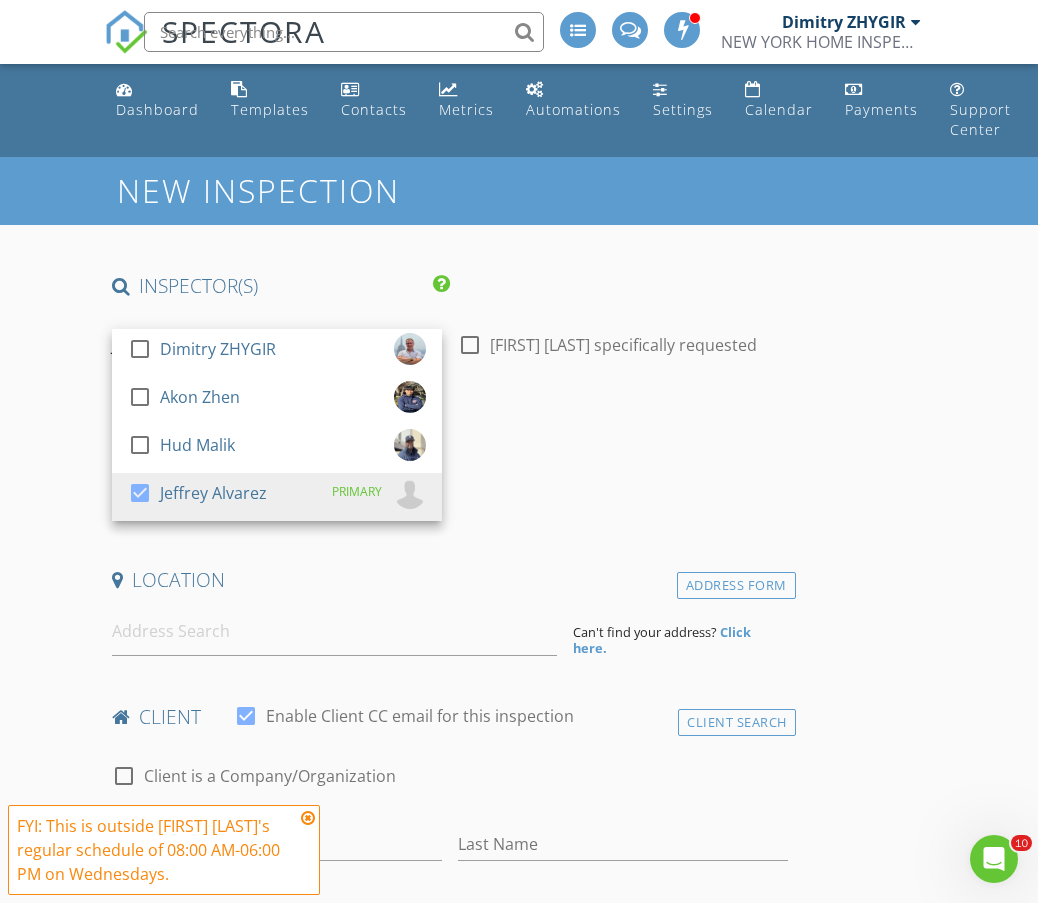 click on "Date/Time" at bounding box center [450, 443] 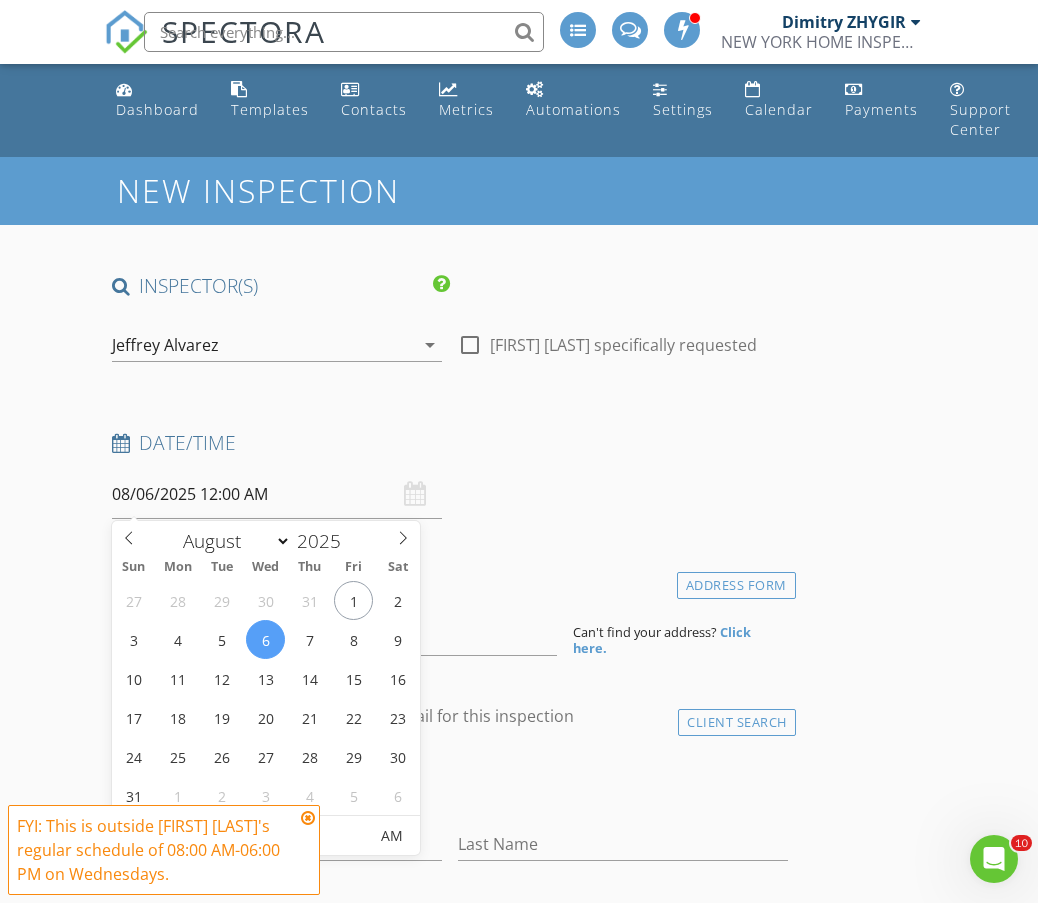 click on "08/06/2025 12:00 AM" at bounding box center (277, 494) 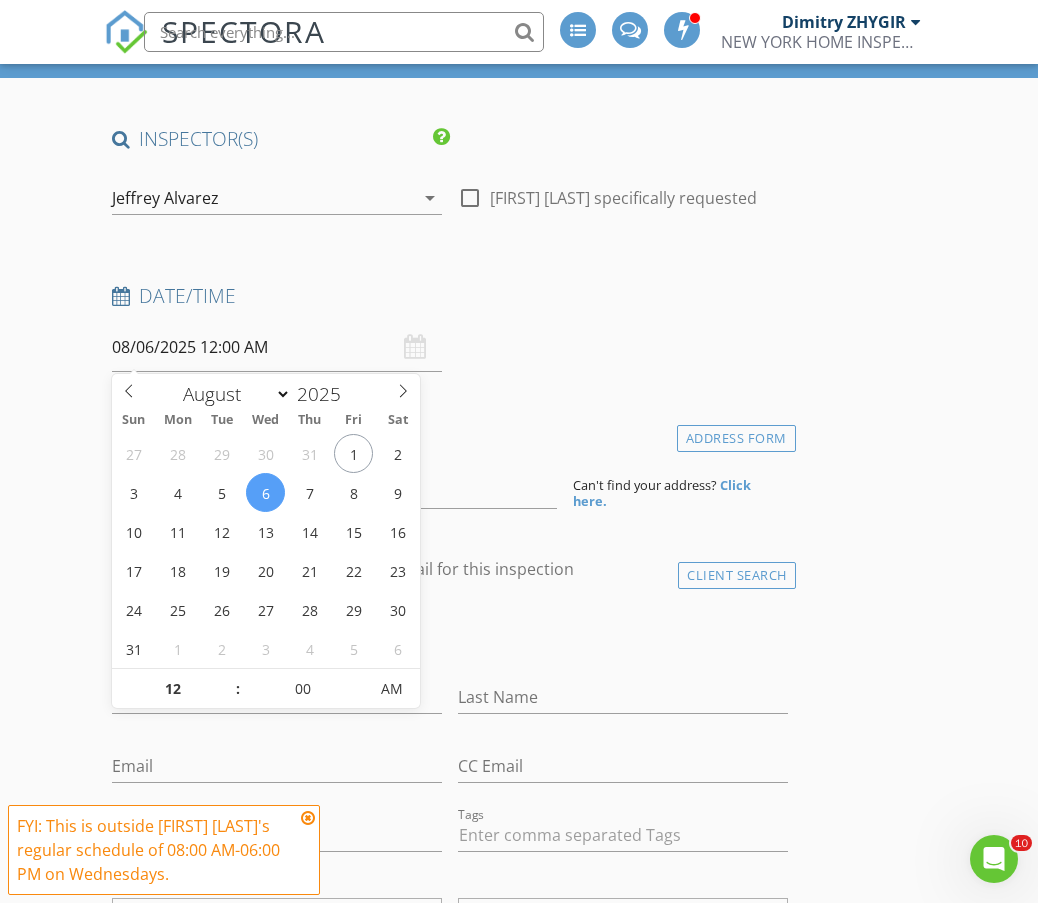 scroll, scrollTop: 333, scrollLeft: 0, axis: vertical 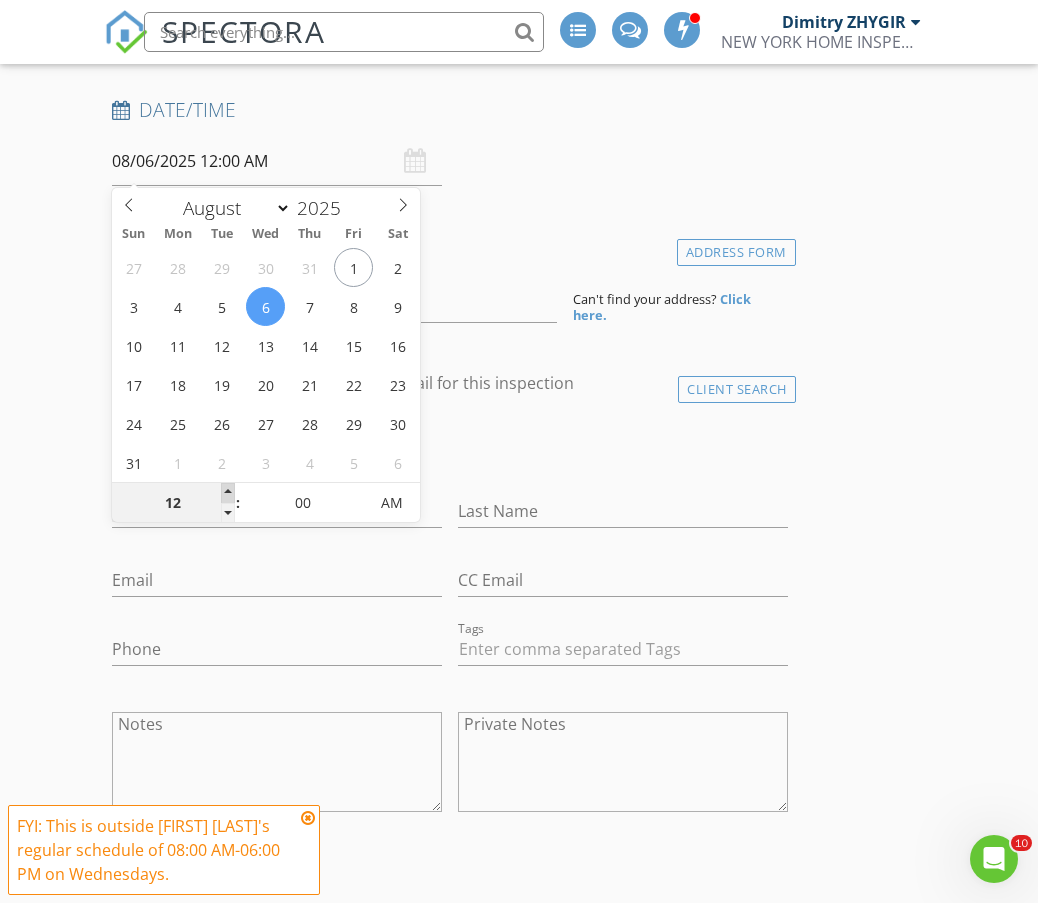 type on "01" 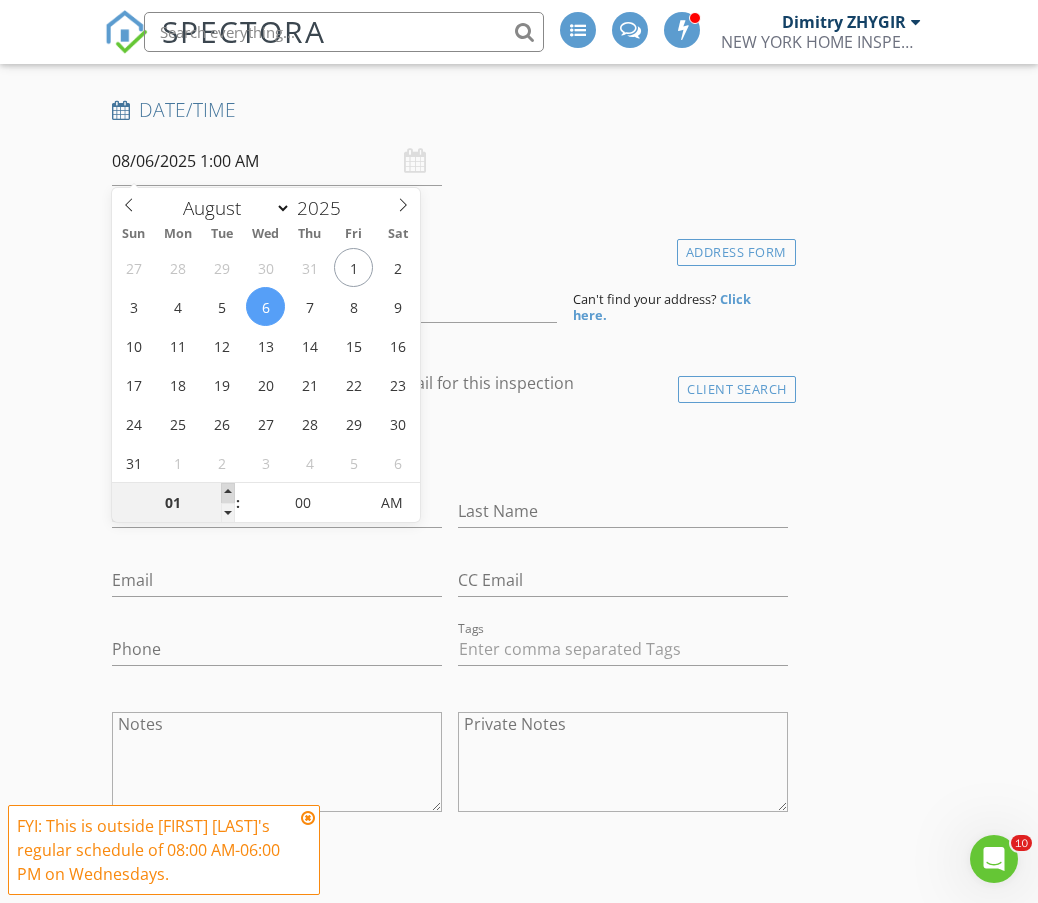 click at bounding box center [228, 493] 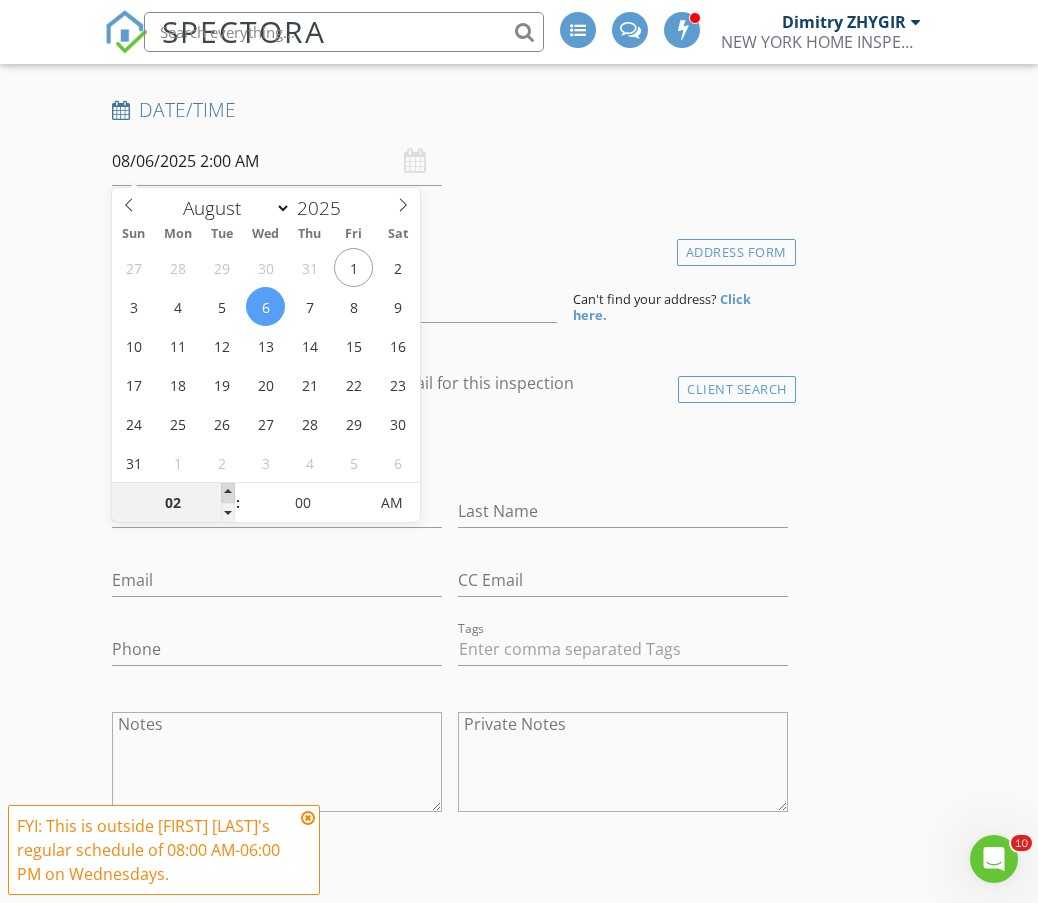 click at bounding box center [228, 493] 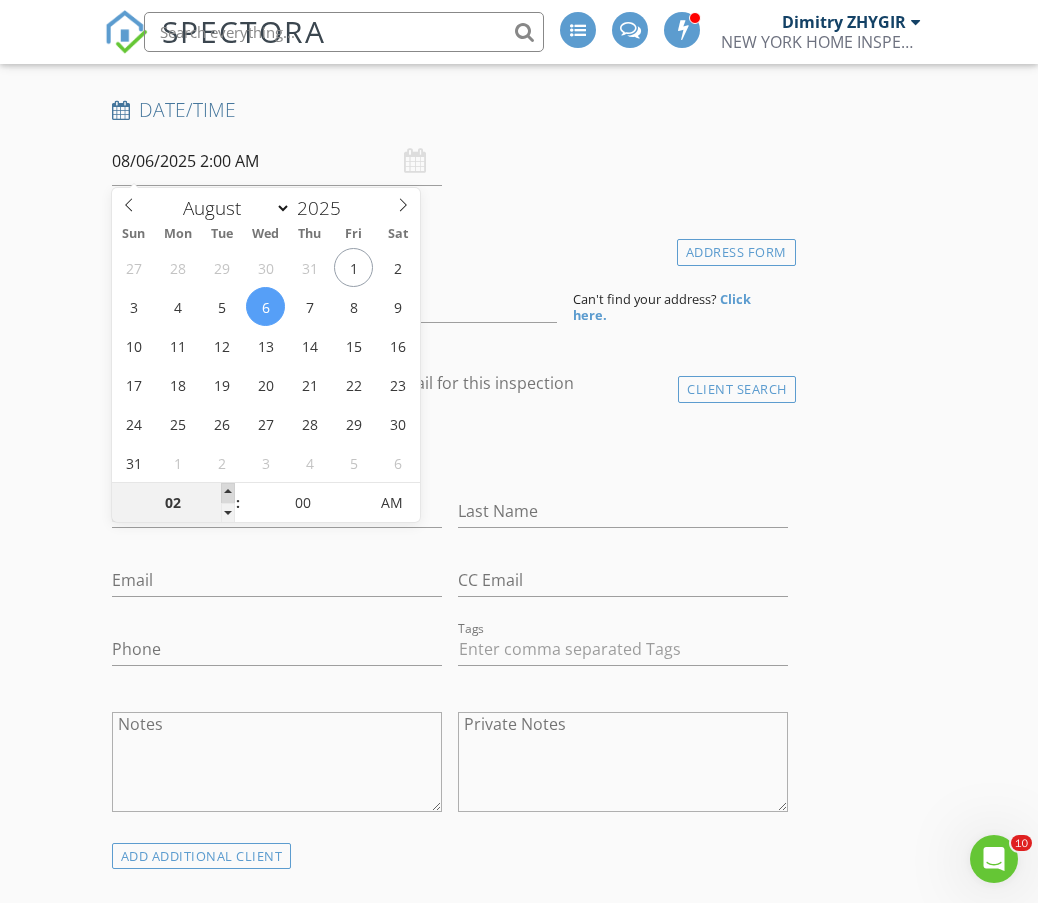 type on "03" 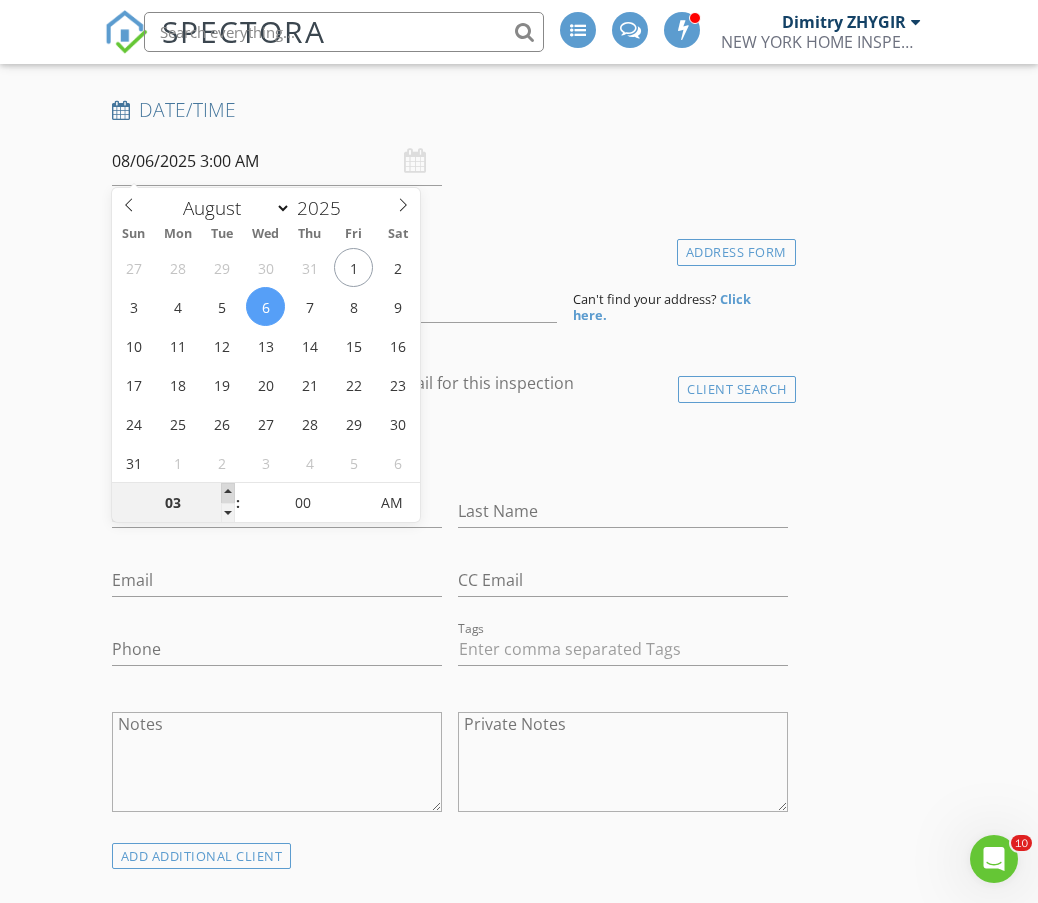 click at bounding box center (228, 493) 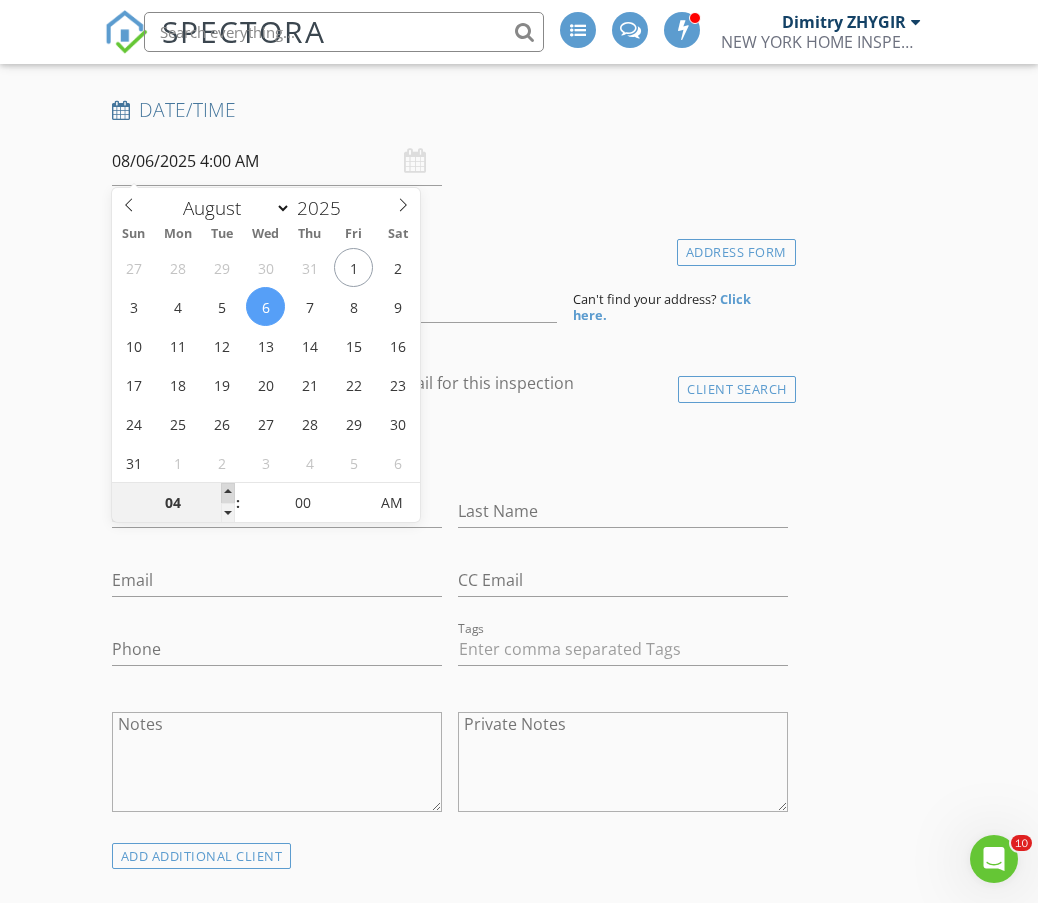click at bounding box center [228, 493] 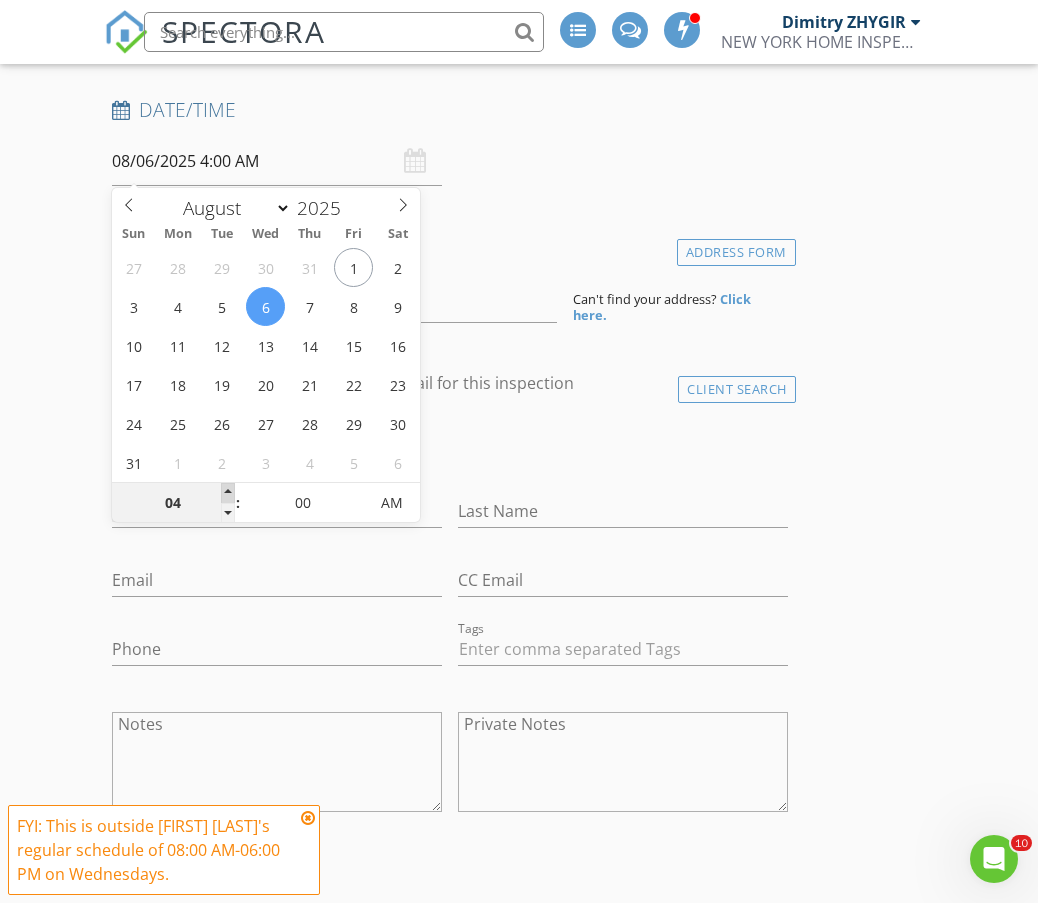 type on "05" 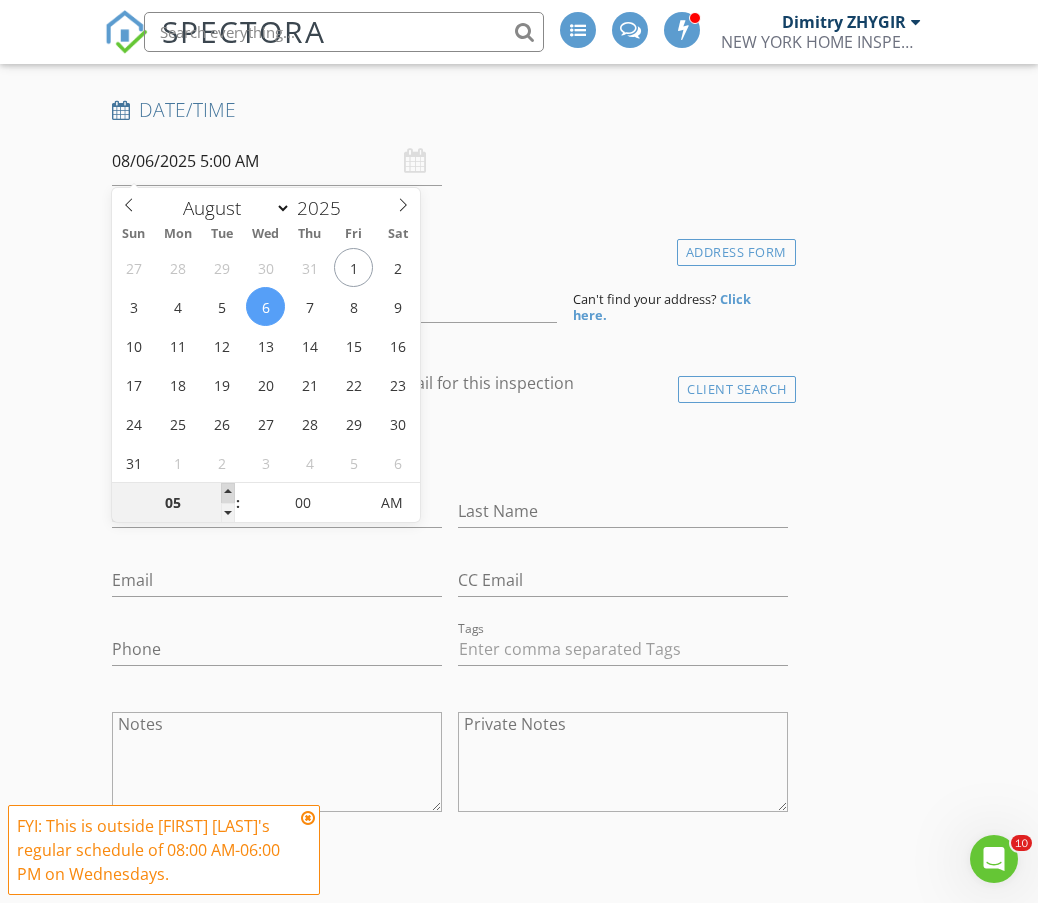 click at bounding box center [228, 493] 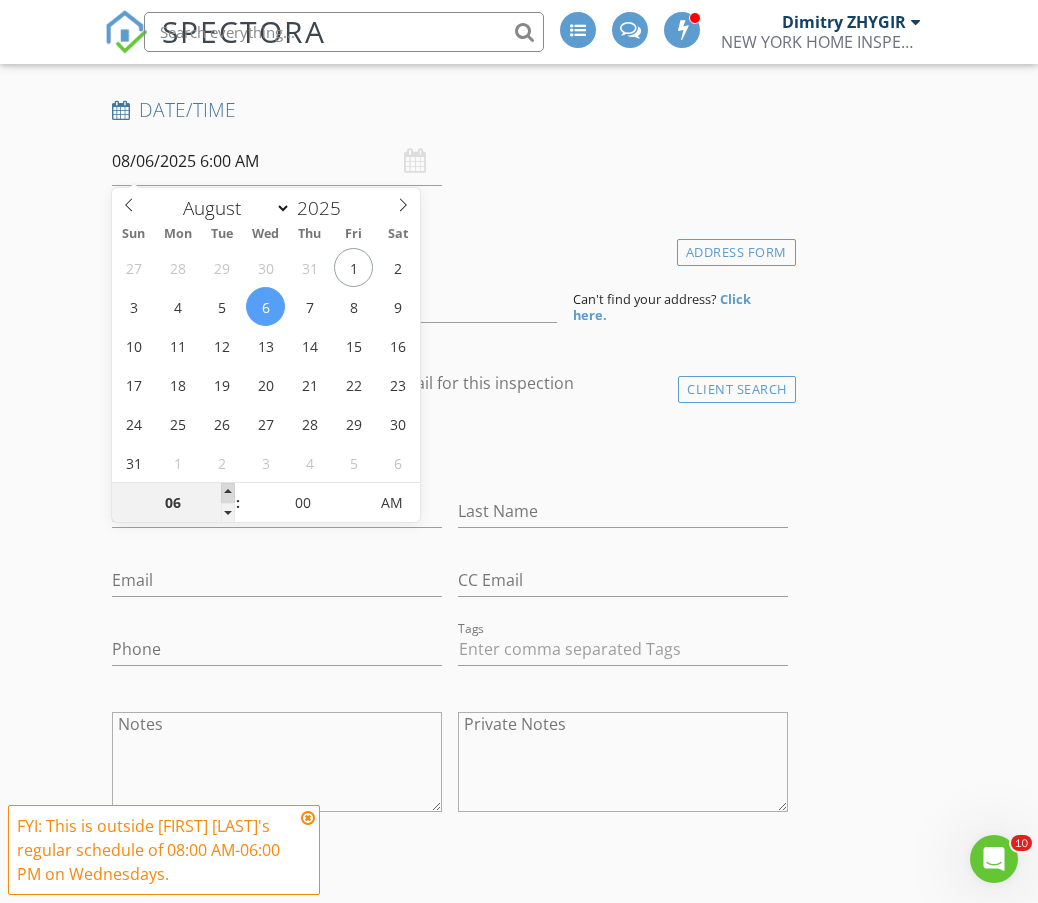 click at bounding box center [228, 493] 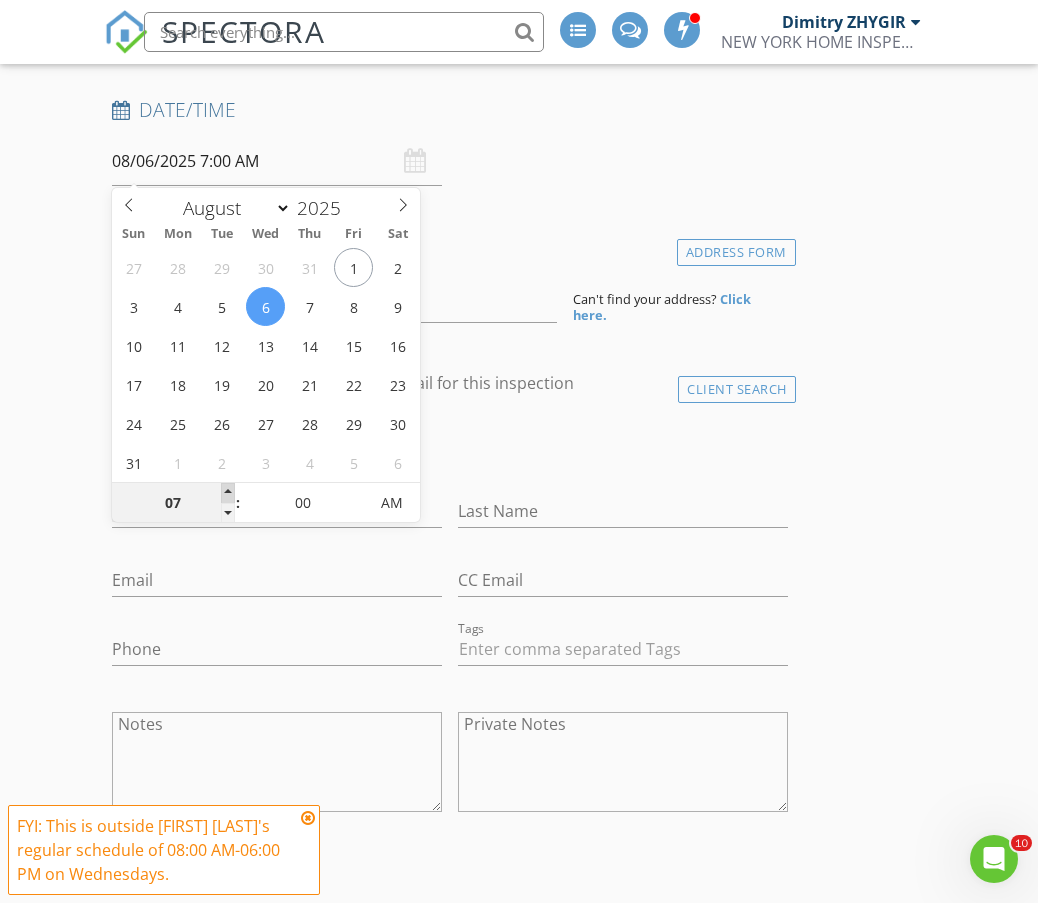 click at bounding box center (228, 493) 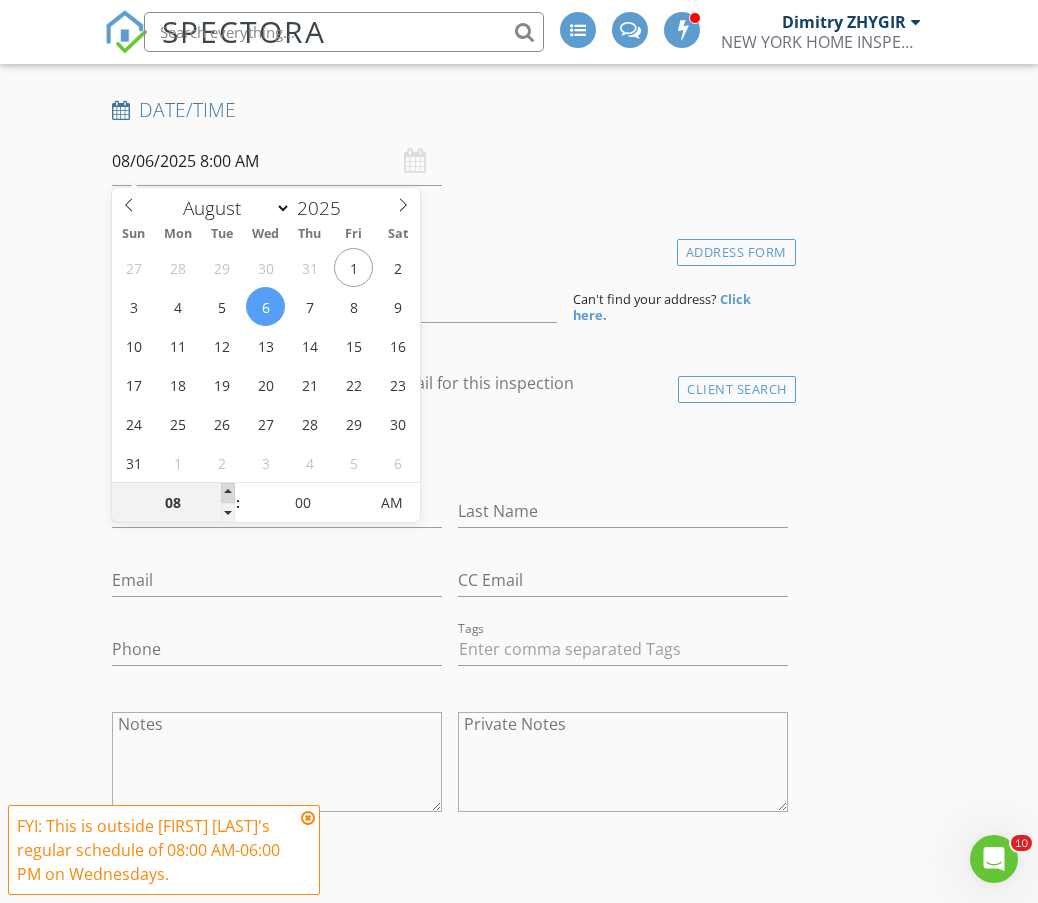 click at bounding box center [228, 493] 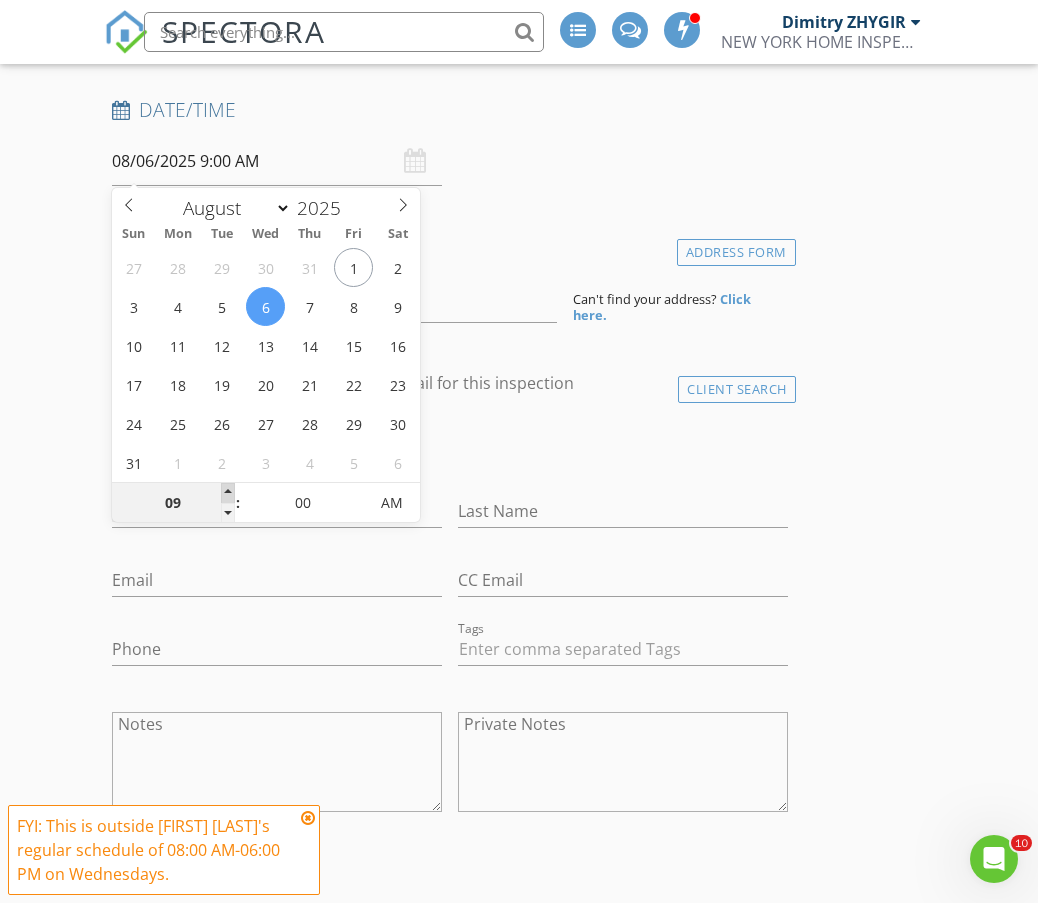 click at bounding box center [228, 493] 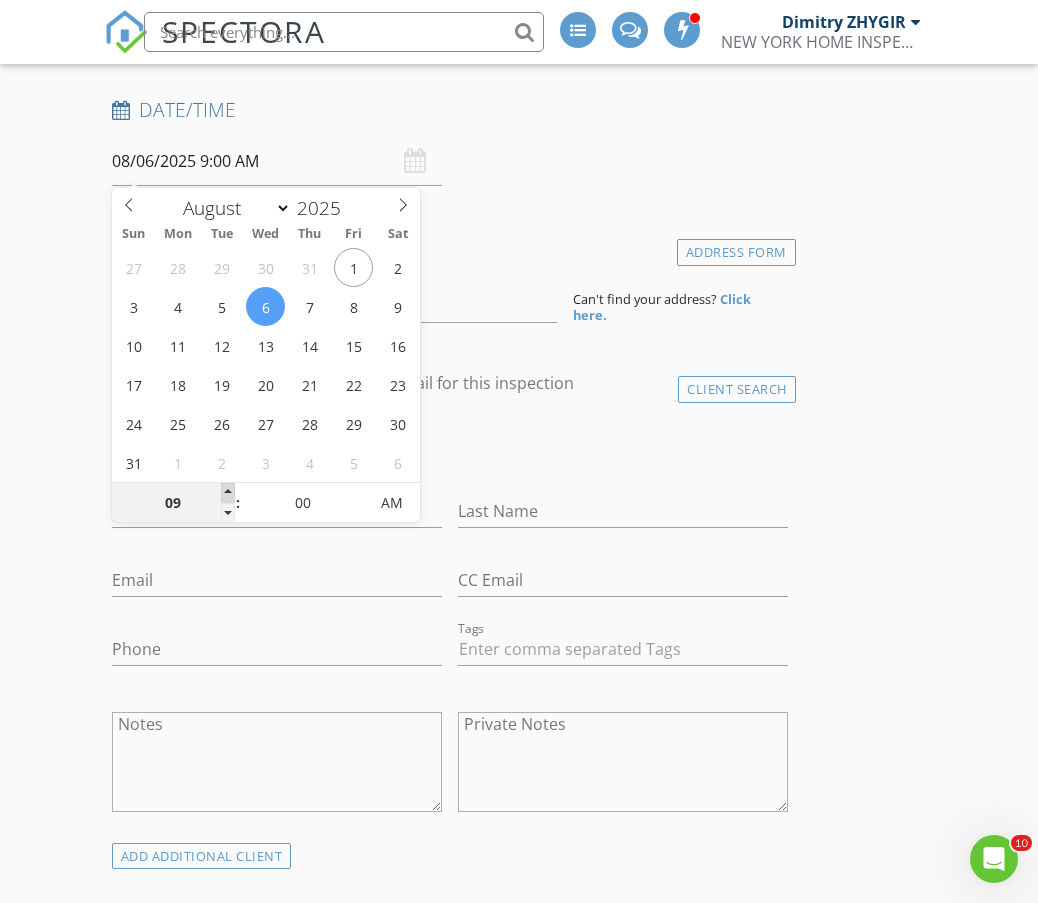 type on "10" 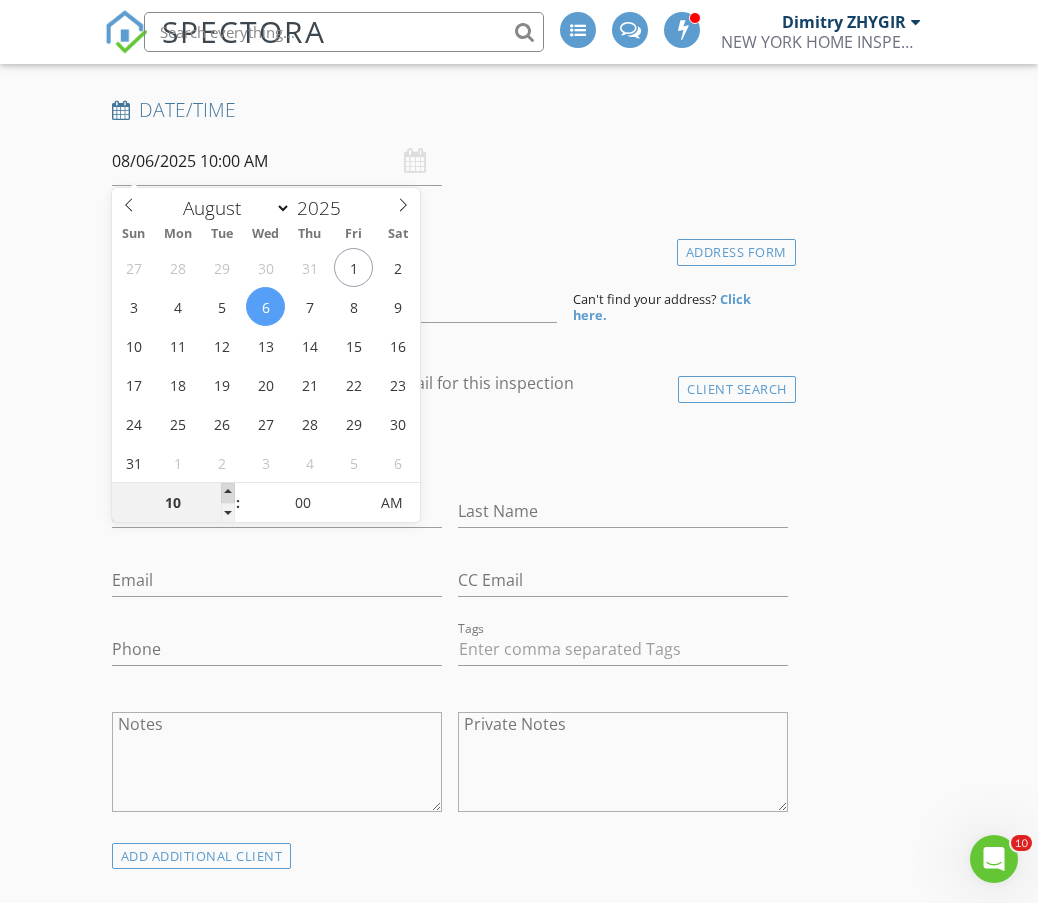 click at bounding box center [228, 493] 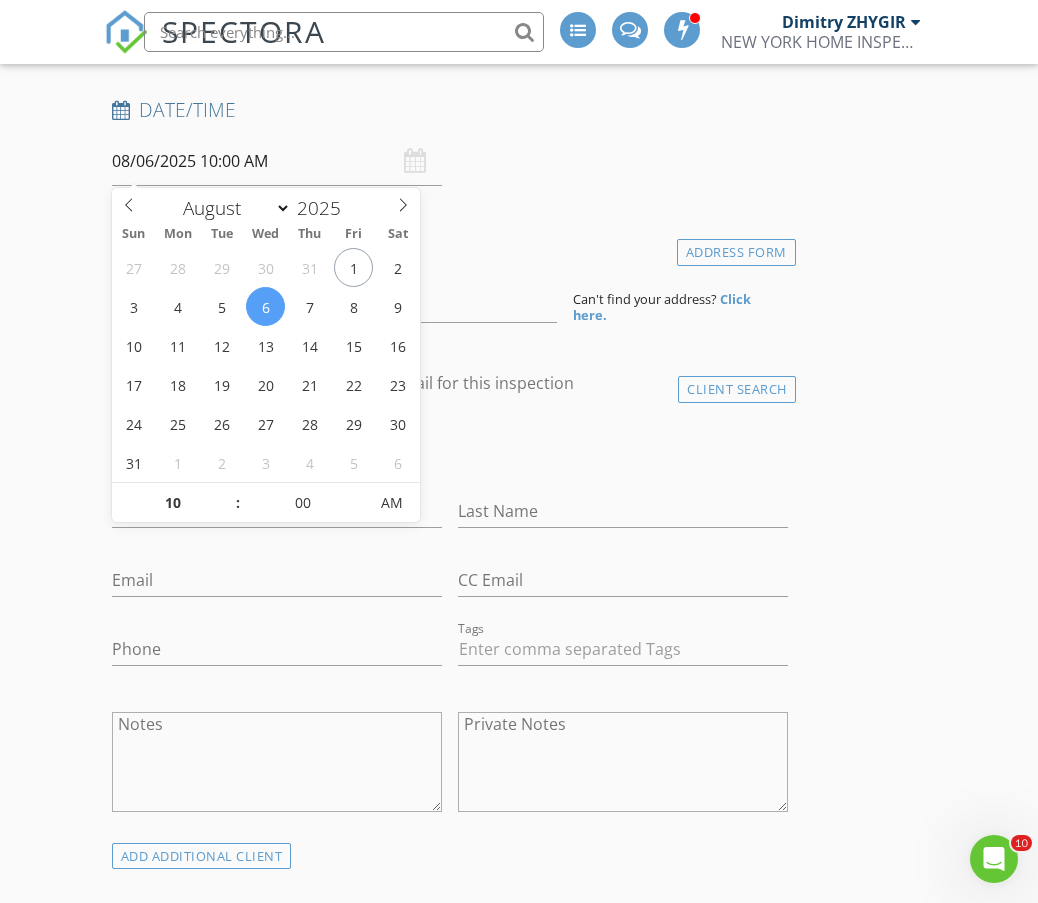 click on "INSPECTOR(S)
check_box_outline_blank   Dimitry ZHYGIR     check_box_outline_blank   Akon Zhen     check_box_outline_blank   Hud Malik     check_box   Jeffrey Alvarez   PRIMARY   Jeffrey Alvarez arrow_drop_down   check_box_outline_blank Jeffrey Alvarez specifically requested
Date/Time
08/06/2025 10:00 AM
Location
Address Form       Can't find your address?   Click here.
client
check_box Enable Client CC email for this inspection   Client Search     check_box_outline_blank Client is a Company/Organization     First Name   Last Name   Email   CC Email   Phone         Tags         Notes   Private Notes
ADD ADDITIONAL client
SERVICES
check_box_outline_blank   Apartment Inspection   check_box_outline_blank   1 Family House Inspection   check_box_outline_blank   2 Family House Inspection" at bounding box center [450, 1419] 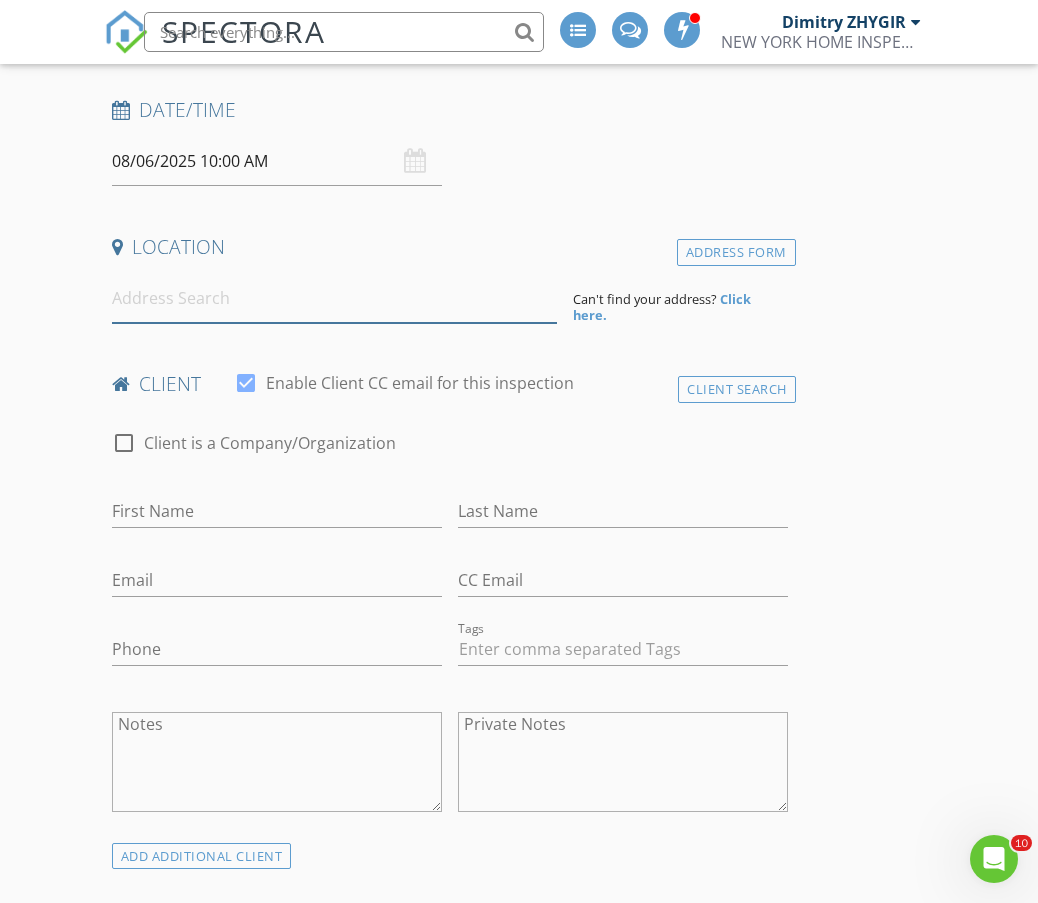 click at bounding box center [334, 298] 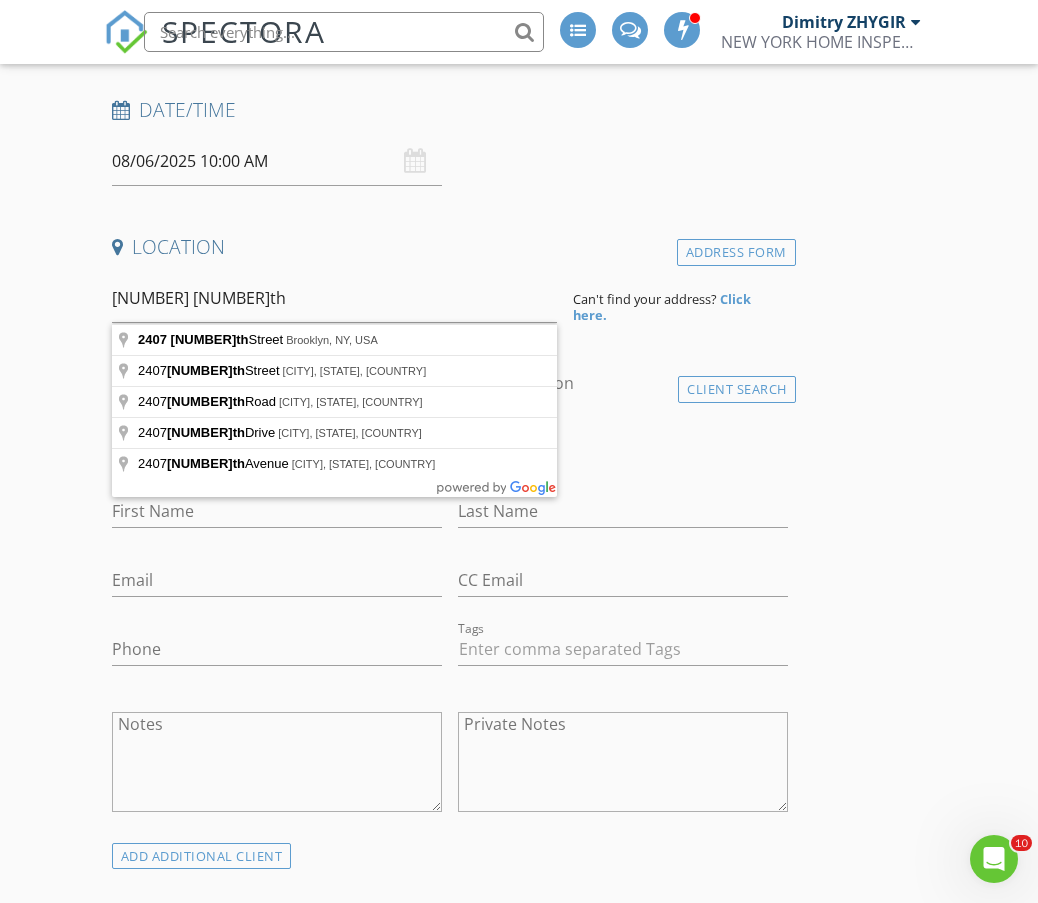 type on "2407 85th Street, Brooklyn, NY, USA" 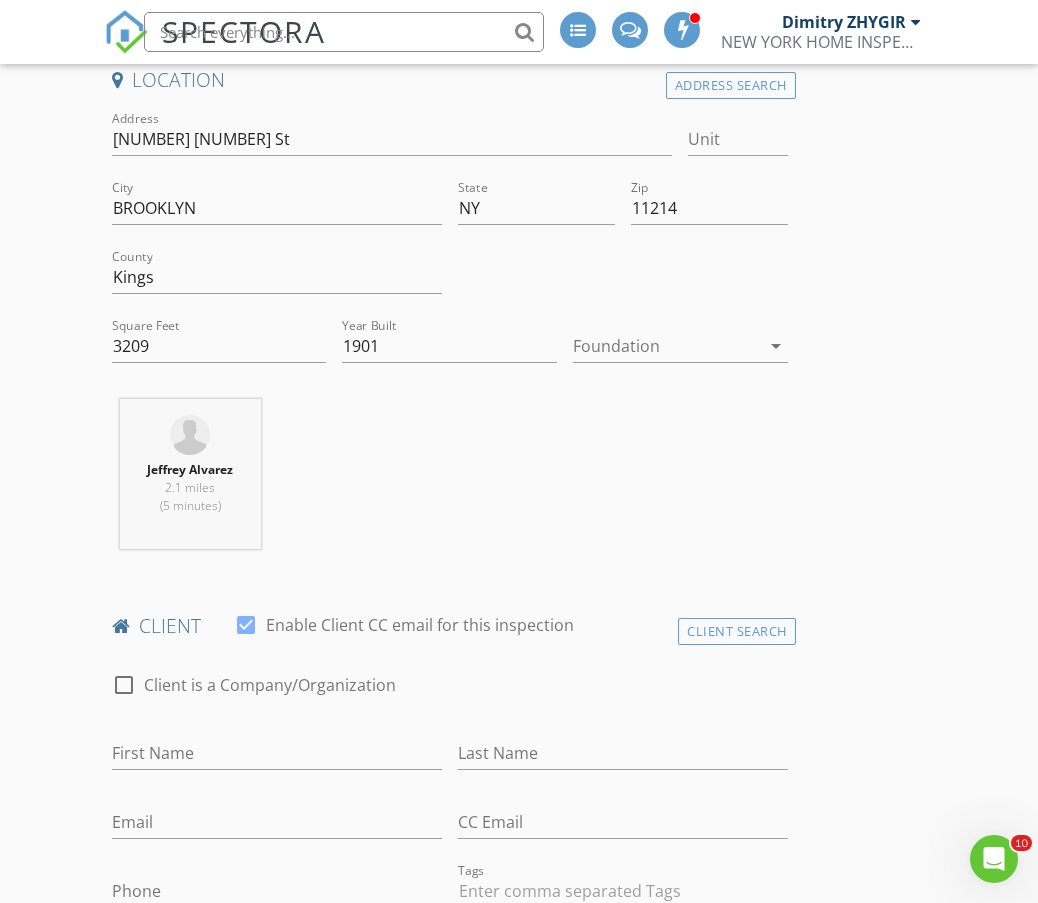 scroll, scrollTop: 667, scrollLeft: 0, axis: vertical 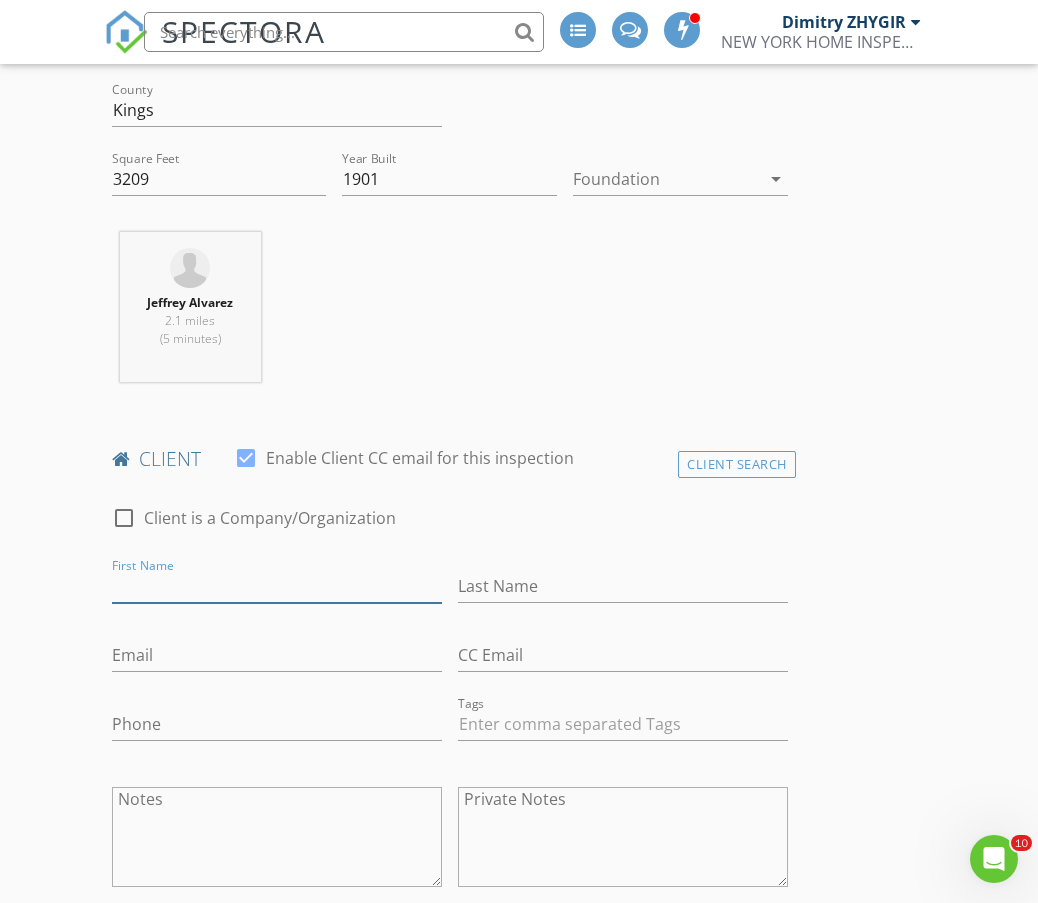 click on "First Name" at bounding box center [277, 586] 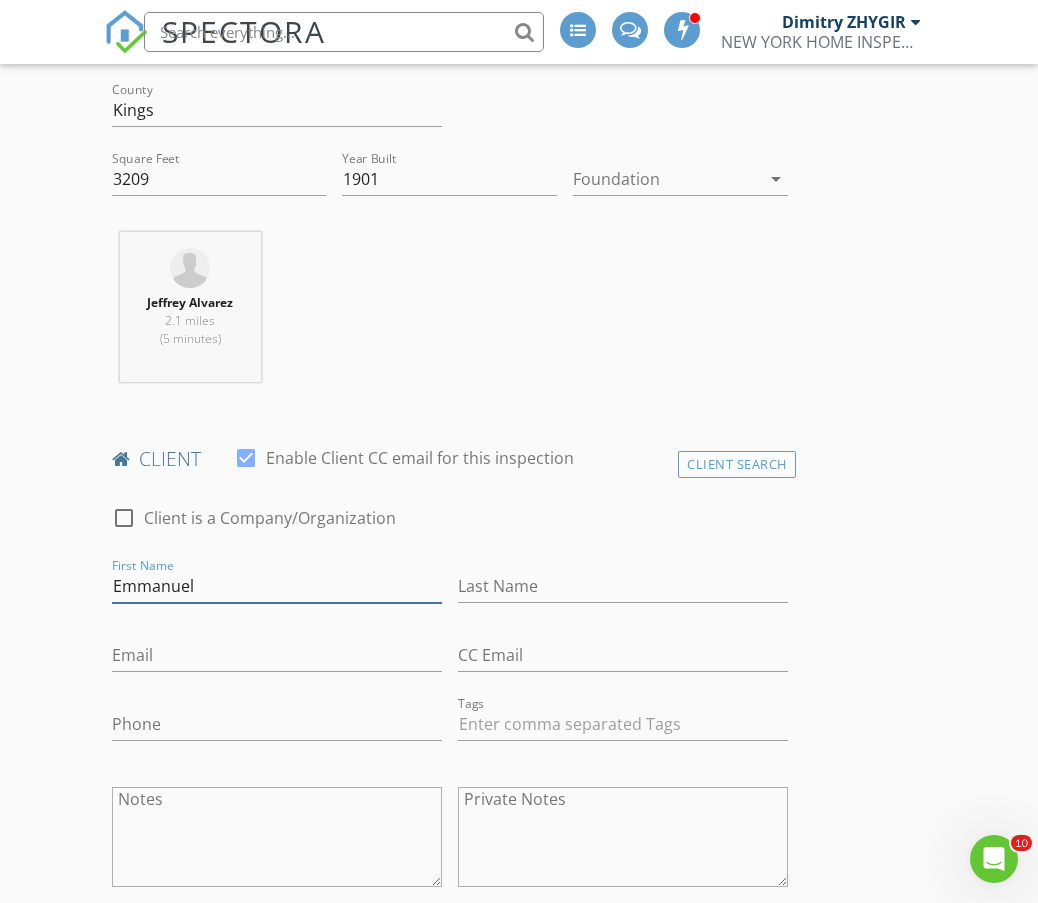 type on "Emmanuel" 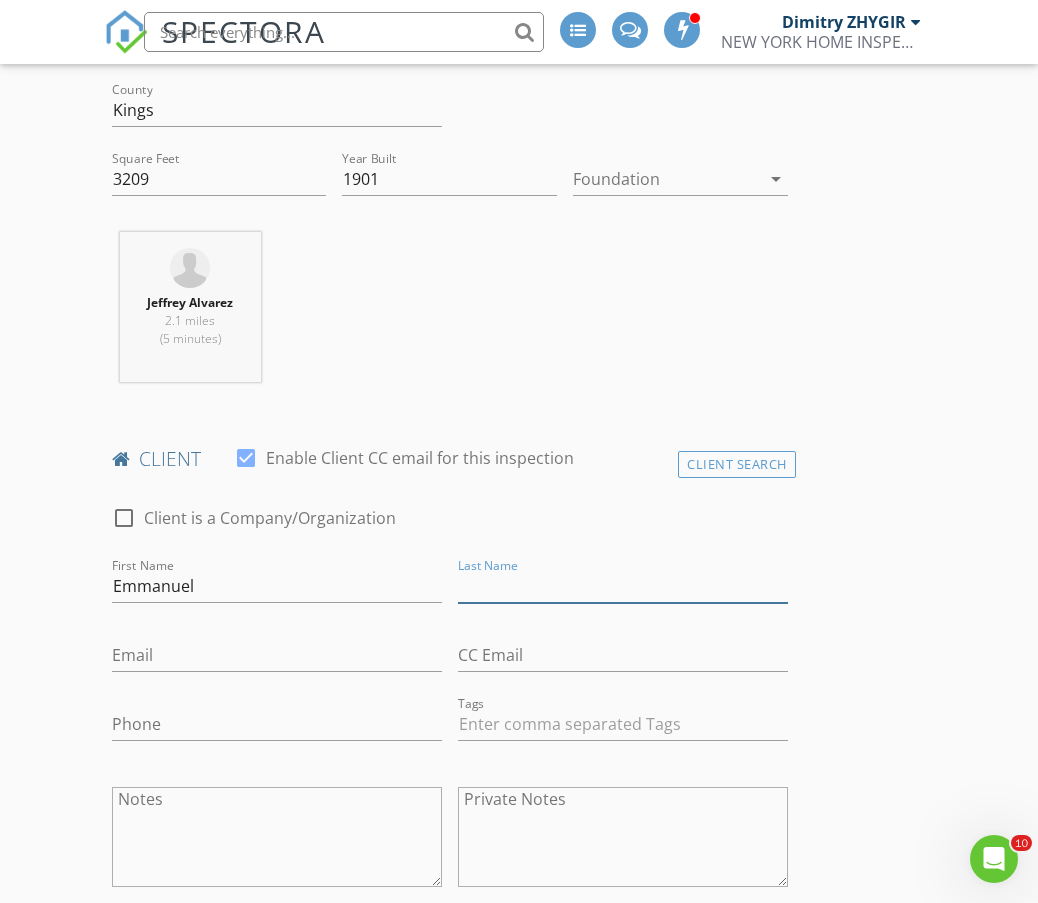 click on "Last Name" at bounding box center [623, 586] 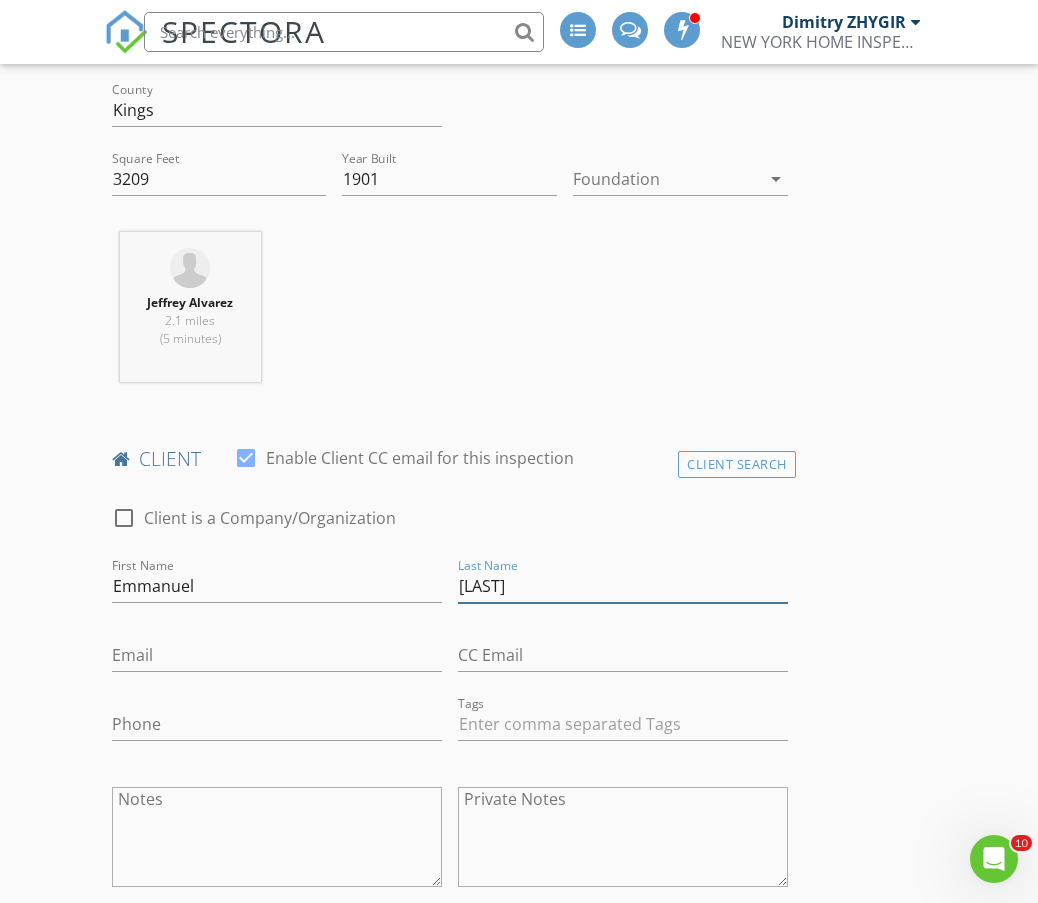 type on "Gurrieri" 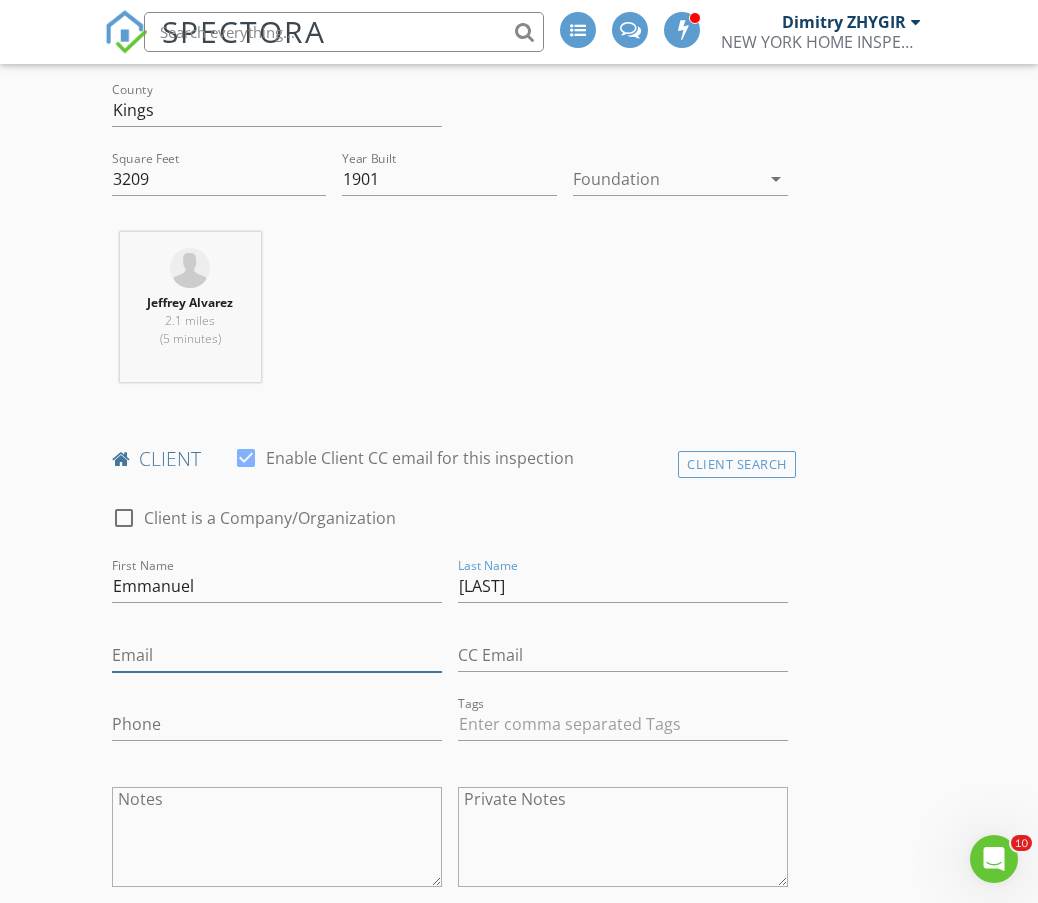 click on "Email" at bounding box center [277, 655] 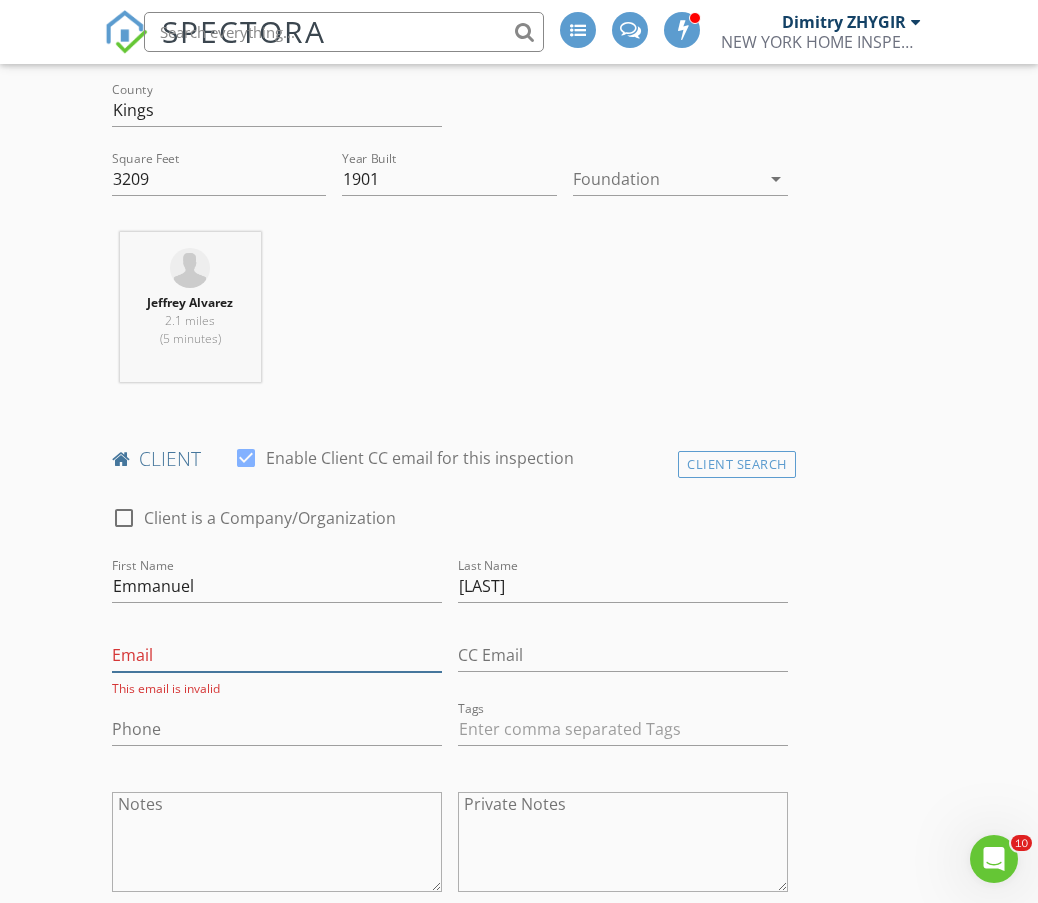 click on "Email" at bounding box center [277, 655] 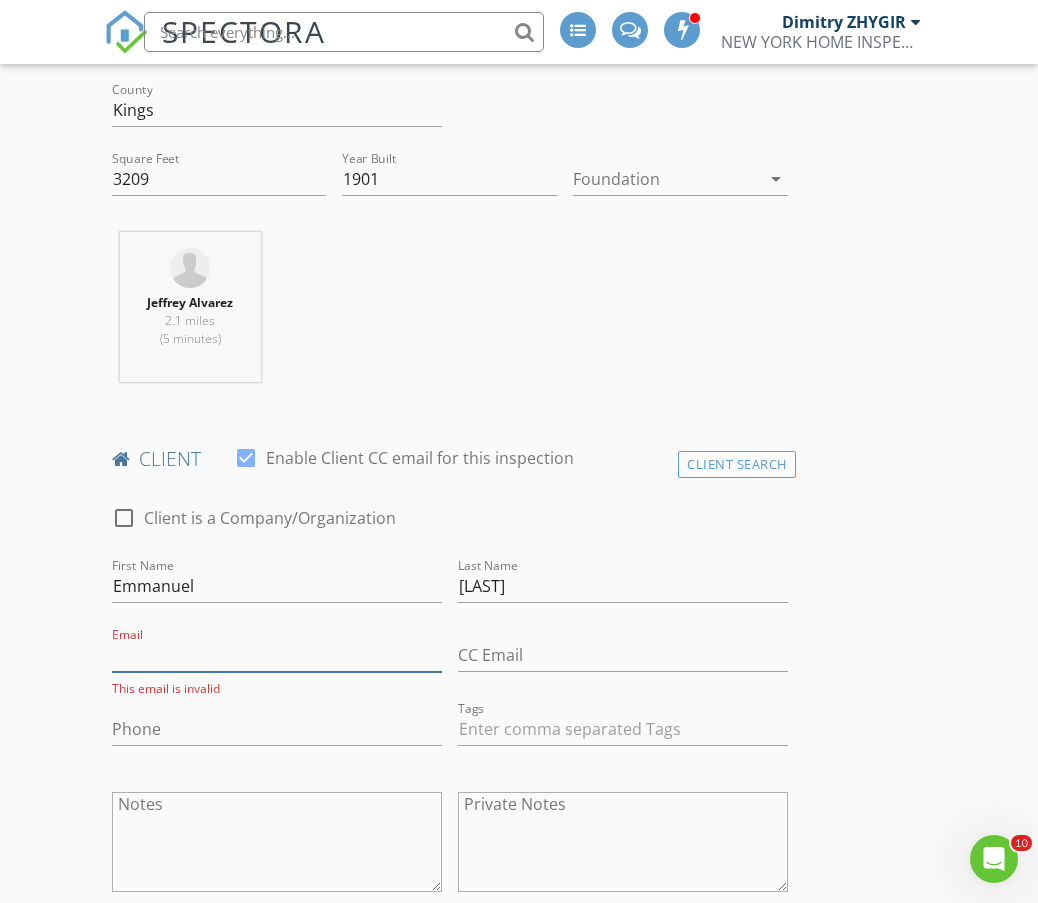 paste on "[EMAIL]" 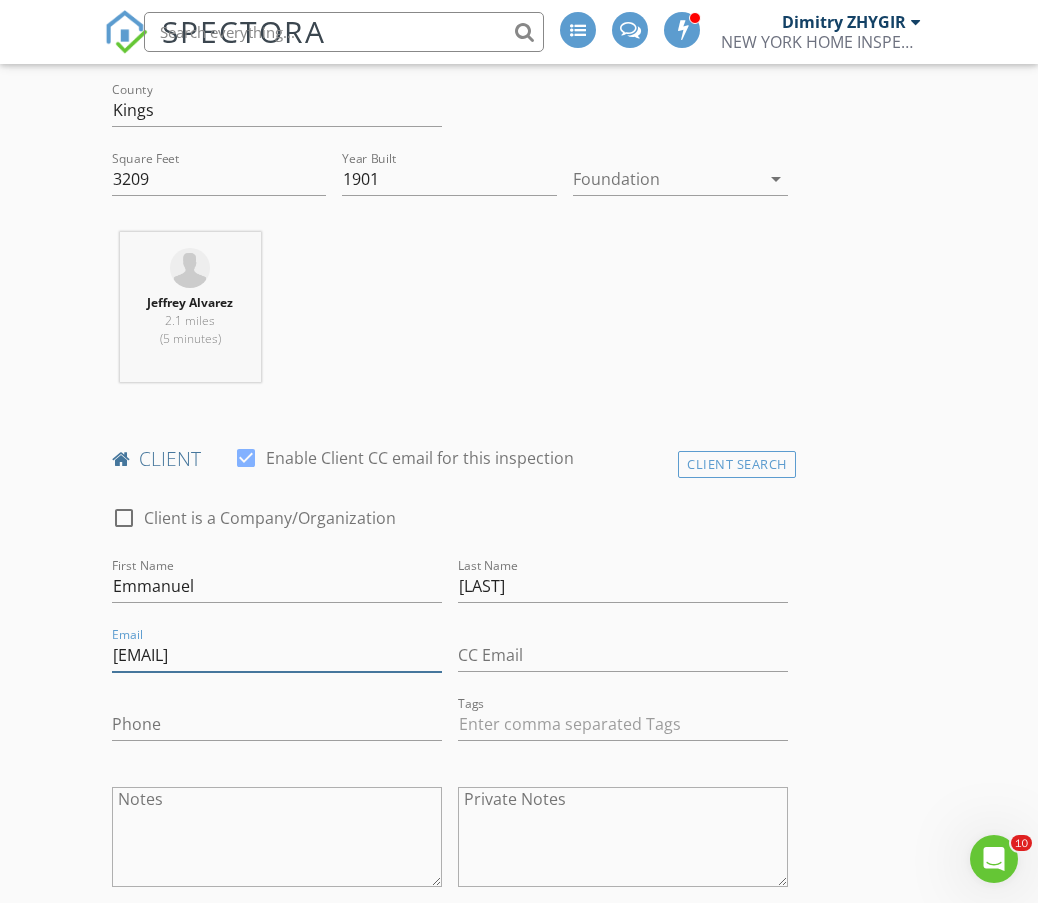 type on "[EMAIL]" 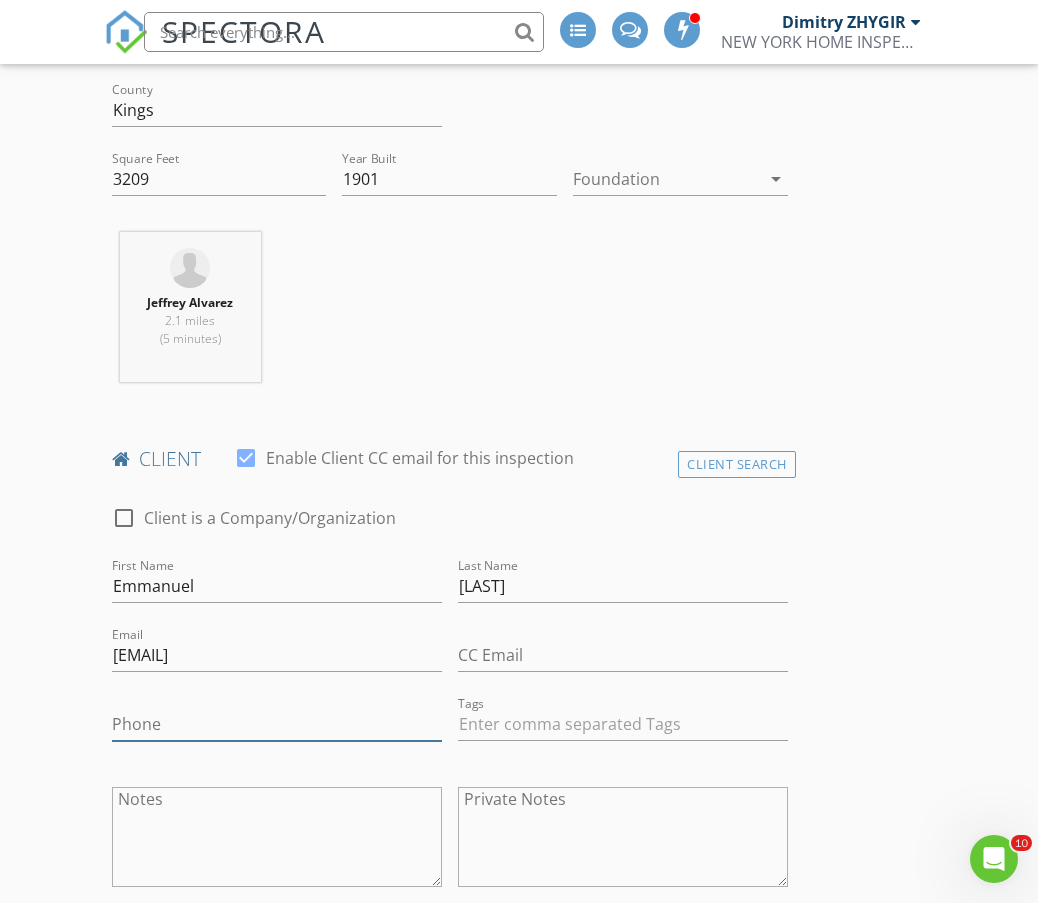 click on "Phone" at bounding box center [277, 724] 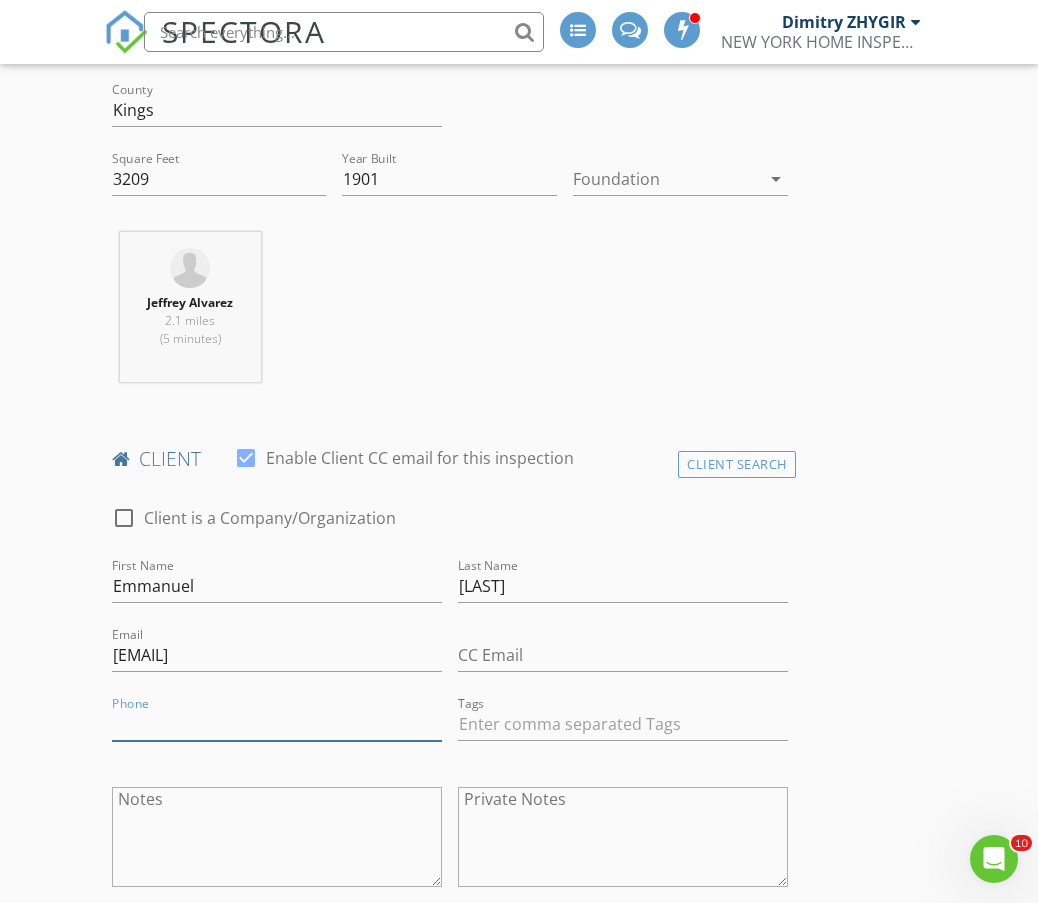 paste on "[PHONE]" 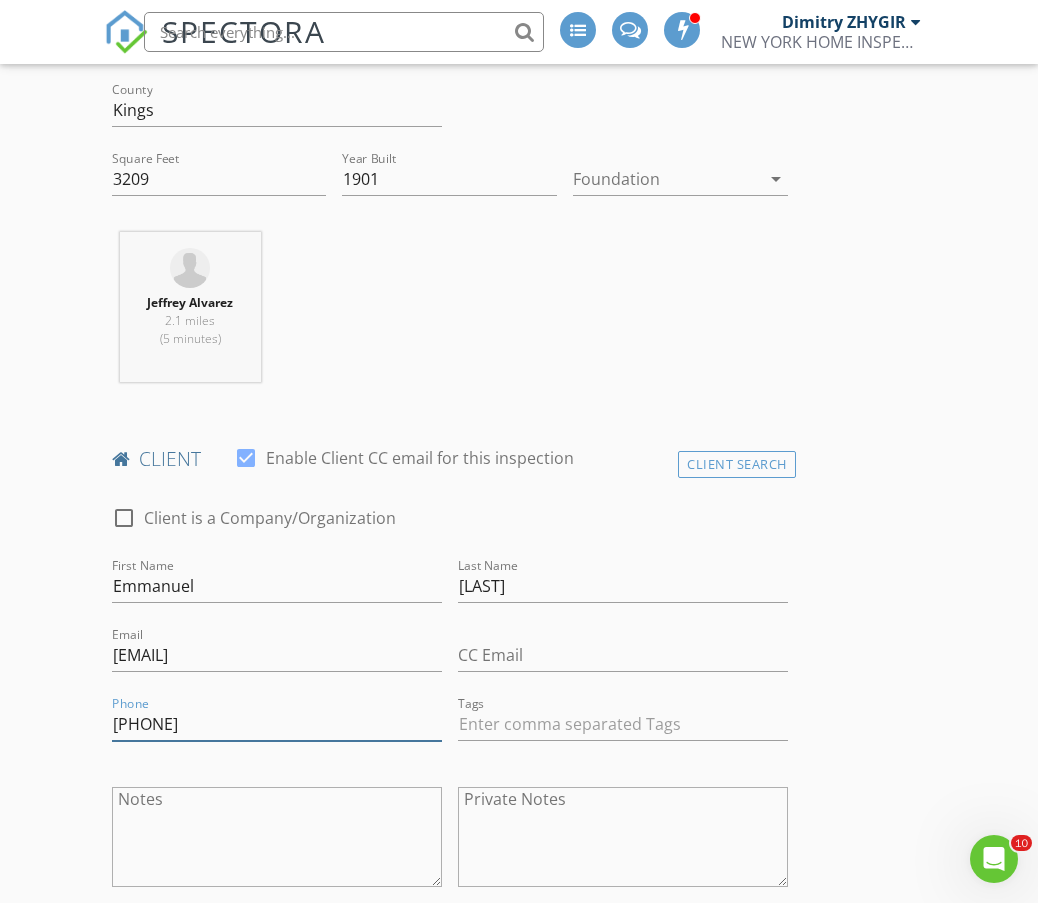 type on "[PHONE]" 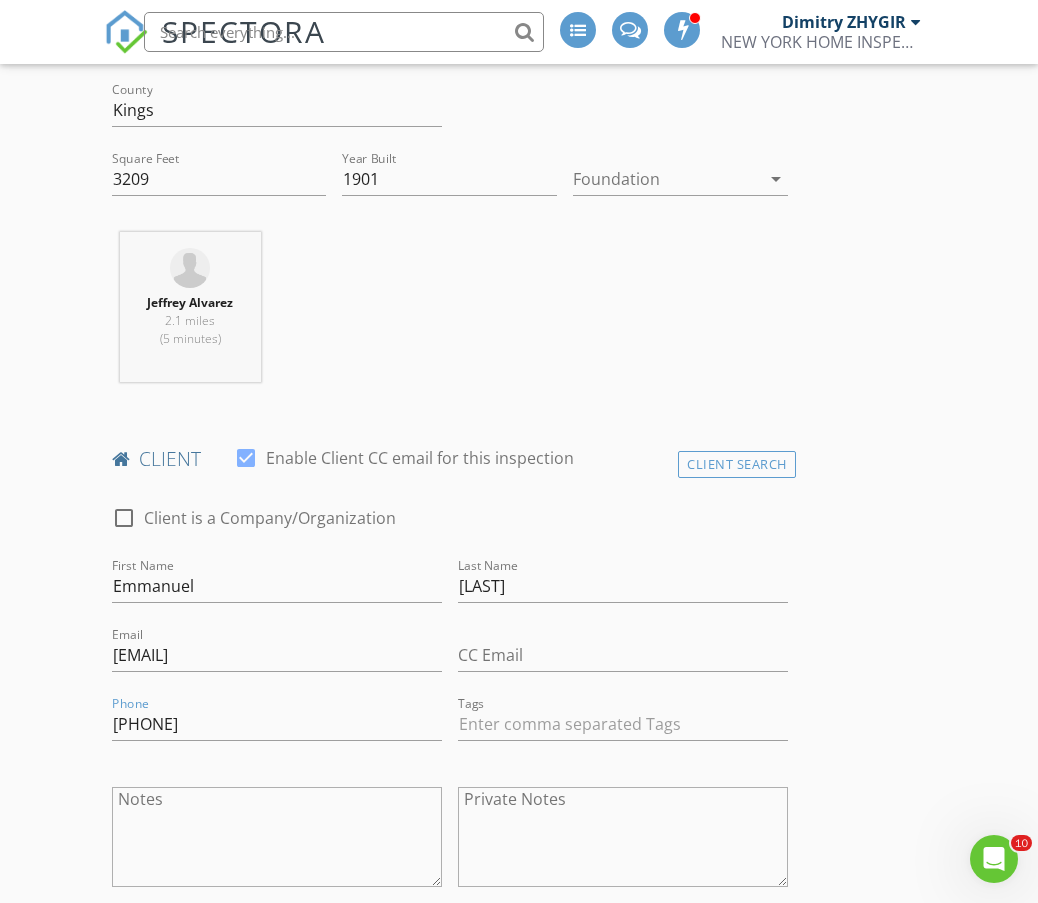 click on "INSPECTOR(S)
check_box_outline_blank   Dimitry ZHYGIR     check_box_outline_blank   Akon Zhen     check_box_outline_blank   Hud Malik     check_box   Jeffrey Alvarez   PRIMARY   Jeffrey Alvarez arrow_drop_down   check_box_outline_blank Jeffrey Alvarez specifically requested
Date/Time
08/06/2025 10:00 AM
Location
Address Search       Address 2407 85th St   Unit   City BROOKLYN   State NY   Zip 11214   County Kings     Square Feet 3209   Year Built 1901   Foundation arrow_drop_down     Jeffrey Alvarez     2.1 miles     (5 minutes)
client
check_box Enable Client CC email for this inspection   Client Search     check_box_outline_blank Client is a Company/Organization     First Name Emmanuel   Last Name Gurrieri   Email aus734@aol.com   CC Email   Phone 347-294-5404         Tags         Notes   Private Notes
SERVICES" at bounding box center [519, 1348] 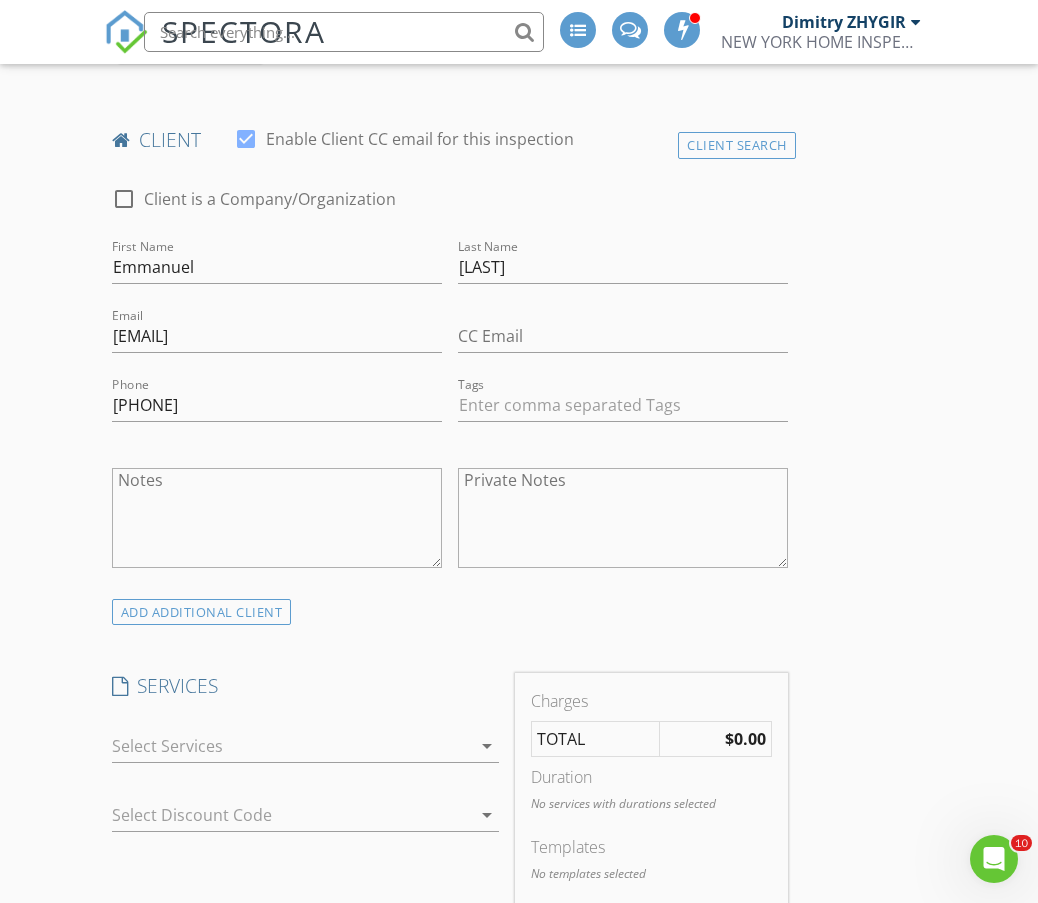 scroll, scrollTop: 1167, scrollLeft: 0, axis: vertical 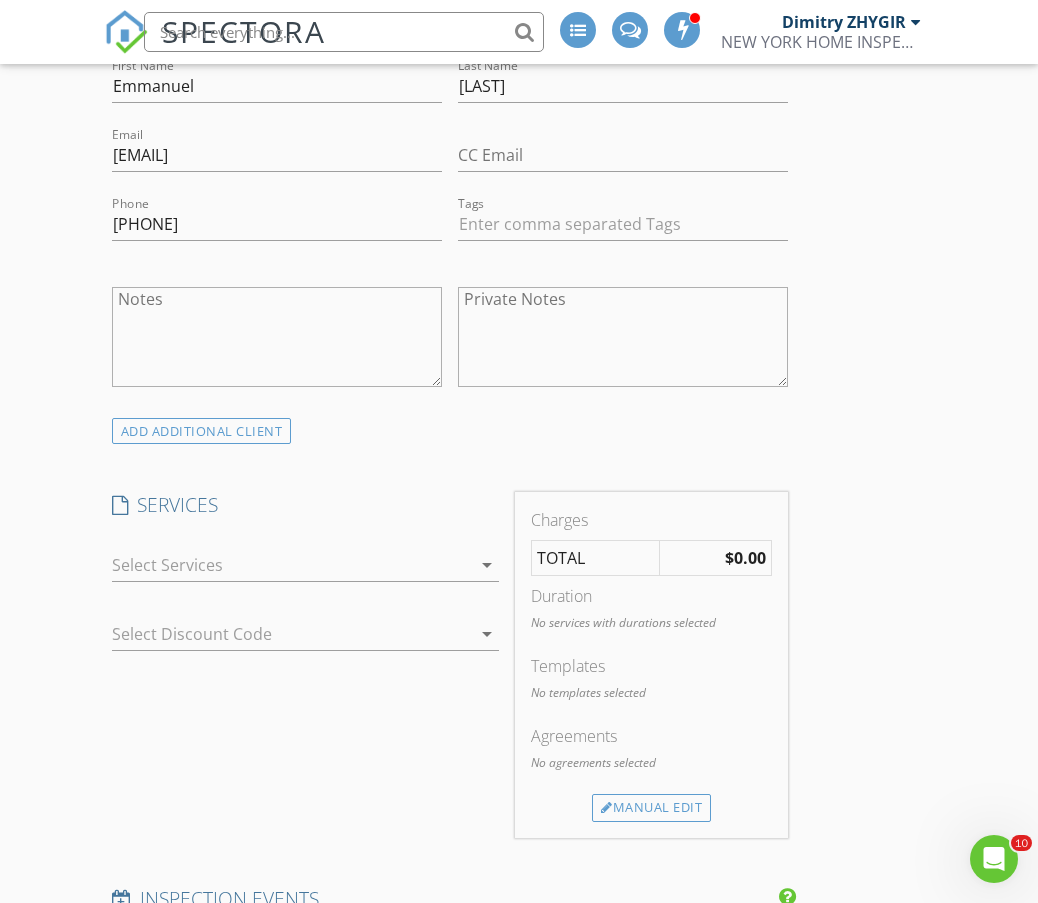 click on "arrow_drop_down" at bounding box center [487, 565] 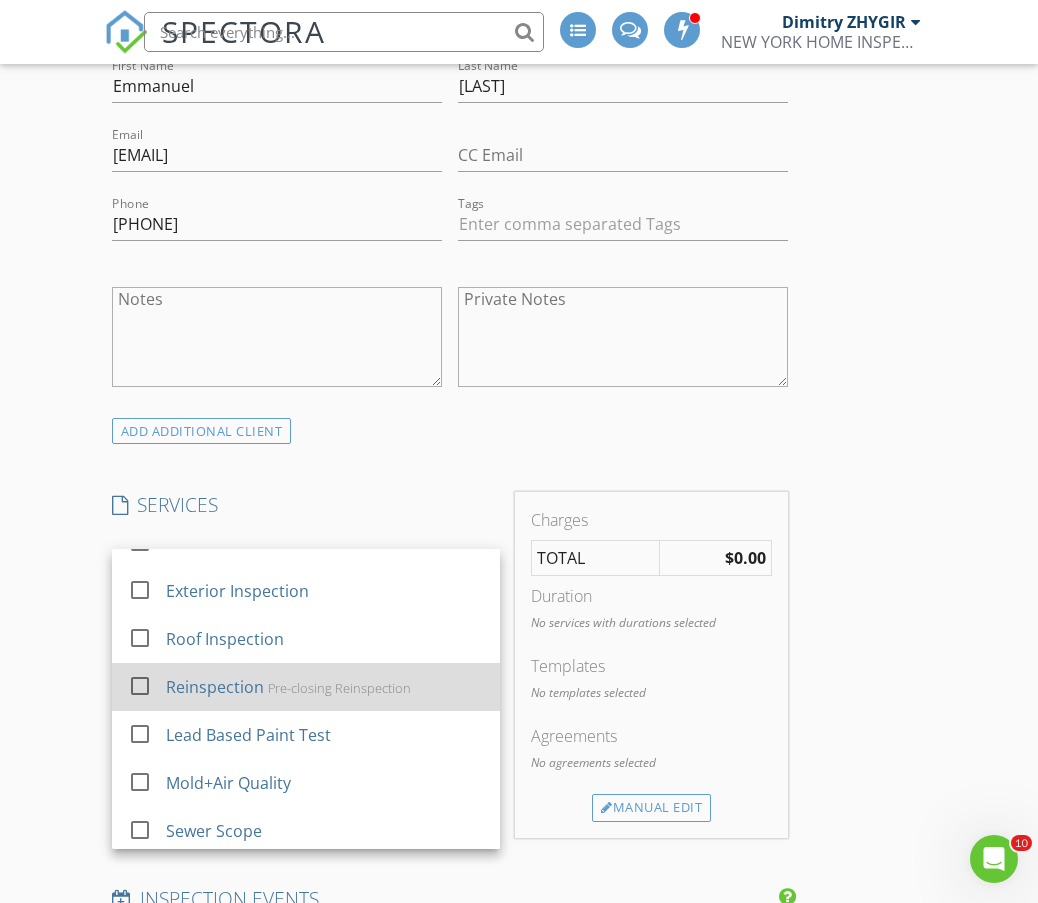 scroll, scrollTop: 388, scrollLeft: 0, axis: vertical 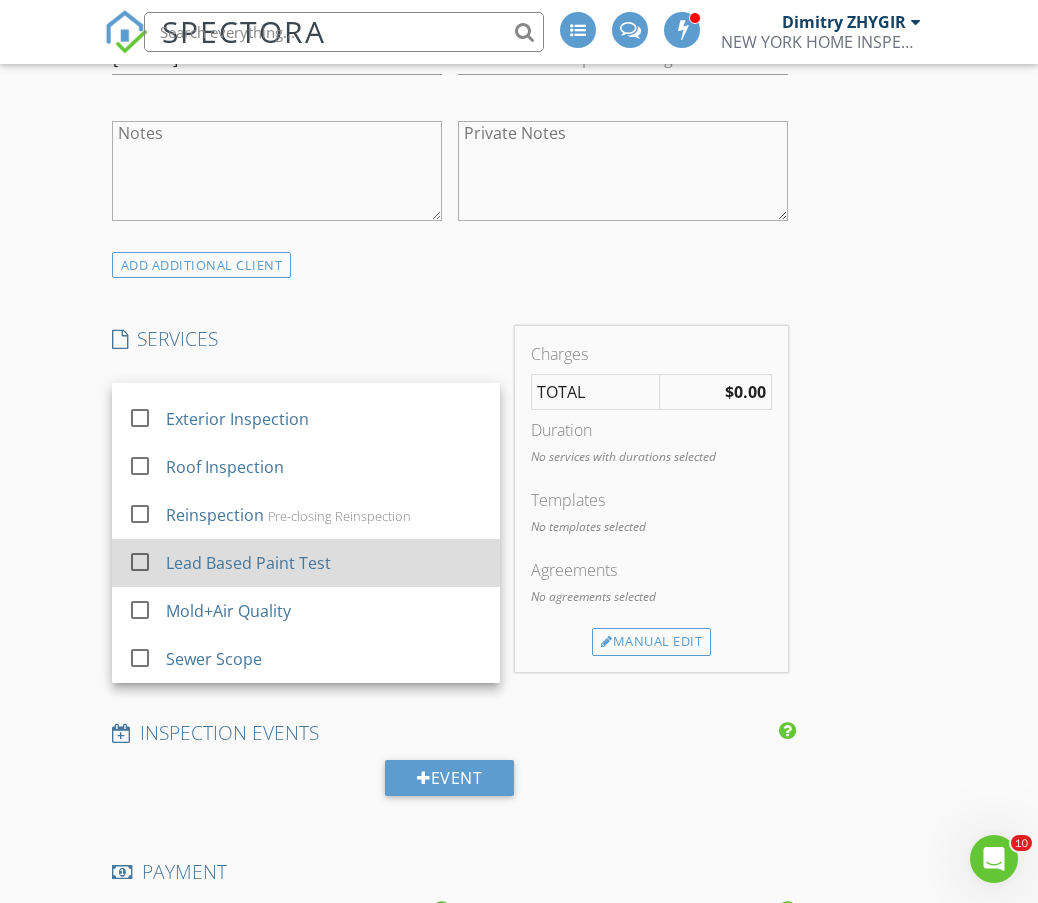 click at bounding box center (140, 561) 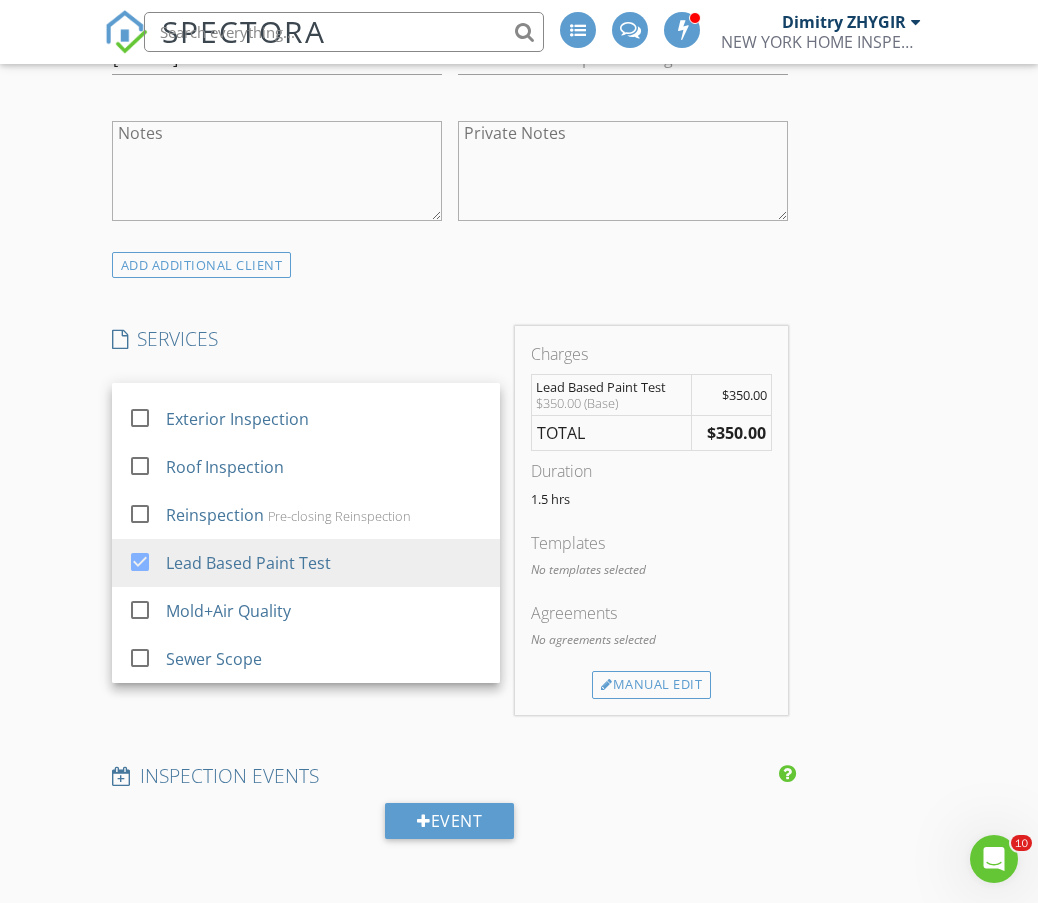 click on "New Inspection
INSPECTOR(S)
check_box_outline_blank   Dimitry ZHYGIR     check_box_outline_blank   Akon Zhen     check_box_outline_blank   Hud Malik     check_box   Jeffrey Alvarez   PRIMARY   Jeffrey Alvarez arrow_drop_down   check_box_outline_blank Jeffrey Alvarez specifically requested
Date/Time
08/06/2025 10:00 AM
Location
Address Search       Address 2407 85th St   Unit   City BROOKLYN   State NY   Zip 11214   County Kings     Square Feet 3209   Year Built 1901   Foundation arrow_drop_down     Jeffrey Alvarez     2.1 miles     (5 minutes)
client
check_box Enable Client CC email for this inspection   Client Search     check_box_outline_blank Client is a Company/Organization     First Name Emmanuel   Last Name Gurrieri   Email aus734@aol.com   CC Email   Phone 347-294-5404         Tags         Notes   Private Notes          check_box_outline_blank" at bounding box center [519, 669] 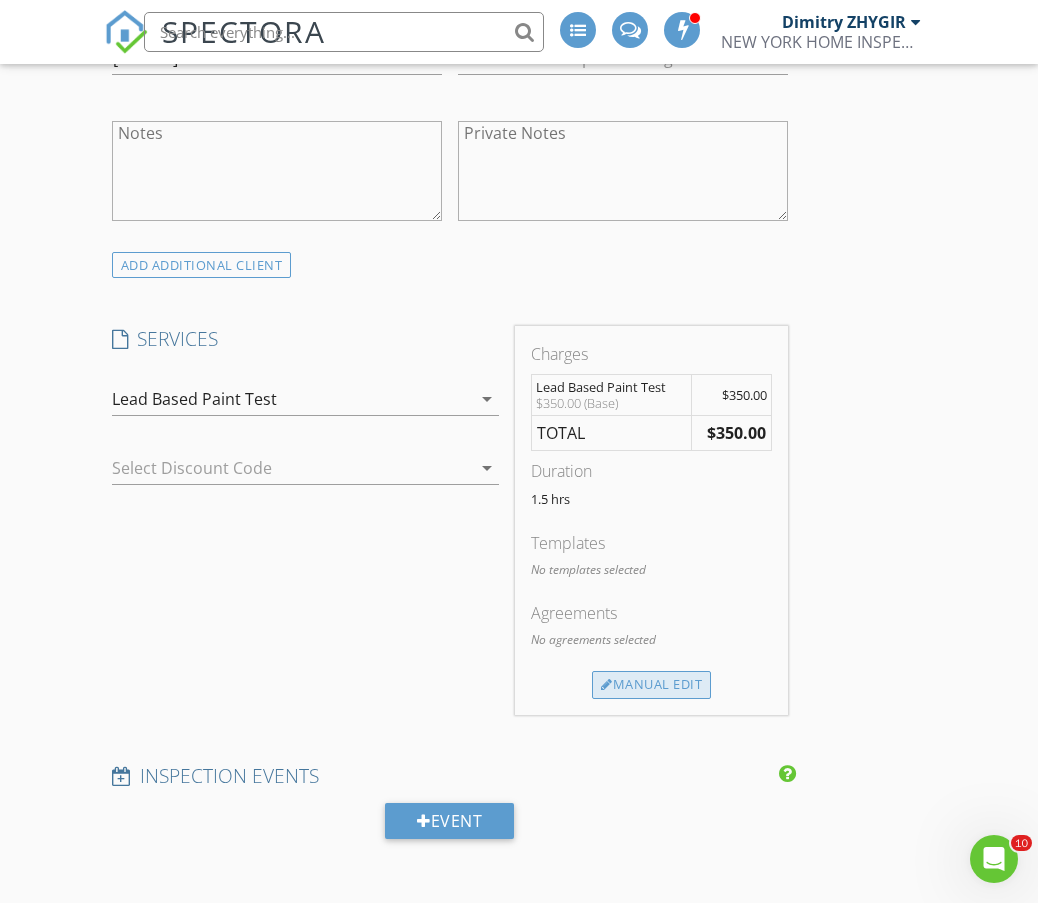 click on "Manual Edit" at bounding box center [651, 685] 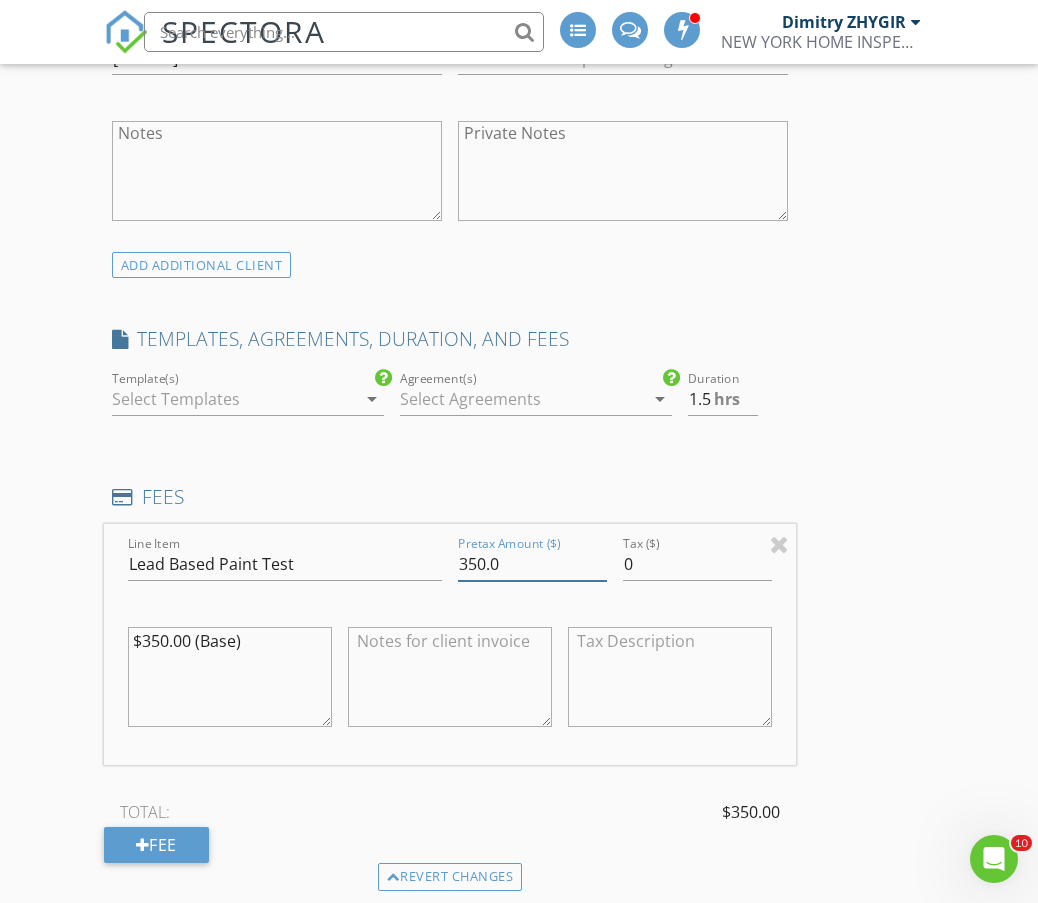 drag, startPoint x: 477, startPoint y: 563, endPoint x: 449, endPoint y: 562, distance: 28.01785 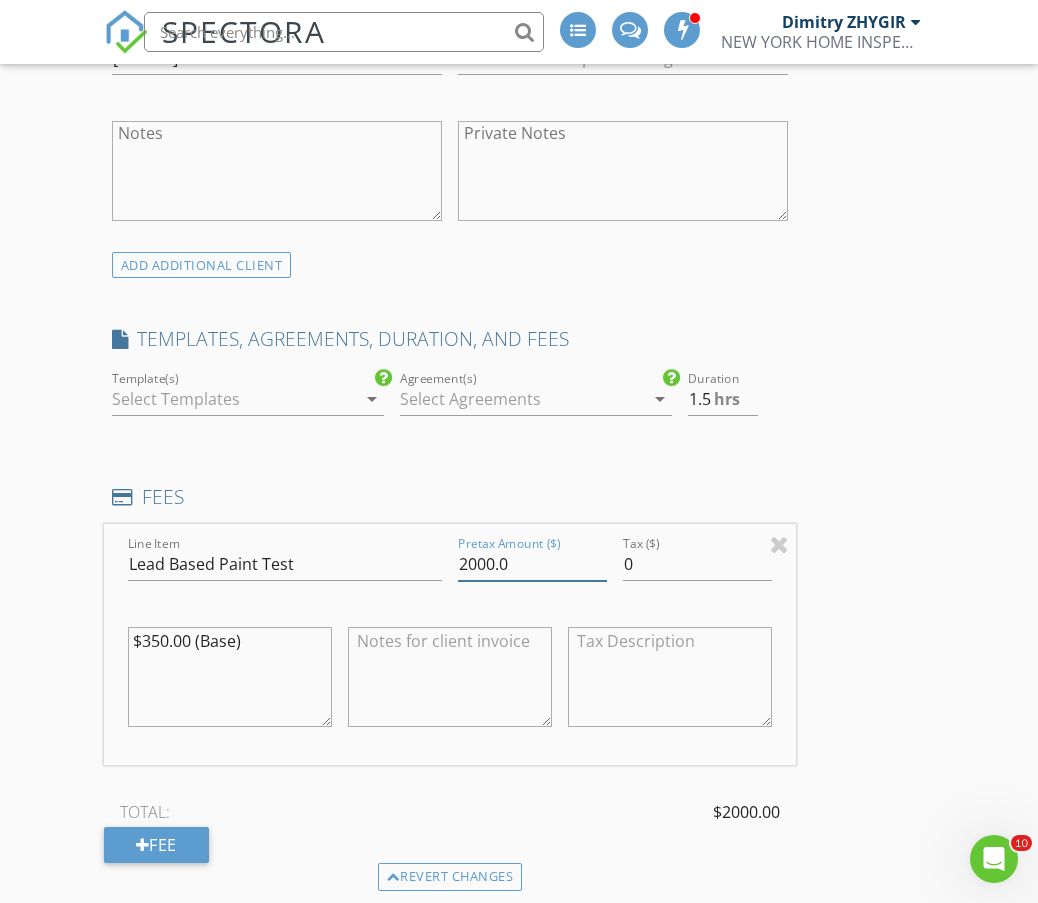 type on "2000.0" 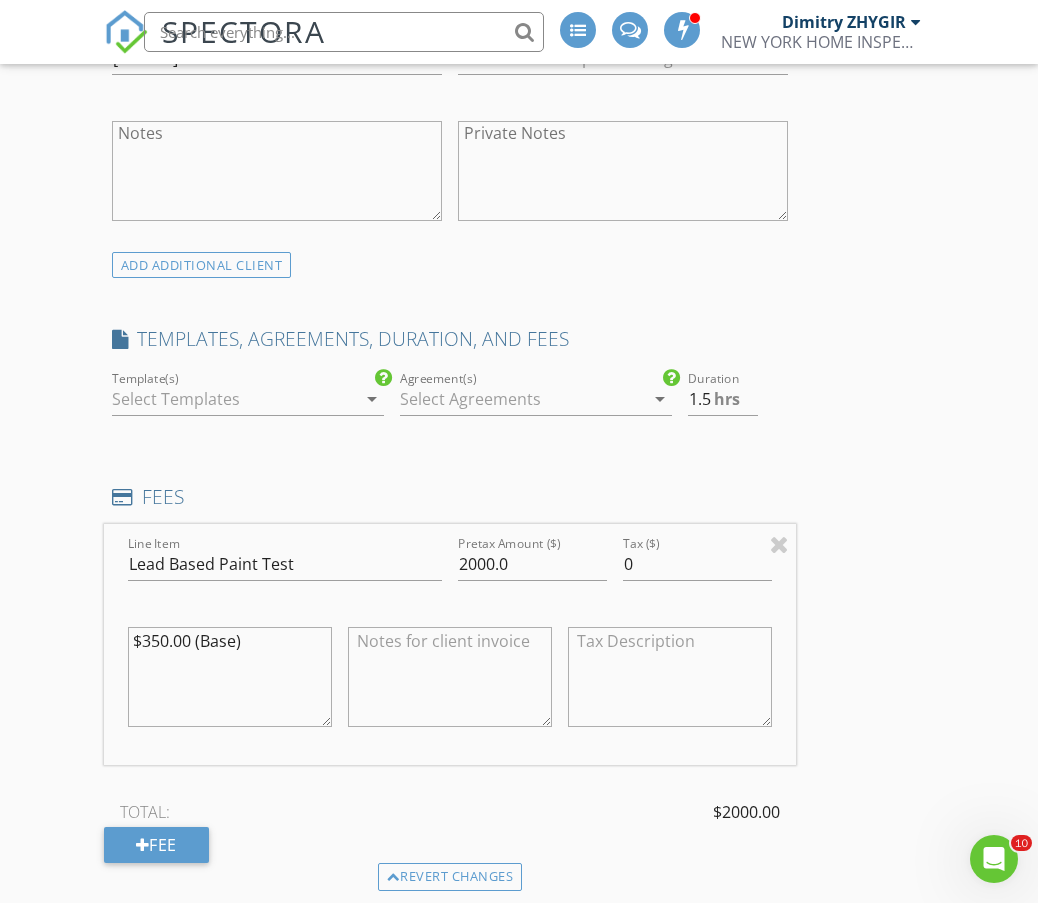 click on "INSPECTOR(S)
check_box_outline_blank   Dimitry ZHYGIR     check_box_outline_blank   Akon Zhen     check_box_outline_blank   Hud Malik     check_box   Jeffrey Alvarez   PRIMARY   Jeffrey Alvarez arrow_drop_down   check_box_outline_blank Jeffrey Alvarez specifically requested
Date/Time
08/06/2025 10:00 AM
Location
Address Search       Address 2407 85th St   Unit   City BROOKLYN   State NY   Zip 11214   County Kings     Square Feet 3209   Year Built 1901   Foundation arrow_drop_down     Jeffrey Alvarez     2.1 miles     (5 minutes)
client
check_box Enable Client CC email for this inspection   Client Search     check_box_outline_blank Client is a Company/Organization     First Name Emmanuel   Last Name Gurrieri   Email aus734@aol.com   CC Email   Phone 347-294-5404         Tags         Notes   Private Notes
SERVICES" at bounding box center [519, 792] 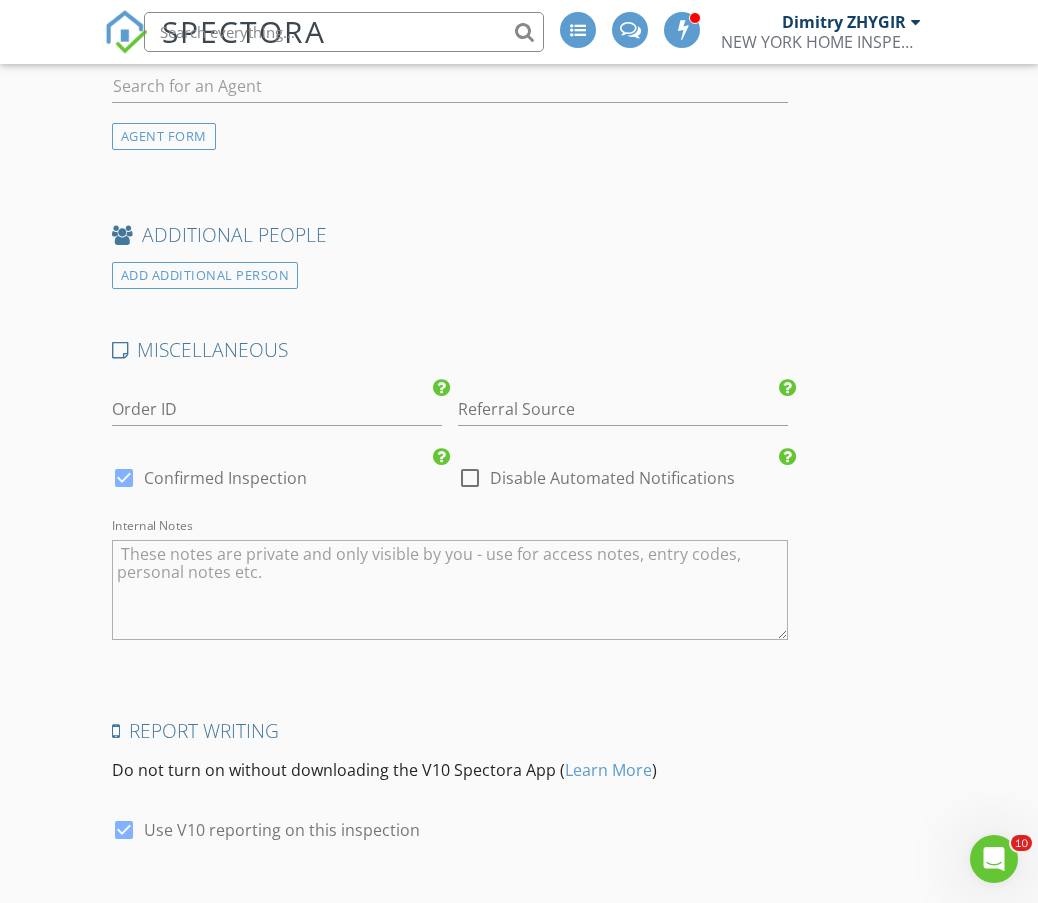 scroll, scrollTop: 3121, scrollLeft: 0, axis: vertical 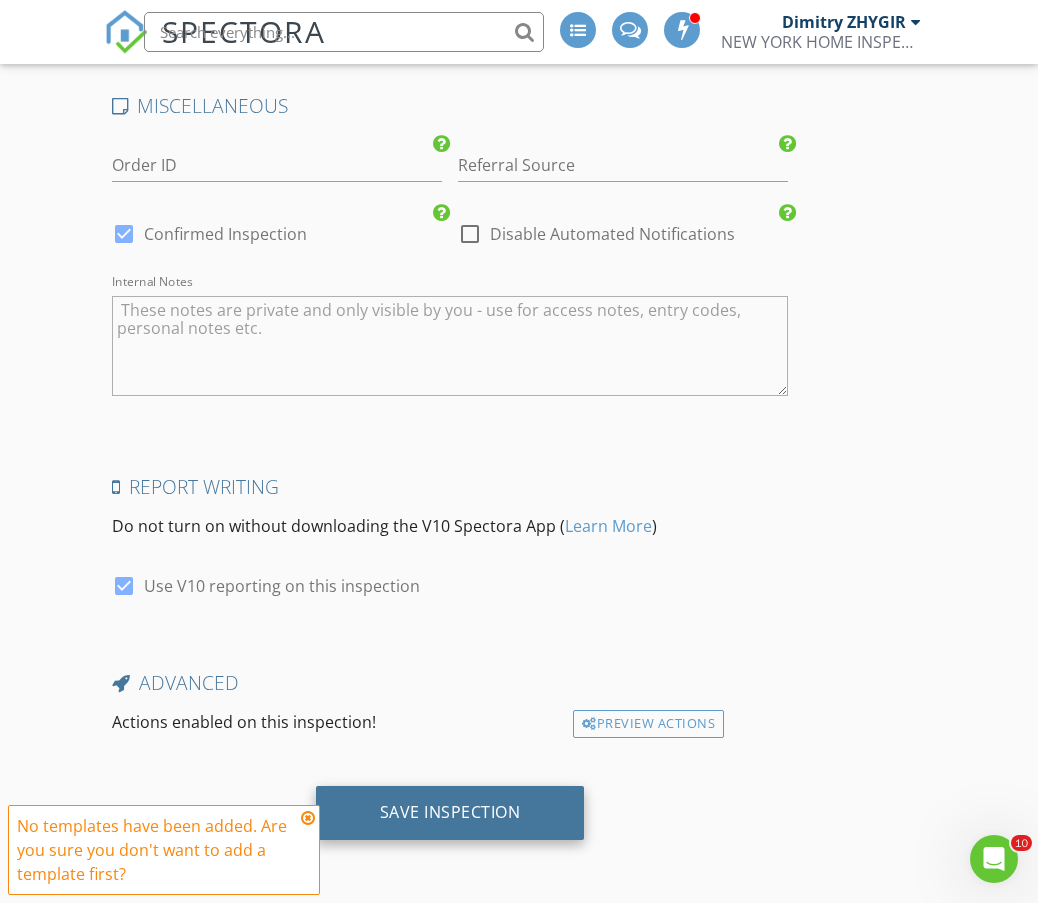 click on "Save Inspection" at bounding box center [450, 812] 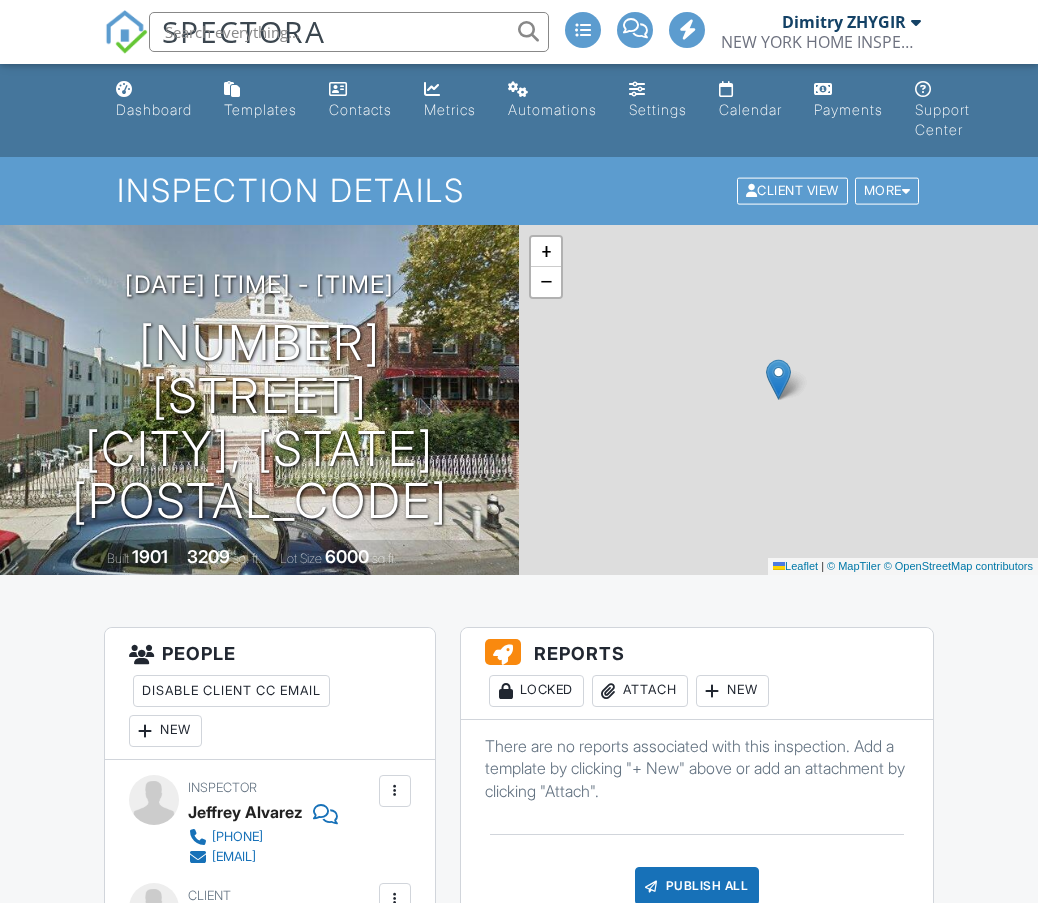 scroll, scrollTop: 0, scrollLeft: 0, axis: both 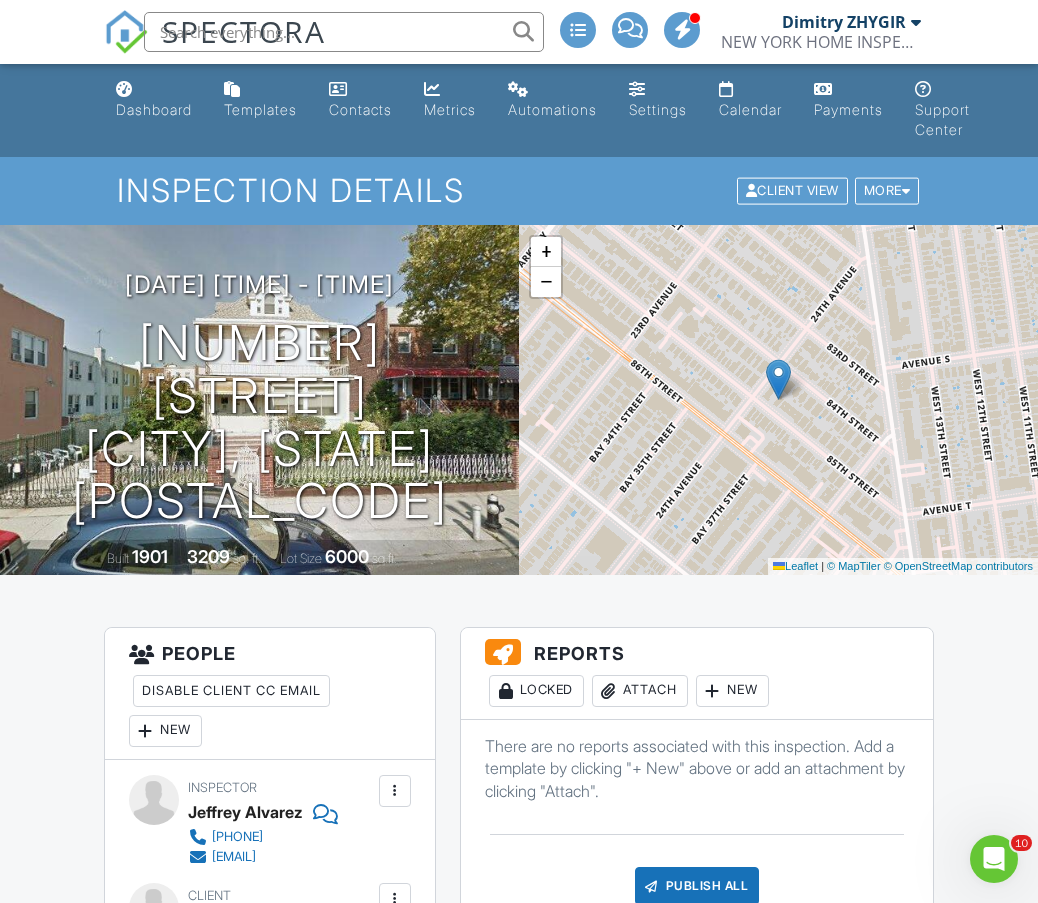 click on "All emails and texts are disabled for this inspection!
All emails and texts have been disabled for this inspection. This may have happened due to someone manually disabling them or this inspection being unconfirmed when it was scheduled. To re-enable emails and texts for this inspection, click the button below.
Turn on emails and texts
Reports
Locked
Attach
New
There are no reports associated with this inspection. Add a template by clicking "+ New" above or add an attachment by clicking "Attach".
Publish All
Checking report completion
Additional Documents
New
There are no attachments to this inspection.
Internal
Order ID
Referral source
Disable All Notifications
▼ Discount - $50.00 off - Special Discount Special Discount - $100.00 off - Special Discount
Discount - $50.00 off - Special Discount
Discount code" at bounding box center [519, 1771] 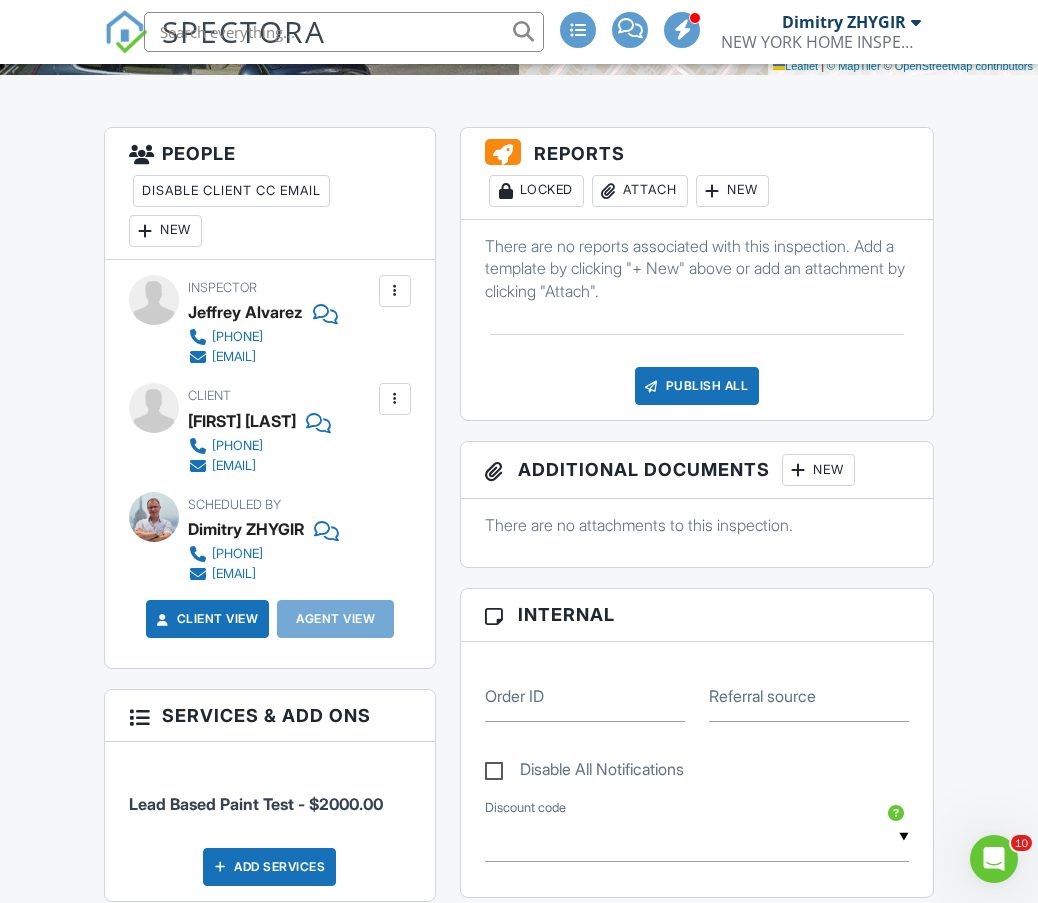 scroll, scrollTop: 0, scrollLeft: 0, axis: both 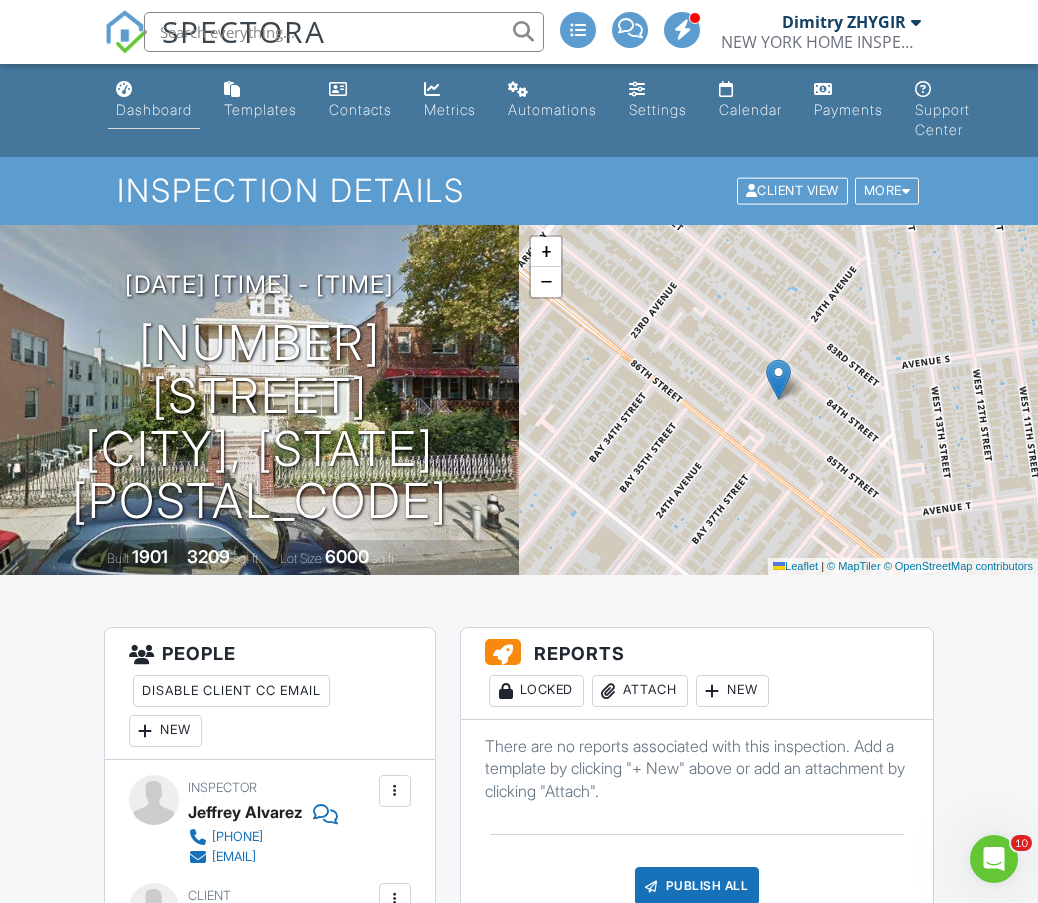 click on "Dashboard" at bounding box center [154, 109] 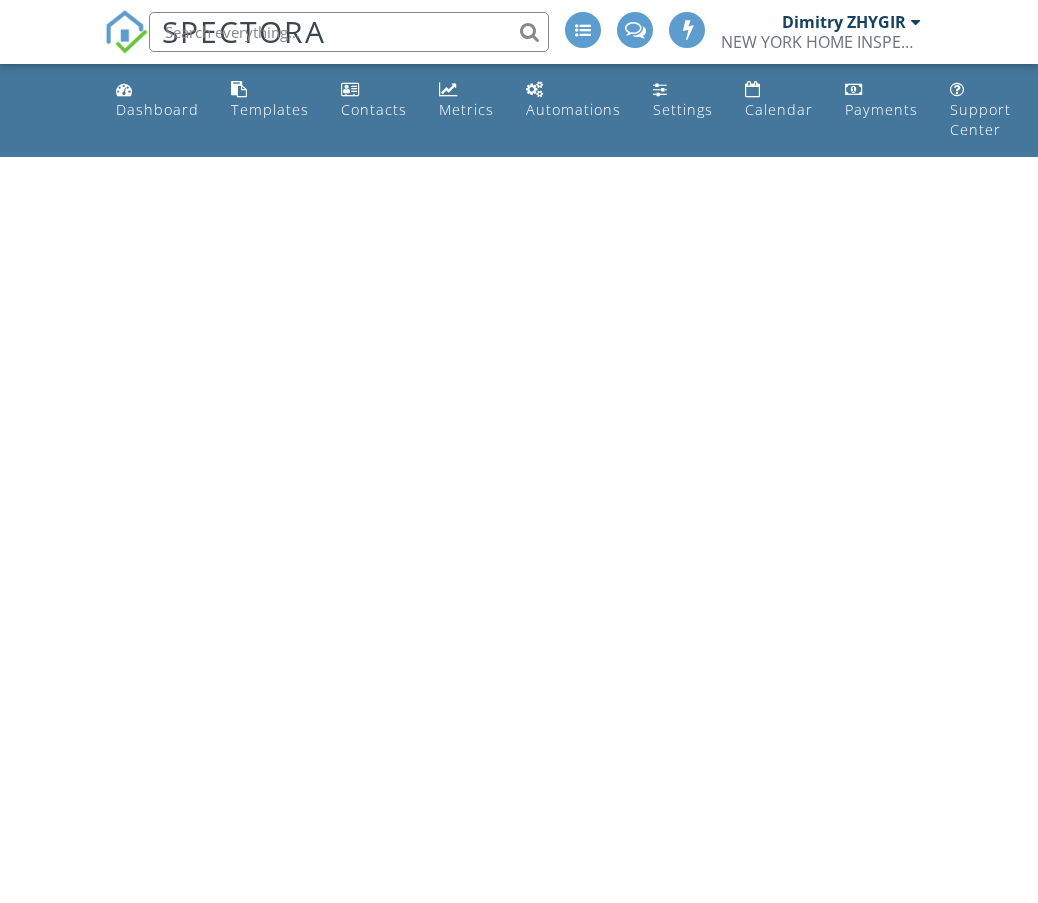 scroll, scrollTop: 0, scrollLeft: 0, axis: both 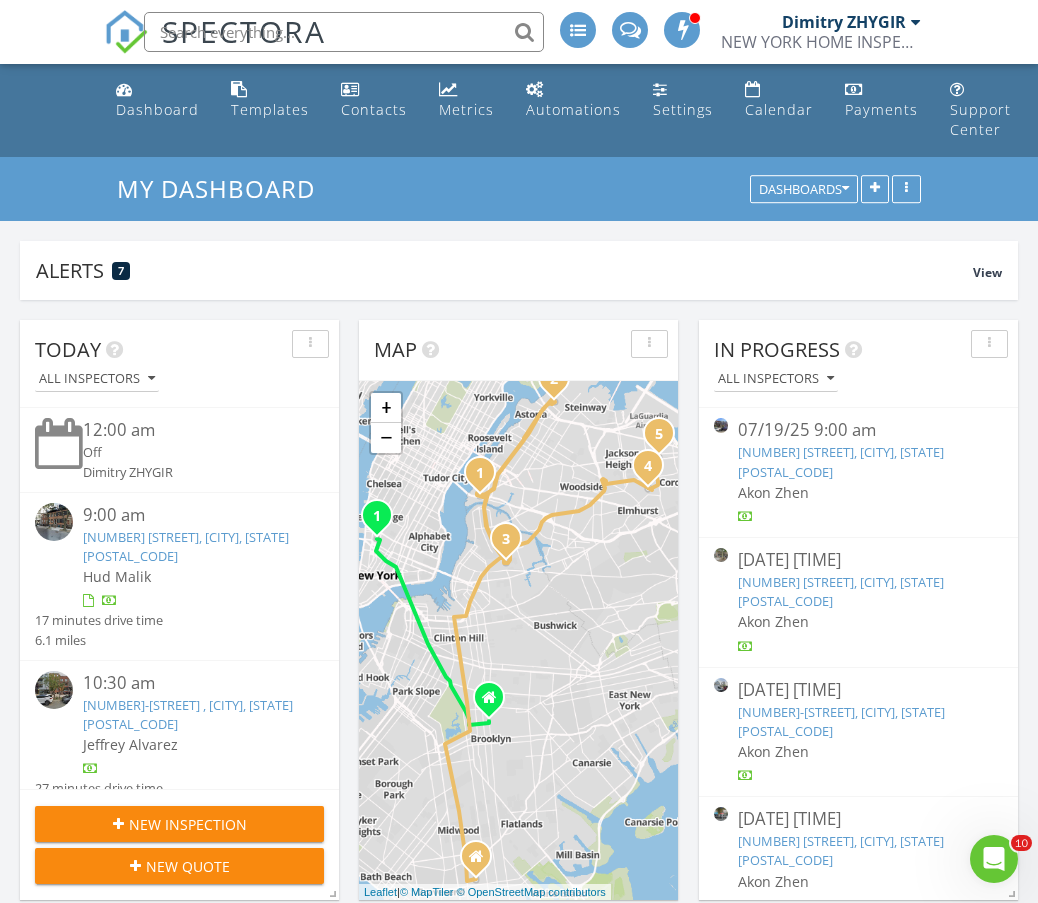 click on "Today
All Inspectors
[TIME]
Off
[FIRST] [LAST]
[TIME]
[NUMBER] [STREET], [CITY], [STATE] [POSTAL_CODE]
[FIRST] [LAST]
17 minutes drive time   6.1 miles       [TIME]
[NUMBER]-[STREET] , [CITY], [STATE] [POSTAL_CODE]
[FIRST] [LAST]
27 minutes drive time   11.5 miles       [TIME]
[NUMBER]-[STREET], [CITY] [POSTAL_CODE]
[FIRST] [LAST]
9 minutes drive time   3.5 miles       [TIME]
[NUMBER] [STREET], [CITY], [STATE] [POSTAL_CODE]
[FIRST] [LAST]
14 minutes drive time   5.0 miles           [TIME]
Work
[FIRST] [LAST]
[TIME]
[NUMBER] [STREET], [CITY], [STATE] [POSTAL_CODE]" at bounding box center (519, 1210) 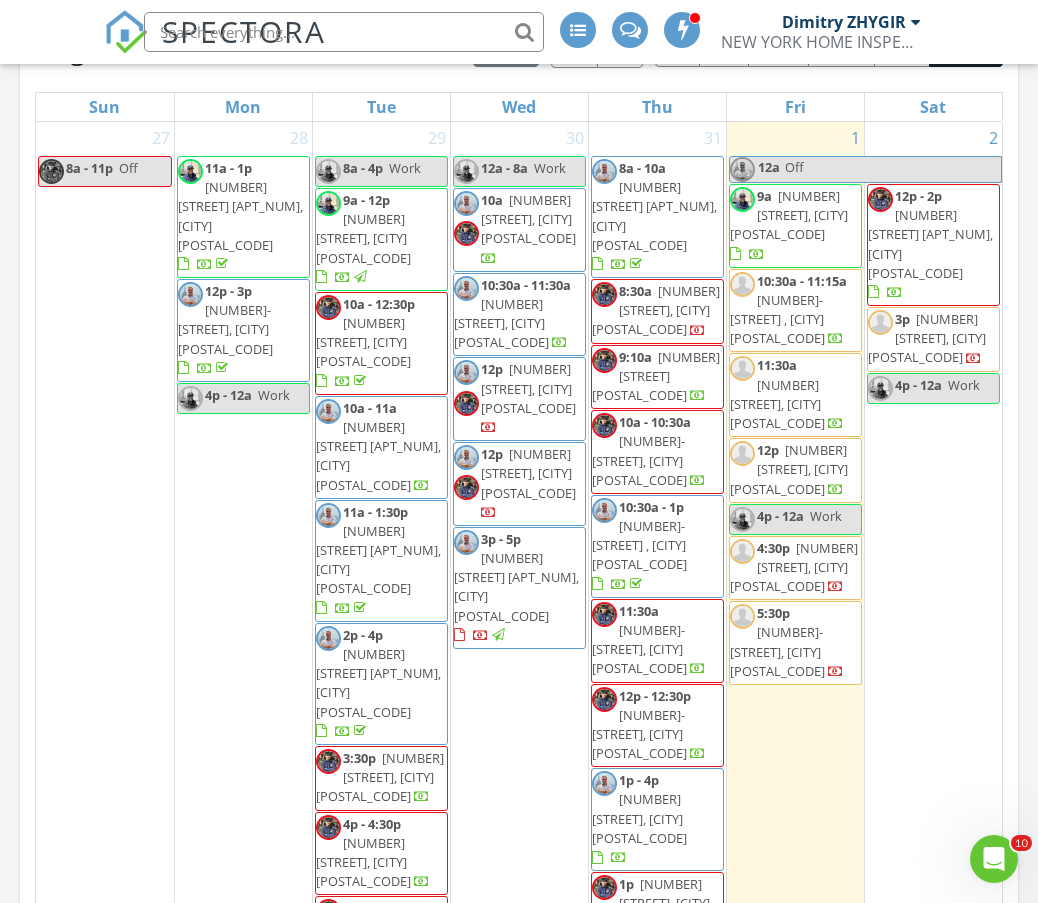 scroll, scrollTop: 835, scrollLeft: 0, axis: vertical 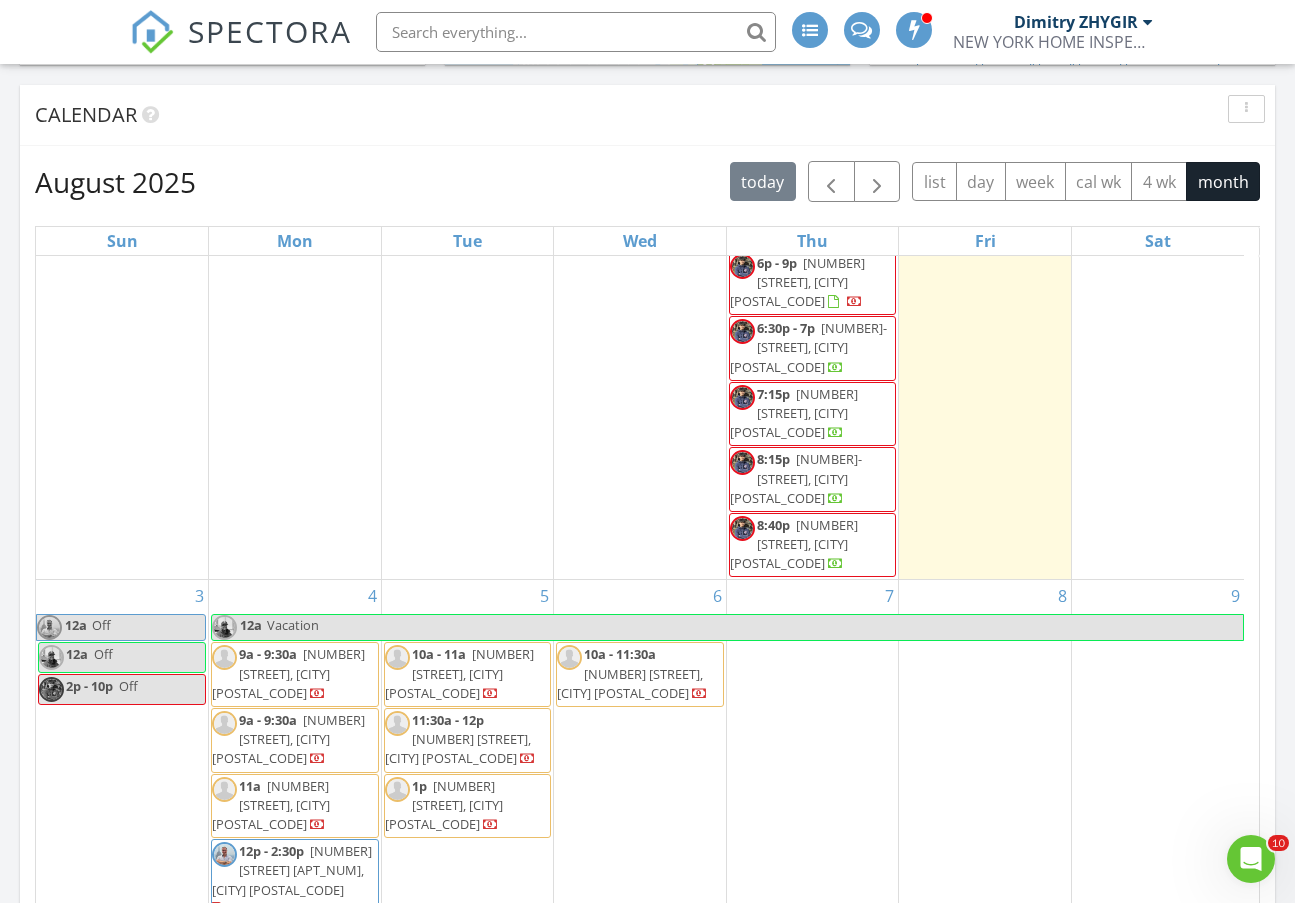 click on "3
12a
Off
12a
Off
2p - 10p
Off" at bounding box center [122, 841] 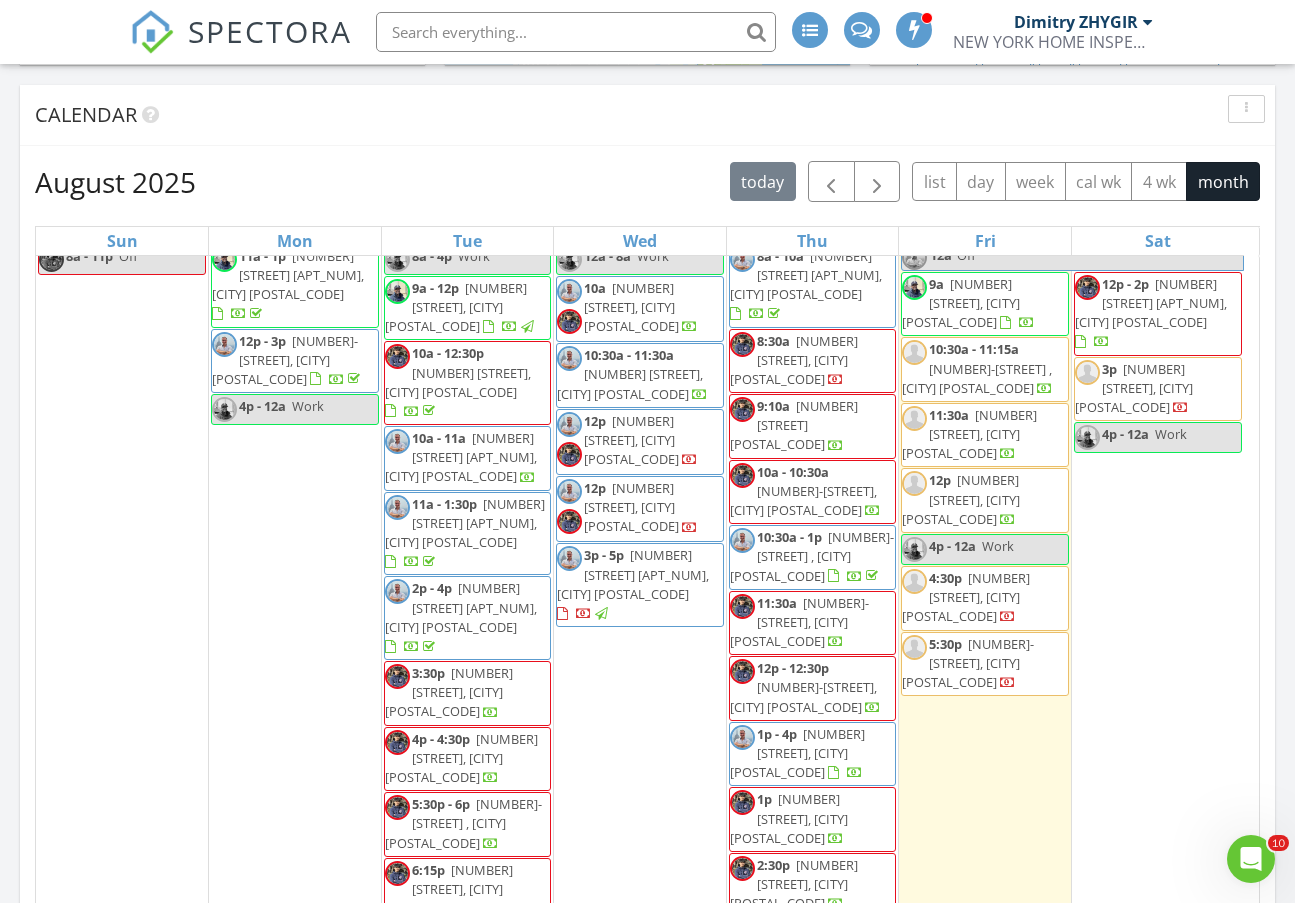 scroll, scrollTop: 0, scrollLeft: 0, axis: both 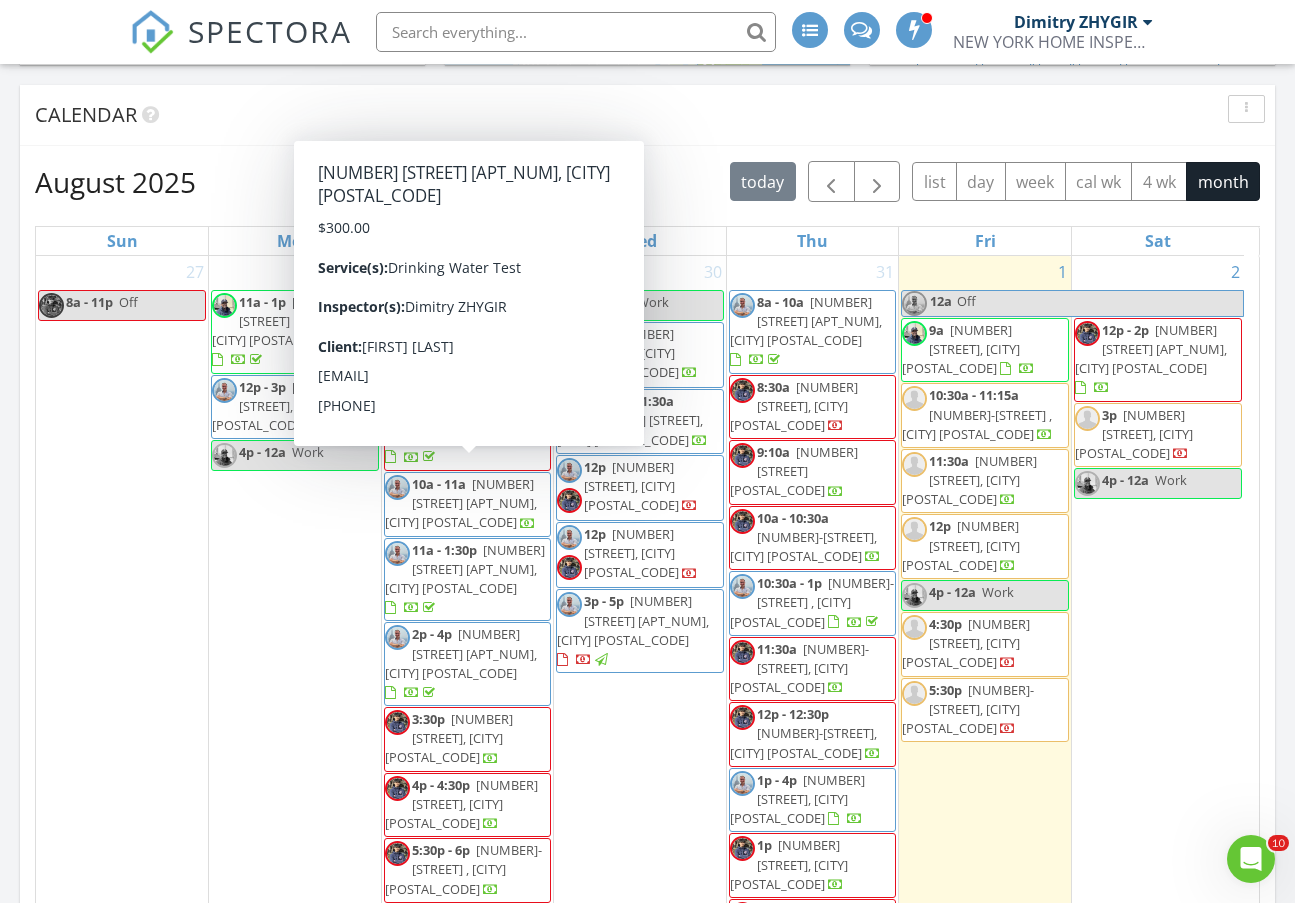 click on "Calendar" at bounding box center [632, 115] 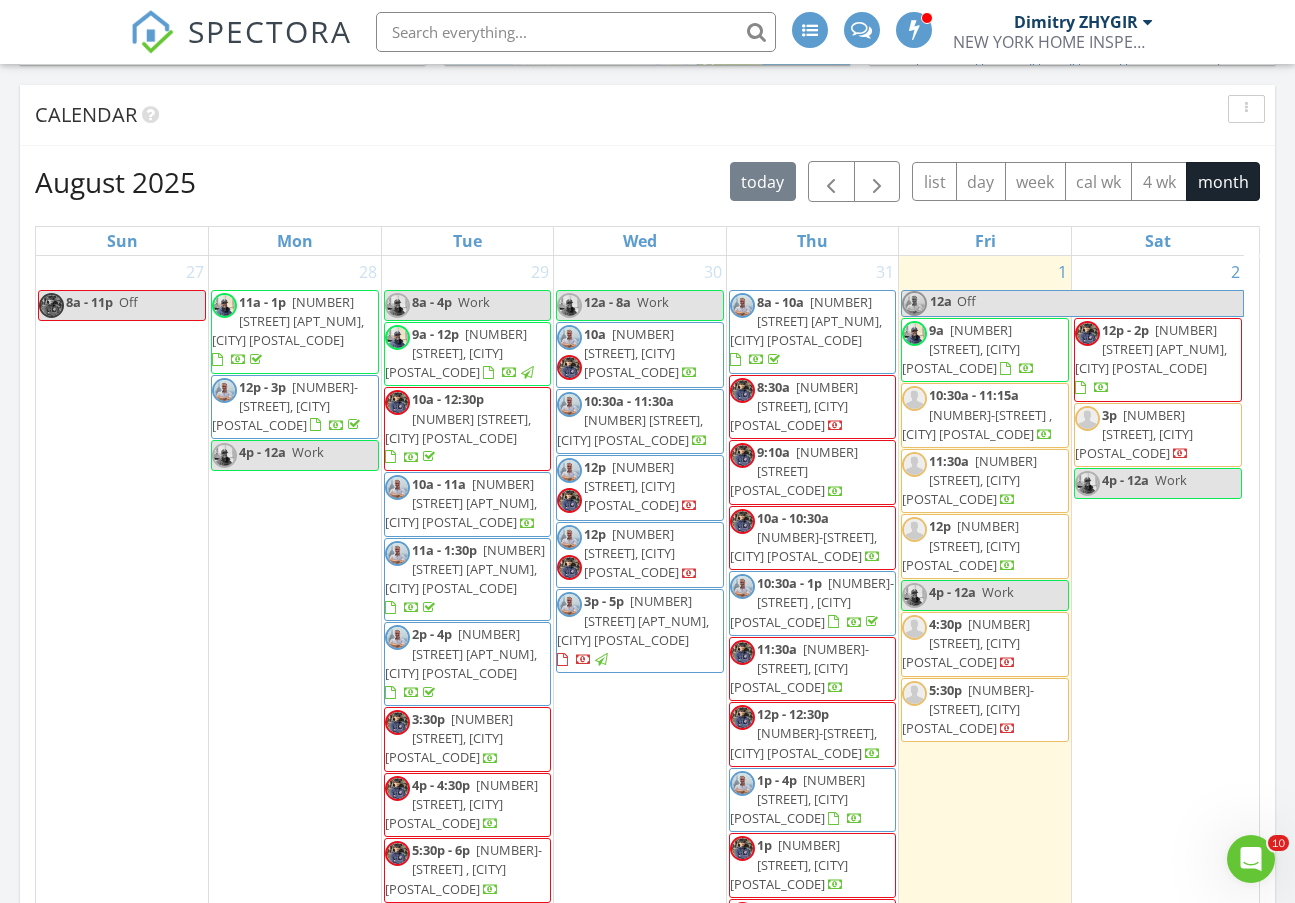 click on "August 2025 today list day week cal wk 4 wk month" at bounding box center (647, 181) 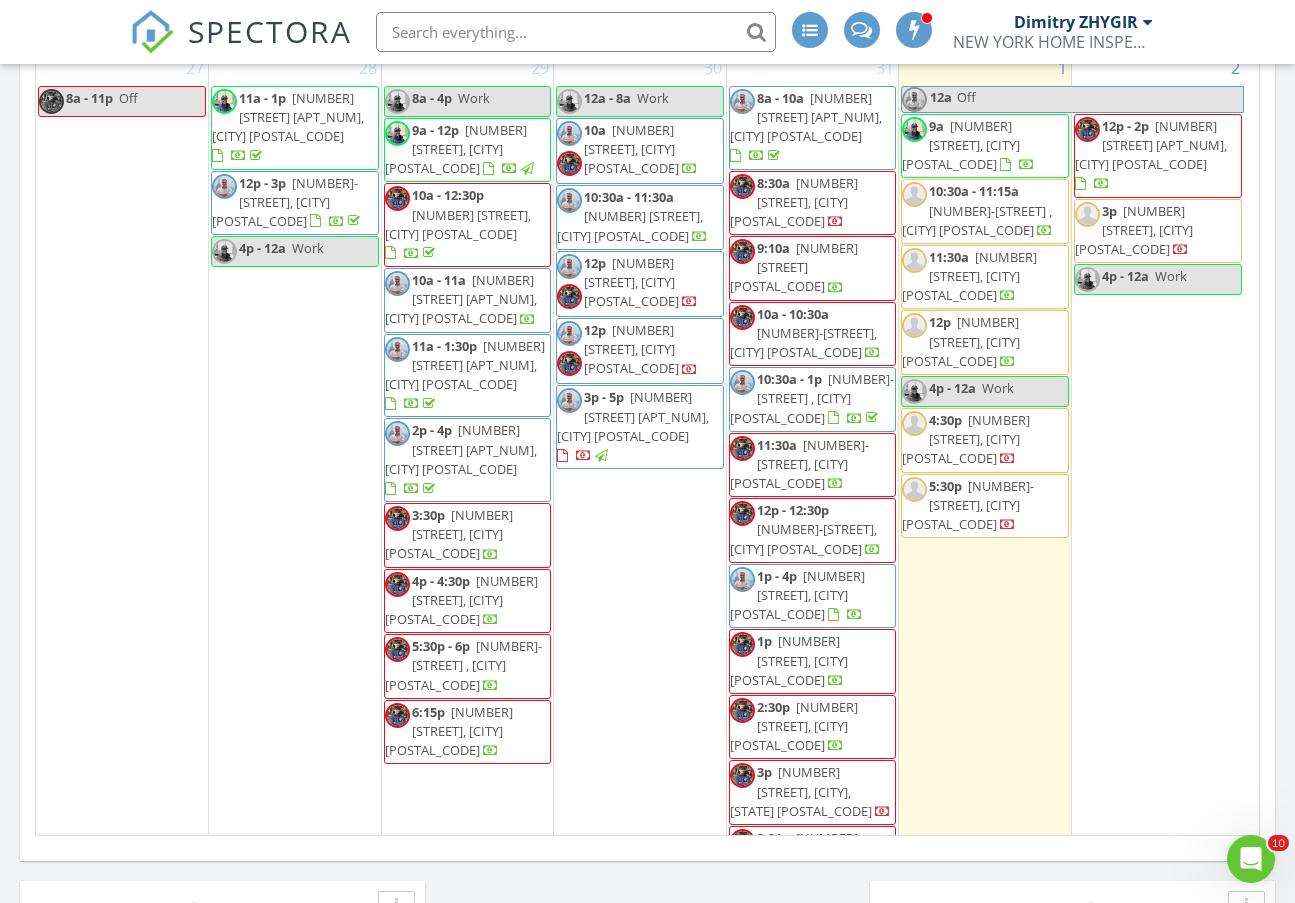 scroll, scrollTop: 982, scrollLeft: 0, axis: vertical 